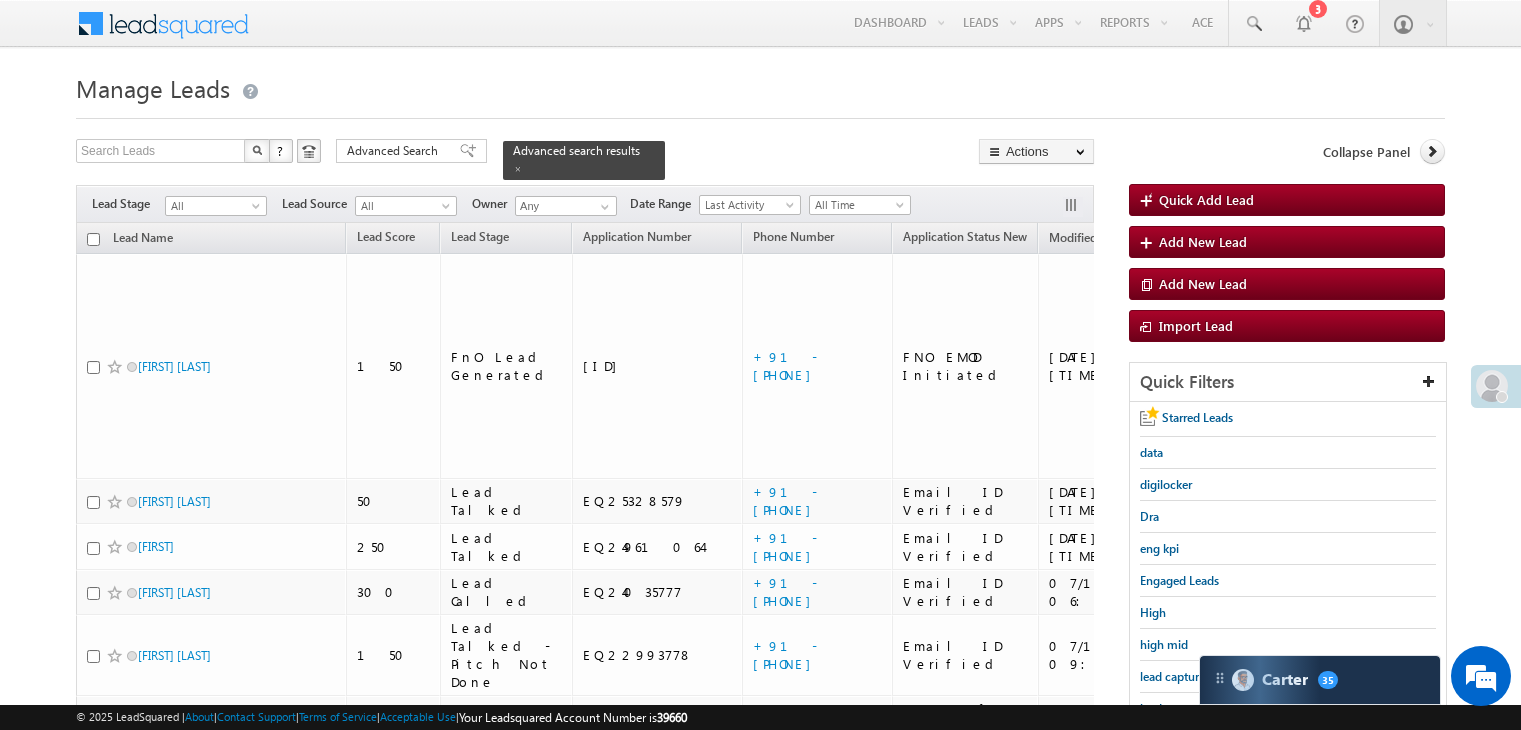 scroll, scrollTop: 200, scrollLeft: 0, axis: vertical 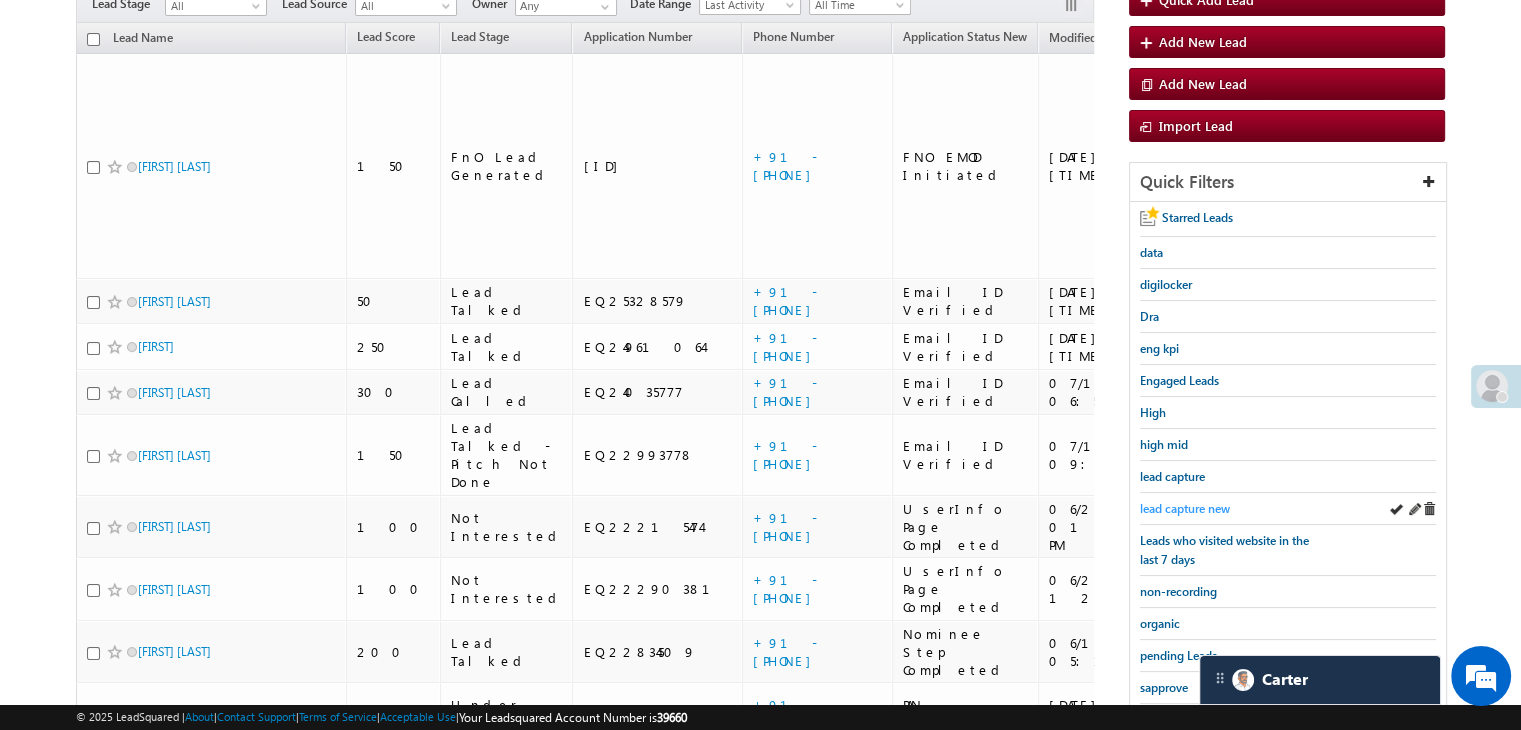 click on "lead capture new" at bounding box center [1185, 508] 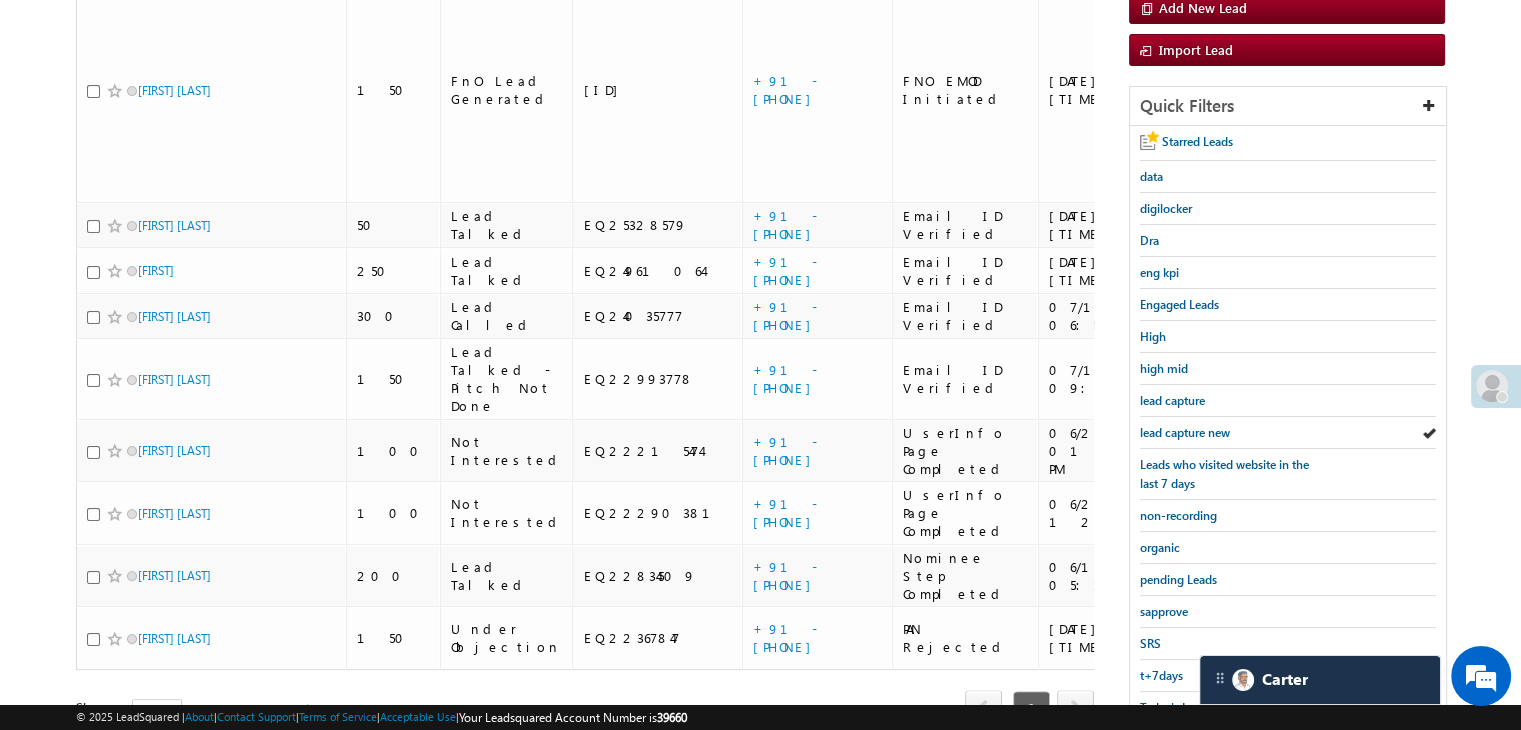 scroll, scrollTop: 363, scrollLeft: 0, axis: vertical 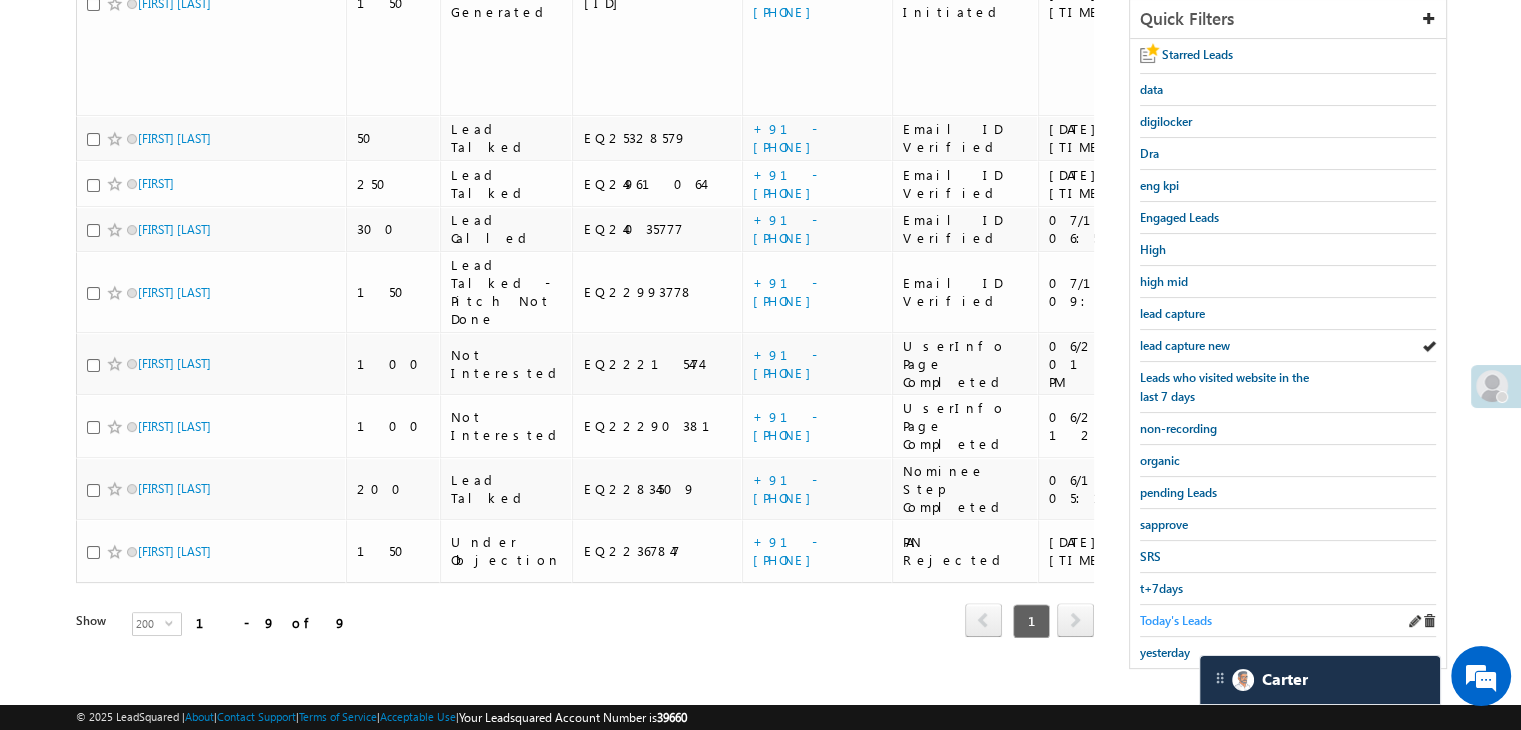 click on "Today's Leads" at bounding box center (1176, 620) 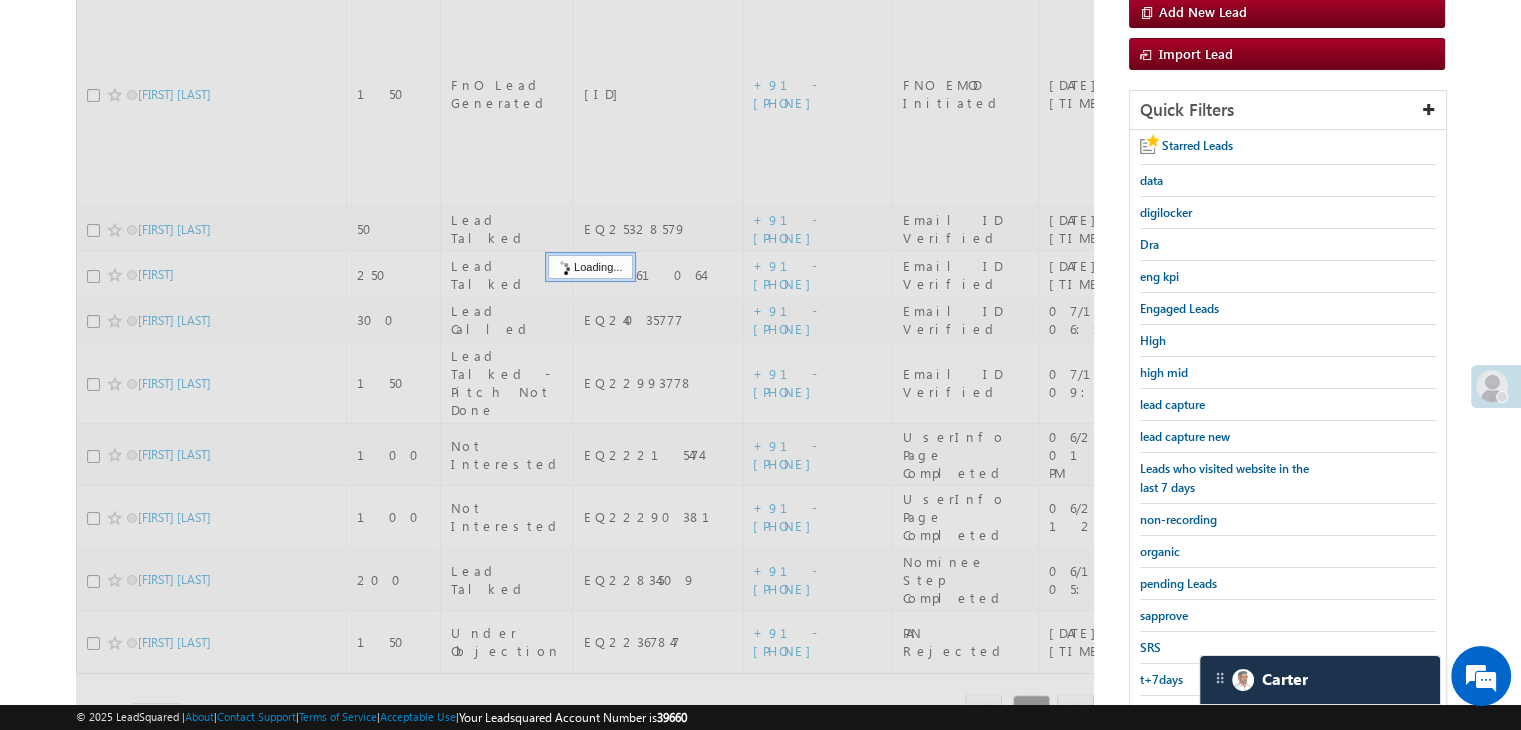 scroll, scrollTop: 163, scrollLeft: 0, axis: vertical 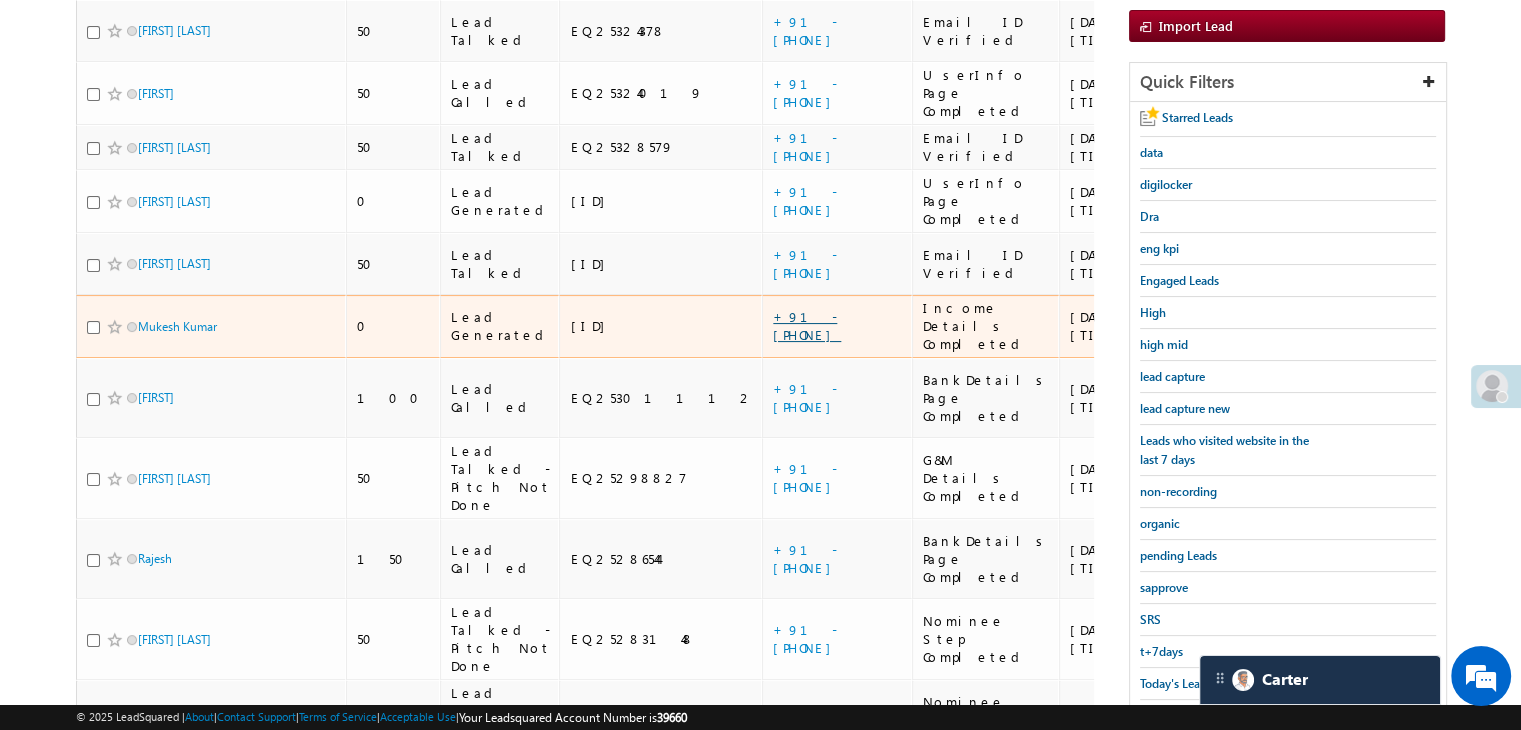 click on "[PHONE]" at bounding box center [807, 325] 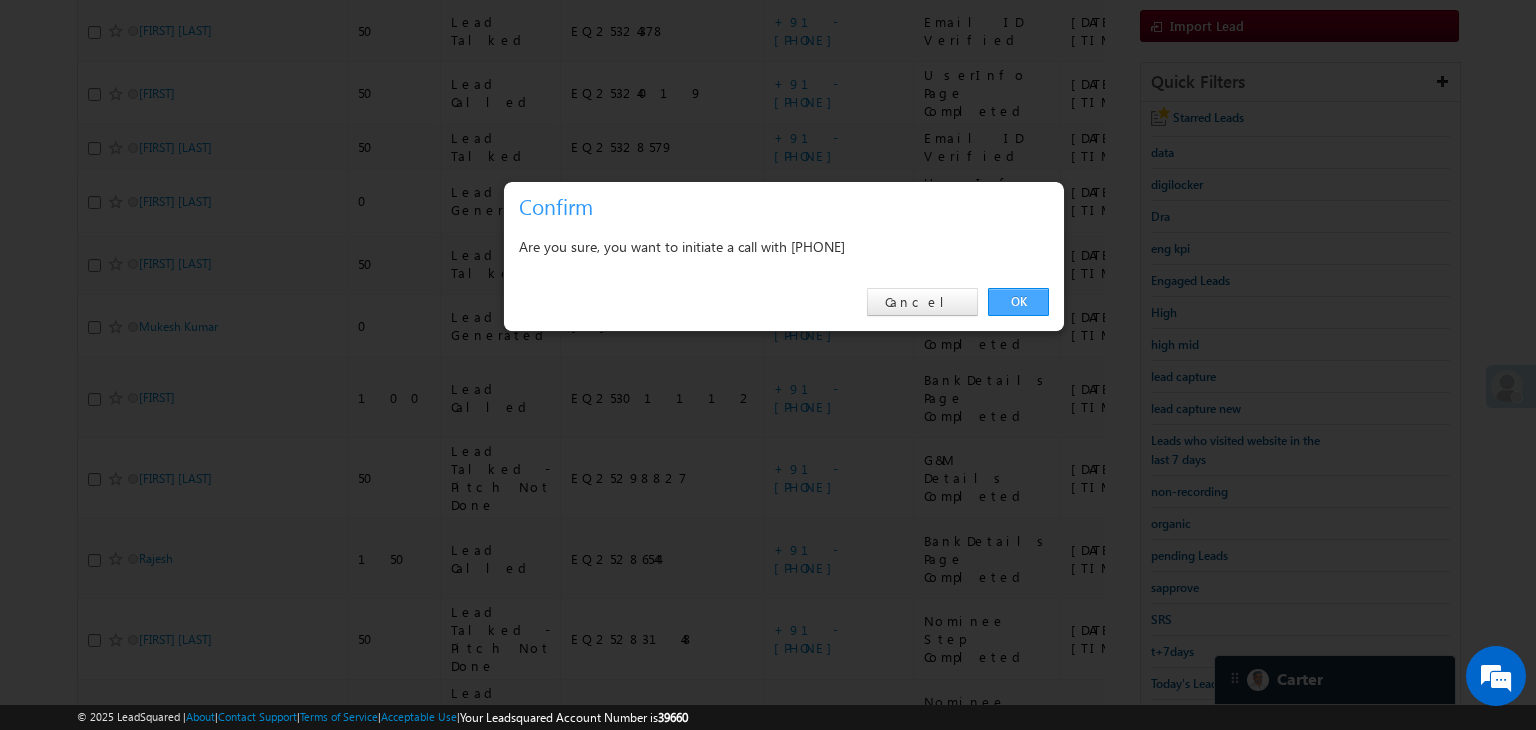 click on "OK" at bounding box center [1018, 302] 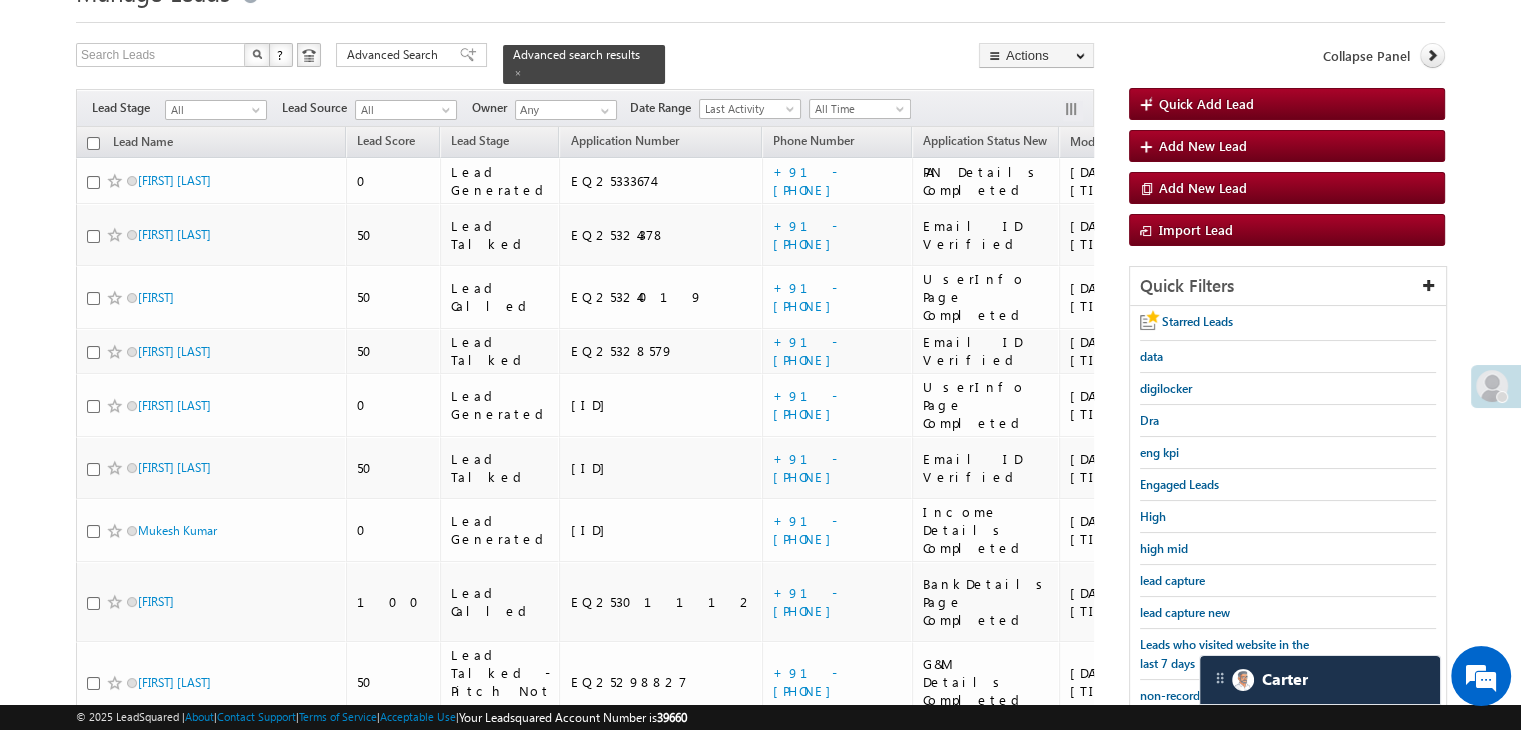 scroll, scrollTop: 0, scrollLeft: 0, axis: both 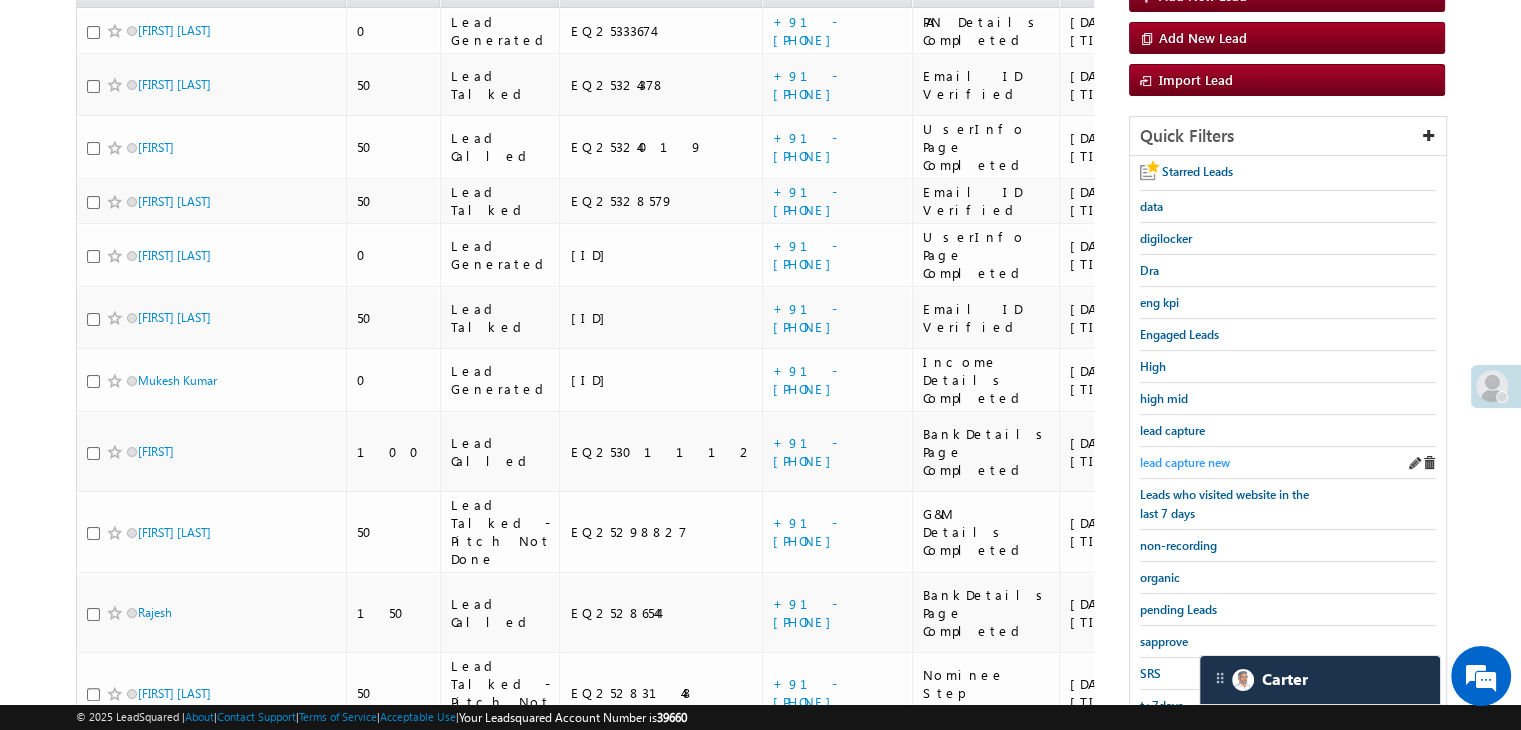 click on "lead capture new" at bounding box center (1185, 462) 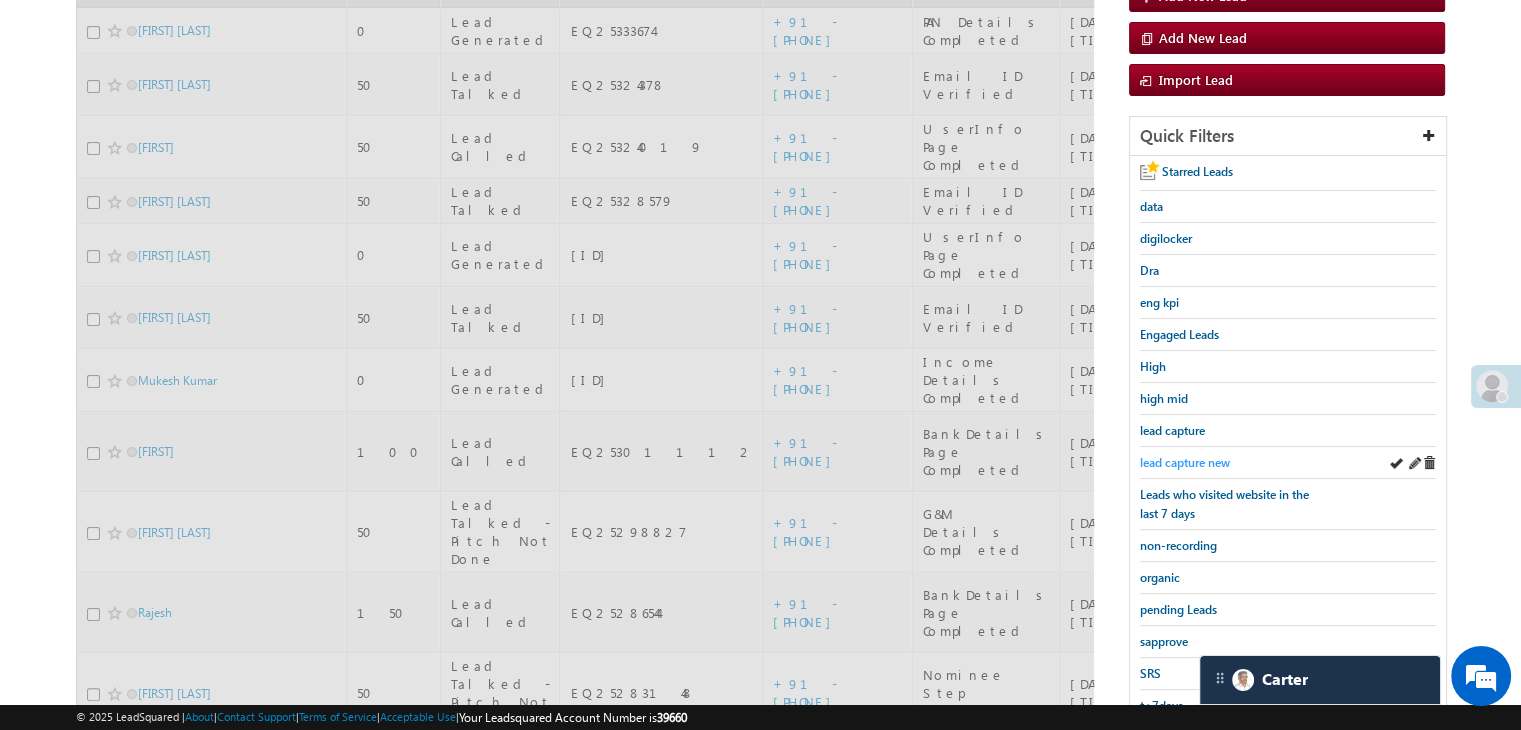 click on "lead capture new" at bounding box center [1185, 462] 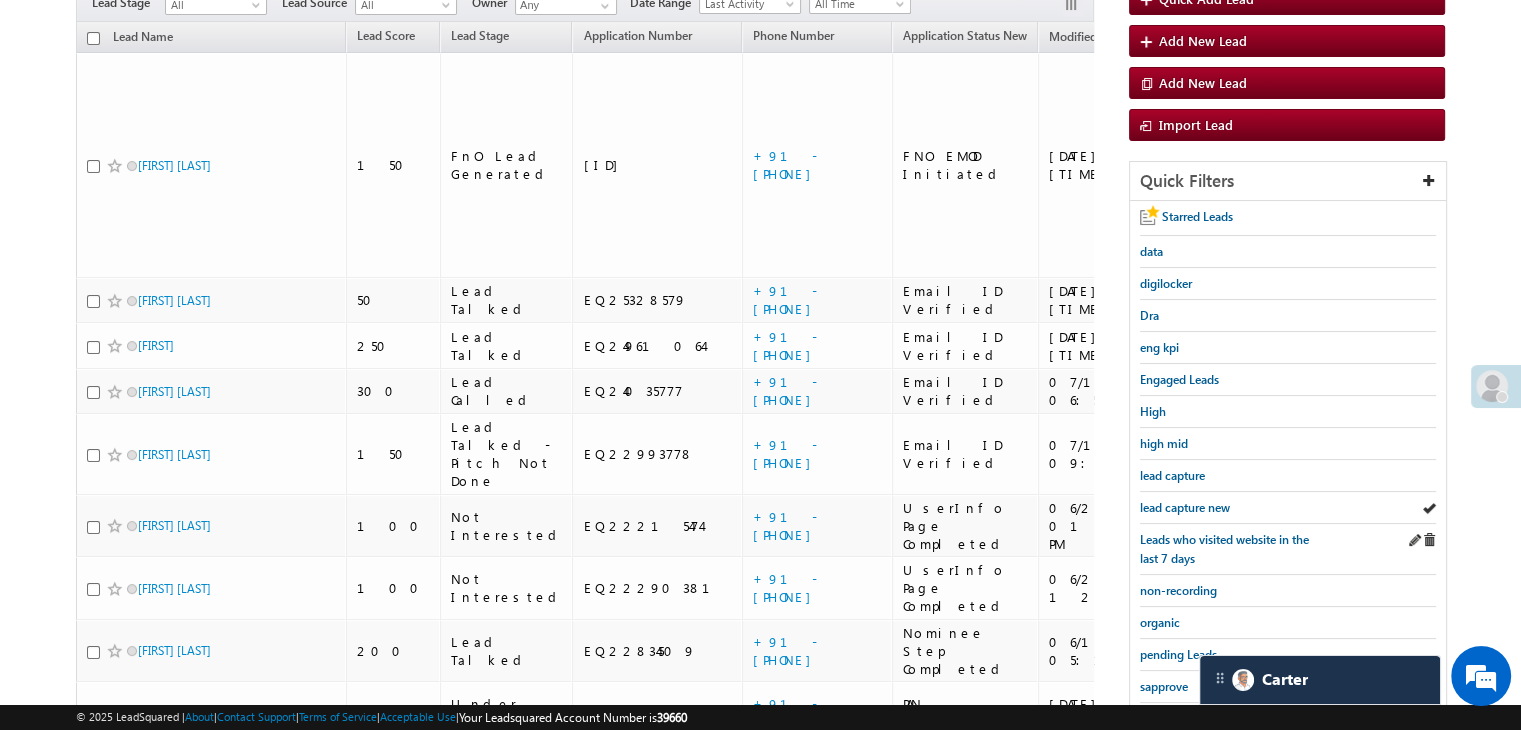 scroll, scrollTop: 0, scrollLeft: 0, axis: both 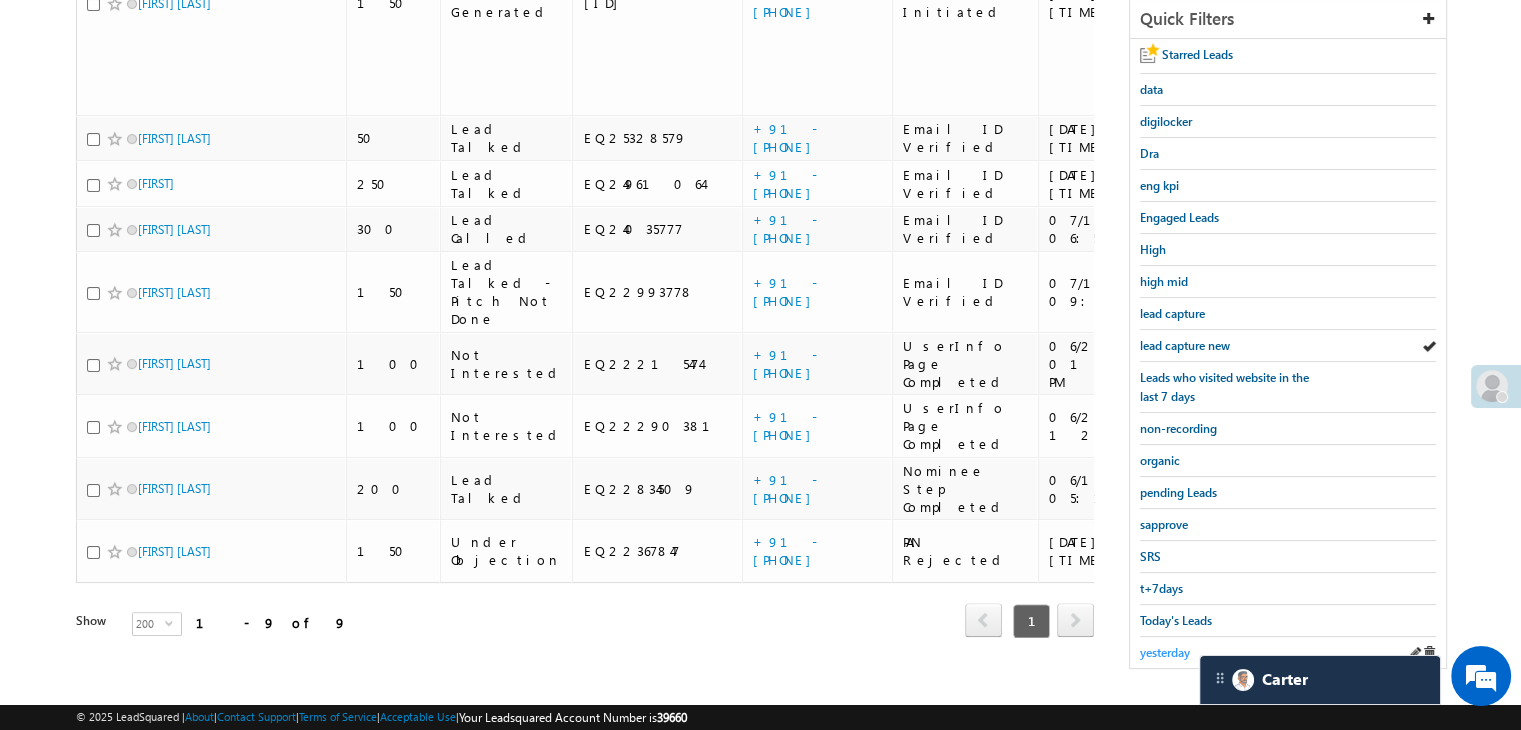 click on "yesterday" at bounding box center [1165, 652] 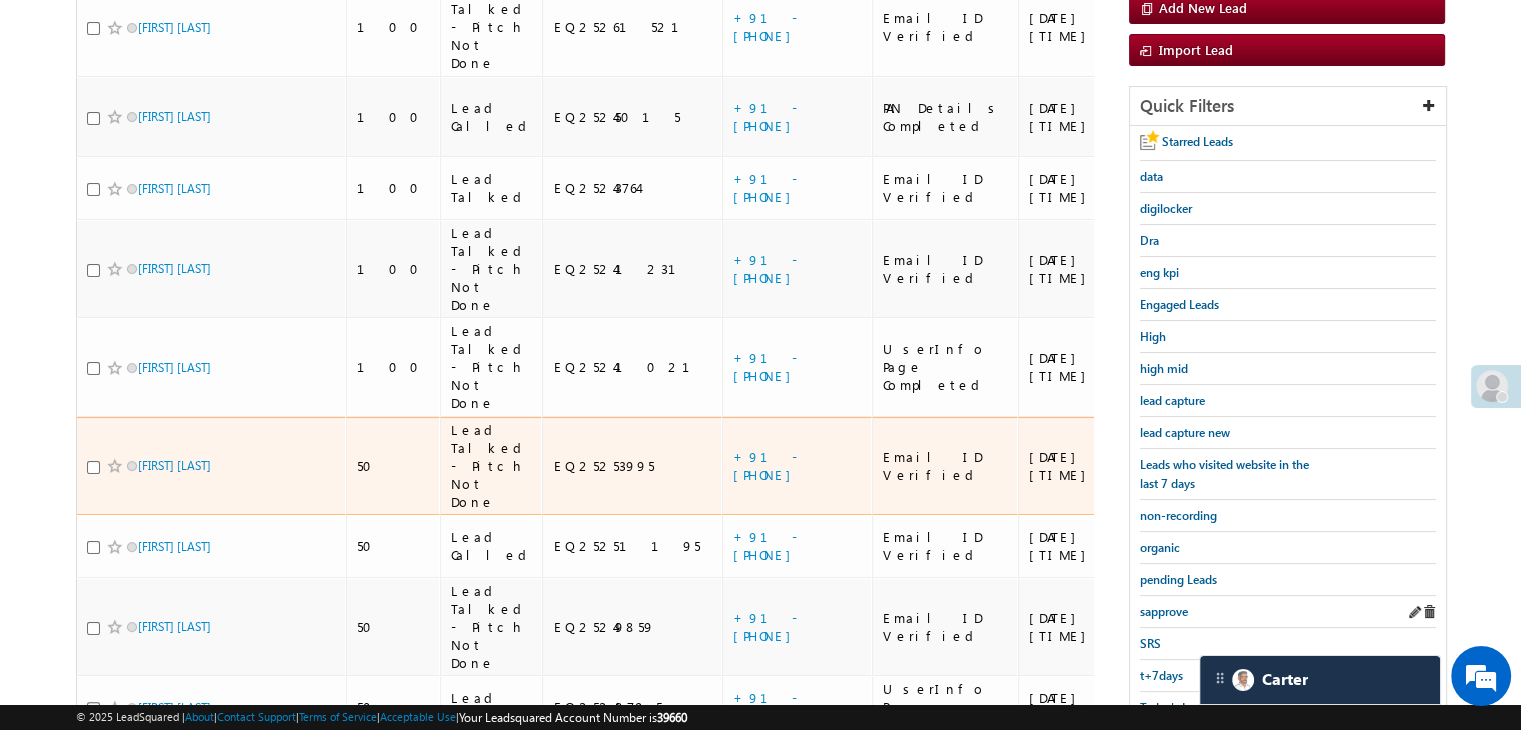 scroll, scrollTop: 363, scrollLeft: 0, axis: vertical 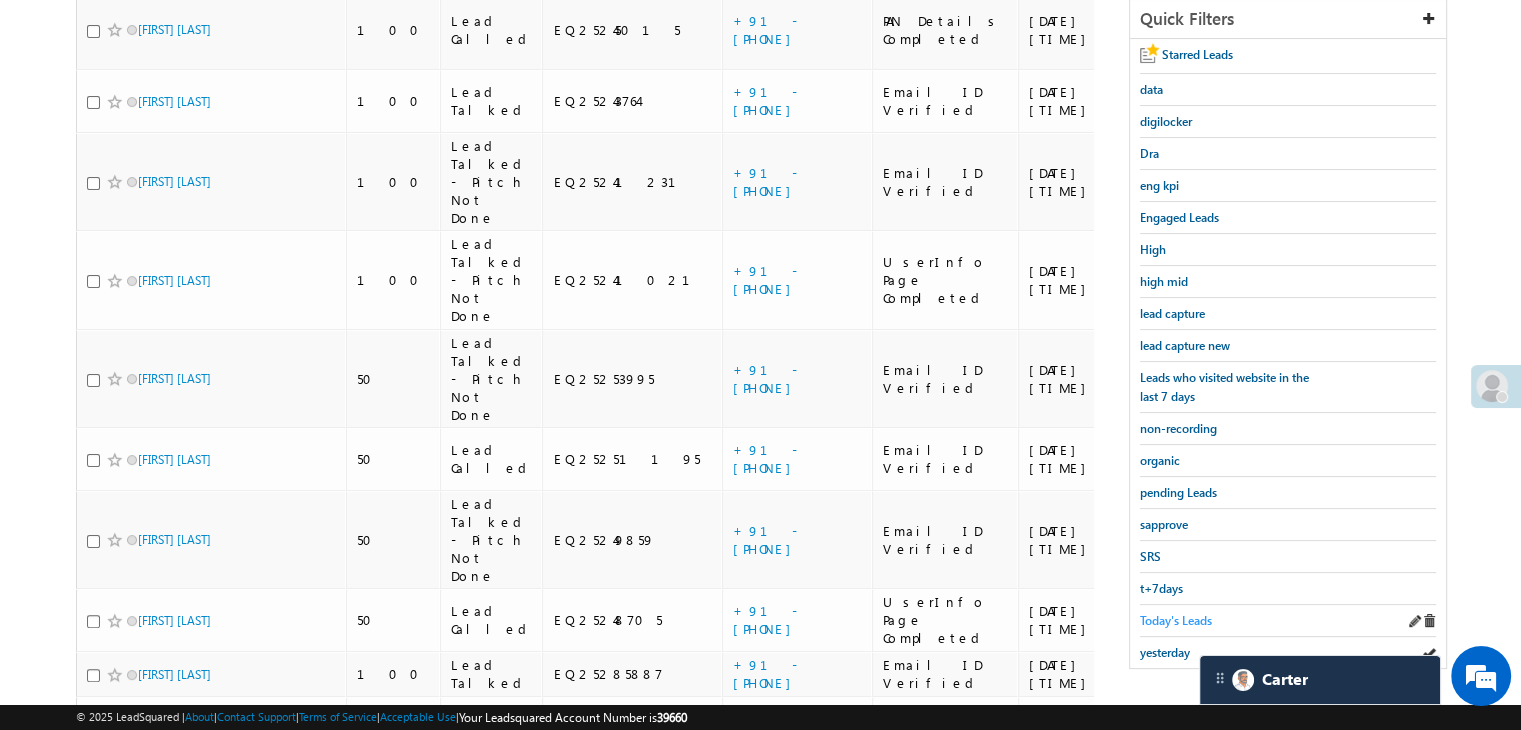 click on "Today's Leads" at bounding box center (1176, 620) 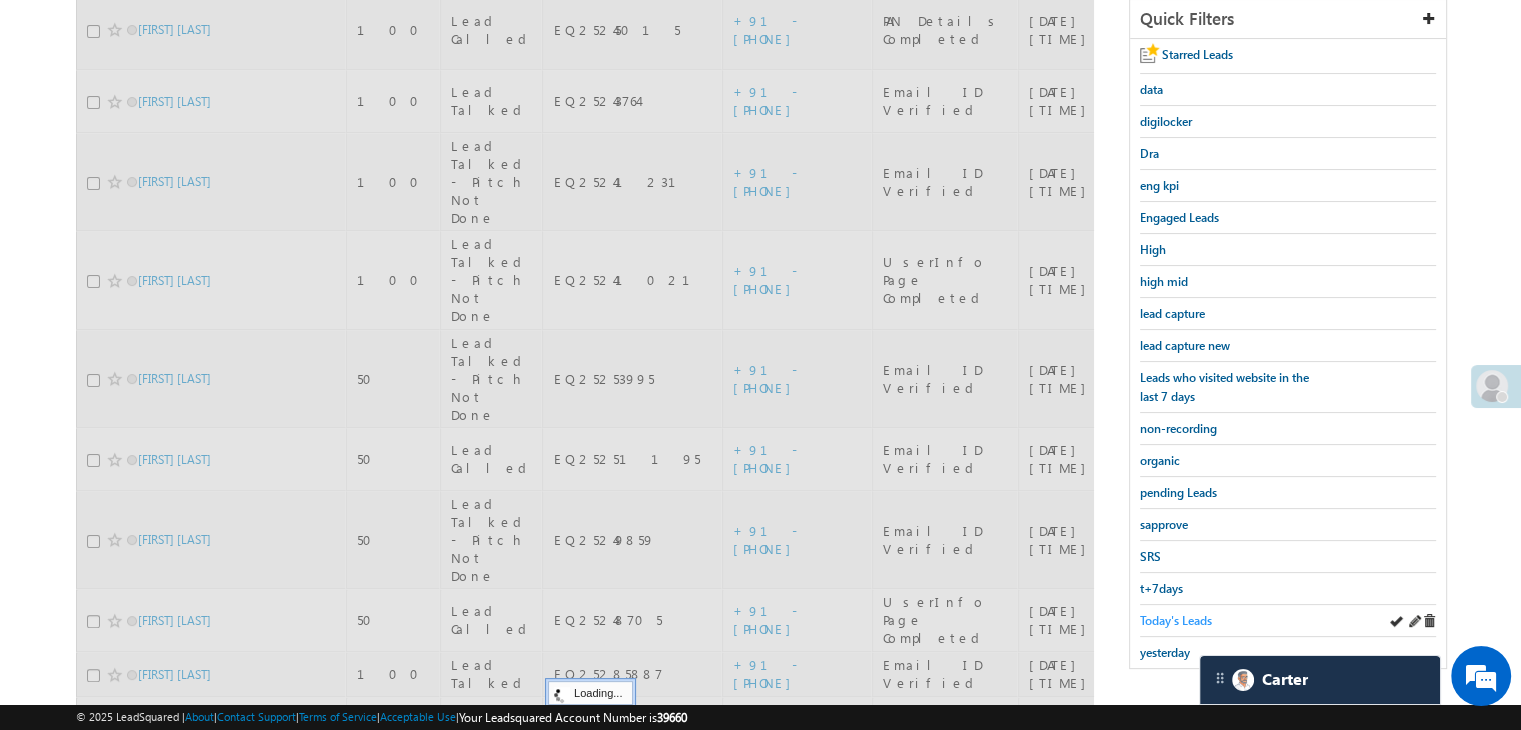 click on "Today's Leads" at bounding box center (1176, 620) 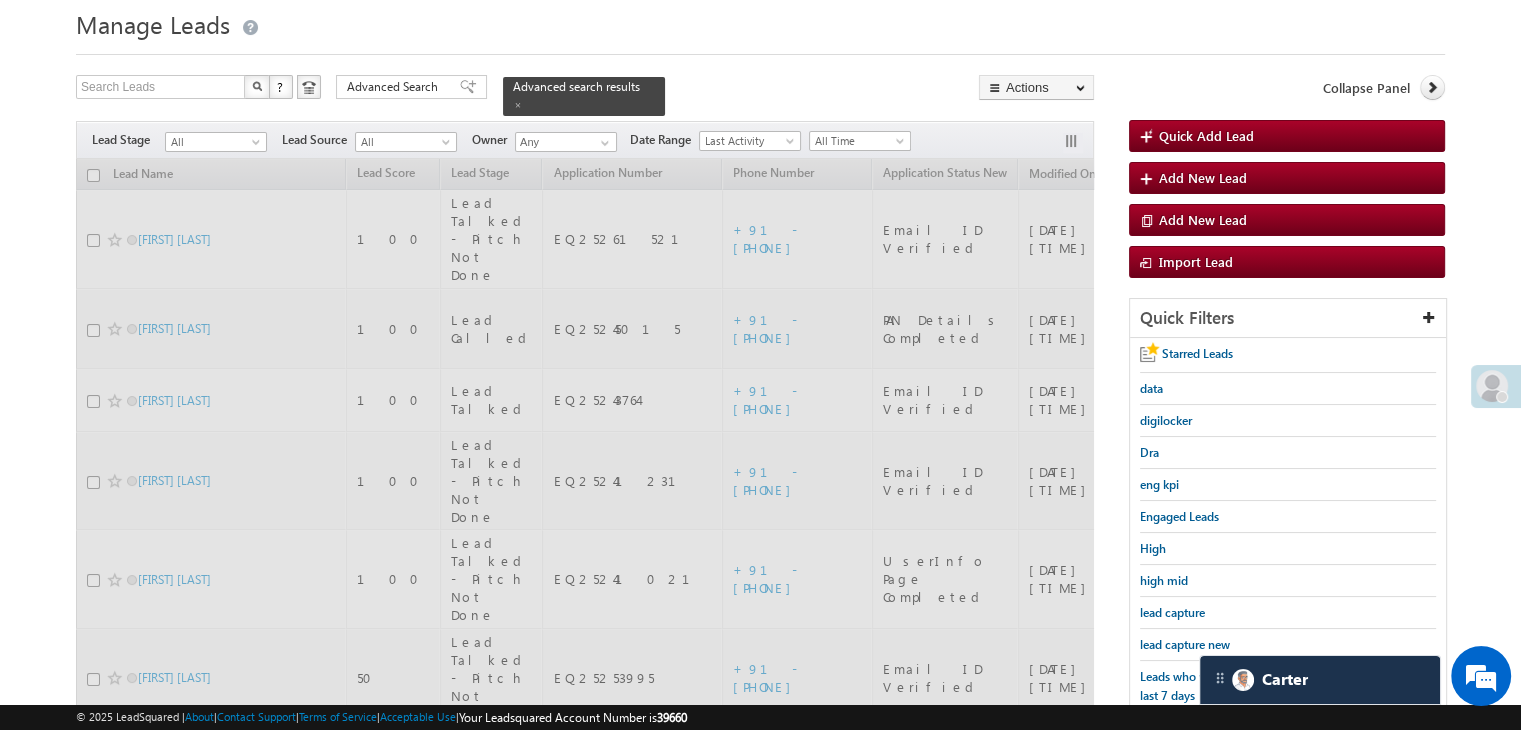 scroll, scrollTop: 63, scrollLeft: 0, axis: vertical 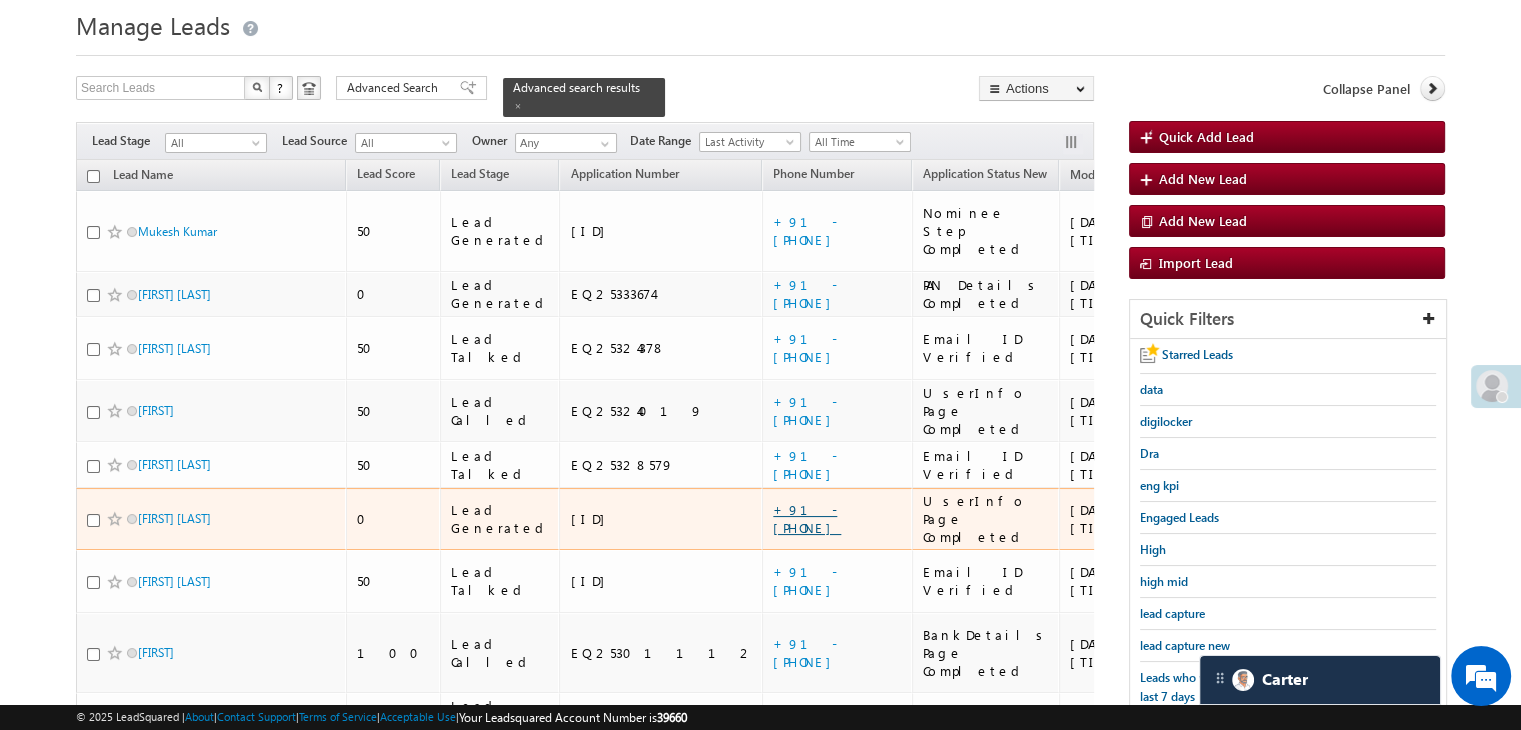 click on "+91-9359031359" at bounding box center (807, 518) 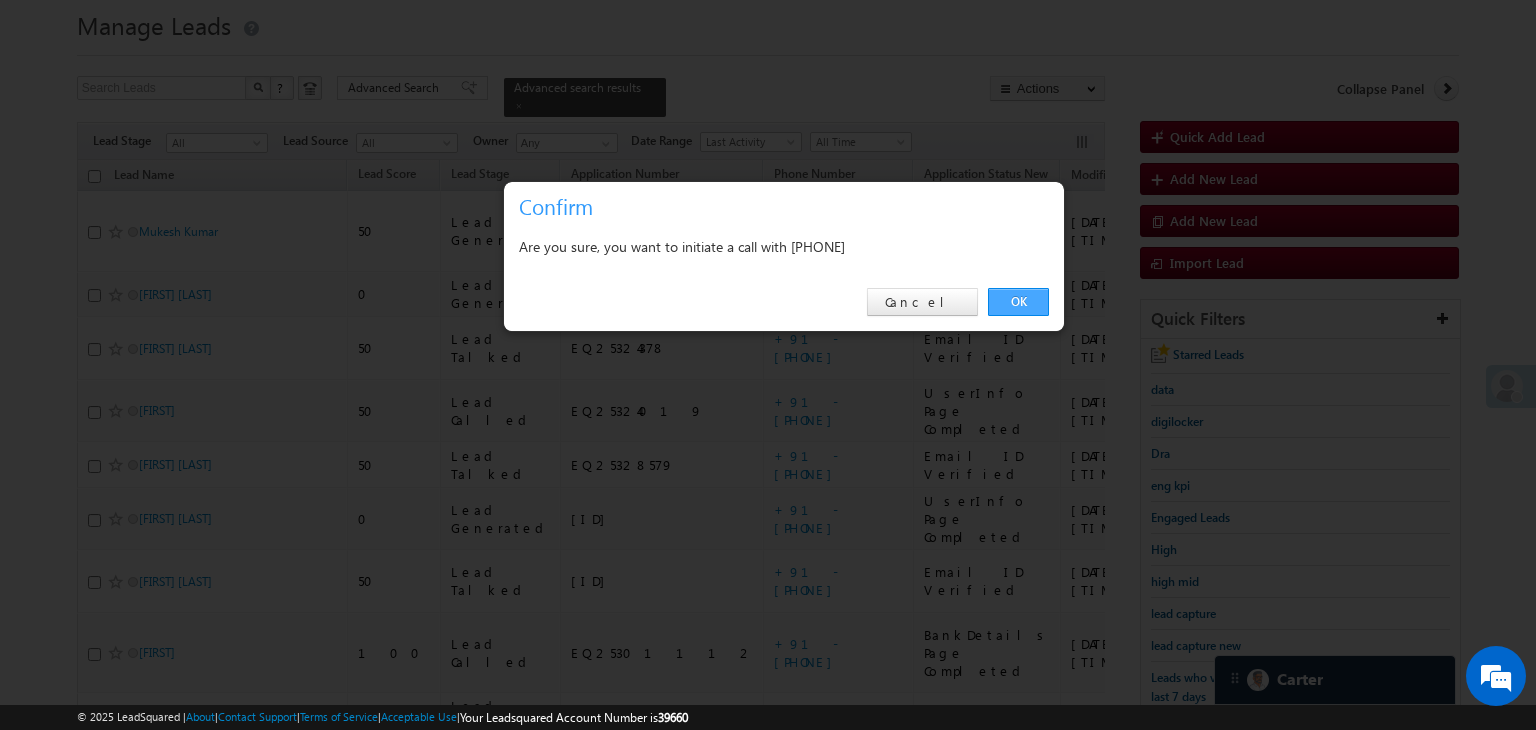 click on "OK" at bounding box center [1018, 302] 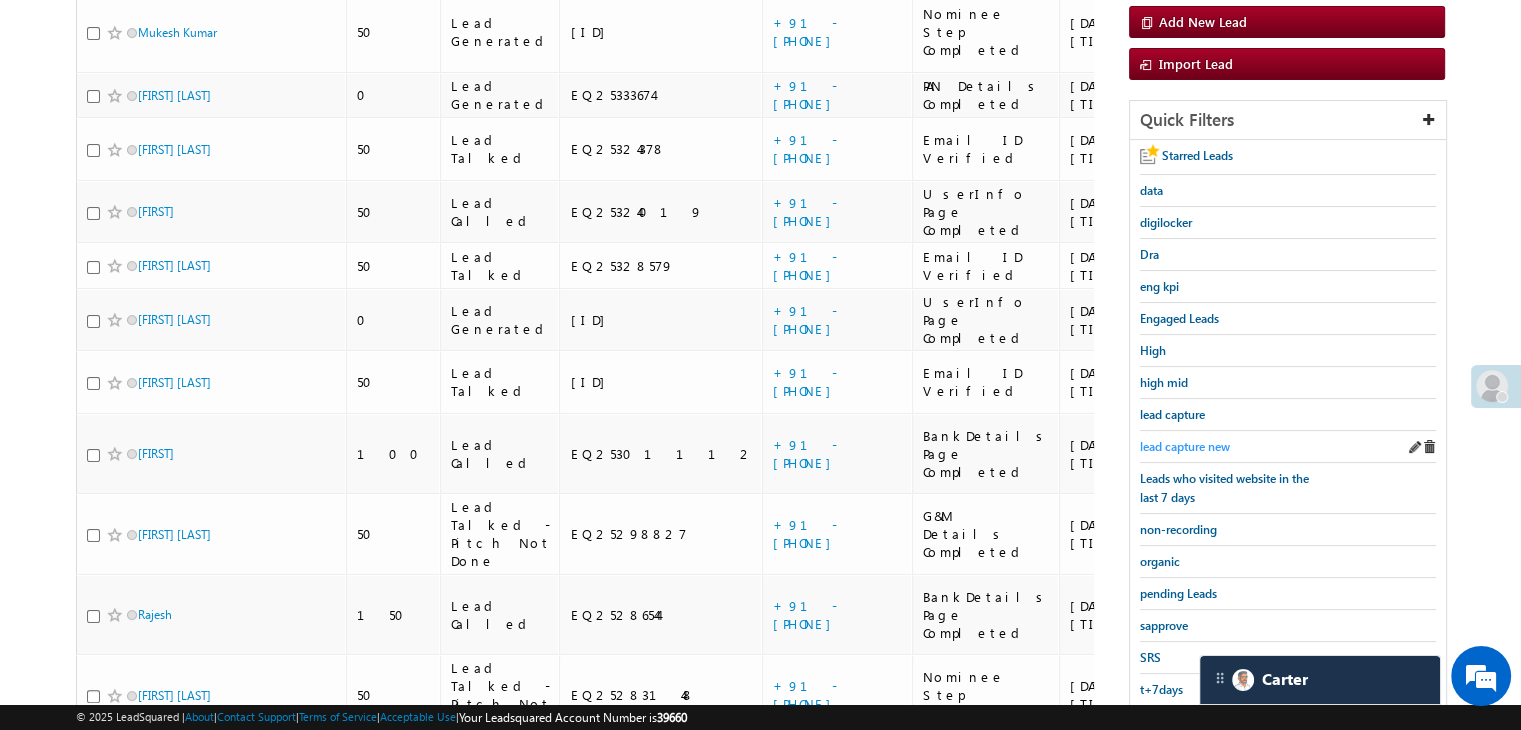 click on "lead capture new" at bounding box center (1185, 446) 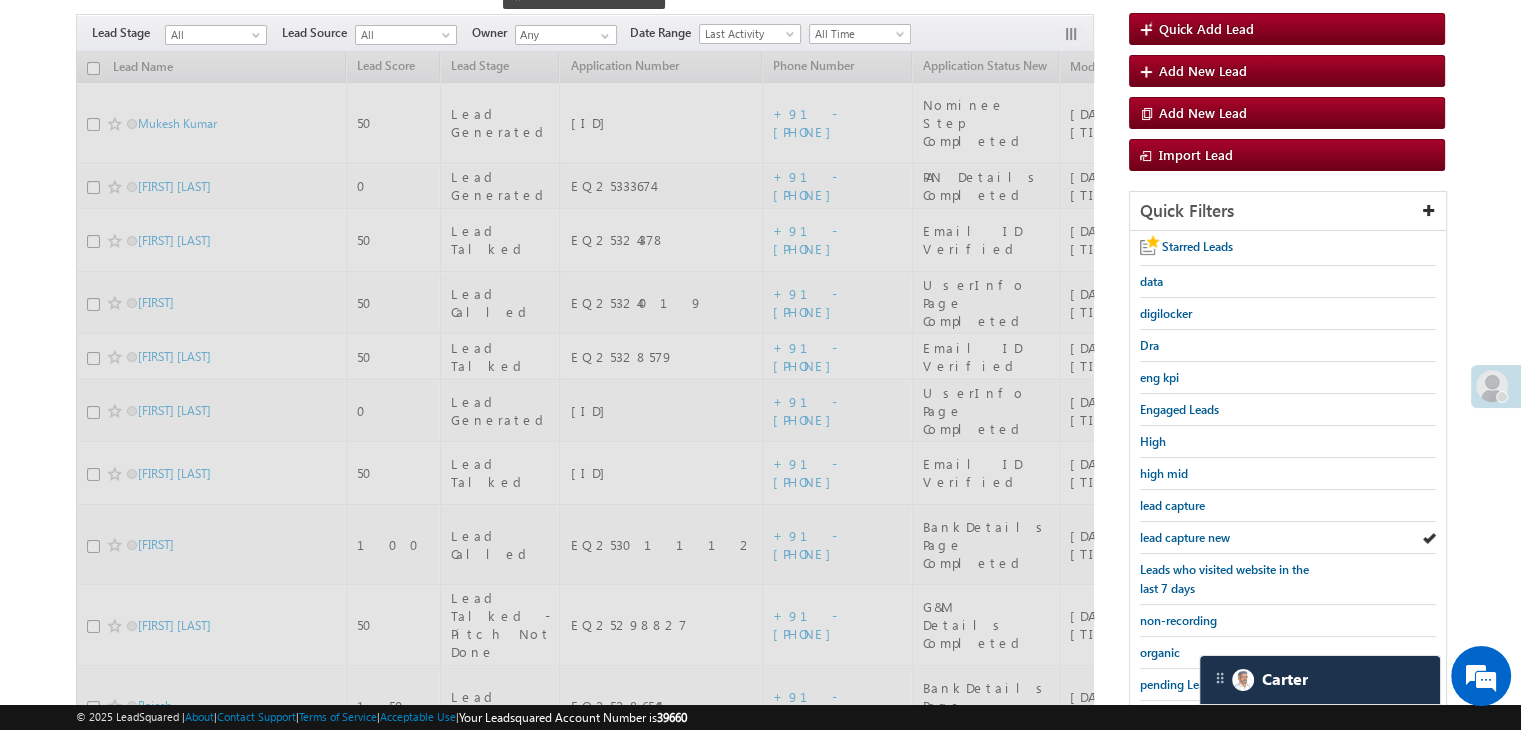 scroll, scrollTop: 116, scrollLeft: 0, axis: vertical 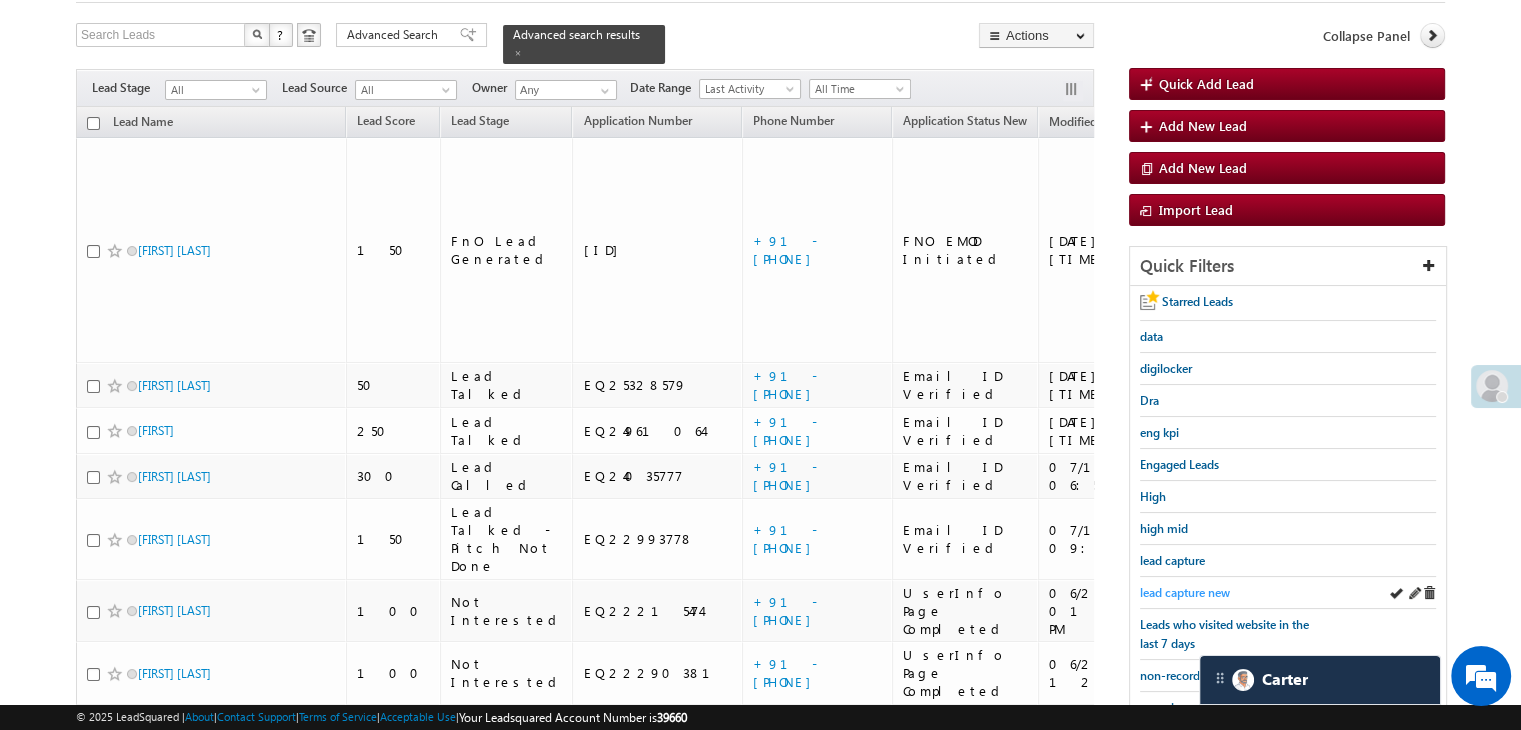 click on "lead capture new" at bounding box center (1185, 592) 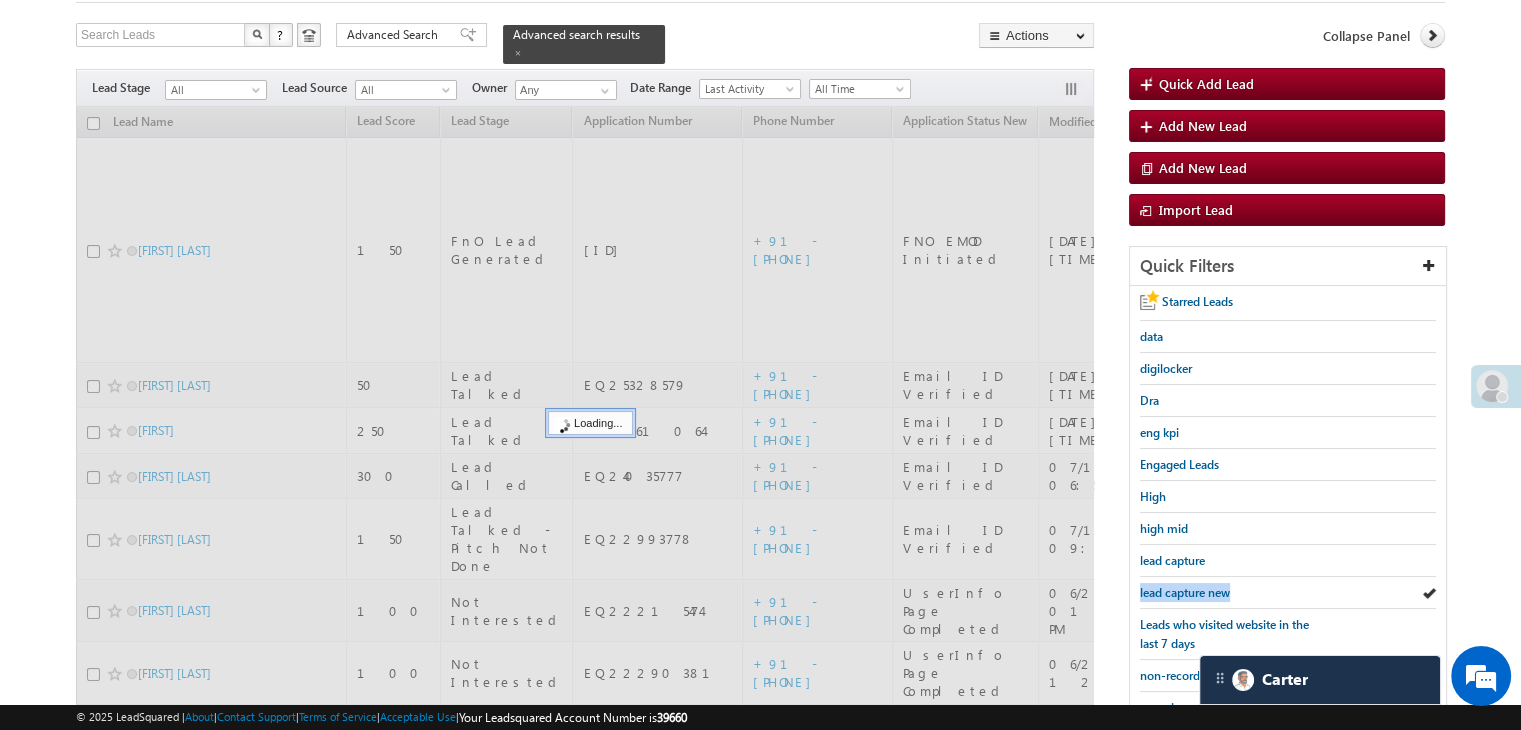 click on "lead capture new" at bounding box center (1185, 592) 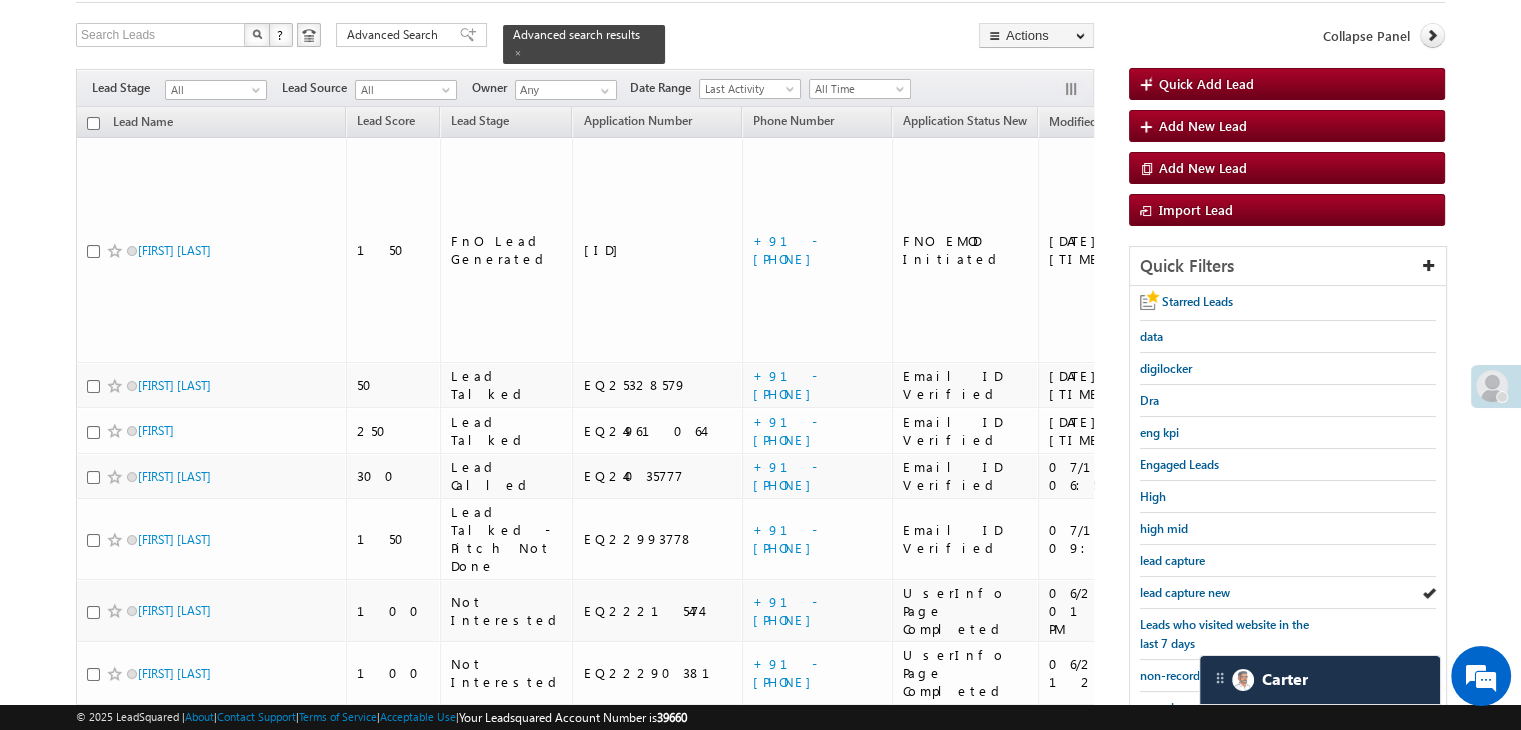 click on "lead capture new" at bounding box center (1185, 592) 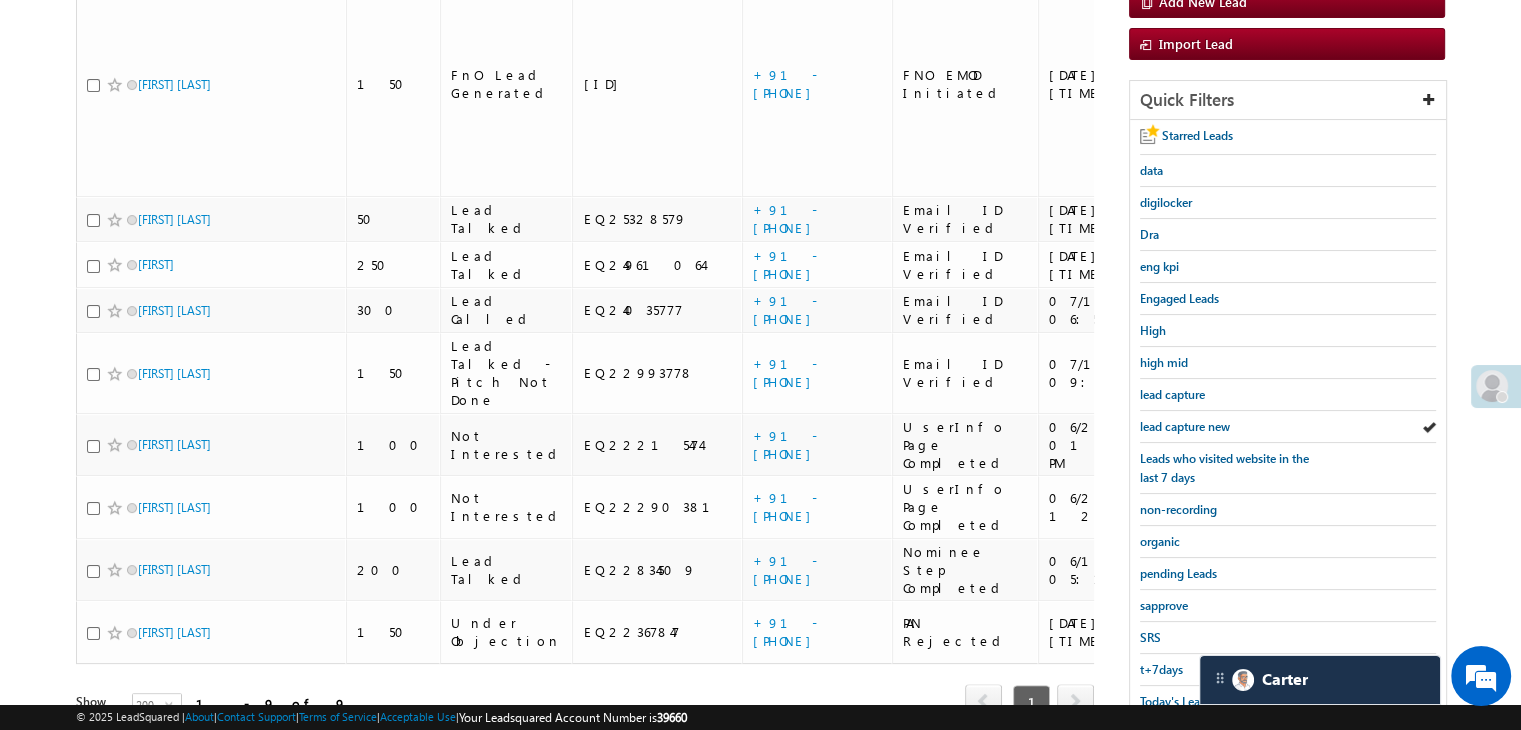 scroll, scrollTop: 363, scrollLeft: 0, axis: vertical 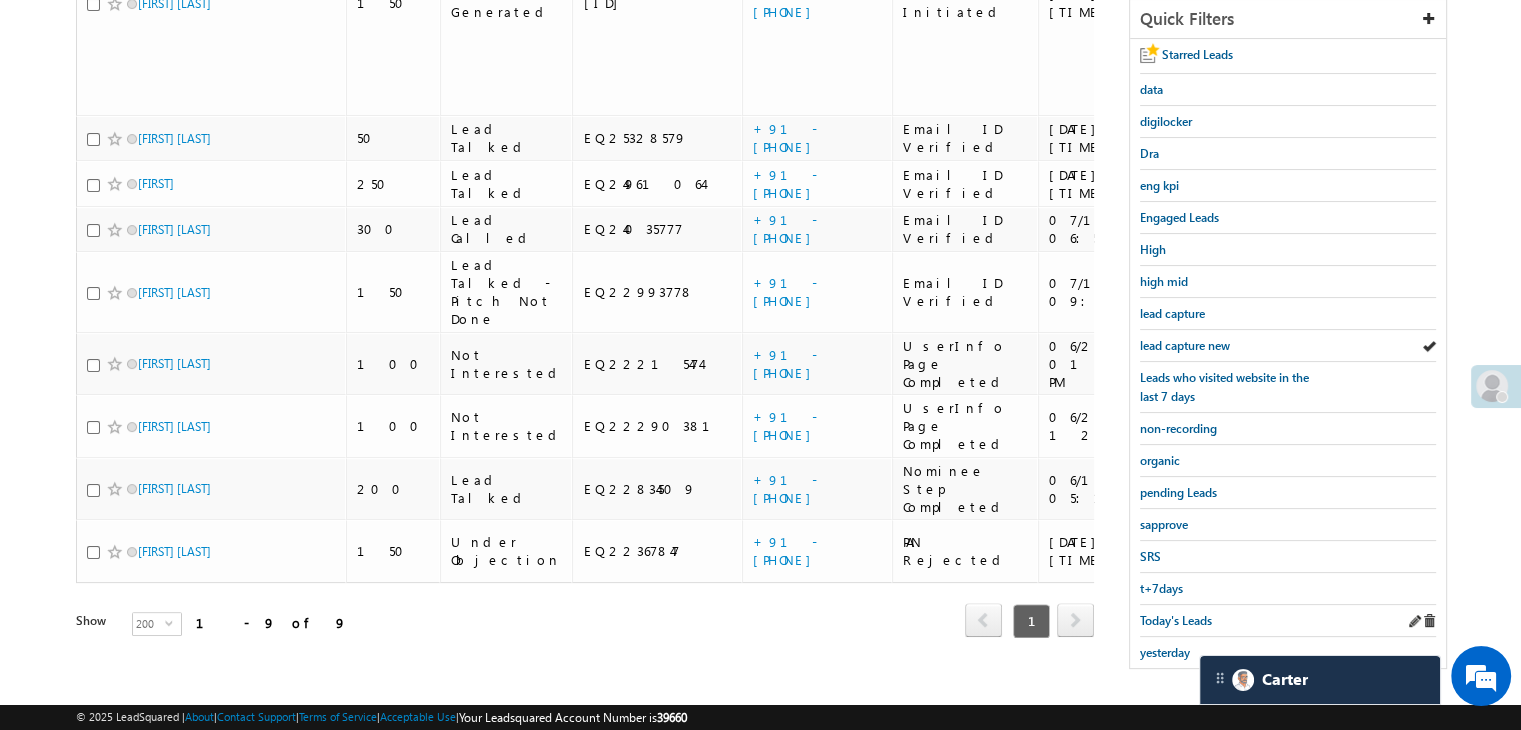 click on "Today's Leads" at bounding box center (1288, 621) 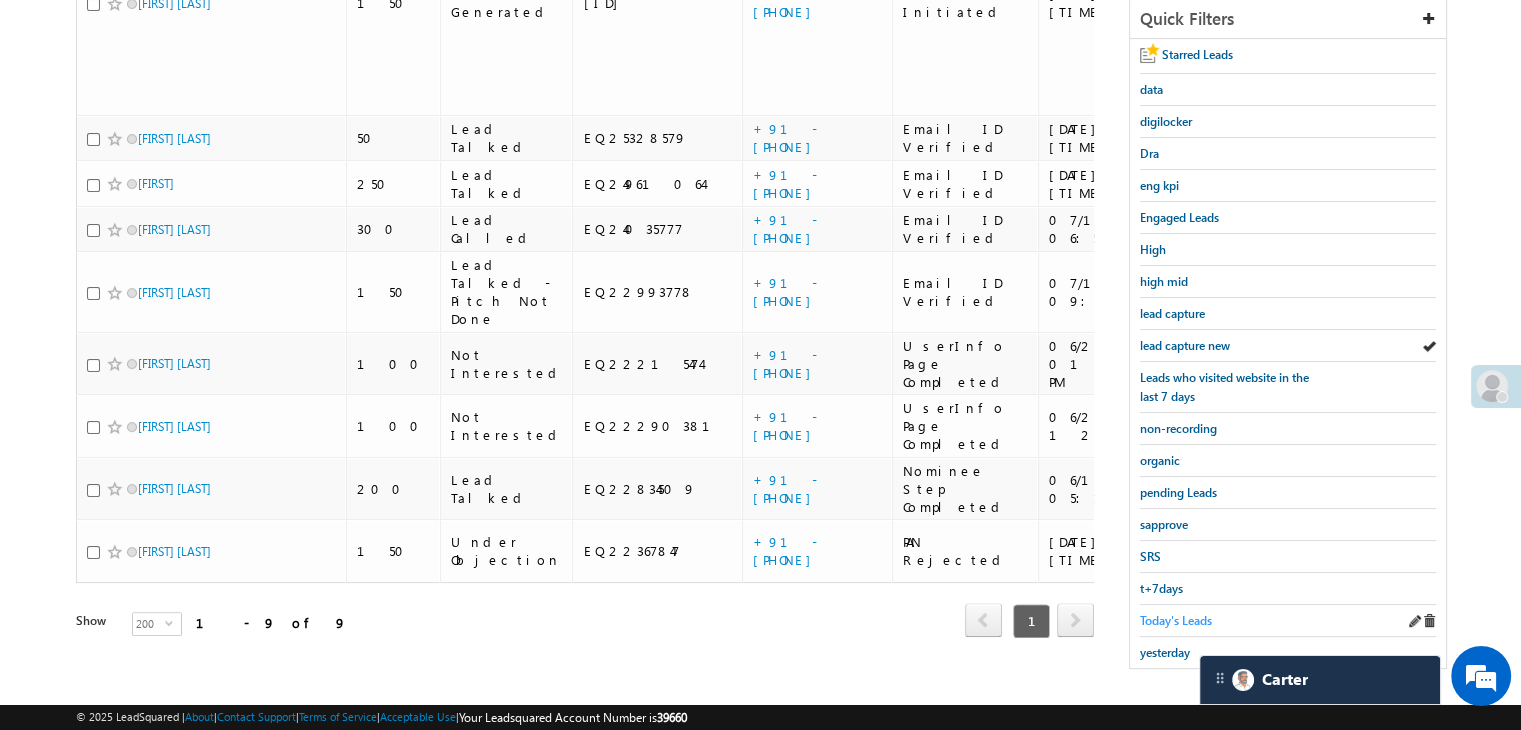 click on "Today's Leads" at bounding box center [1176, 620] 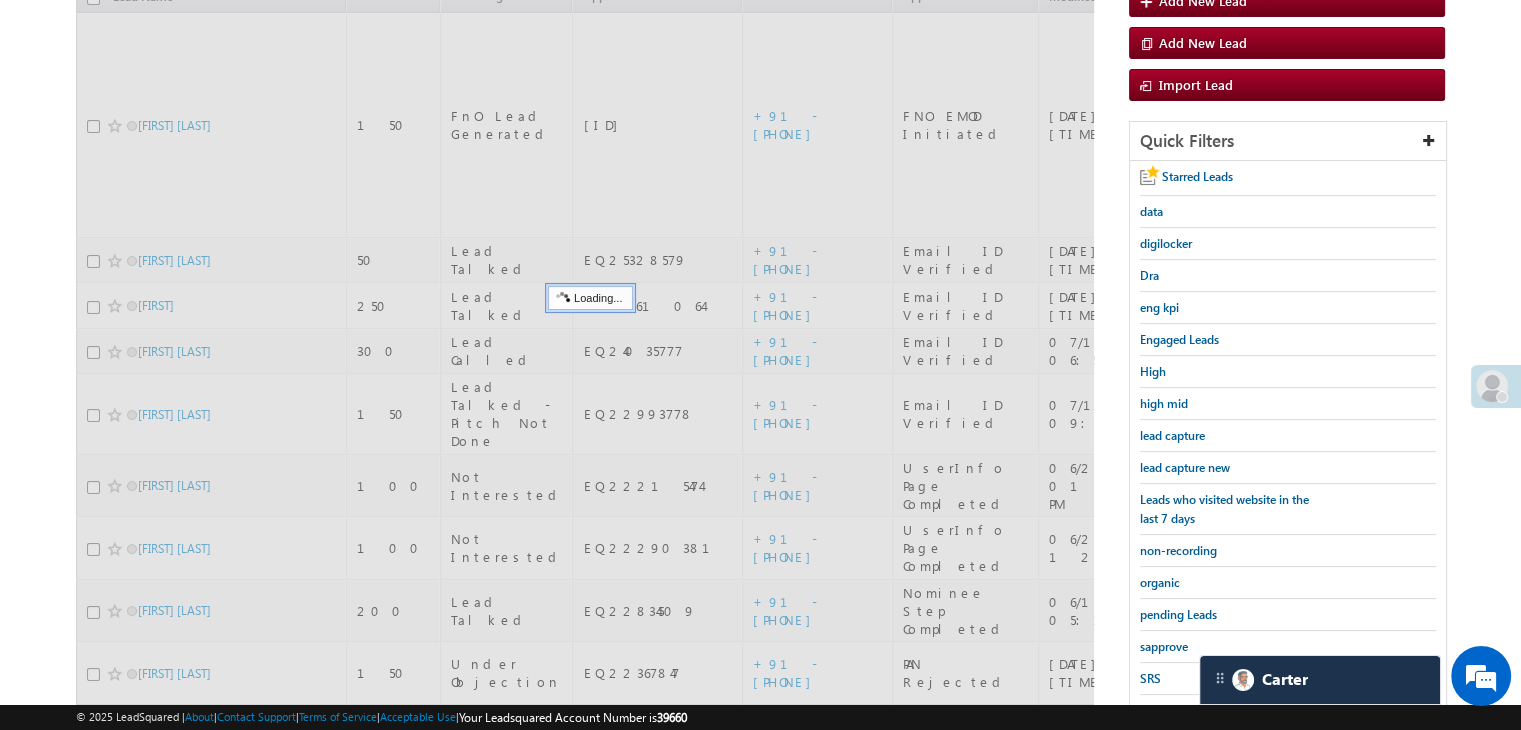scroll, scrollTop: 163, scrollLeft: 0, axis: vertical 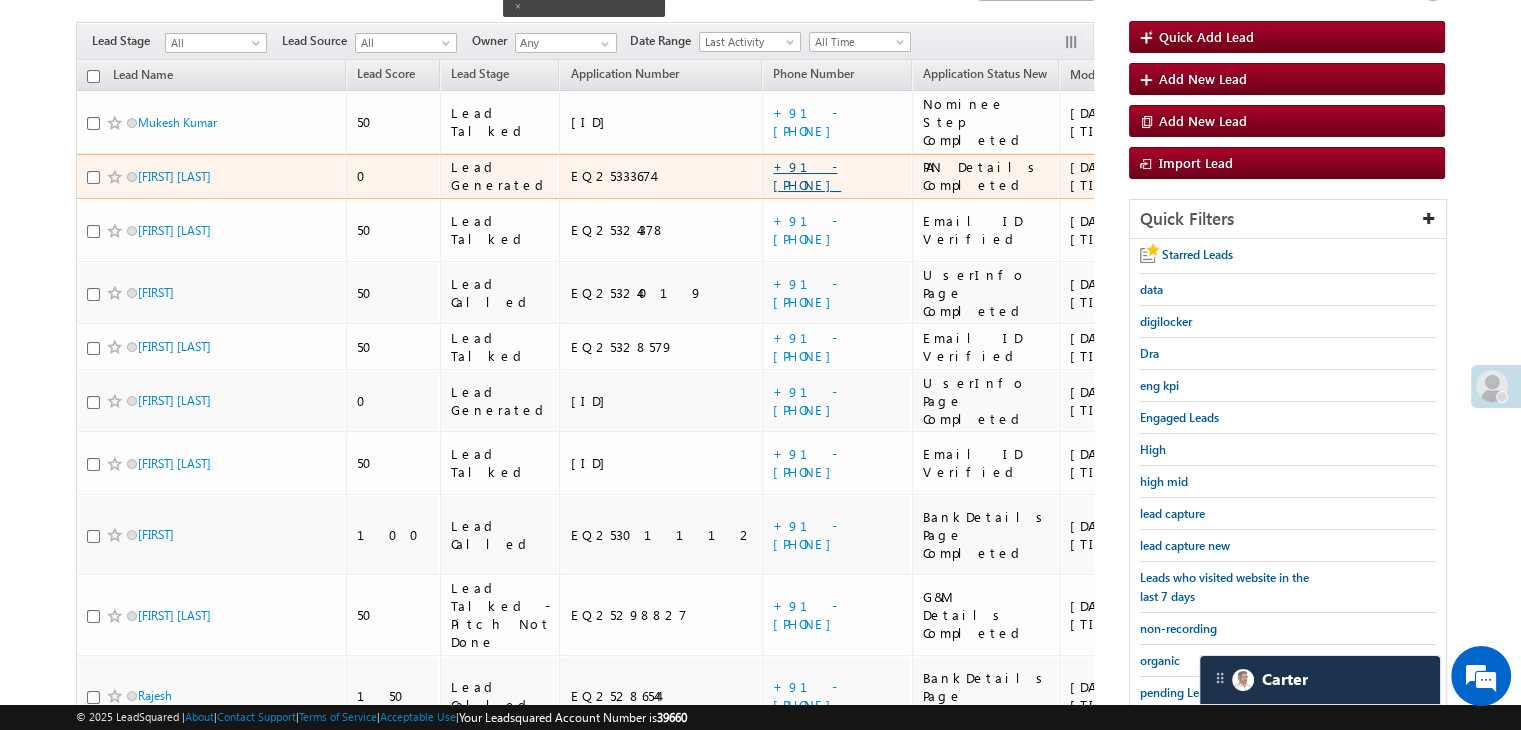 click on "+91-9936211221" at bounding box center (807, 175) 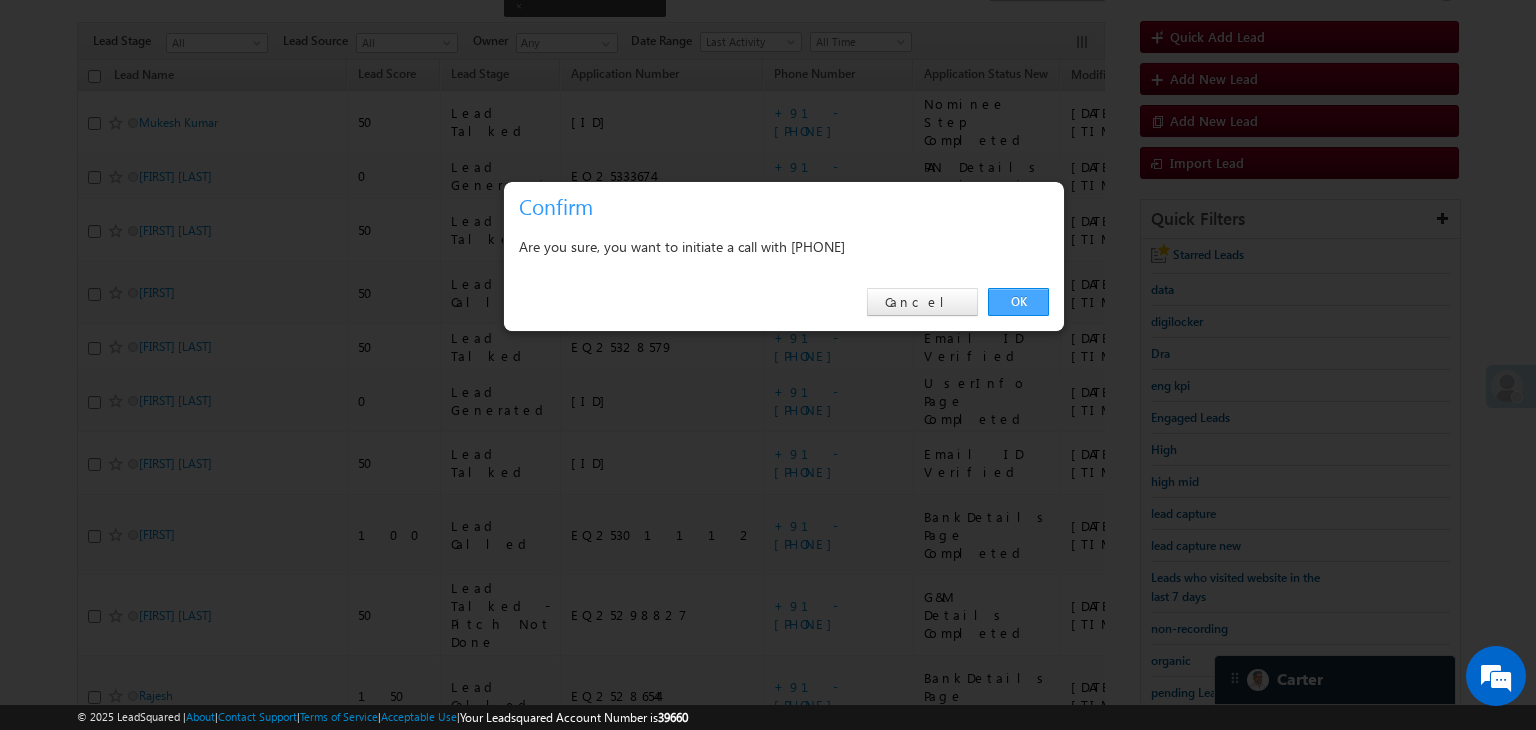 click on "OK" at bounding box center [1018, 302] 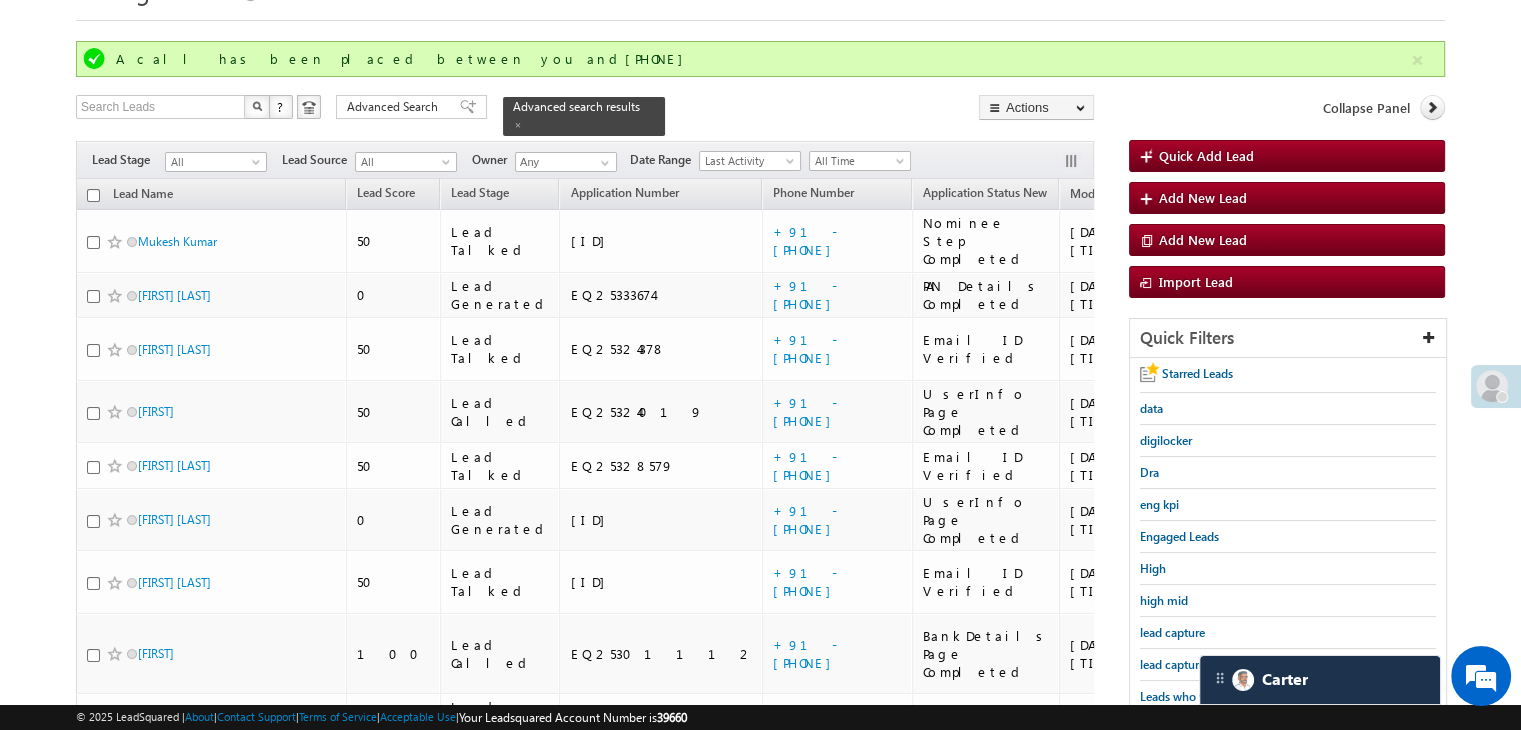 scroll, scrollTop: 0, scrollLeft: 0, axis: both 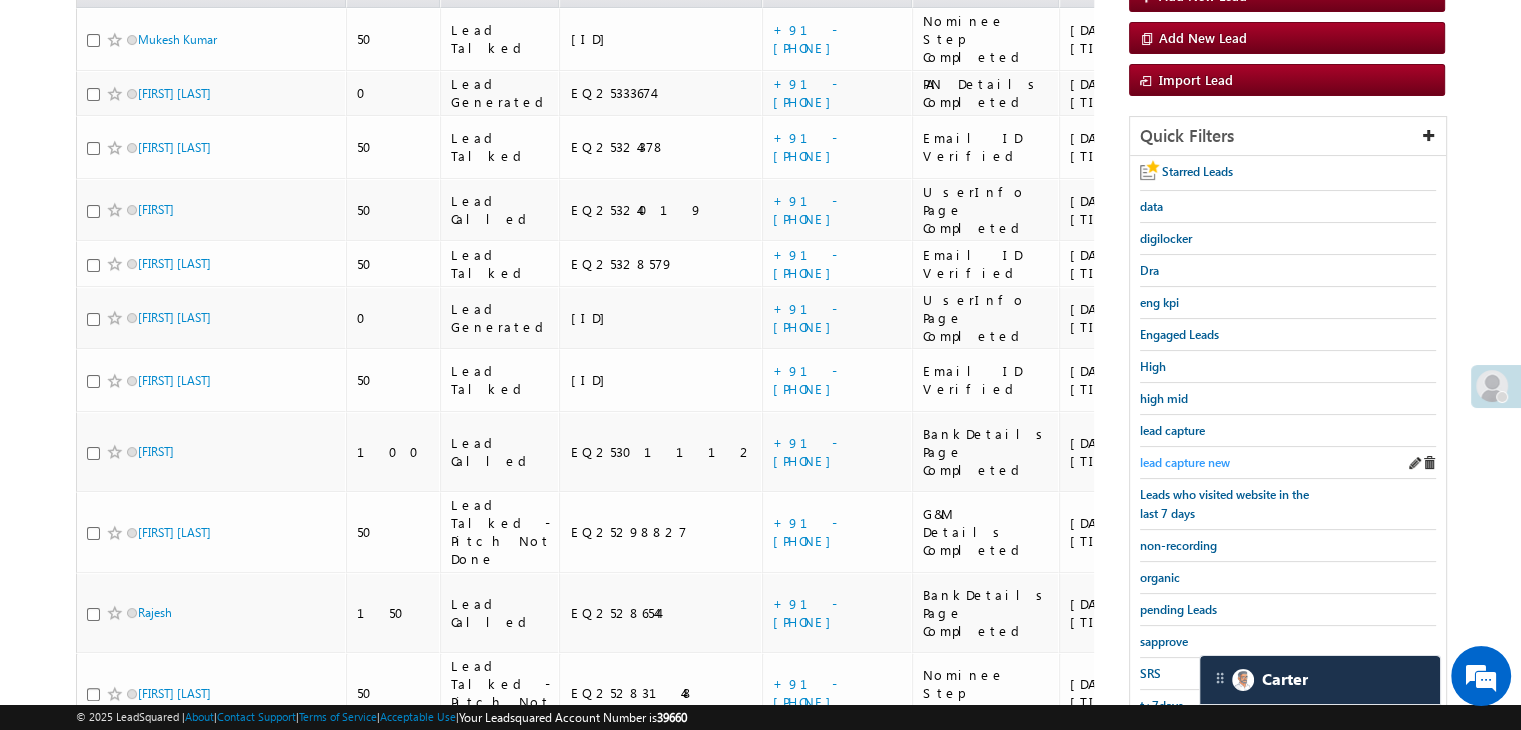 click on "lead capture new" at bounding box center (1185, 462) 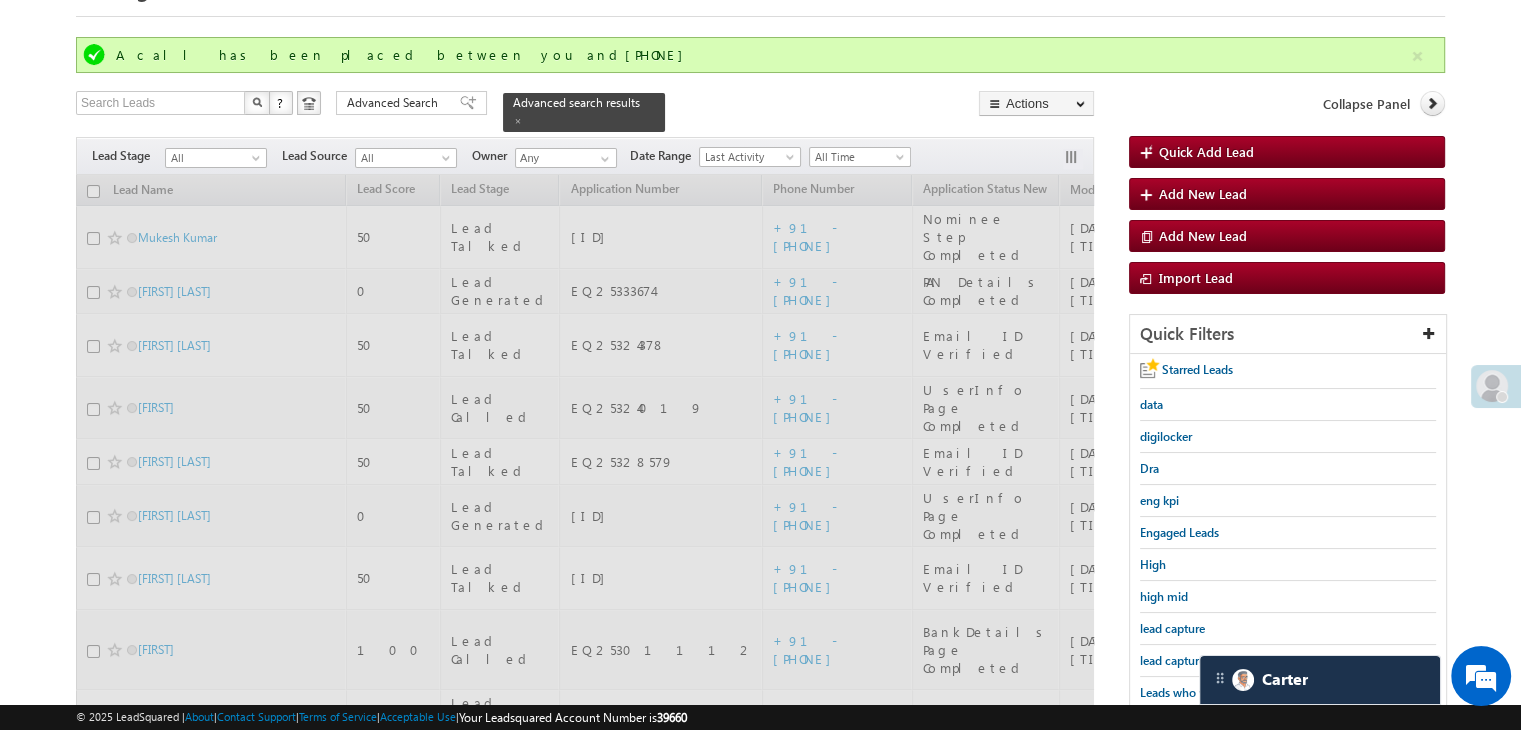 scroll, scrollTop: 100, scrollLeft: 0, axis: vertical 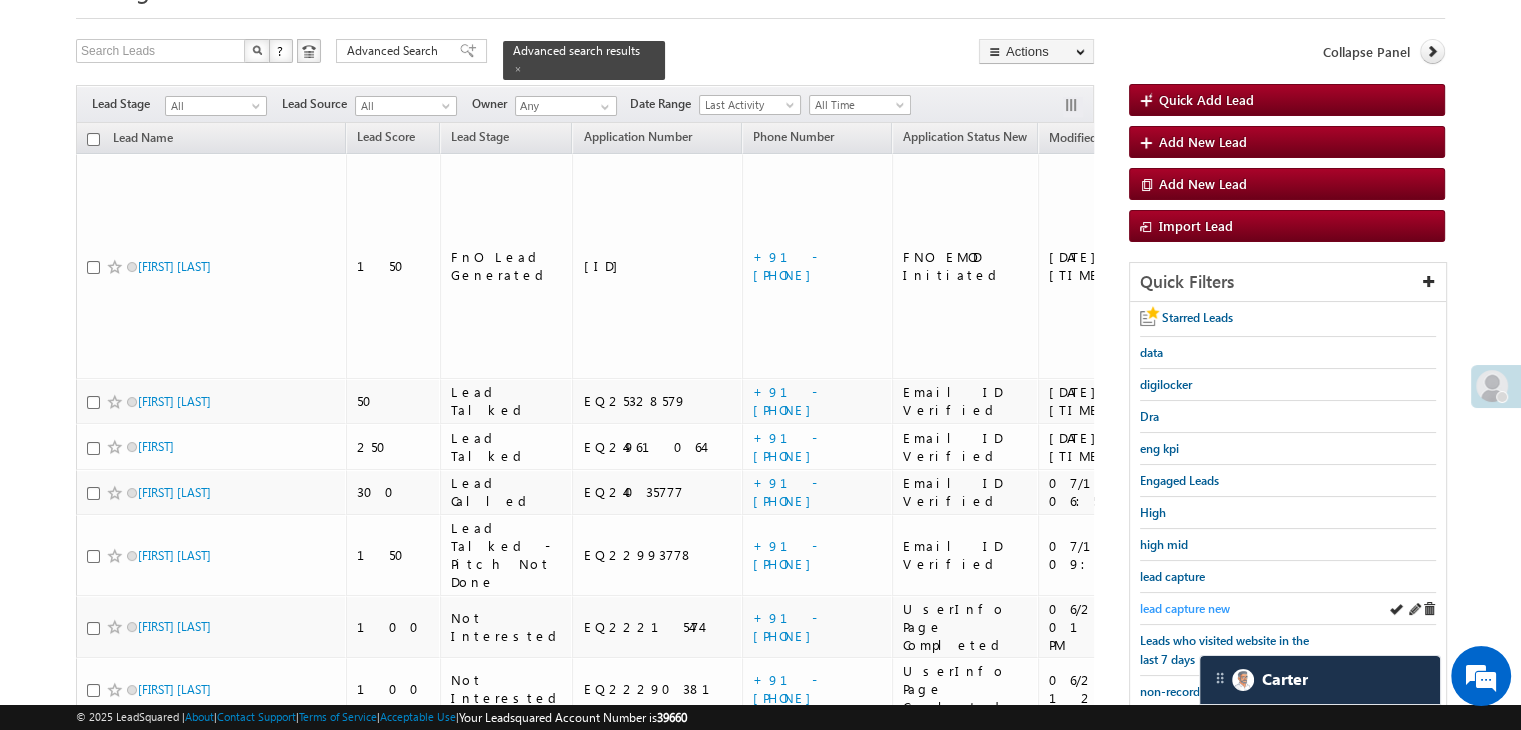 click on "lead capture new" at bounding box center (1185, 608) 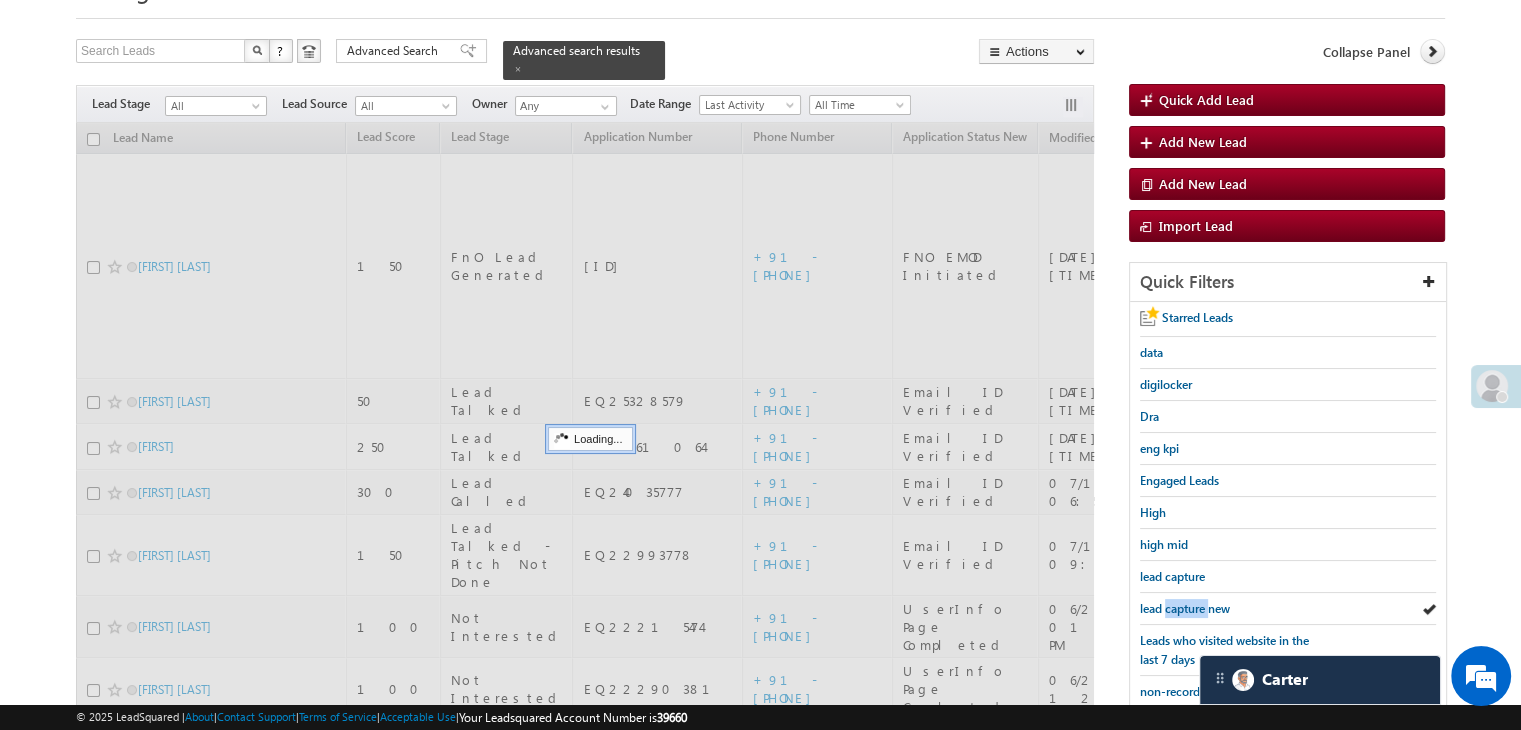 click on "lead capture new" at bounding box center (1185, 608) 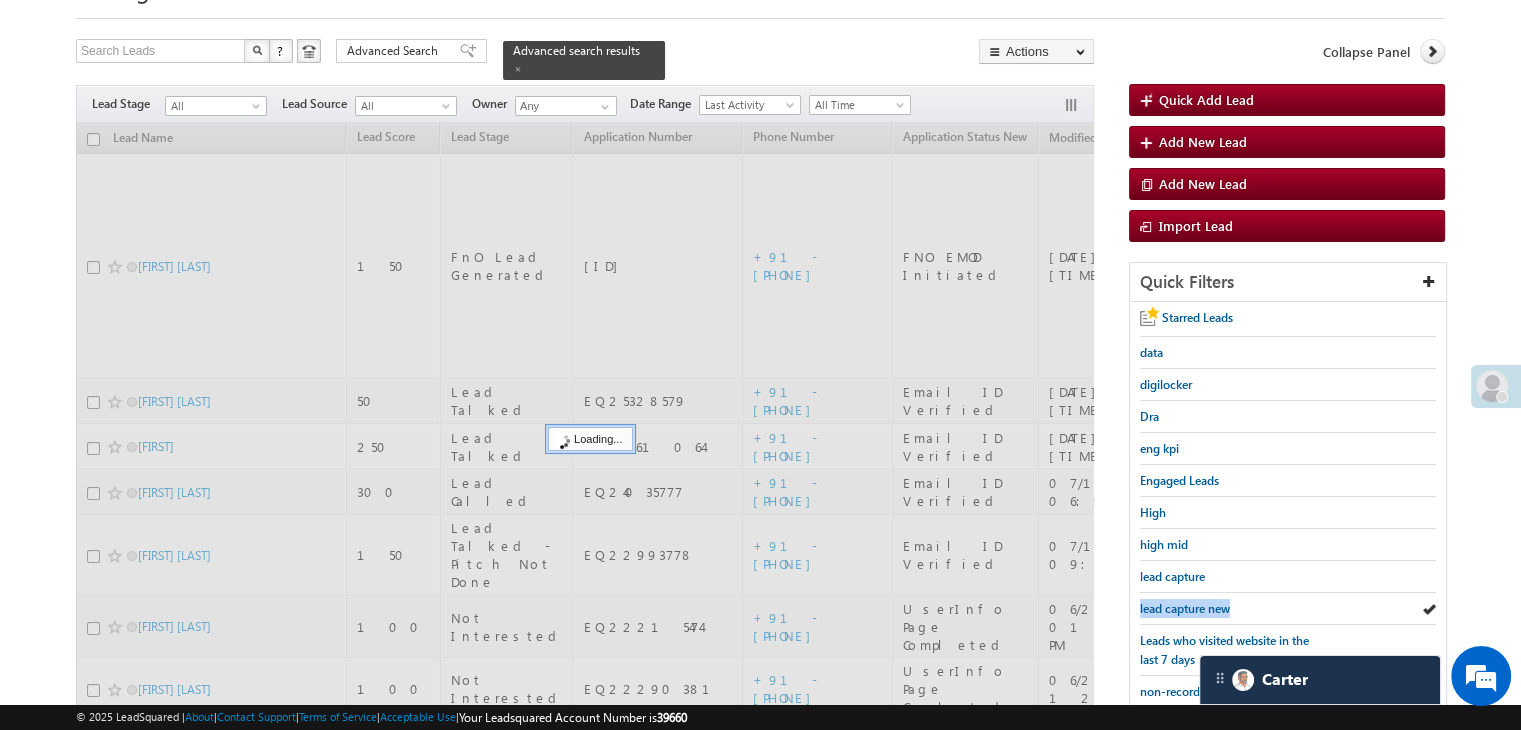click on "lead capture new" at bounding box center (1185, 608) 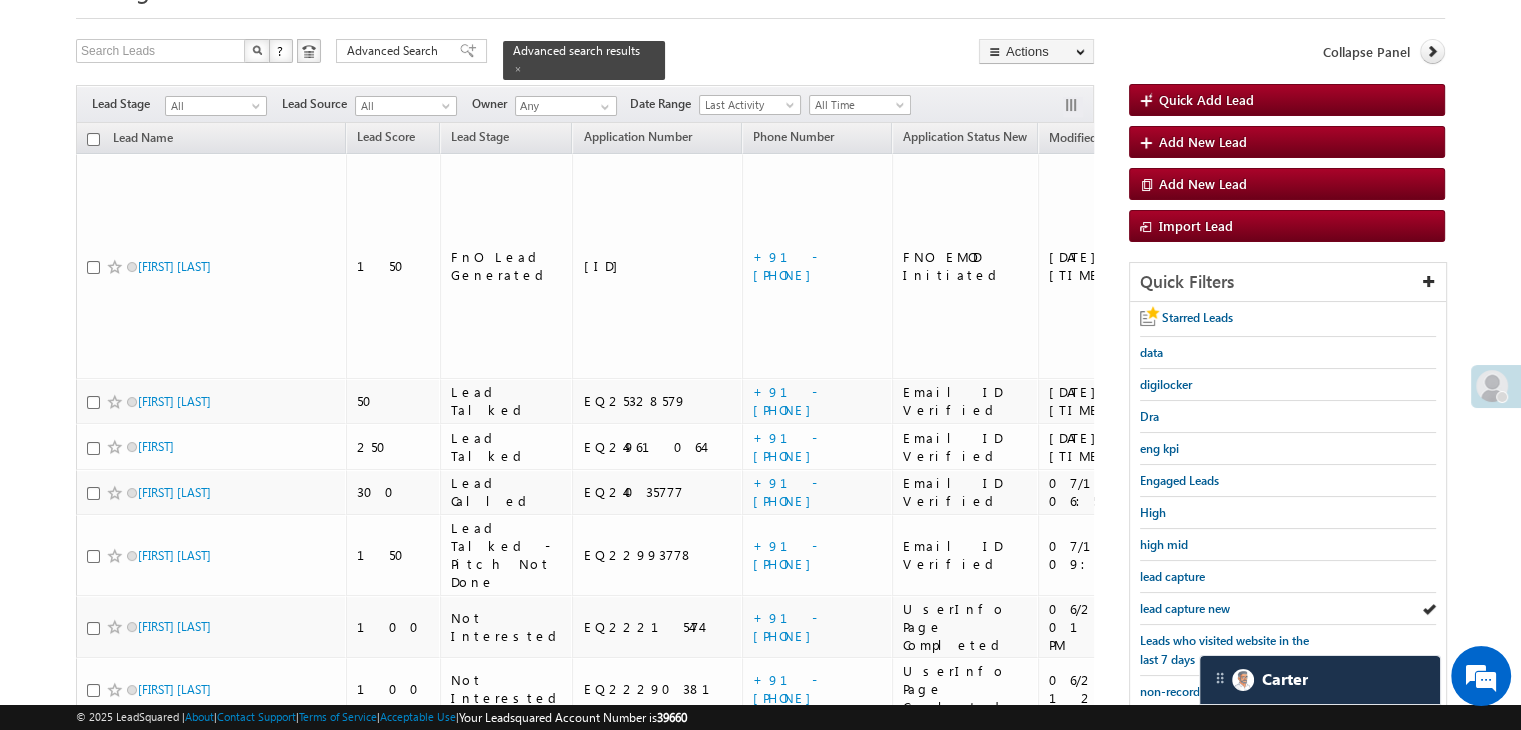 click on "lead capture new" at bounding box center (1185, 608) 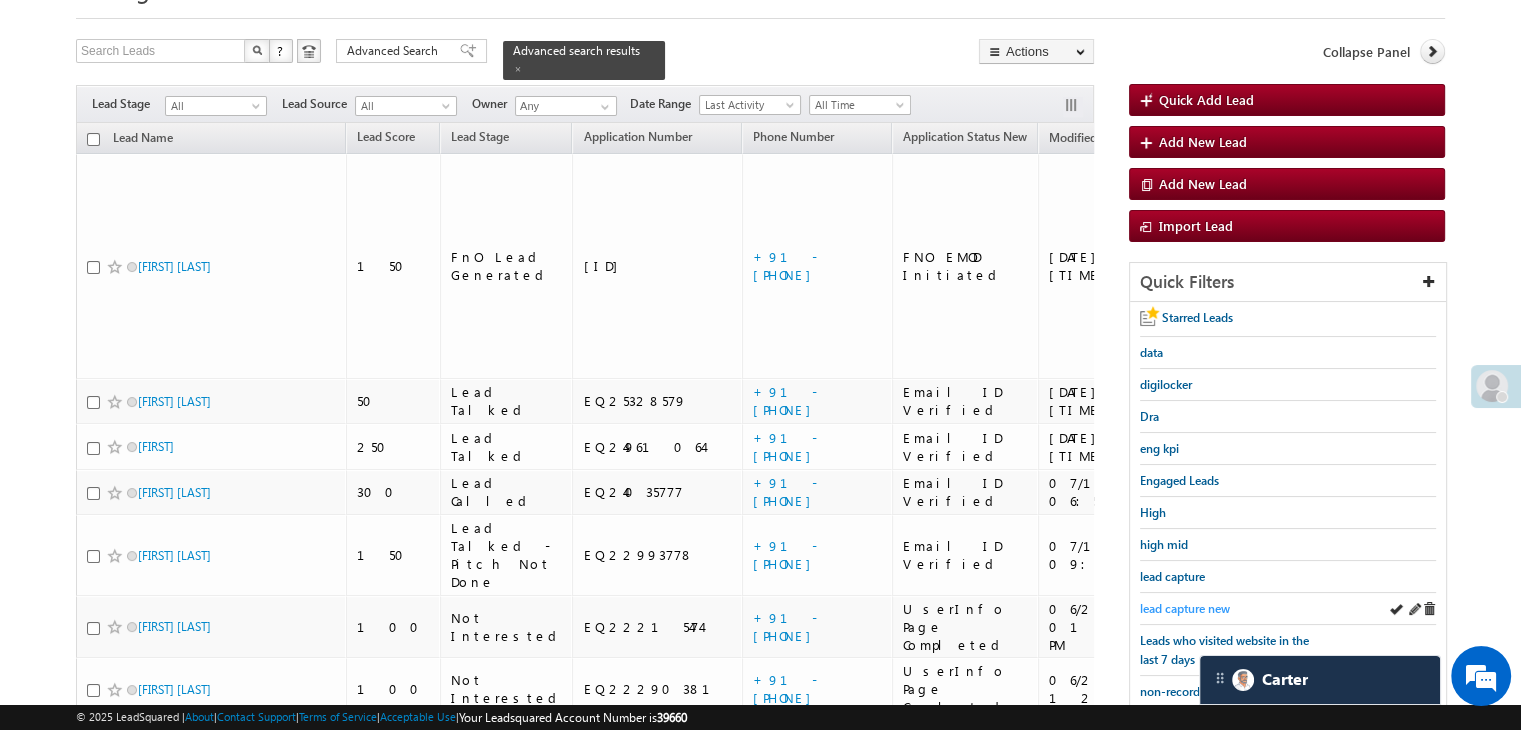 drag, startPoint x: 1158, startPoint y: 588, endPoint x: 1164, endPoint y: 599, distance: 12.529964 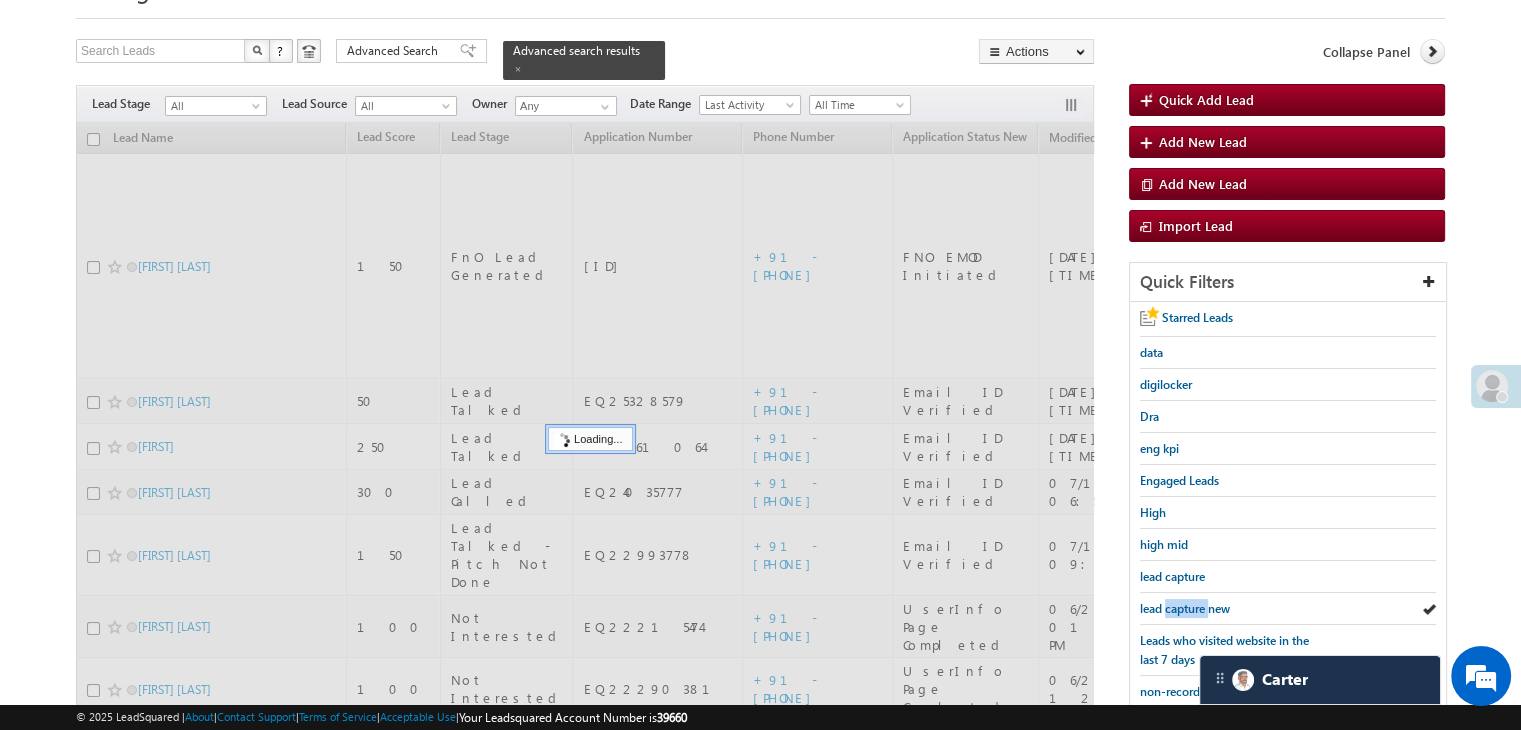 click on "lead capture new" at bounding box center (1185, 608) 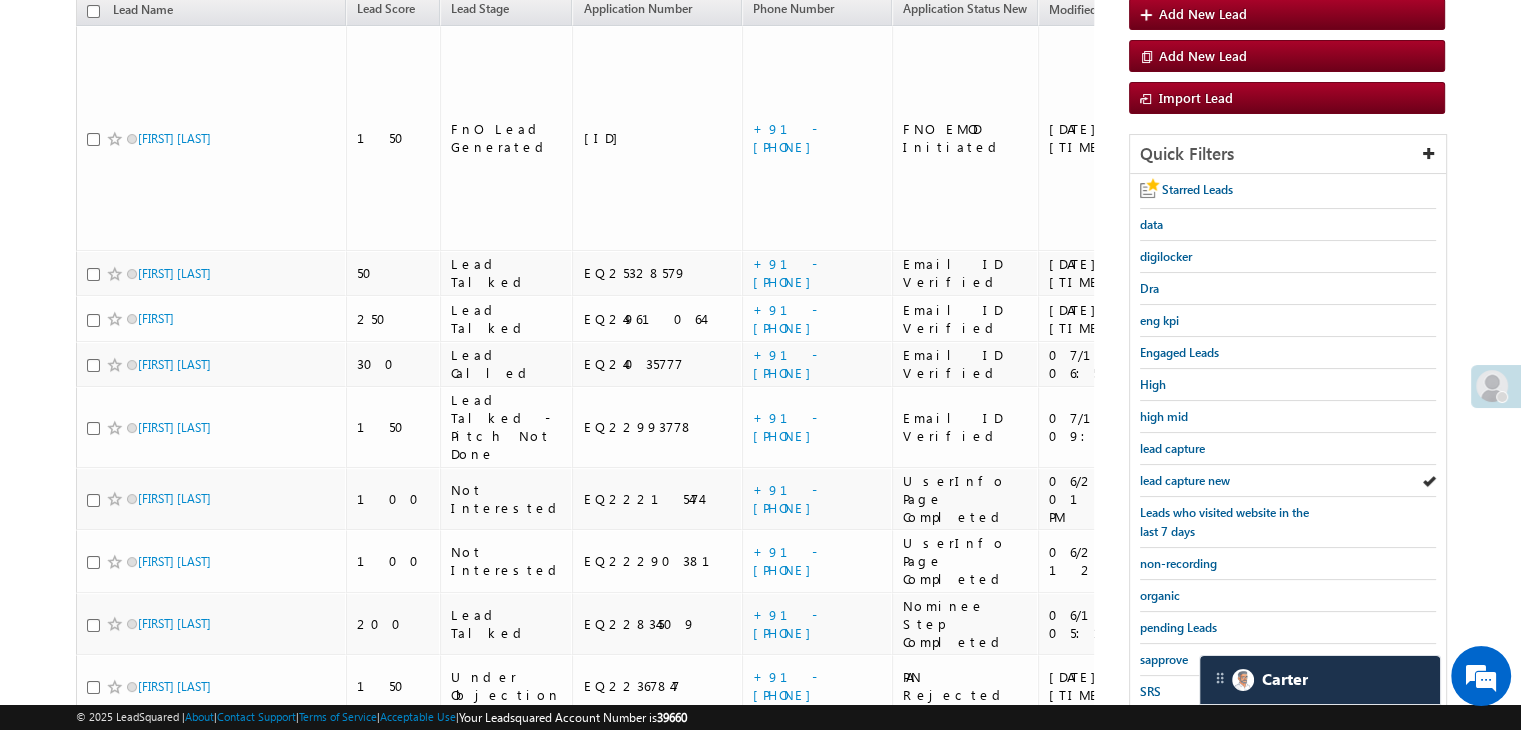 scroll, scrollTop: 363, scrollLeft: 0, axis: vertical 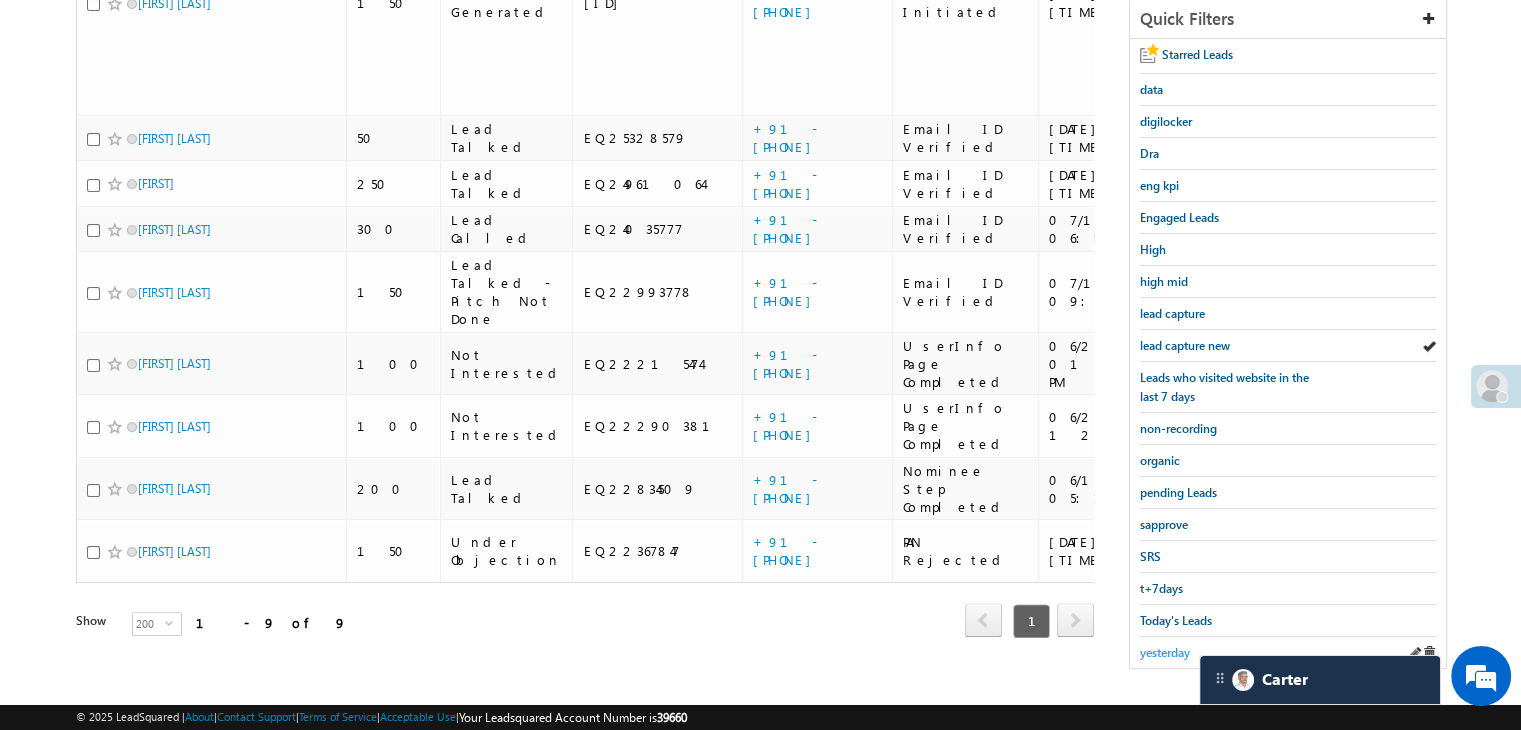 click on "yesterday" at bounding box center [1165, 652] 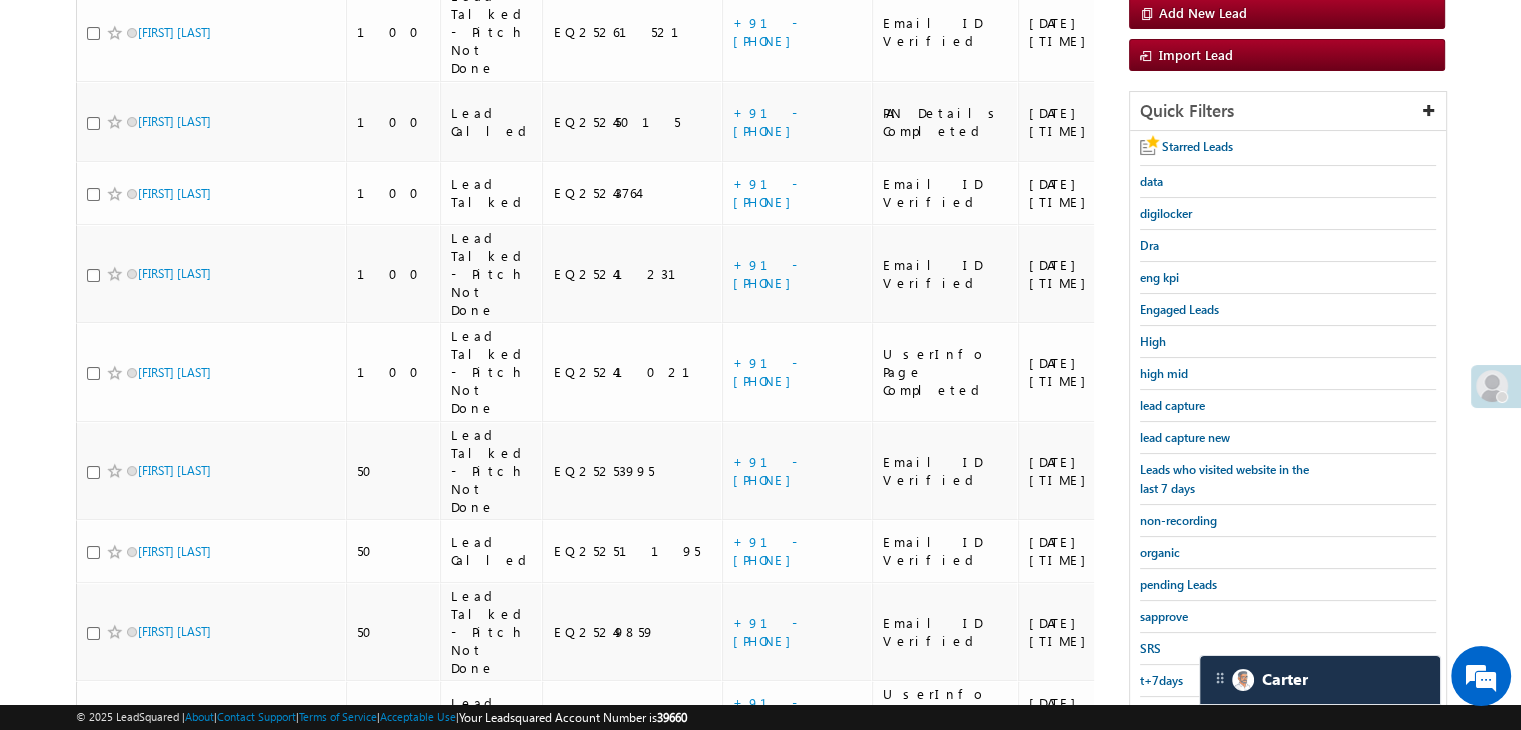 scroll, scrollTop: 163, scrollLeft: 0, axis: vertical 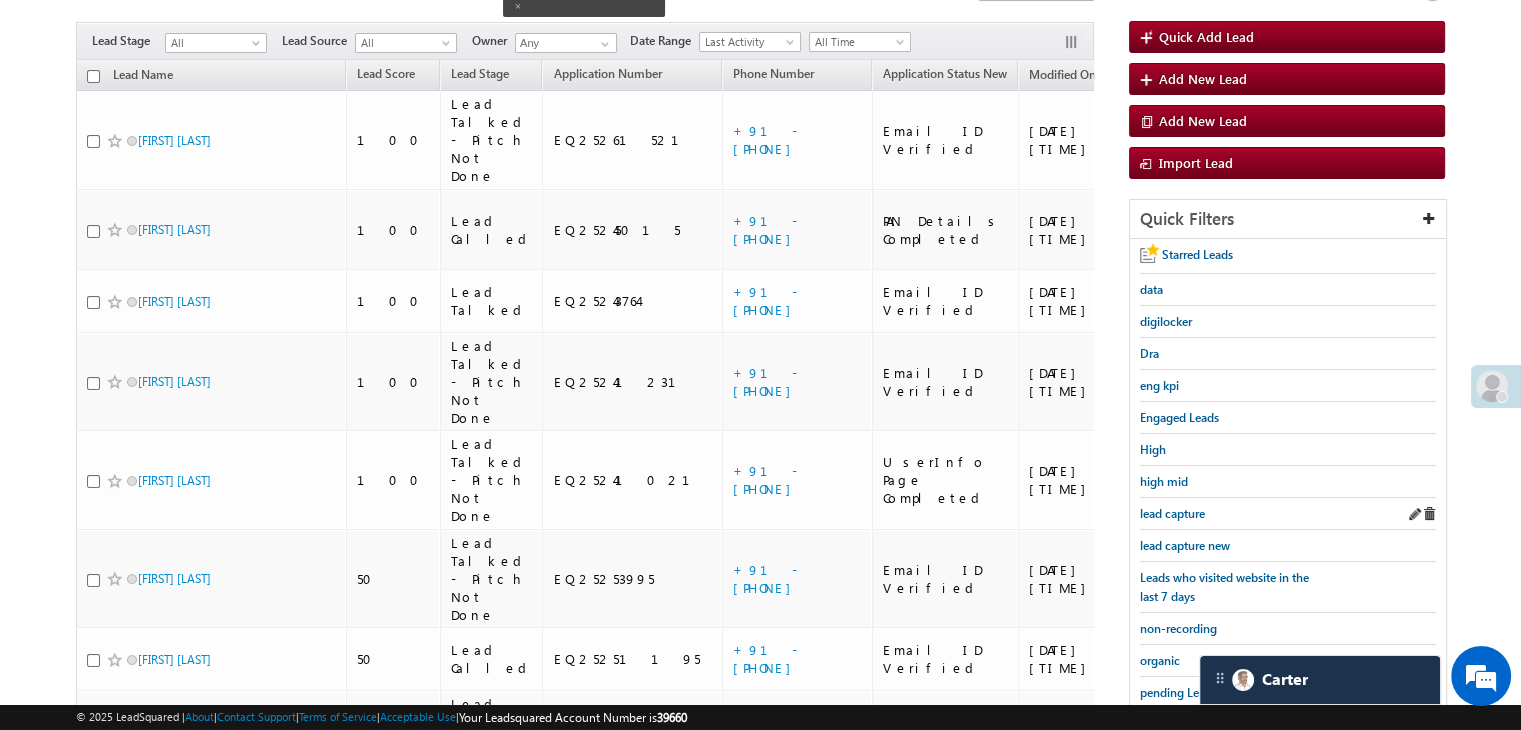 click on "lead capture" at bounding box center [1288, 514] 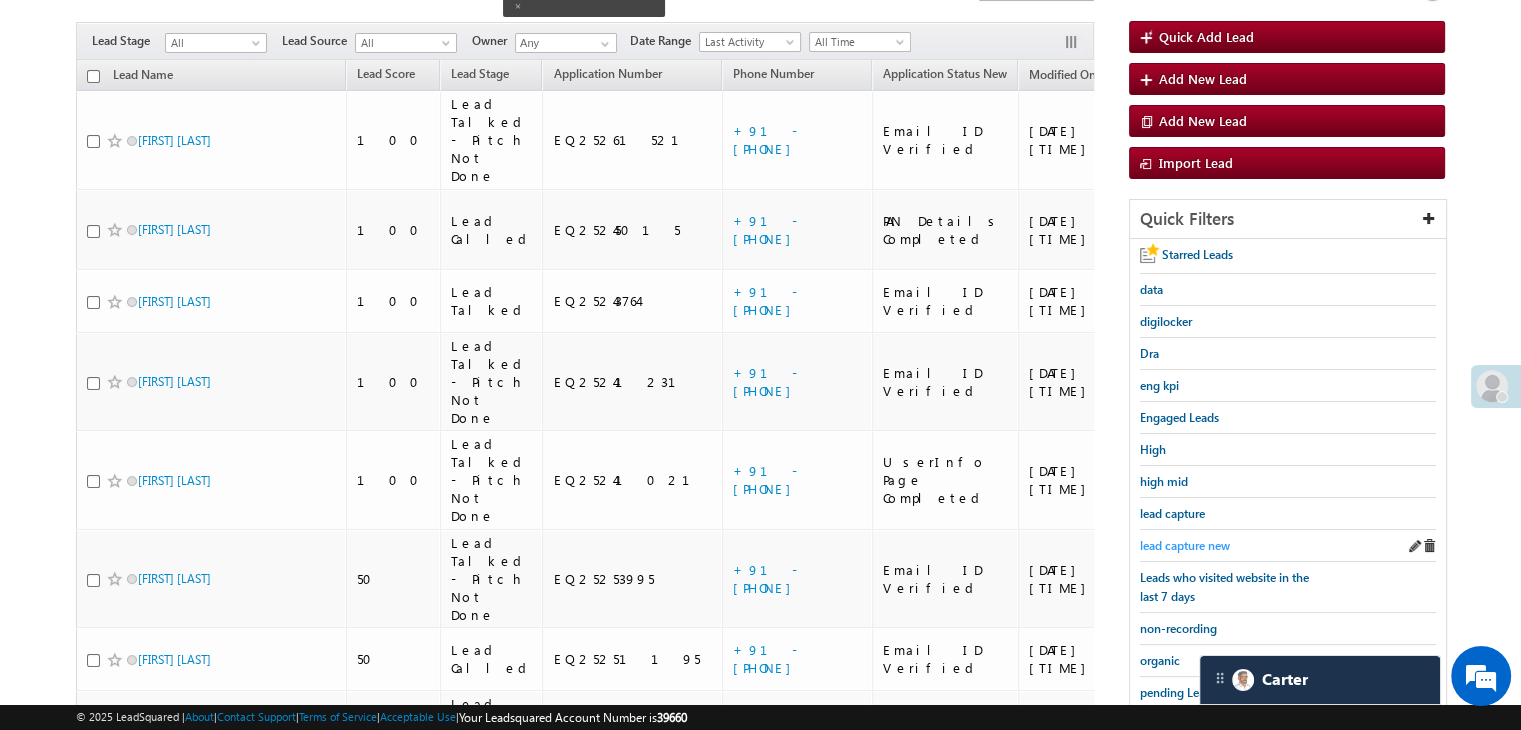 click on "lead capture new" at bounding box center (1288, 546) 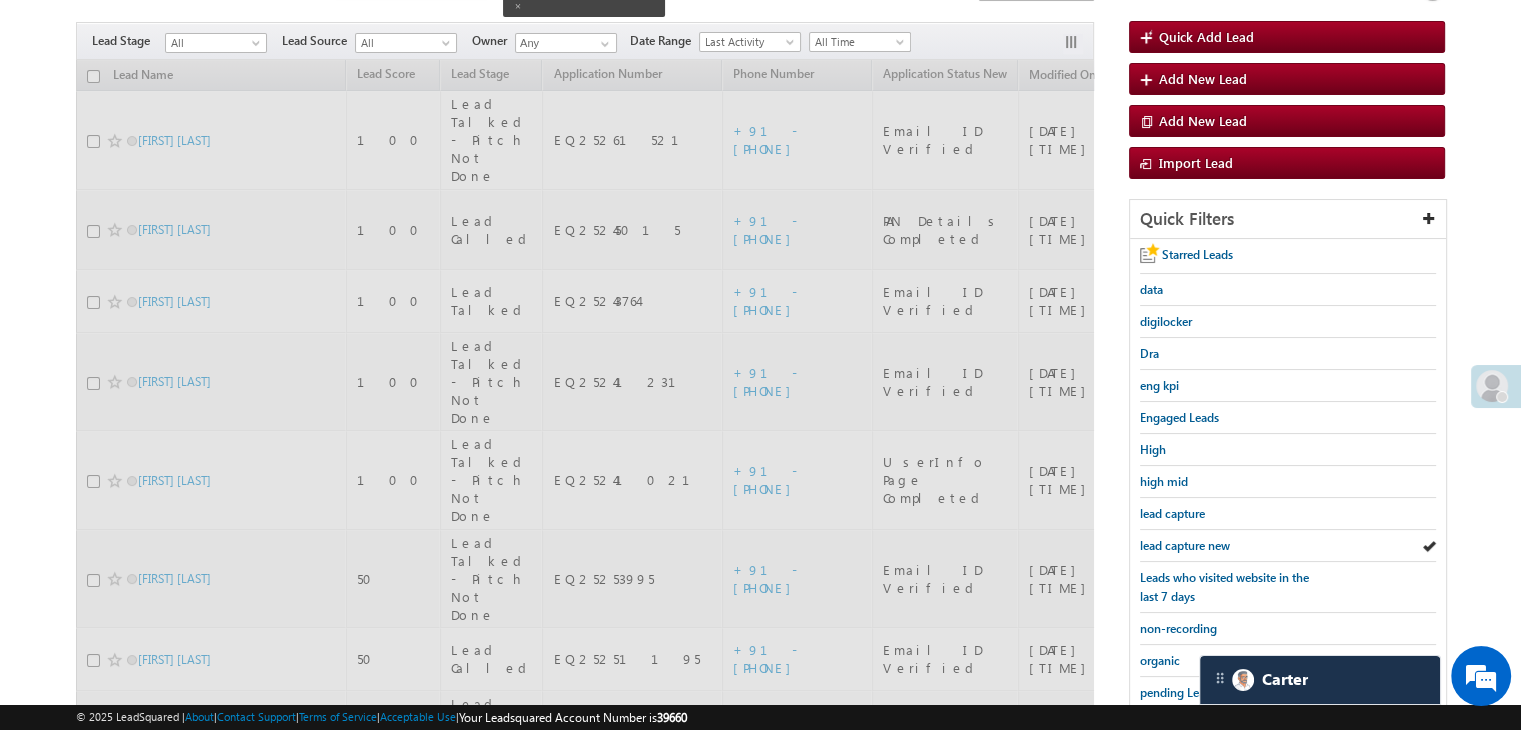click on "lead capture new" at bounding box center [1185, 545] 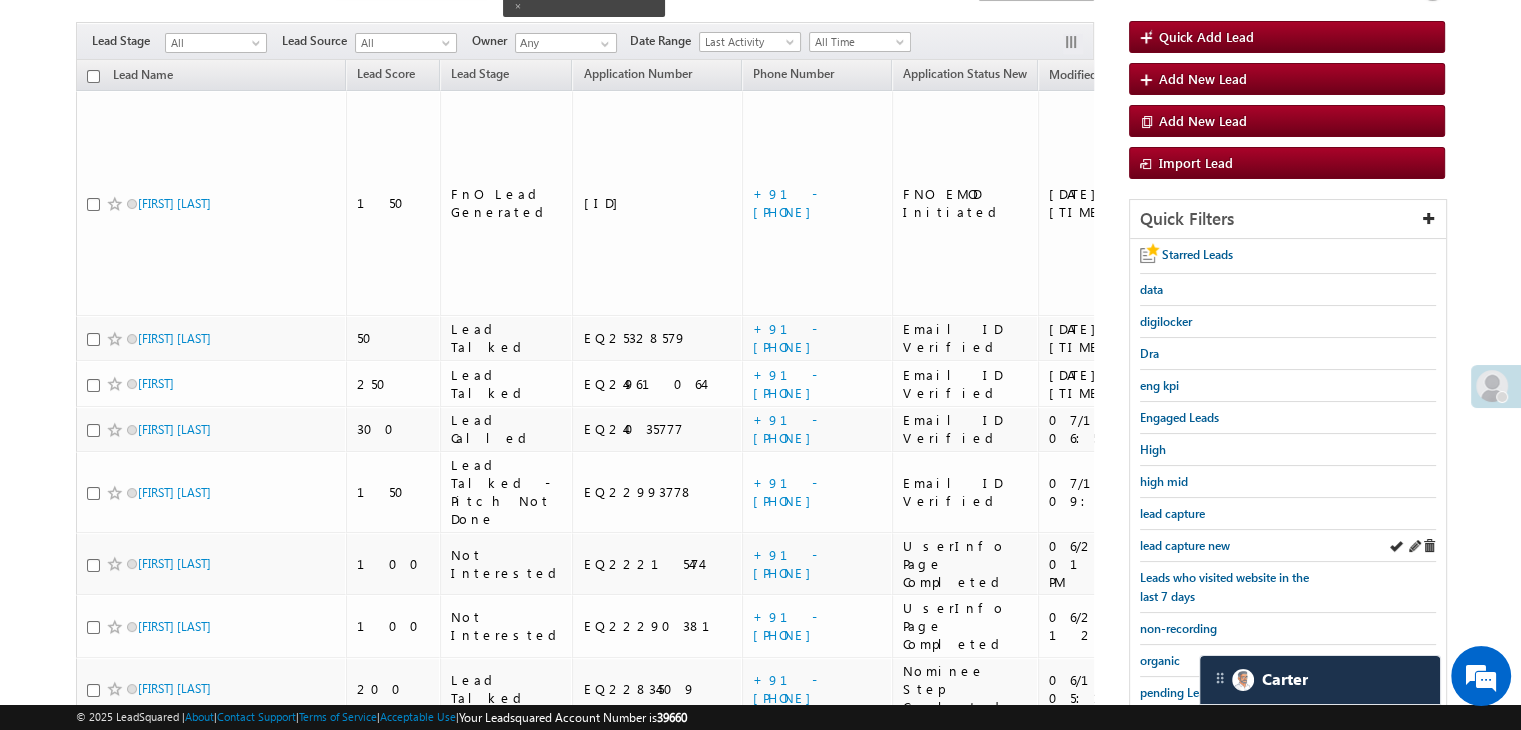 click on "lead capture new" at bounding box center [1288, 546] 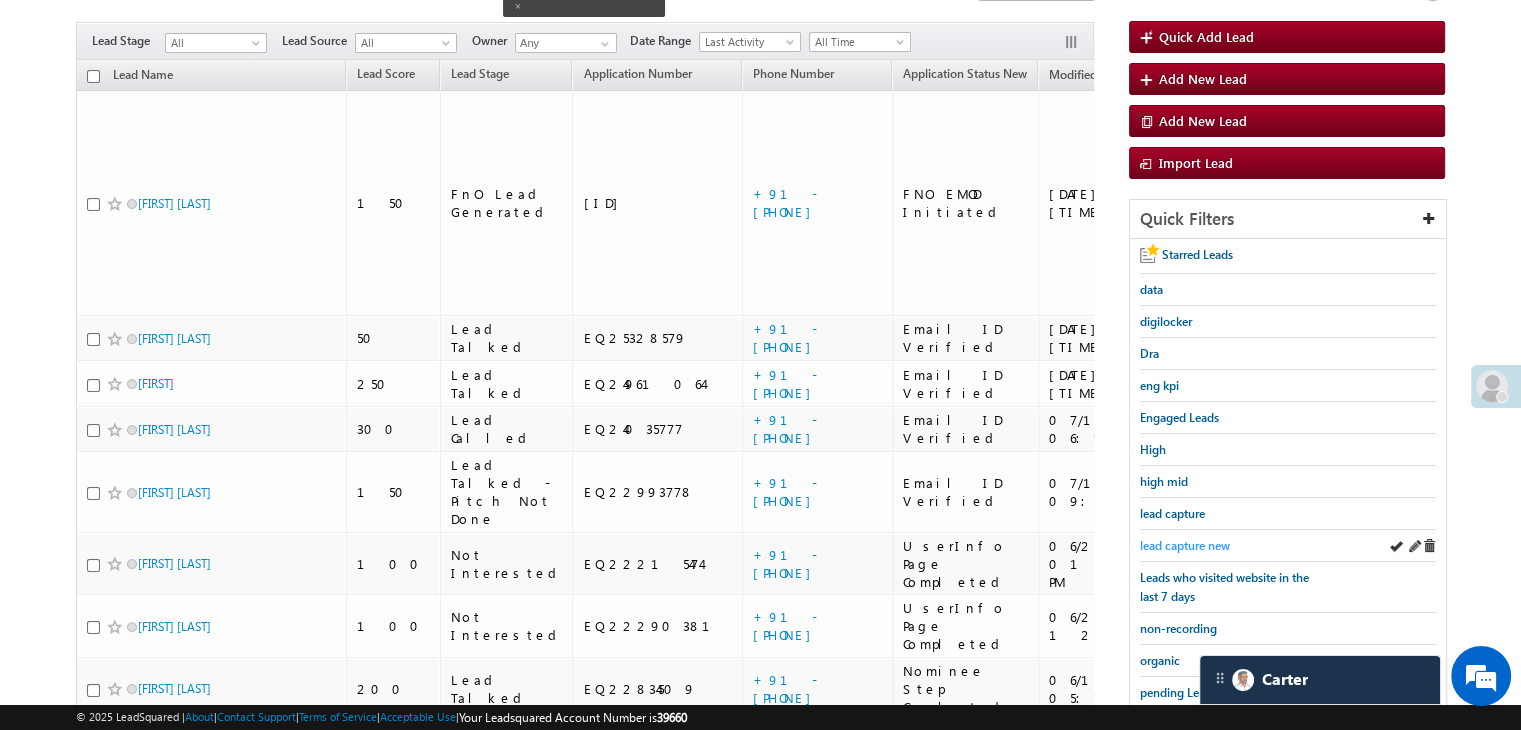 click on "lead capture new" at bounding box center [1185, 545] 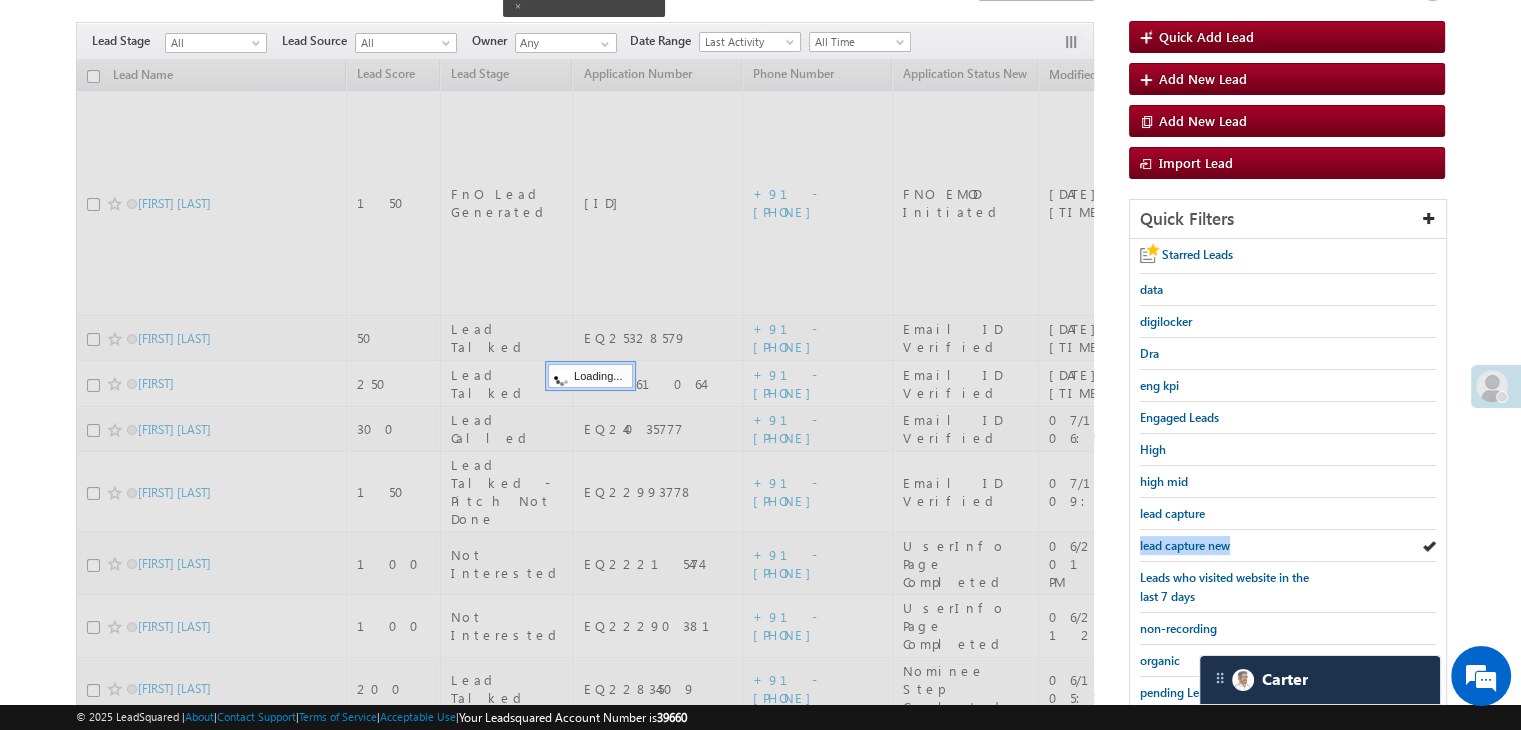 click on "lead capture new" at bounding box center [1185, 545] 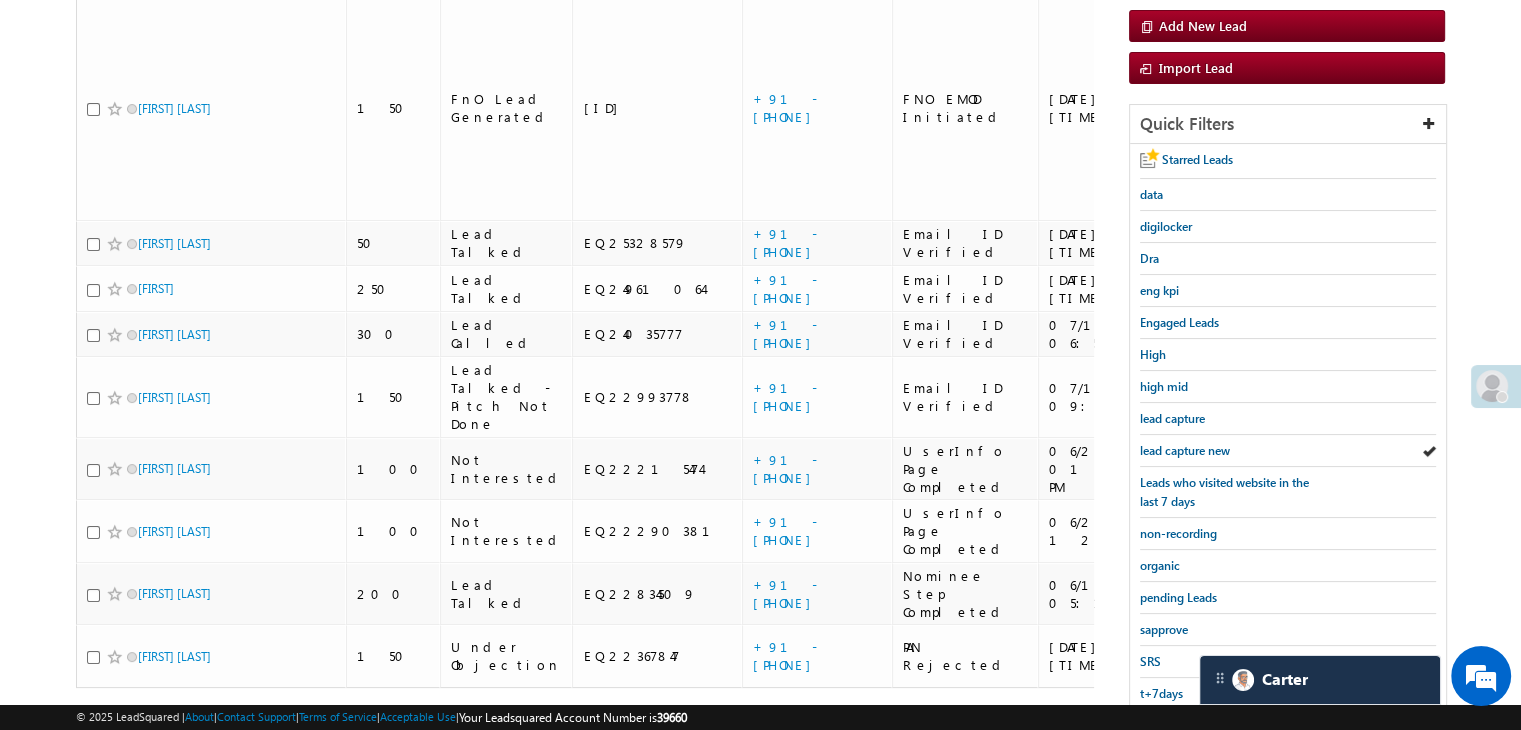 scroll, scrollTop: 363, scrollLeft: 0, axis: vertical 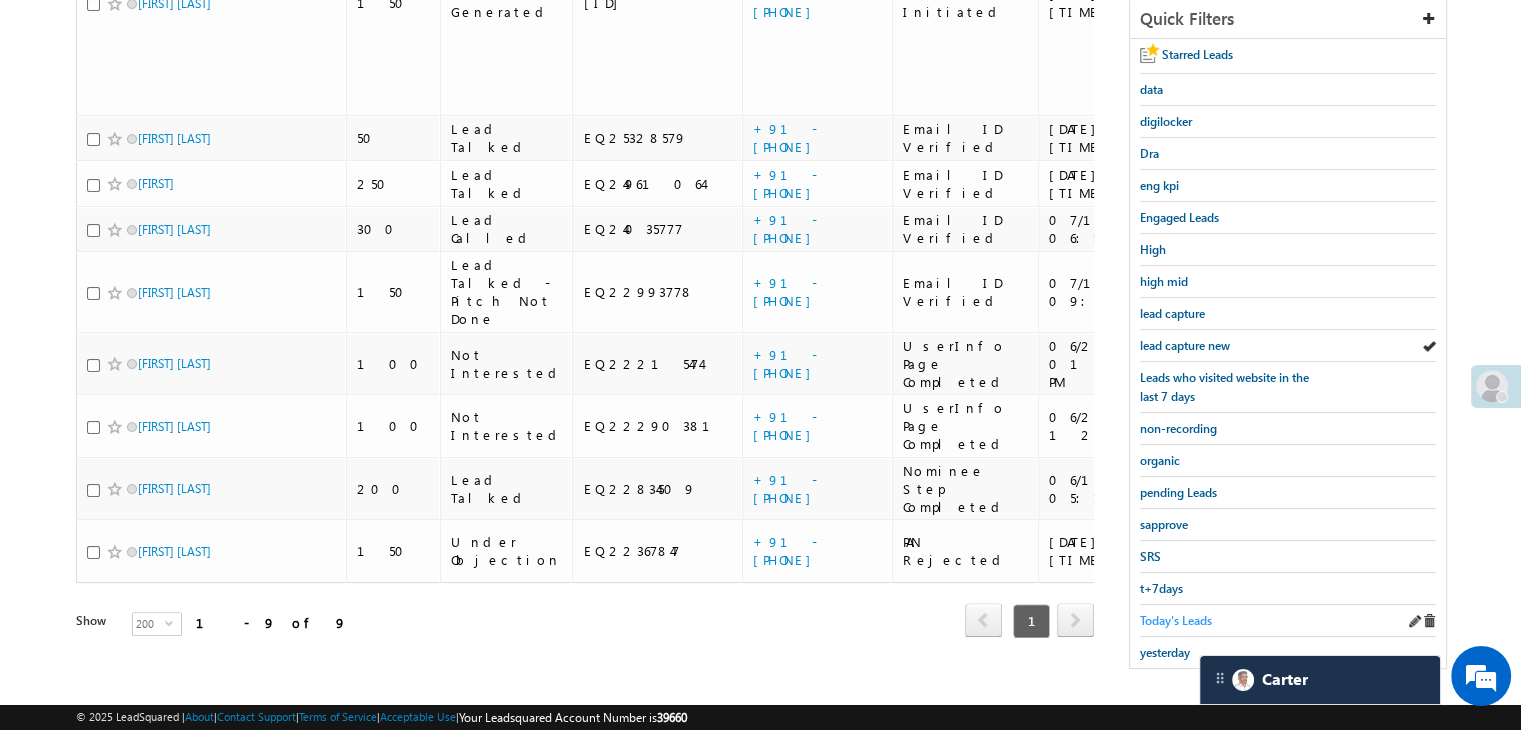 click on "Today's Leads" at bounding box center (1176, 620) 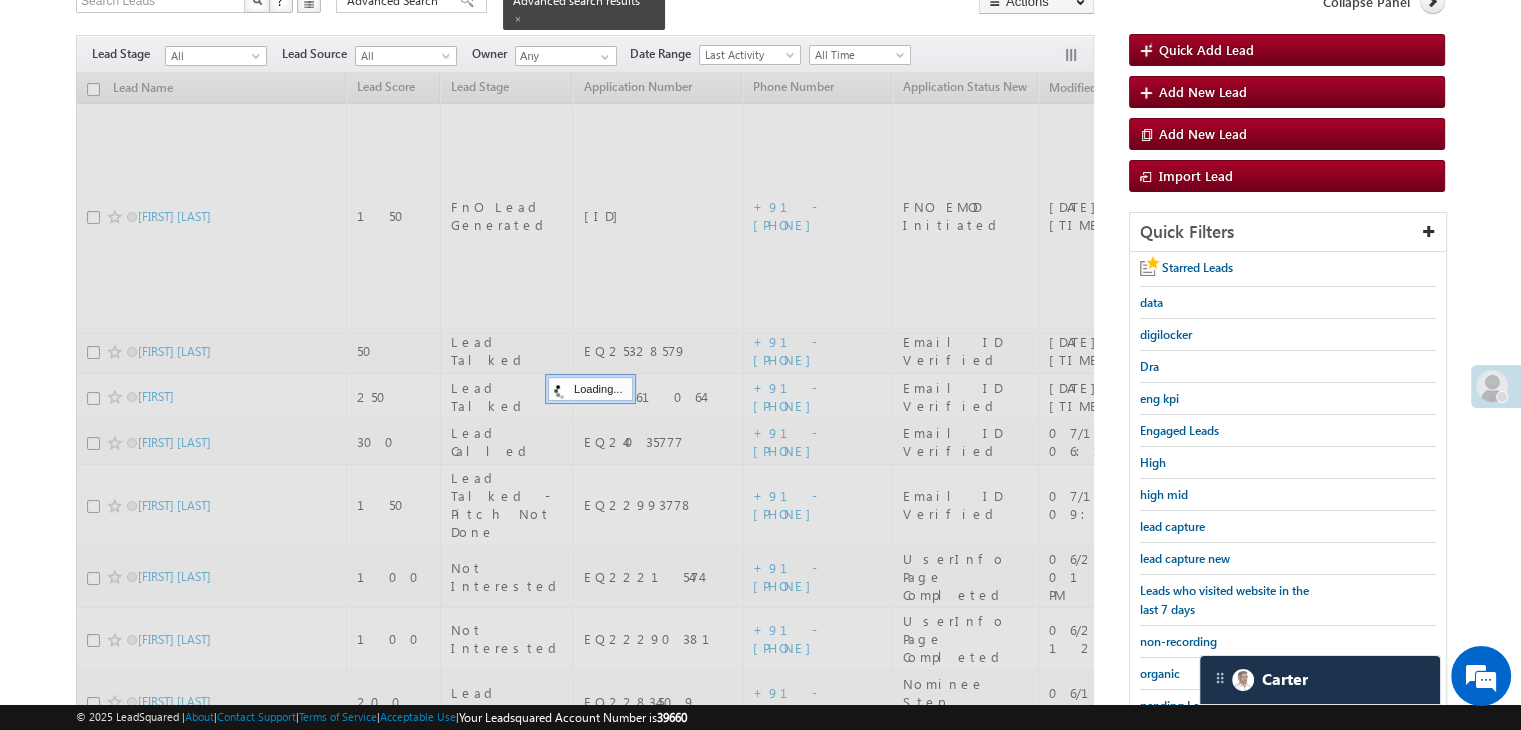 scroll, scrollTop: 63, scrollLeft: 0, axis: vertical 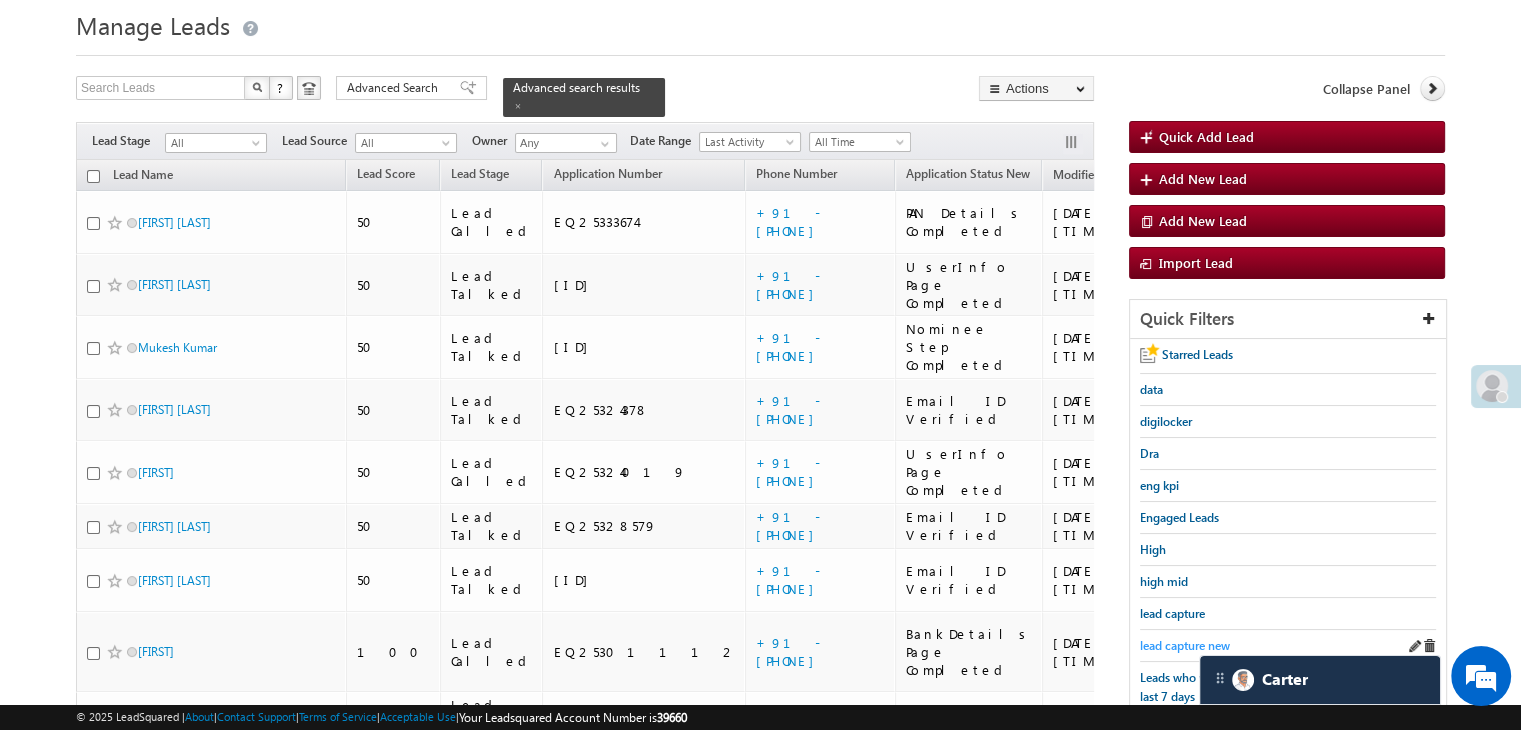click on "lead capture new" at bounding box center (1185, 645) 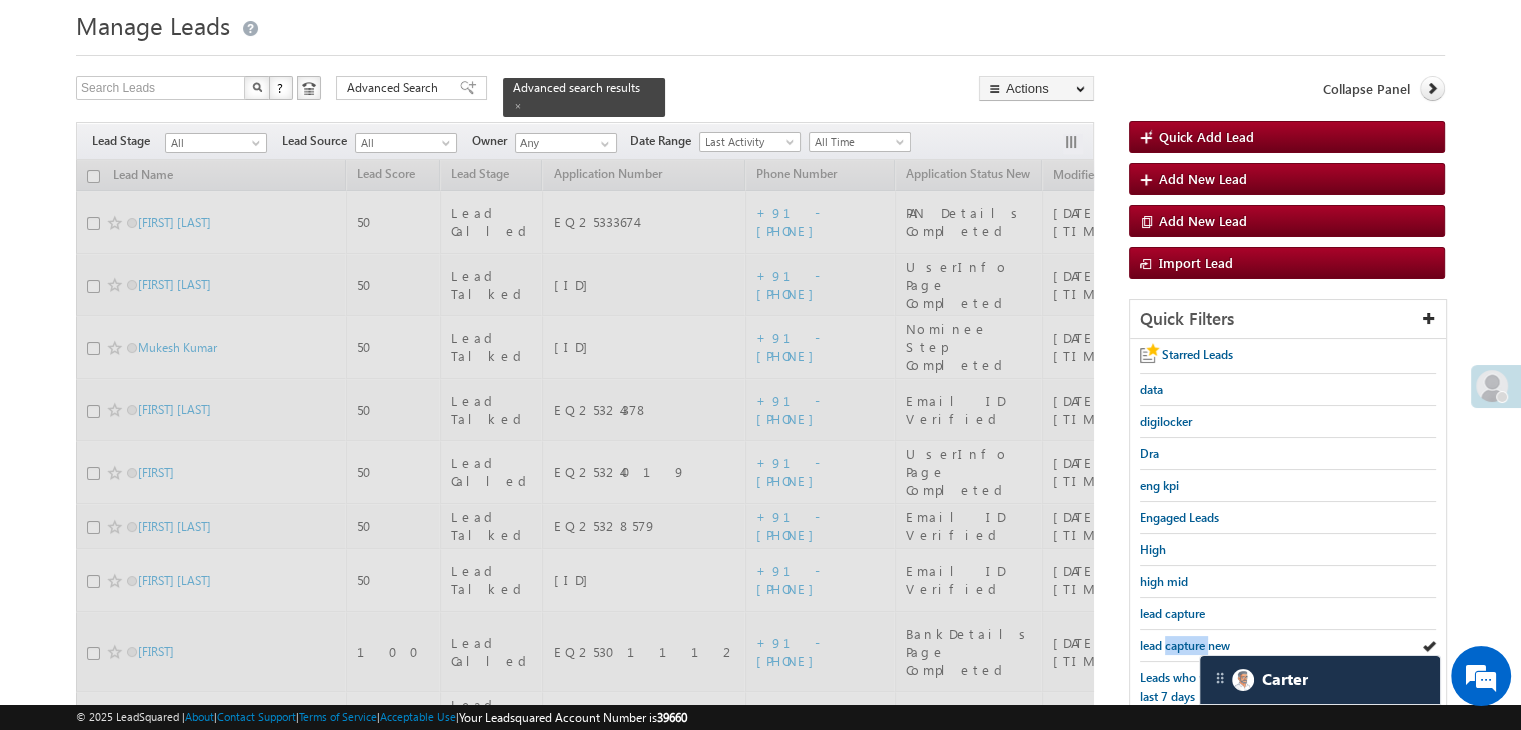 click on "lead capture new" at bounding box center (1185, 645) 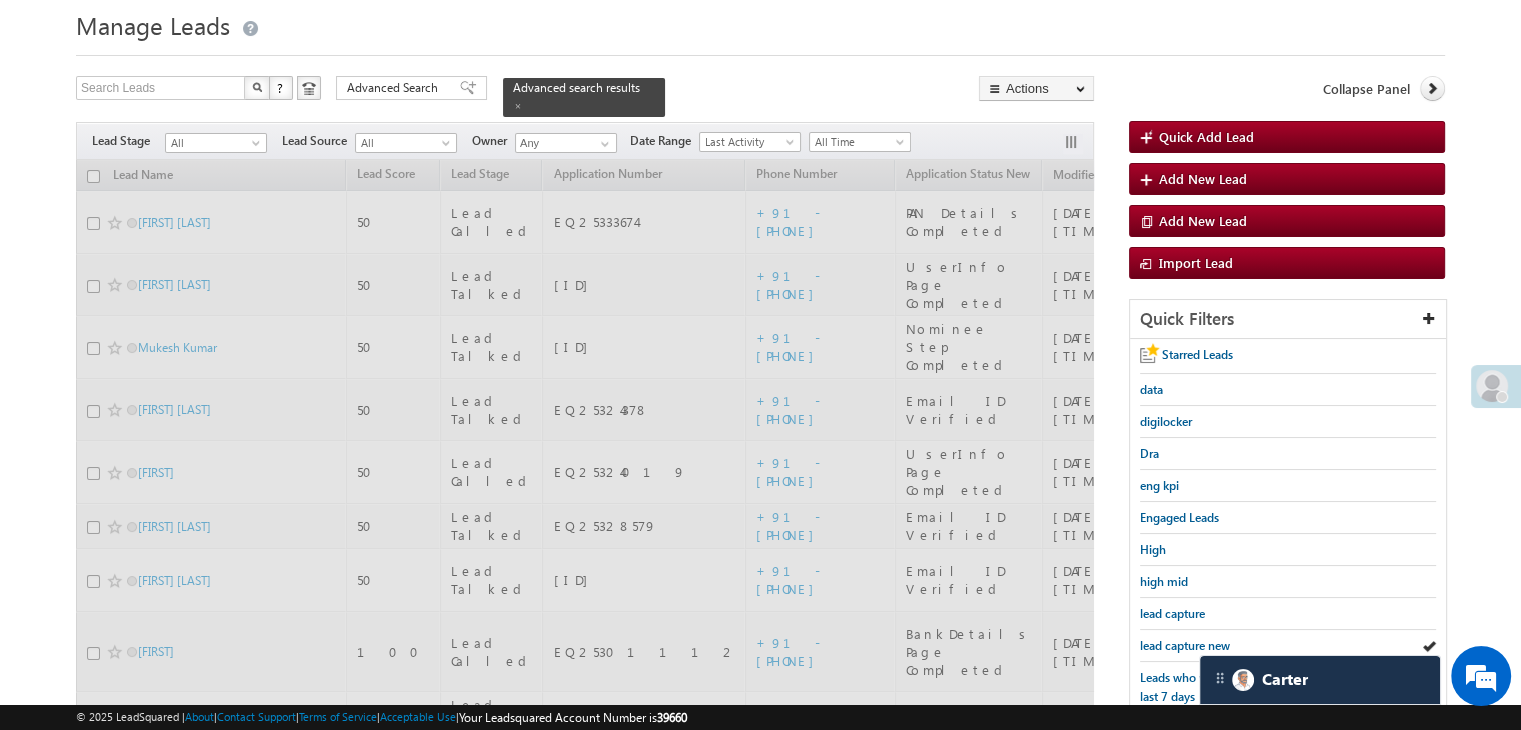 click on "lead capture new" at bounding box center (1185, 645) 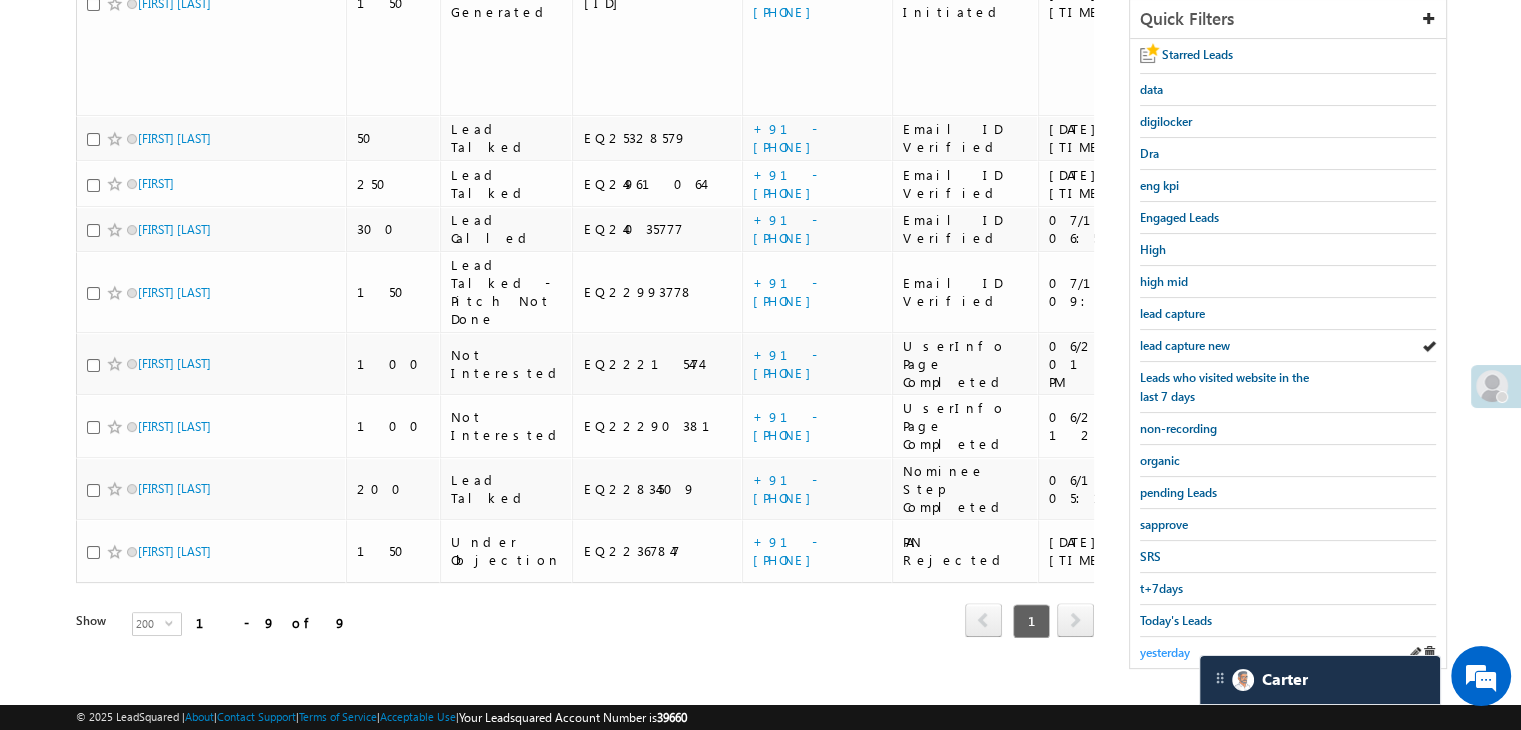 click on "yesterday" at bounding box center [1165, 652] 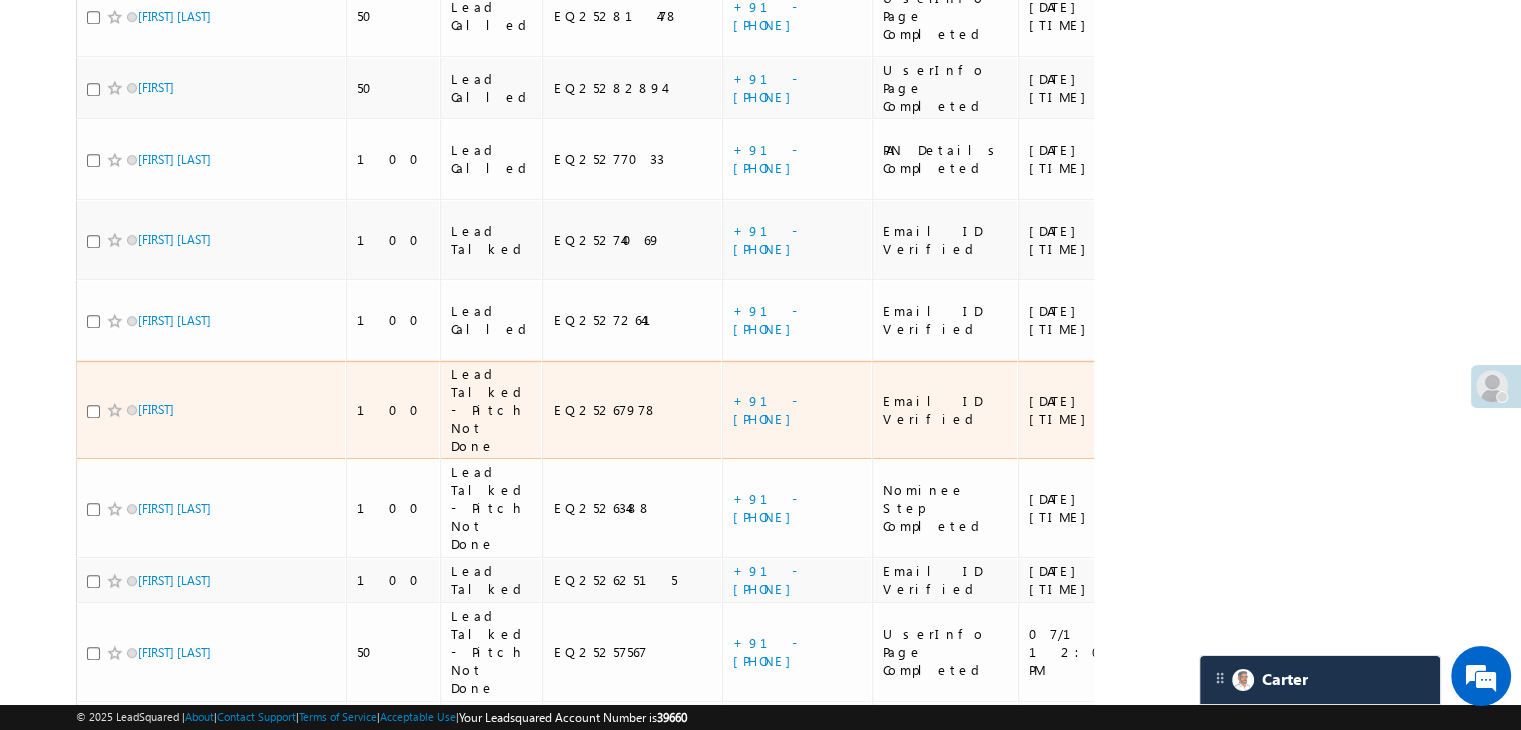 scroll, scrollTop: 1213, scrollLeft: 0, axis: vertical 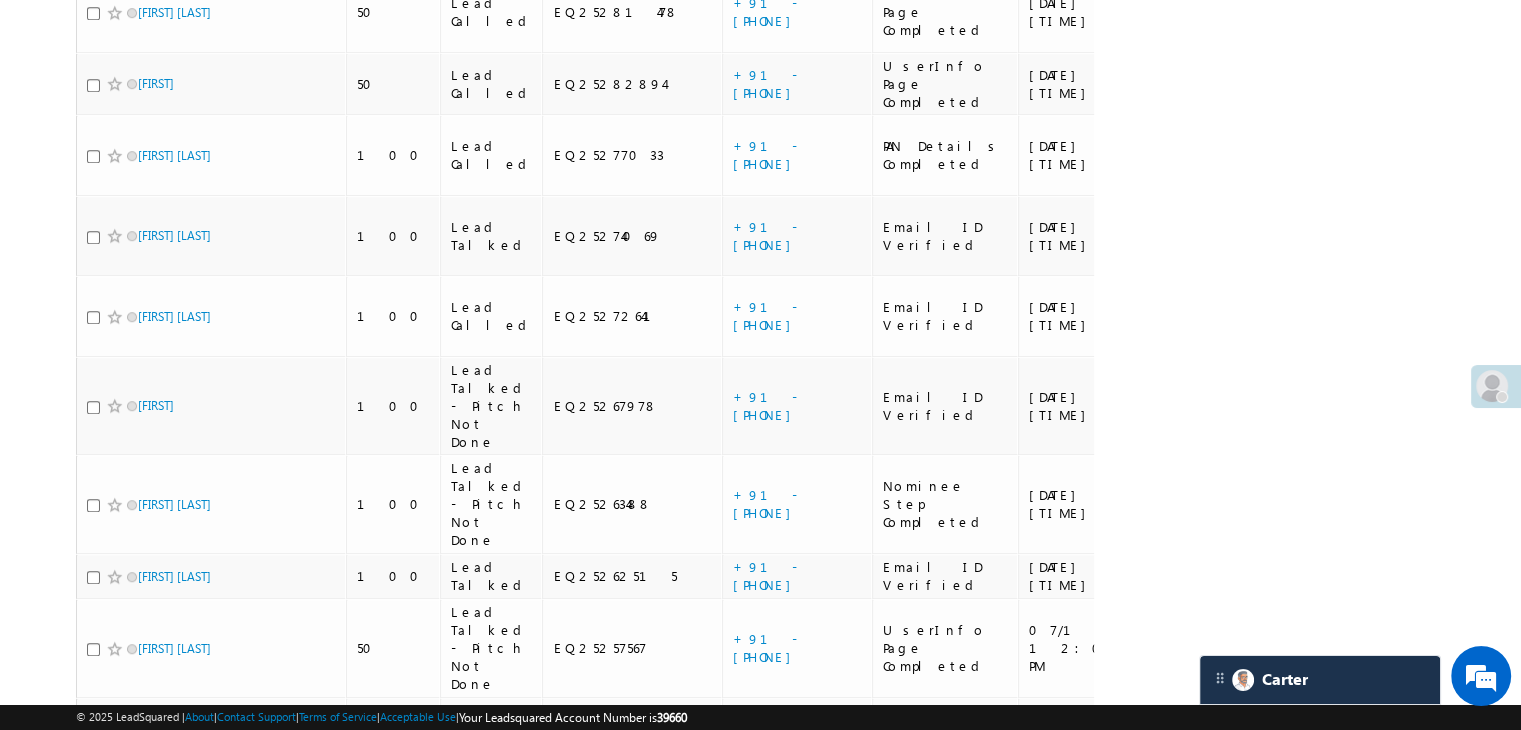 click on "+91-8826527474" at bounding box center (767, 854) 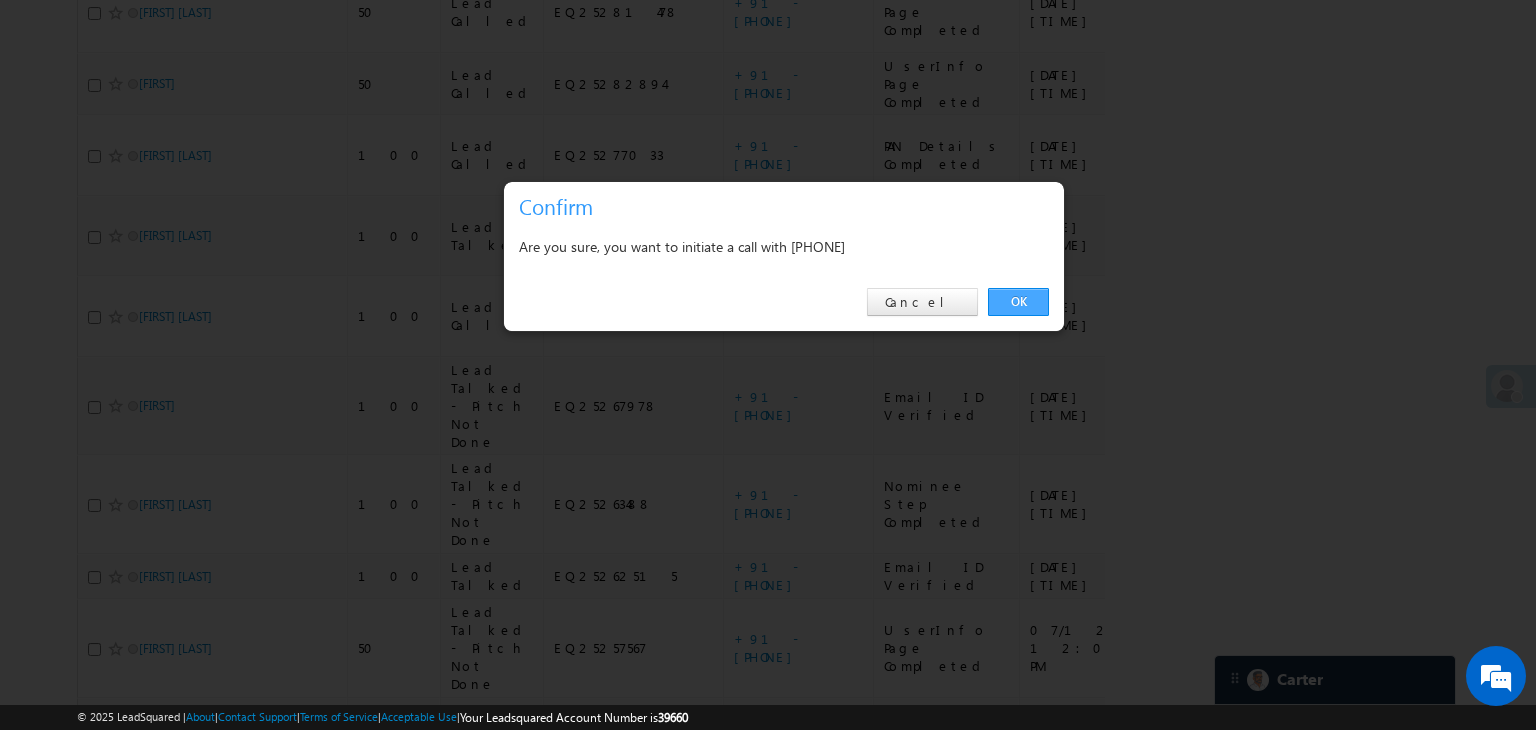 click on "OK" at bounding box center (1018, 302) 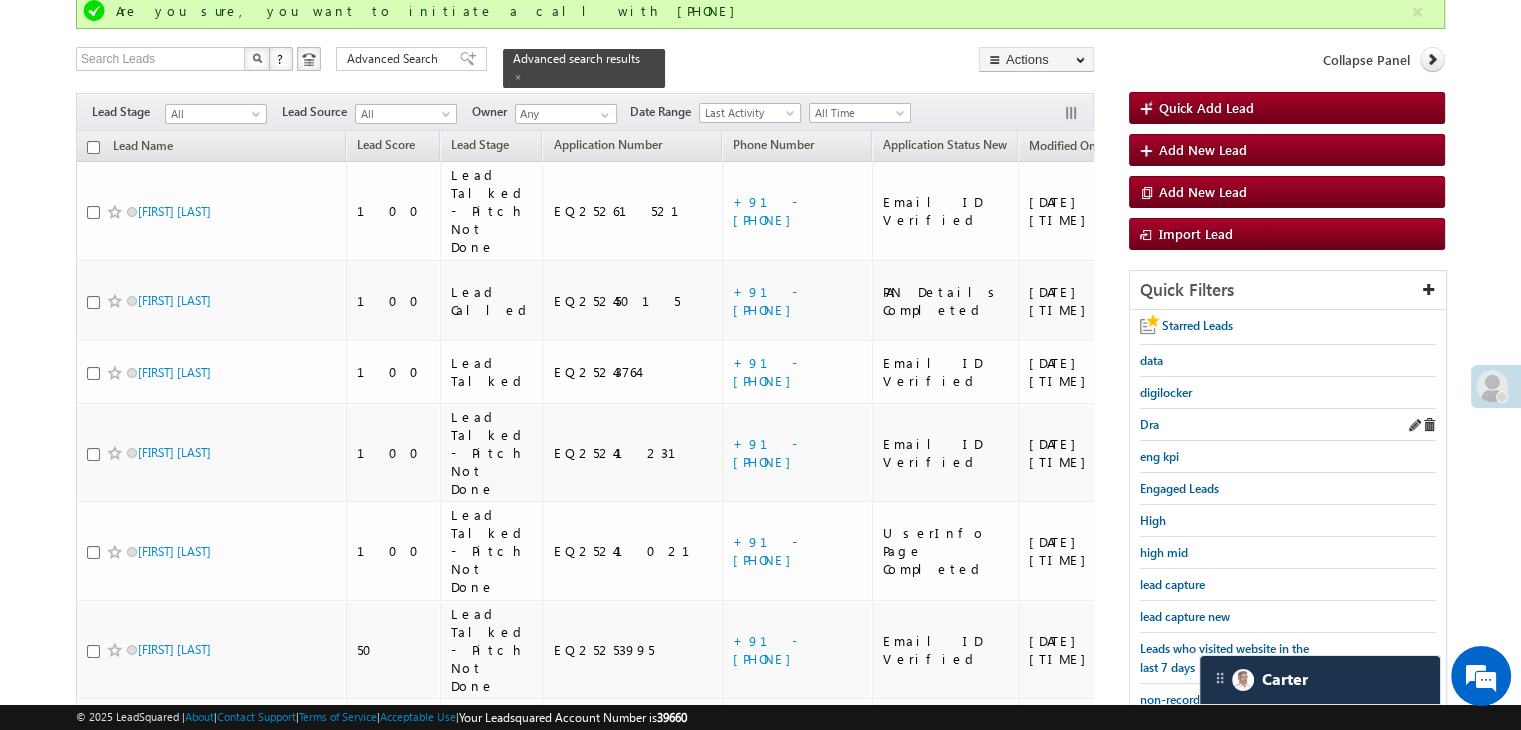 scroll, scrollTop: 267, scrollLeft: 0, axis: vertical 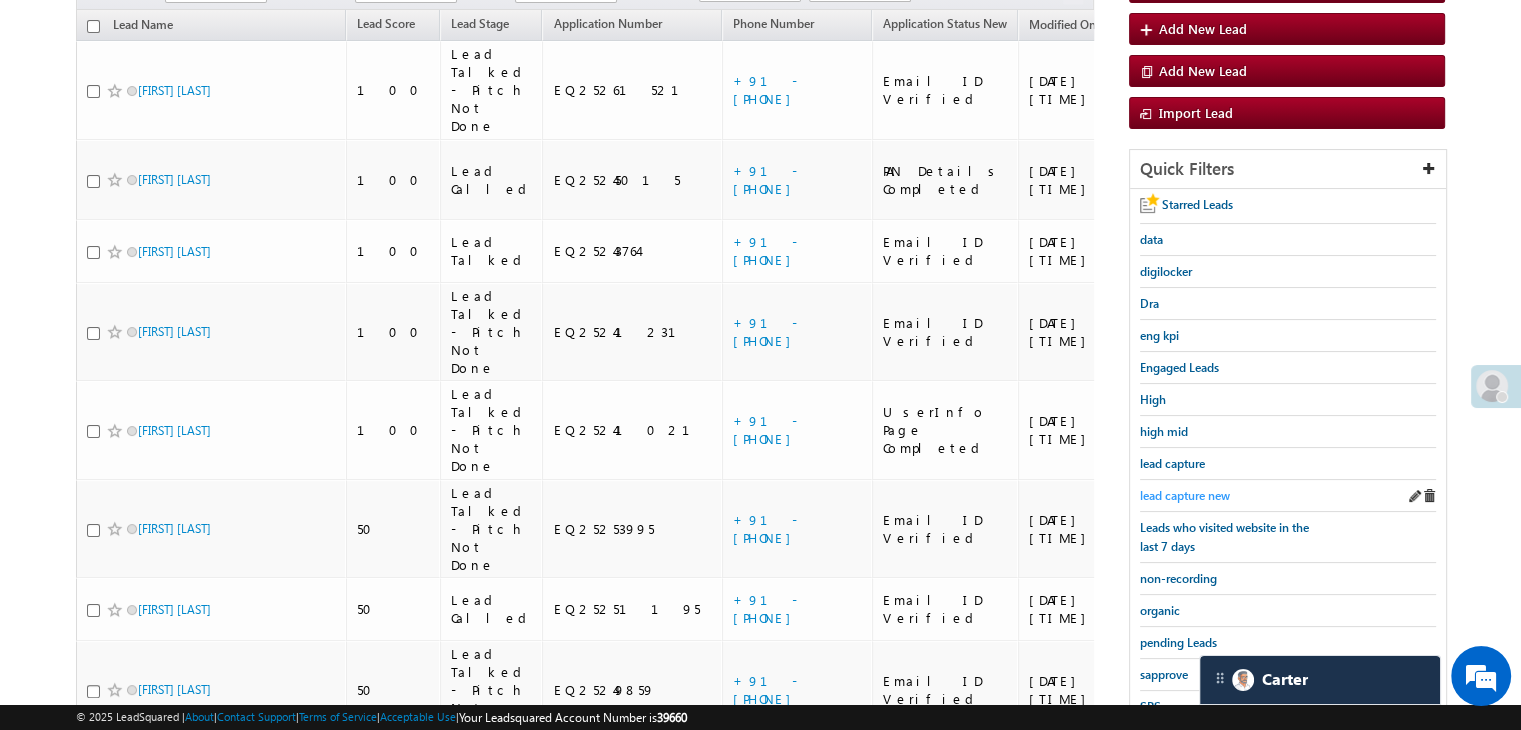 click on "lead capture new" at bounding box center [1185, 495] 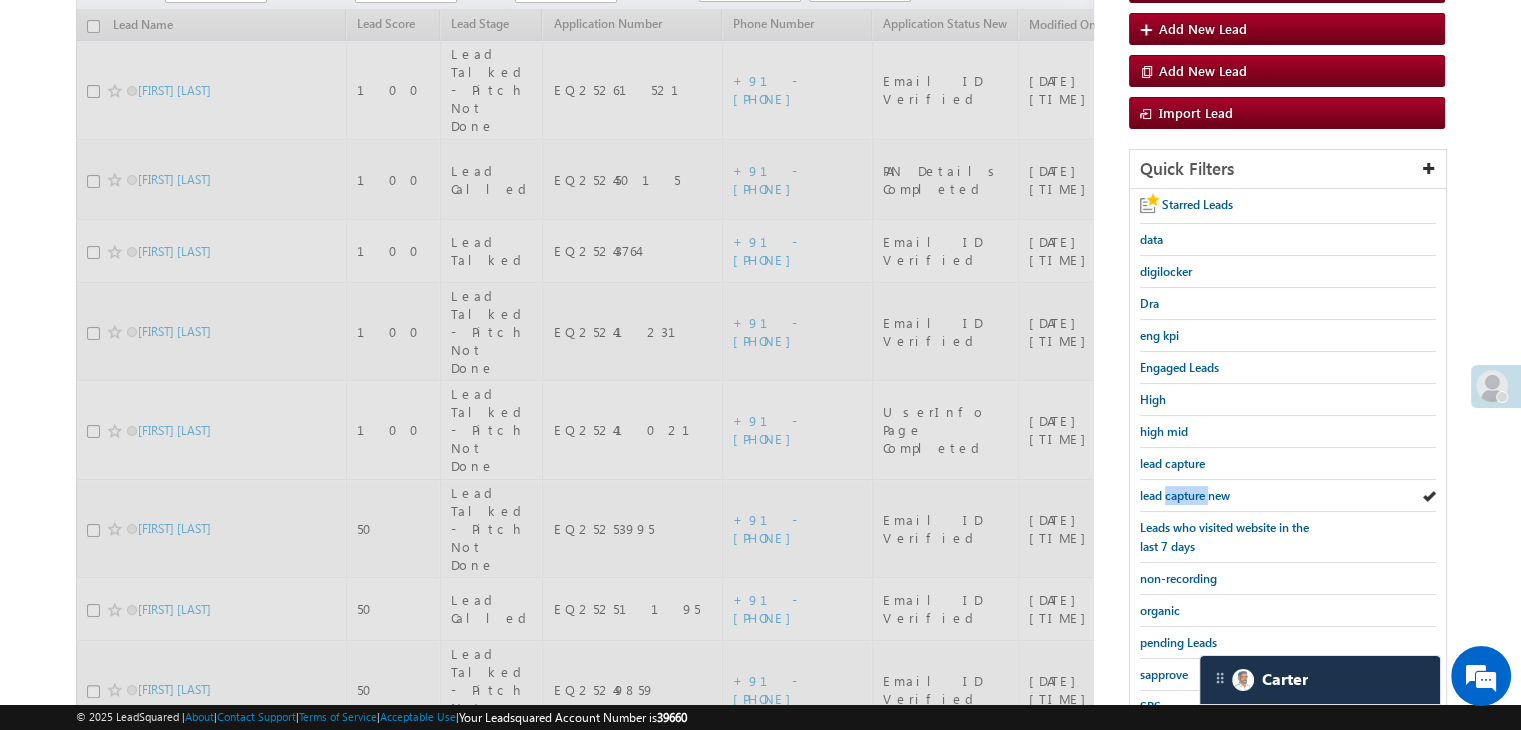 click on "lead capture new" at bounding box center [1185, 495] 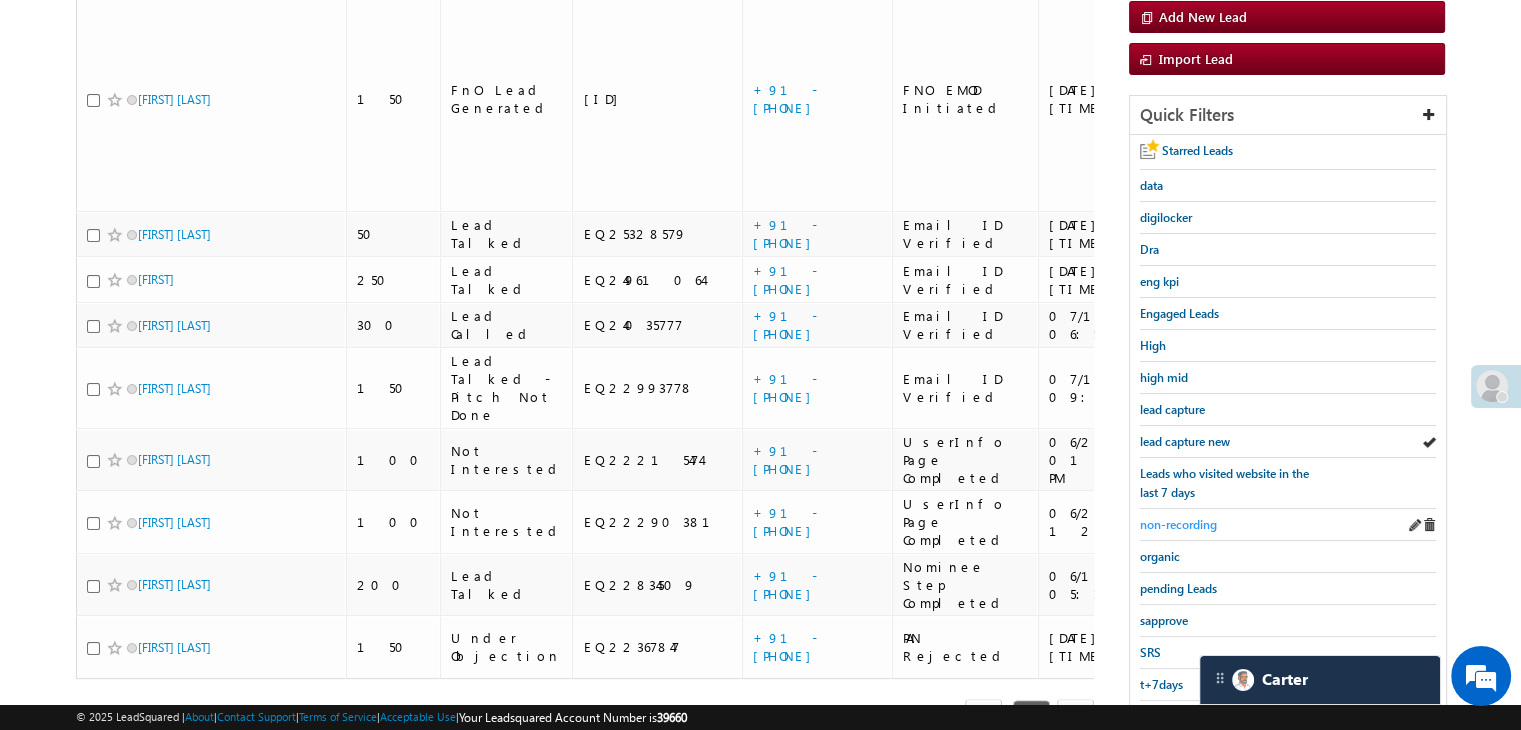 scroll, scrollTop: 67, scrollLeft: 0, axis: vertical 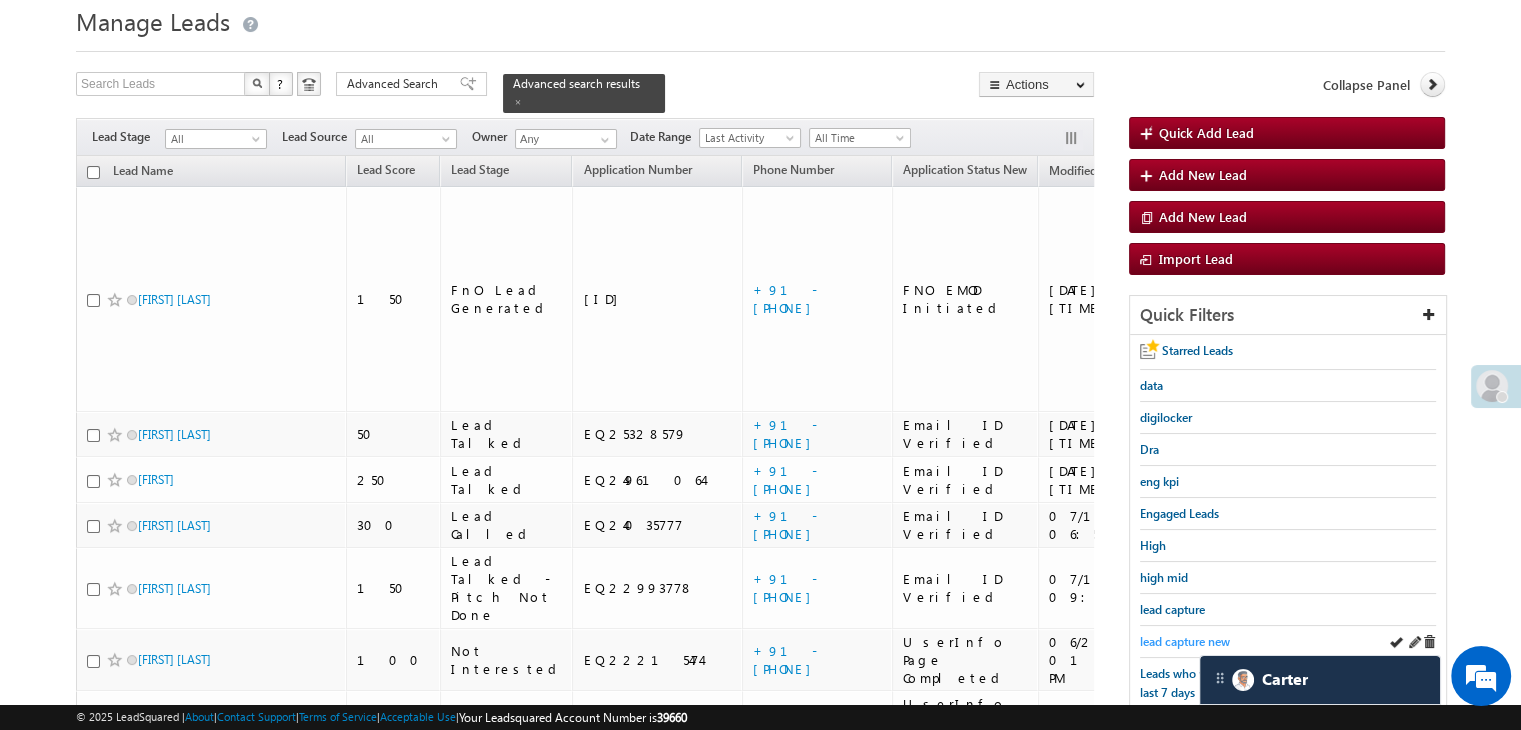 click on "lead capture new" at bounding box center (1185, 641) 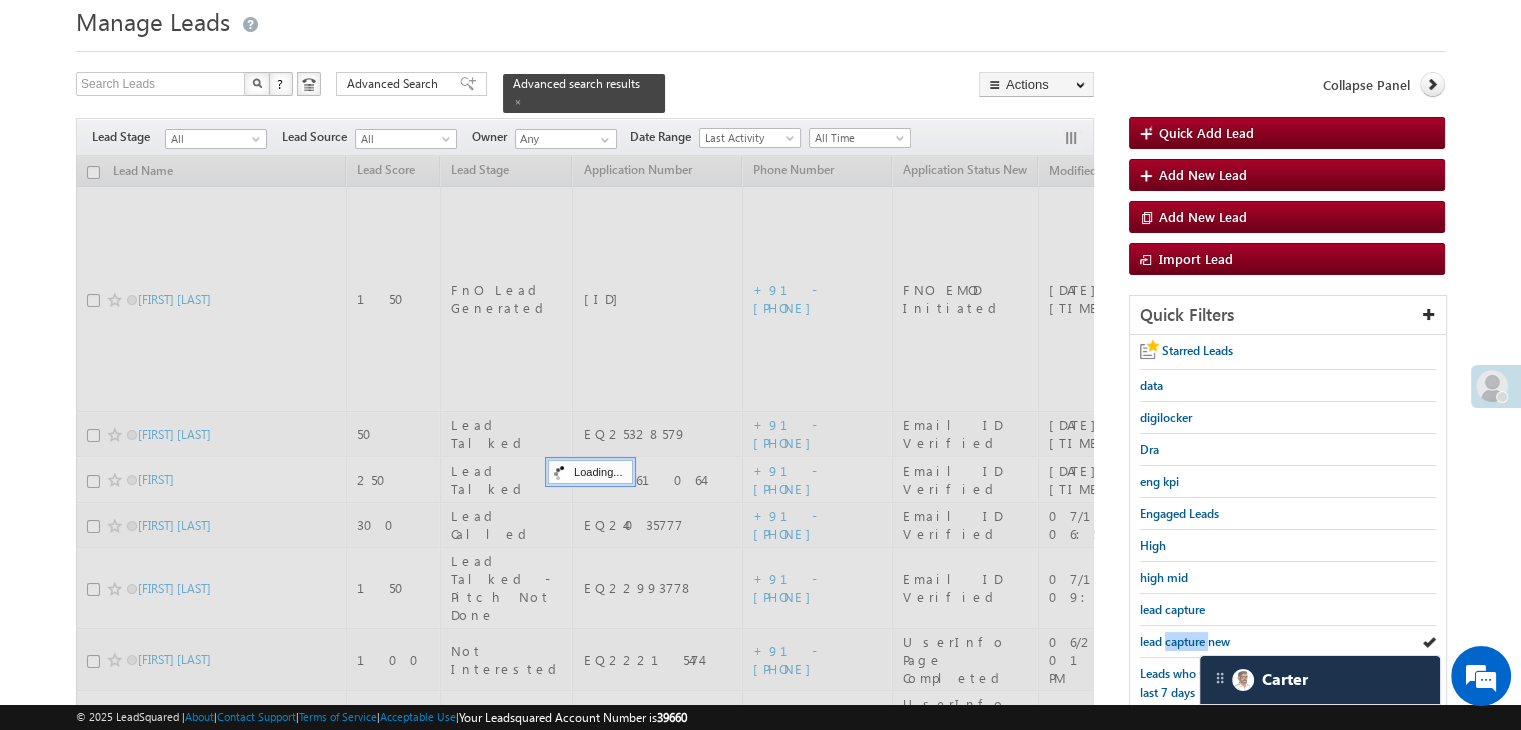 click on "lead capture new" at bounding box center (1185, 641) 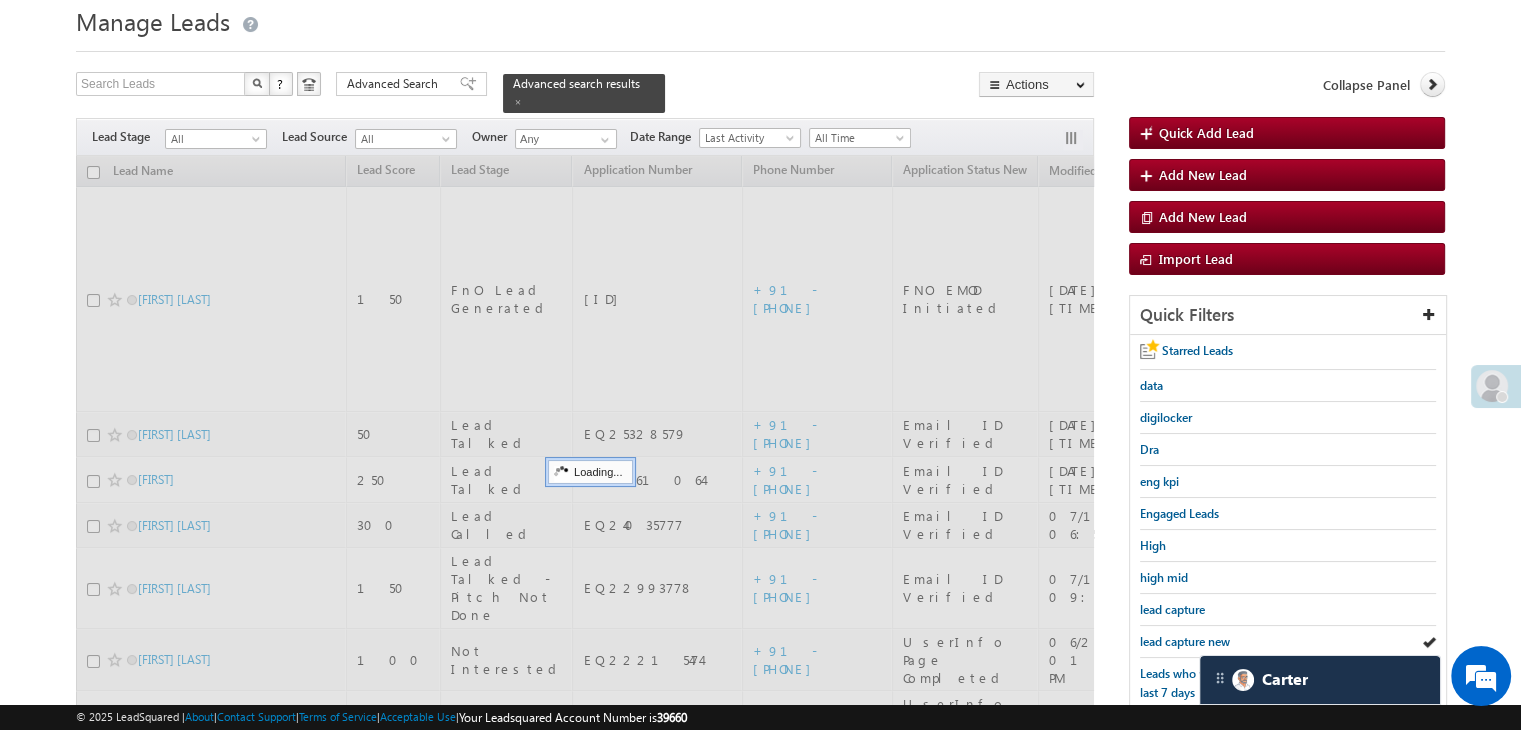 click on "lead capture new" at bounding box center (1185, 641) 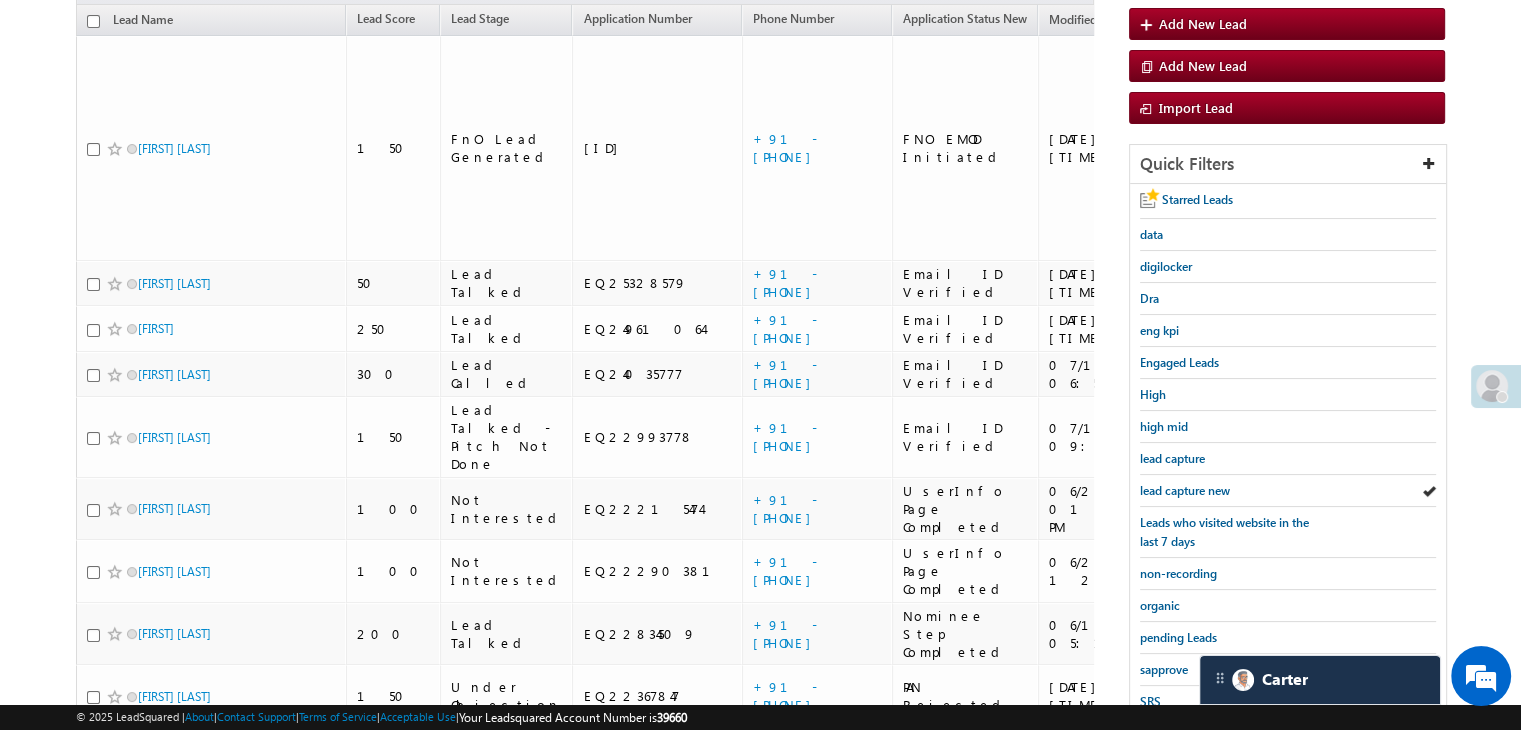scroll, scrollTop: 163, scrollLeft: 0, axis: vertical 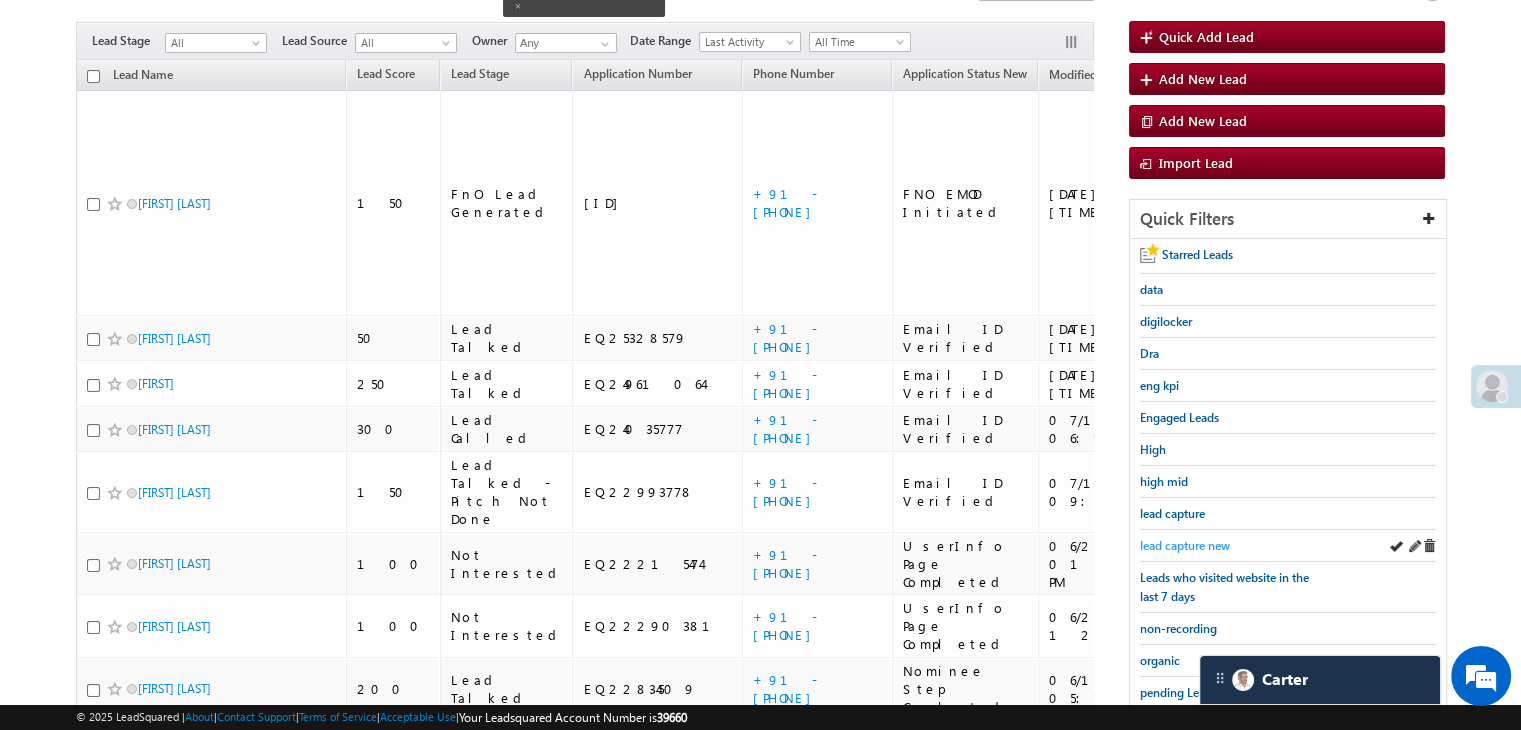 click on "lead capture new" at bounding box center (1185, 545) 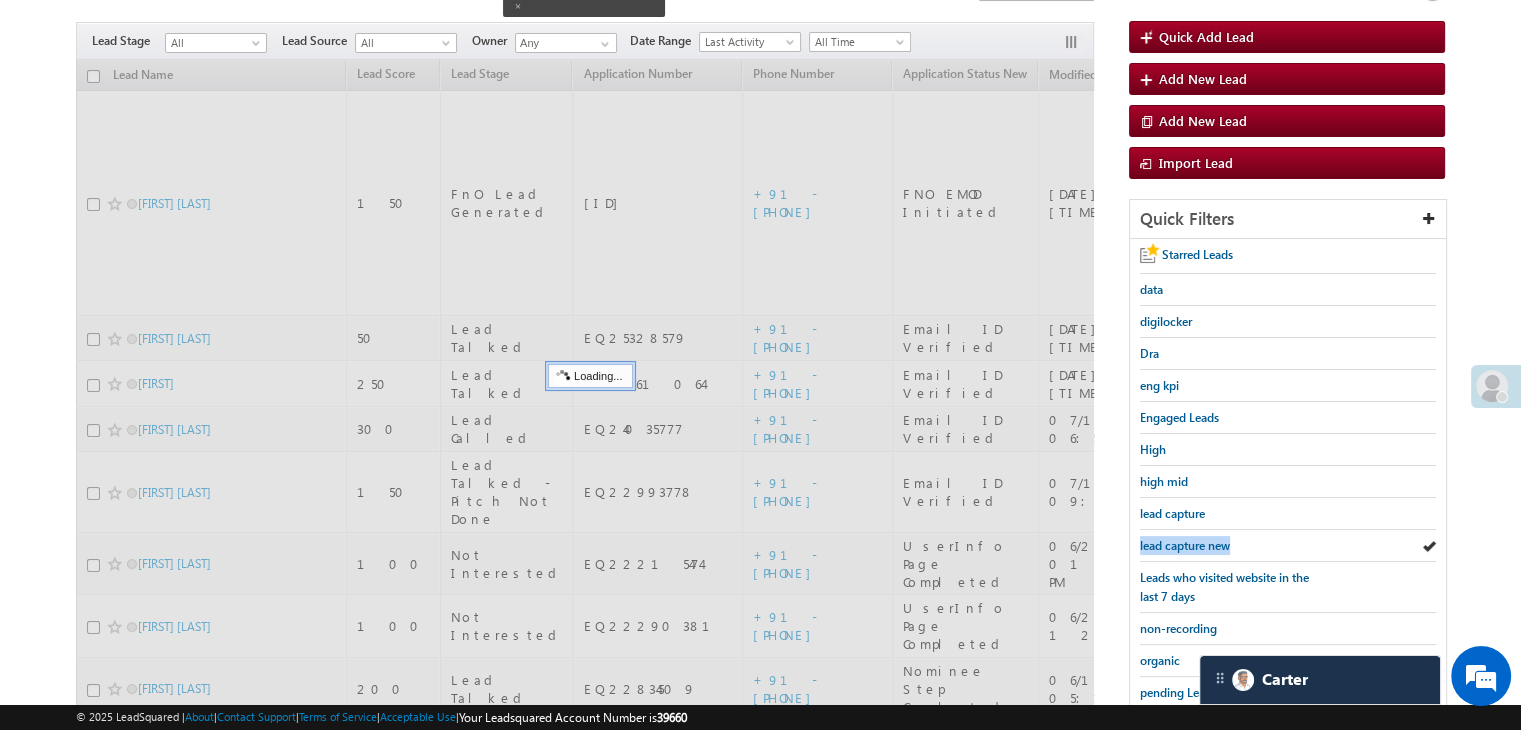 click on "lead capture new" at bounding box center (1185, 545) 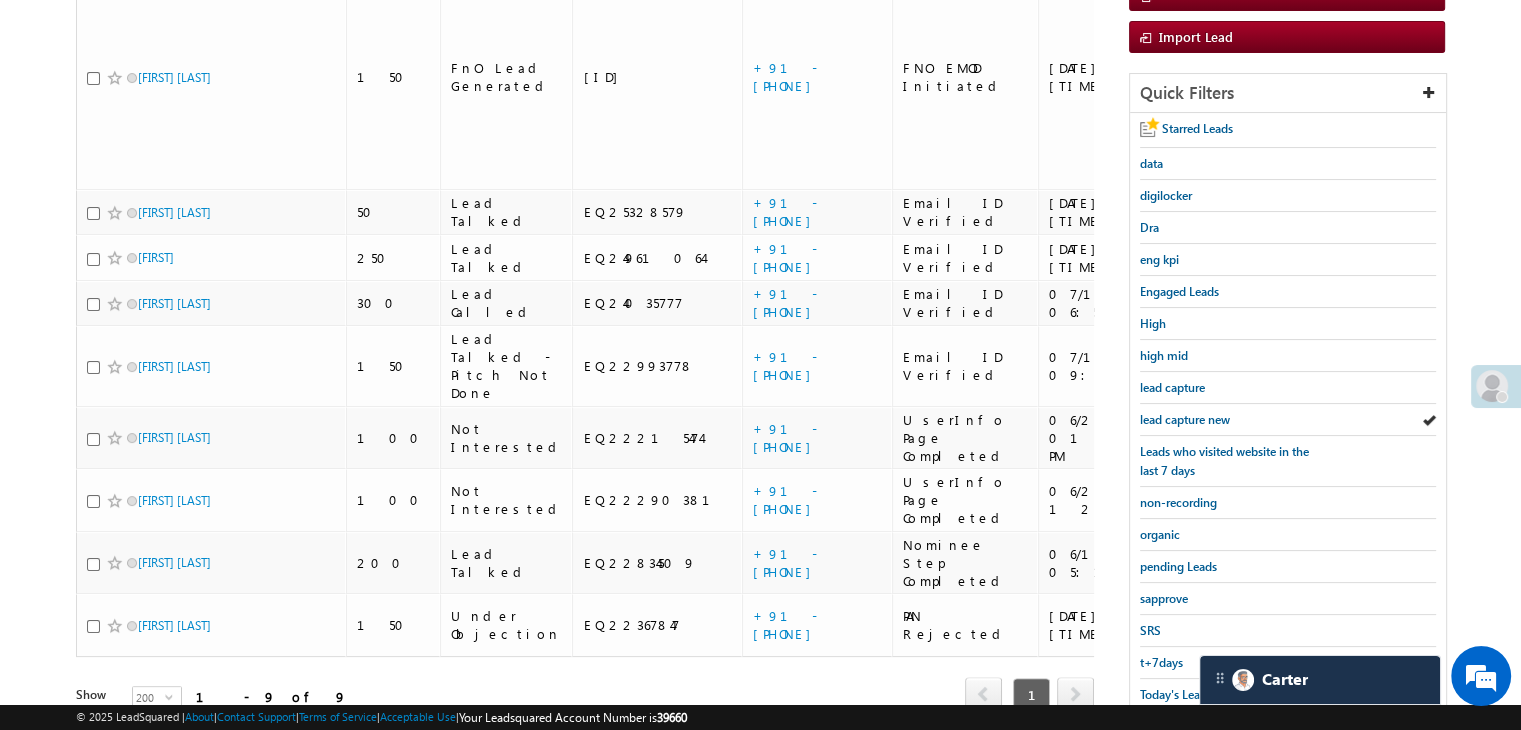 scroll, scrollTop: 363, scrollLeft: 0, axis: vertical 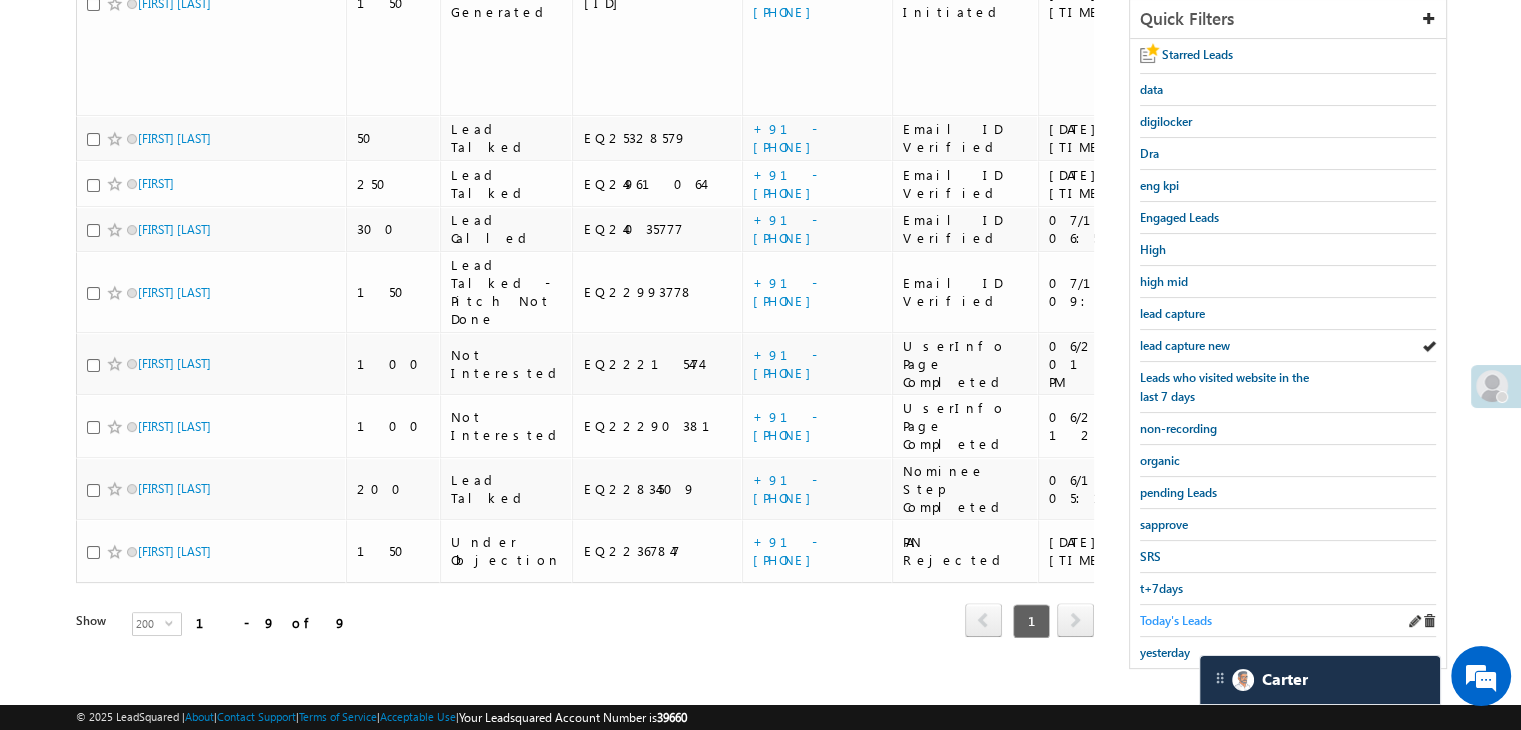 click on "Today's Leads" at bounding box center (1176, 620) 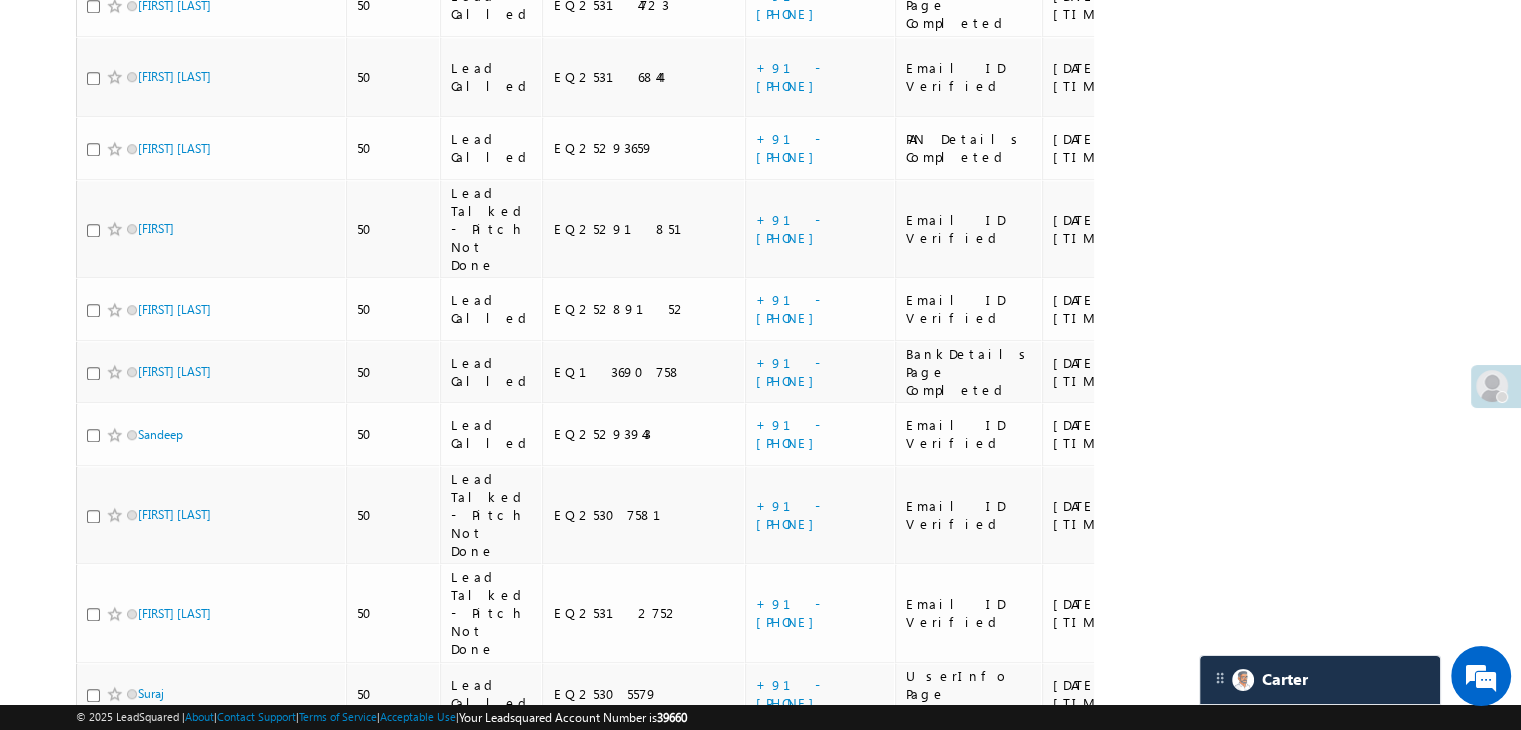 scroll, scrollTop: 1592, scrollLeft: 0, axis: vertical 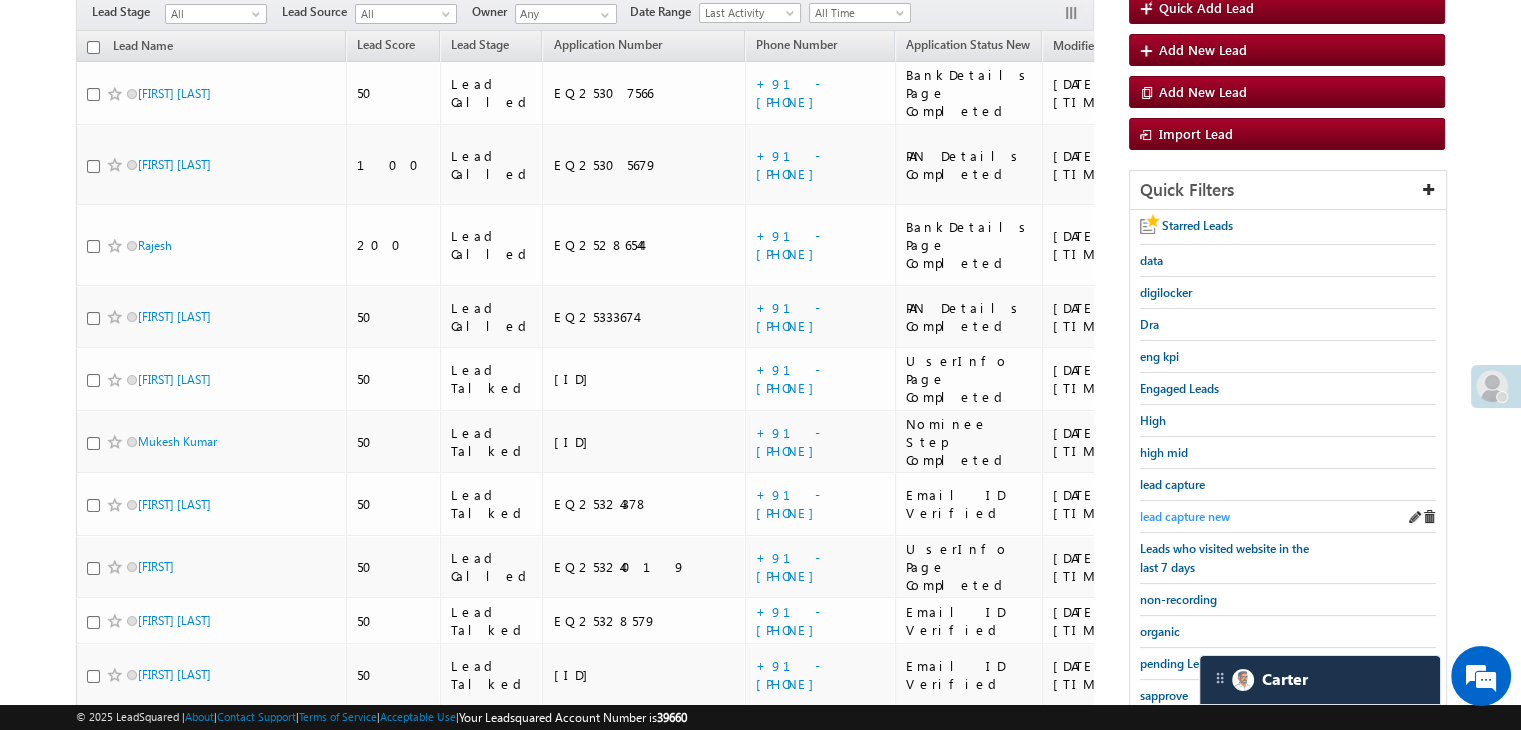click on "lead capture new" at bounding box center [1185, 516] 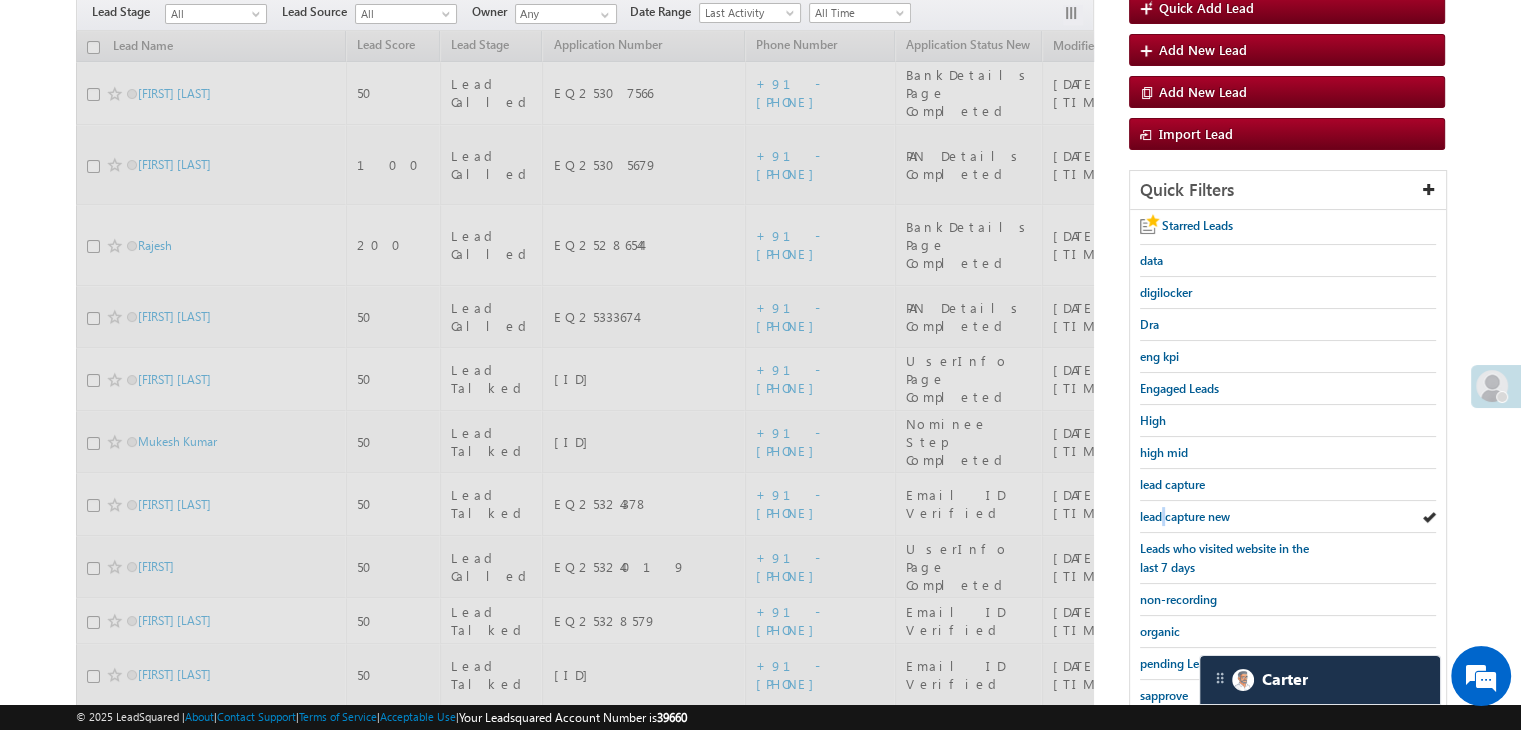 click on "lead capture new" at bounding box center (1185, 516) 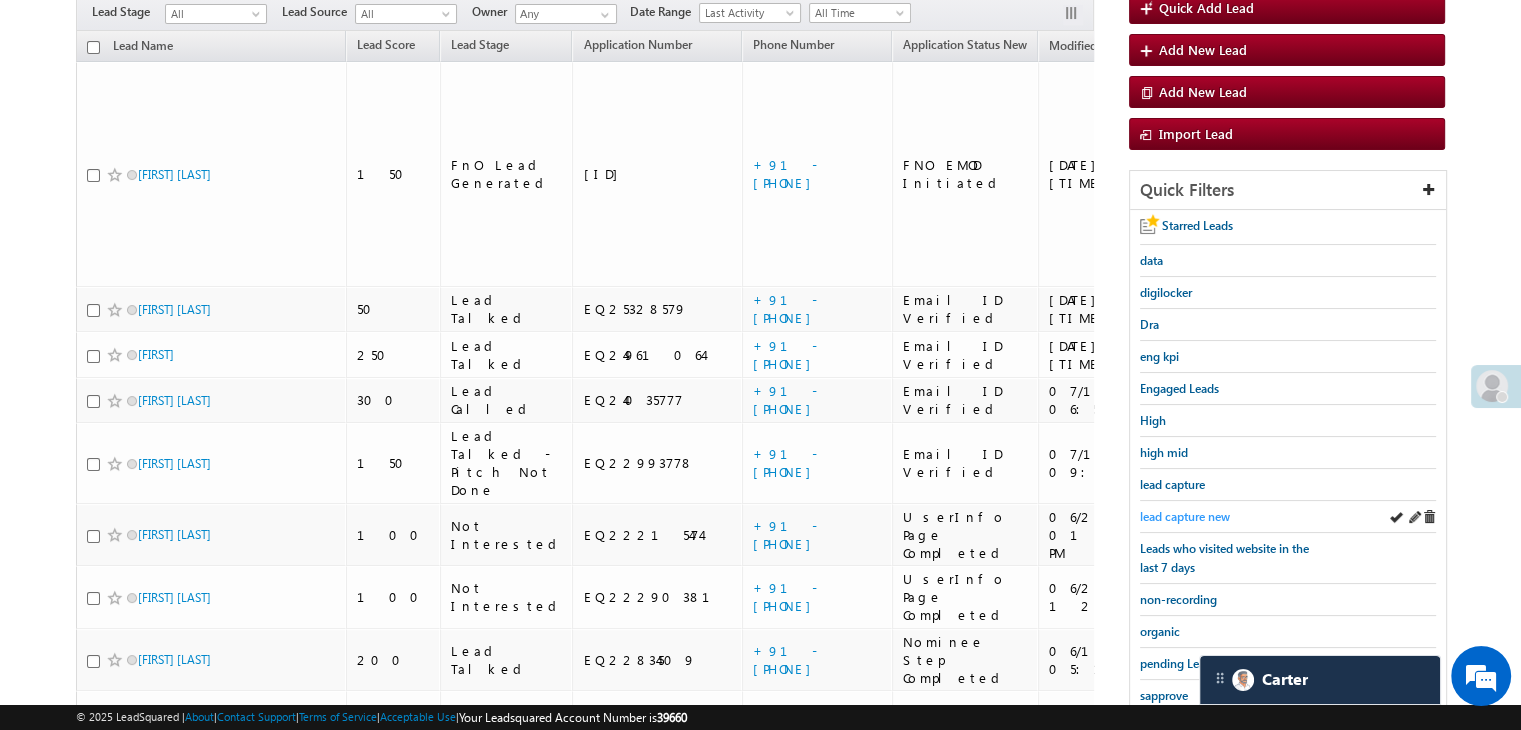click on "lead capture new" at bounding box center [1185, 516] 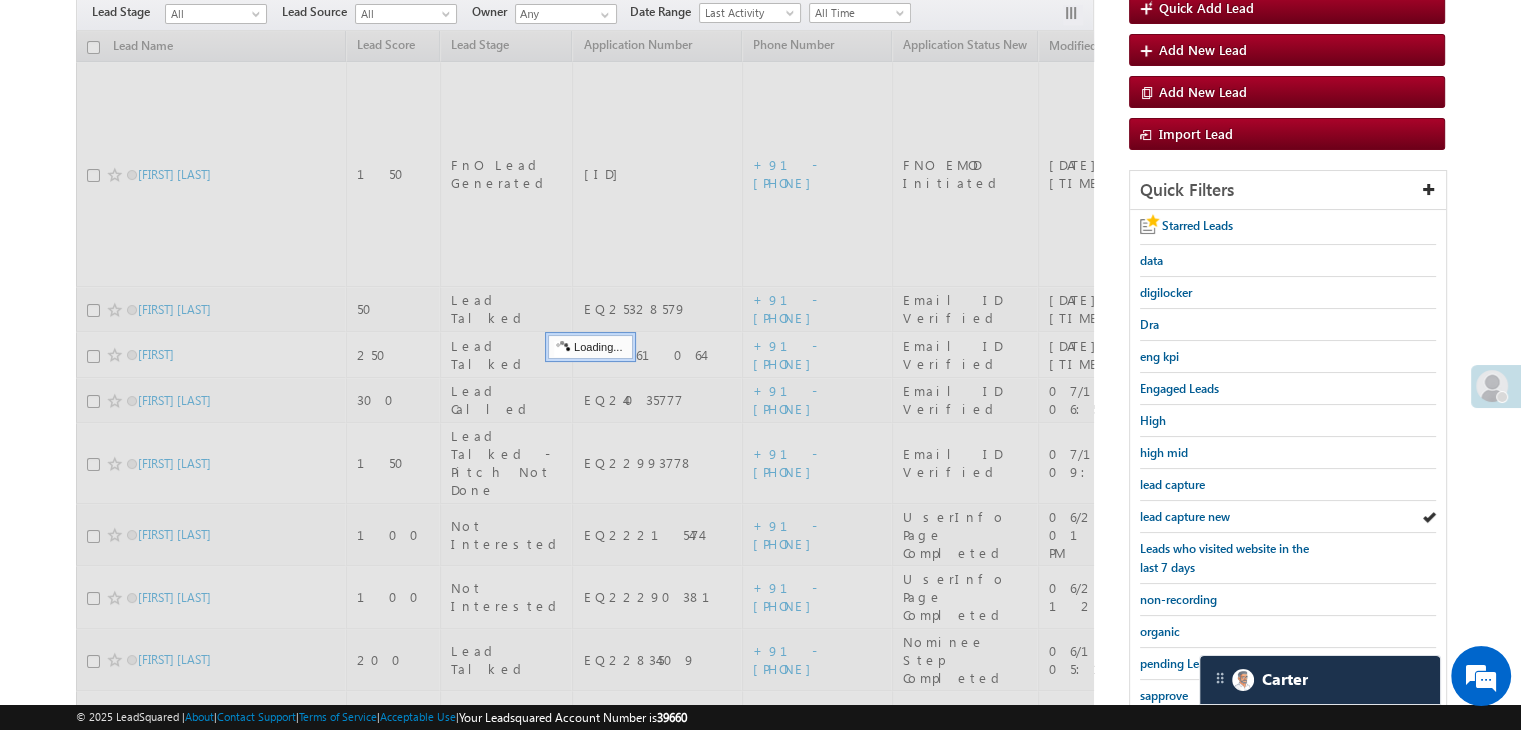click on "lead capture new" at bounding box center [1185, 516] 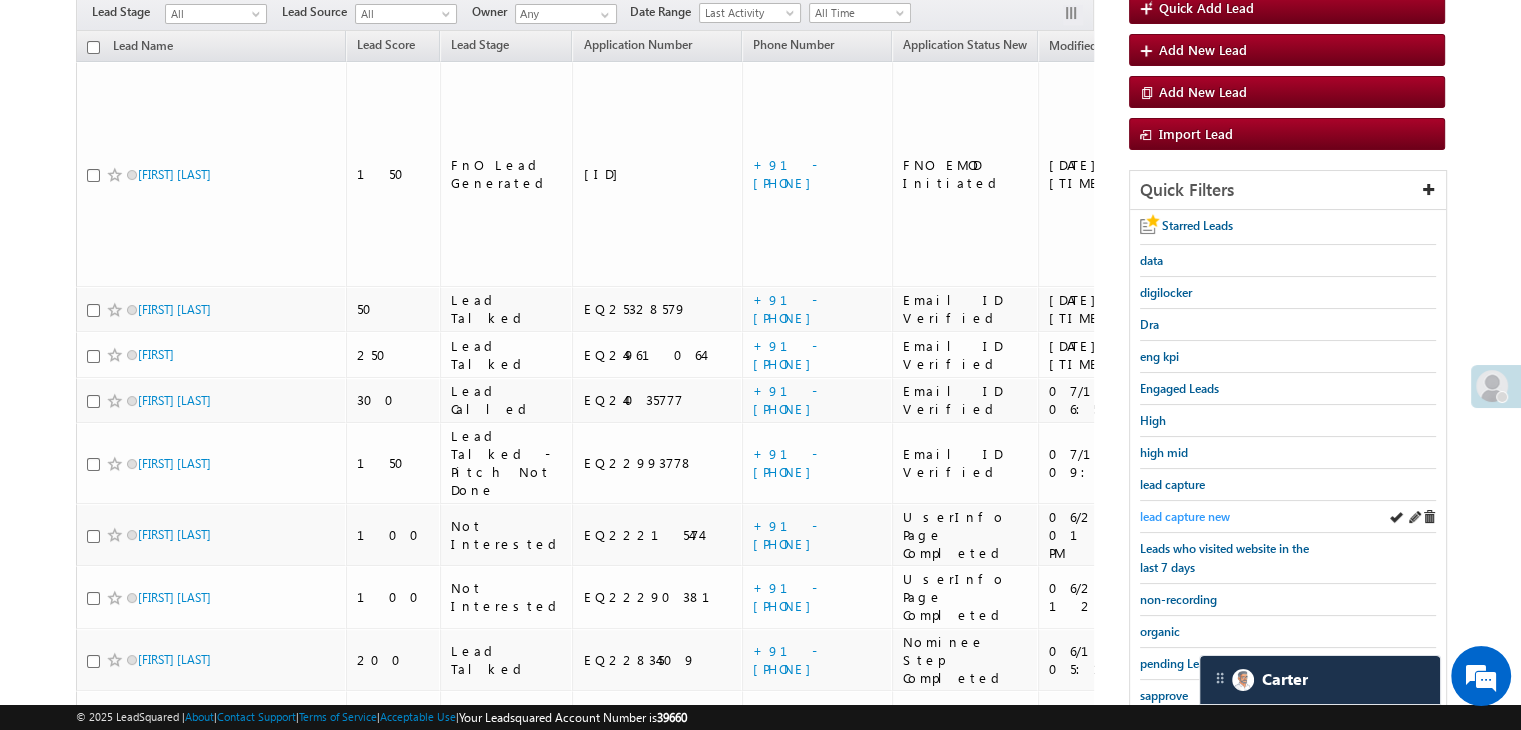 click on "lead capture new" at bounding box center (1185, 516) 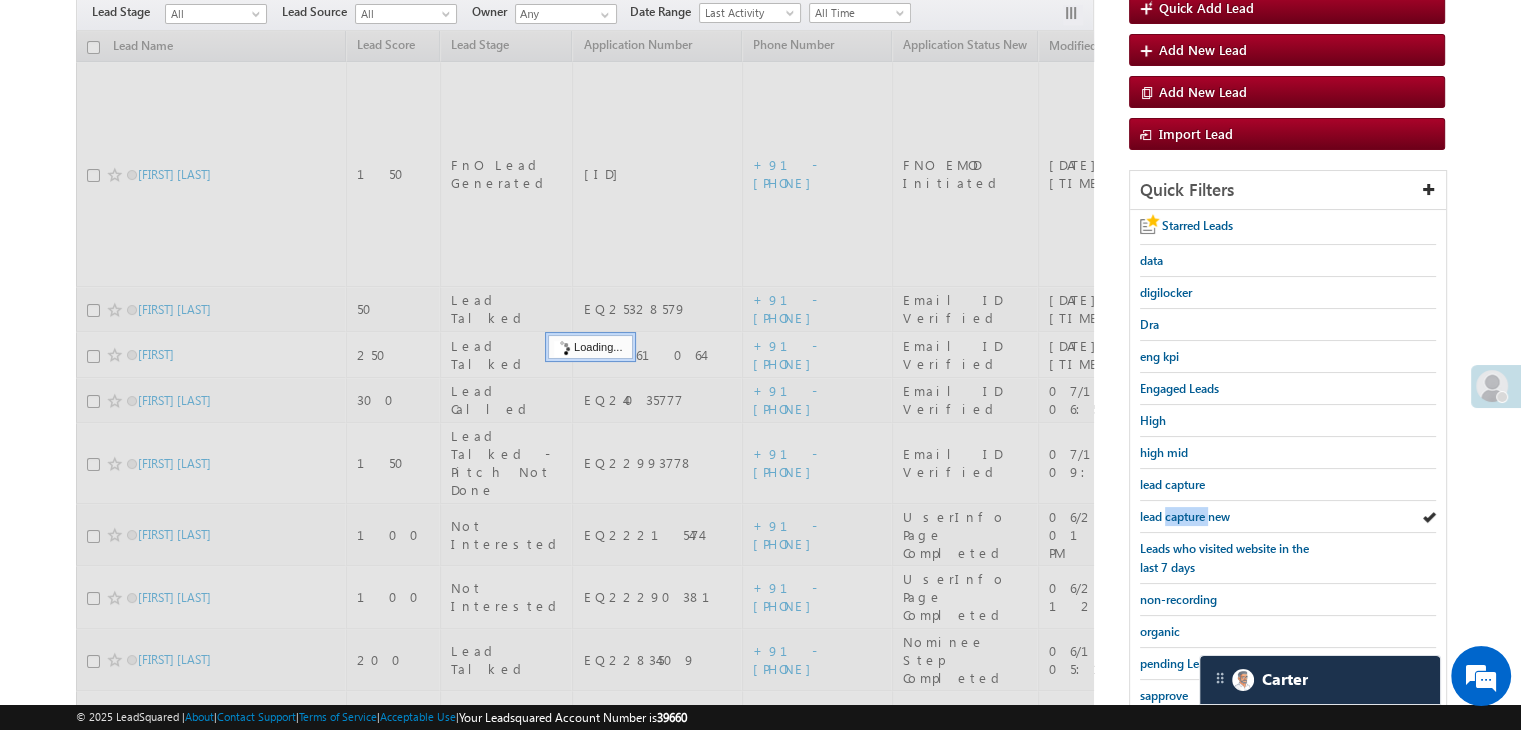 click on "lead capture new" at bounding box center (1185, 516) 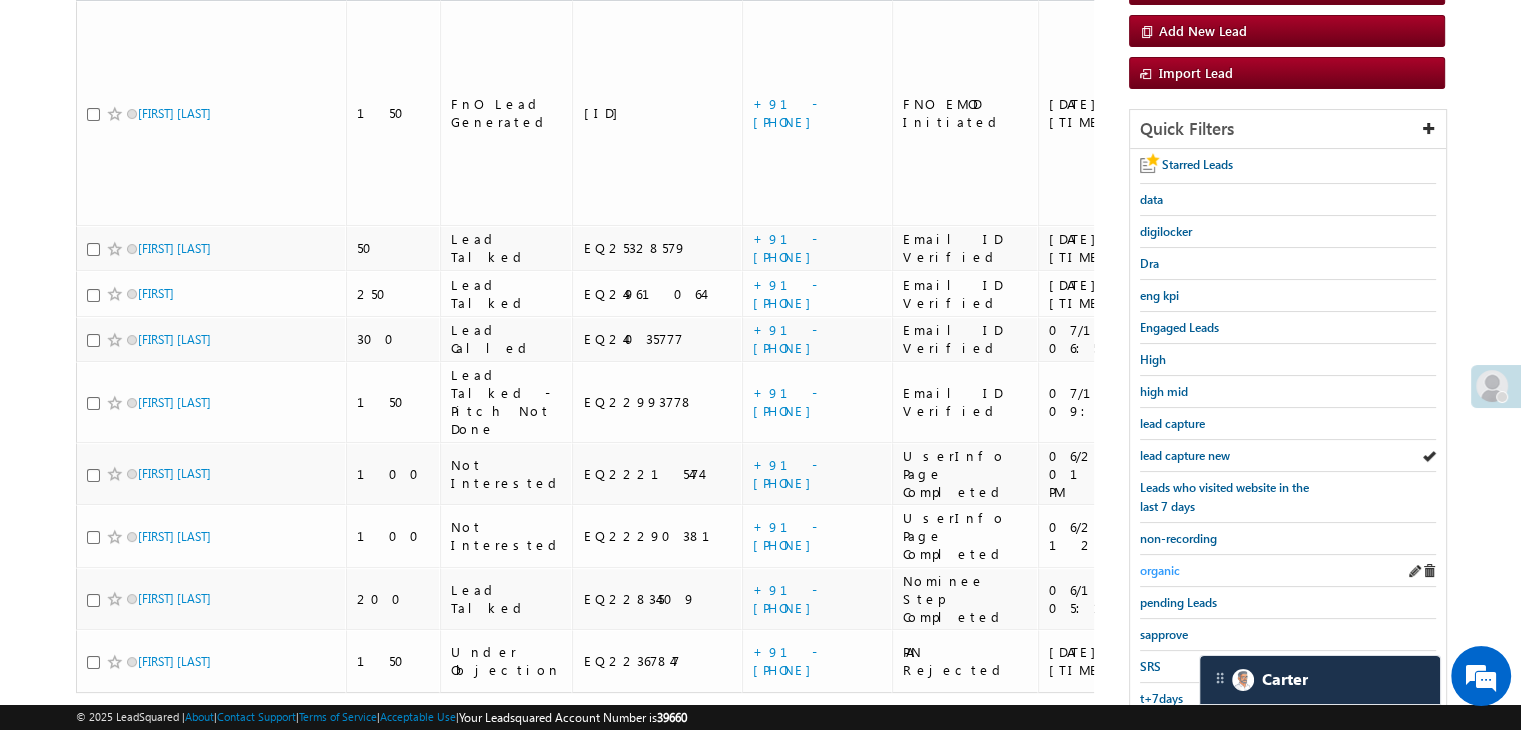 scroll, scrollTop: 263, scrollLeft: 0, axis: vertical 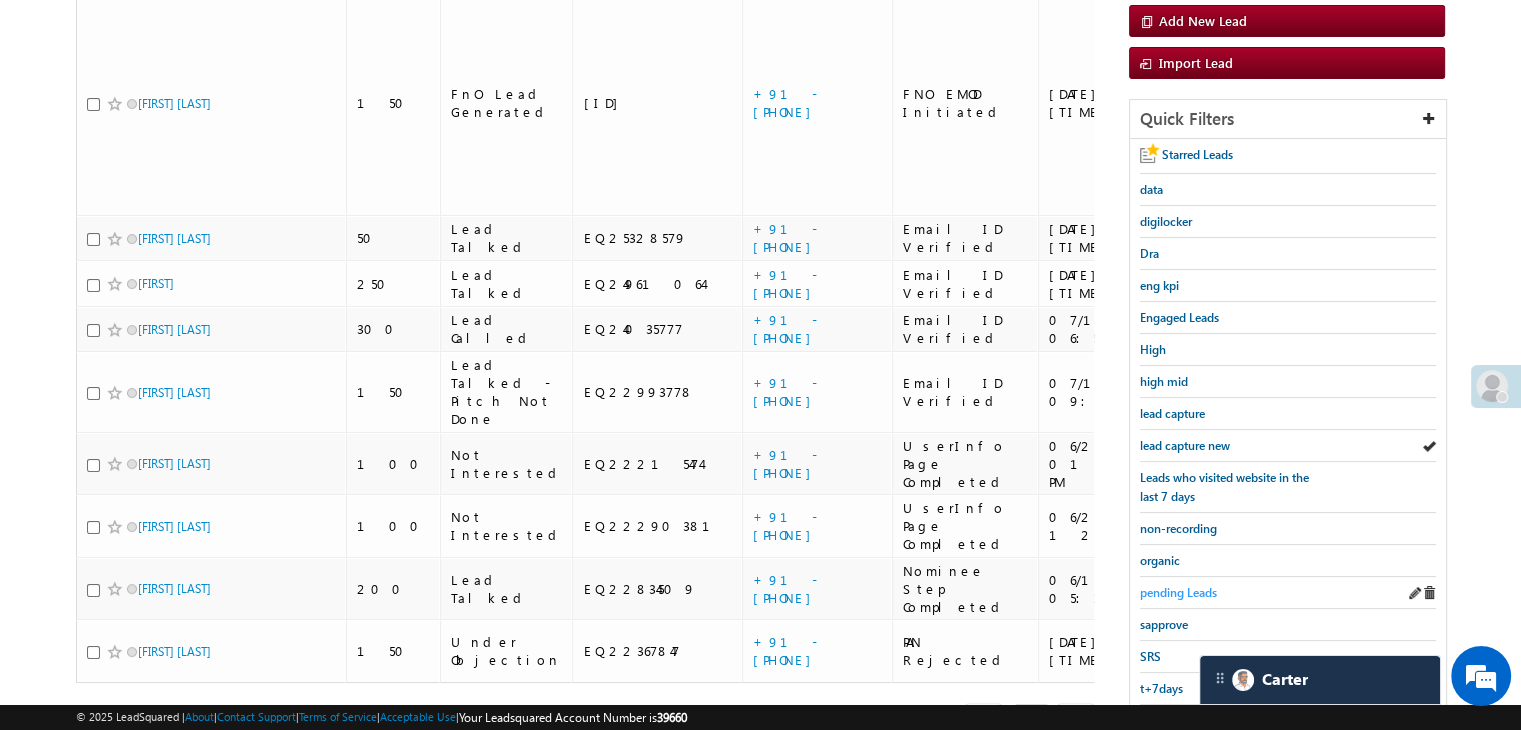click on "pending Leads" at bounding box center (1178, 592) 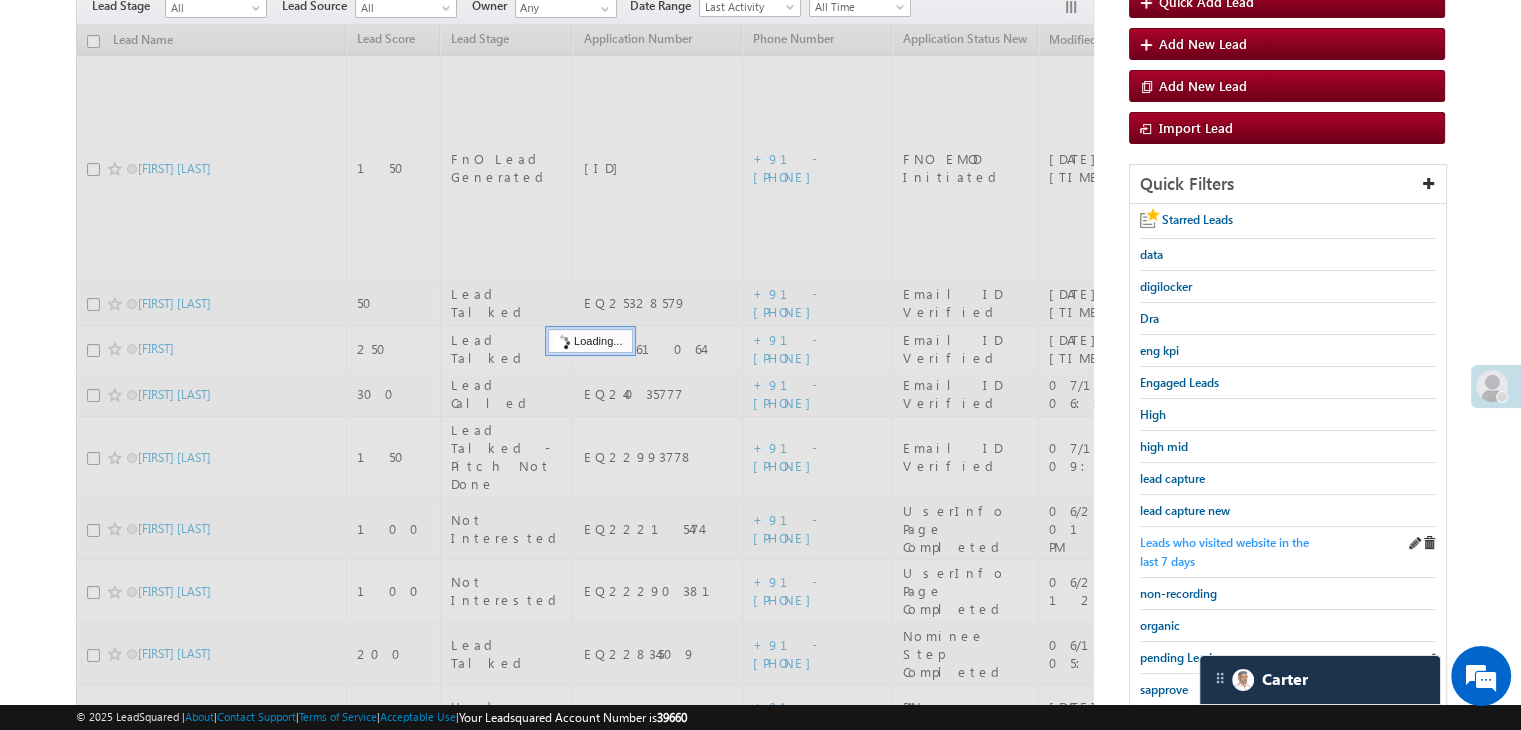 scroll, scrollTop: 163, scrollLeft: 0, axis: vertical 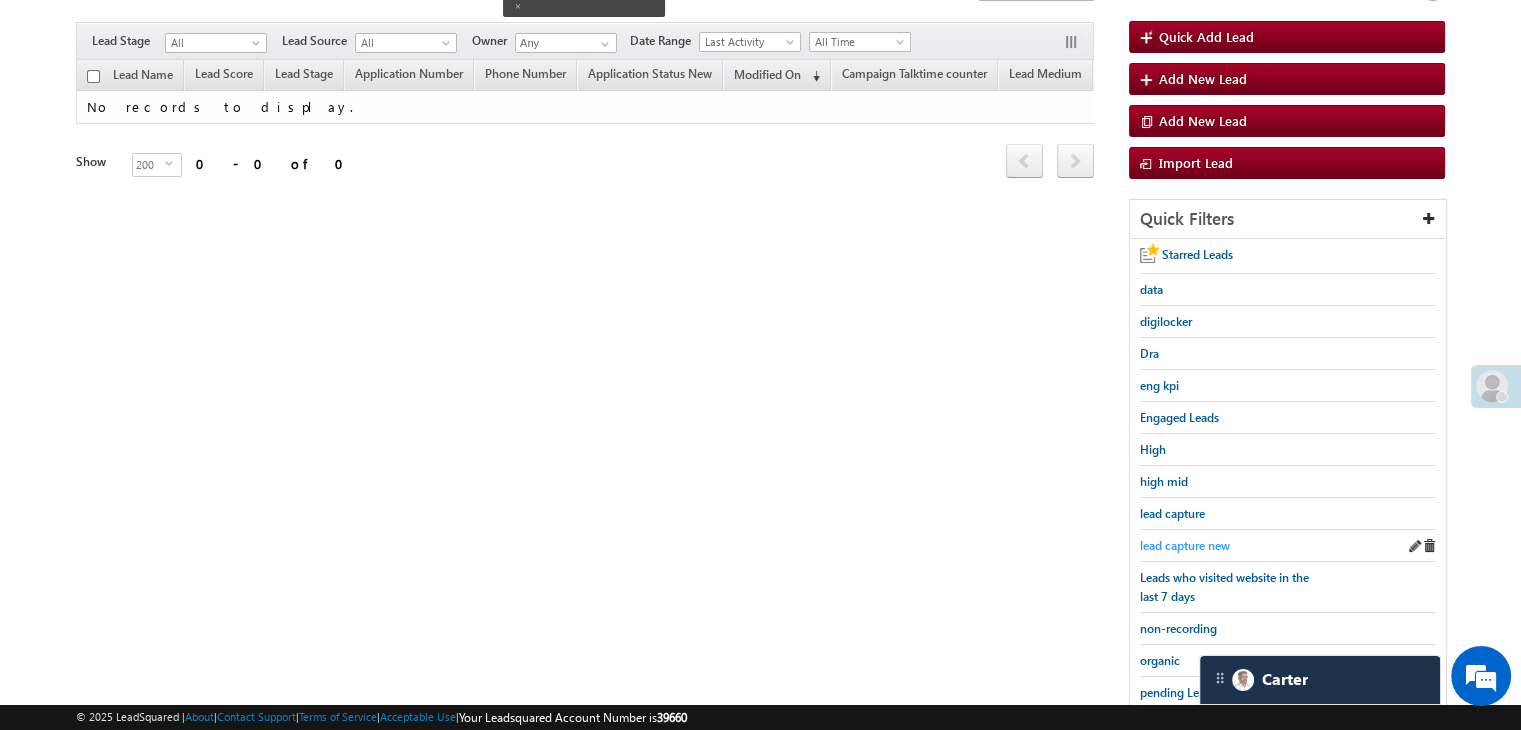 click on "lead capture new" at bounding box center [1185, 545] 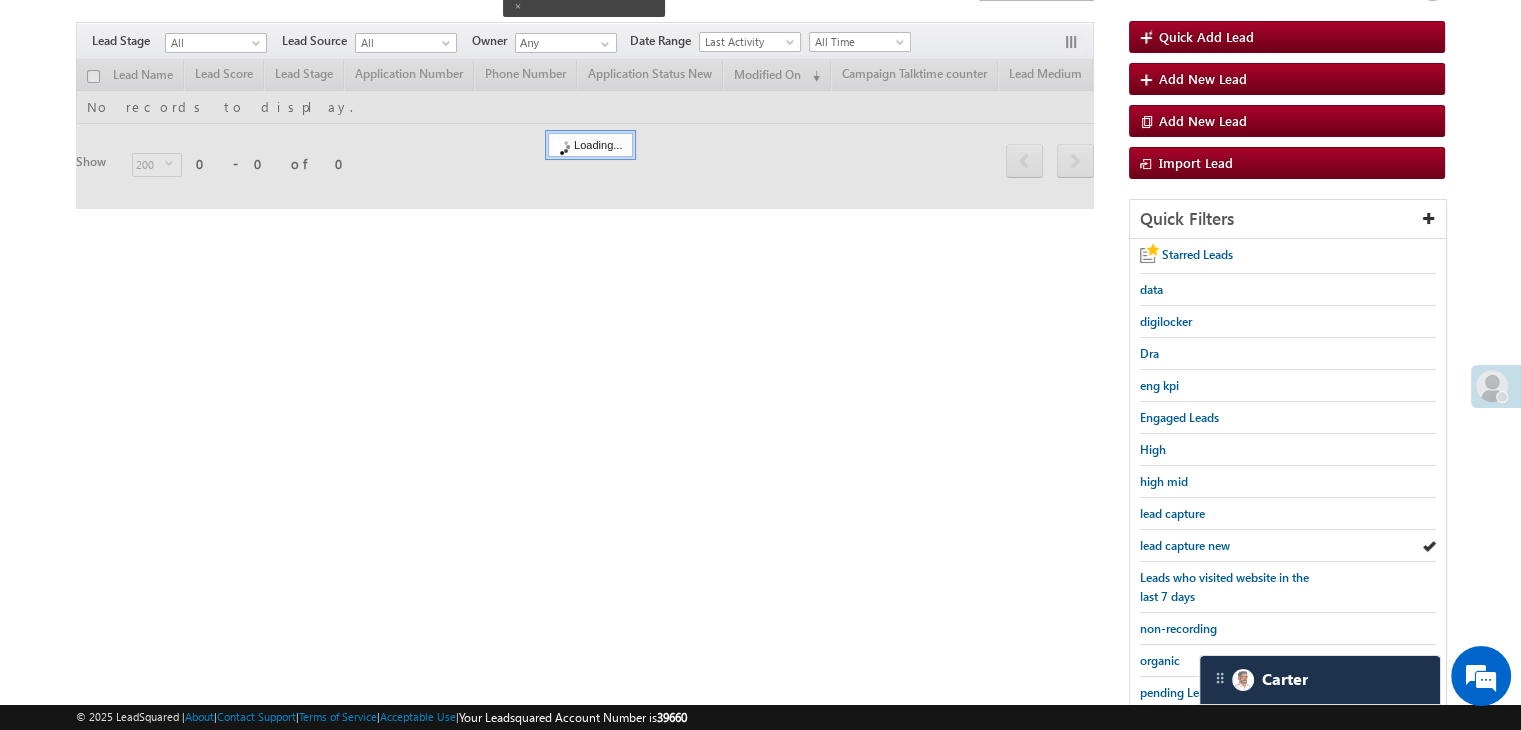 scroll, scrollTop: 63, scrollLeft: 0, axis: vertical 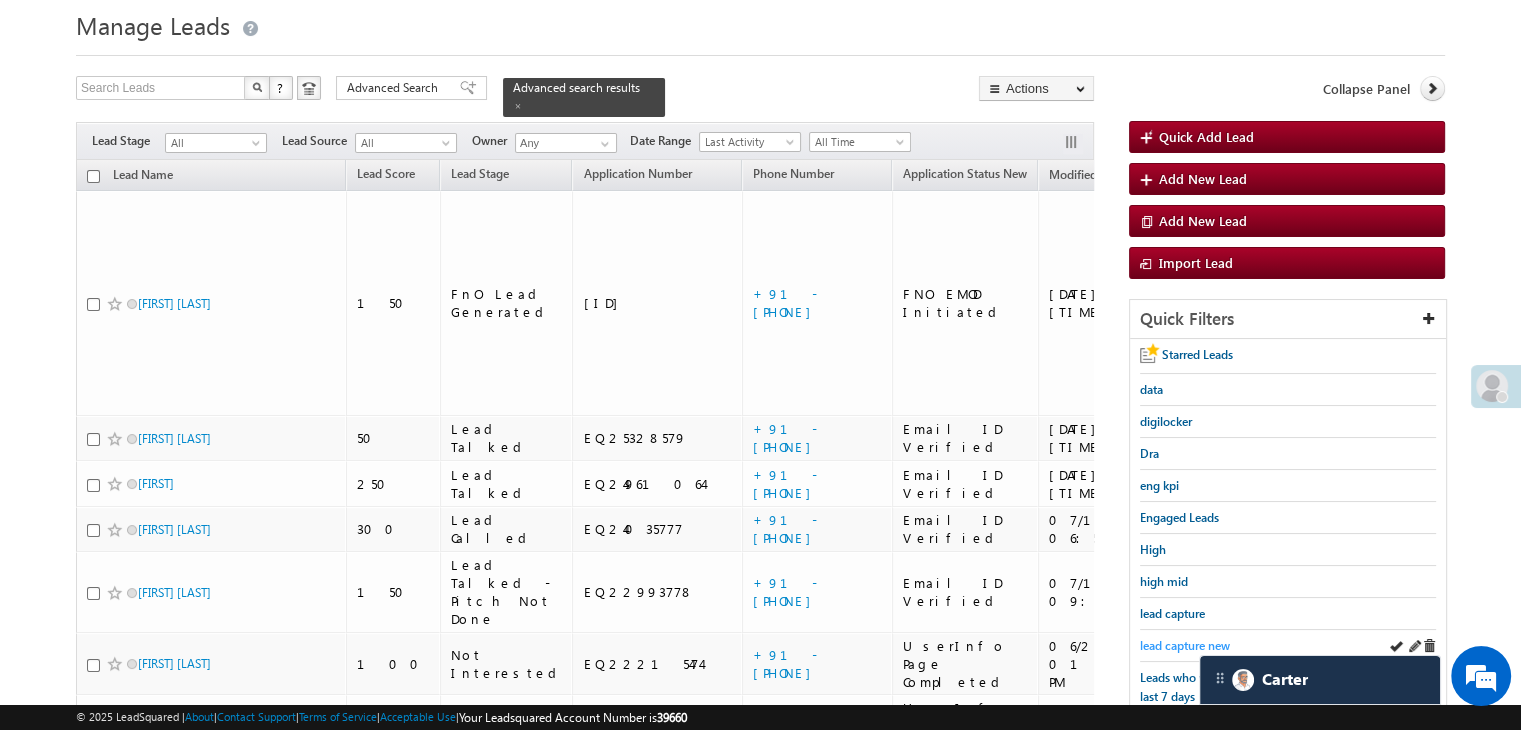 click on "lead capture new" at bounding box center [1185, 645] 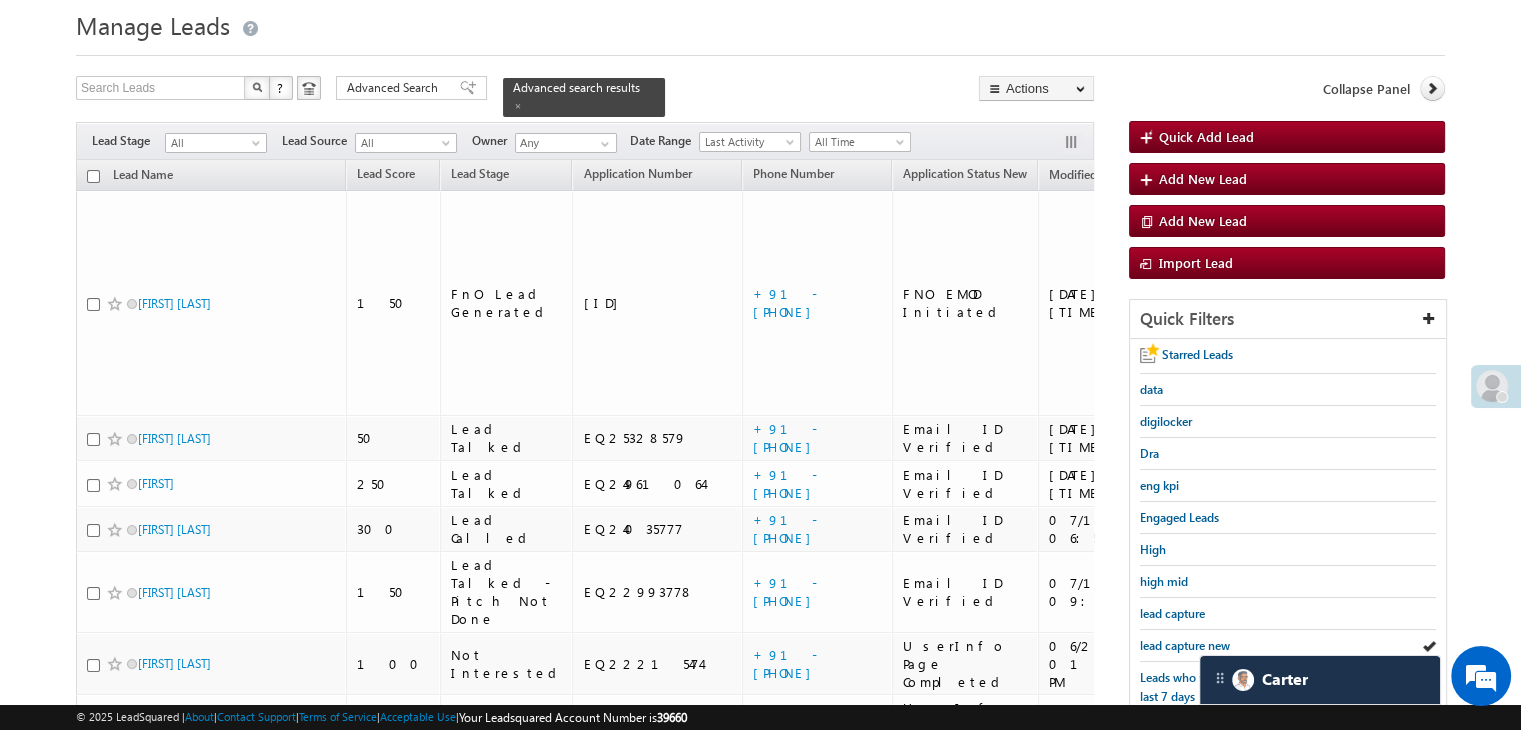 click on "lead capture new" at bounding box center (1185, 645) 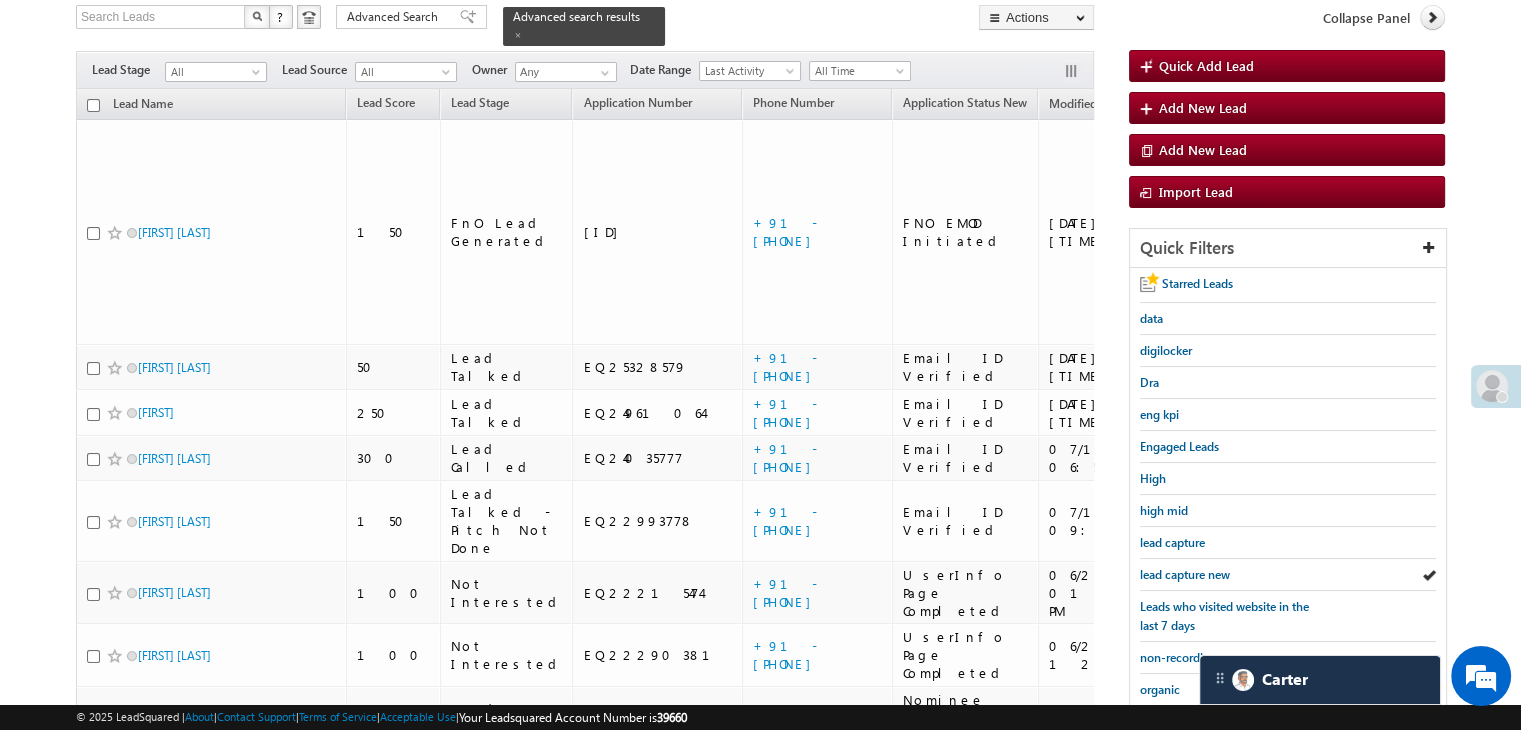 scroll, scrollTop: 163, scrollLeft: 0, axis: vertical 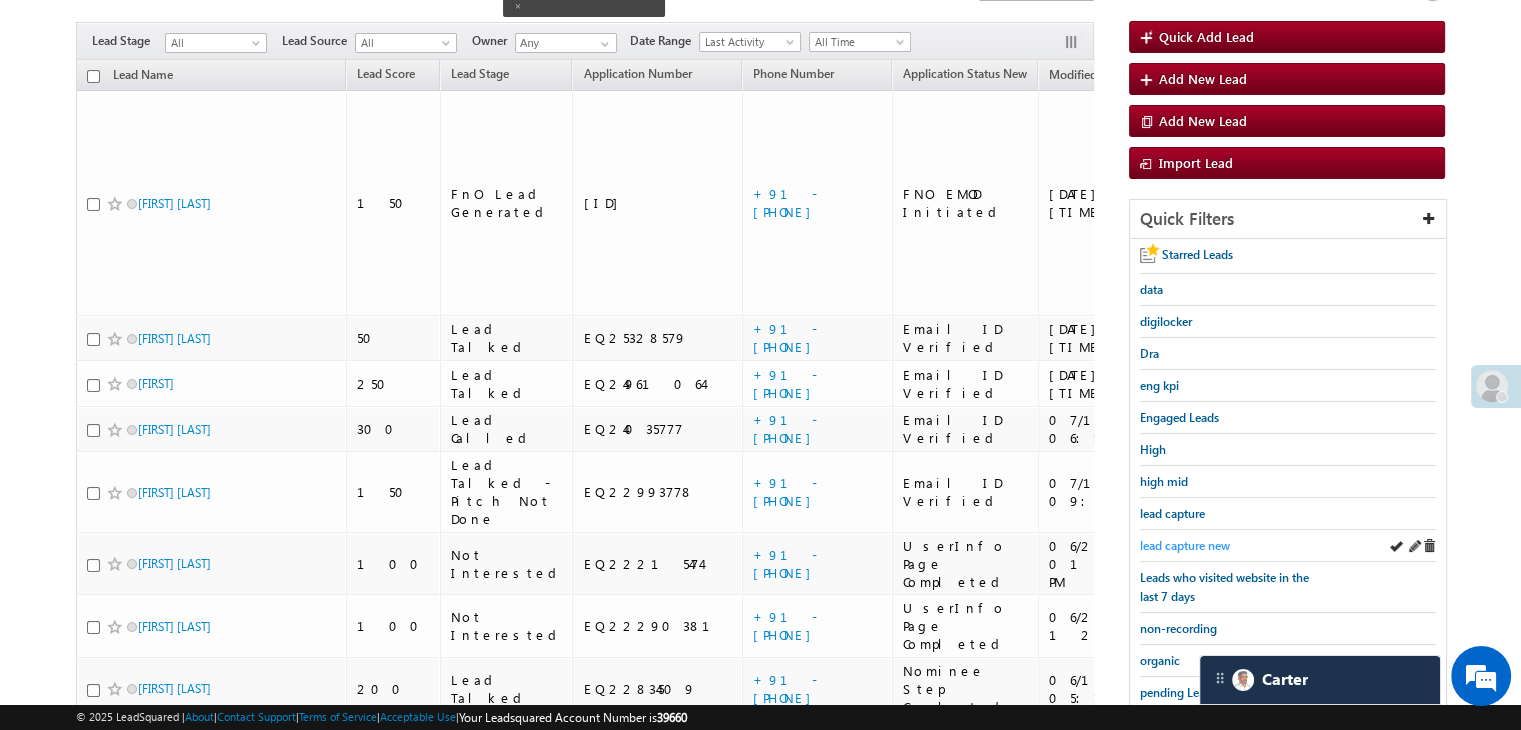 click on "lead capture new" at bounding box center (1185, 545) 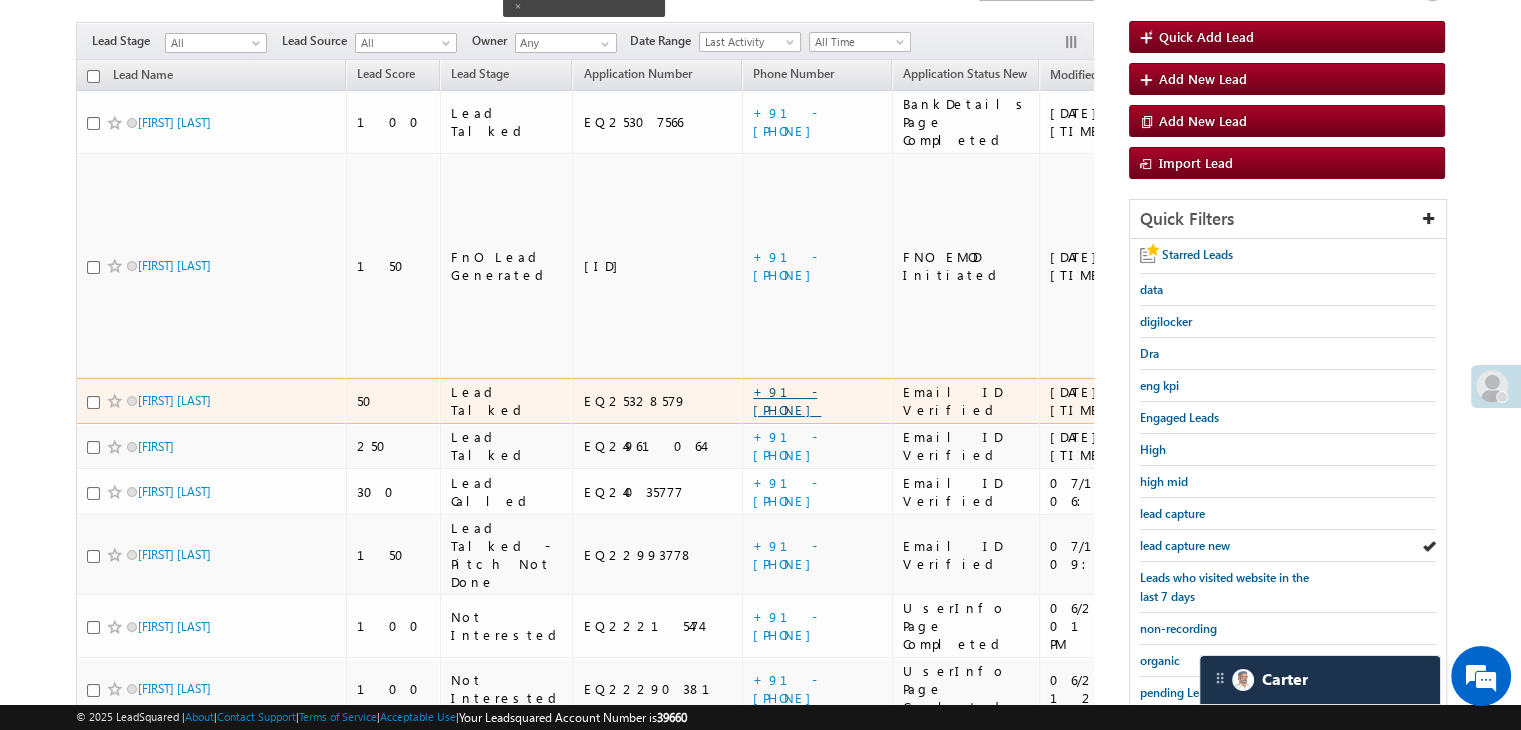 click on "[PHONE]" at bounding box center [787, 400] 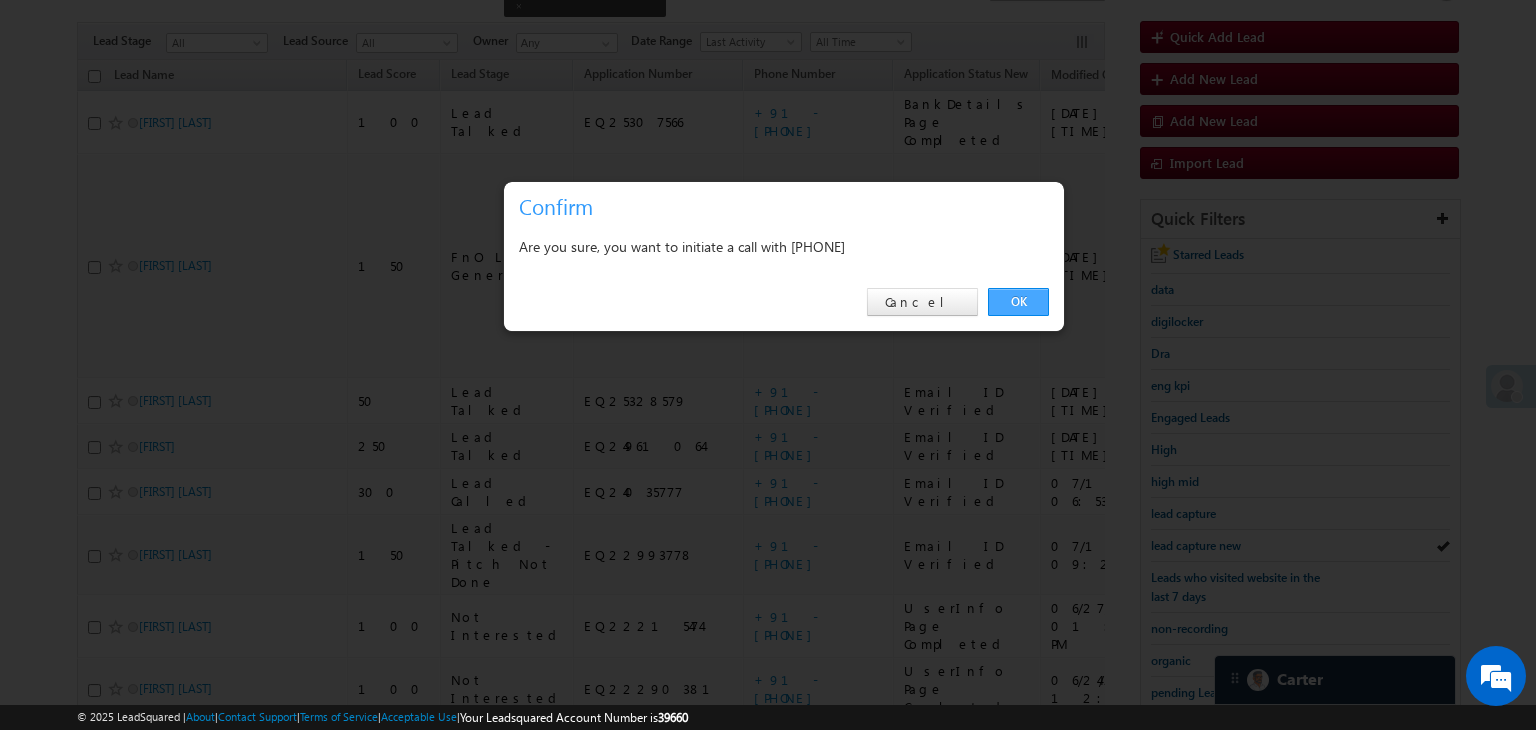 click on "OK" at bounding box center [1018, 302] 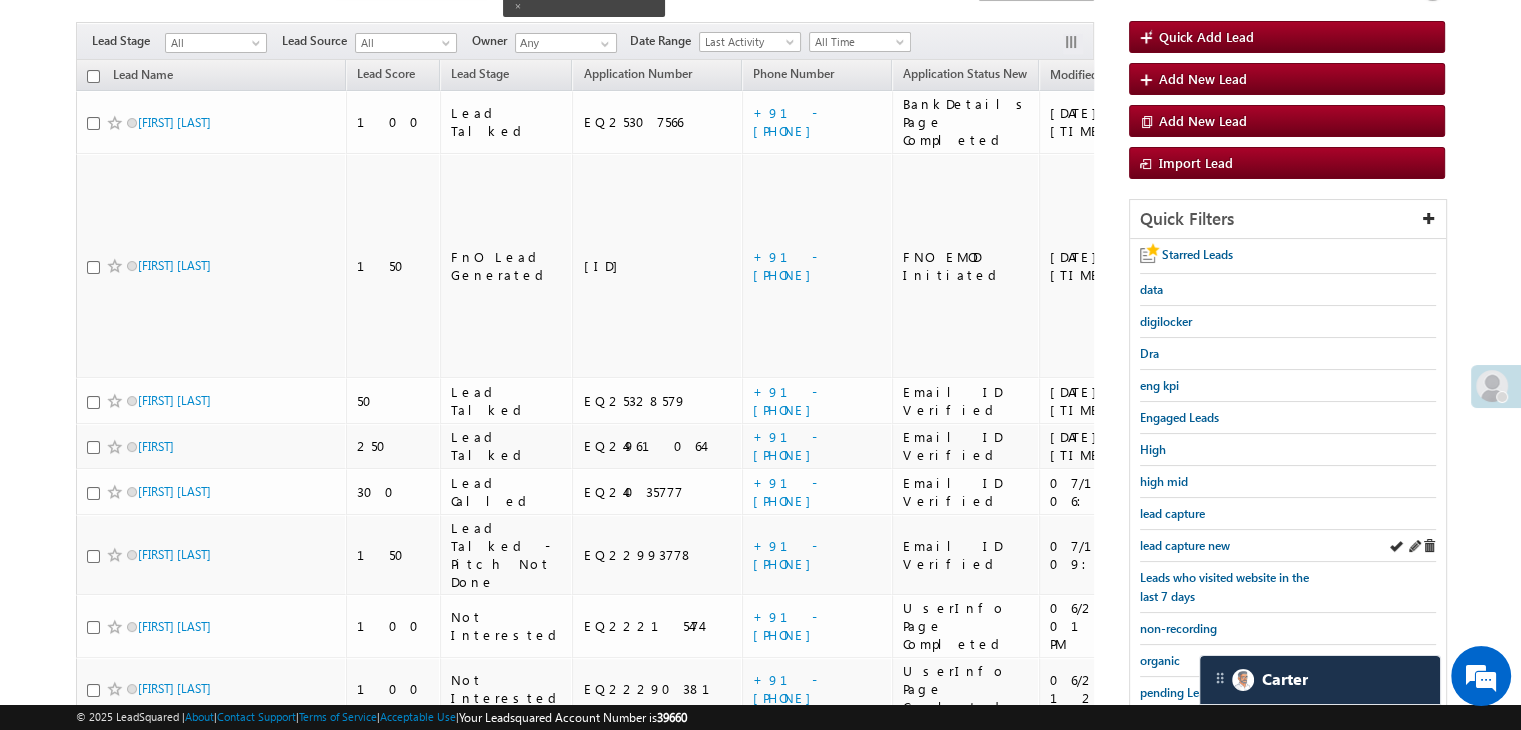 click on "lead capture new" at bounding box center [1288, 546] 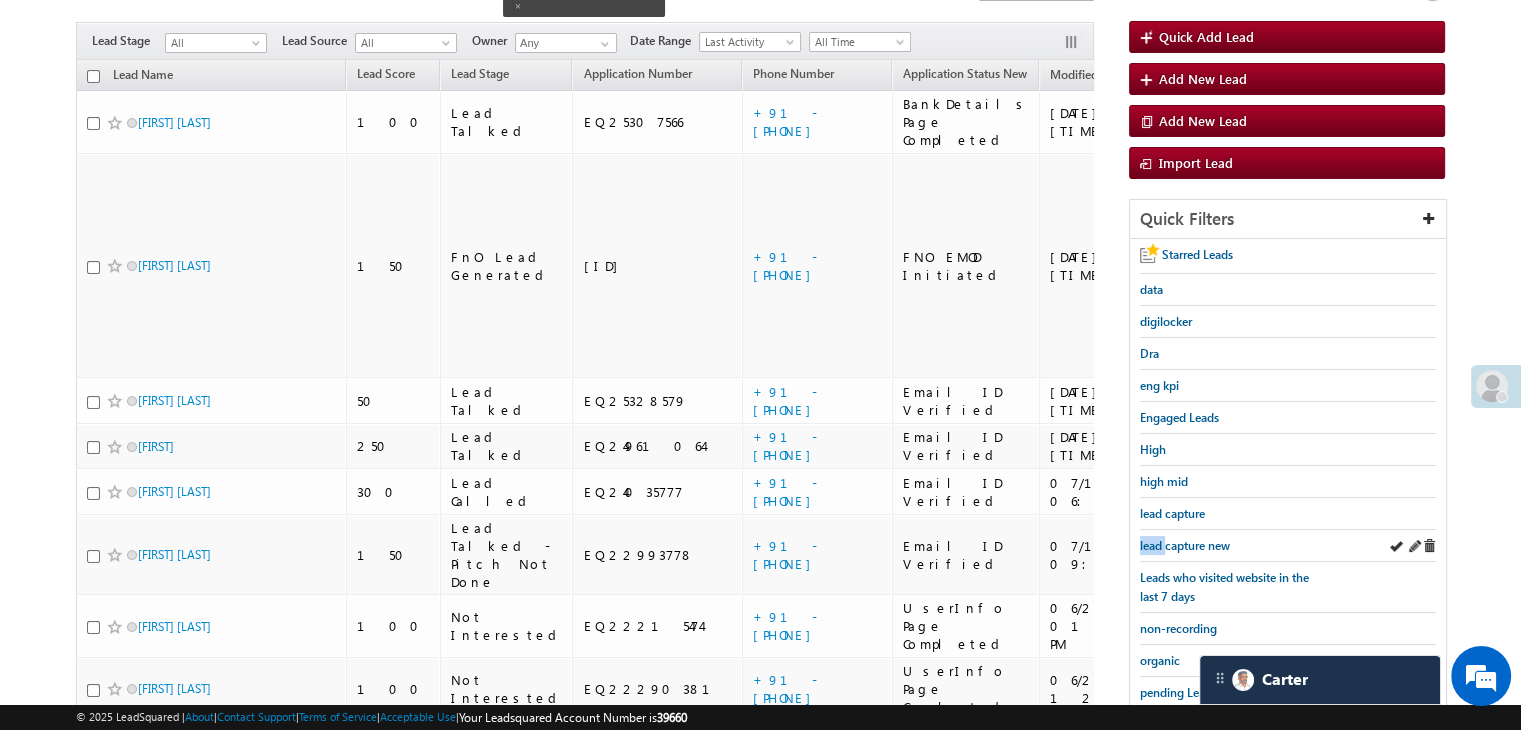 click on "lead capture new" at bounding box center (1288, 546) 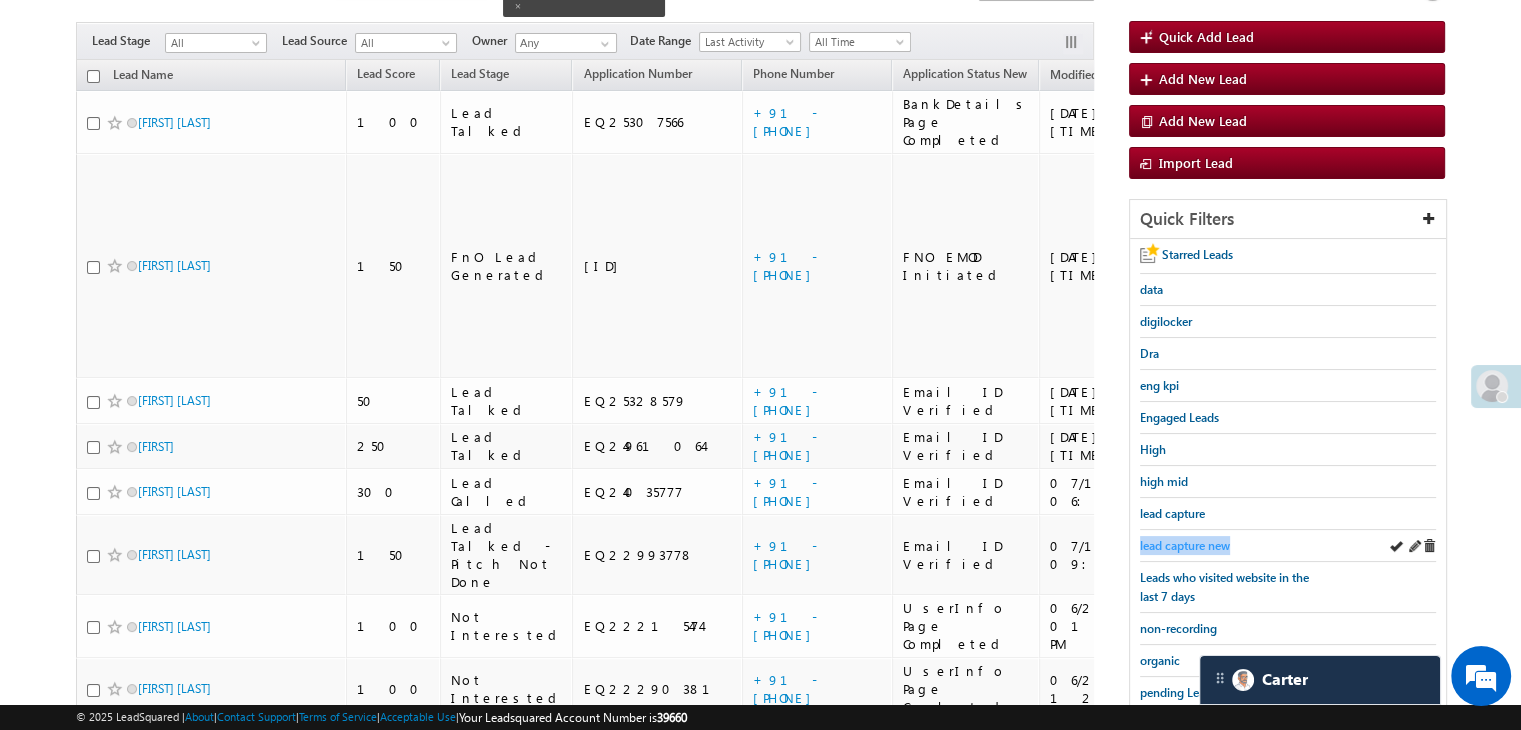 click on "lead capture new" at bounding box center [1185, 545] 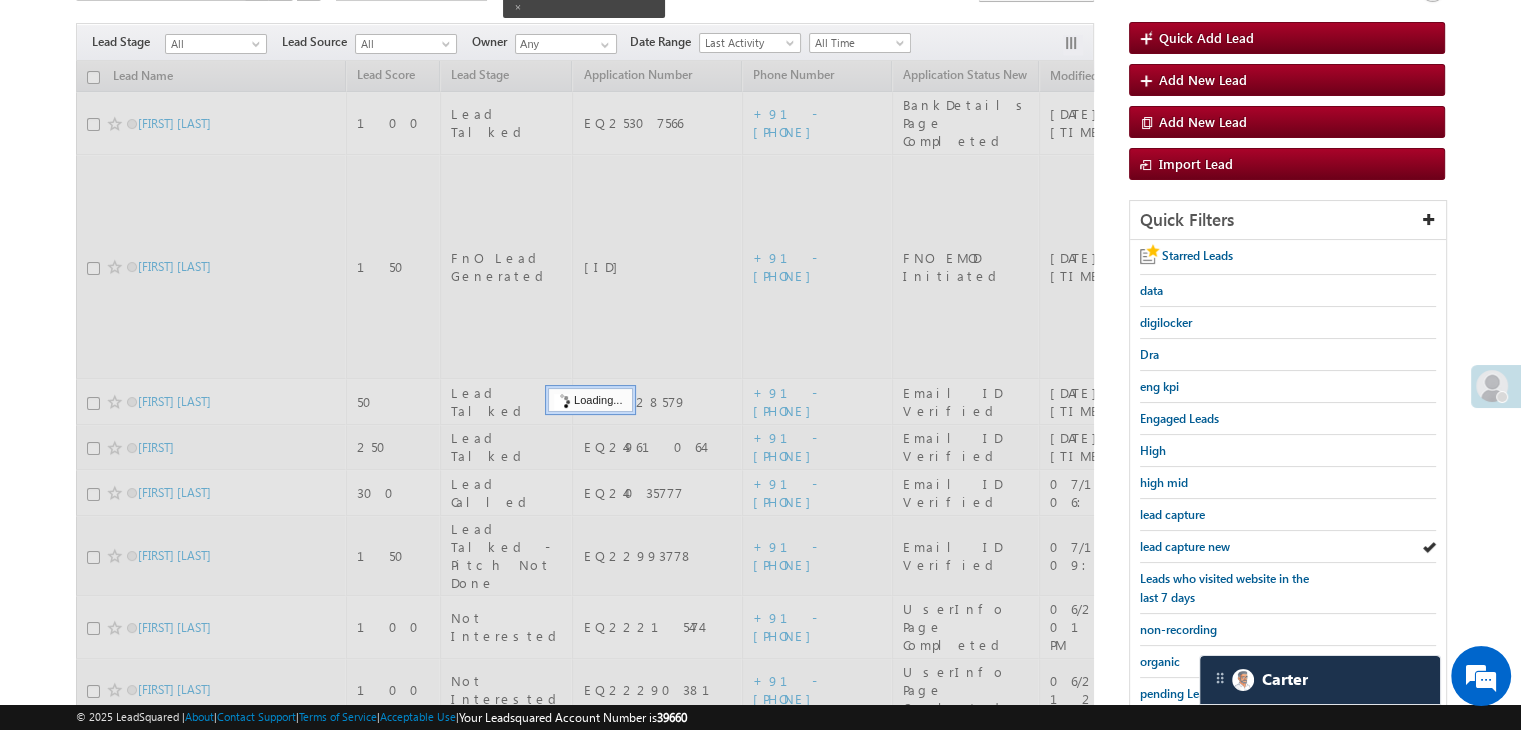 click on "lead capture new" at bounding box center [1185, 546] 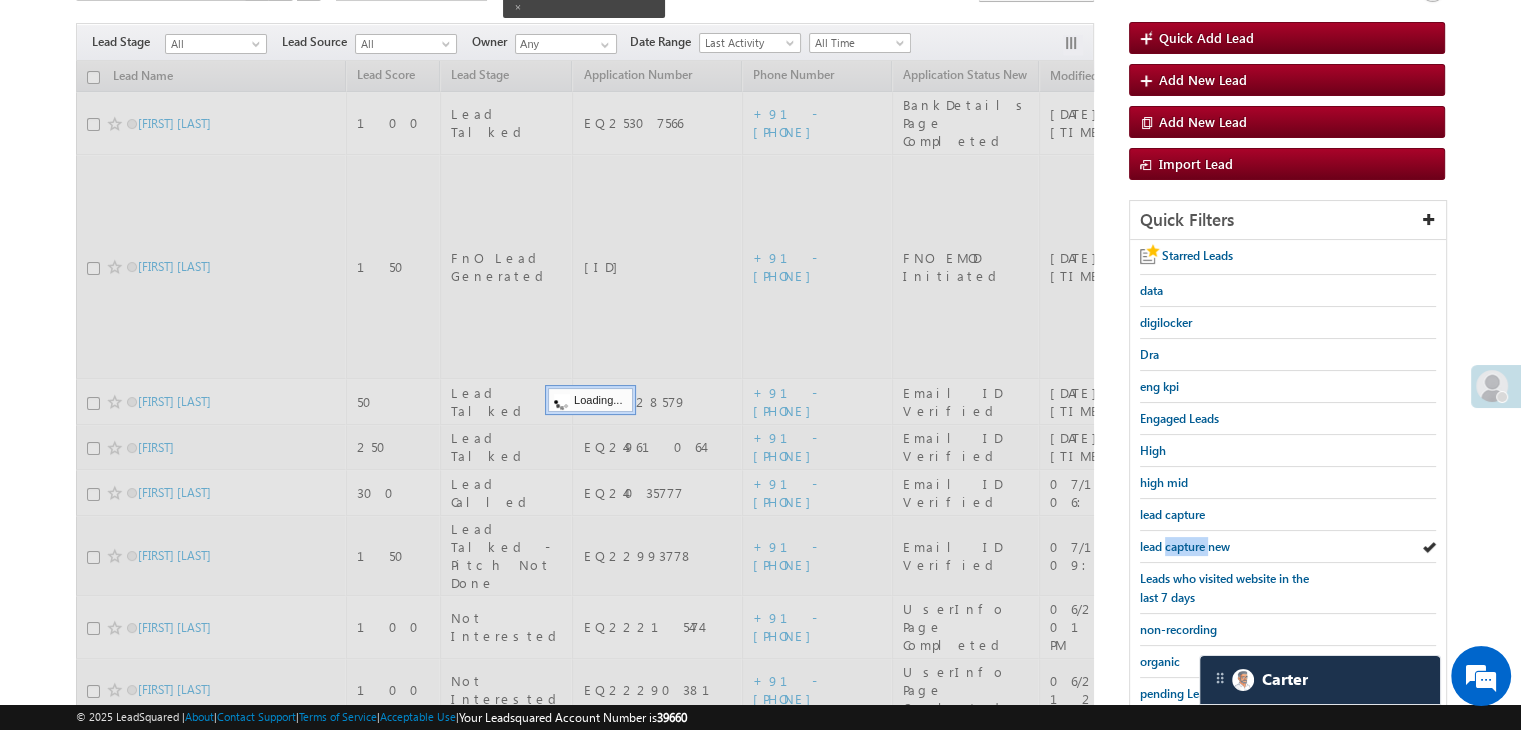 click on "lead capture new" at bounding box center [1185, 546] 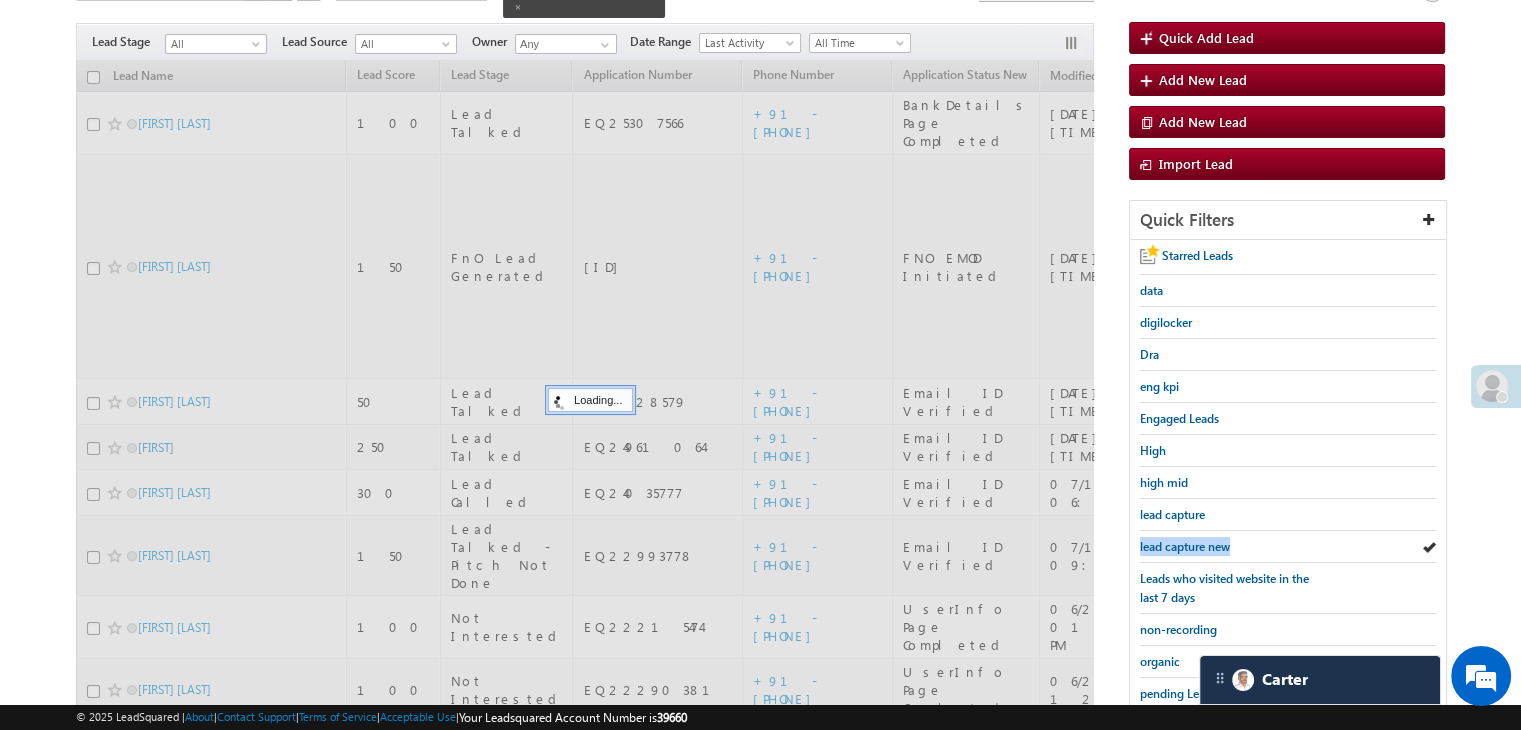 click on "lead capture new" at bounding box center (1185, 546) 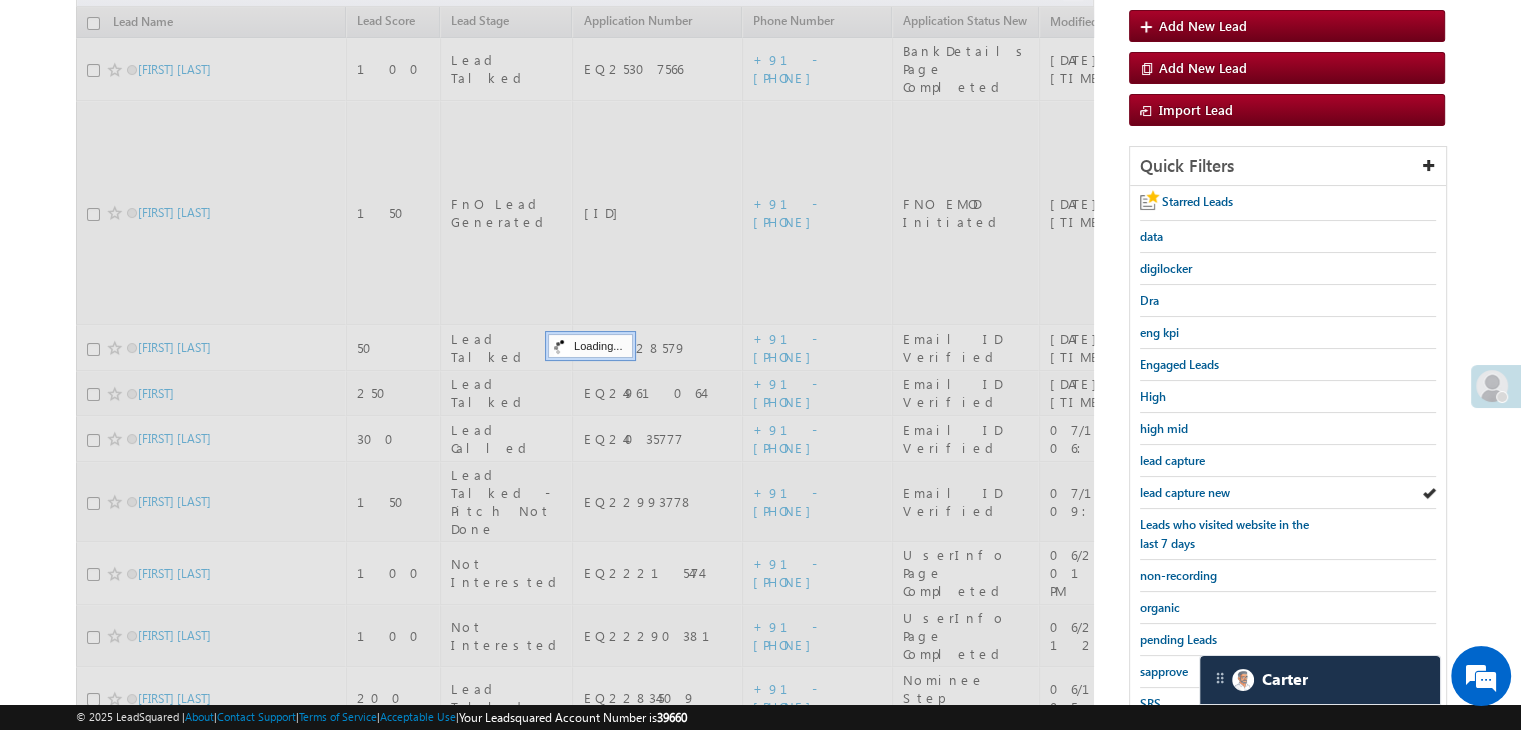 scroll, scrollTop: 163, scrollLeft: 0, axis: vertical 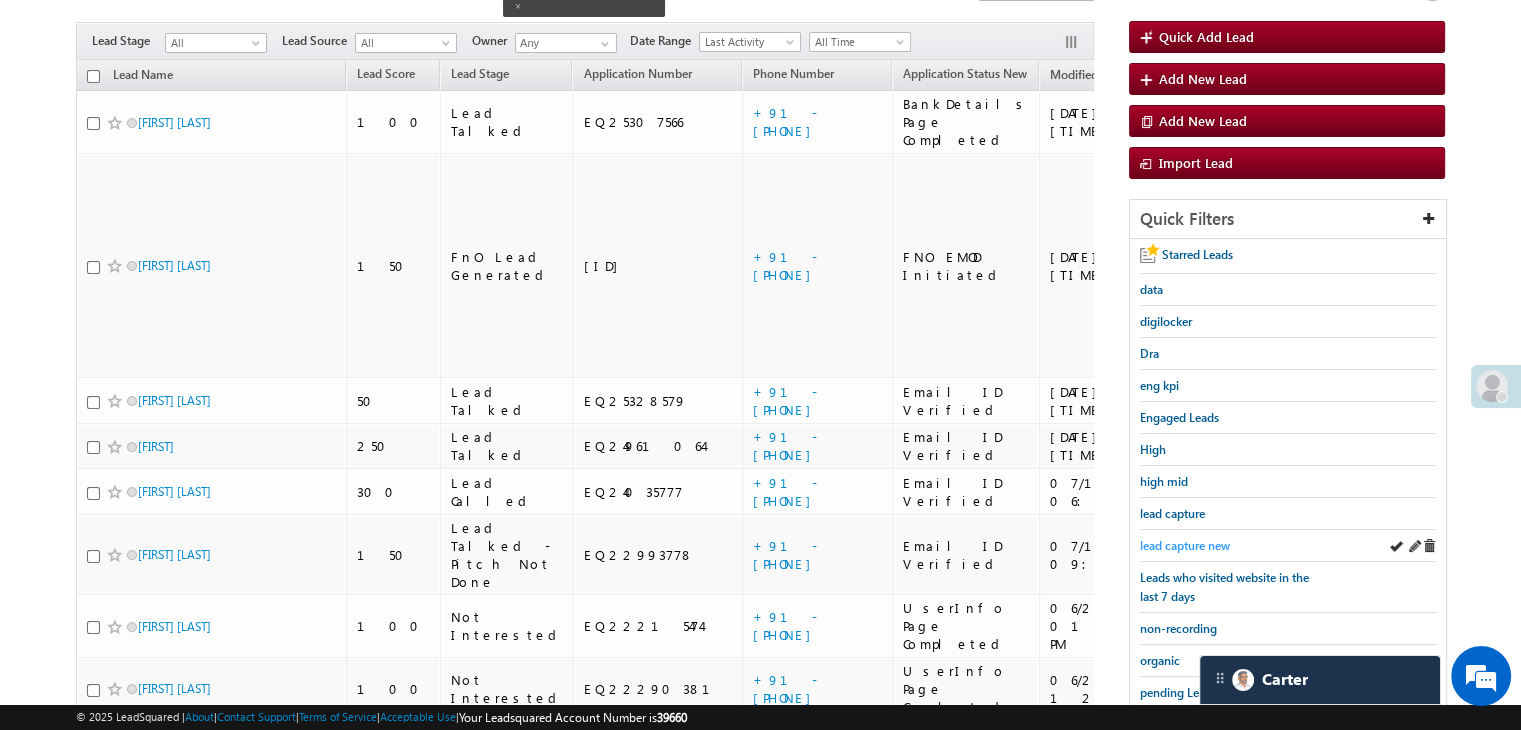 click on "lead capture new" at bounding box center (1185, 545) 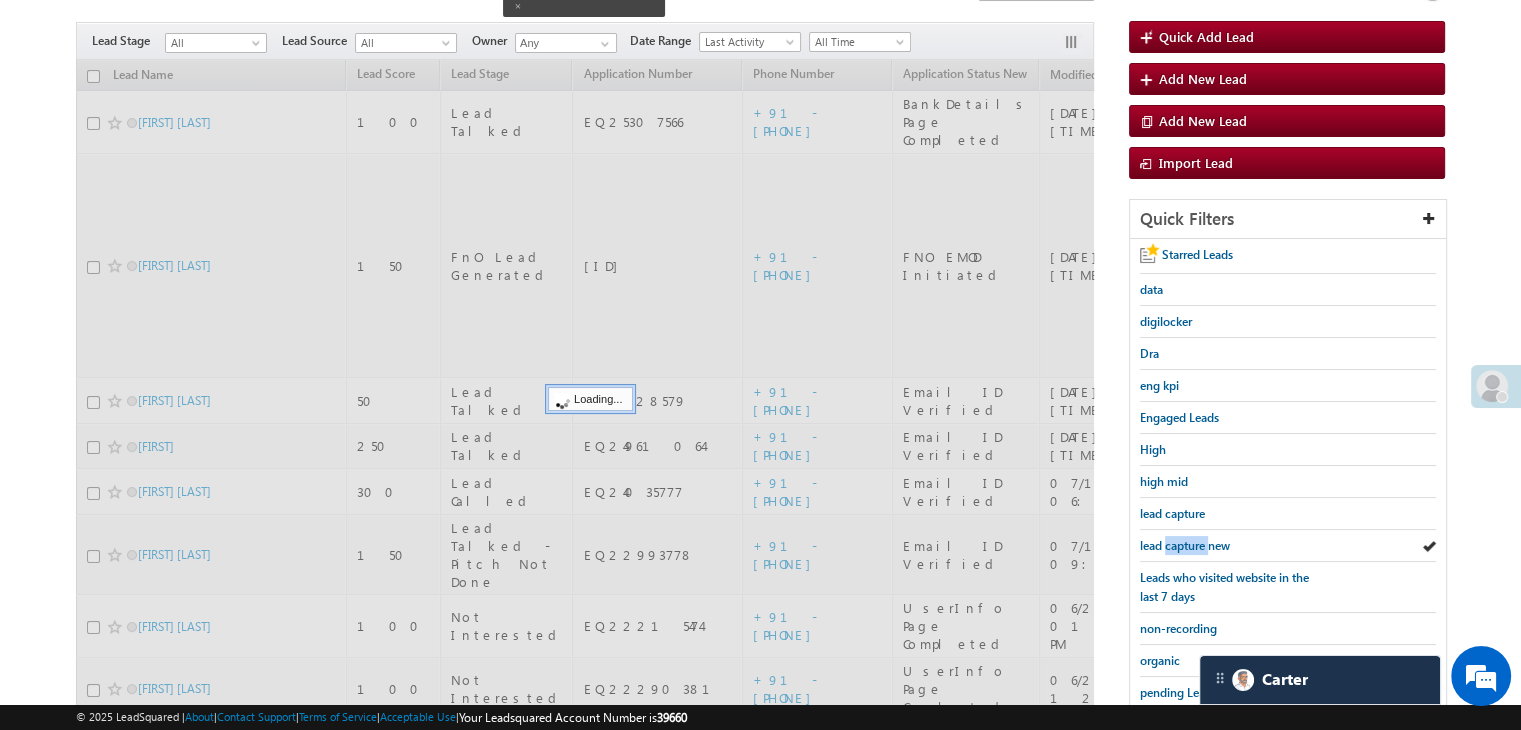 click on "lead capture new" at bounding box center (1185, 545) 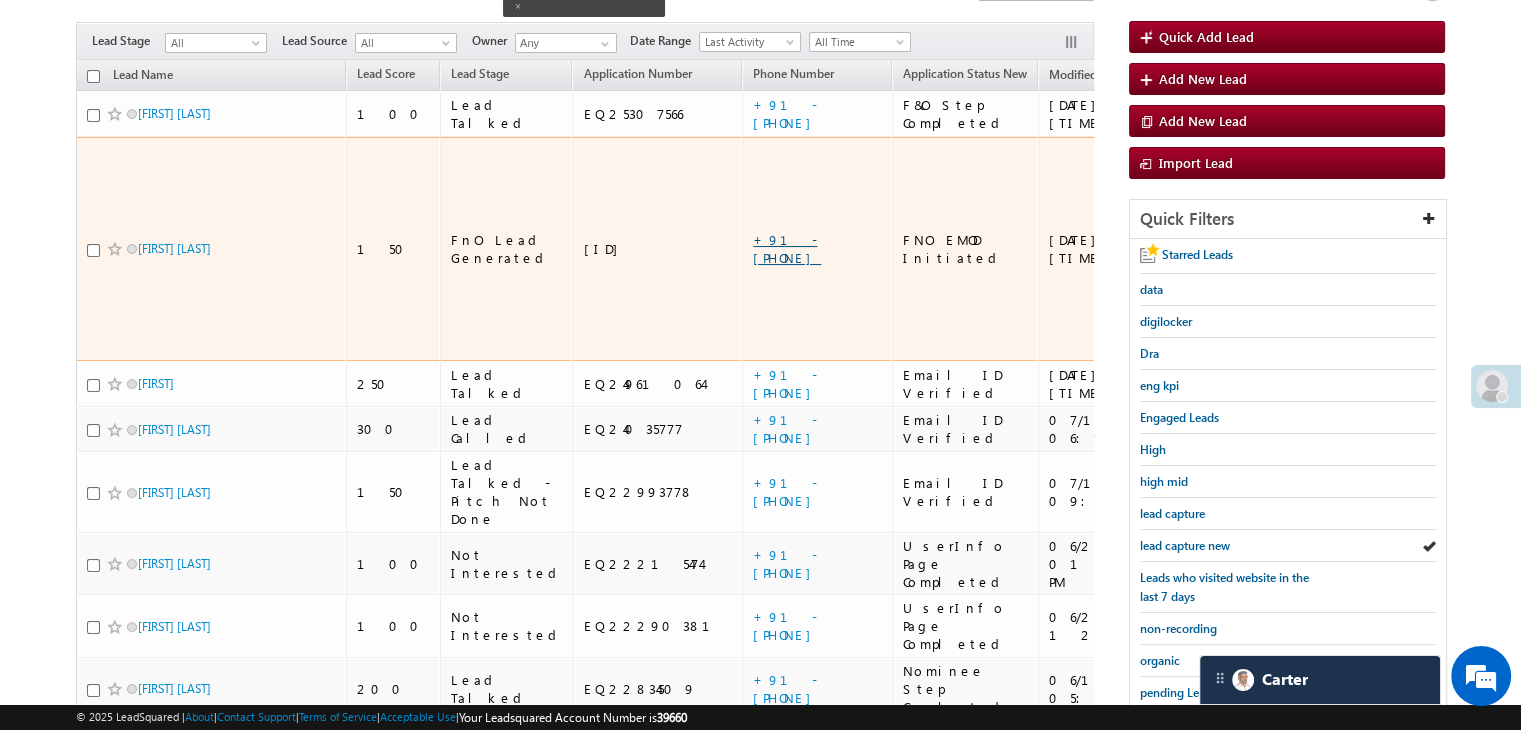 click on "+91-8448576760" at bounding box center (787, 248) 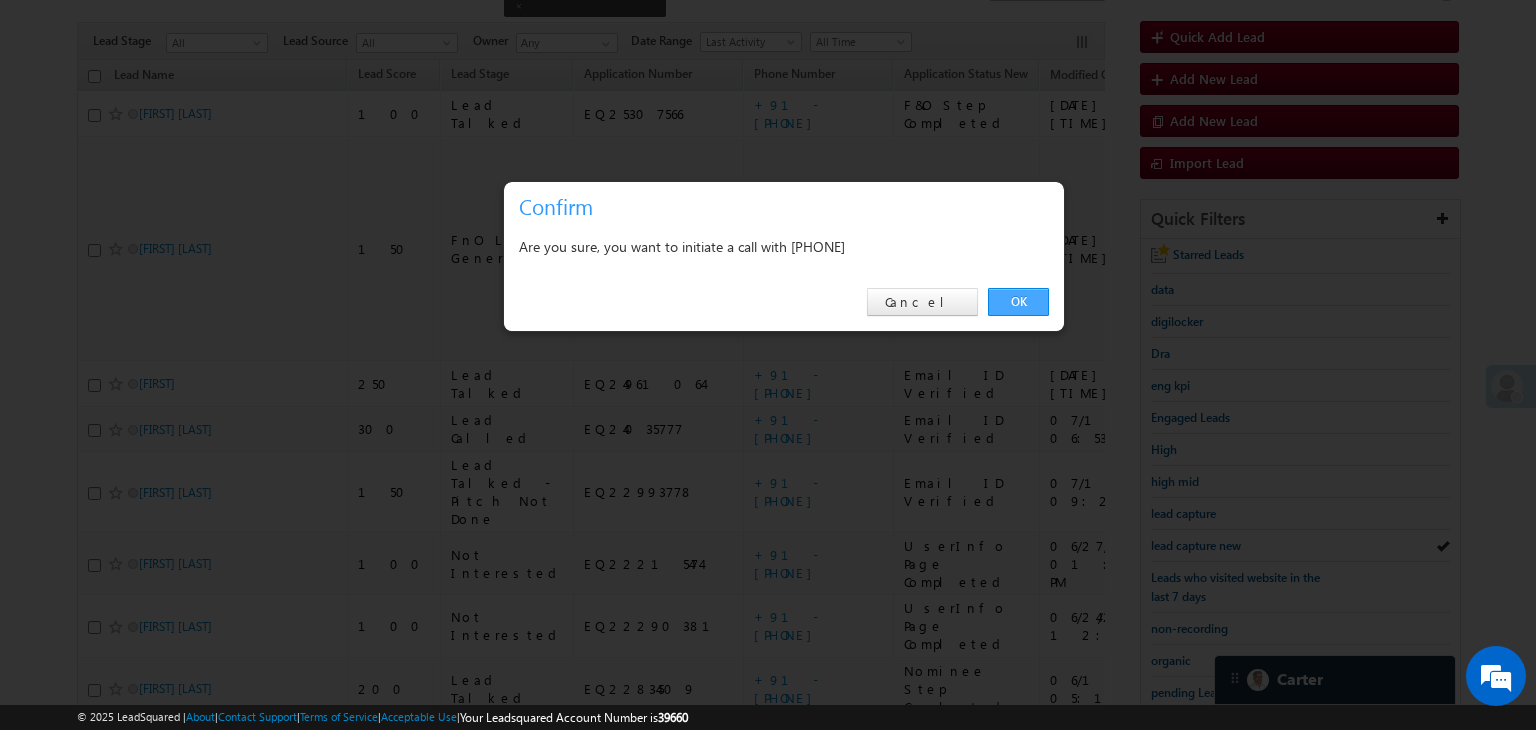 click on "OK" at bounding box center (1018, 302) 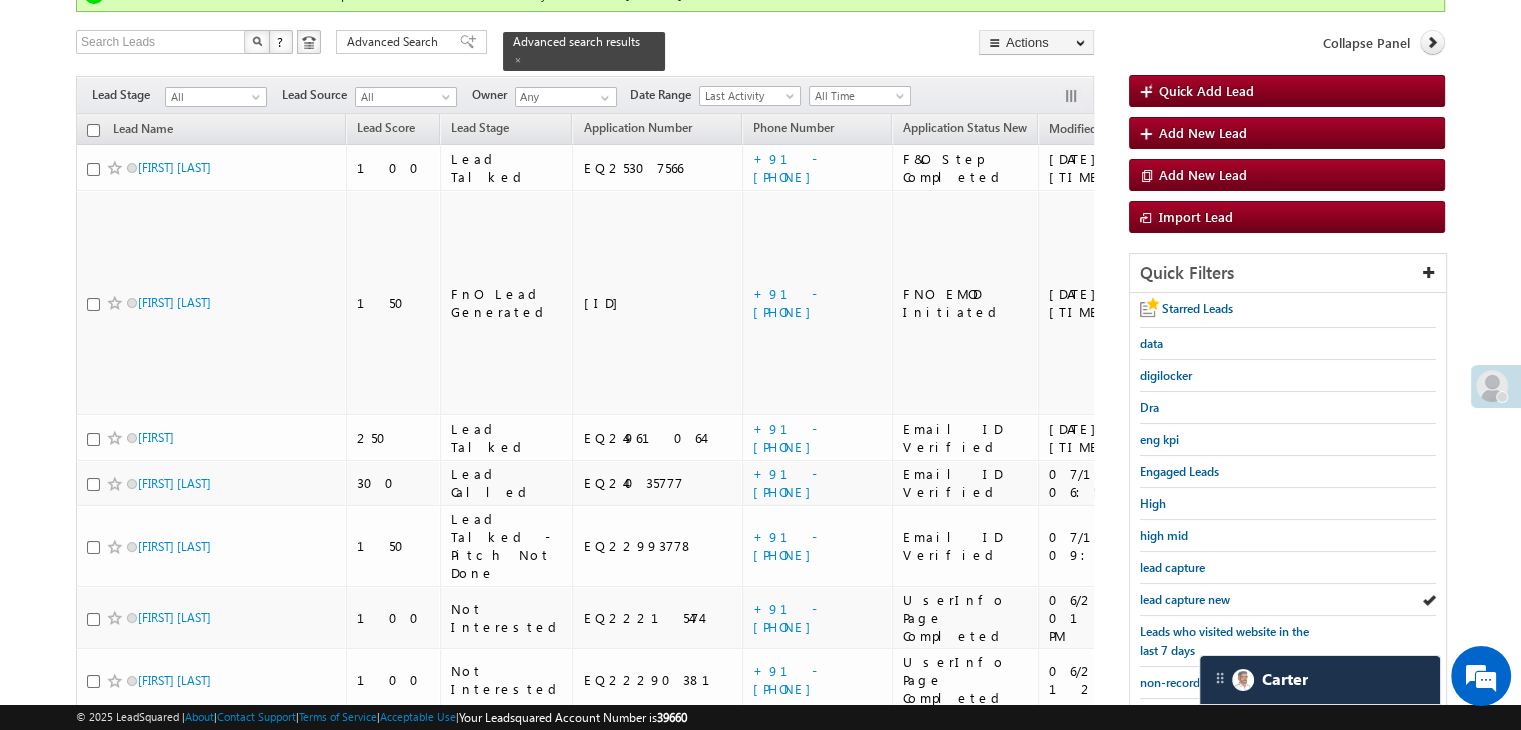 scroll, scrollTop: 216, scrollLeft: 0, axis: vertical 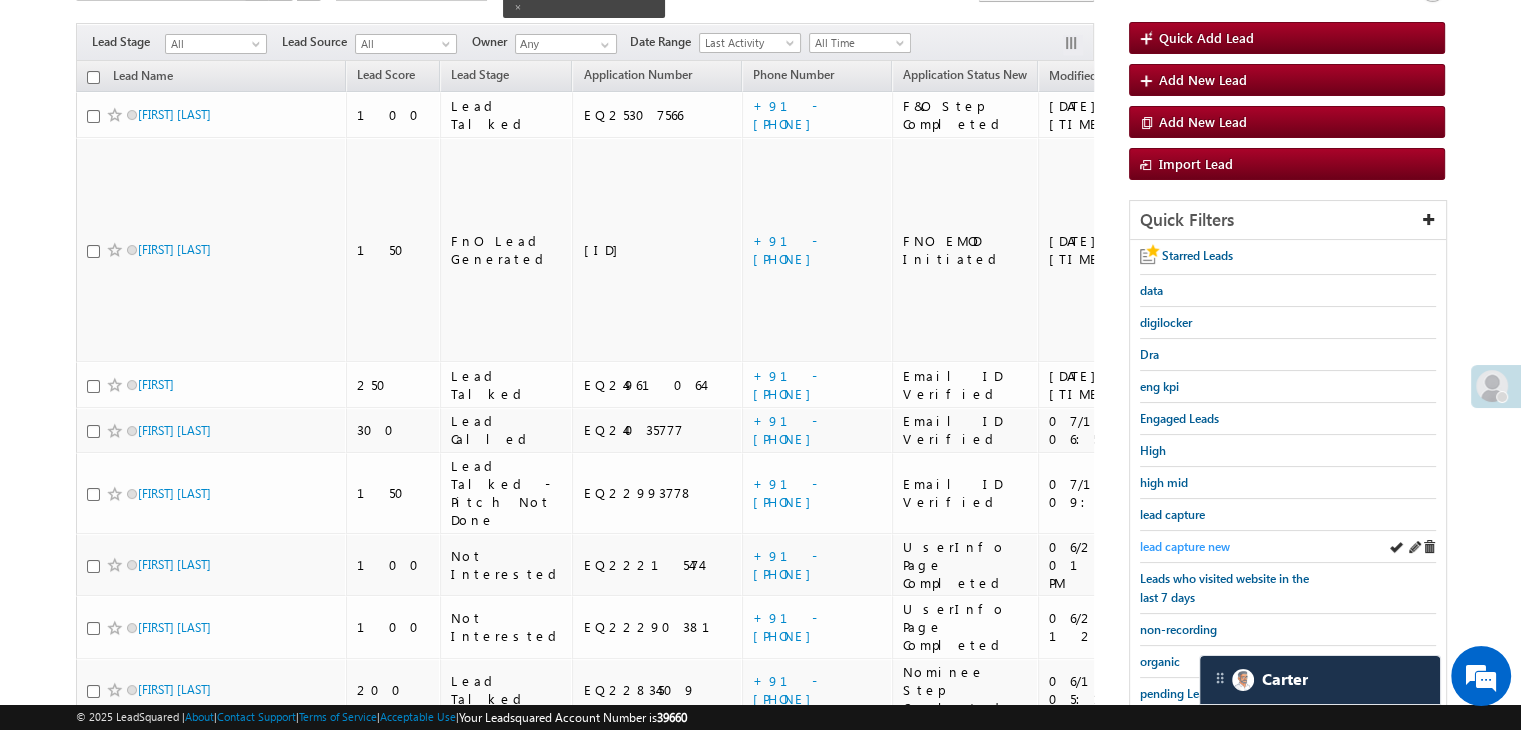 click on "lead capture new" at bounding box center (1185, 546) 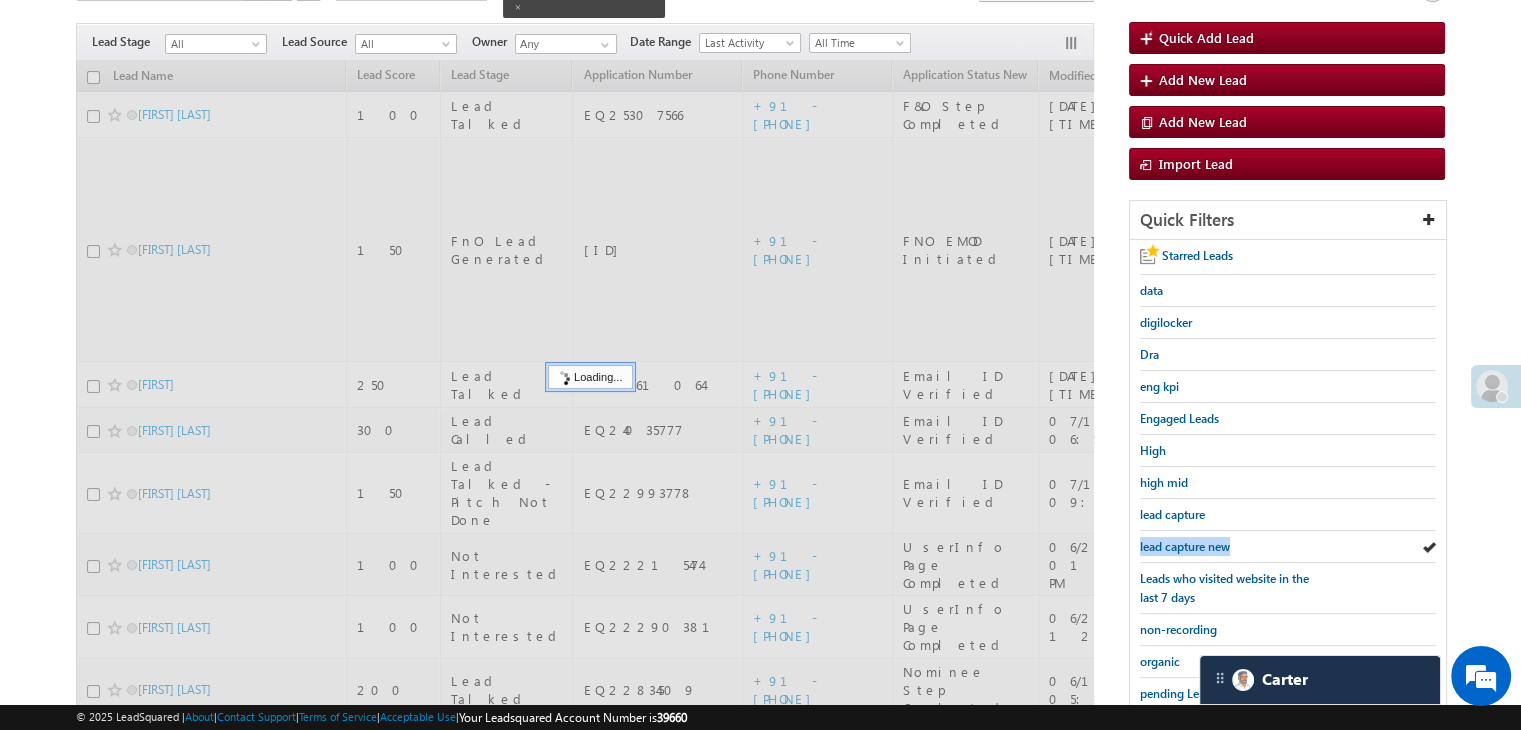 click on "lead capture new" at bounding box center (1185, 546) 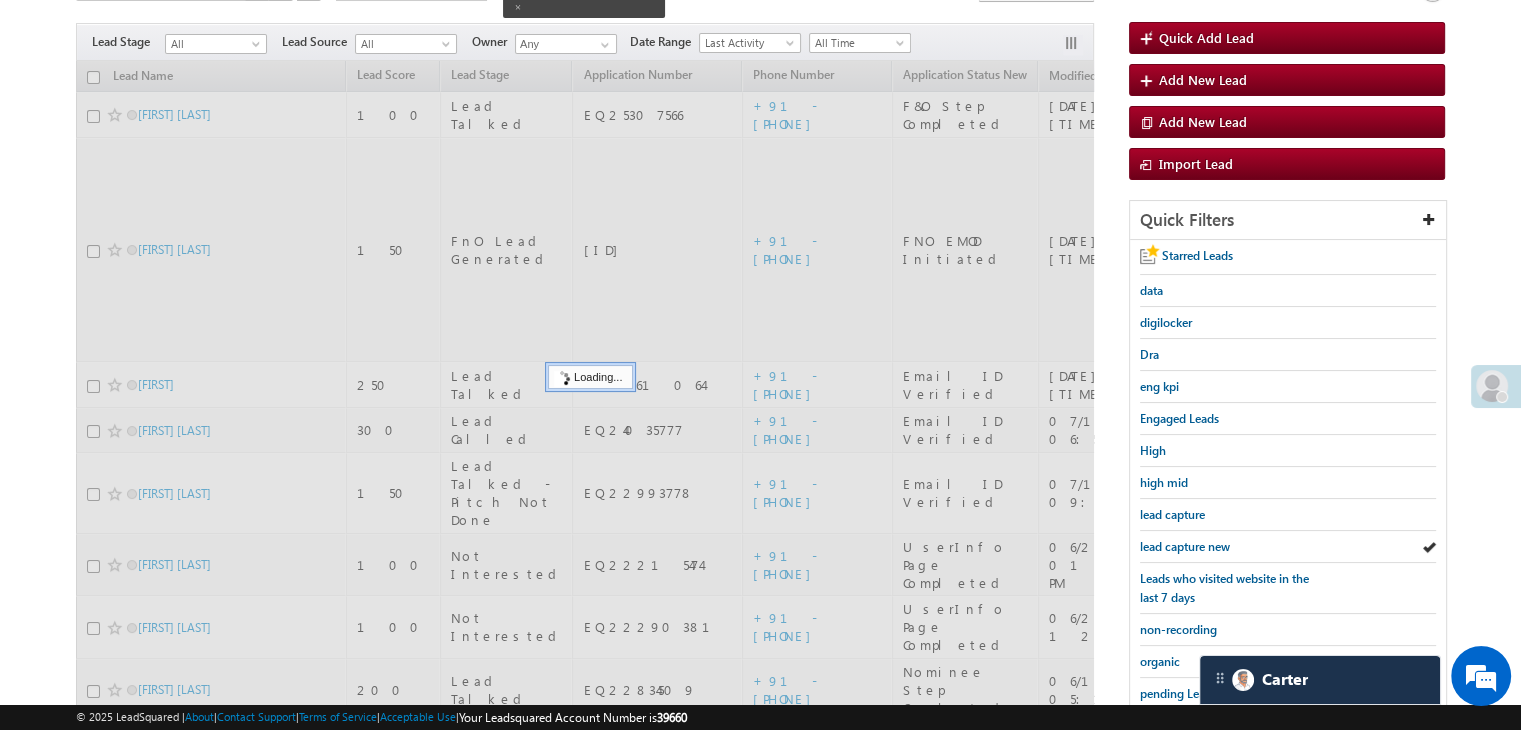 scroll, scrollTop: 163, scrollLeft: 0, axis: vertical 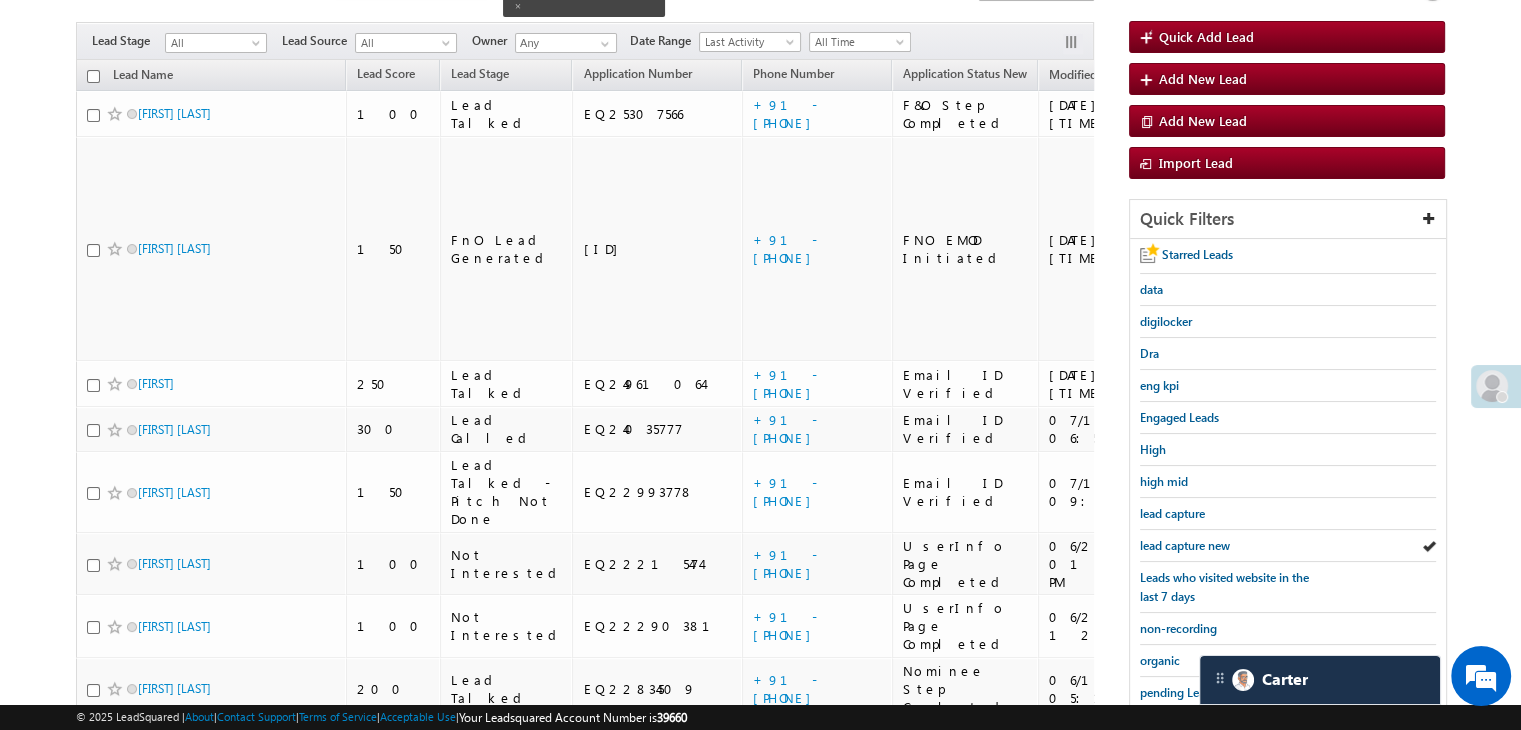 click on "lead capture new" at bounding box center (1185, 545) 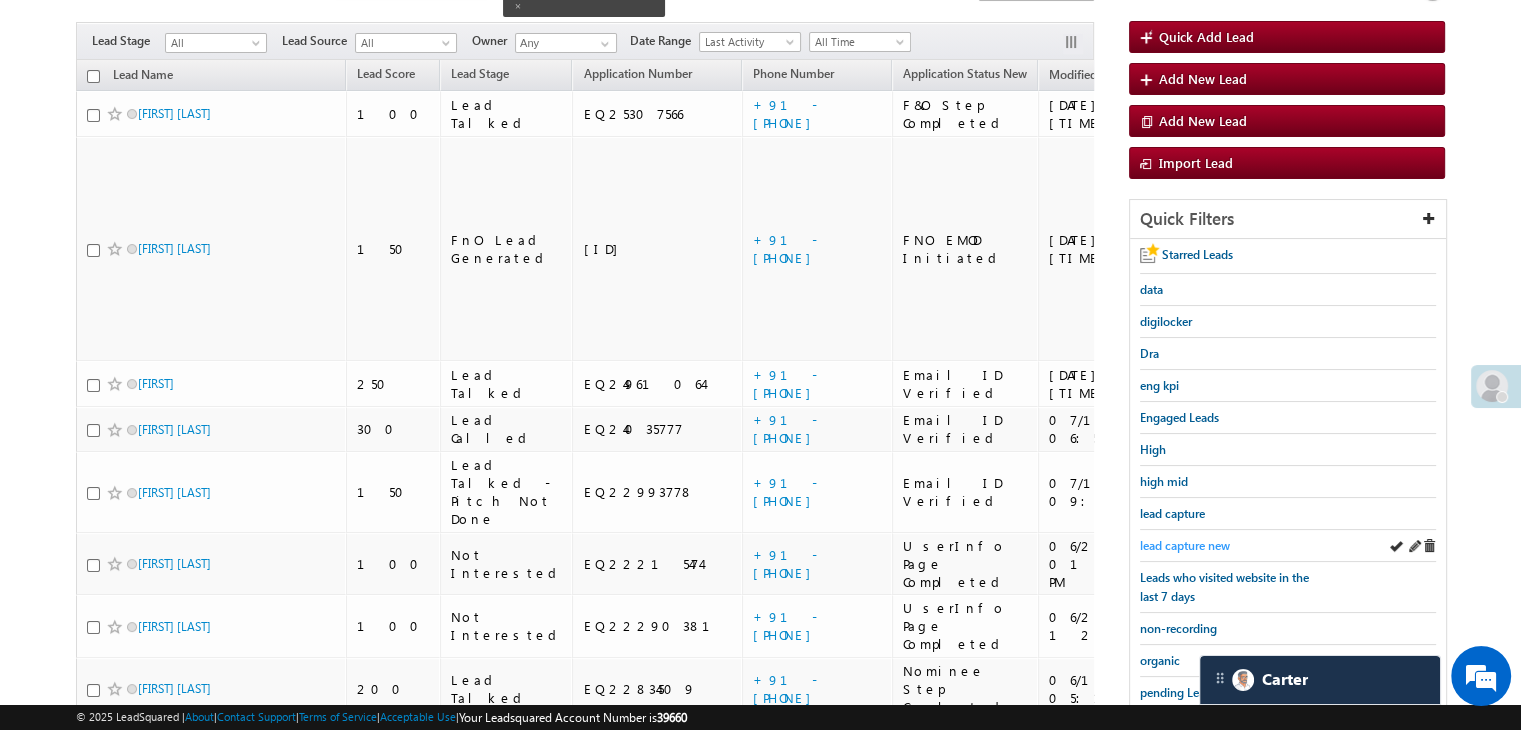 click on "lead capture new" at bounding box center [1185, 545] 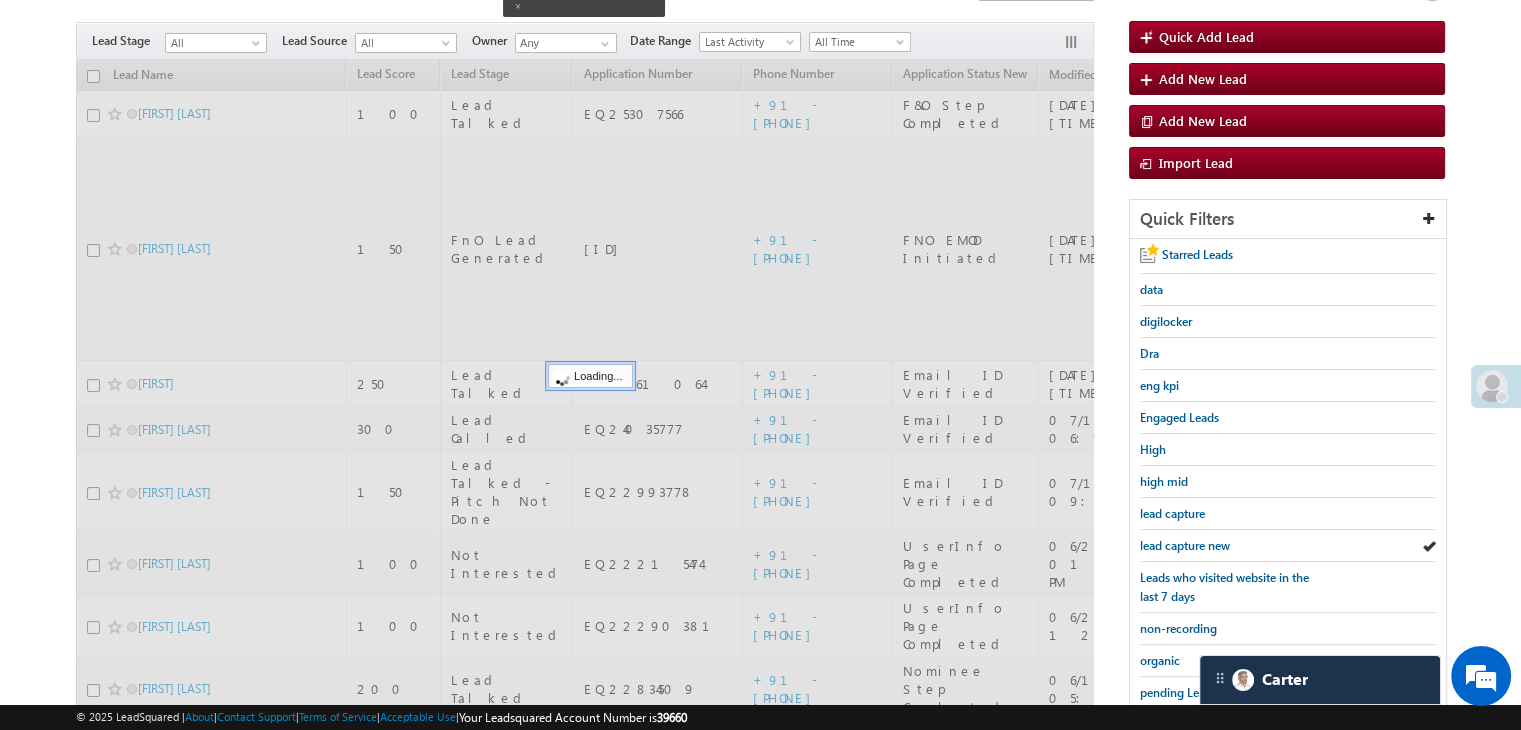 click on "lead capture new" at bounding box center [1185, 545] 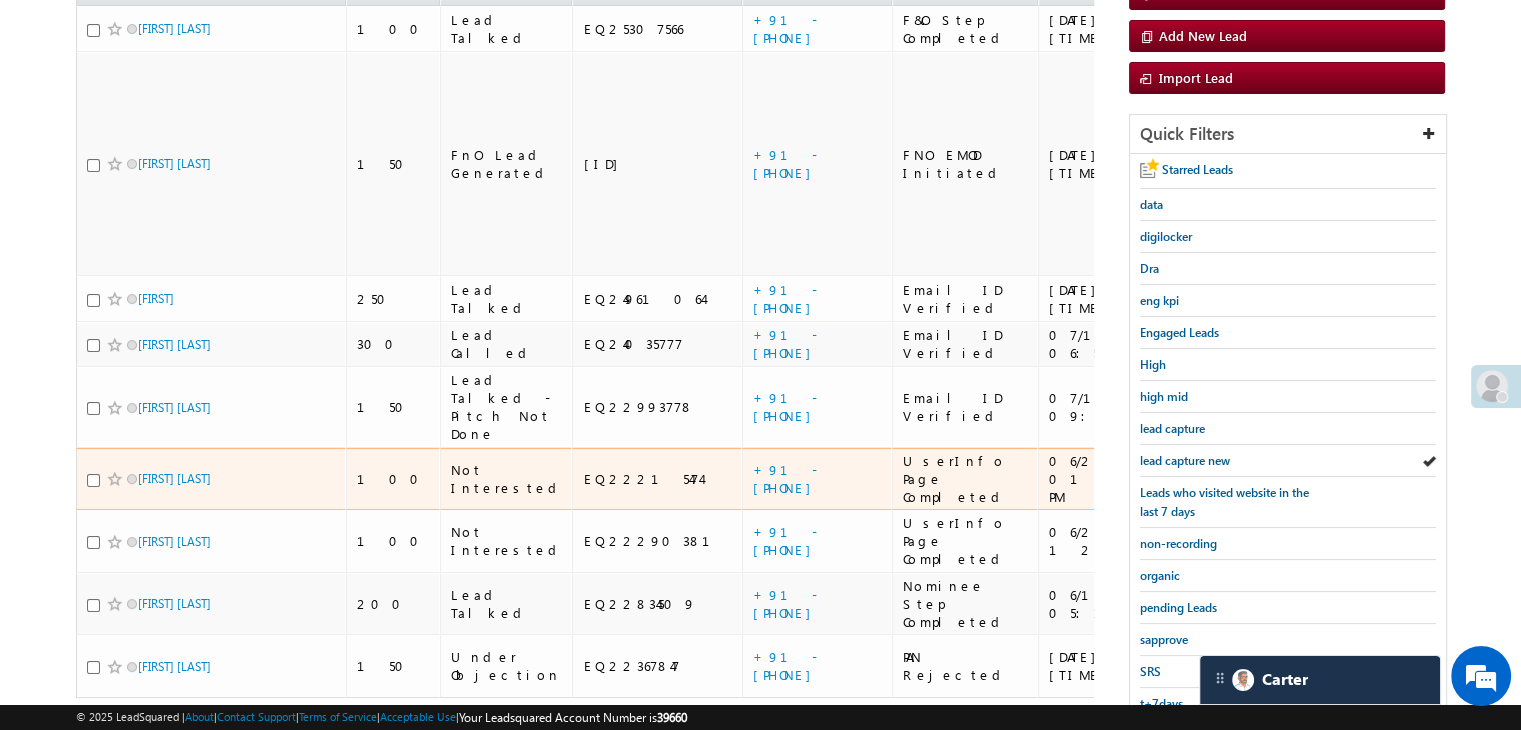 scroll, scrollTop: 363, scrollLeft: 0, axis: vertical 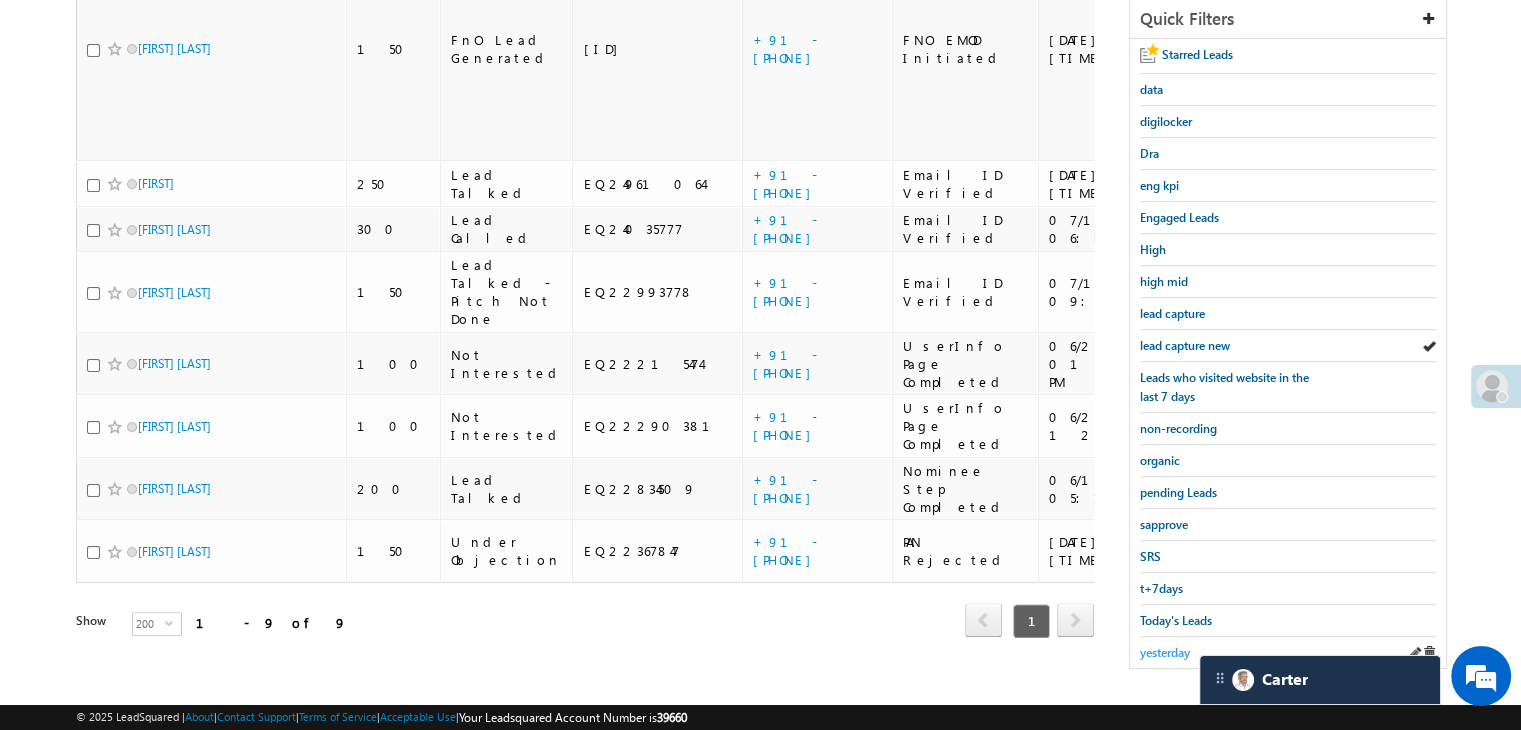 click on "yesterday" at bounding box center [1165, 652] 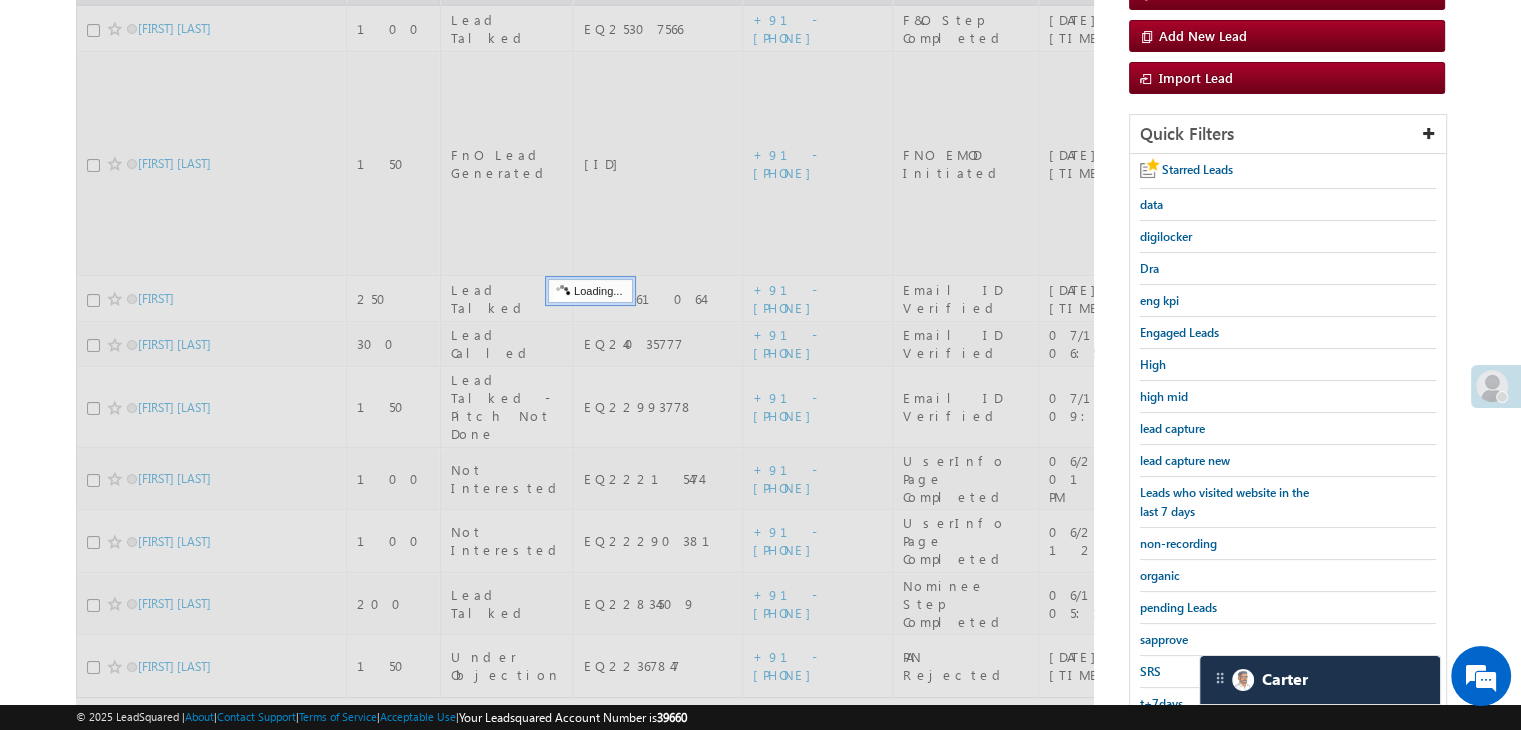 scroll, scrollTop: 163, scrollLeft: 0, axis: vertical 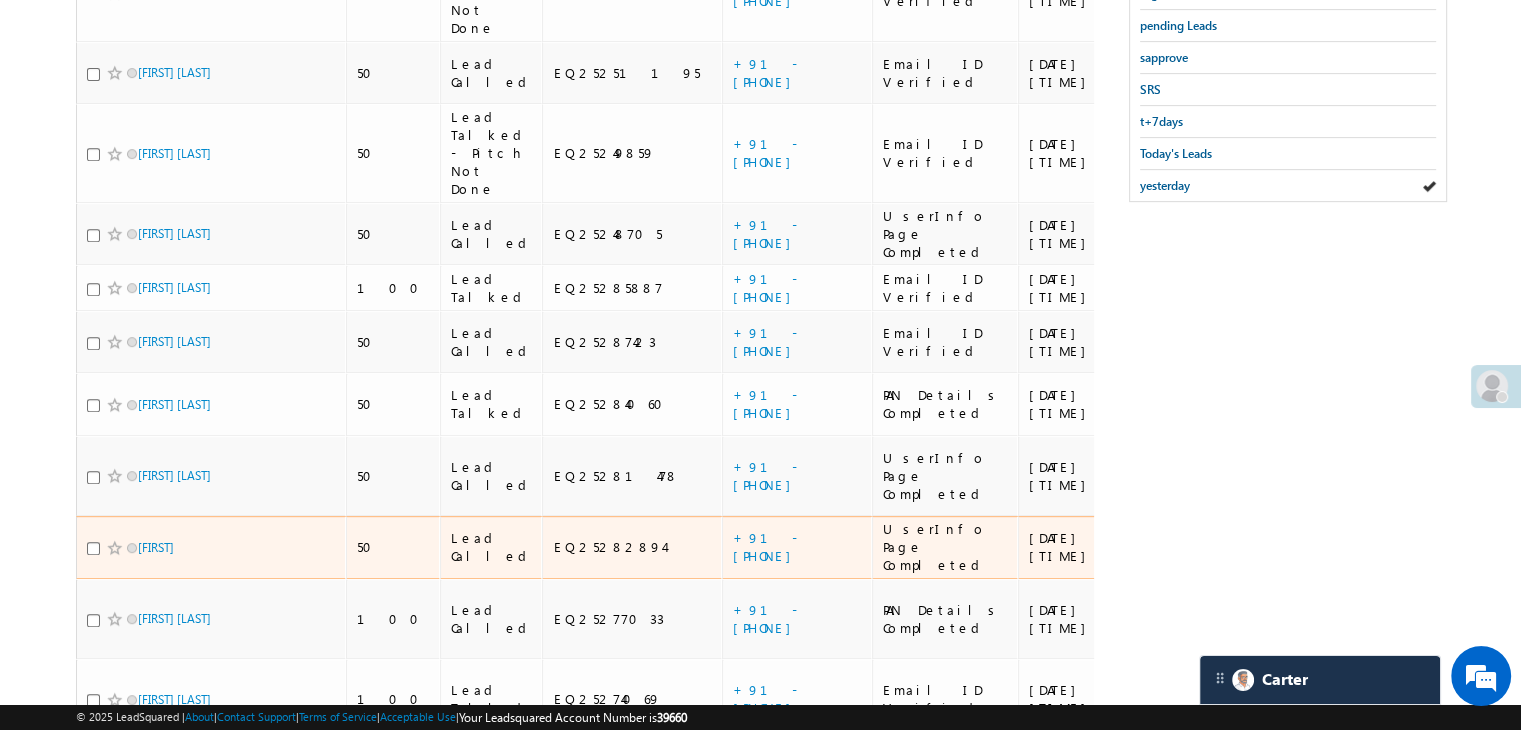 click on "+91-8894448278" at bounding box center [798, 547] 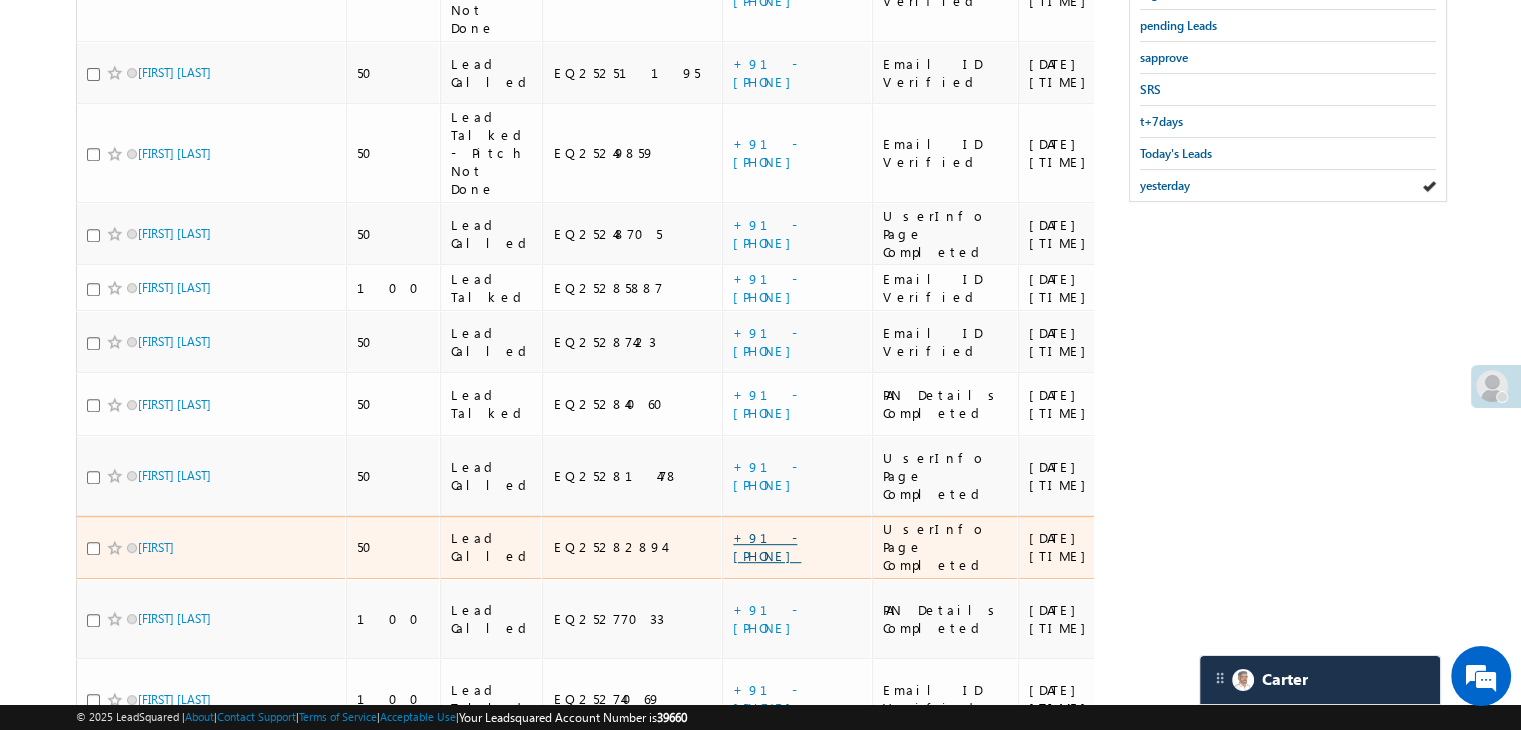 click on "+91-8894448278" at bounding box center [767, 546] 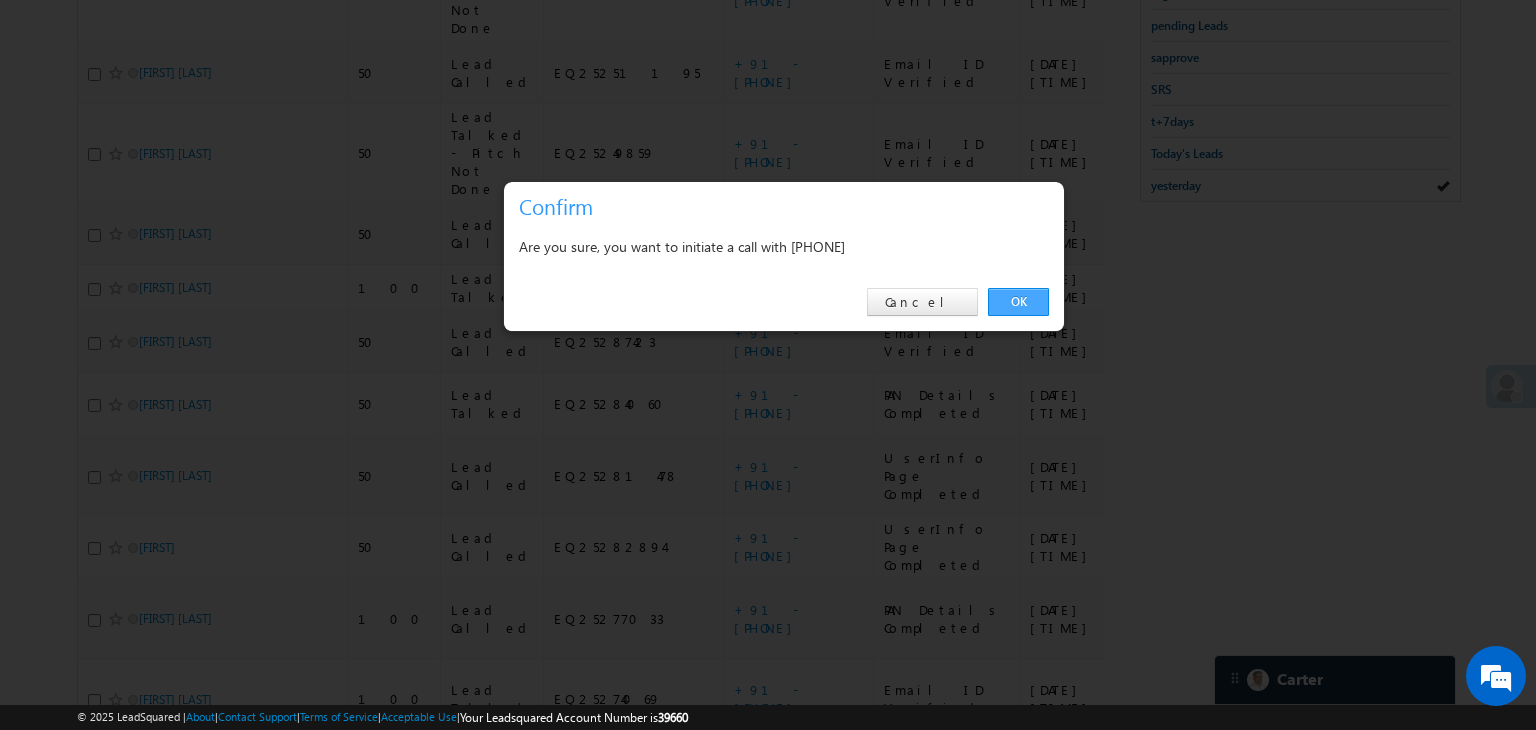 click on "OK" at bounding box center [1018, 302] 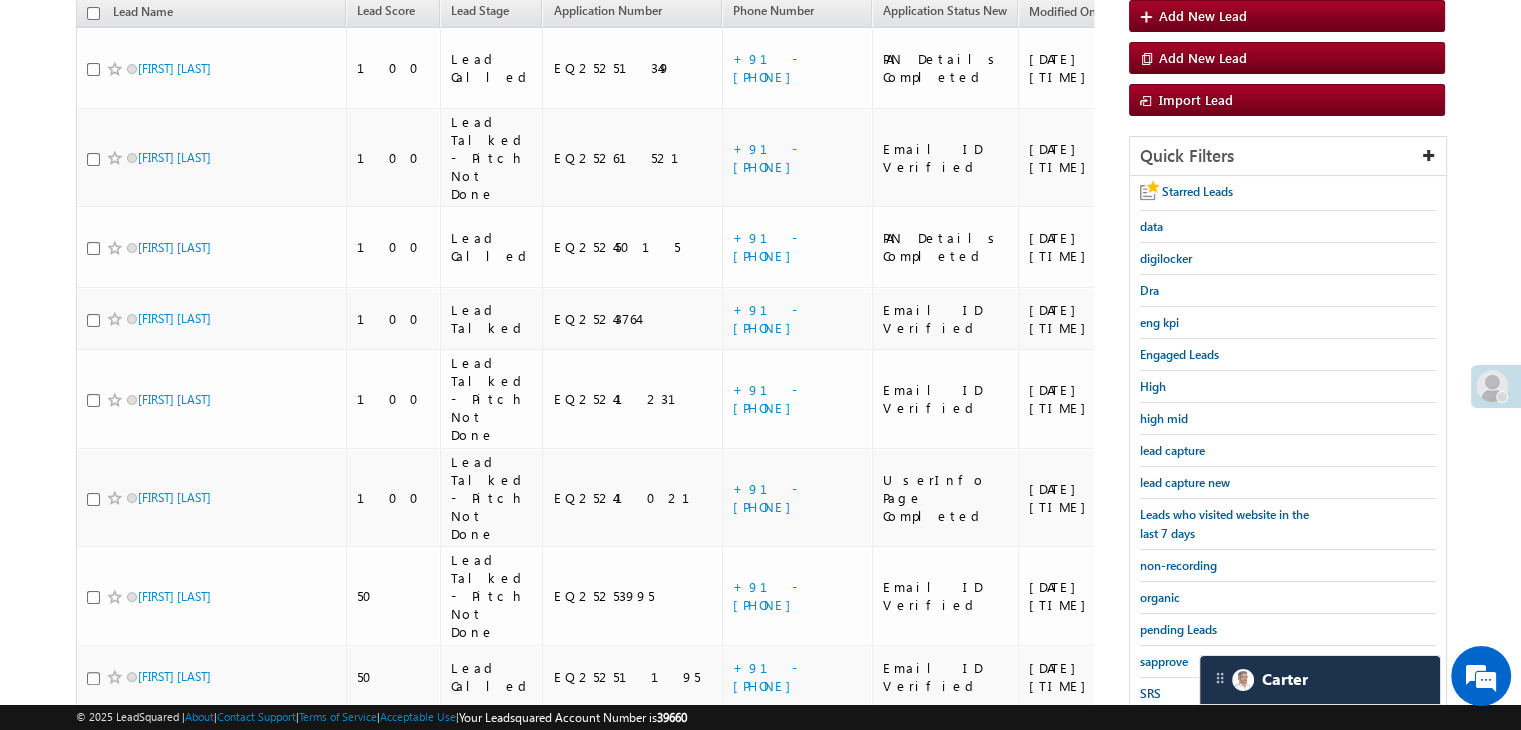 scroll, scrollTop: 484, scrollLeft: 0, axis: vertical 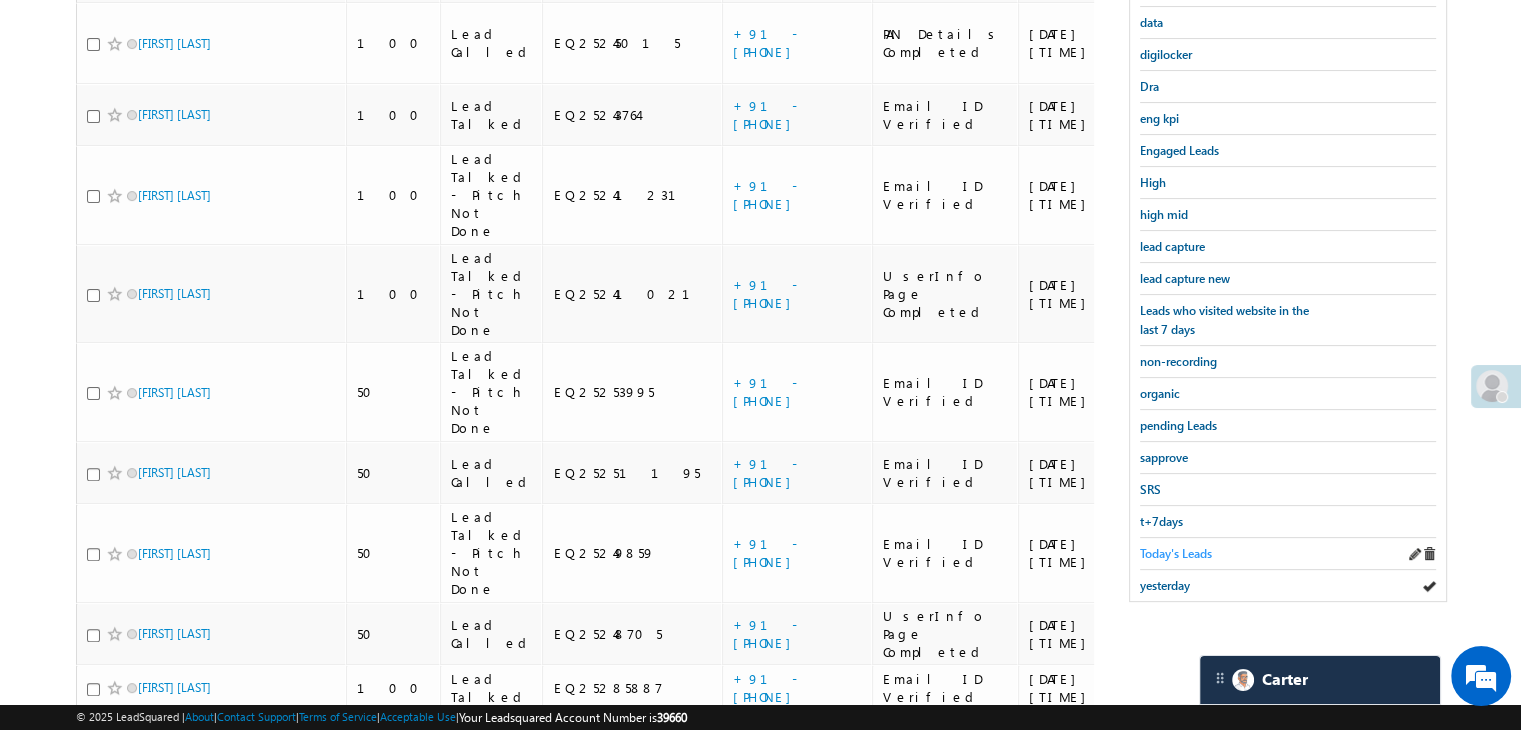 click on "Today's Leads" at bounding box center [1176, 553] 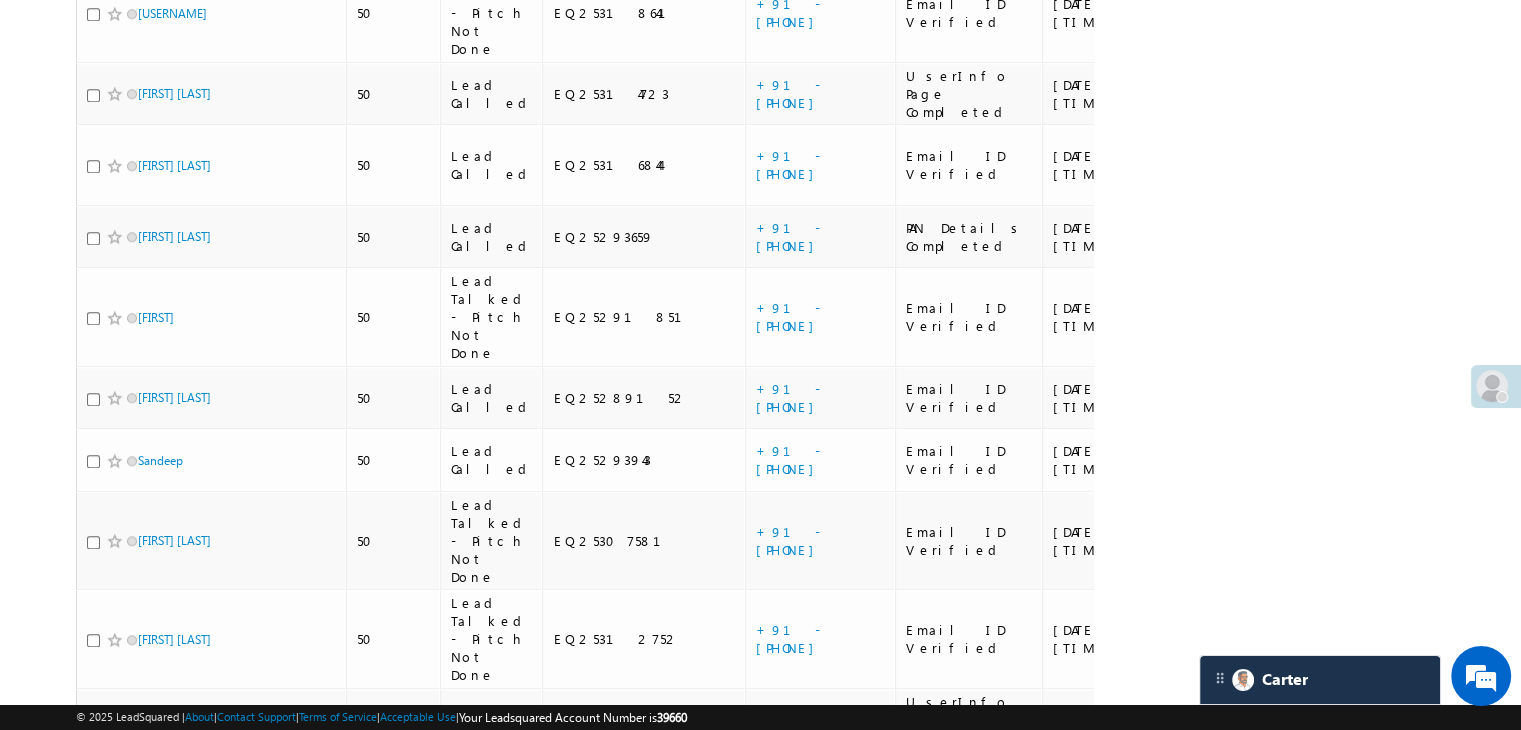 scroll, scrollTop: 1627, scrollLeft: 0, axis: vertical 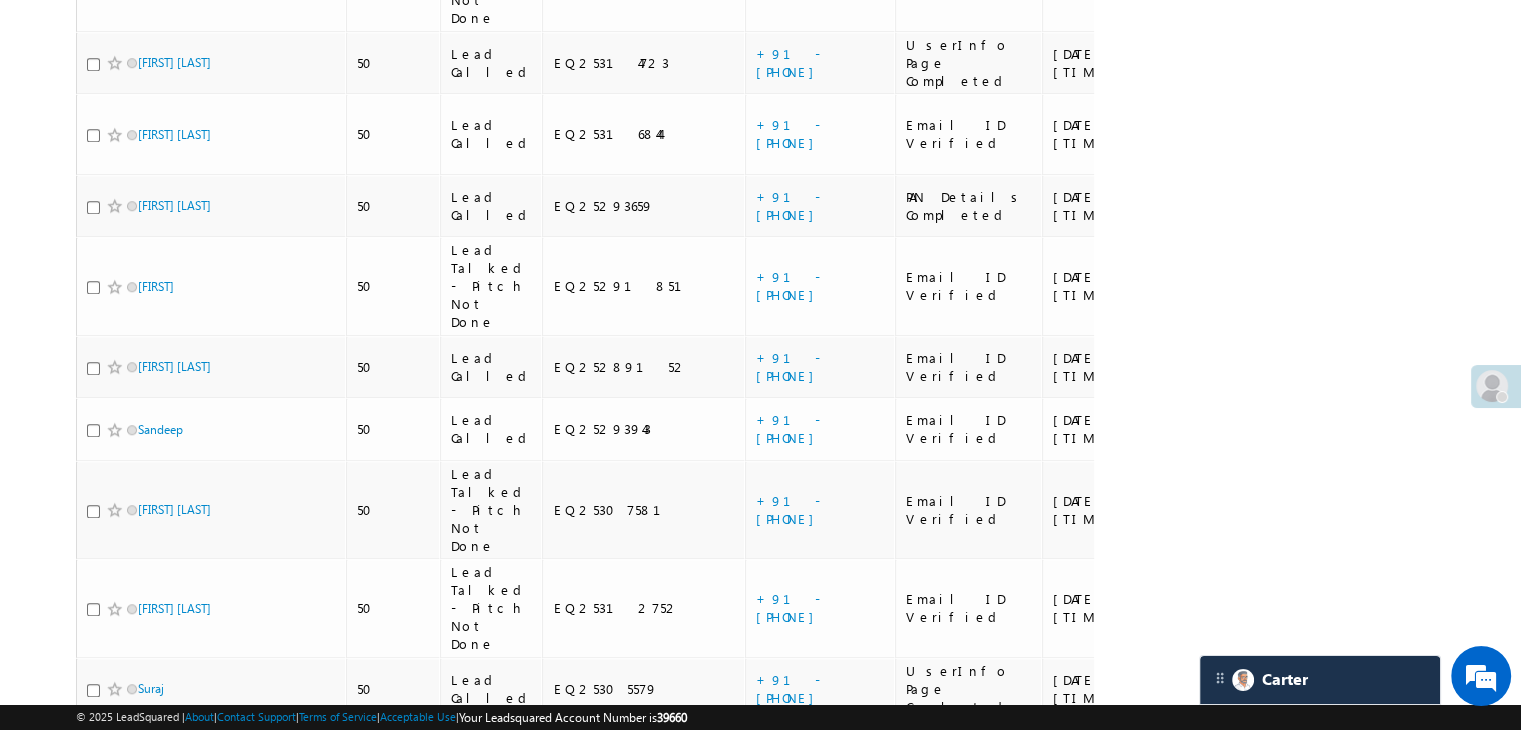 click on "+91-7498302800" at bounding box center [790, 1090] 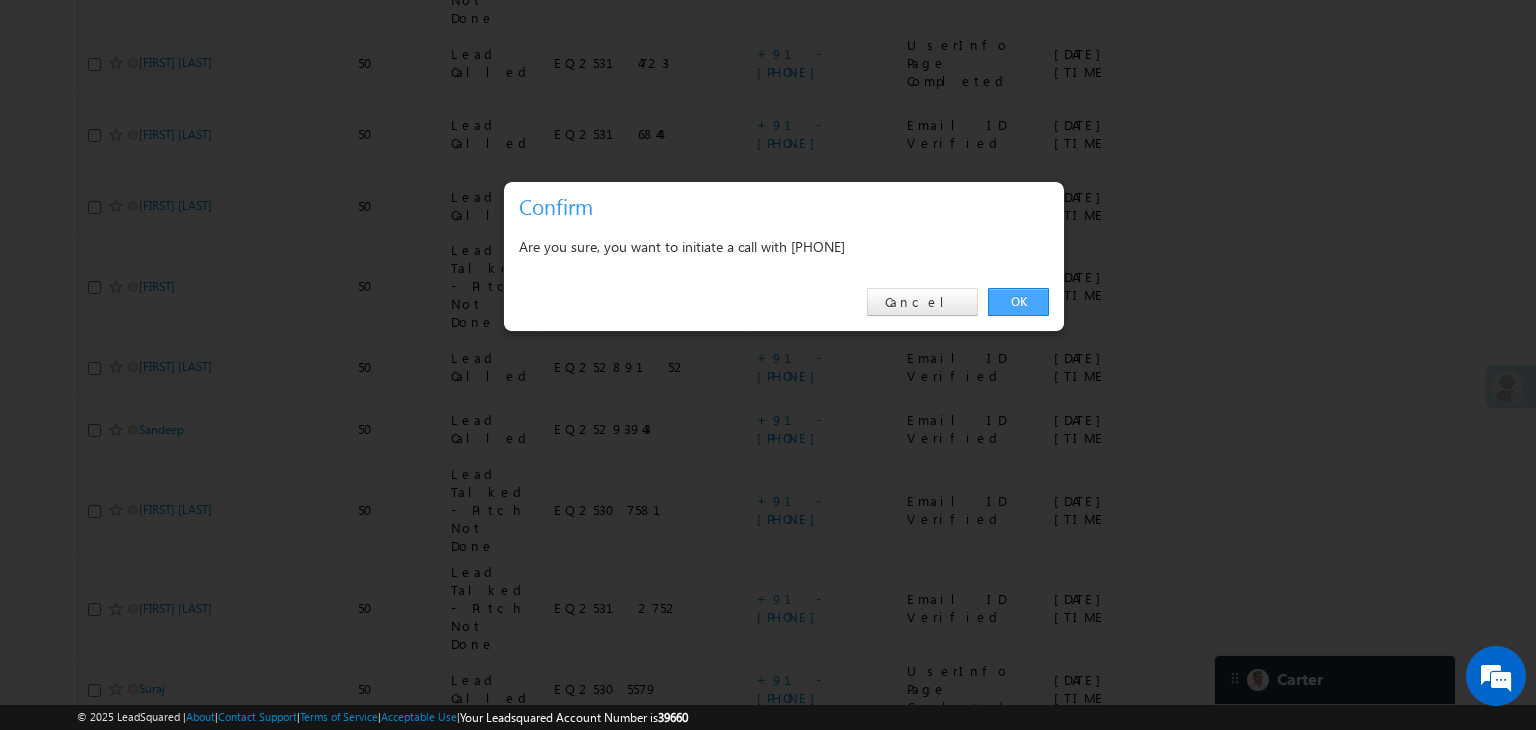 click on "OK" at bounding box center (1018, 302) 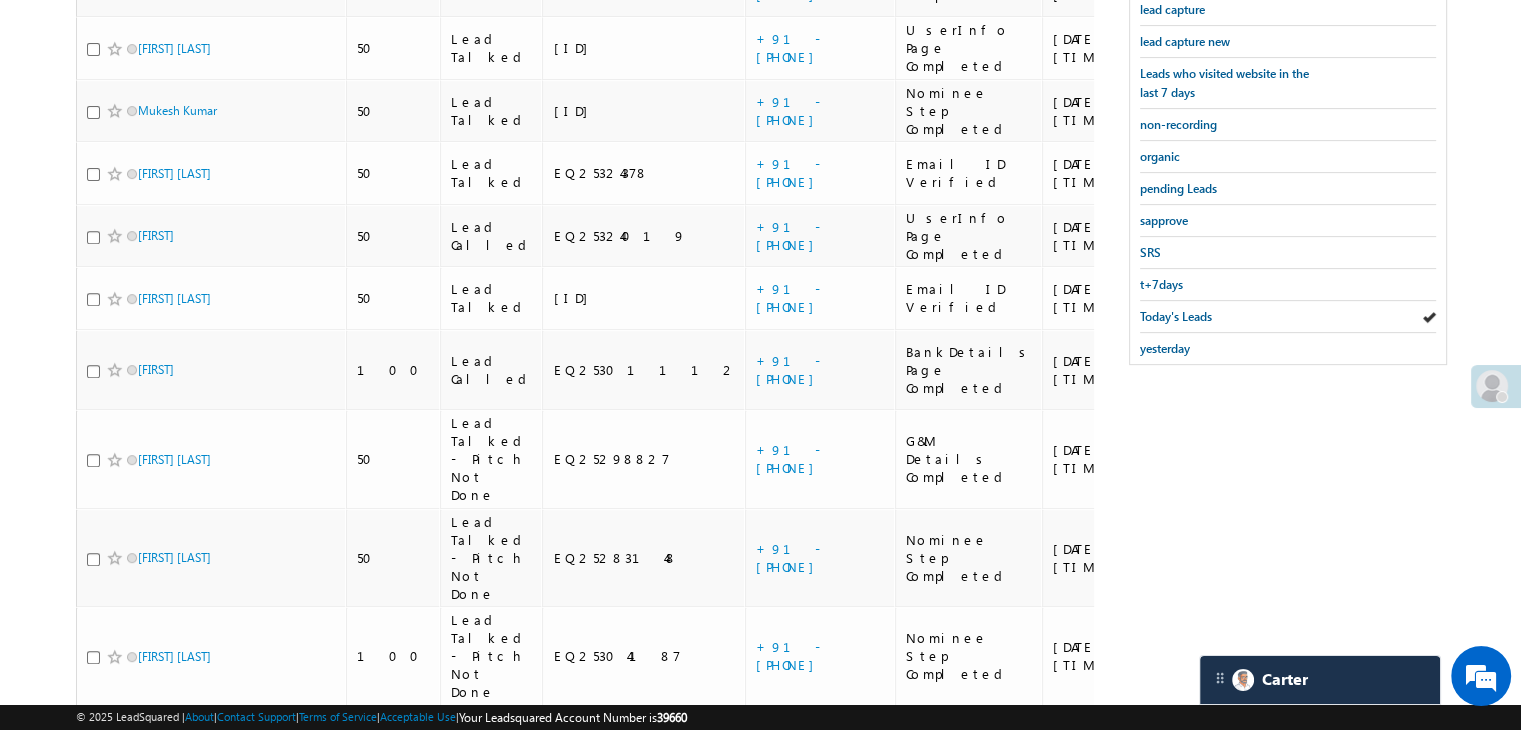 scroll, scrollTop: 580, scrollLeft: 0, axis: vertical 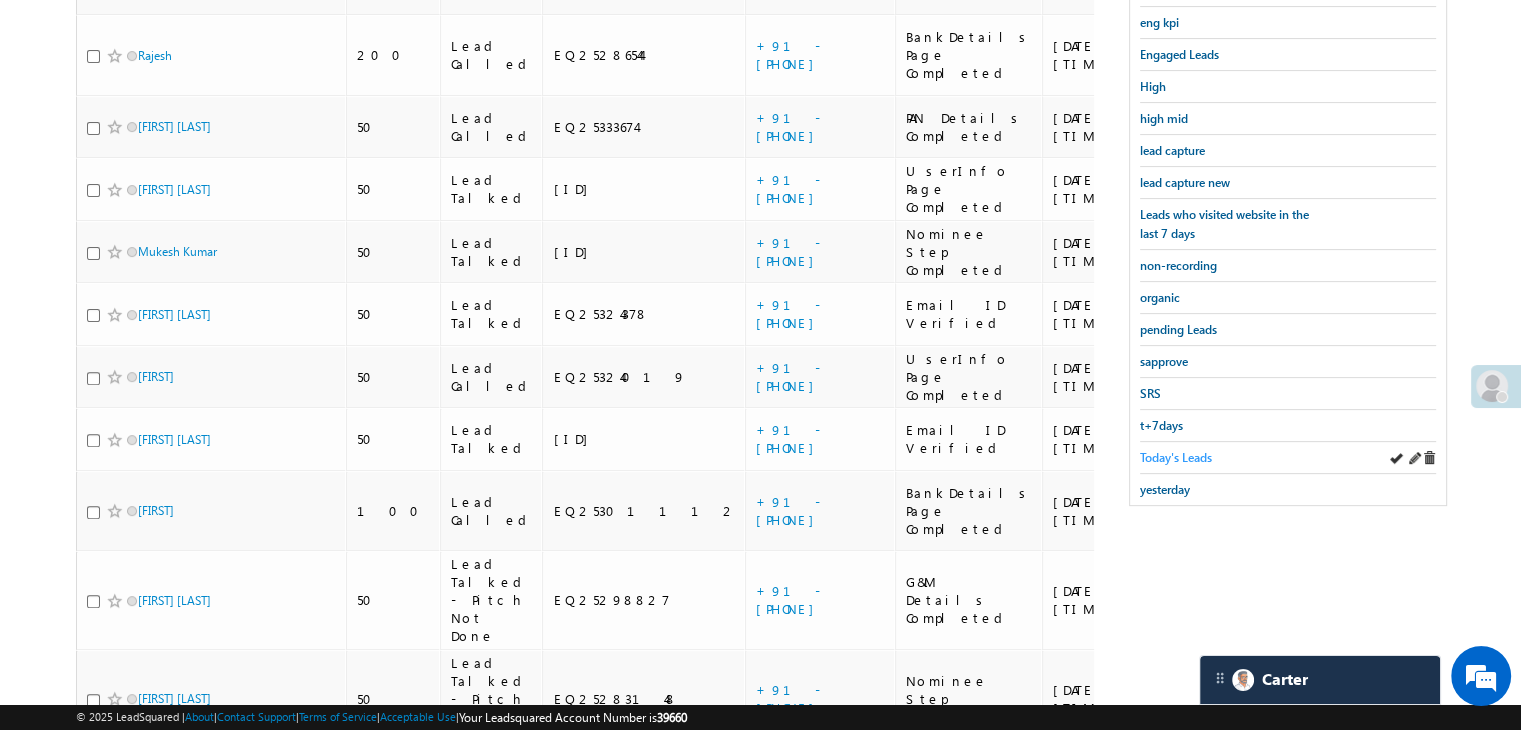 click on "Today's Leads" at bounding box center [1176, 457] 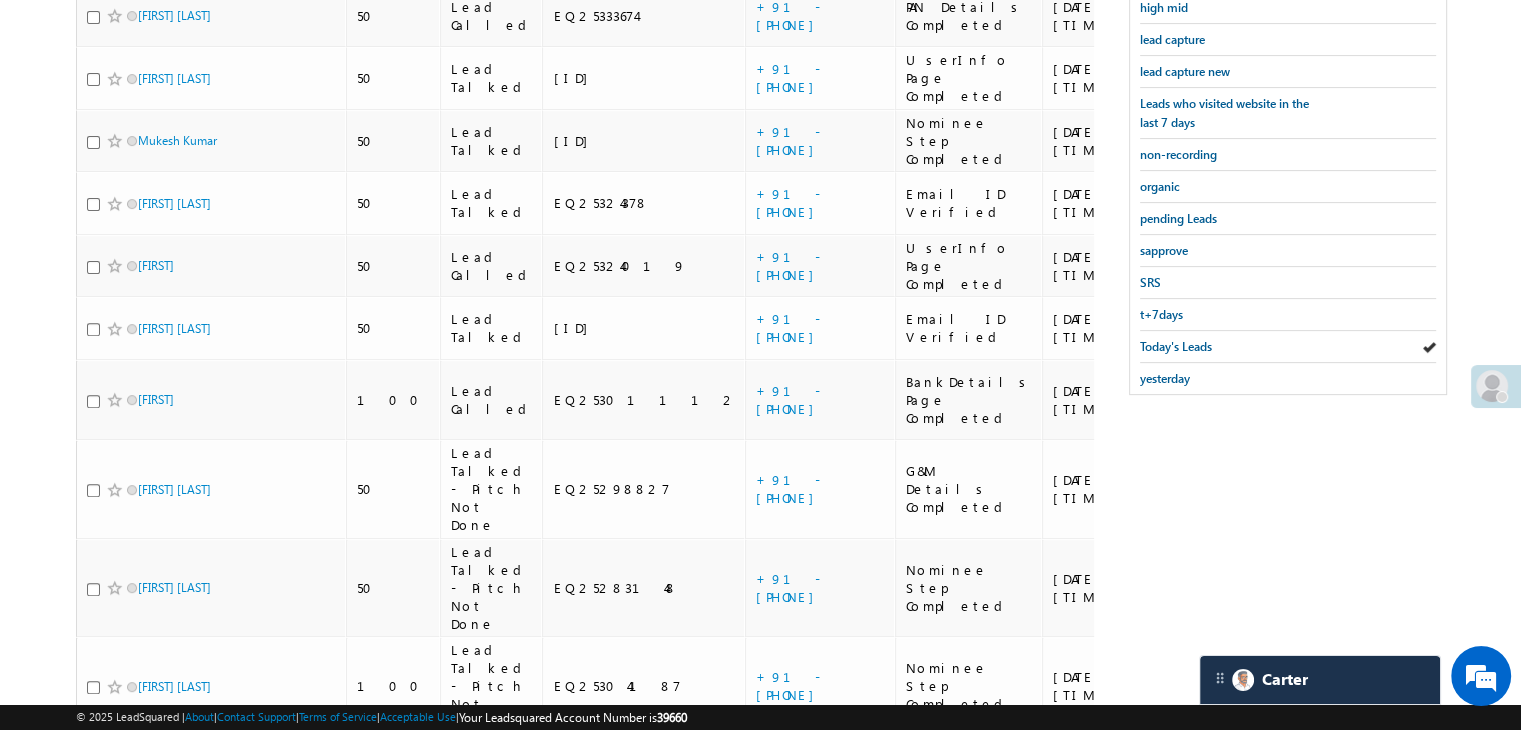 scroll, scrollTop: 627, scrollLeft: 0, axis: vertical 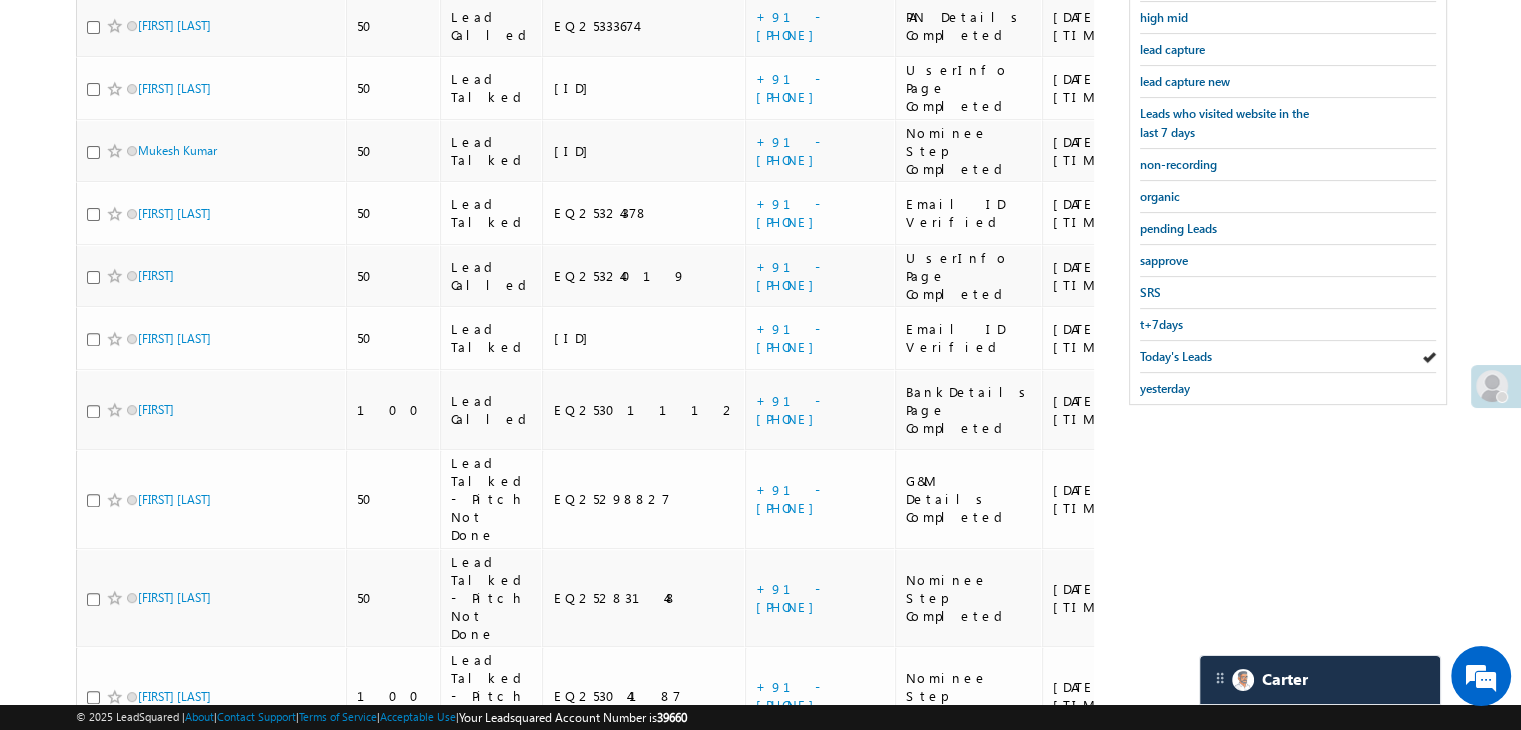 click on "Menu
Priya Rathore
priya .rath ore@a ngelb rokin g.com" at bounding box center [760, 812] 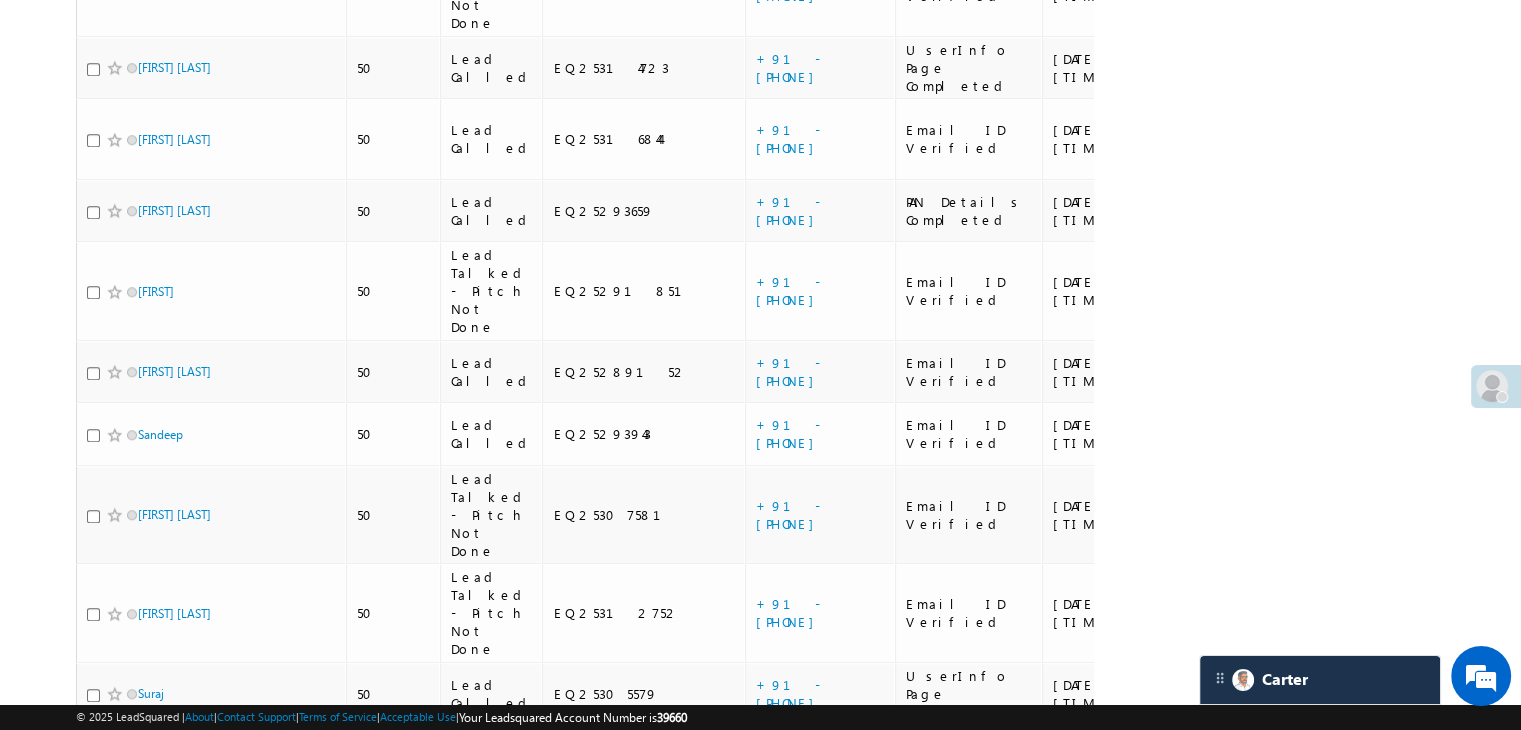 scroll, scrollTop: 1627, scrollLeft: 0, axis: vertical 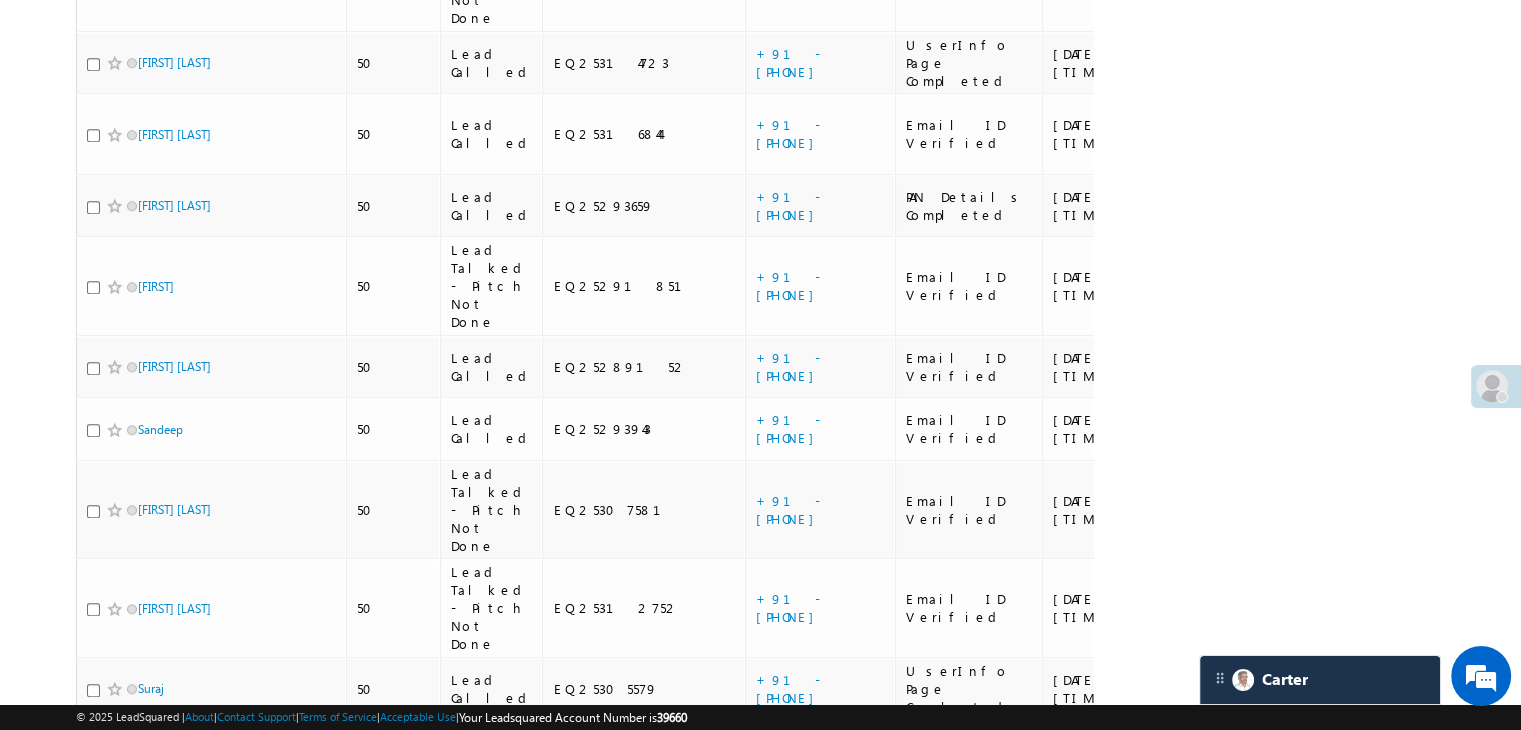 click on "+91-9917607540" at bounding box center [820, 1011] 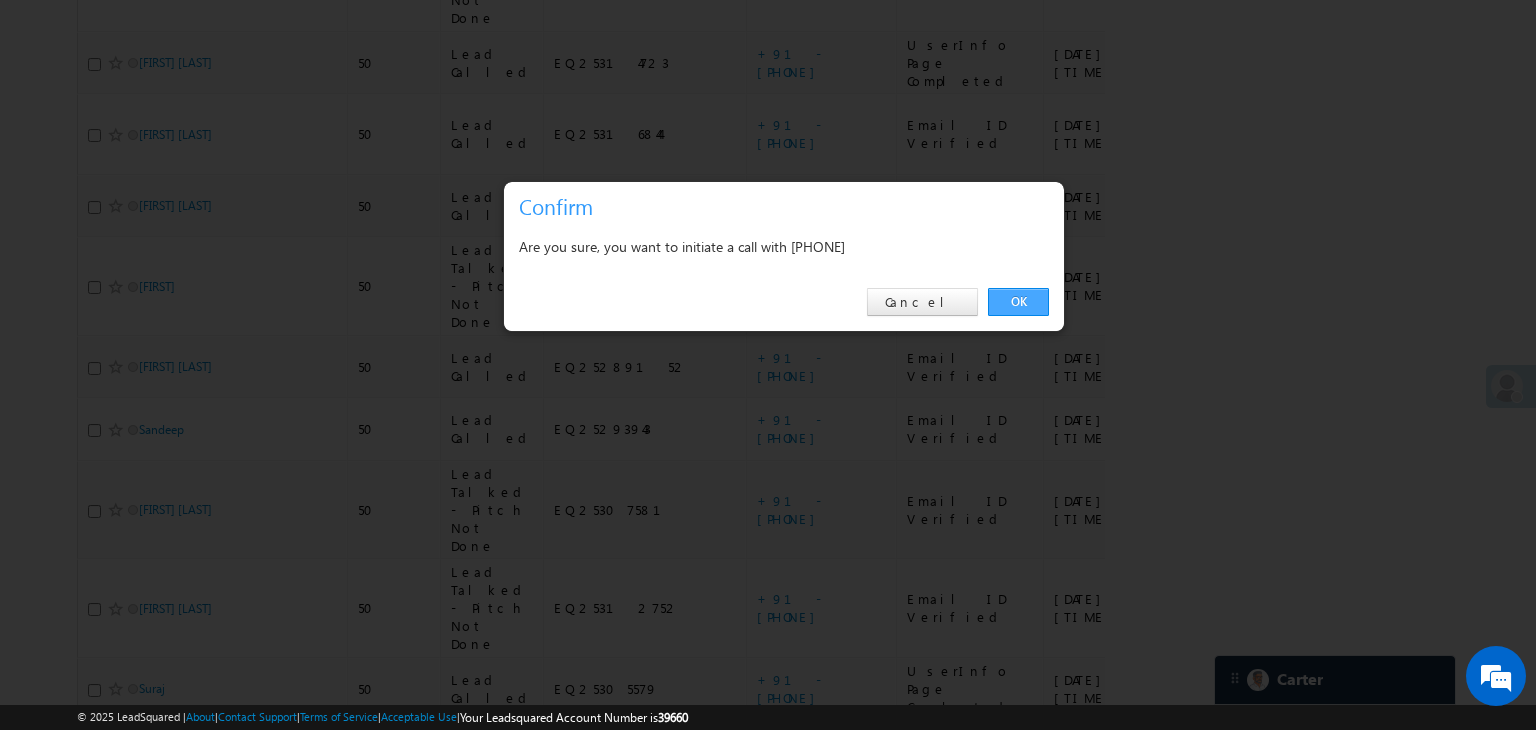 click on "OK" at bounding box center [1018, 302] 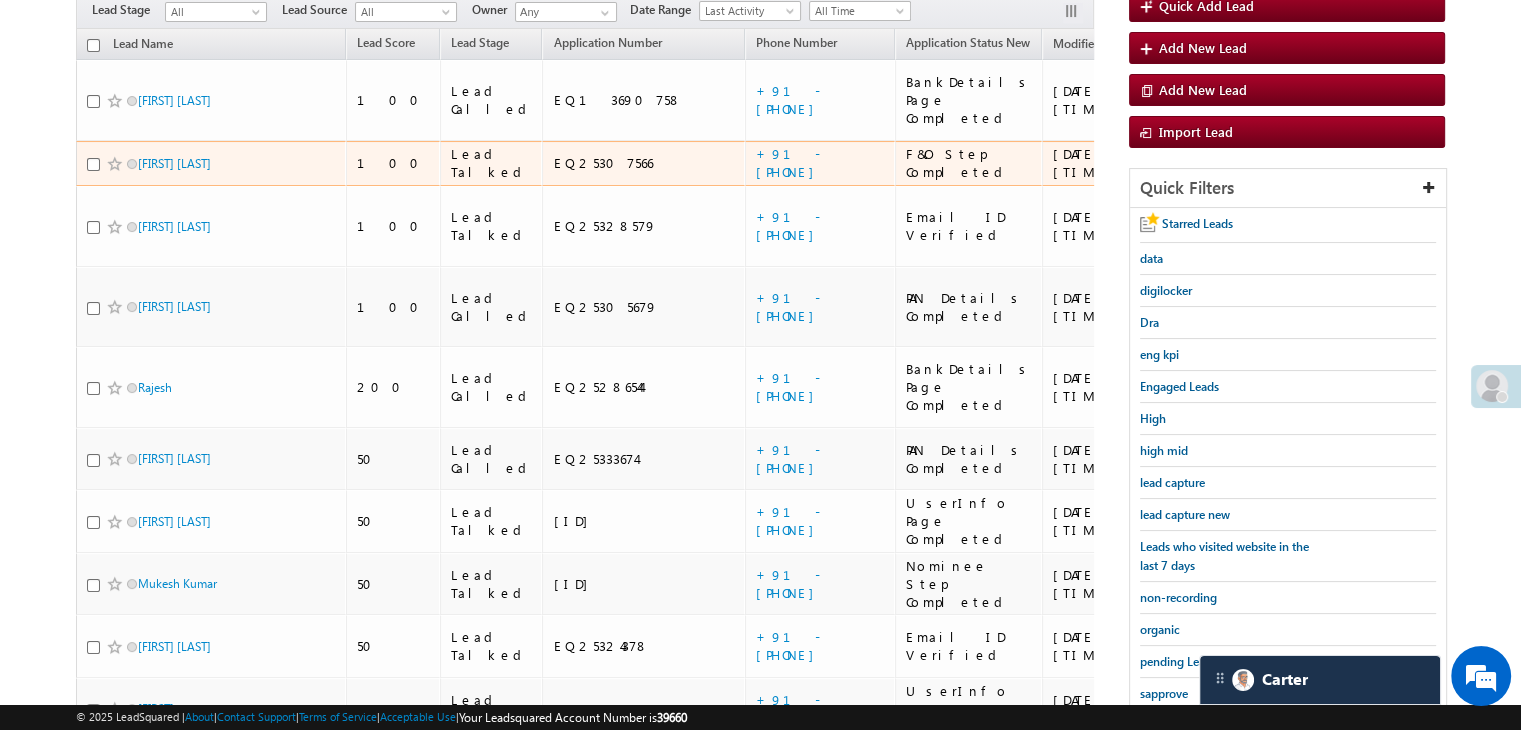 scroll, scrollTop: 480, scrollLeft: 0, axis: vertical 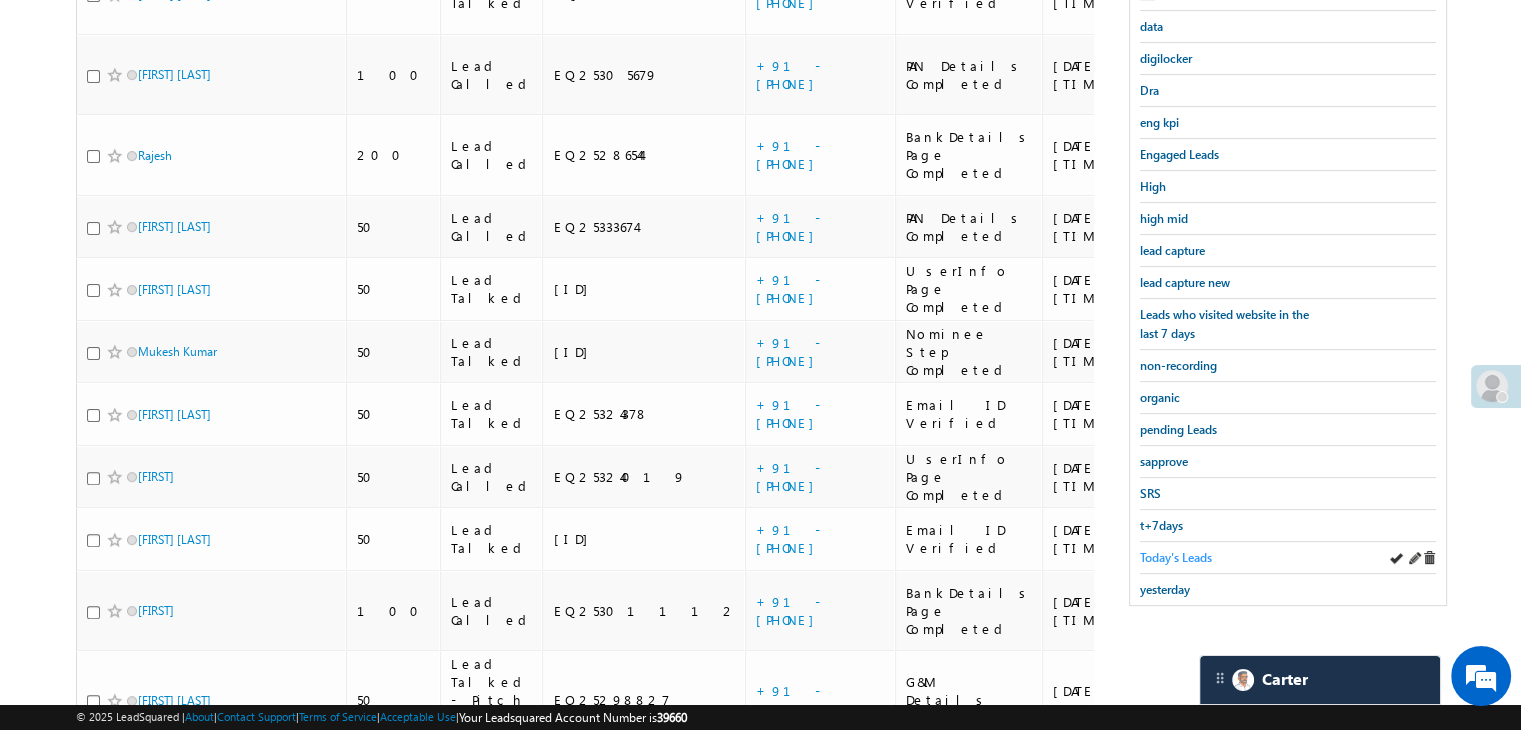click on "Today's Leads" at bounding box center [1176, 557] 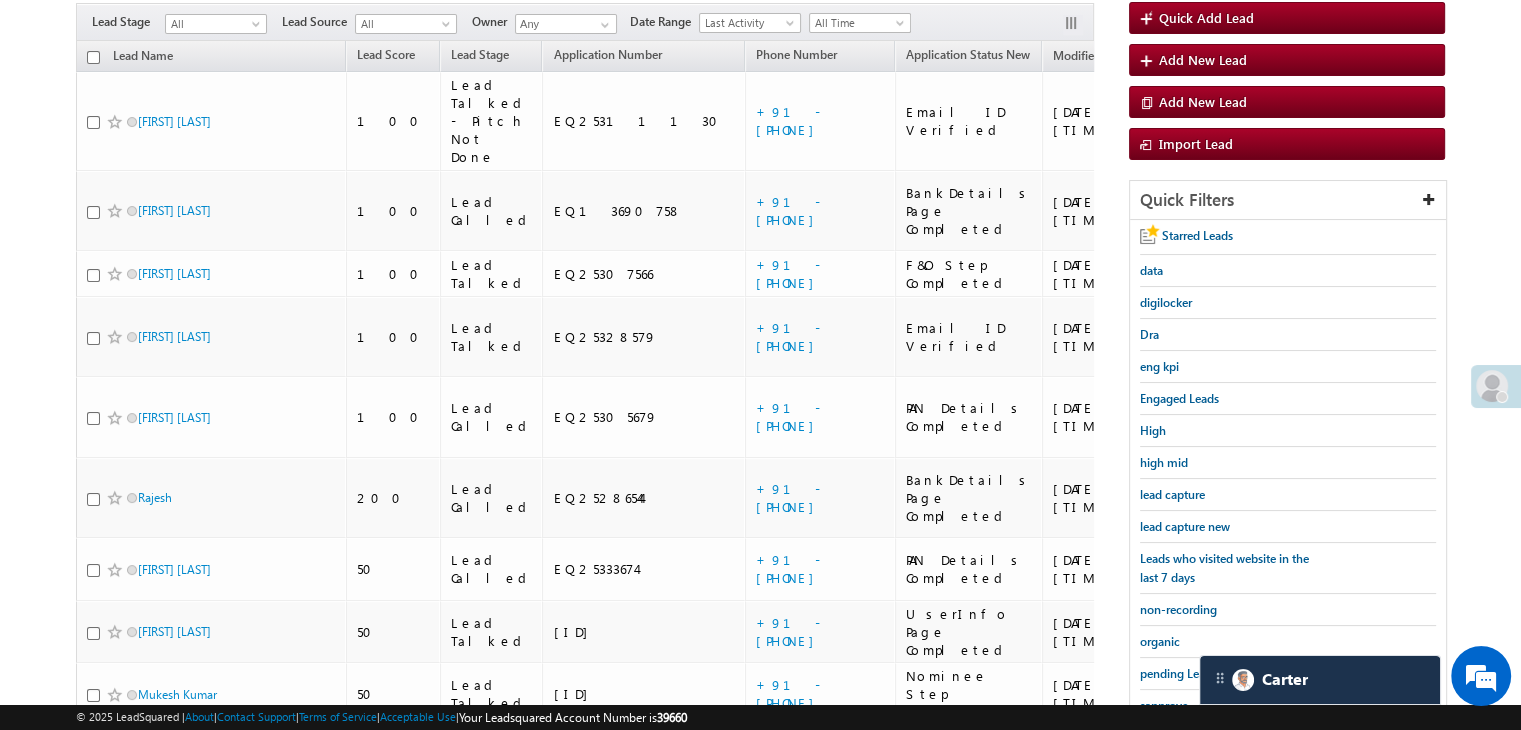 scroll, scrollTop: 180, scrollLeft: 0, axis: vertical 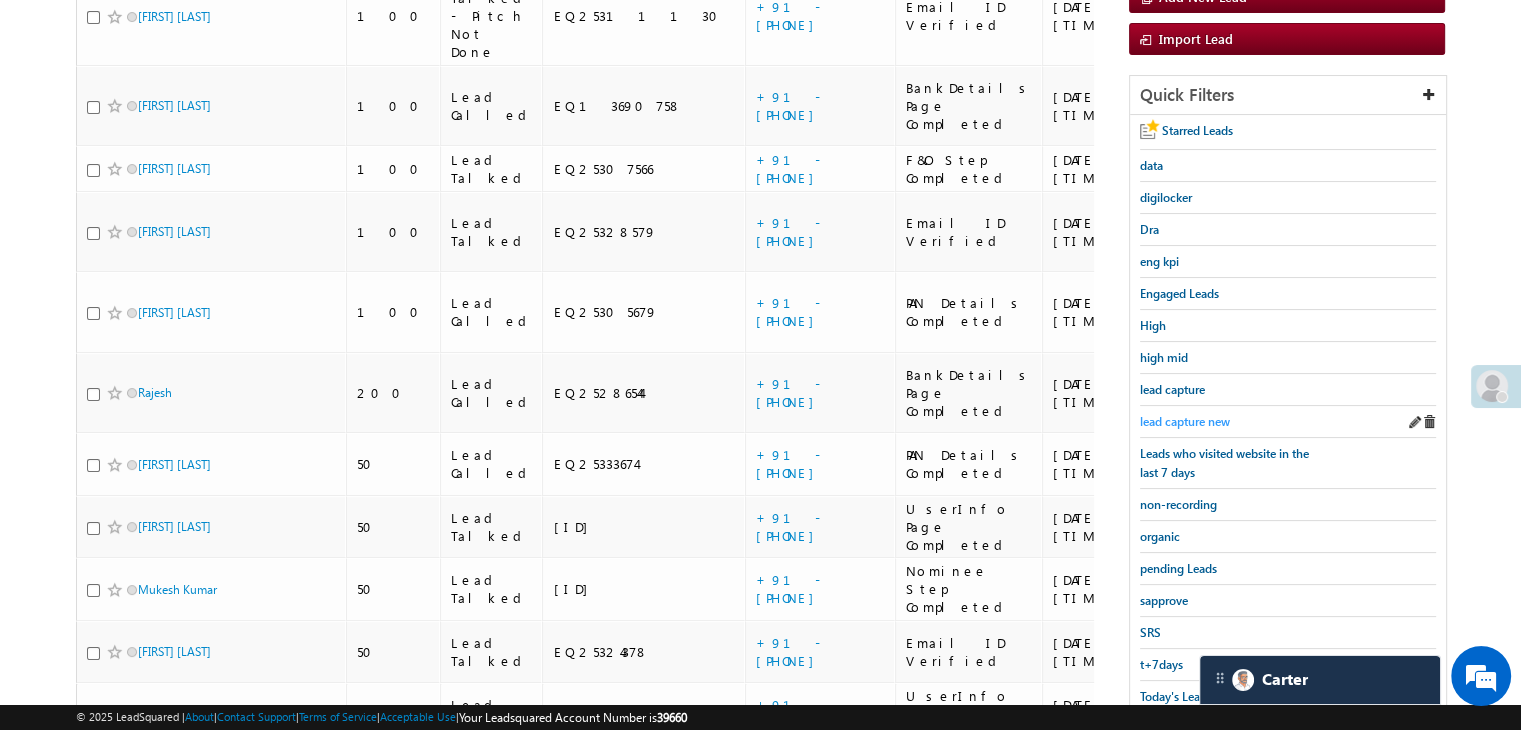 click on "lead capture new" at bounding box center [1185, 421] 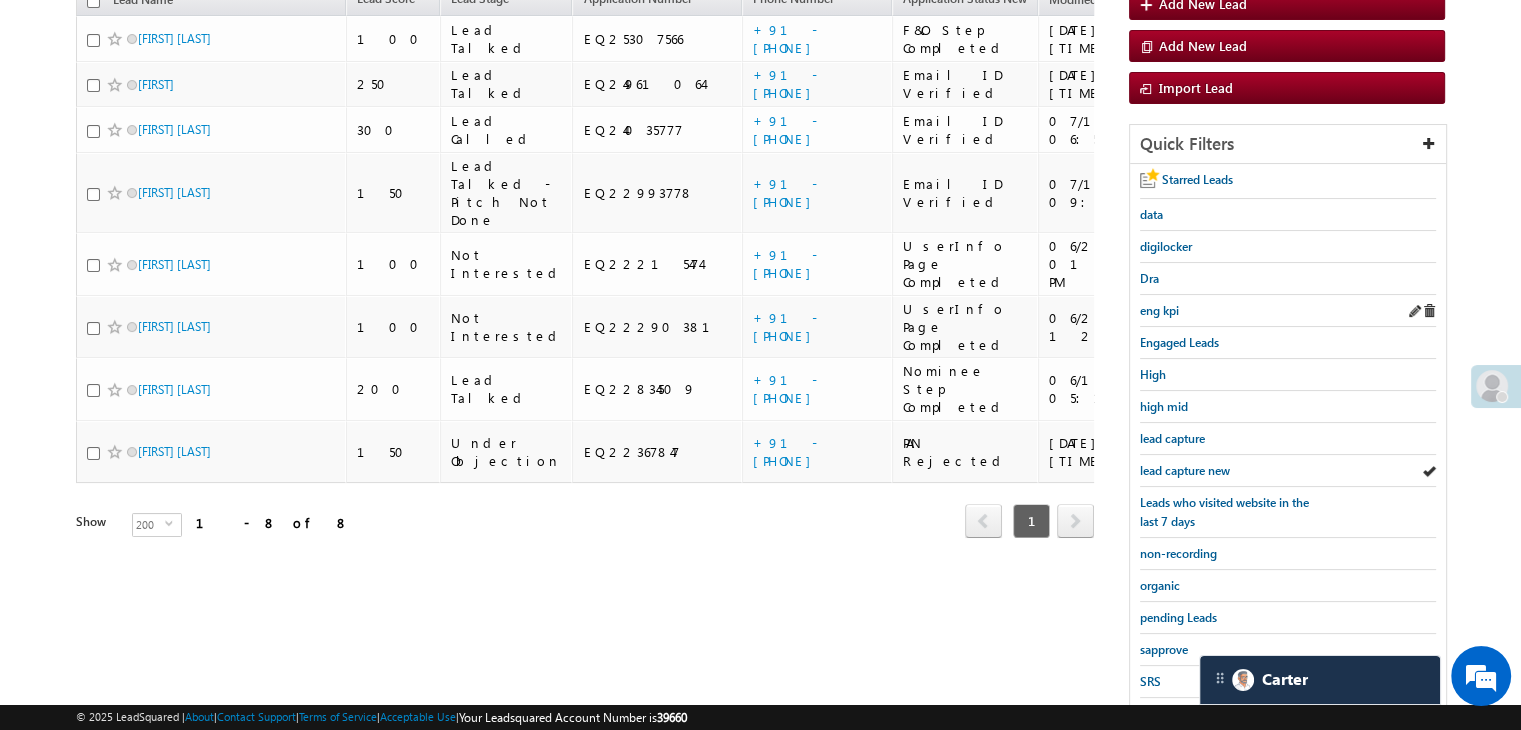 scroll, scrollTop: 363, scrollLeft: 0, axis: vertical 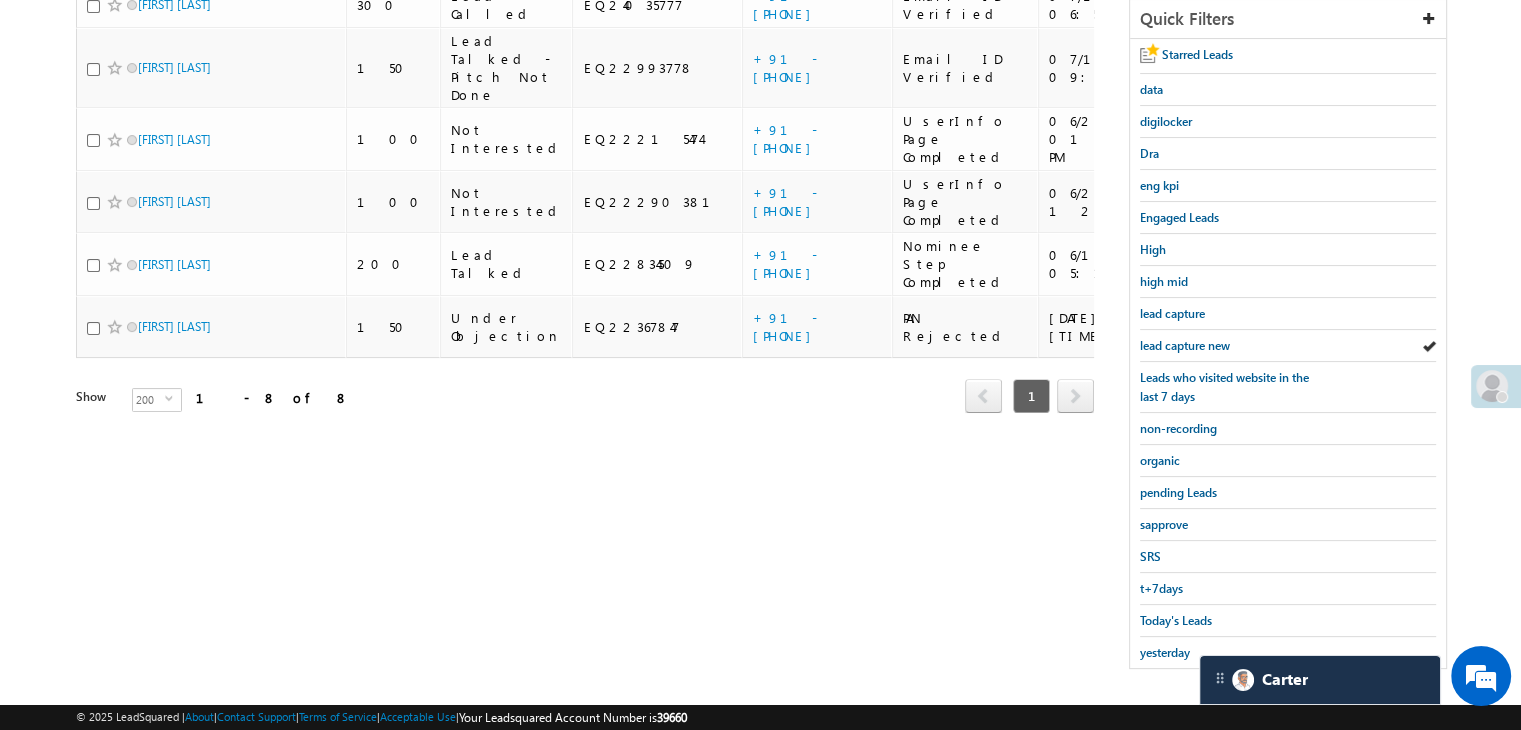 click on "Quick Filters
Starred Leads data digilocker Dra eng kpi Engaged Leads High high mid lead capture lead capture new Leads who visited website in the last 7 days non-recording organic pending Leads sapprove SRS t+7days Today's Leads yesterday" at bounding box center [1287, 344] 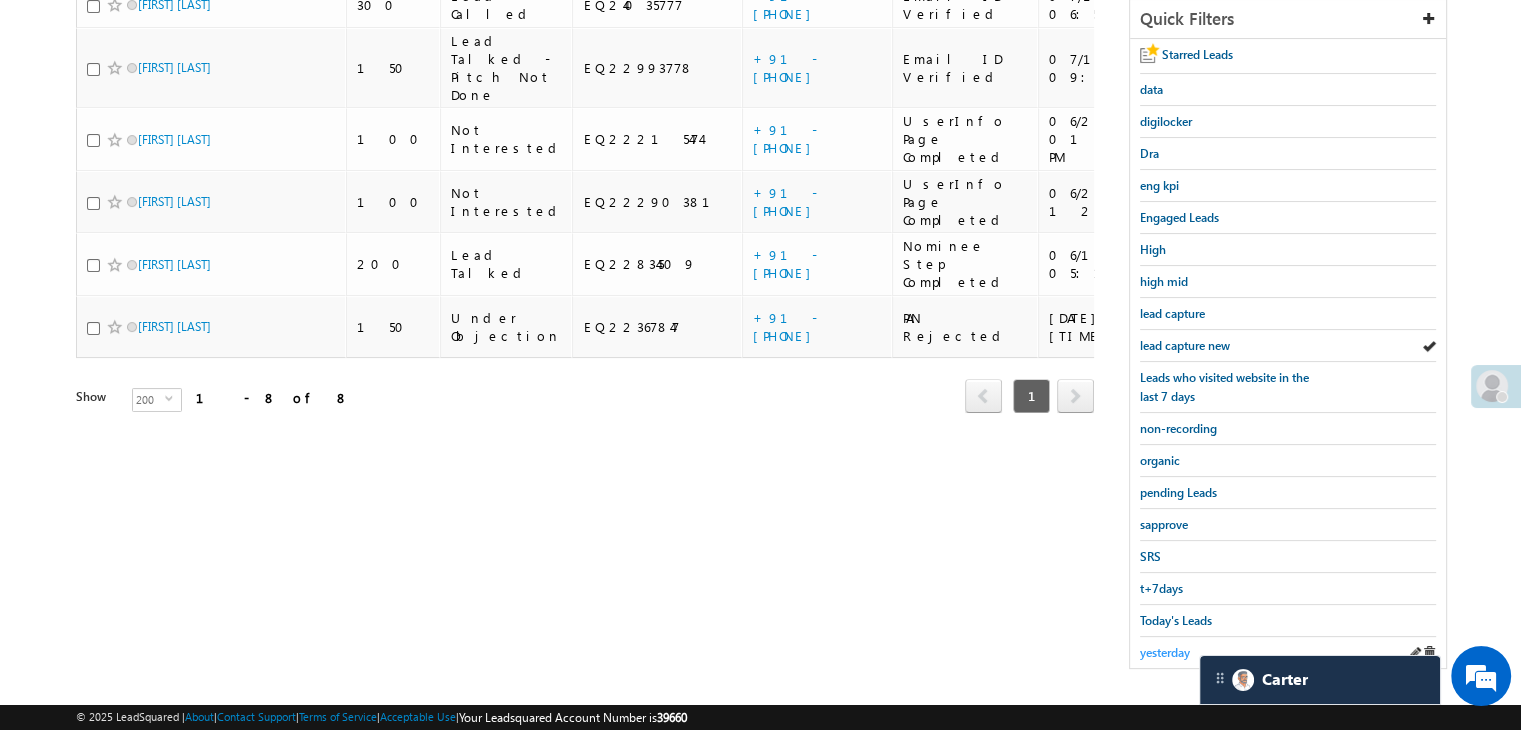 click on "yesterday" at bounding box center (1165, 652) 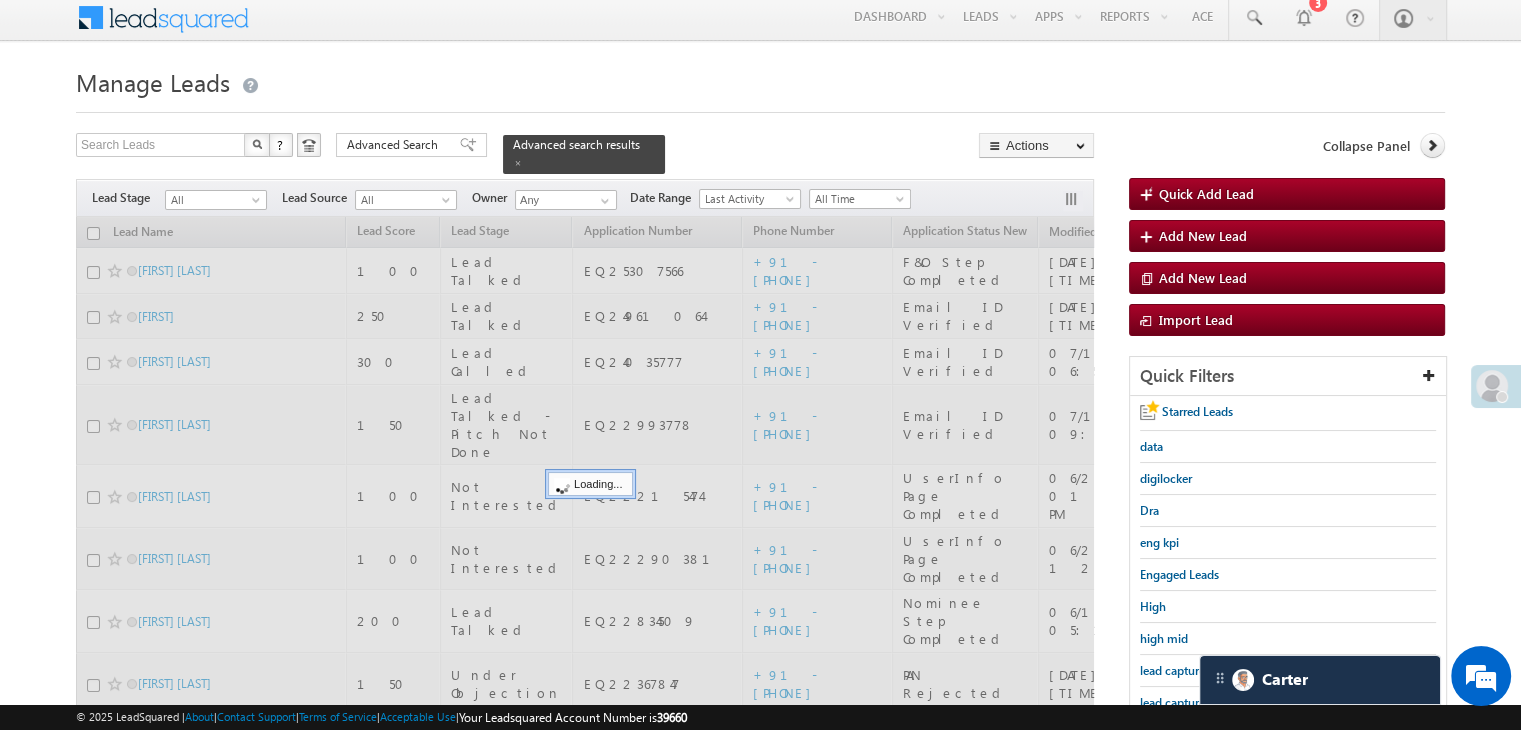 scroll, scrollTop: 0, scrollLeft: 0, axis: both 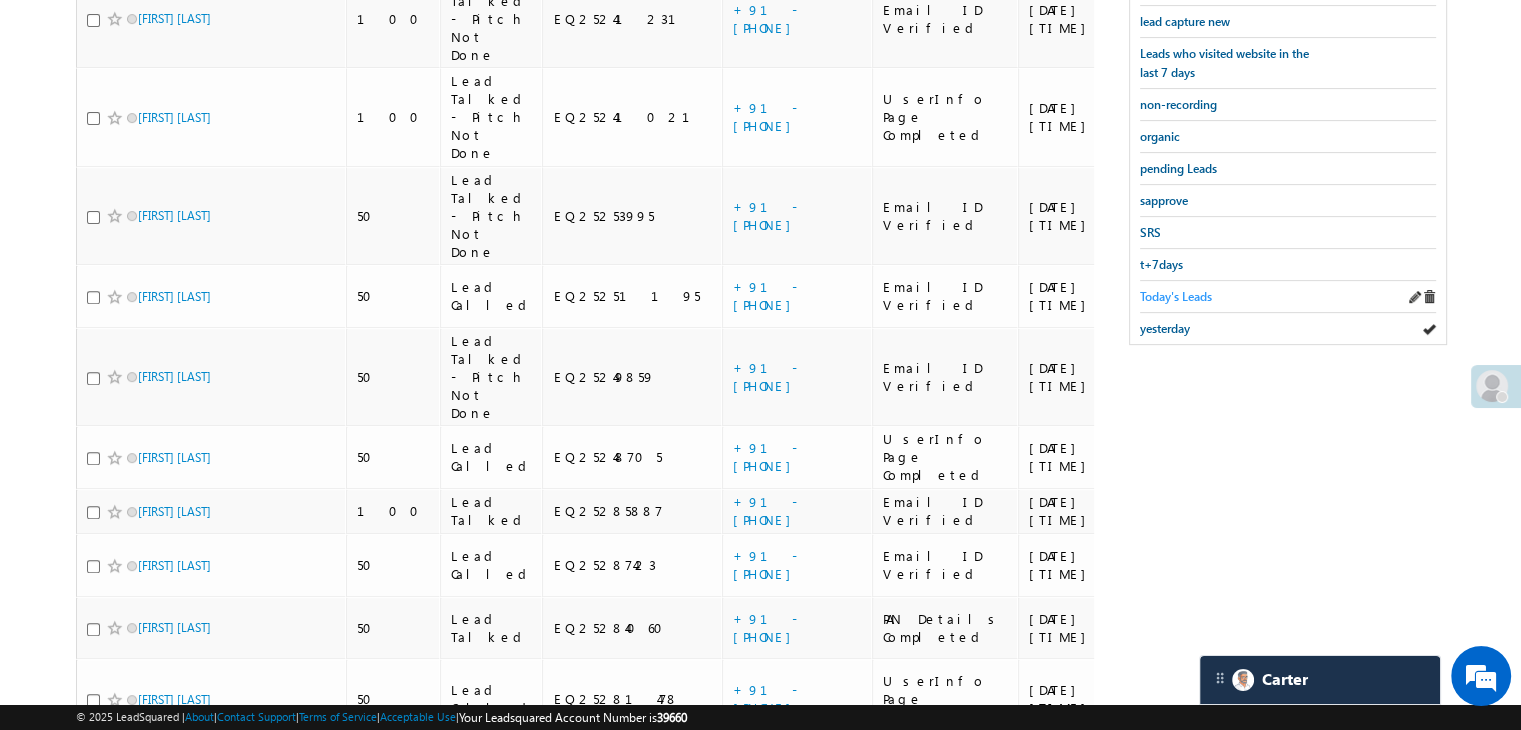 click on "Today's Leads" at bounding box center (1176, 296) 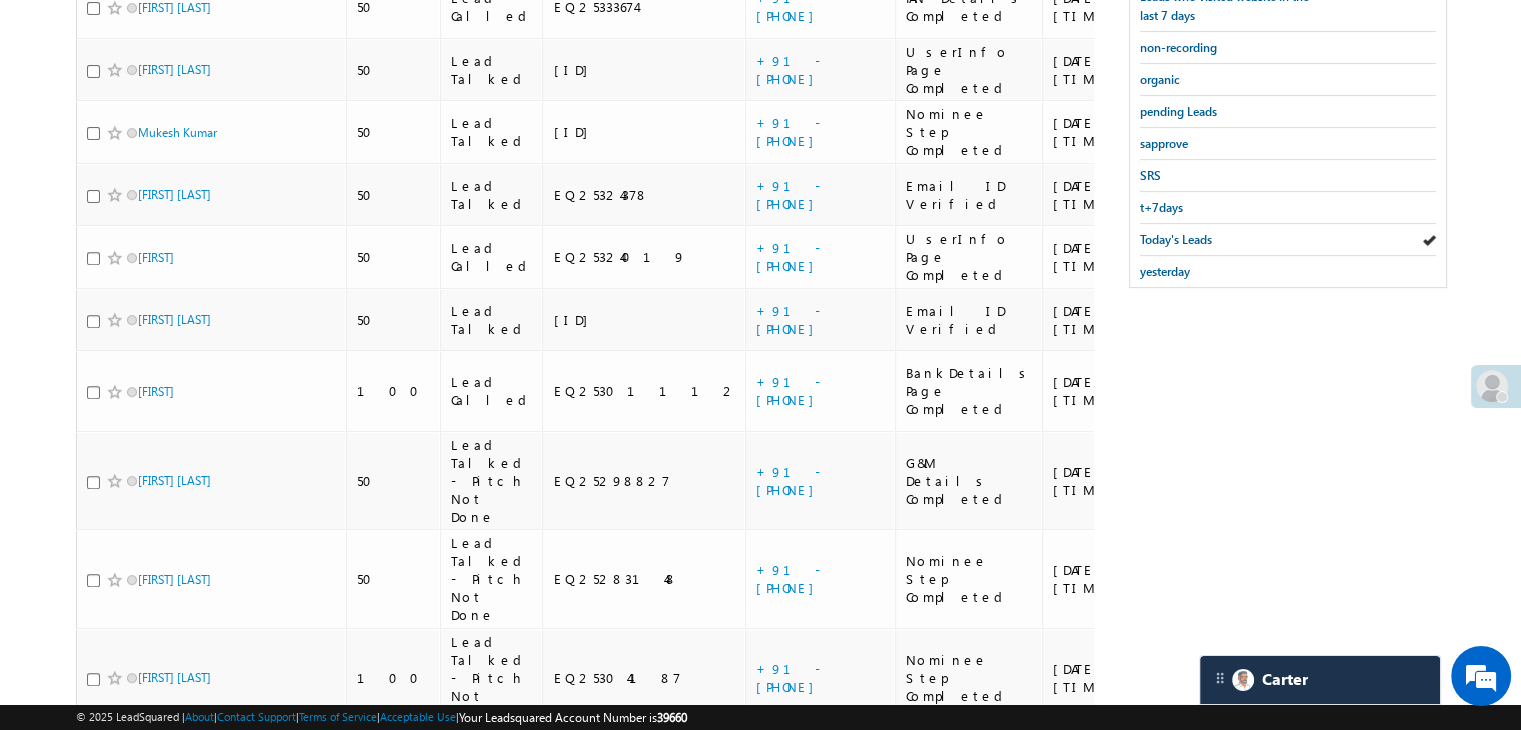 scroll, scrollTop: 687, scrollLeft: 0, axis: vertical 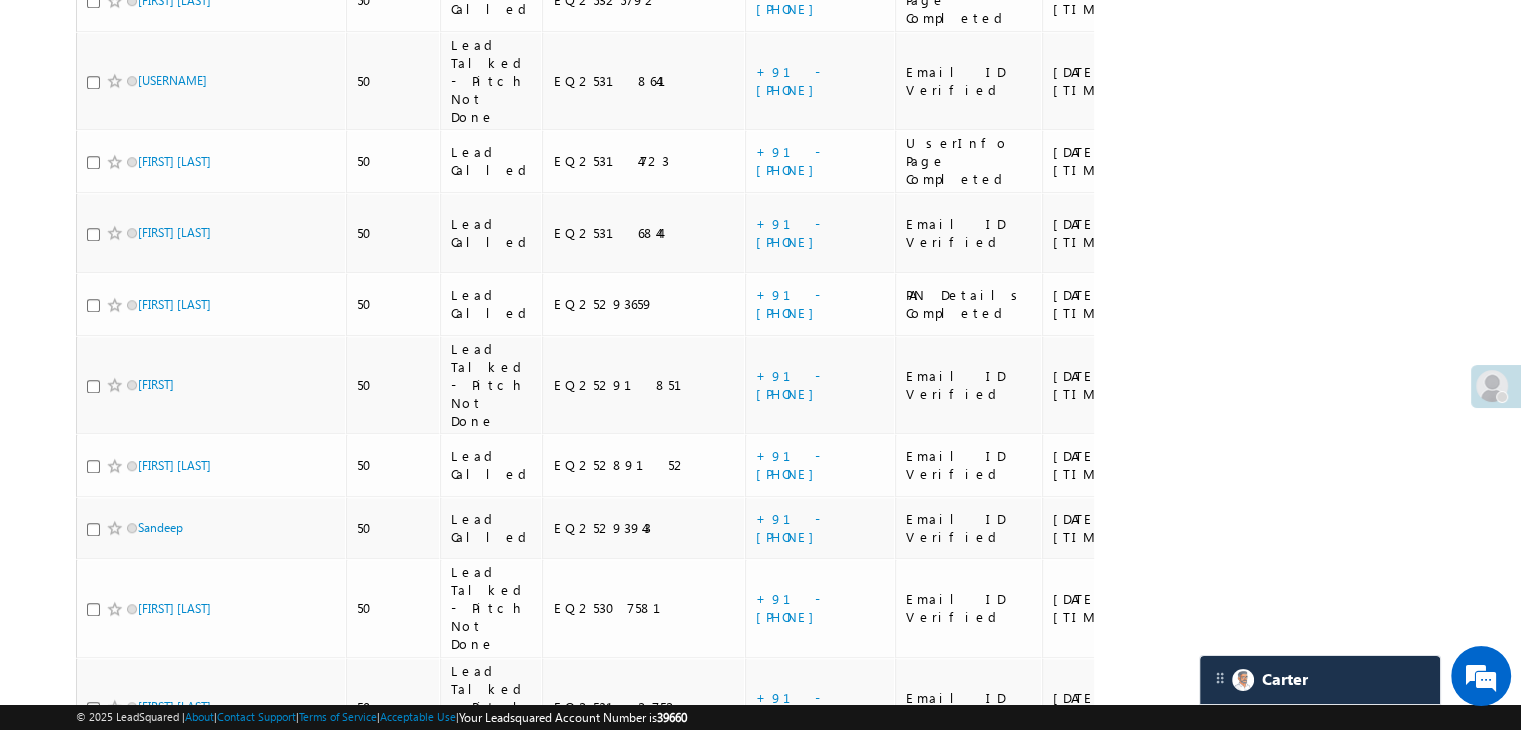 click on "+91-7657919662" at bounding box center (820, 1029) 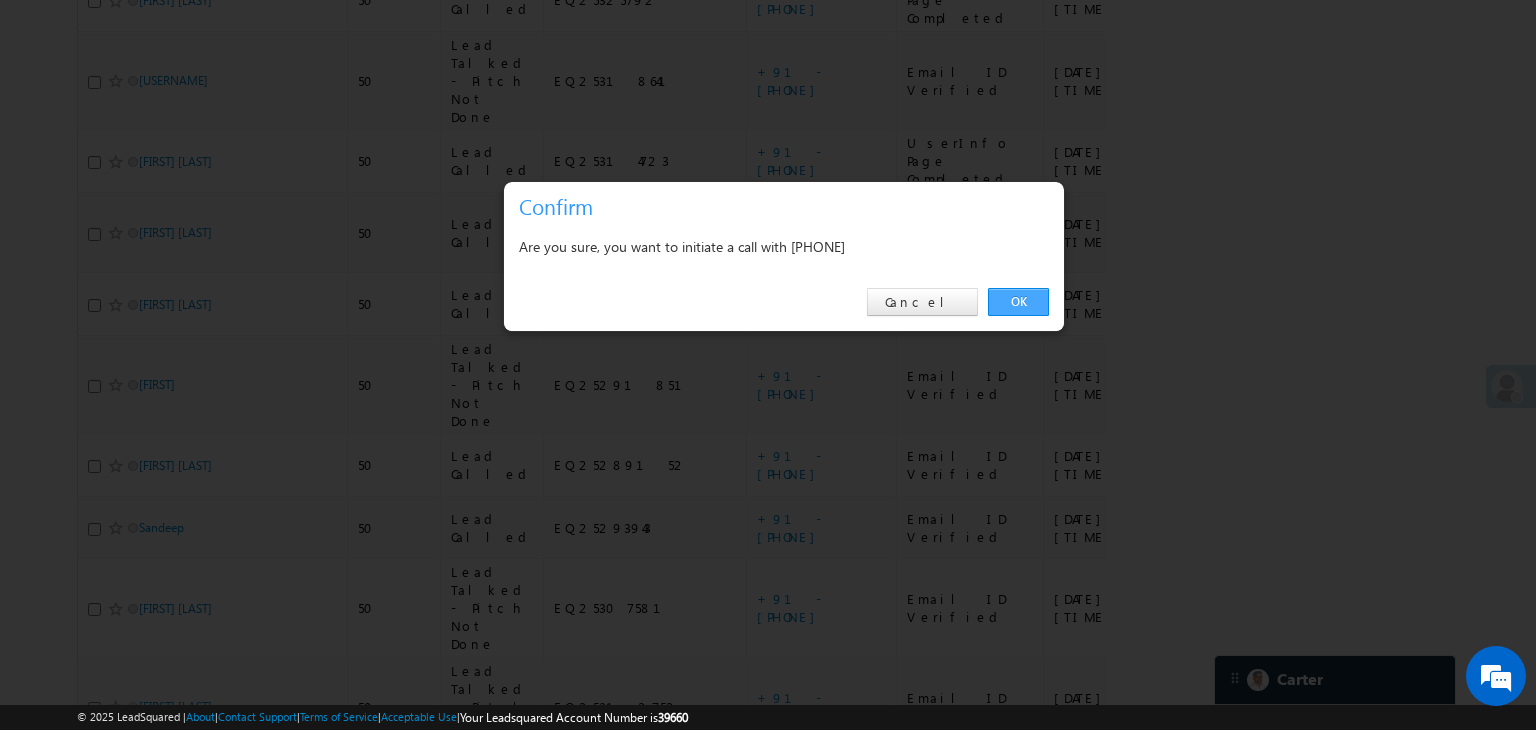click on "OK" at bounding box center (1018, 302) 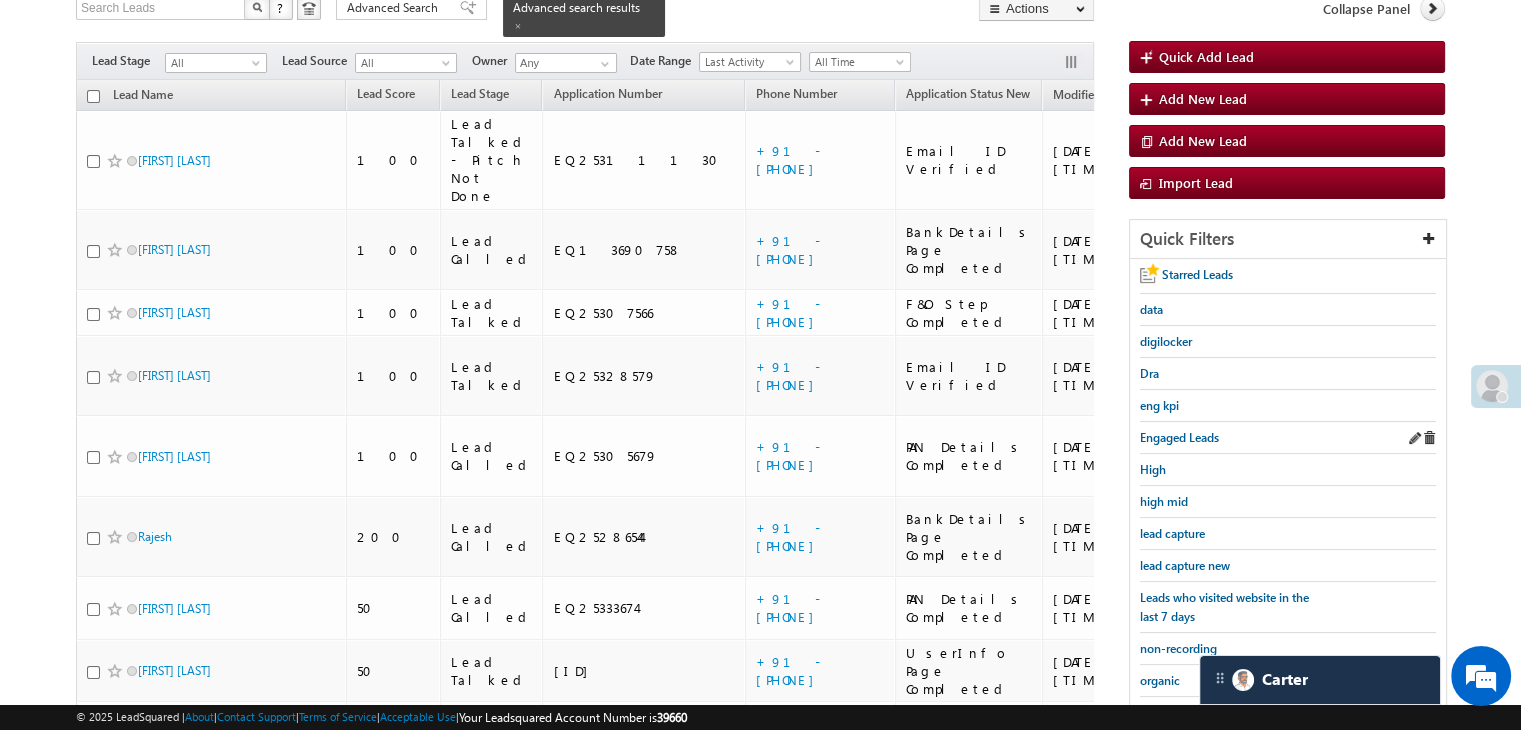 scroll, scrollTop: 200, scrollLeft: 0, axis: vertical 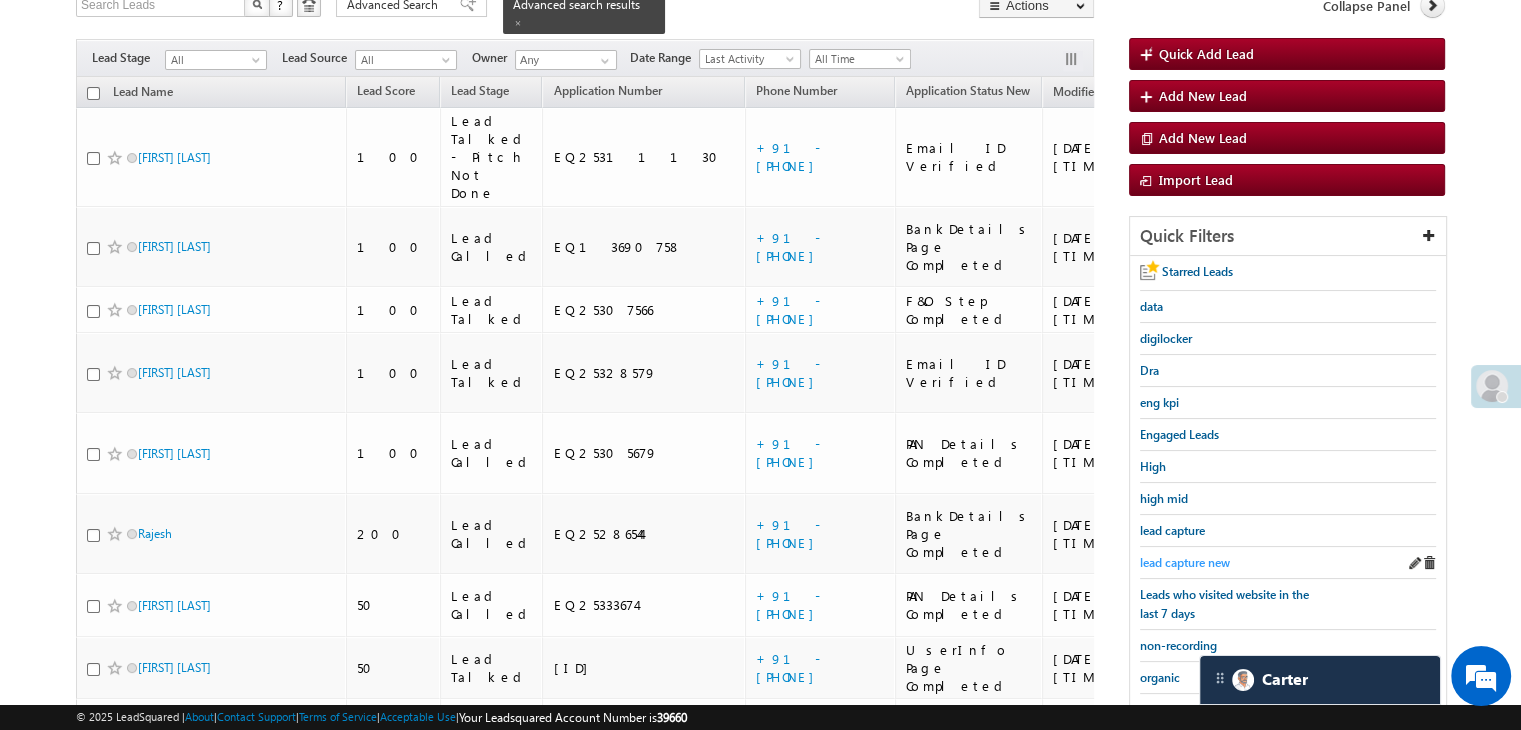 click on "lead capture new" at bounding box center [1185, 562] 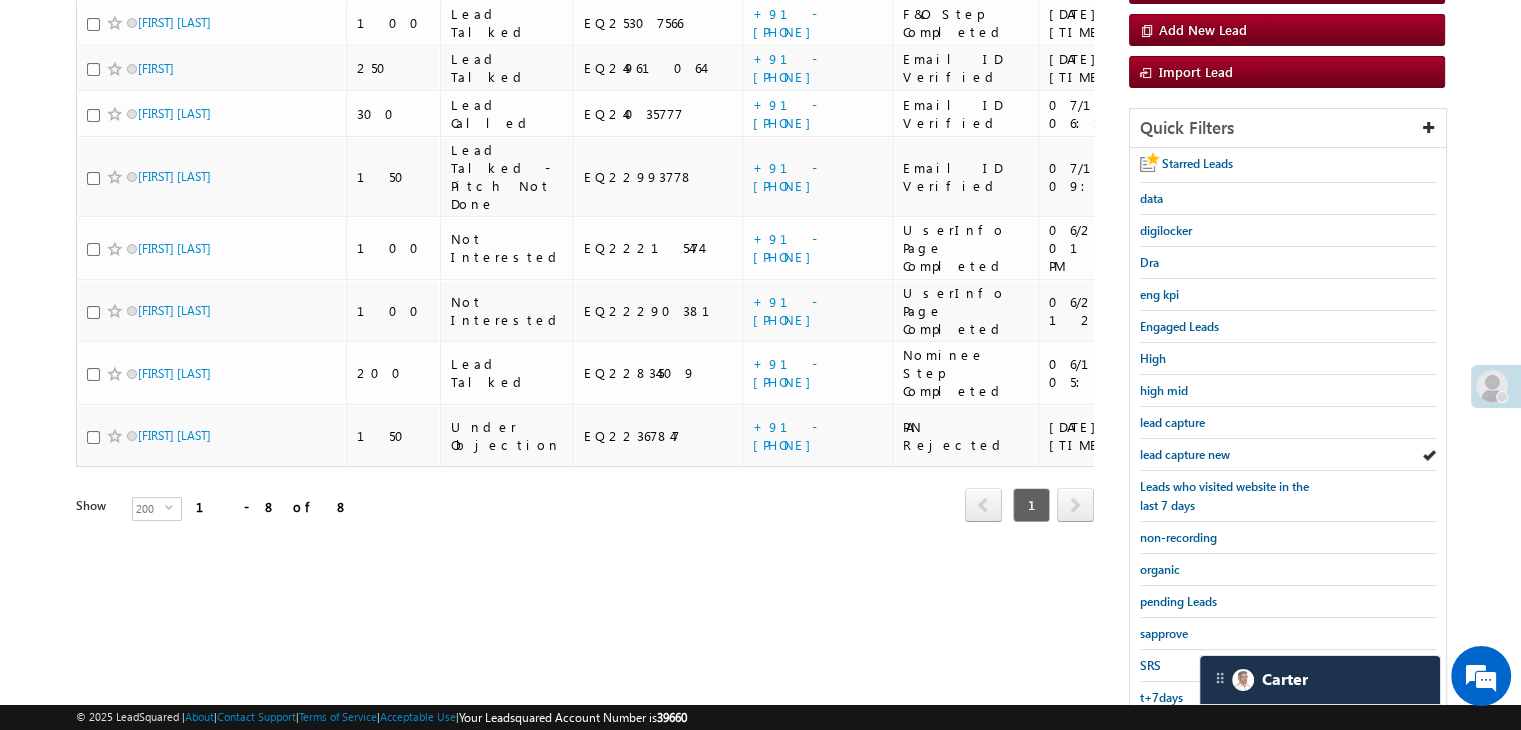 scroll, scrollTop: 363, scrollLeft: 0, axis: vertical 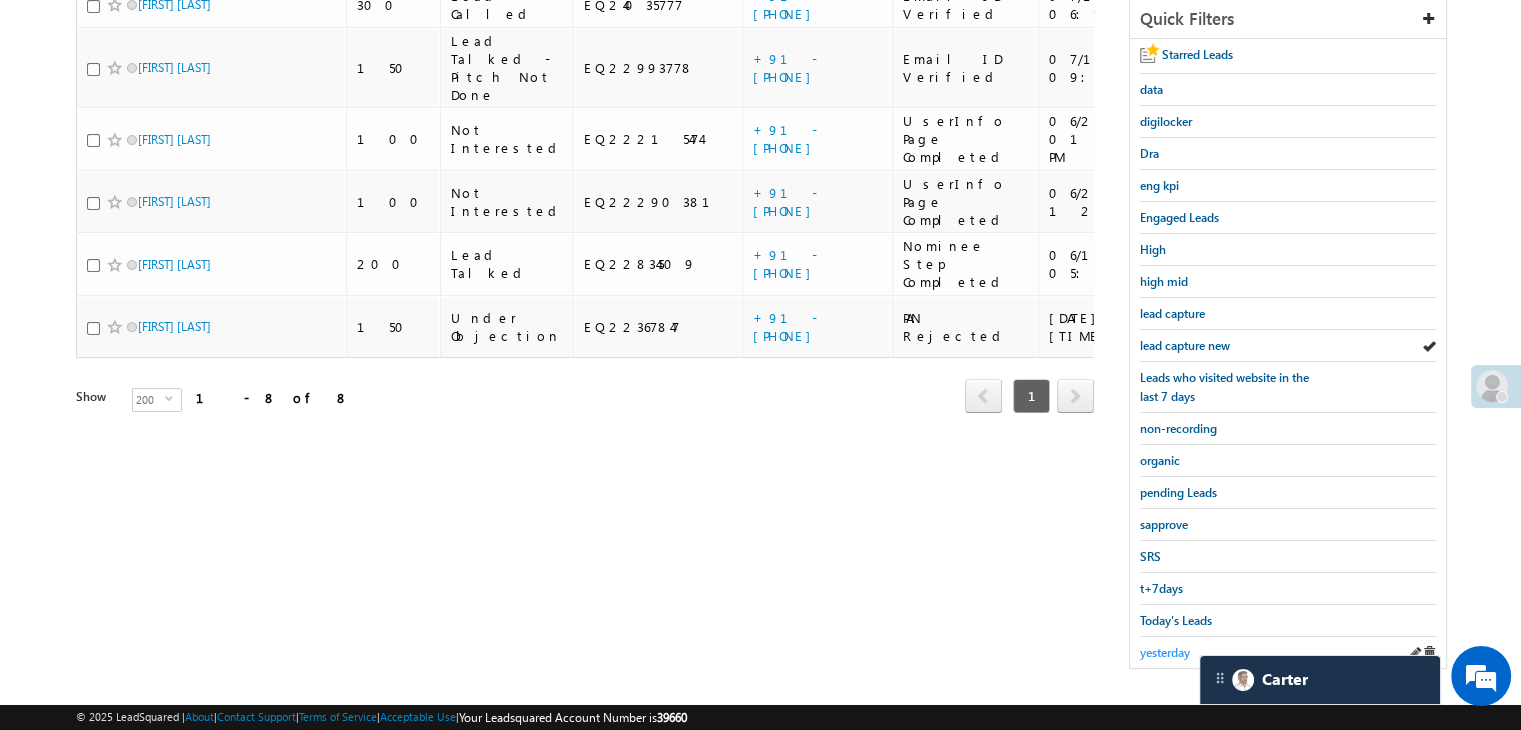 click on "yesterday" at bounding box center [1165, 652] 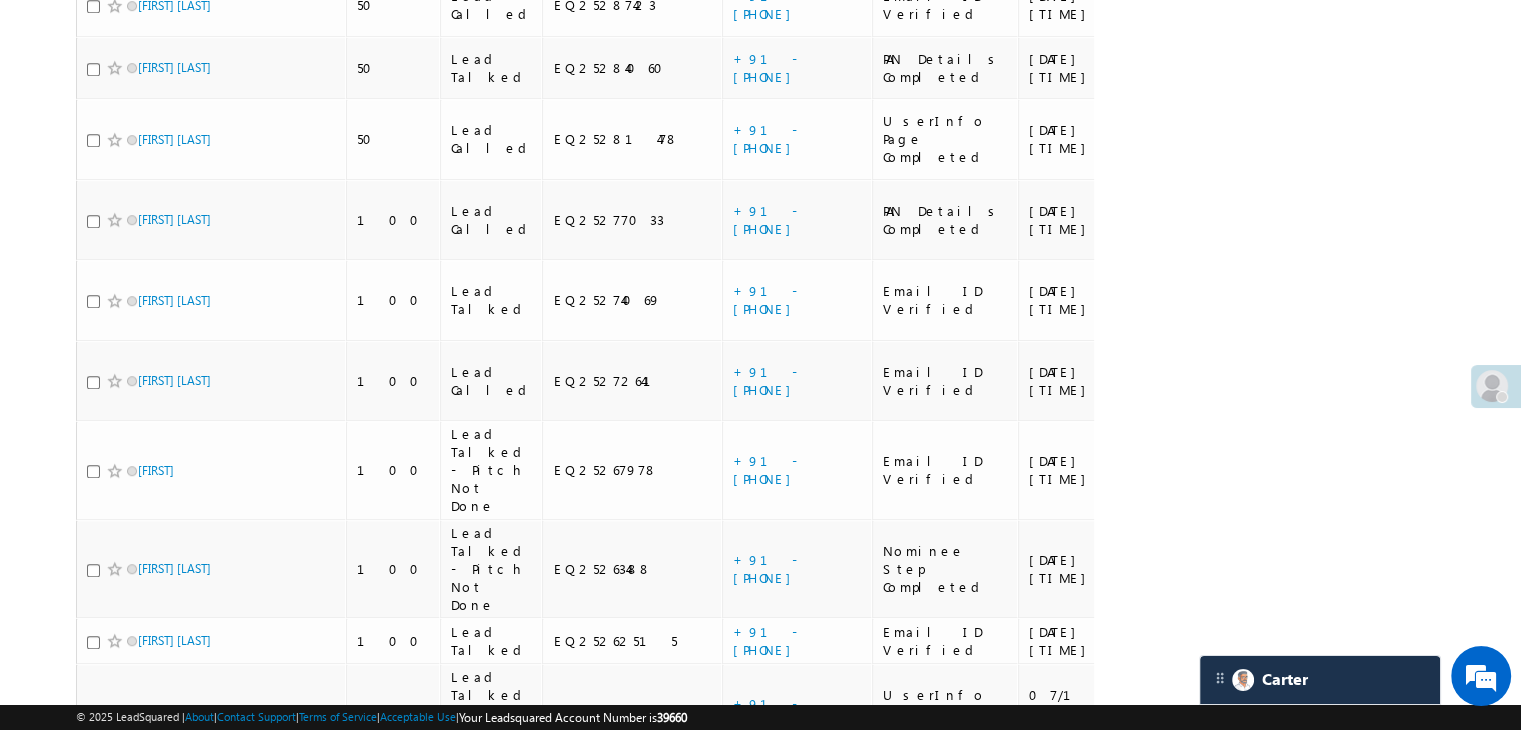 scroll, scrollTop: 747, scrollLeft: 0, axis: vertical 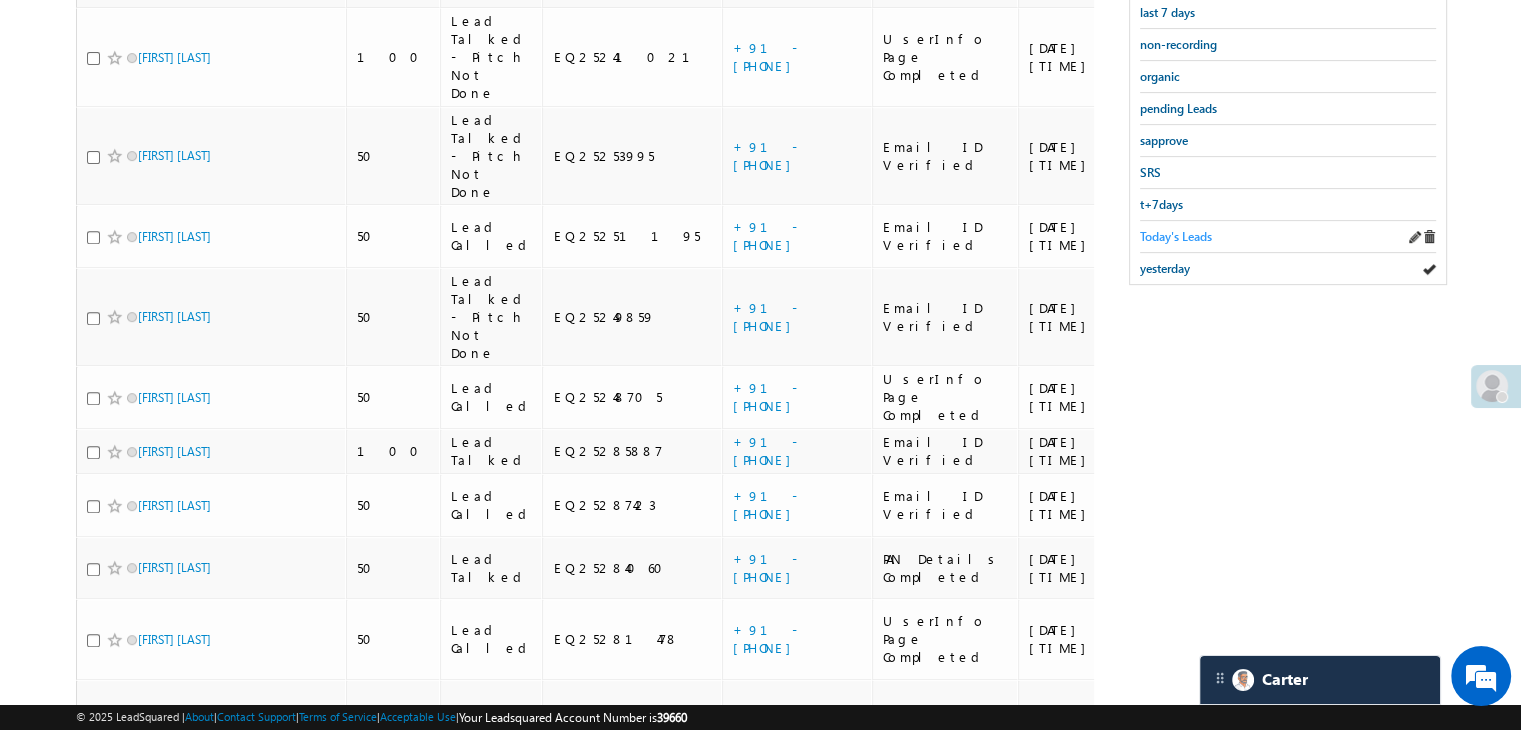 click on "Today's Leads" at bounding box center [1176, 236] 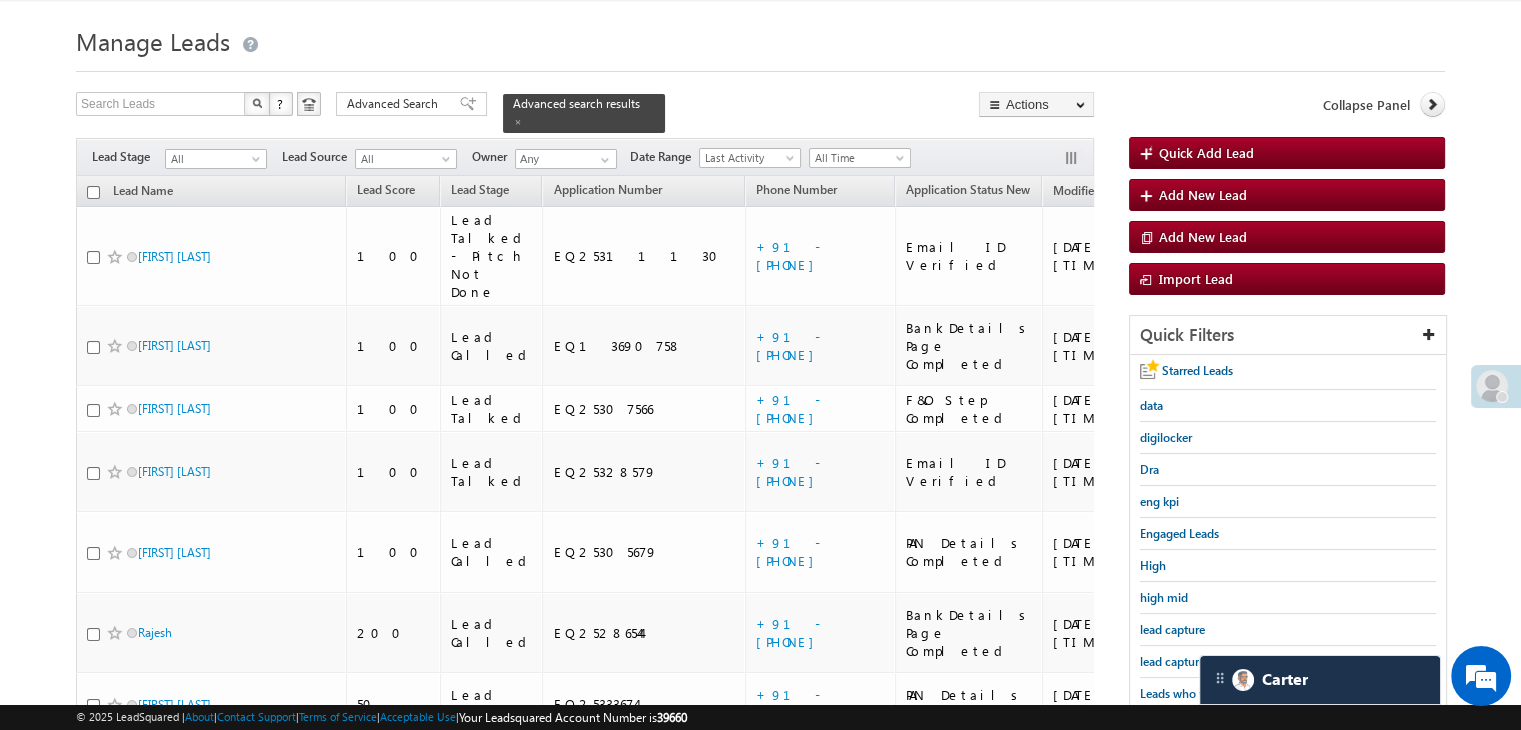 scroll, scrollTop: 1627, scrollLeft: 0, axis: vertical 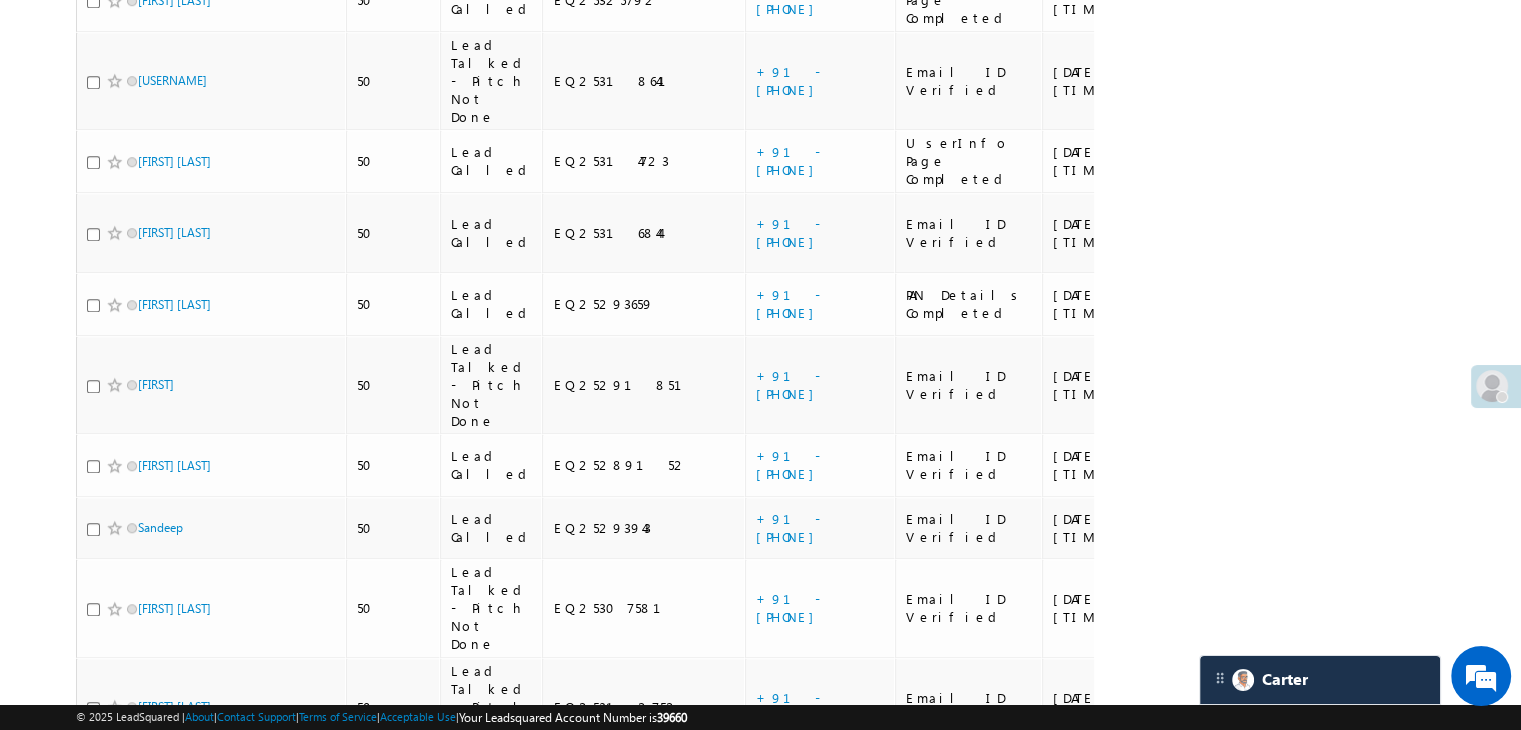 click on "+91-8964974511" at bounding box center (790, 849) 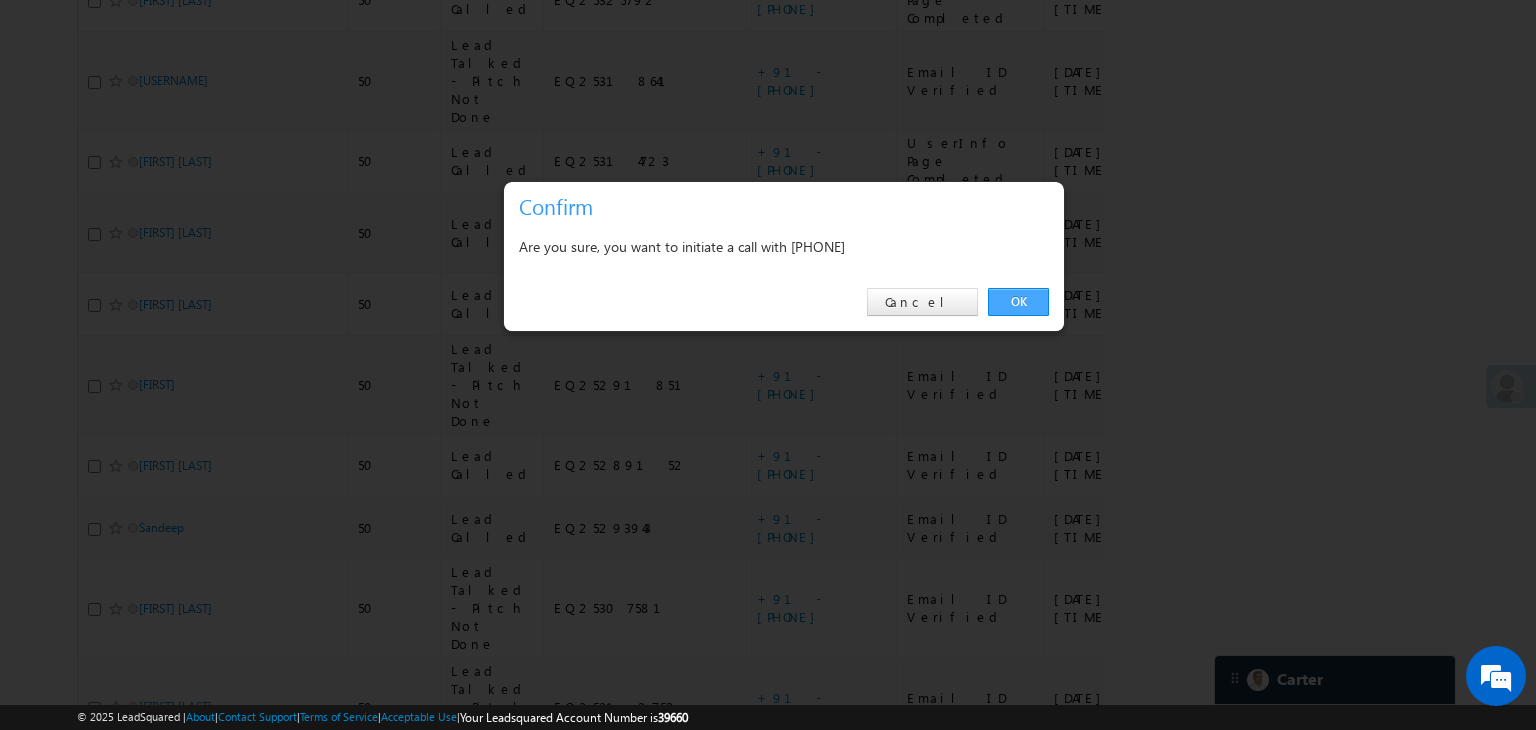 click on "OK" at bounding box center [1018, 302] 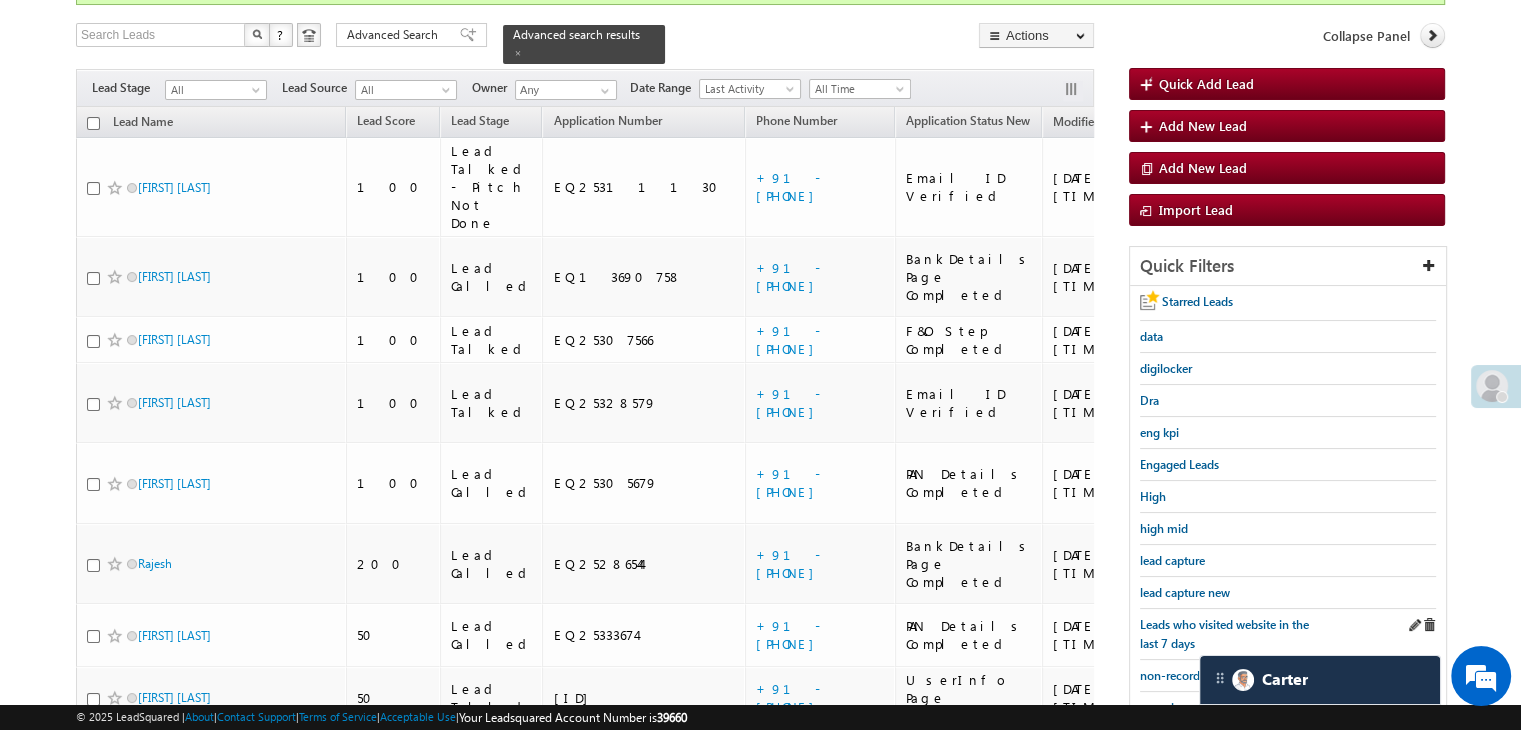 scroll, scrollTop: 224, scrollLeft: 0, axis: vertical 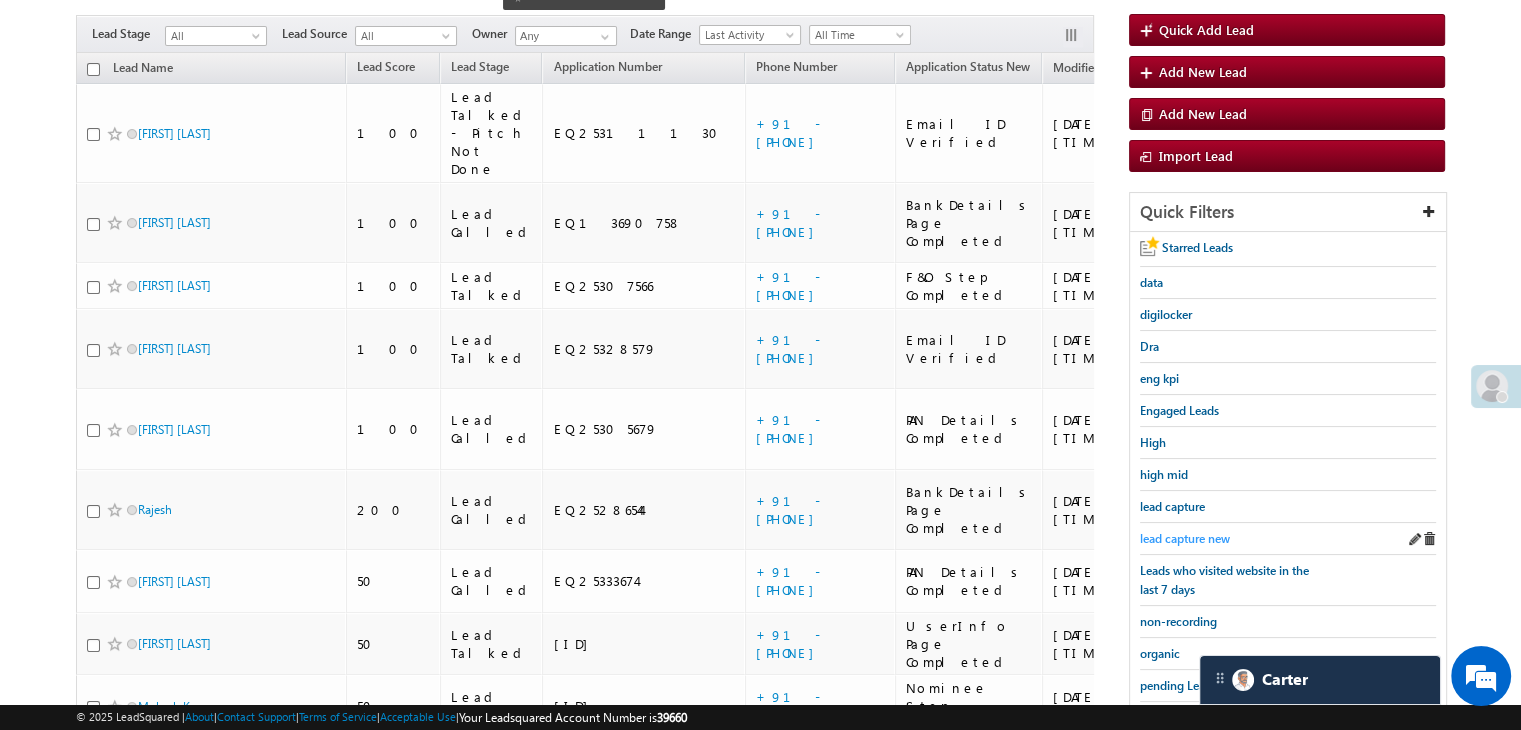 click on "lead capture new" at bounding box center [1185, 538] 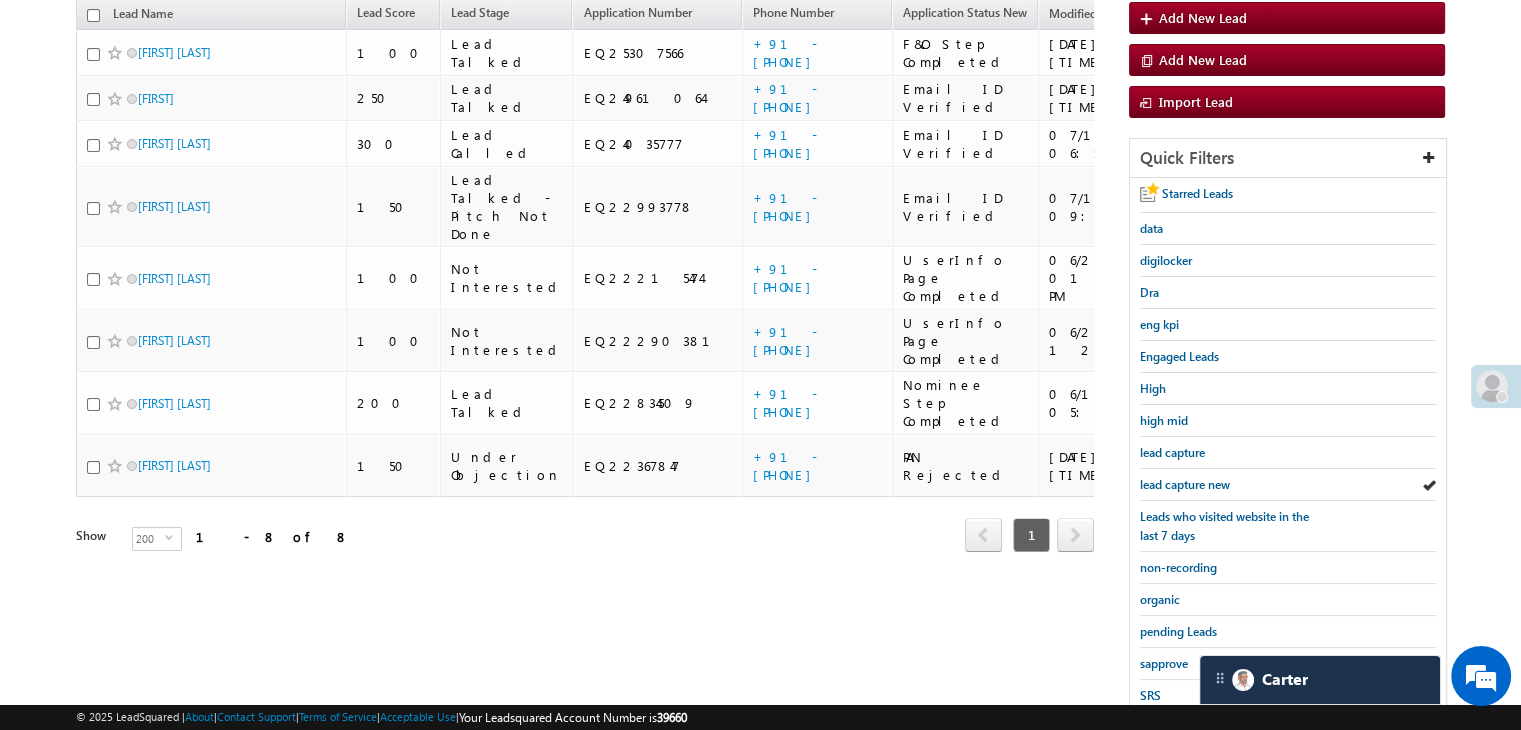 scroll, scrollTop: 170, scrollLeft: 0, axis: vertical 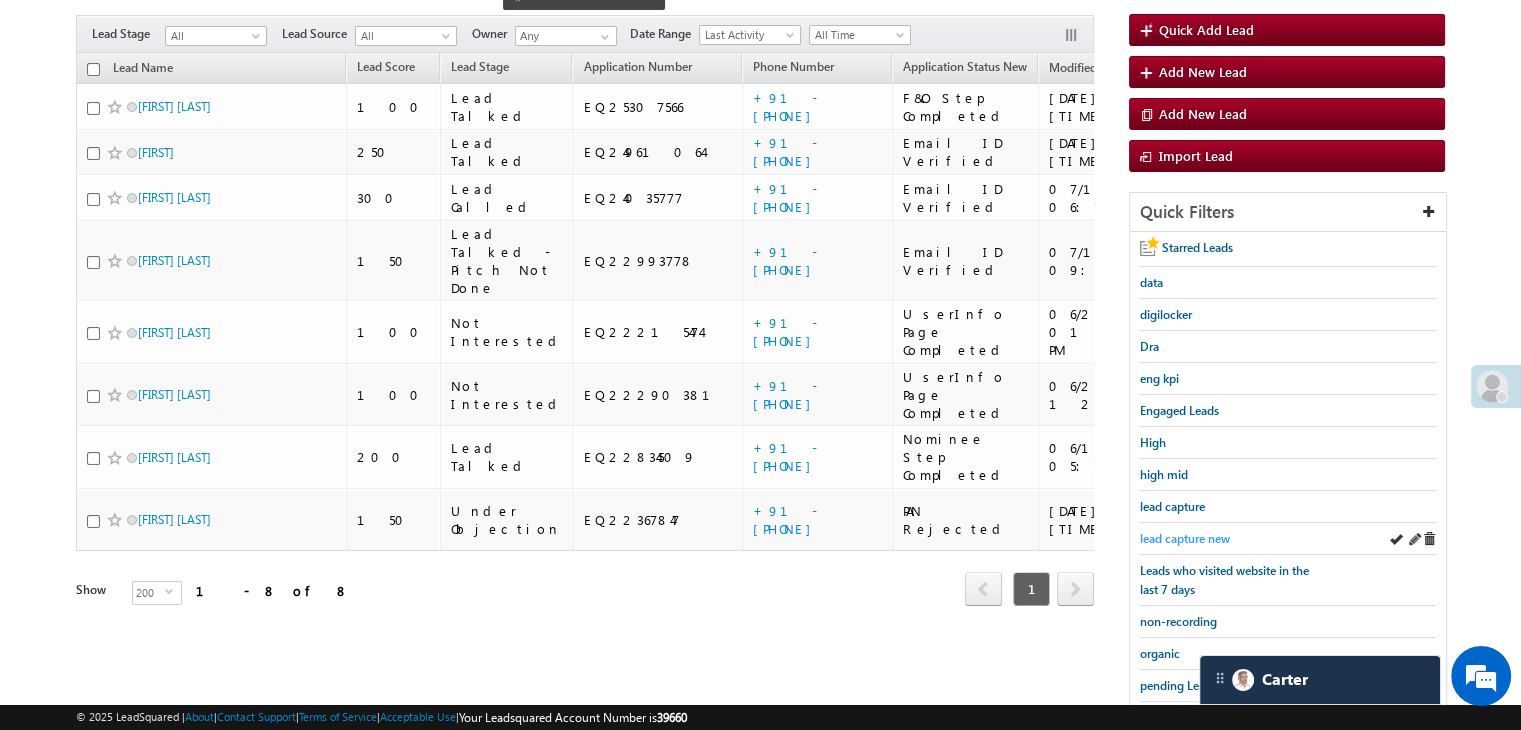 click on "lead capture new" at bounding box center [1185, 538] 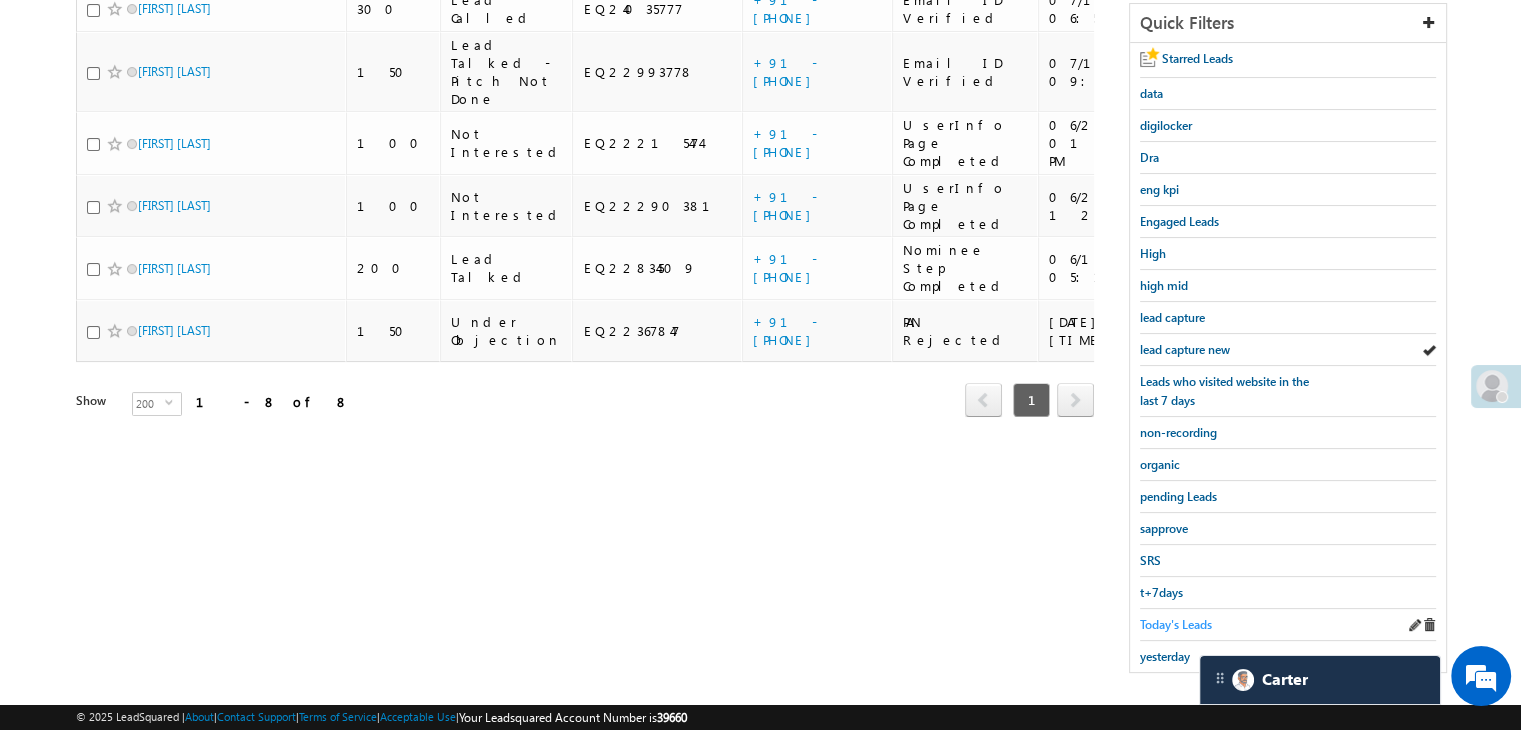 scroll, scrollTop: 363, scrollLeft: 0, axis: vertical 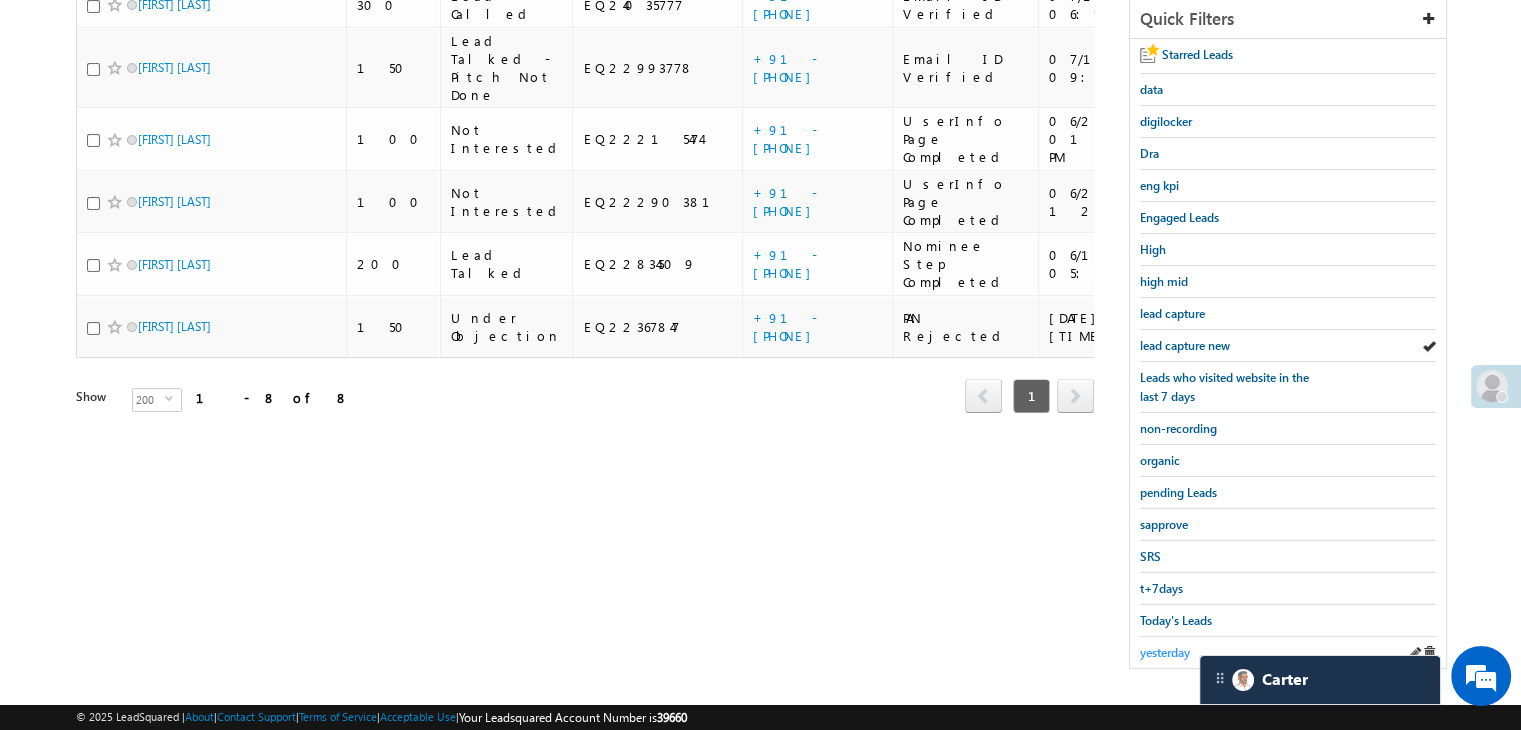 click on "yesterday" at bounding box center (1165, 652) 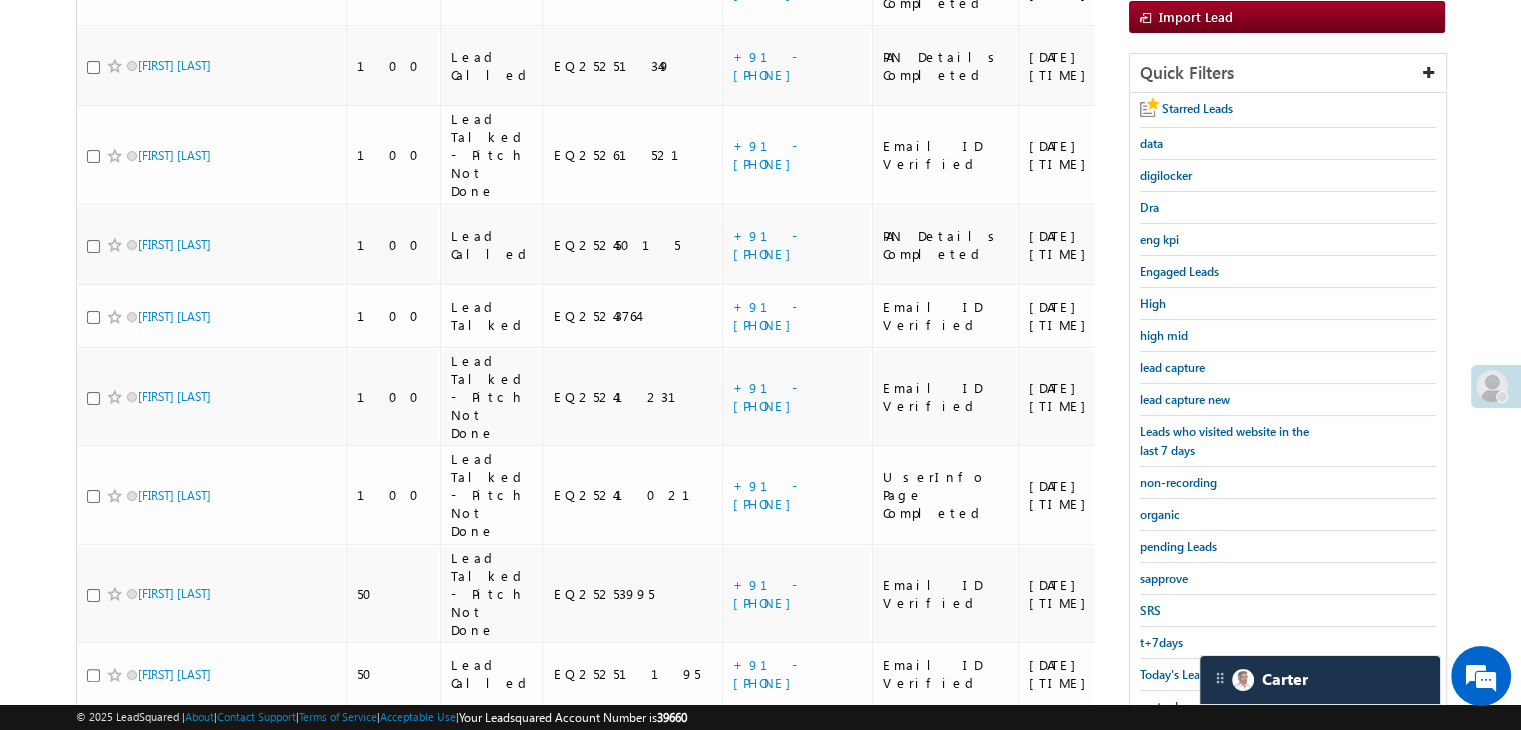 scroll, scrollTop: 563, scrollLeft: 0, axis: vertical 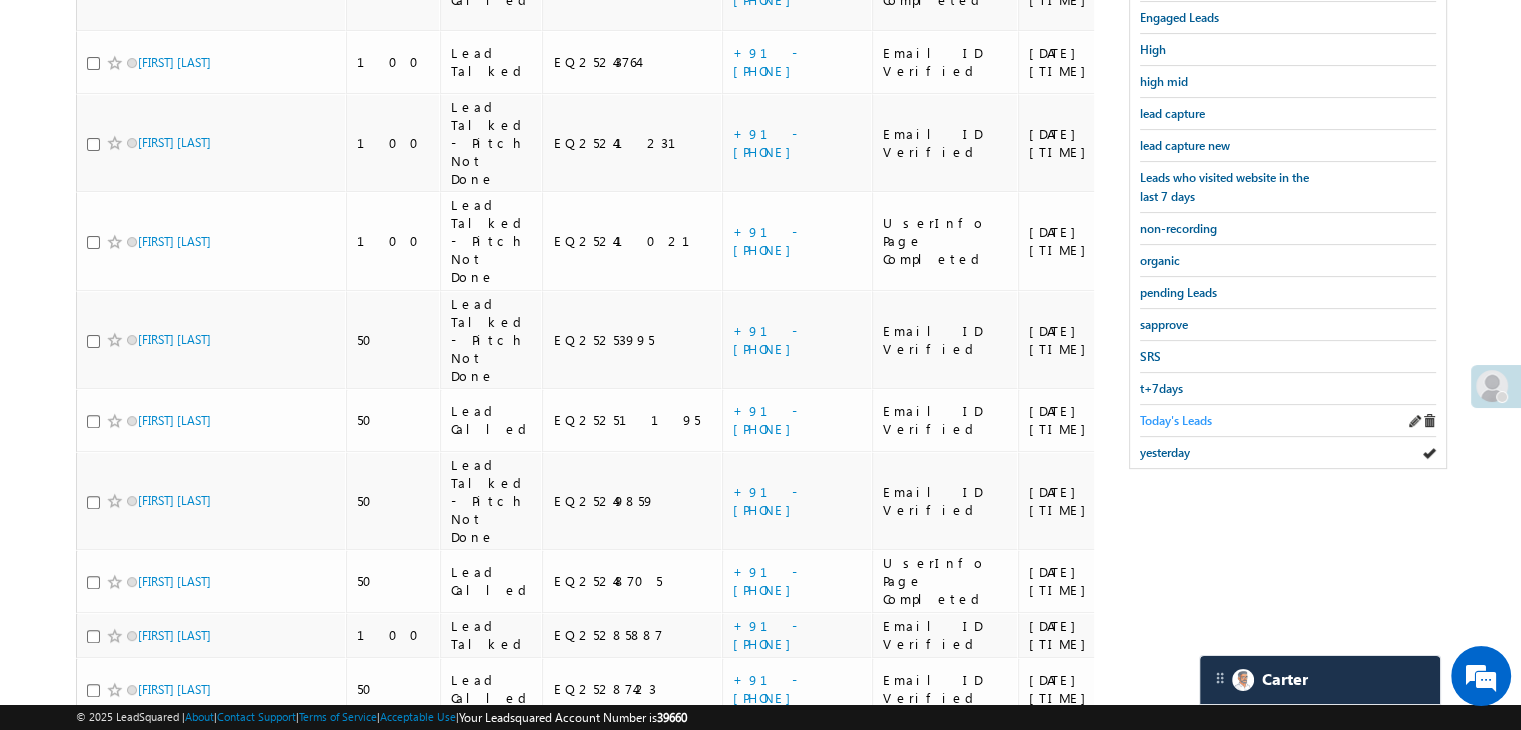click on "Today's Leads" at bounding box center [1176, 420] 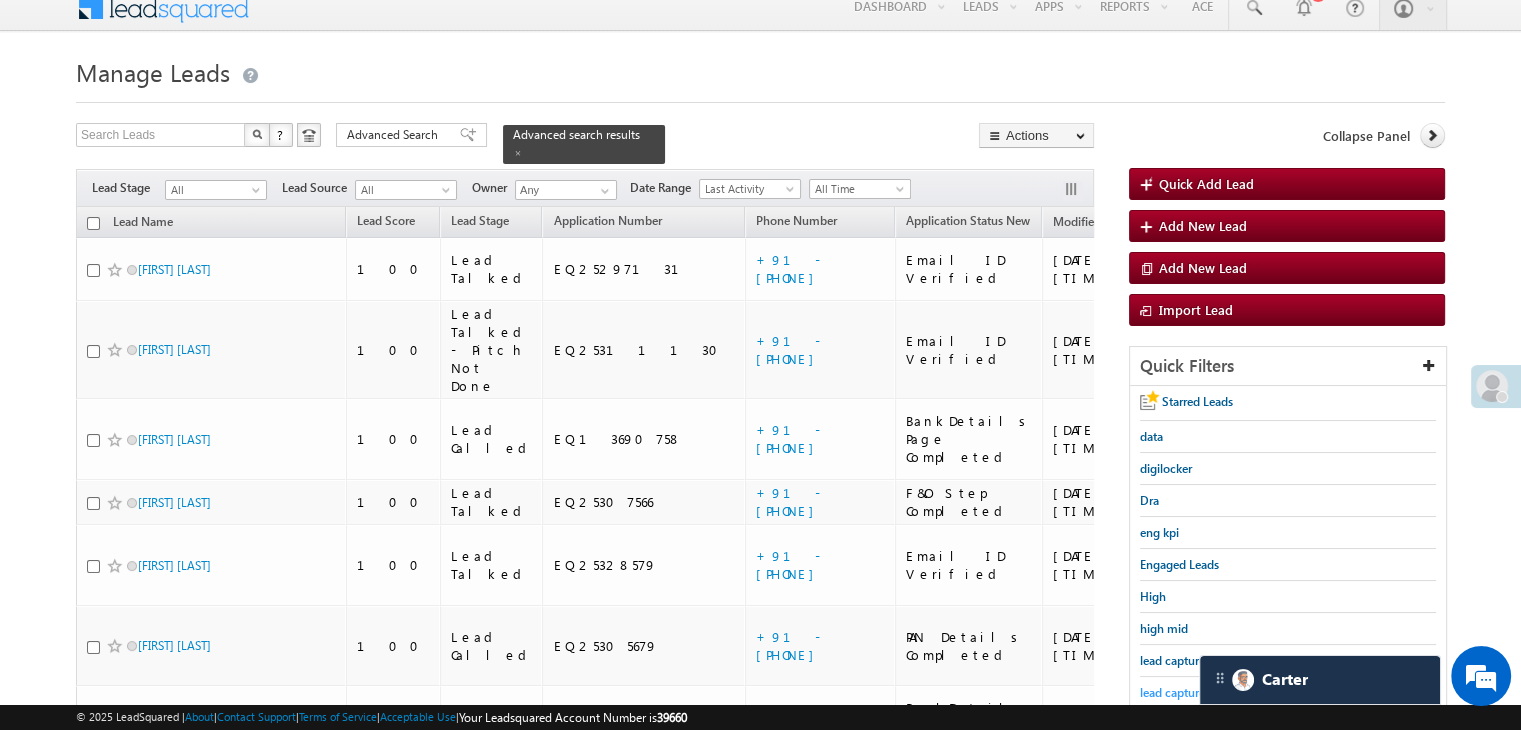 scroll, scrollTop: 0, scrollLeft: 0, axis: both 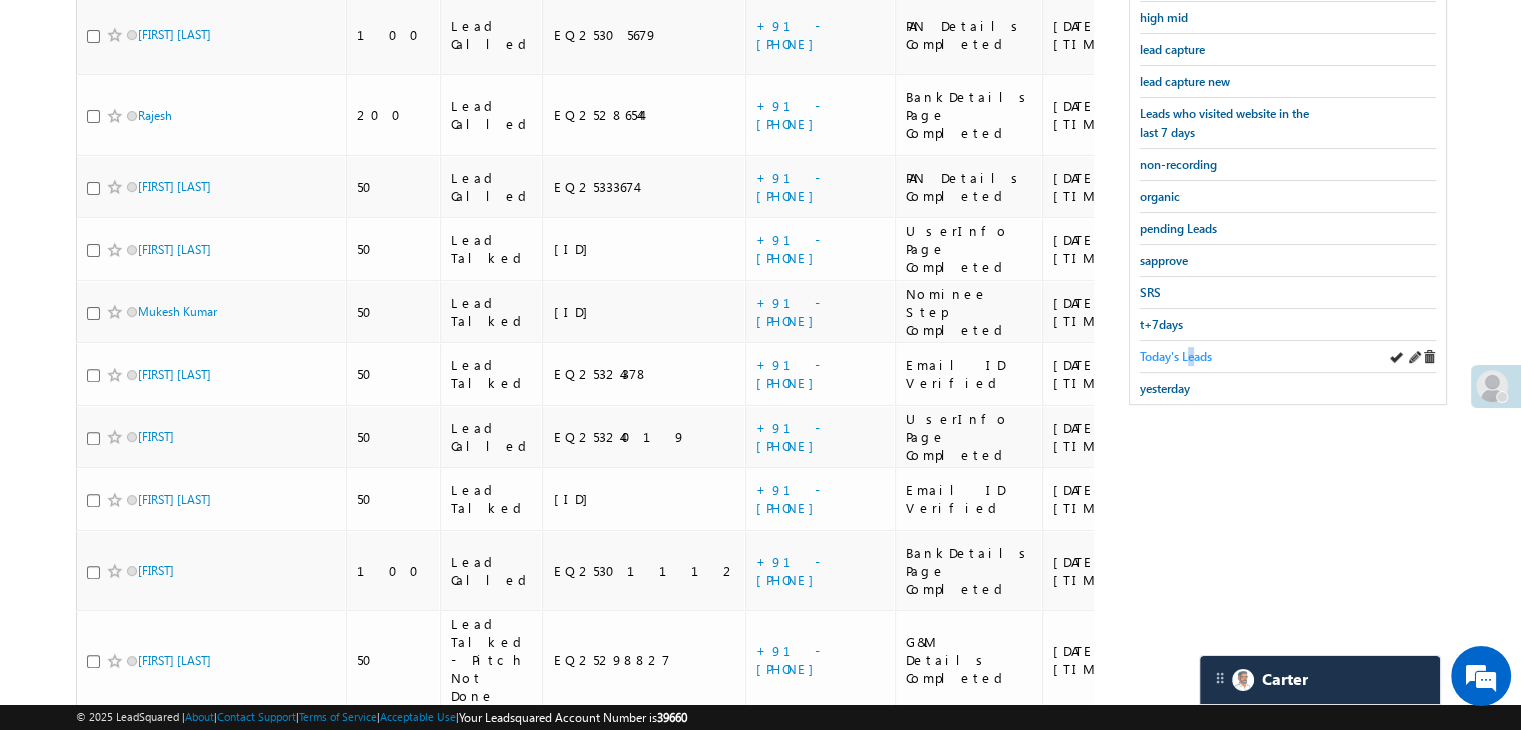 click on "Today's Leads" at bounding box center [1176, 356] 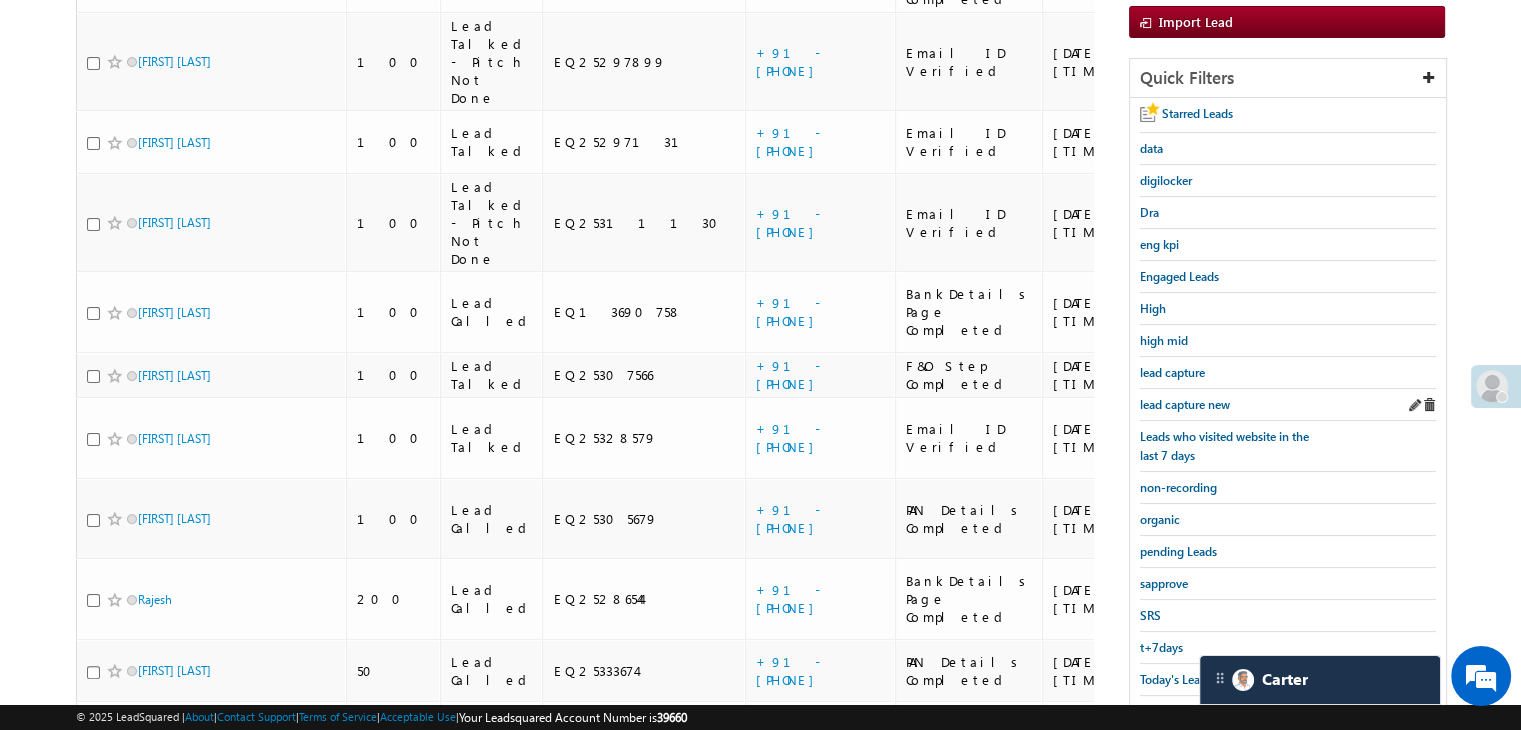 scroll, scrollTop: 527, scrollLeft: 0, axis: vertical 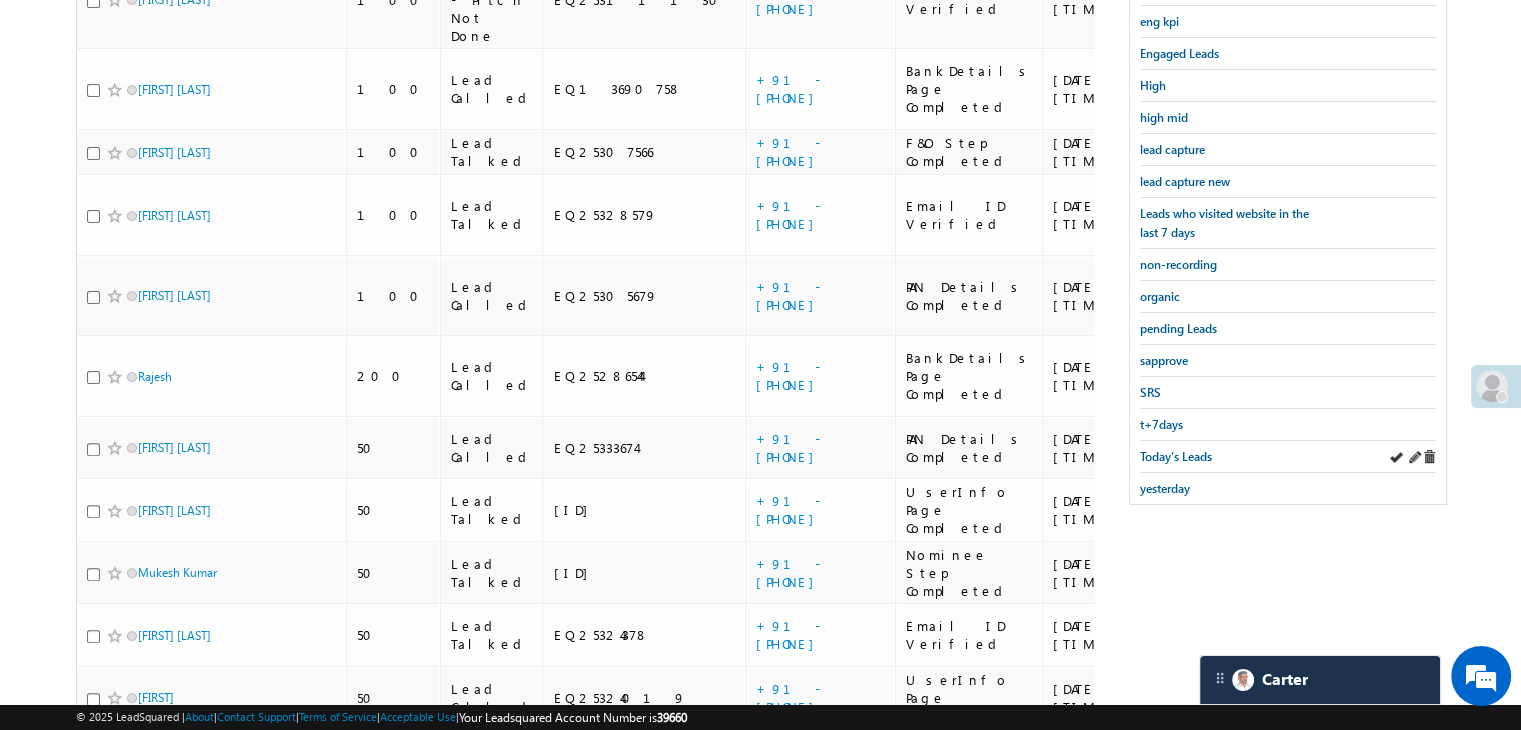 click on "Today's Leads" at bounding box center (1288, 457) 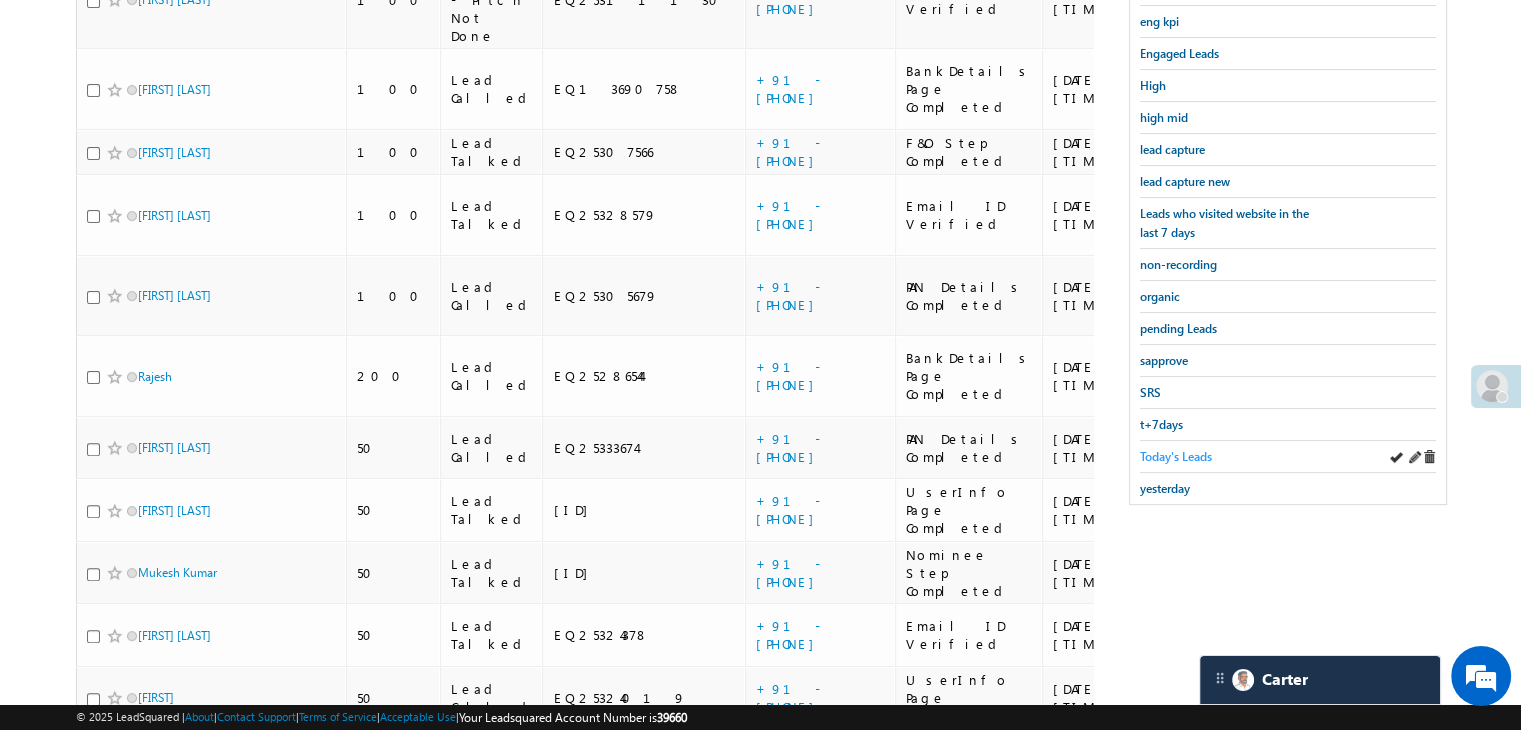 click on "Today's Leads" at bounding box center [1176, 456] 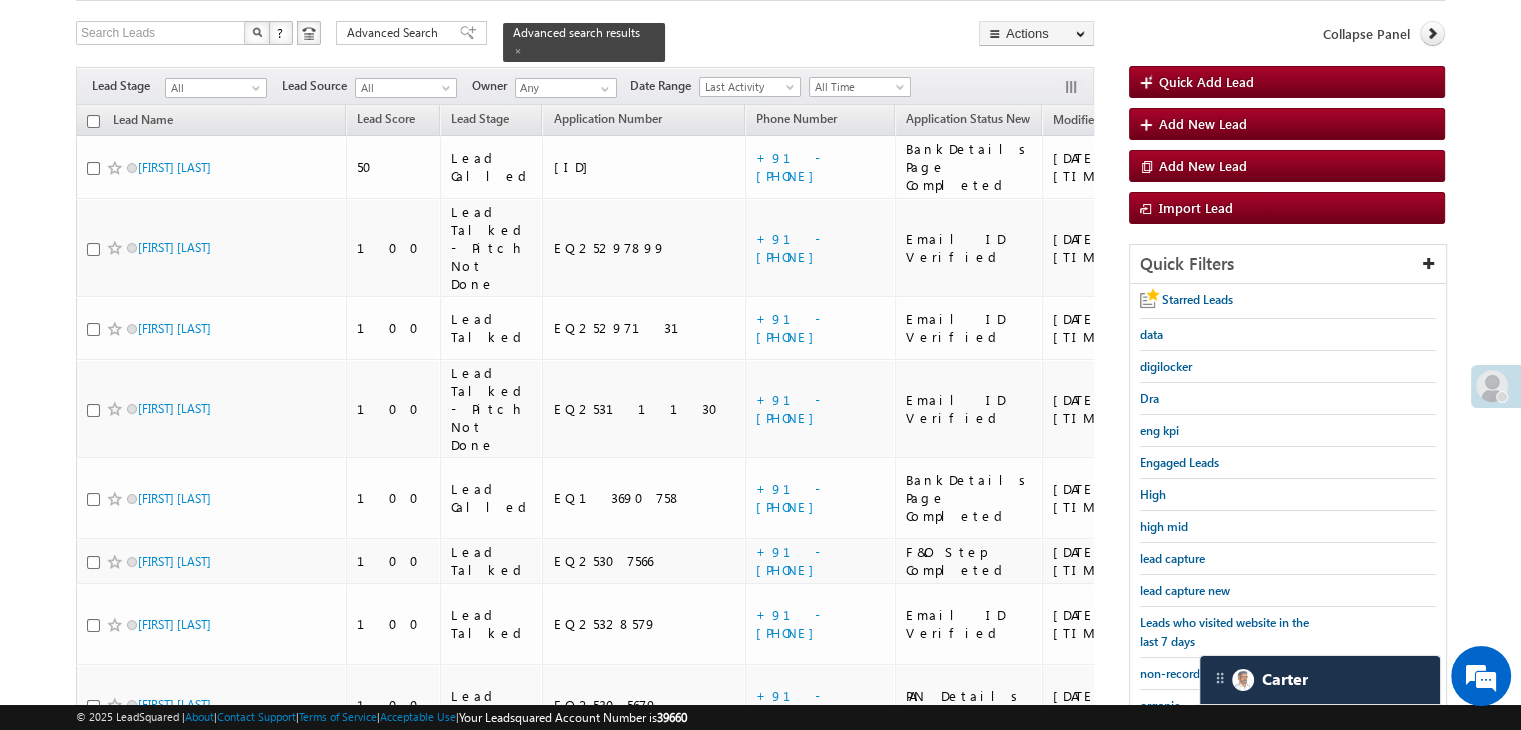 scroll, scrollTop: 52, scrollLeft: 0, axis: vertical 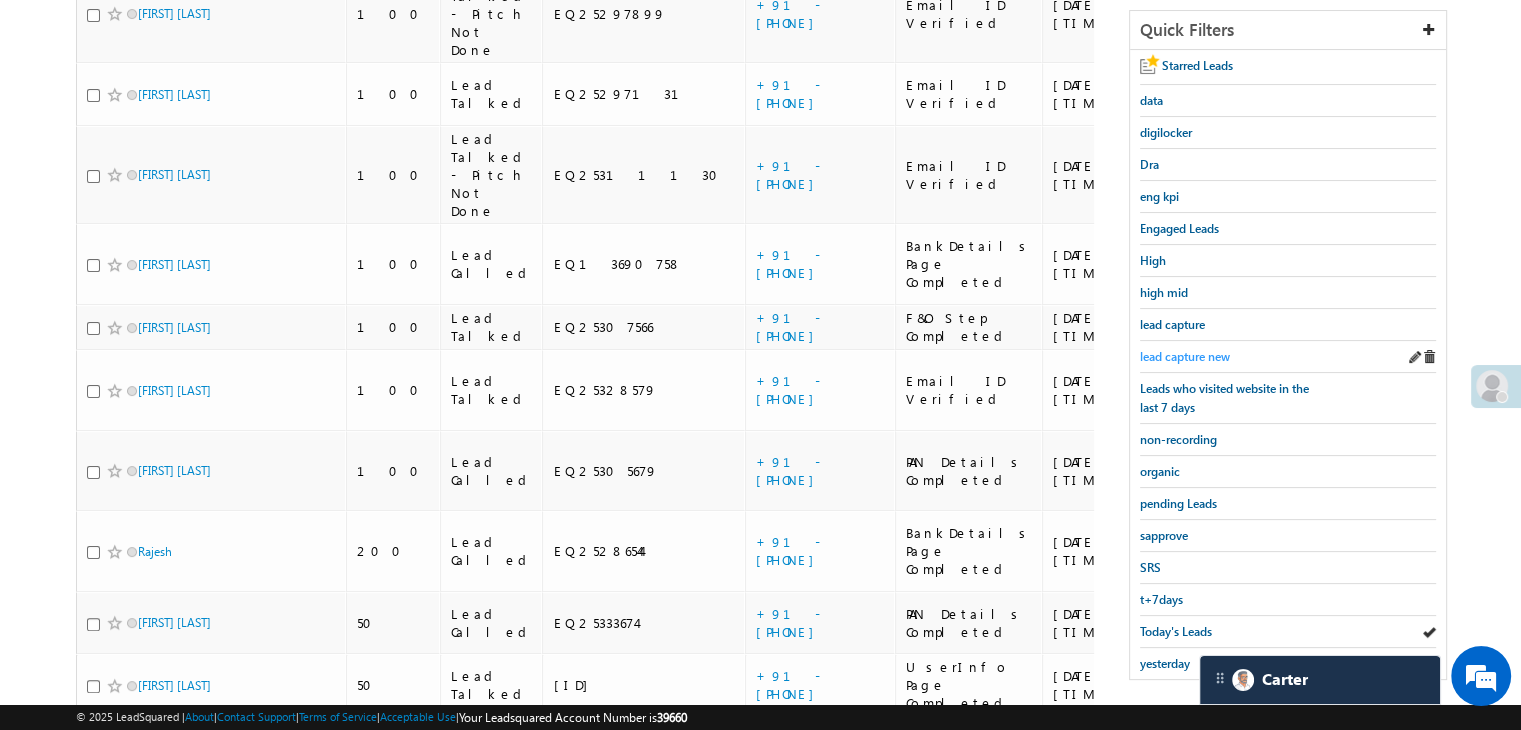 click on "lead capture new" at bounding box center (1185, 356) 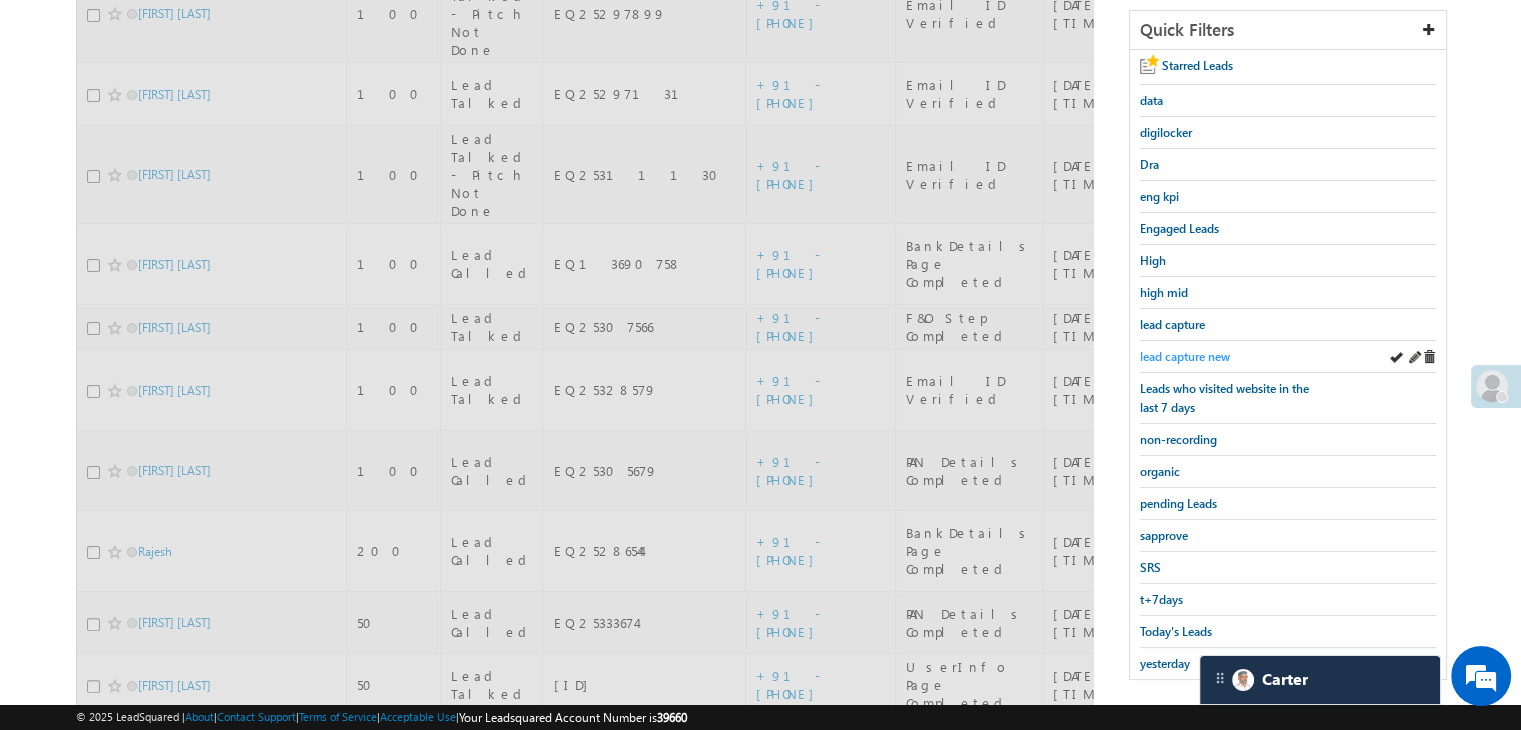 click on "lead capture new" at bounding box center (1185, 356) 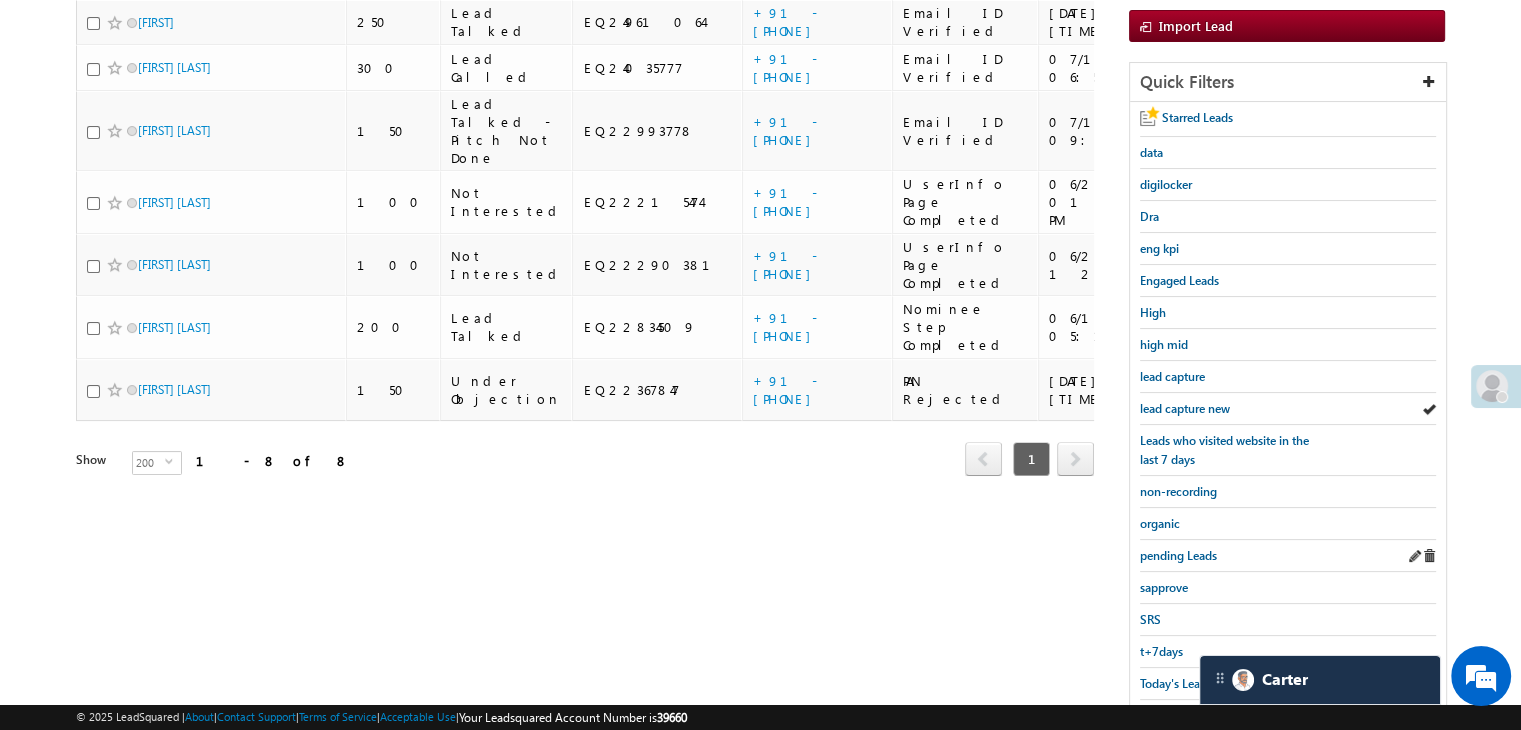 scroll, scrollTop: 363, scrollLeft: 0, axis: vertical 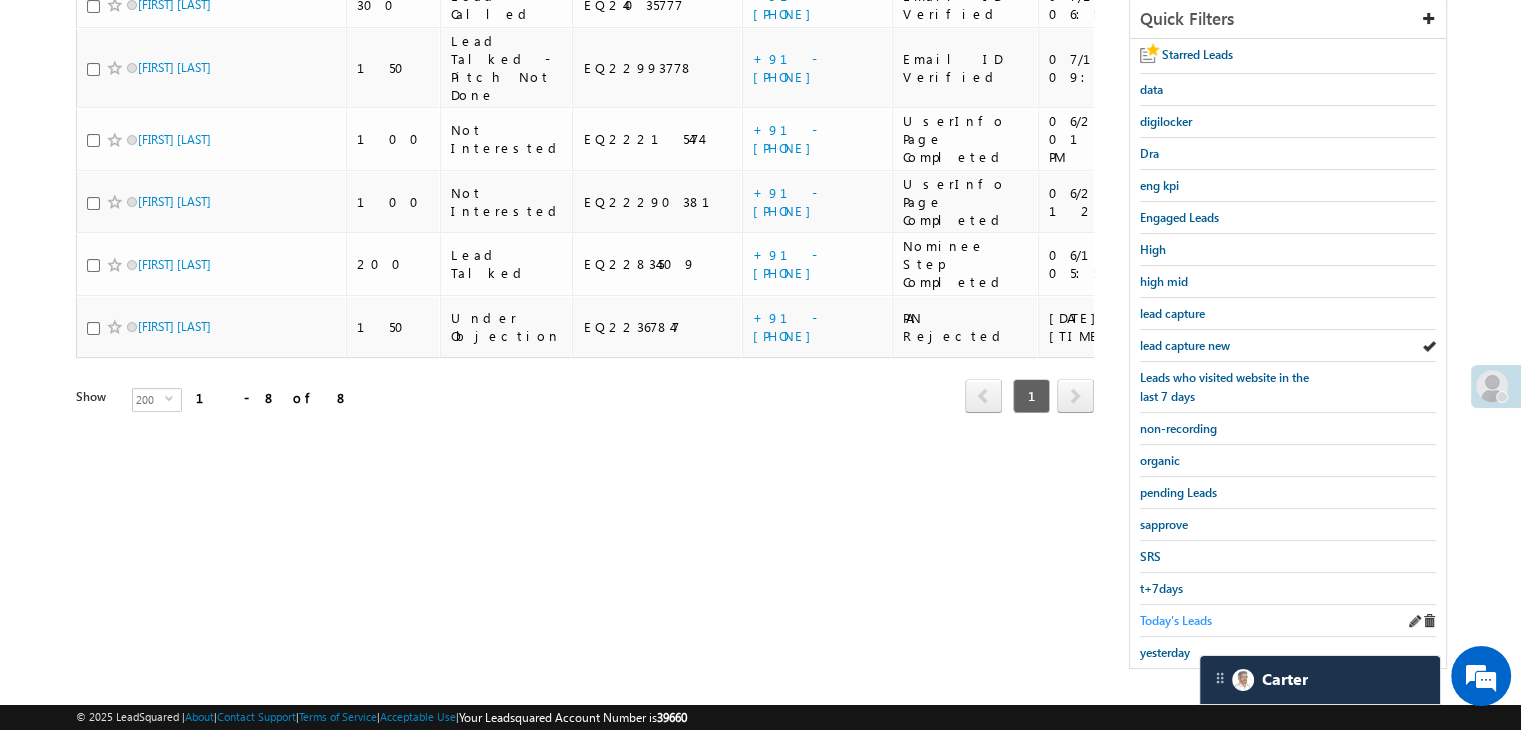 click on "Today's Leads" at bounding box center (1176, 620) 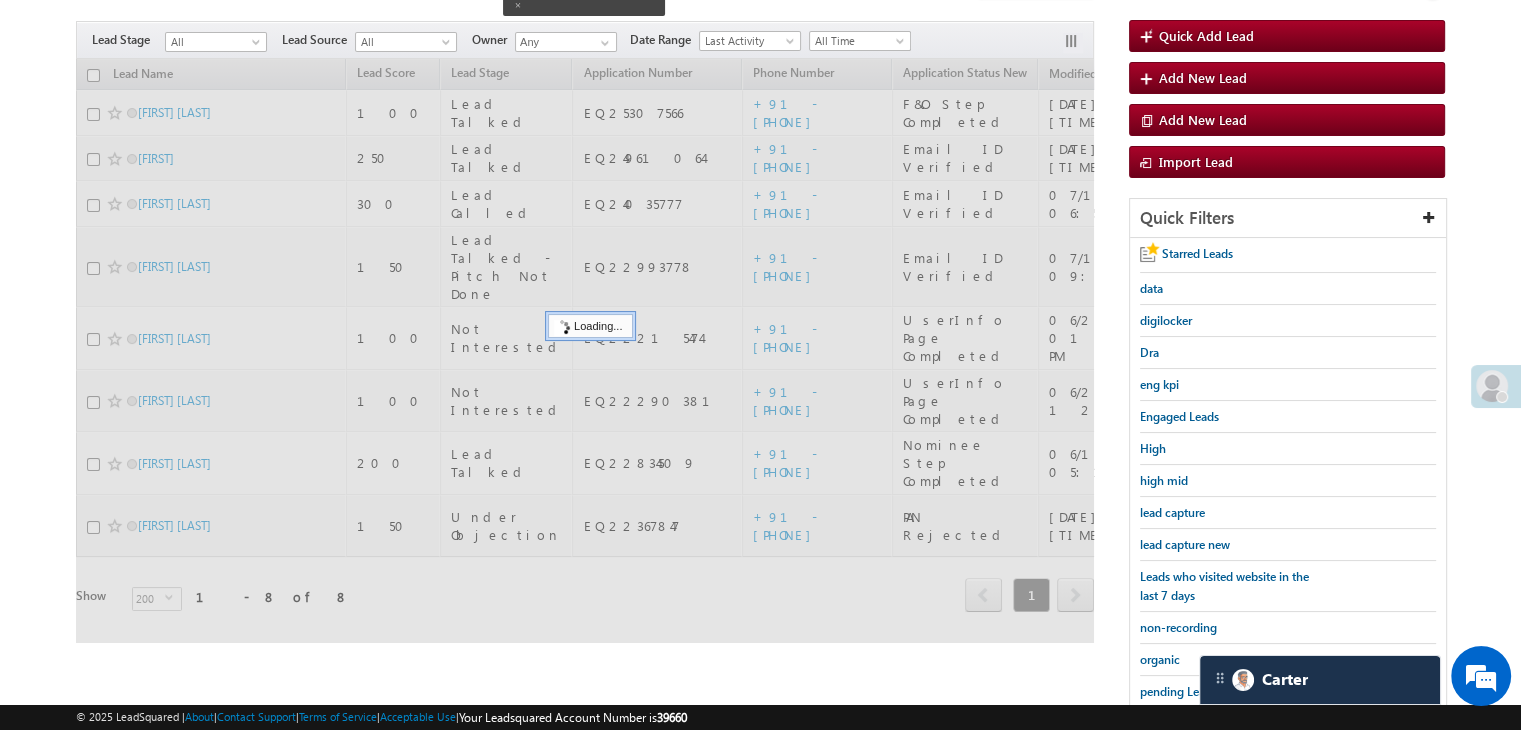 scroll, scrollTop: 163, scrollLeft: 0, axis: vertical 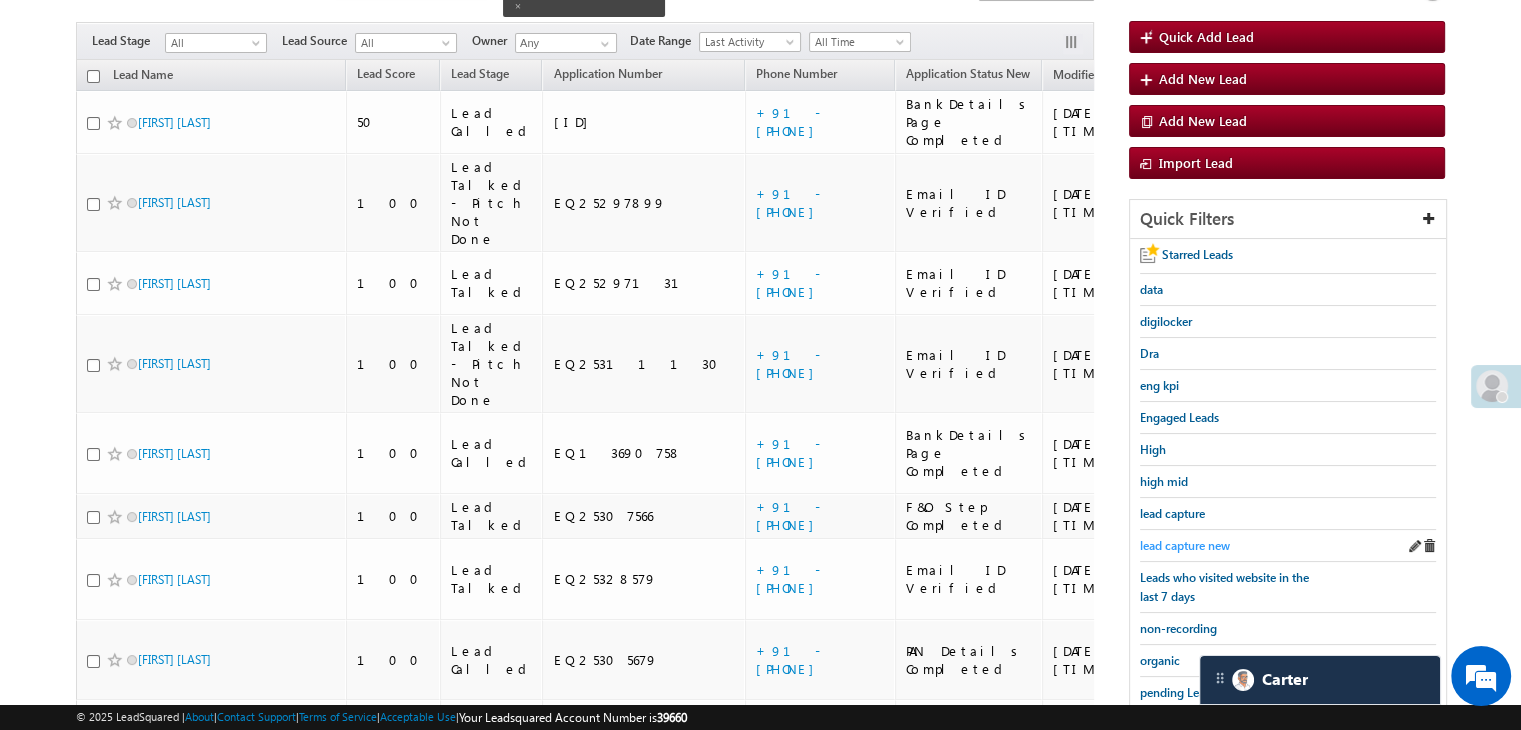 click on "lead capture new" at bounding box center (1185, 545) 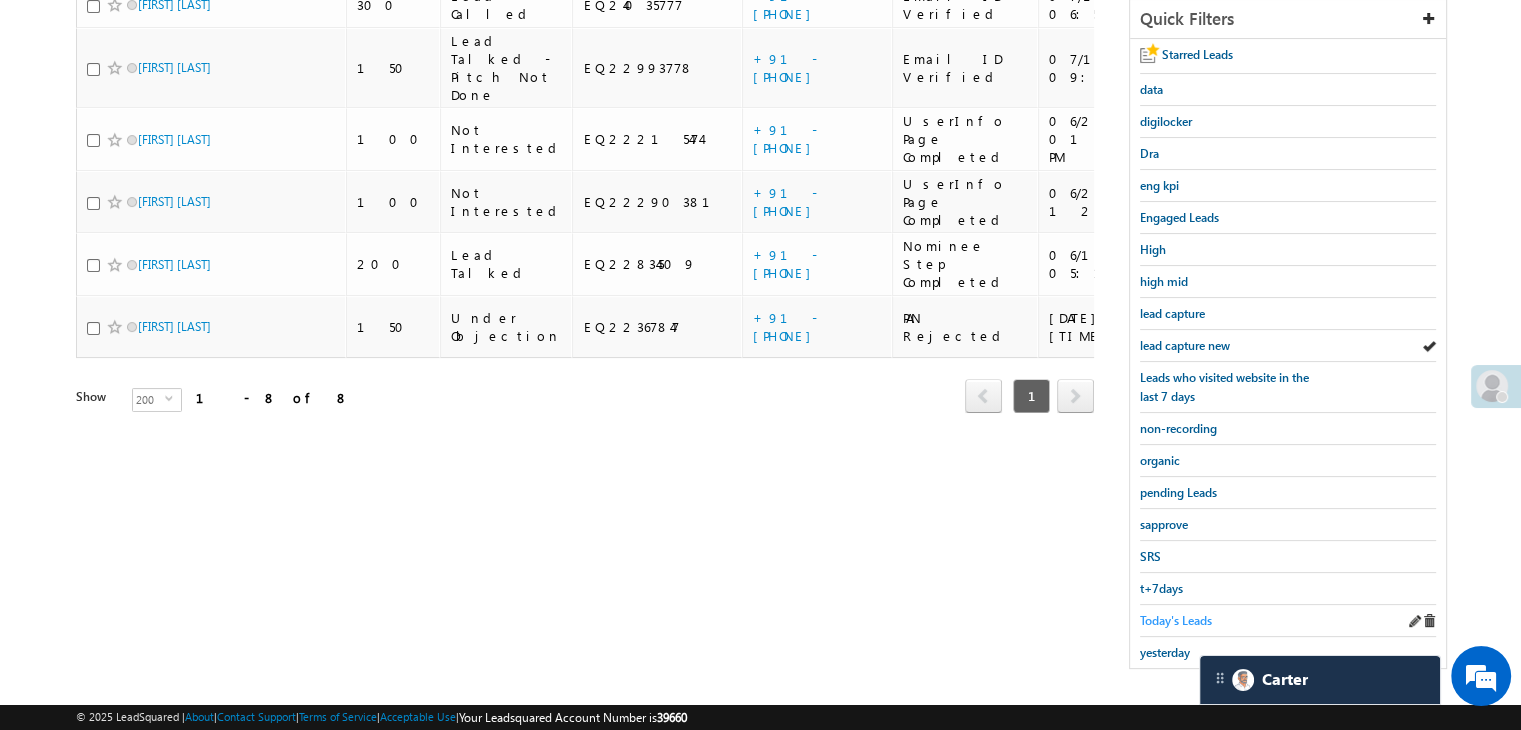click on "Today's Leads" at bounding box center [1176, 620] 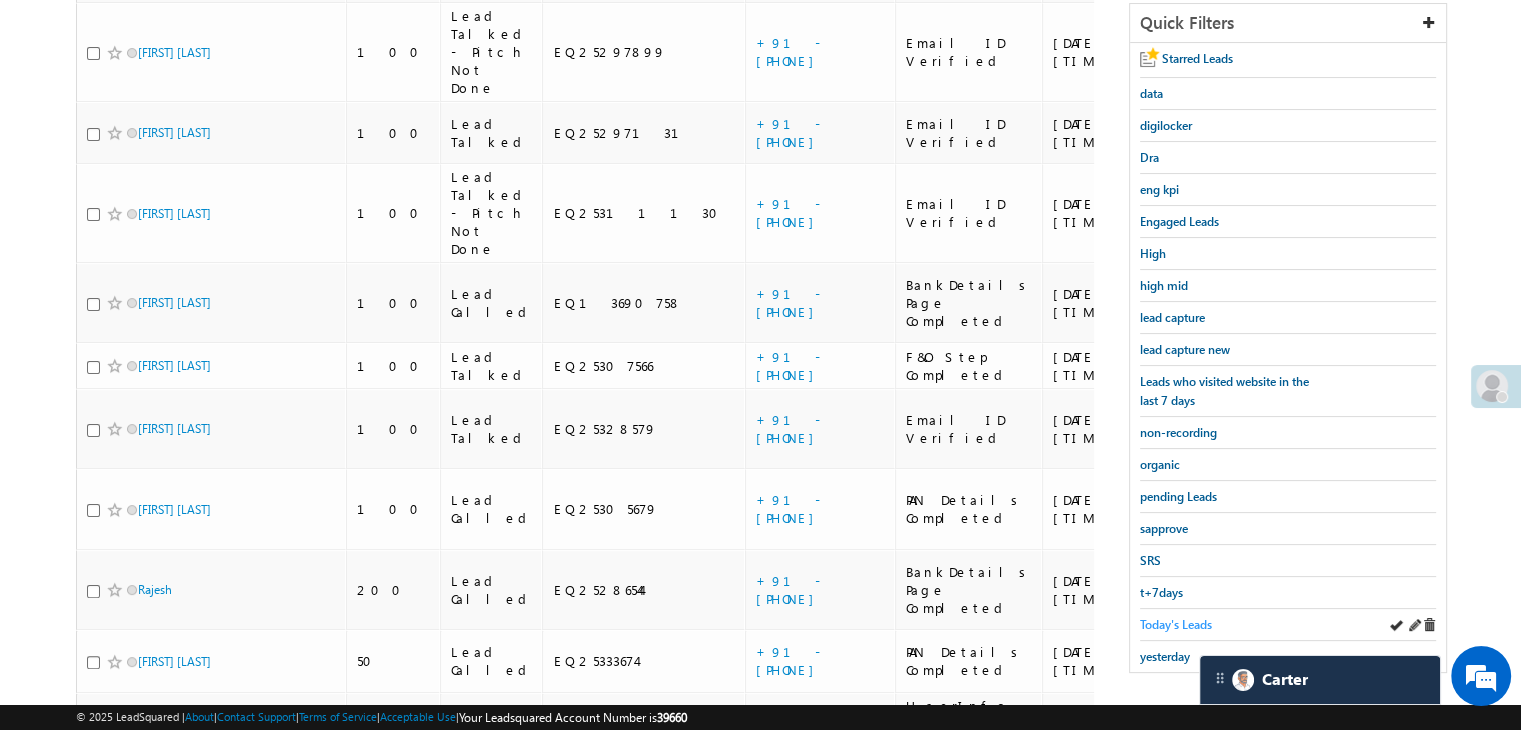 scroll, scrollTop: 363, scrollLeft: 0, axis: vertical 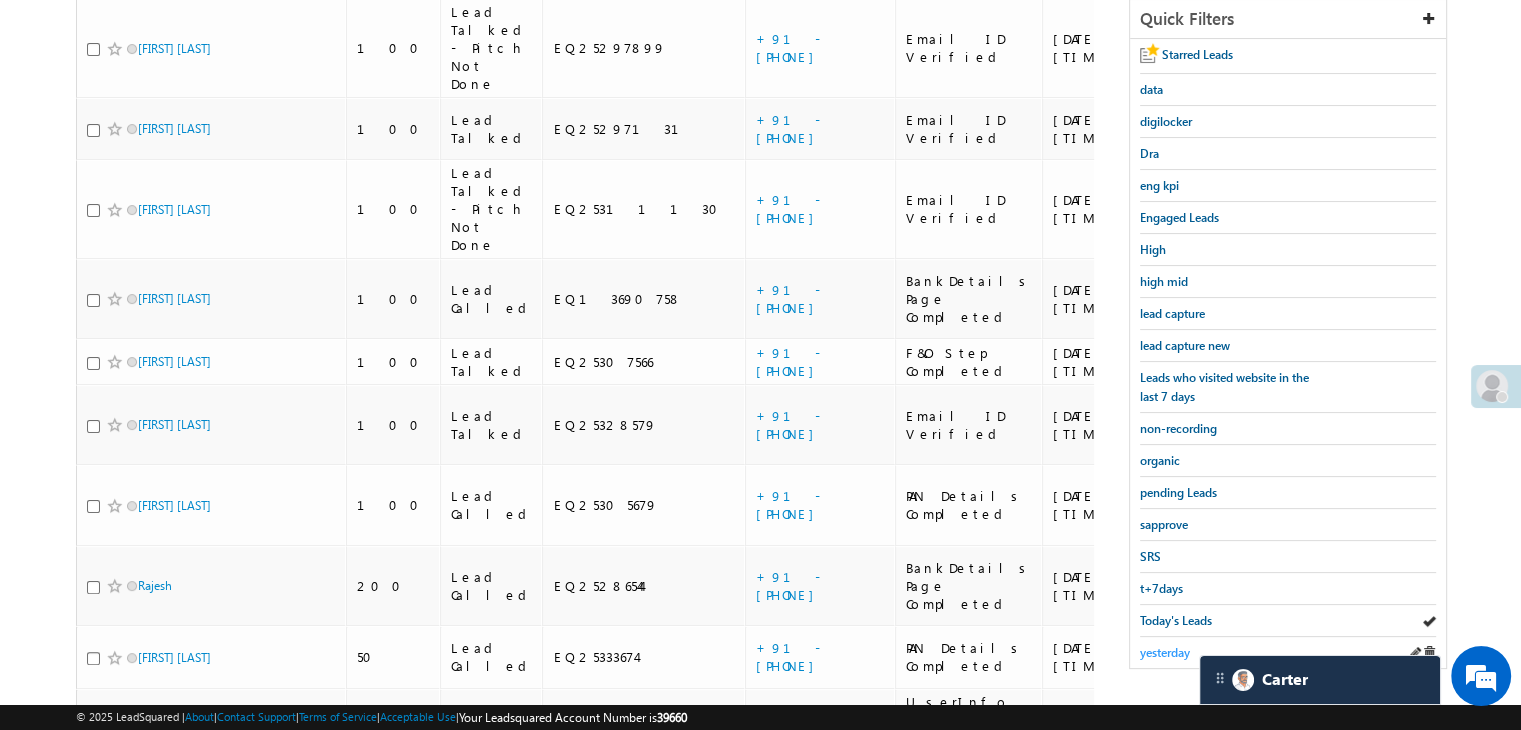 click on "yesterday" at bounding box center [1165, 652] 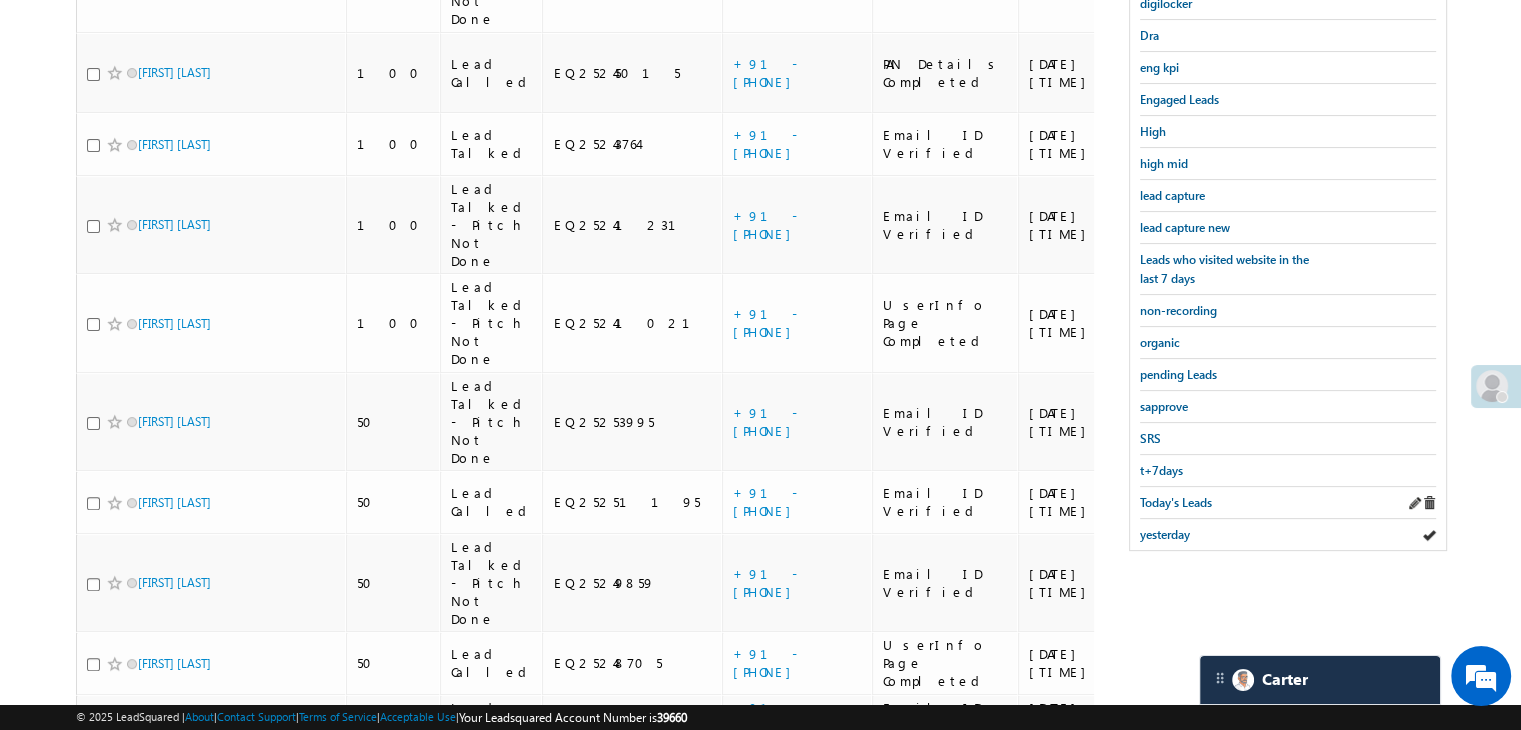 scroll, scrollTop: 663, scrollLeft: 0, axis: vertical 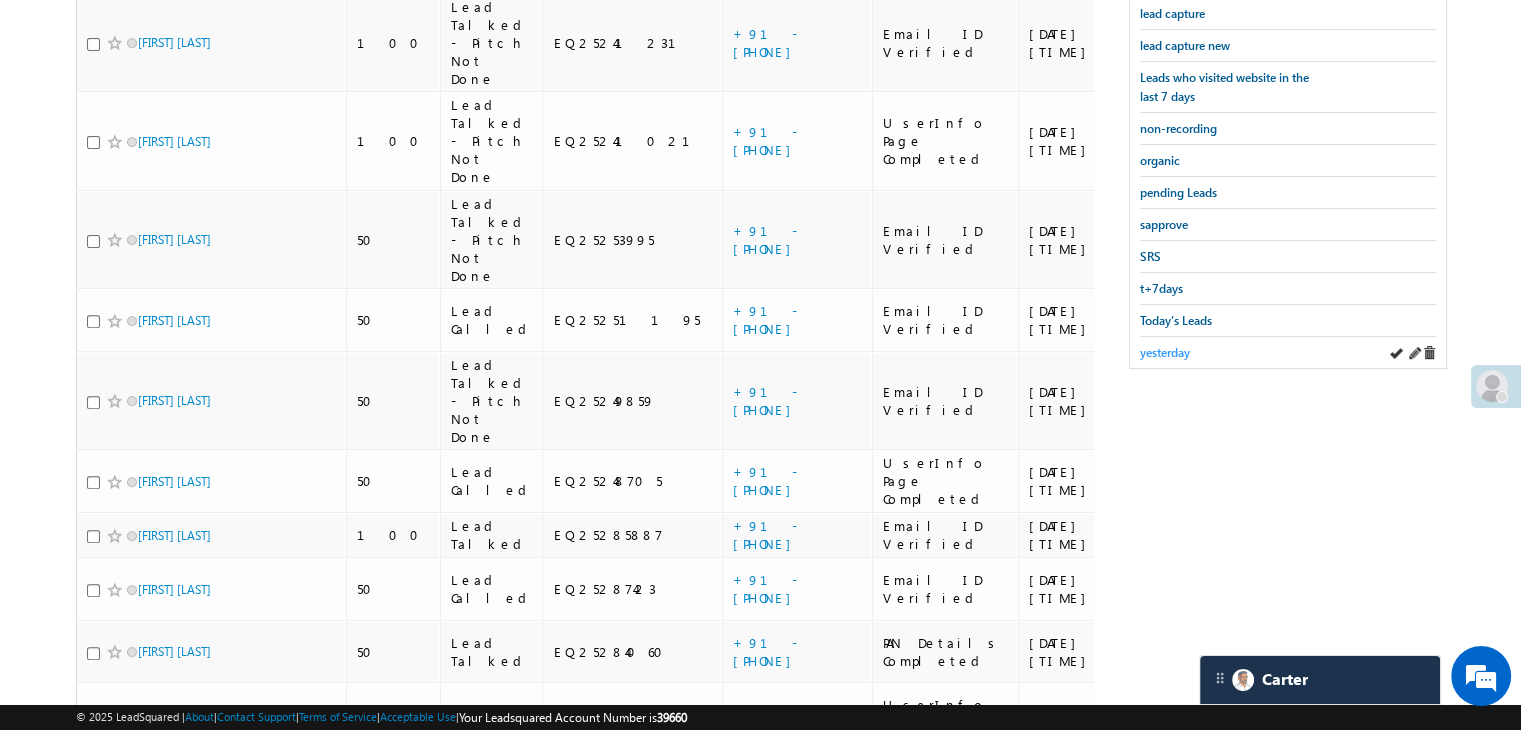 click on "yesterday" at bounding box center [1165, 352] 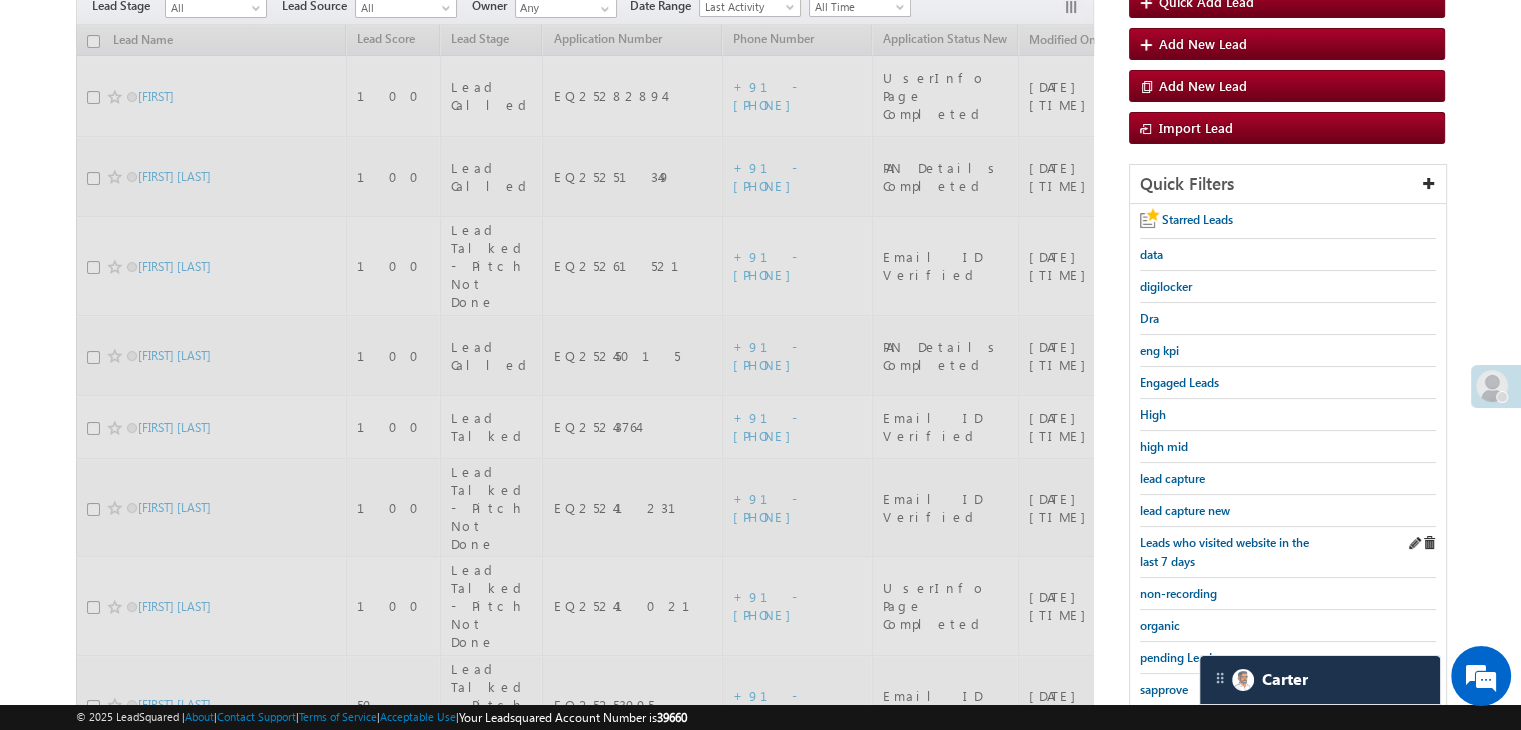 scroll, scrollTop: 163, scrollLeft: 0, axis: vertical 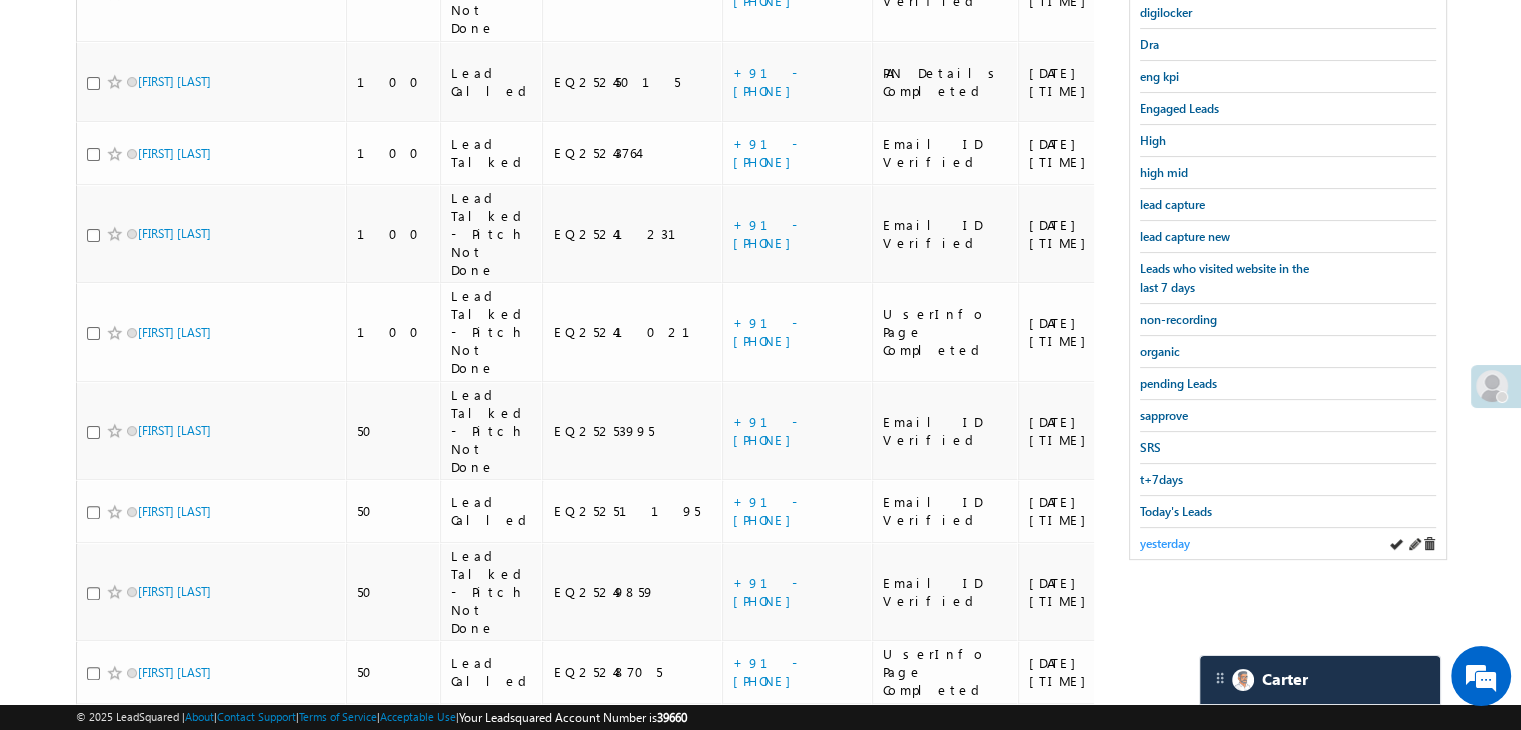 click on "yesterday" at bounding box center [1165, 543] 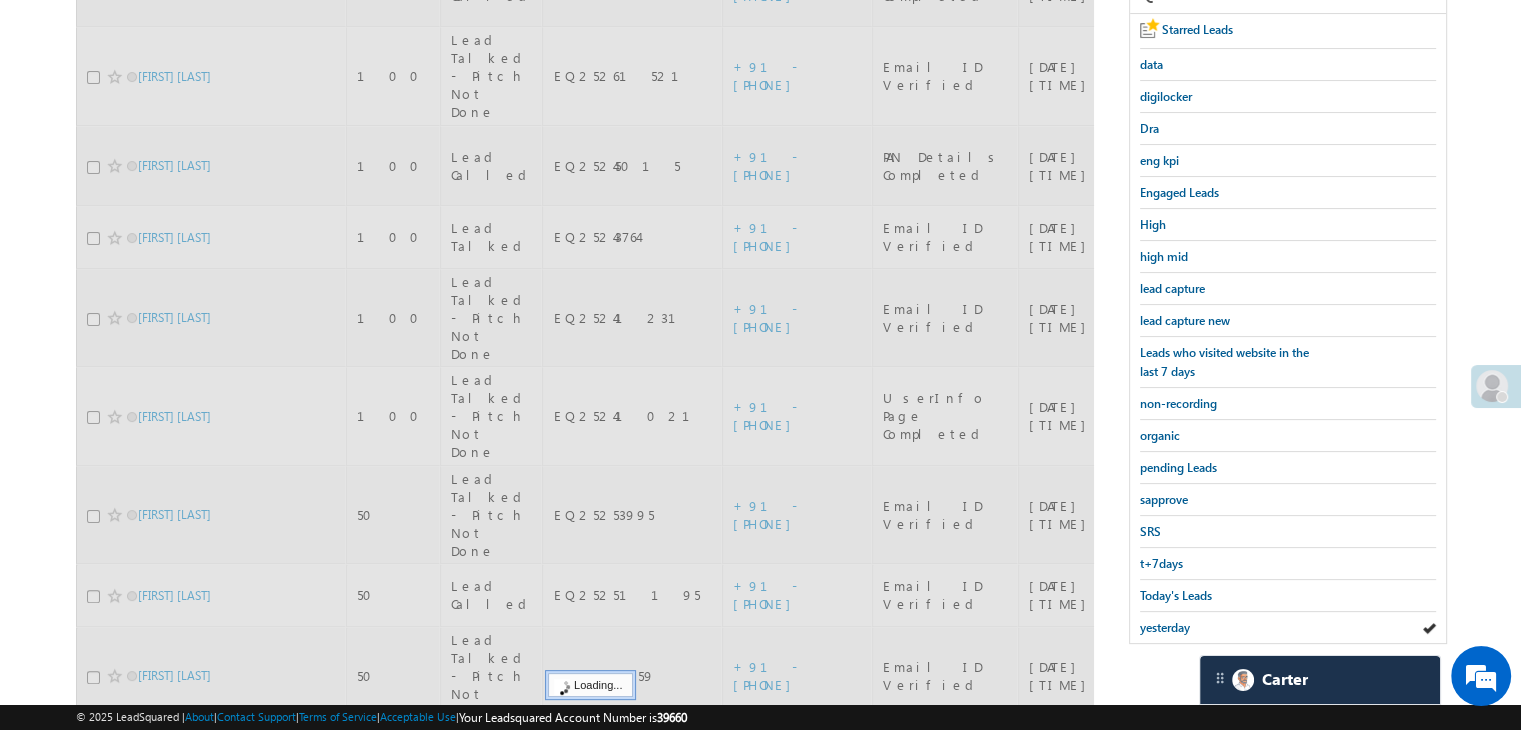 scroll, scrollTop: 272, scrollLeft: 0, axis: vertical 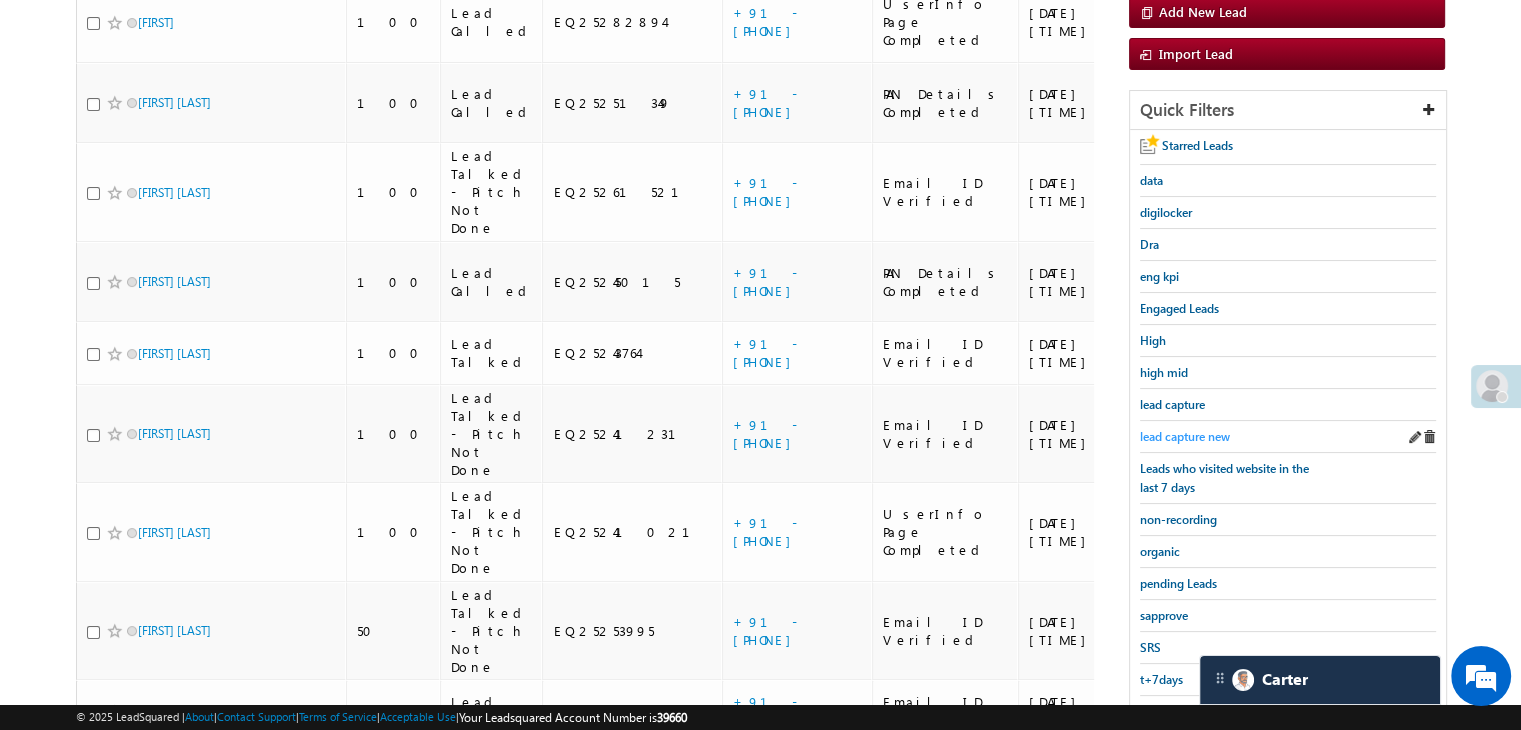 click on "lead capture new" at bounding box center (1185, 436) 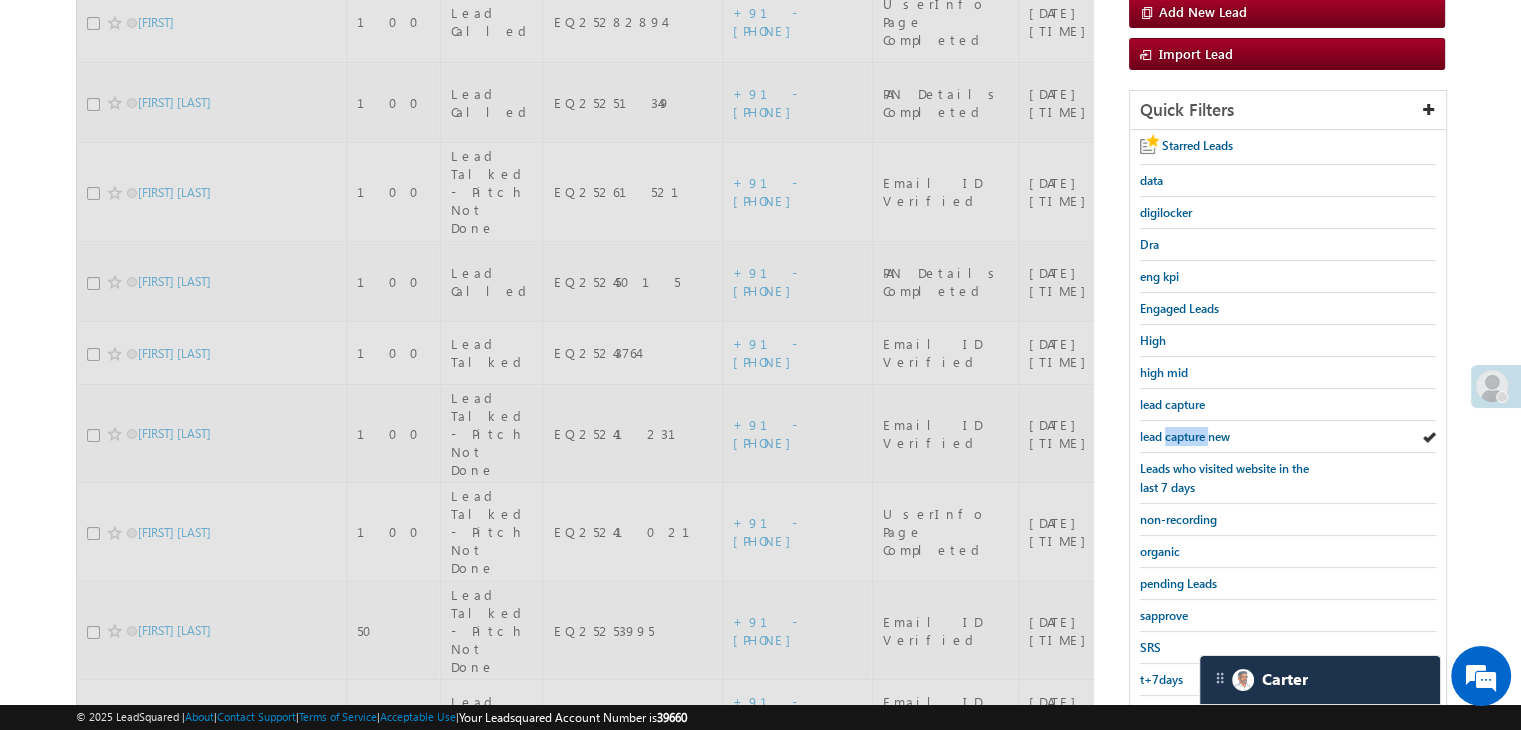 click on "lead capture new" at bounding box center (1185, 436) 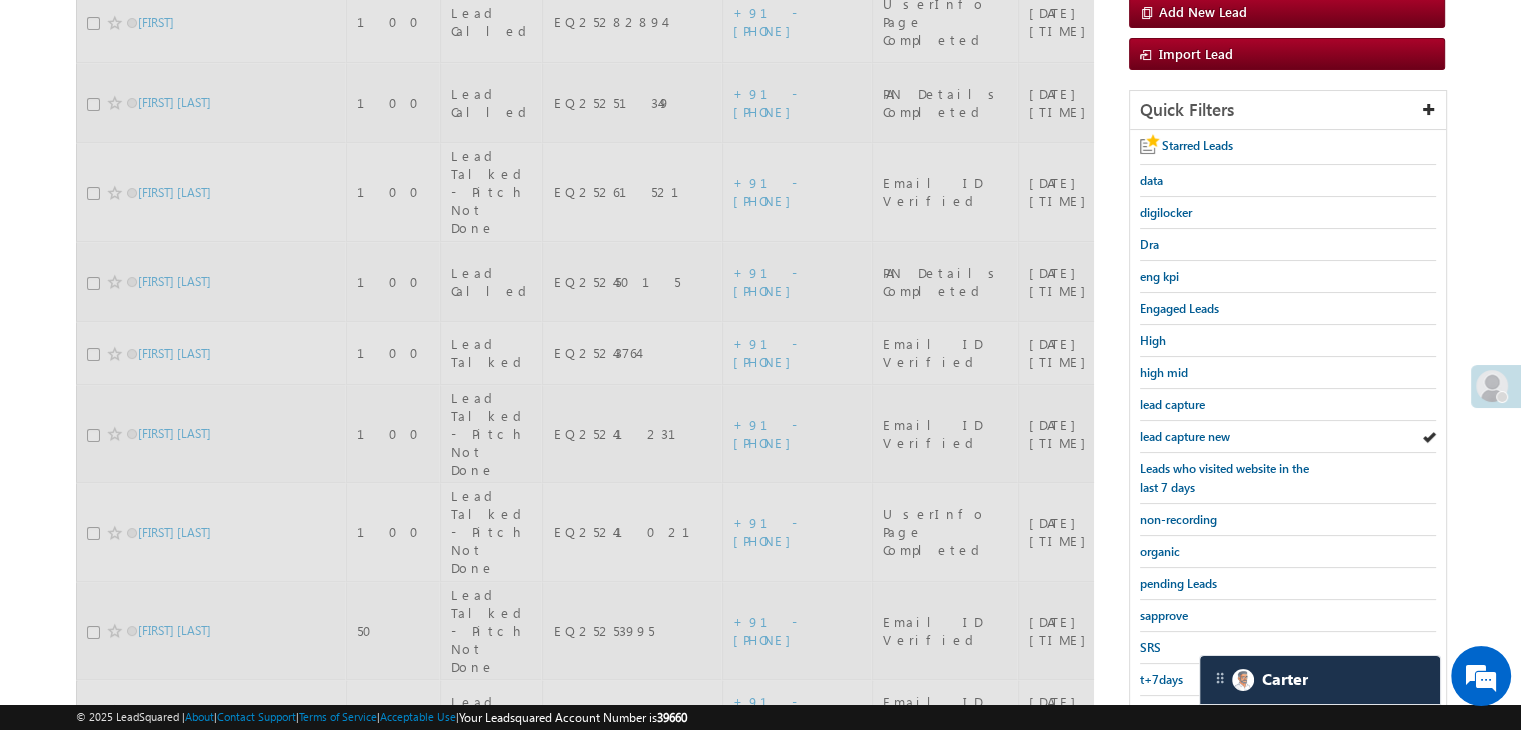 click on "lead capture new" at bounding box center (1185, 436) 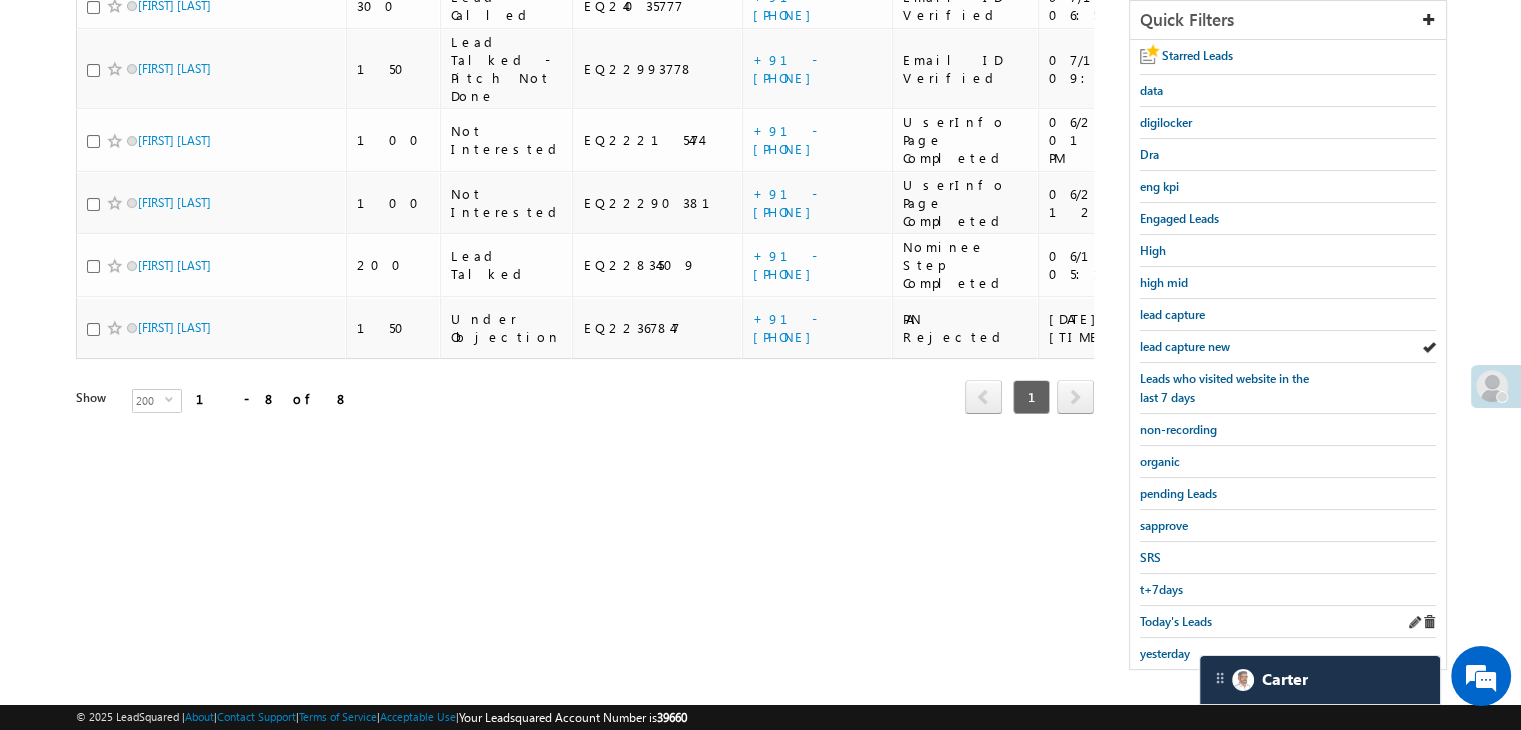 scroll, scrollTop: 363, scrollLeft: 0, axis: vertical 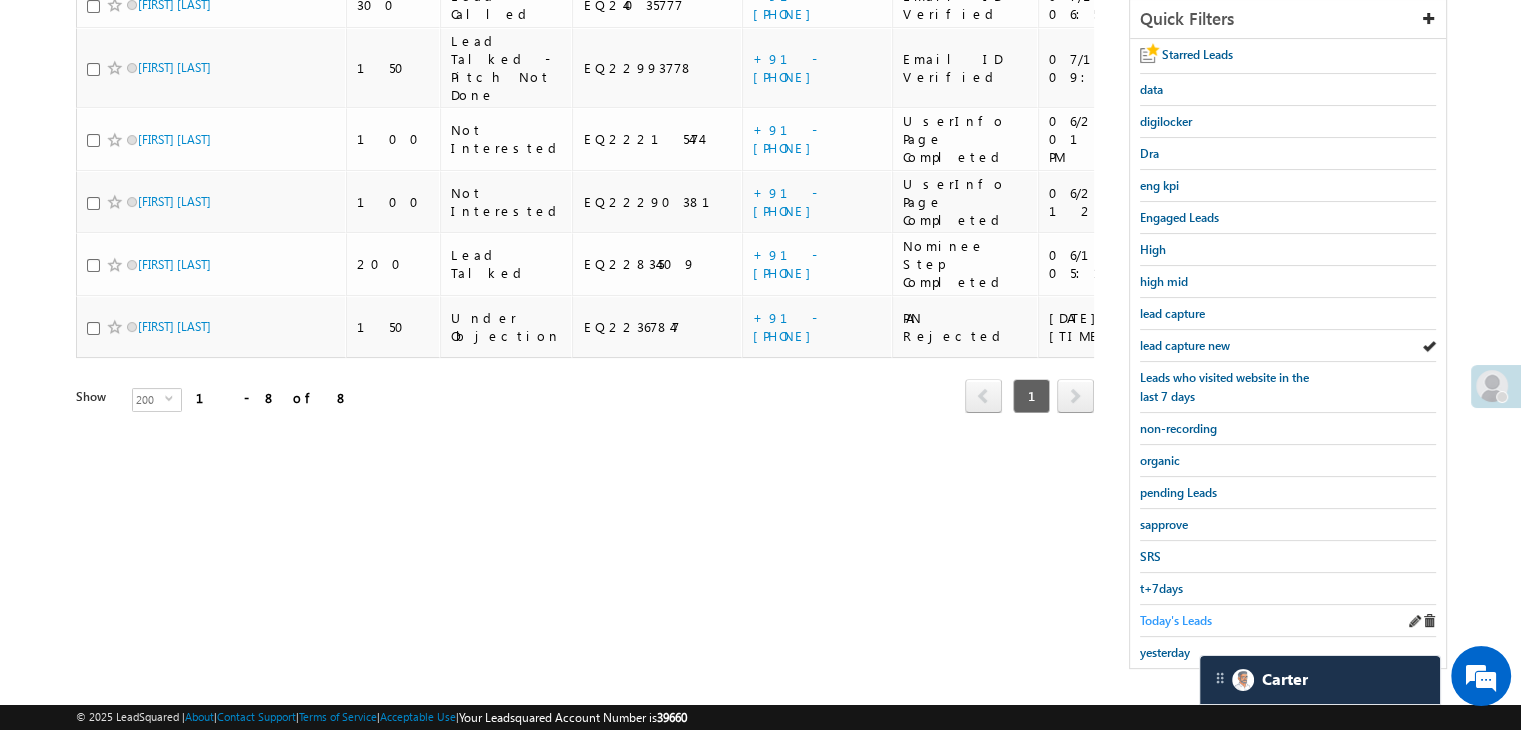 click on "Today's Leads" at bounding box center [1176, 620] 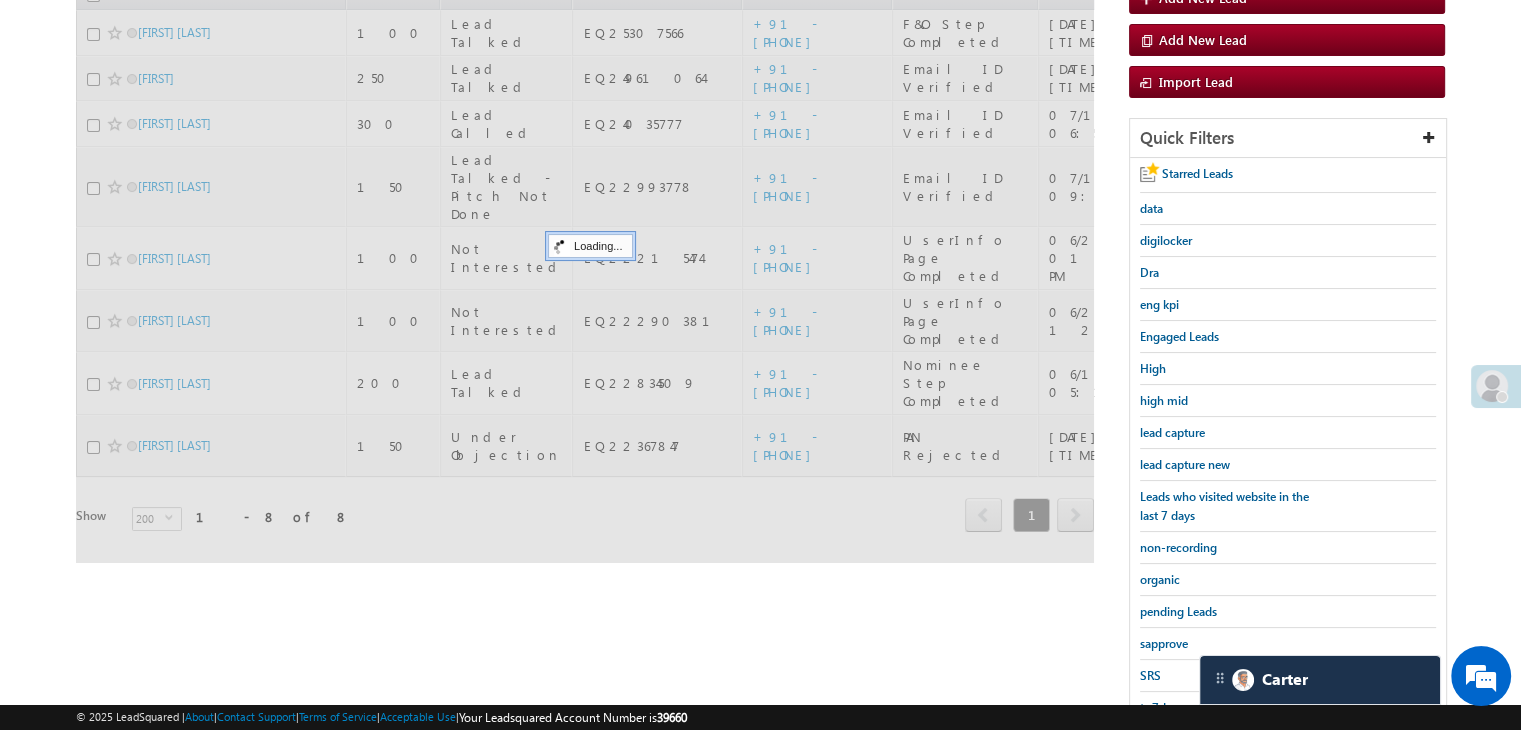 scroll, scrollTop: 63, scrollLeft: 0, axis: vertical 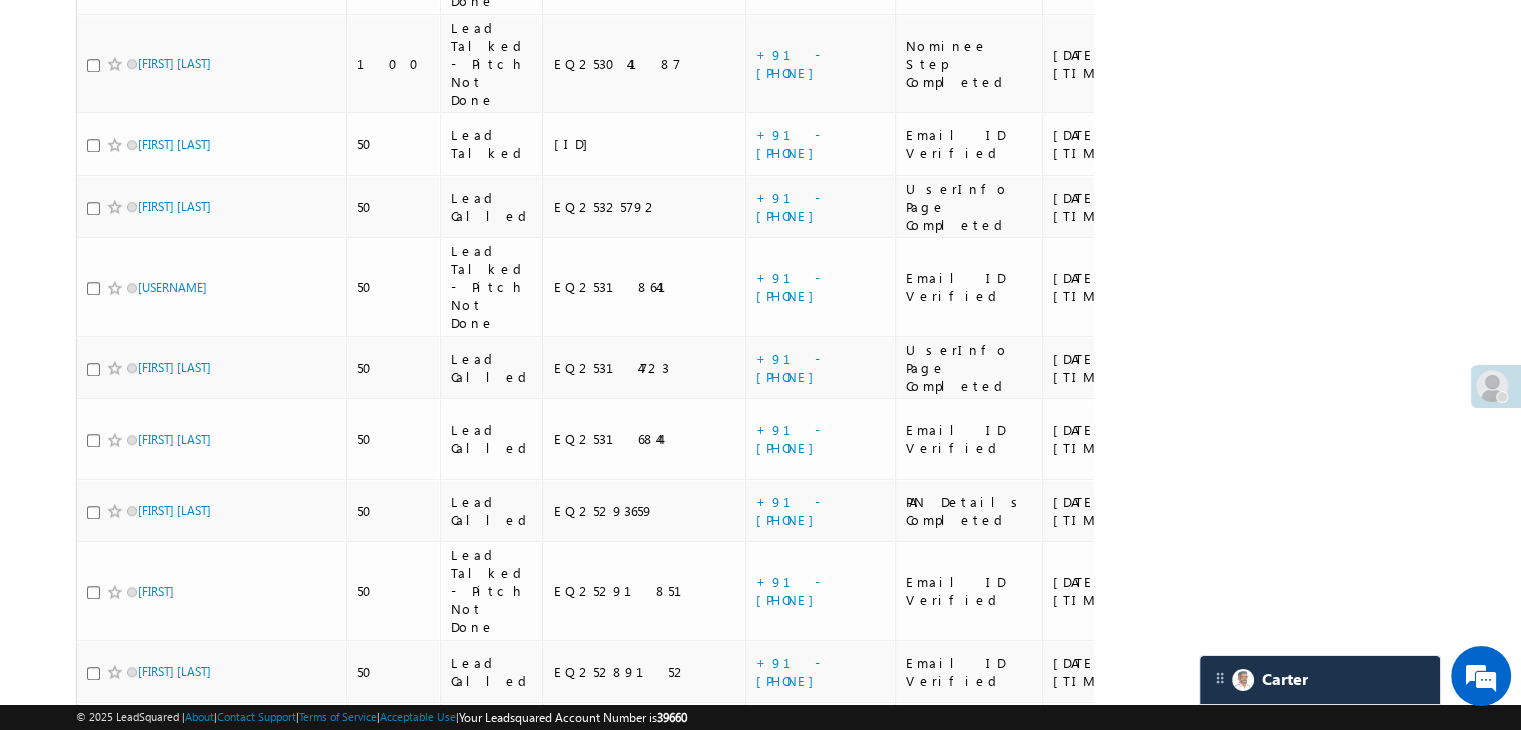 click on "+91-7583940048" at bounding box center (790, 993) 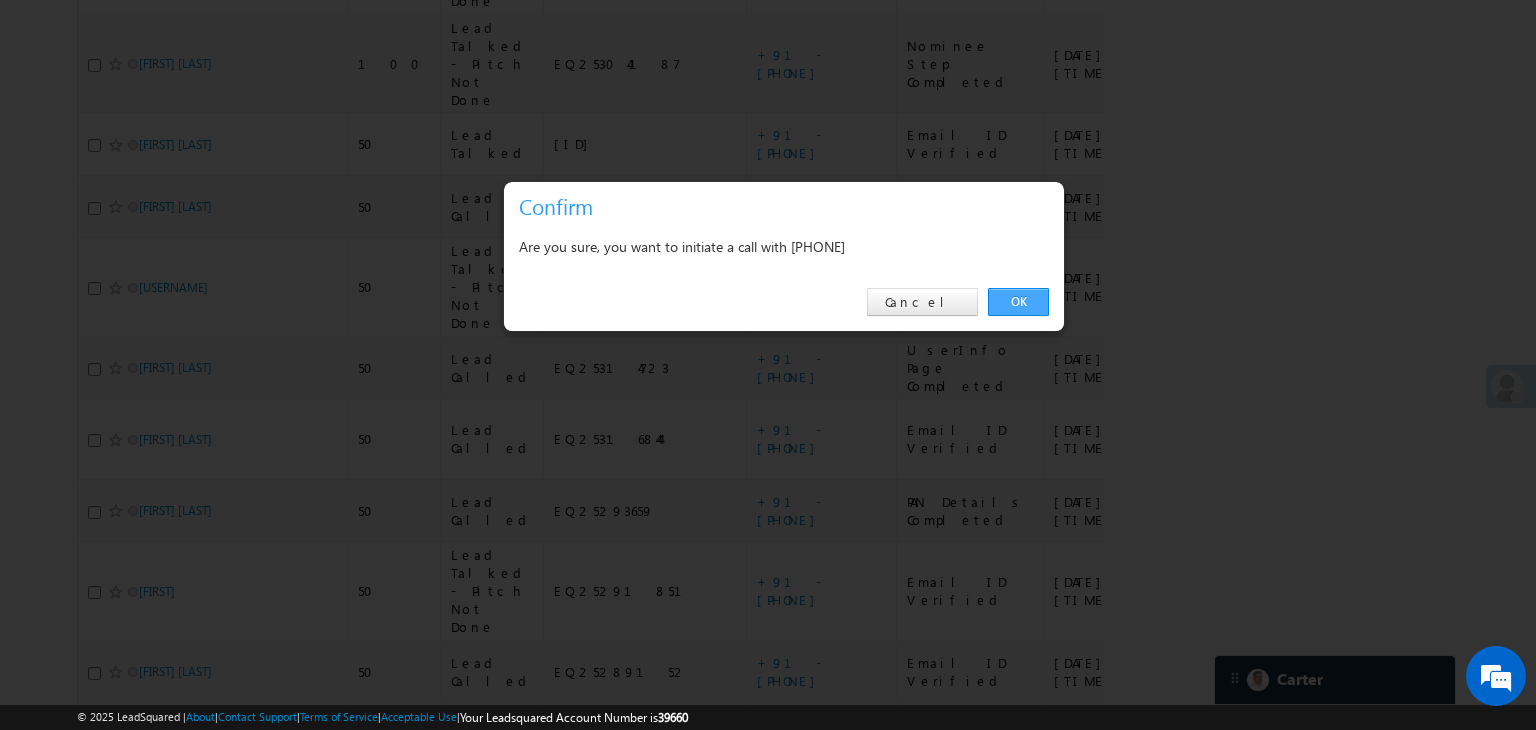 click on "OK" at bounding box center (1018, 302) 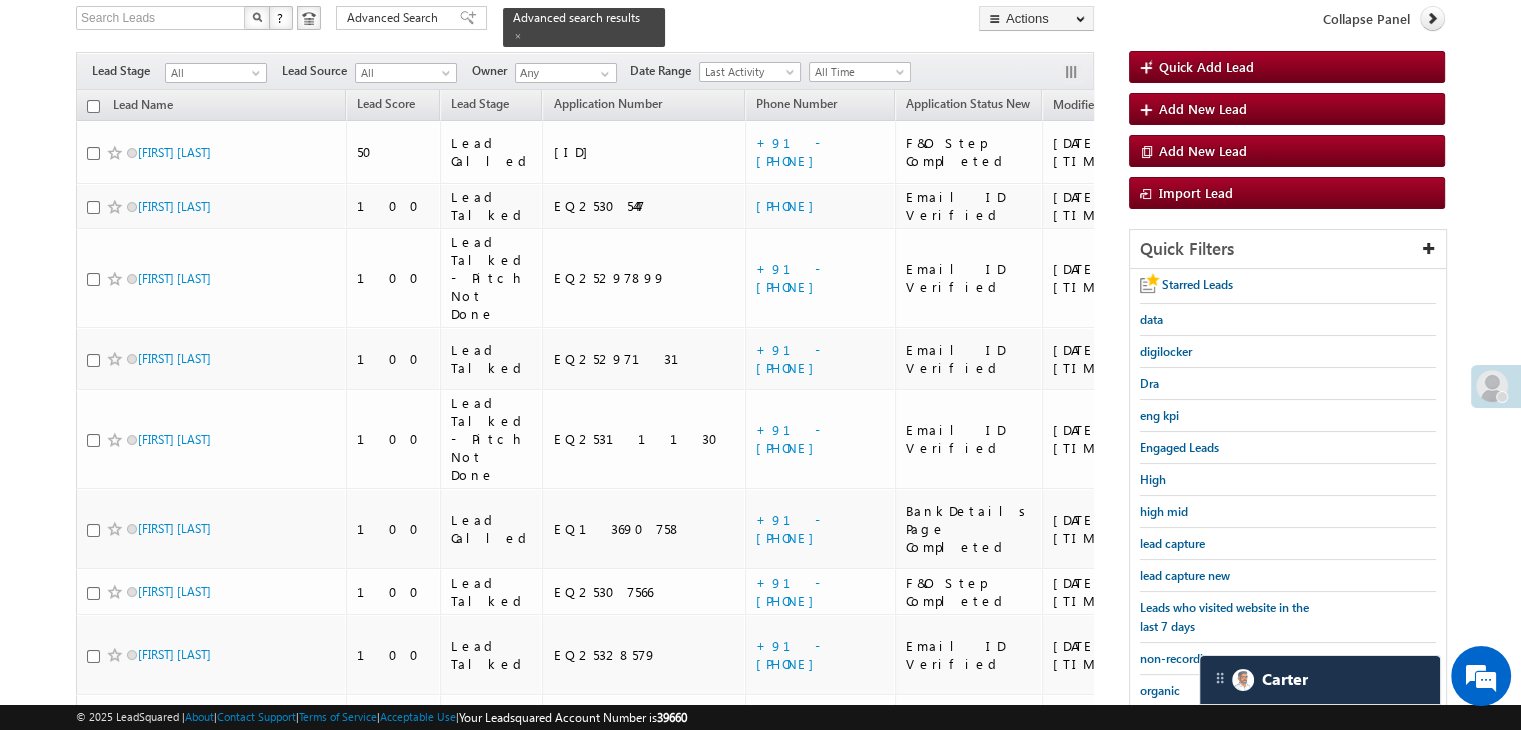 scroll, scrollTop: 180, scrollLeft: 0, axis: vertical 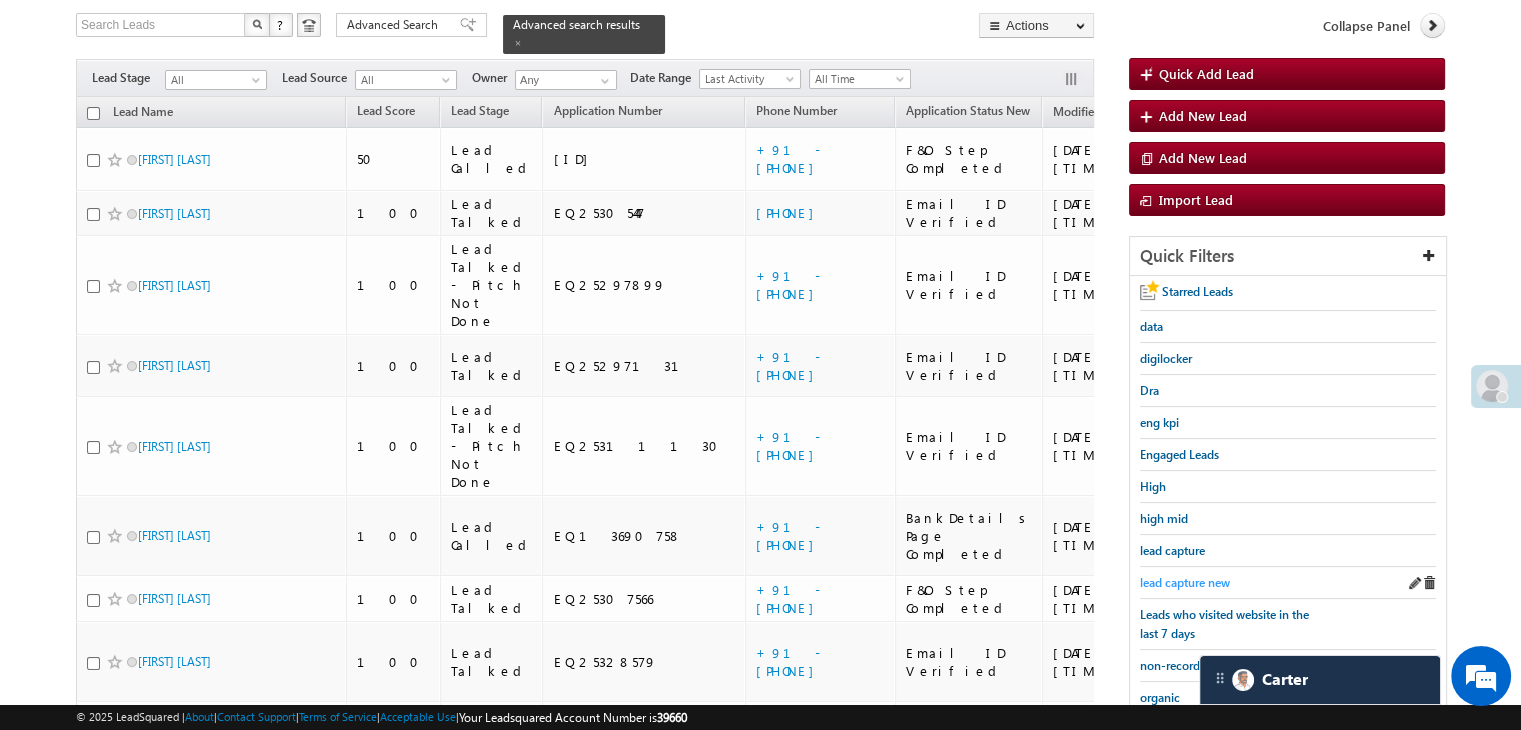 click on "lead capture new" at bounding box center (1185, 582) 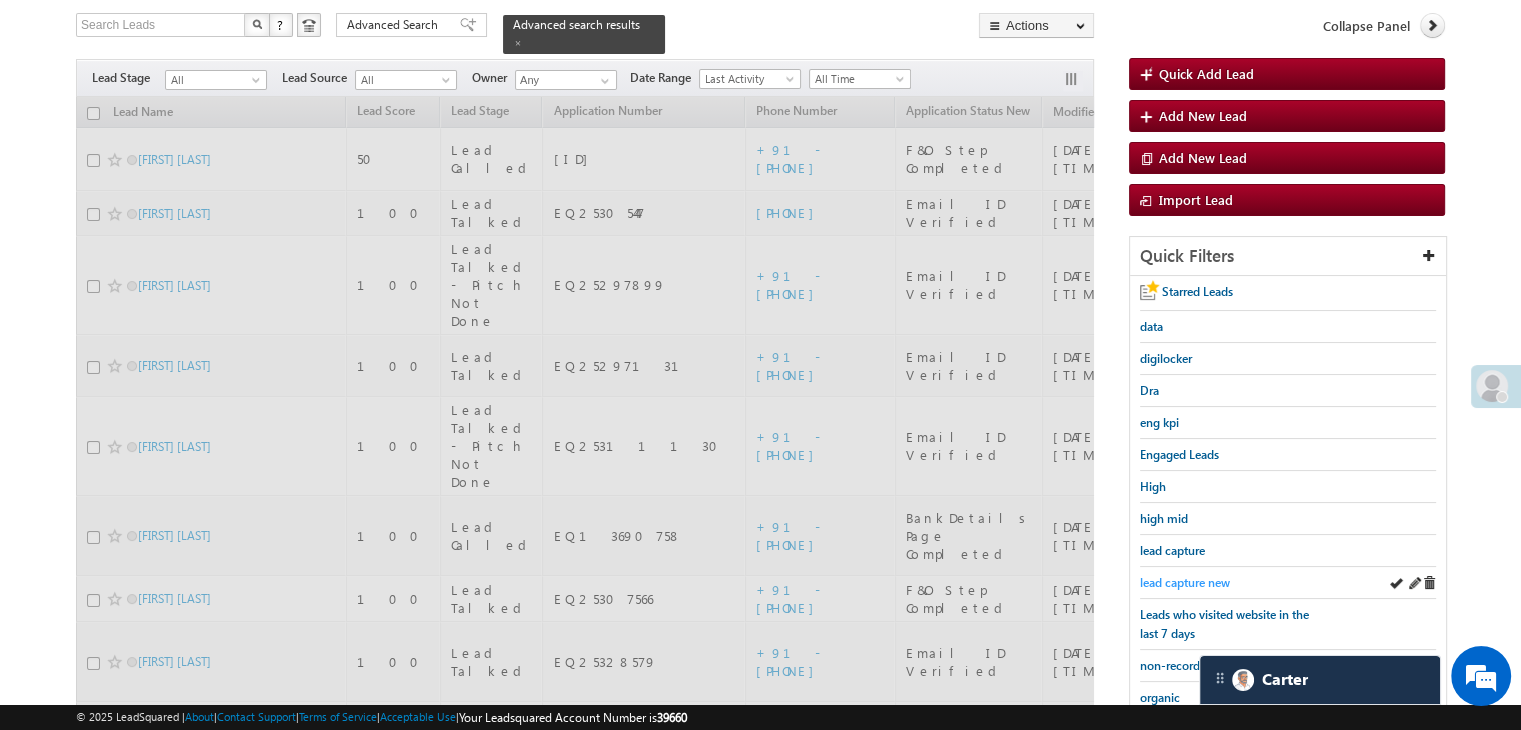 click on "lead capture new" at bounding box center [1185, 582] 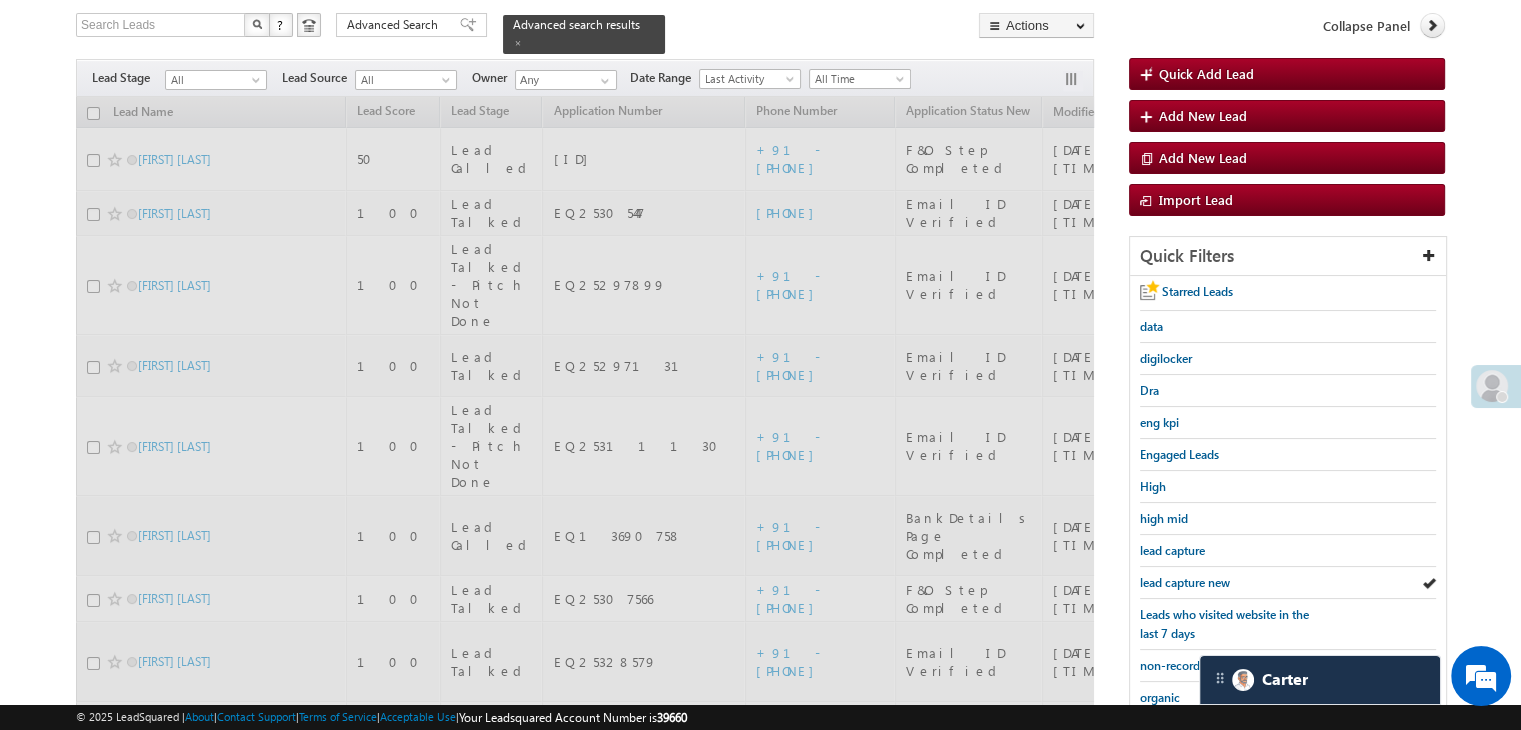scroll, scrollTop: 127, scrollLeft: 0, axis: vertical 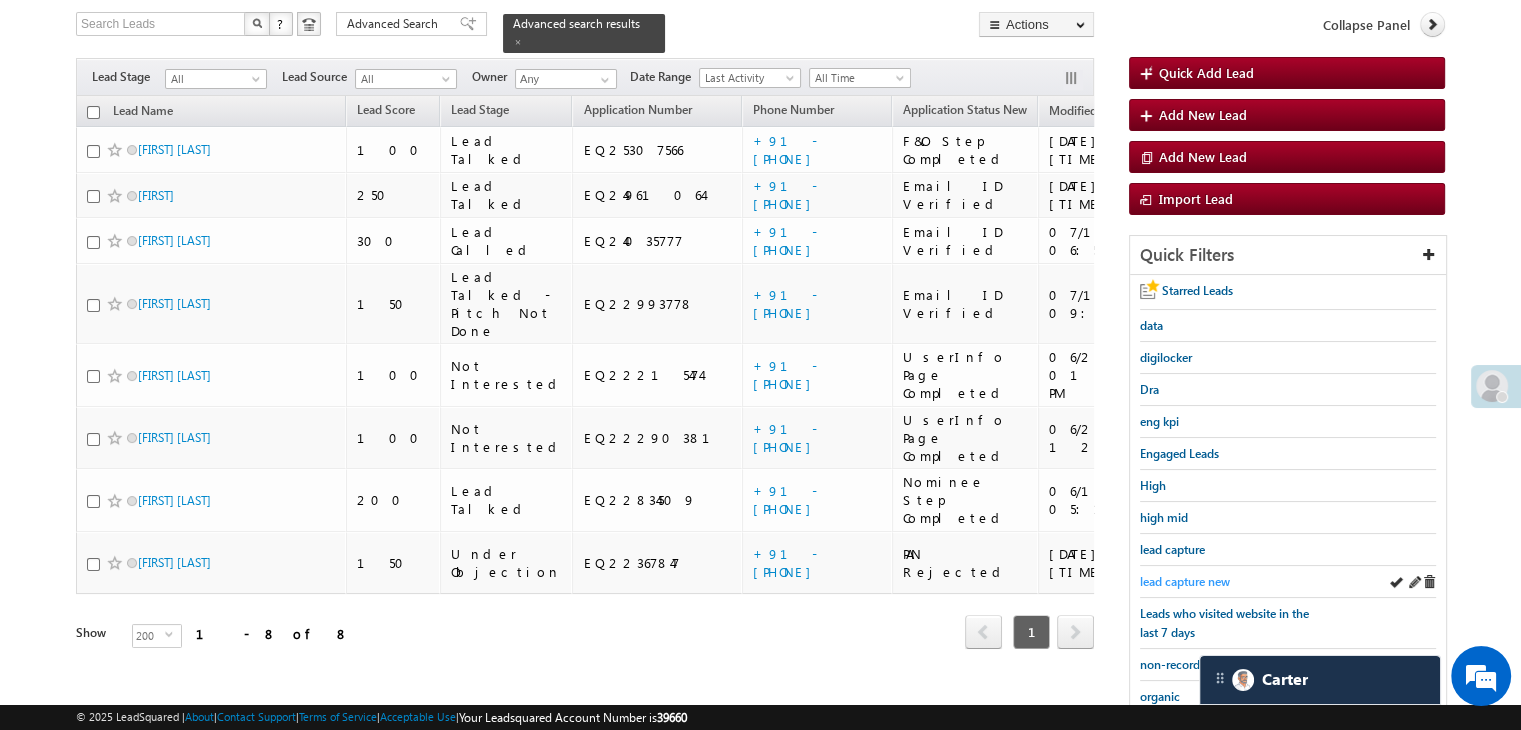 click on "lead capture new" at bounding box center [1185, 581] 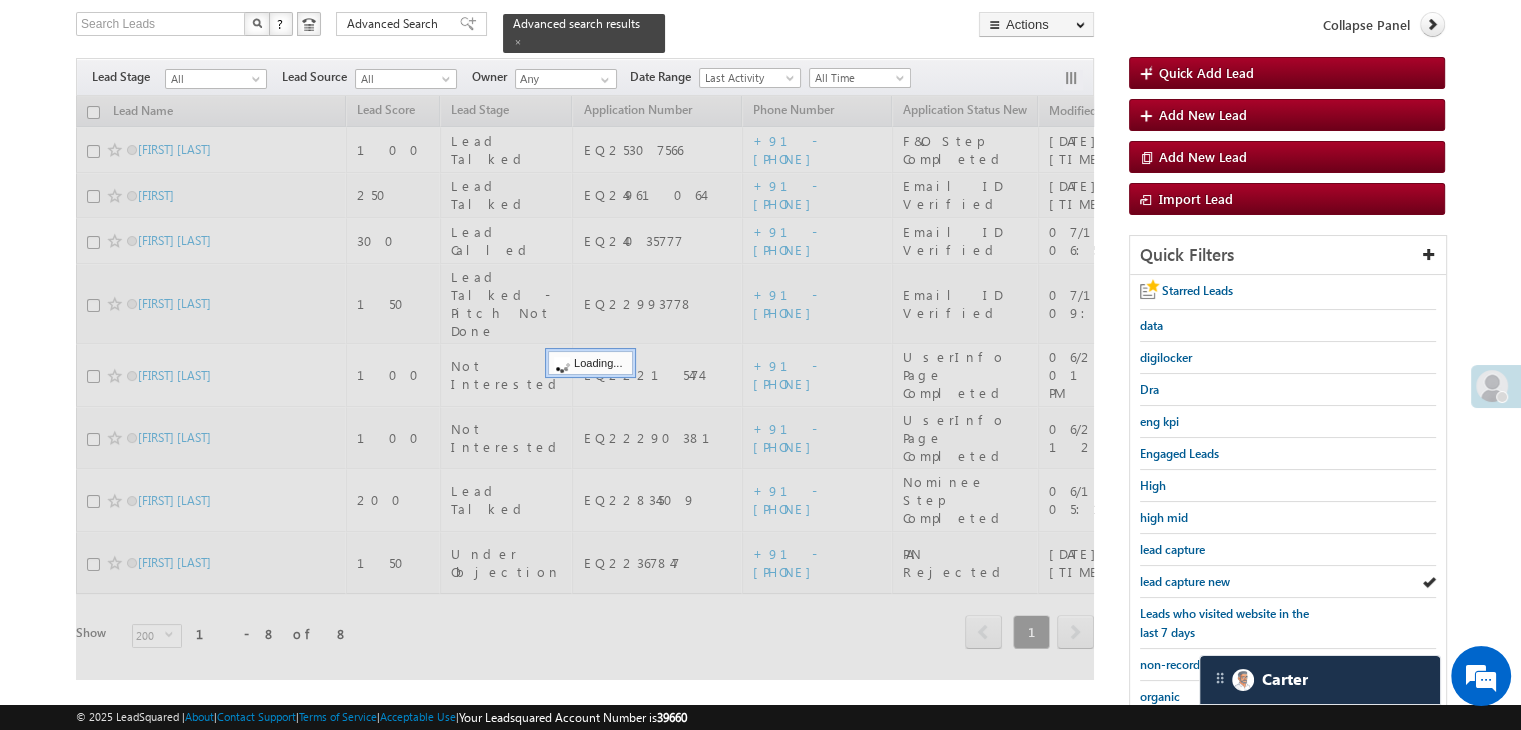 click on "lead capture new" at bounding box center [1185, 581] 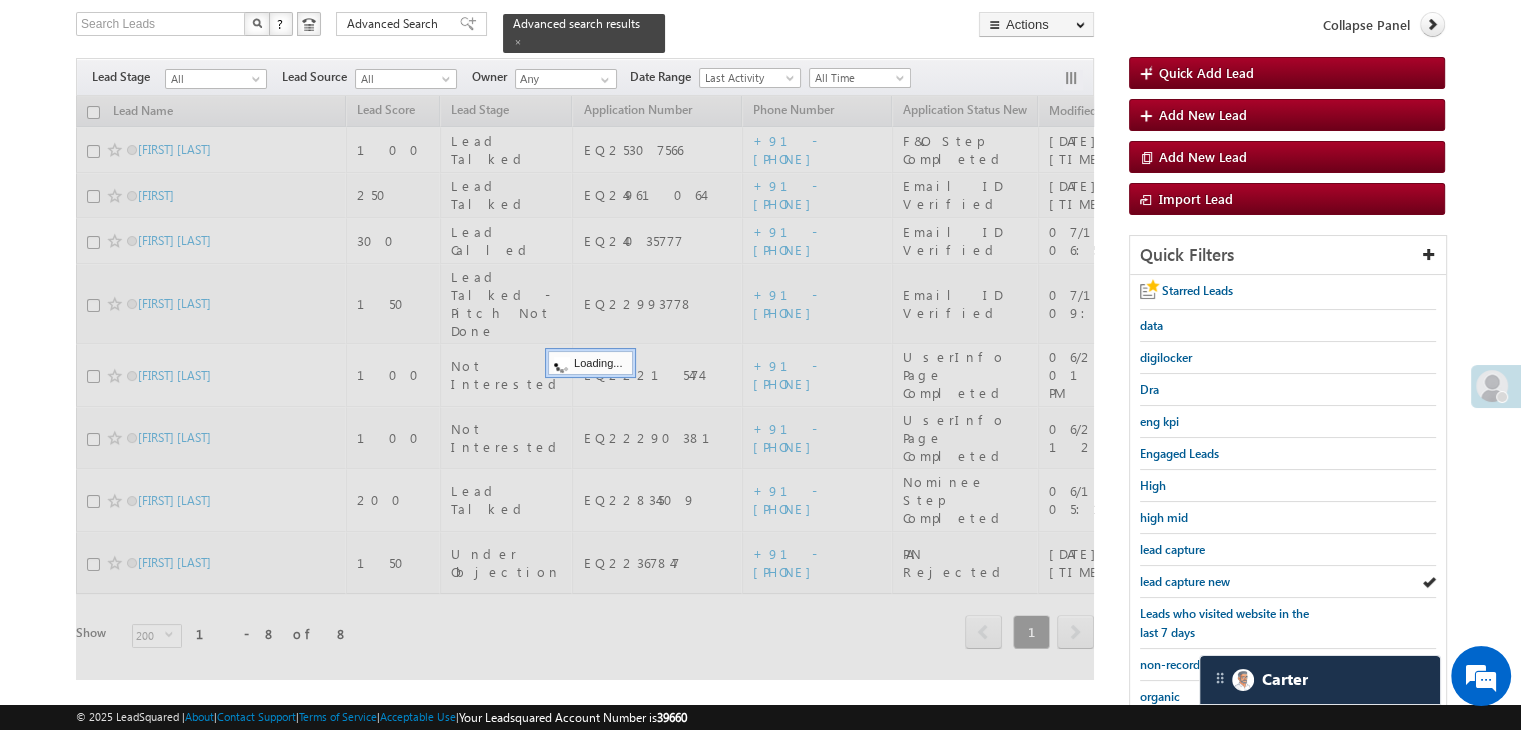 click on "lead capture new" at bounding box center [1185, 581] 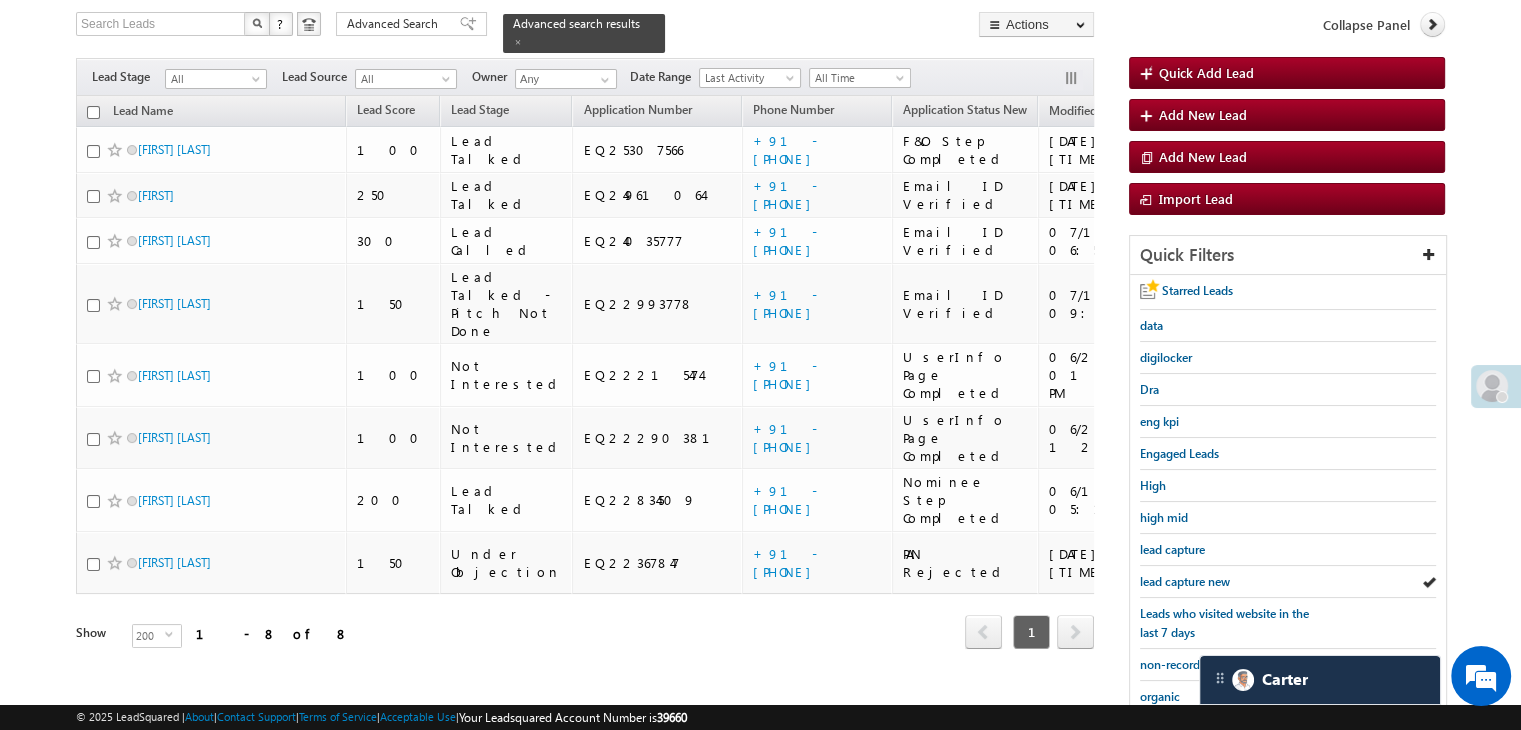 click on "lead capture new" at bounding box center (1185, 581) 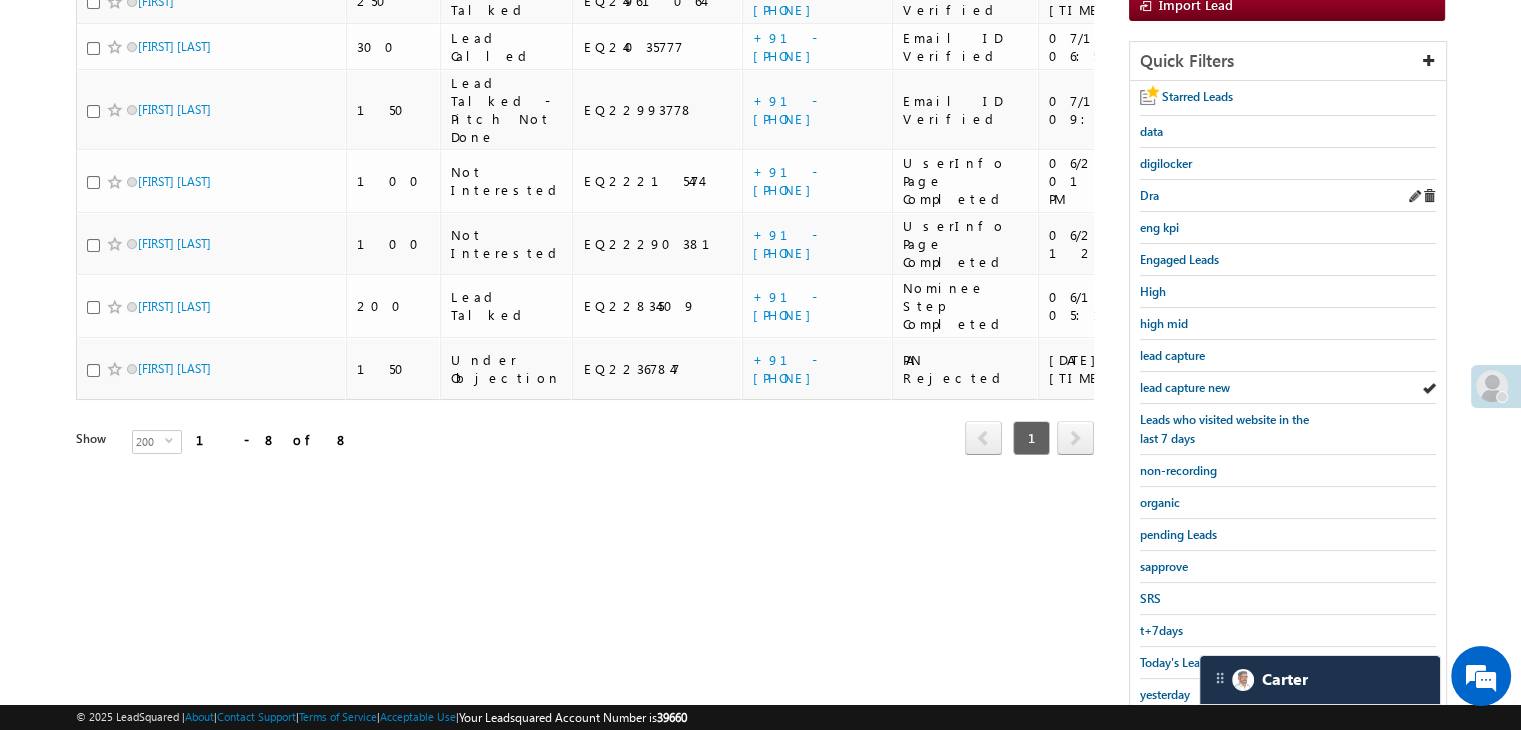 scroll, scrollTop: 363, scrollLeft: 0, axis: vertical 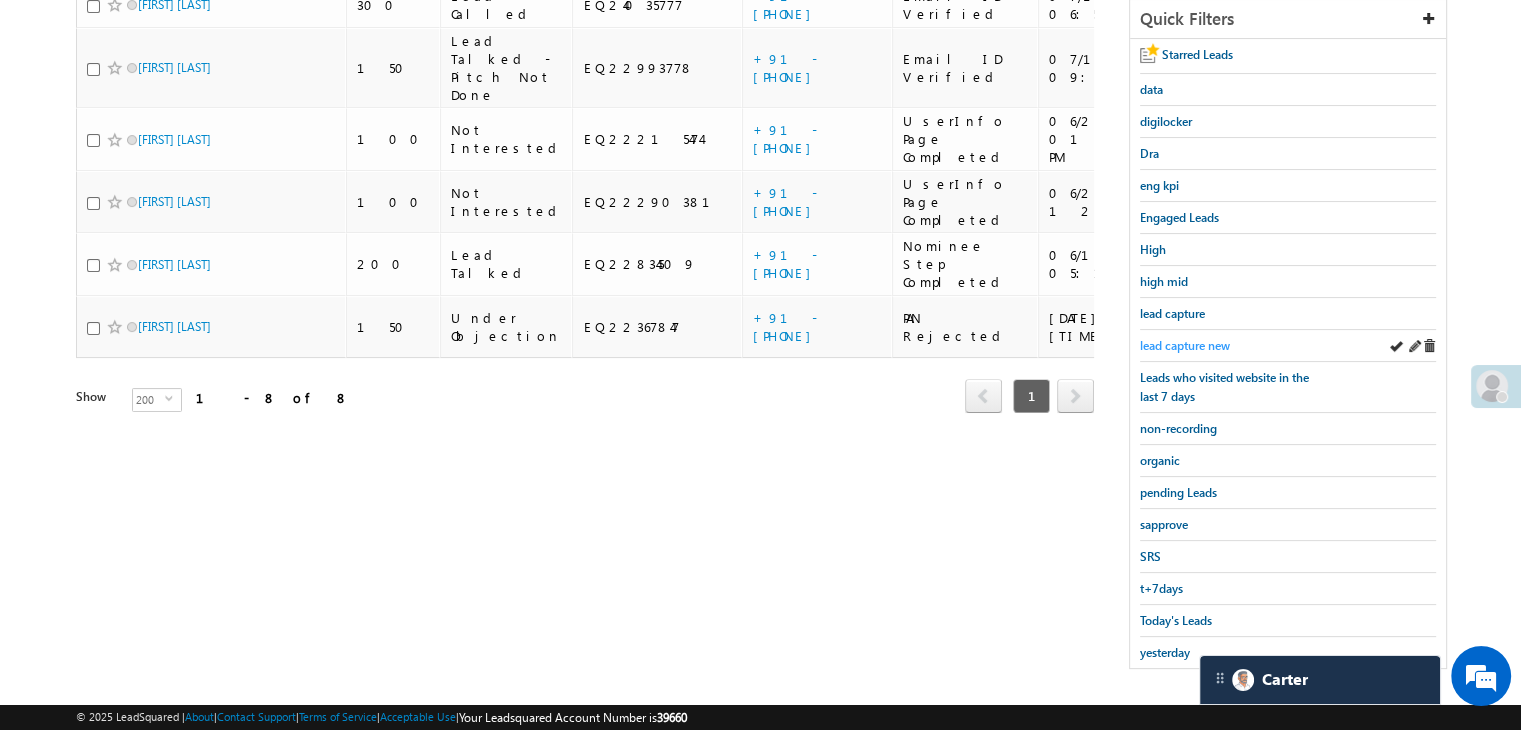 click on "lead capture new" at bounding box center [1185, 345] 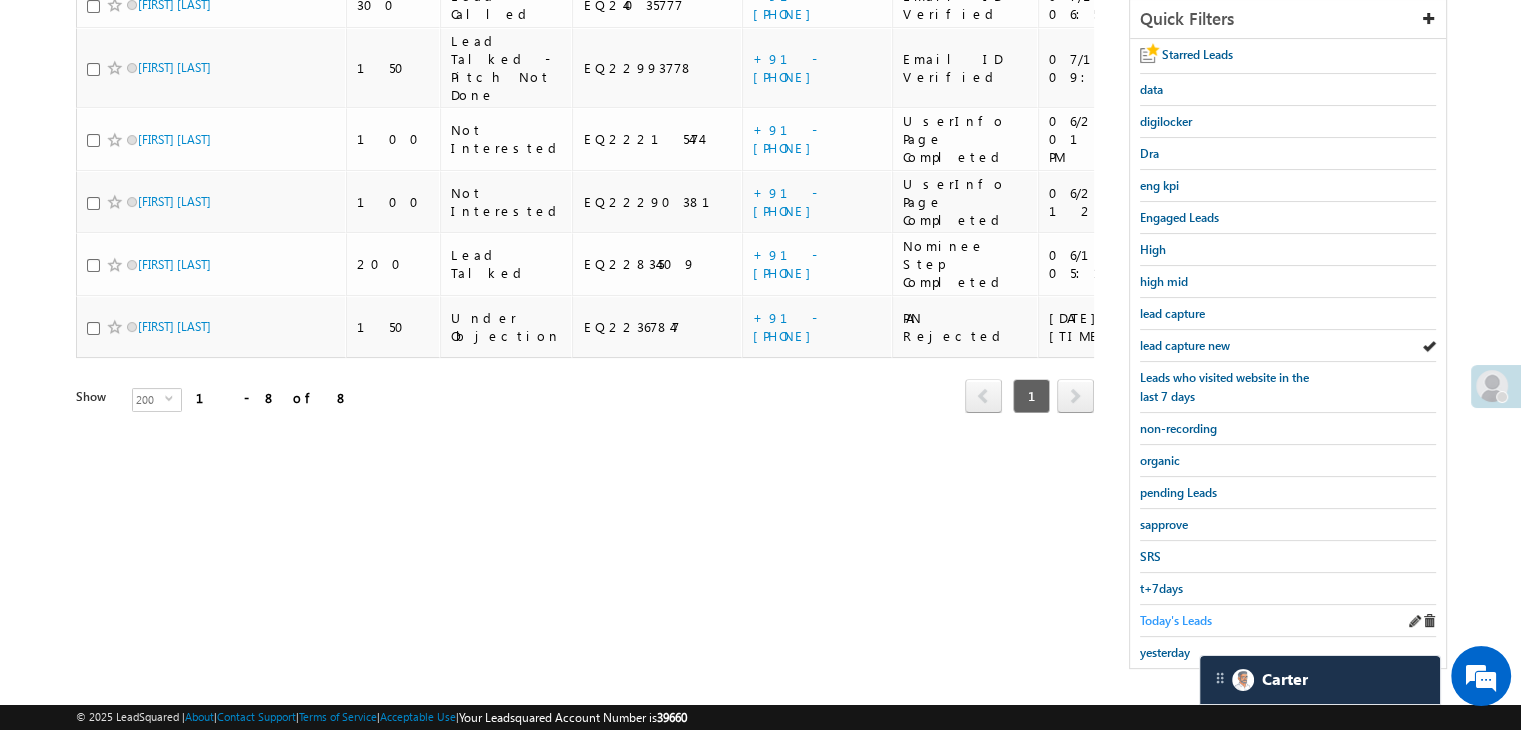 click on "Today's Leads" at bounding box center (1176, 620) 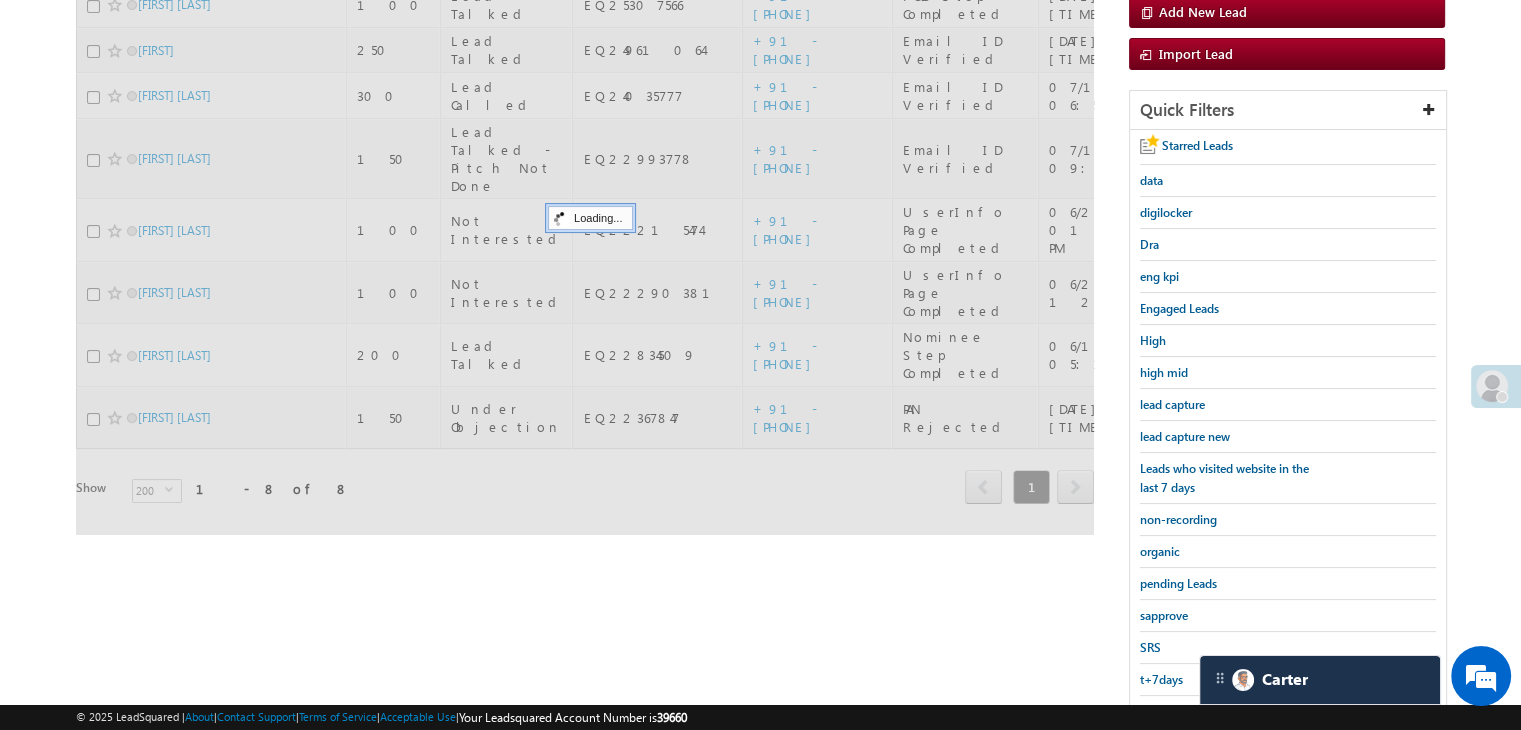 scroll, scrollTop: 163, scrollLeft: 0, axis: vertical 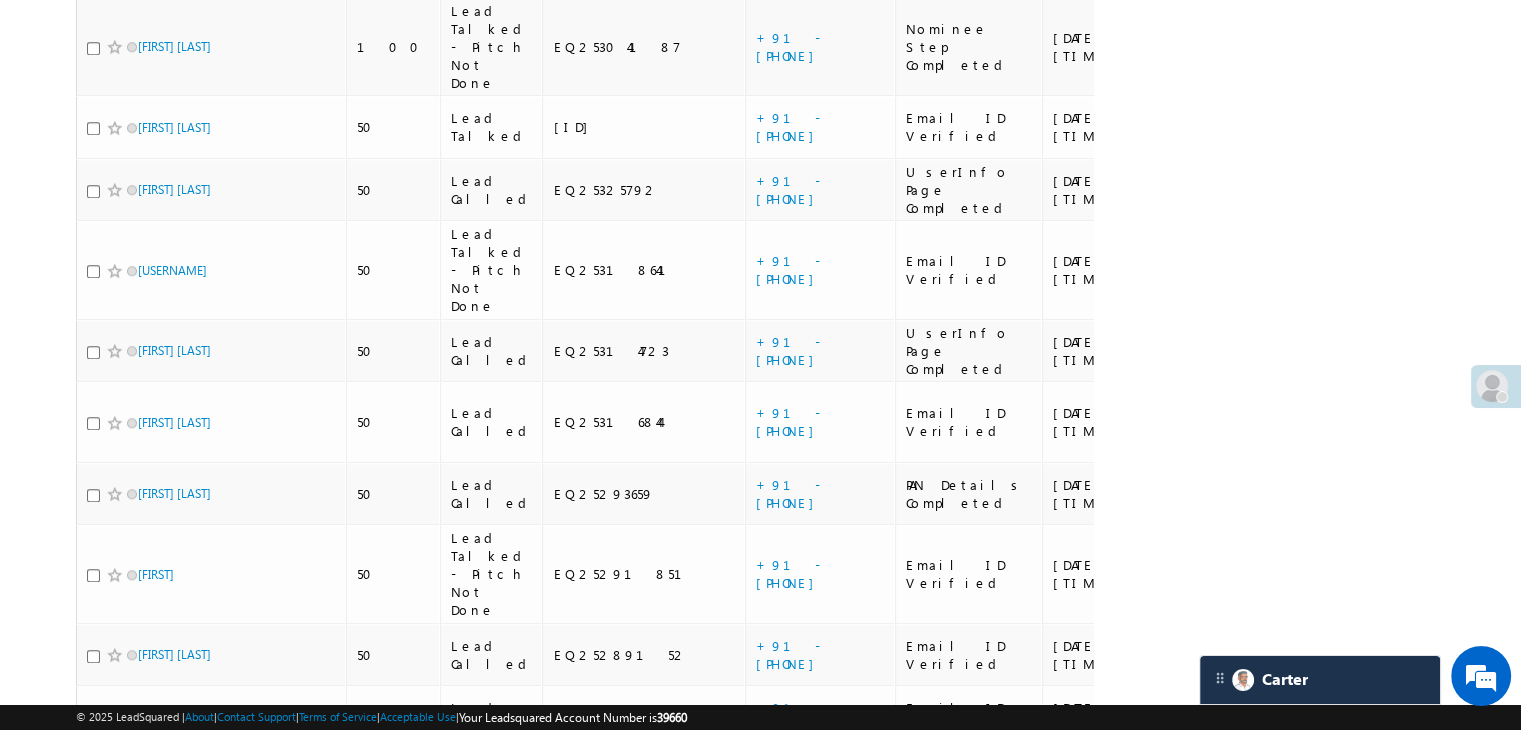 click on "+91-8153992550" at bounding box center (790, 895) 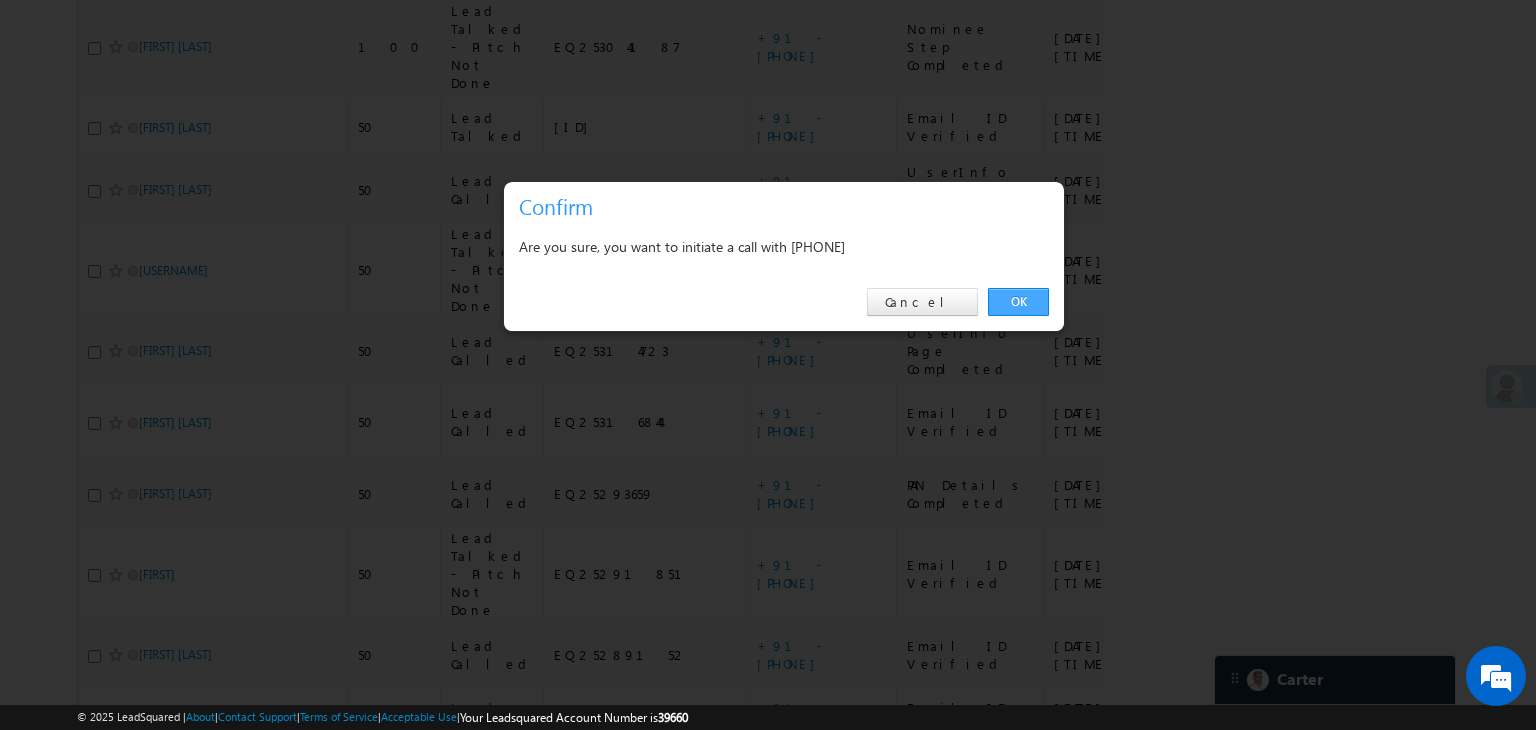 click on "OK" at bounding box center [1018, 302] 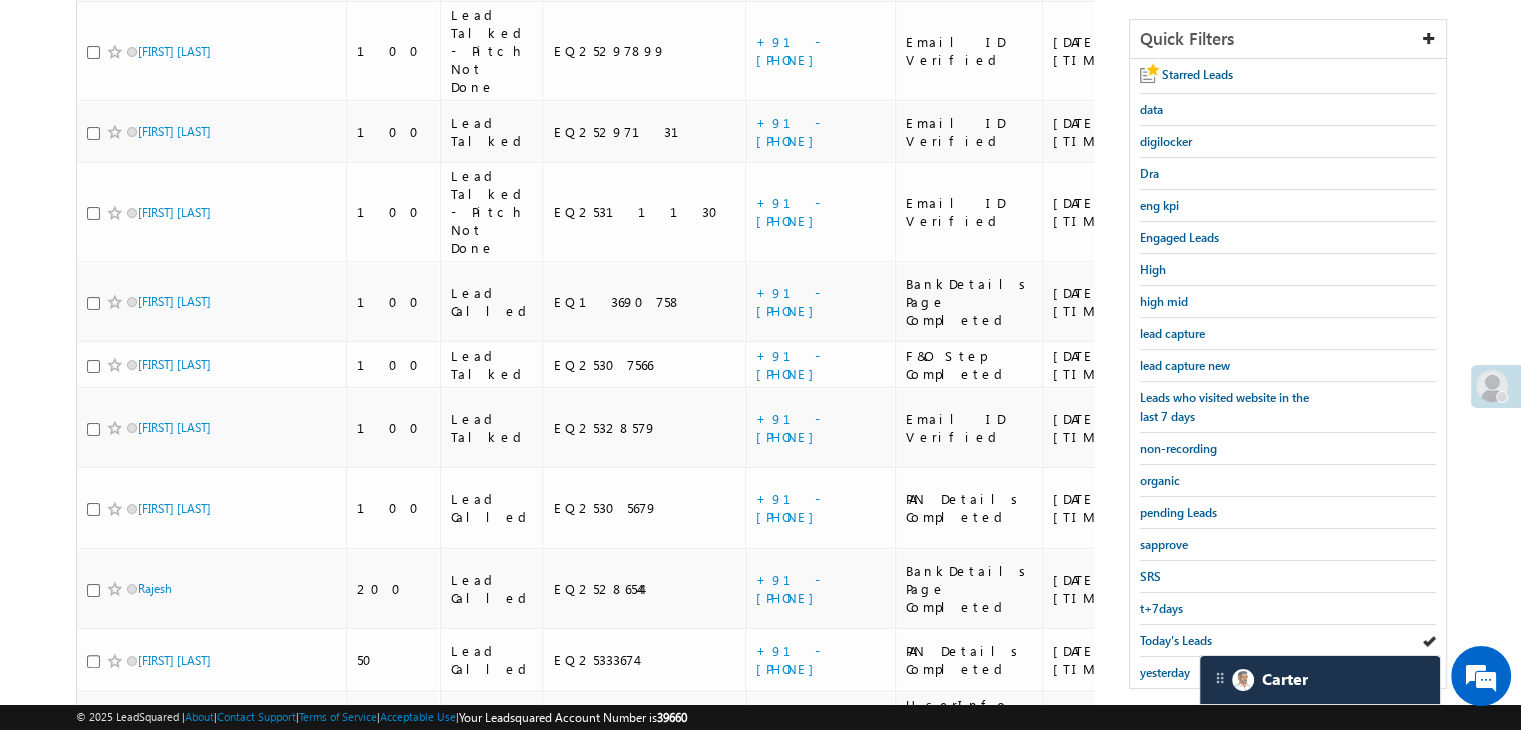 scroll, scrollTop: 180, scrollLeft: 0, axis: vertical 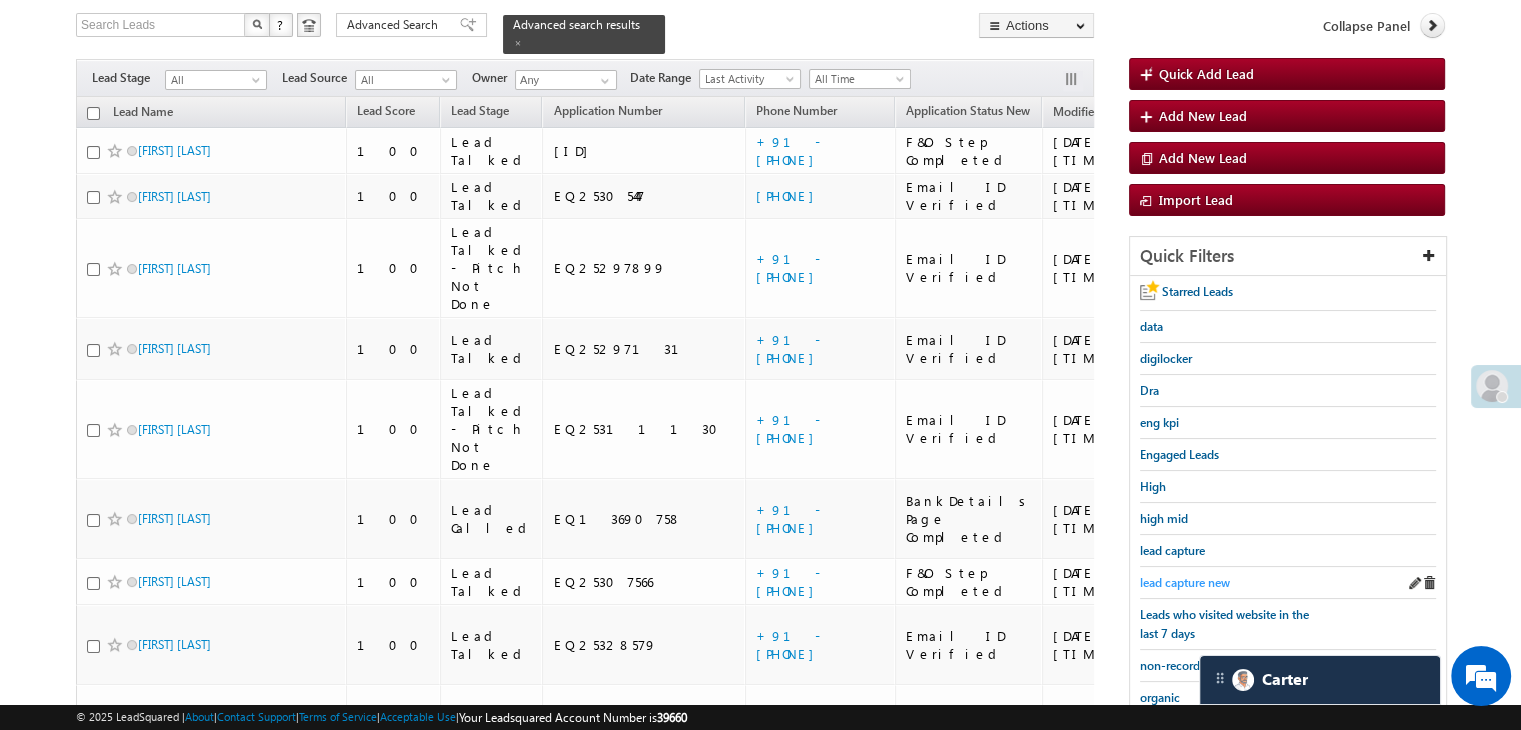 click on "lead capture new" at bounding box center [1185, 582] 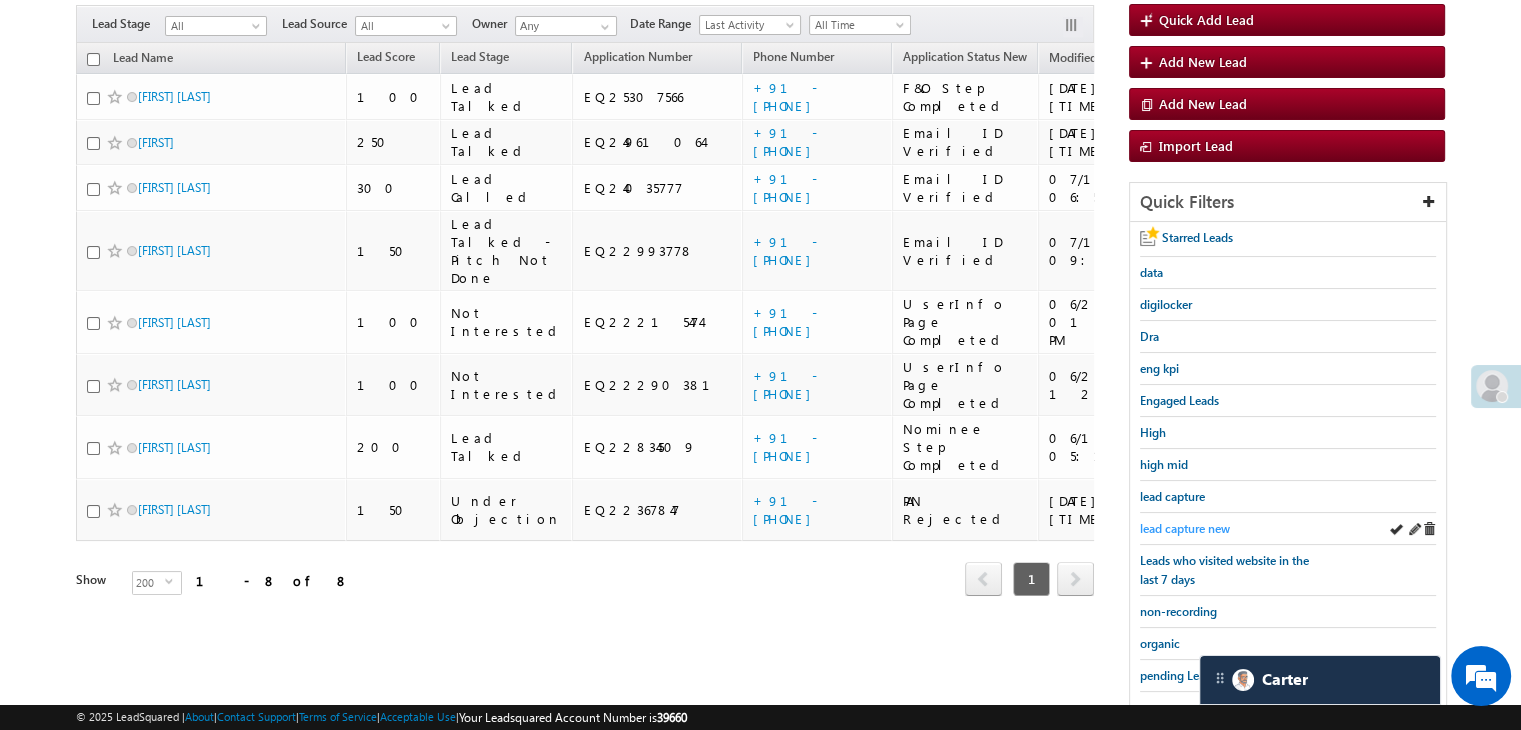 scroll, scrollTop: 127, scrollLeft: 0, axis: vertical 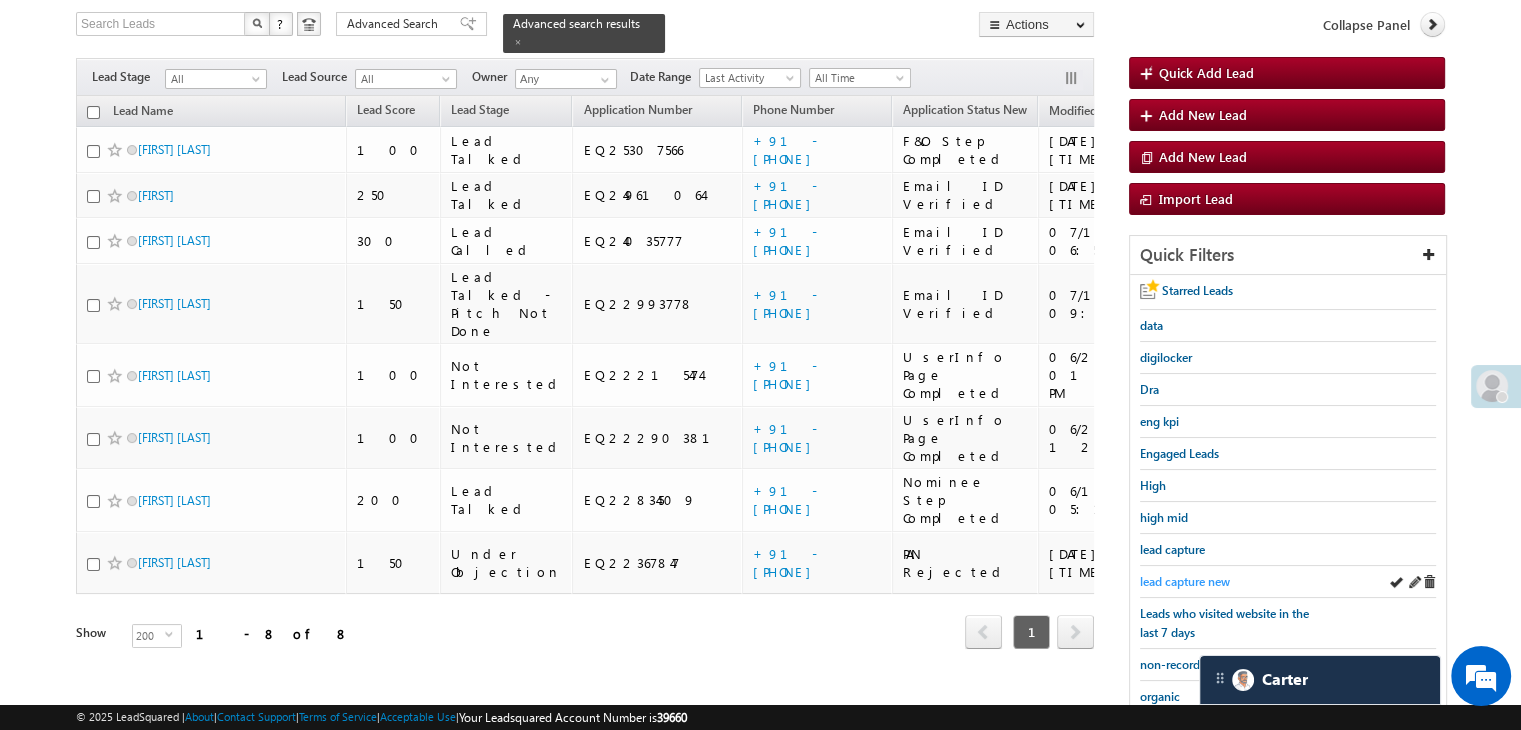 click on "lead capture new" at bounding box center (1185, 581) 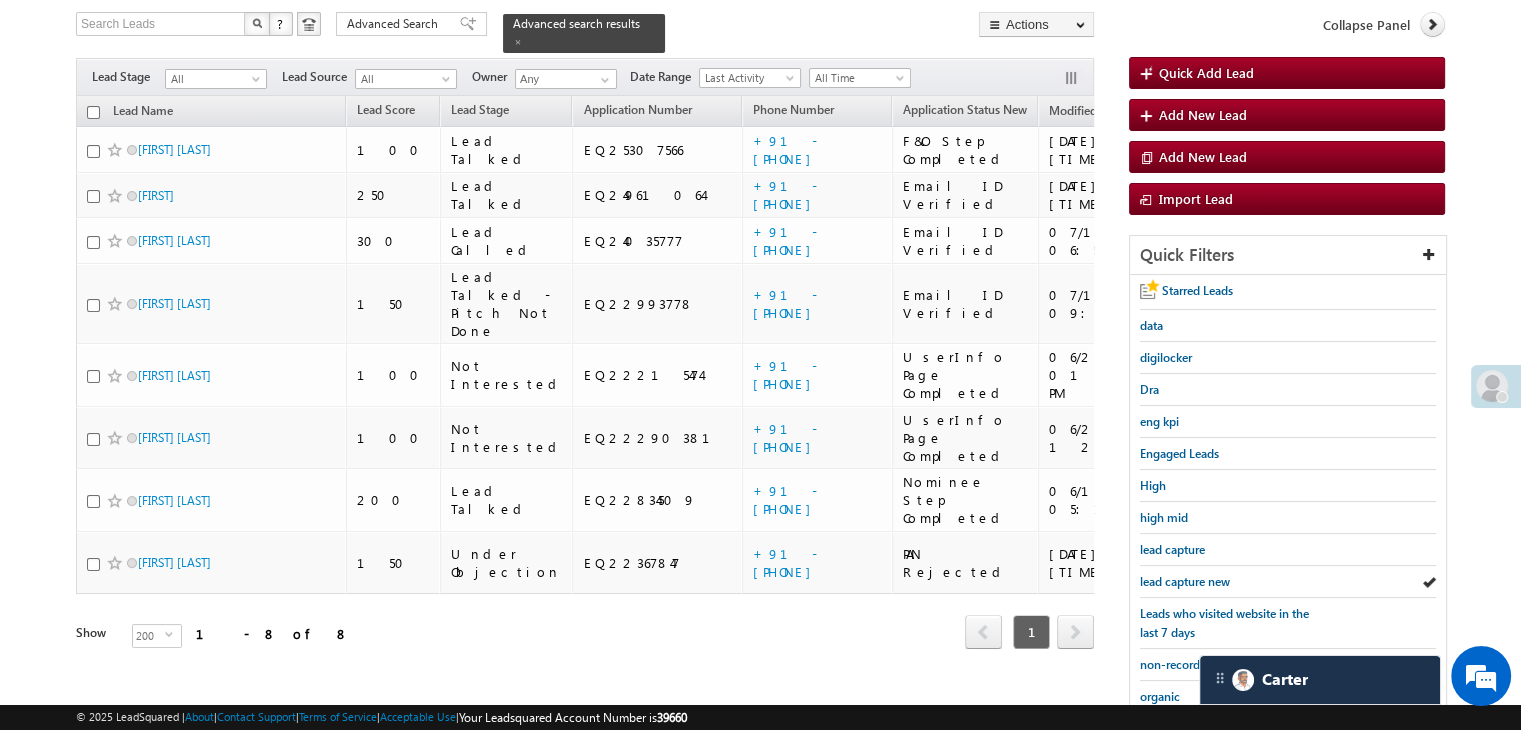 click on "lead capture new" at bounding box center [1185, 581] 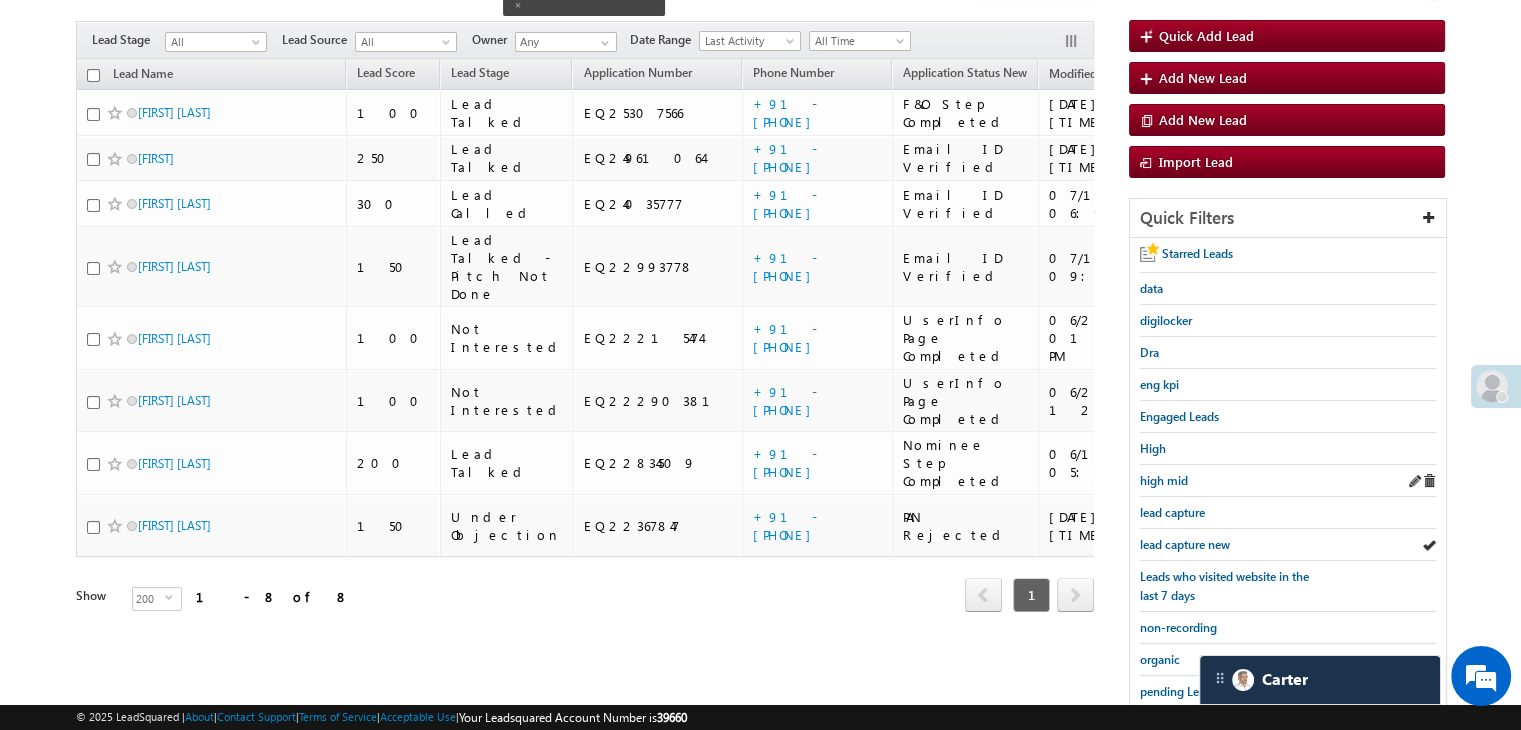 scroll, scrollTop: 200, scrollLeft: 0, axis: vertical 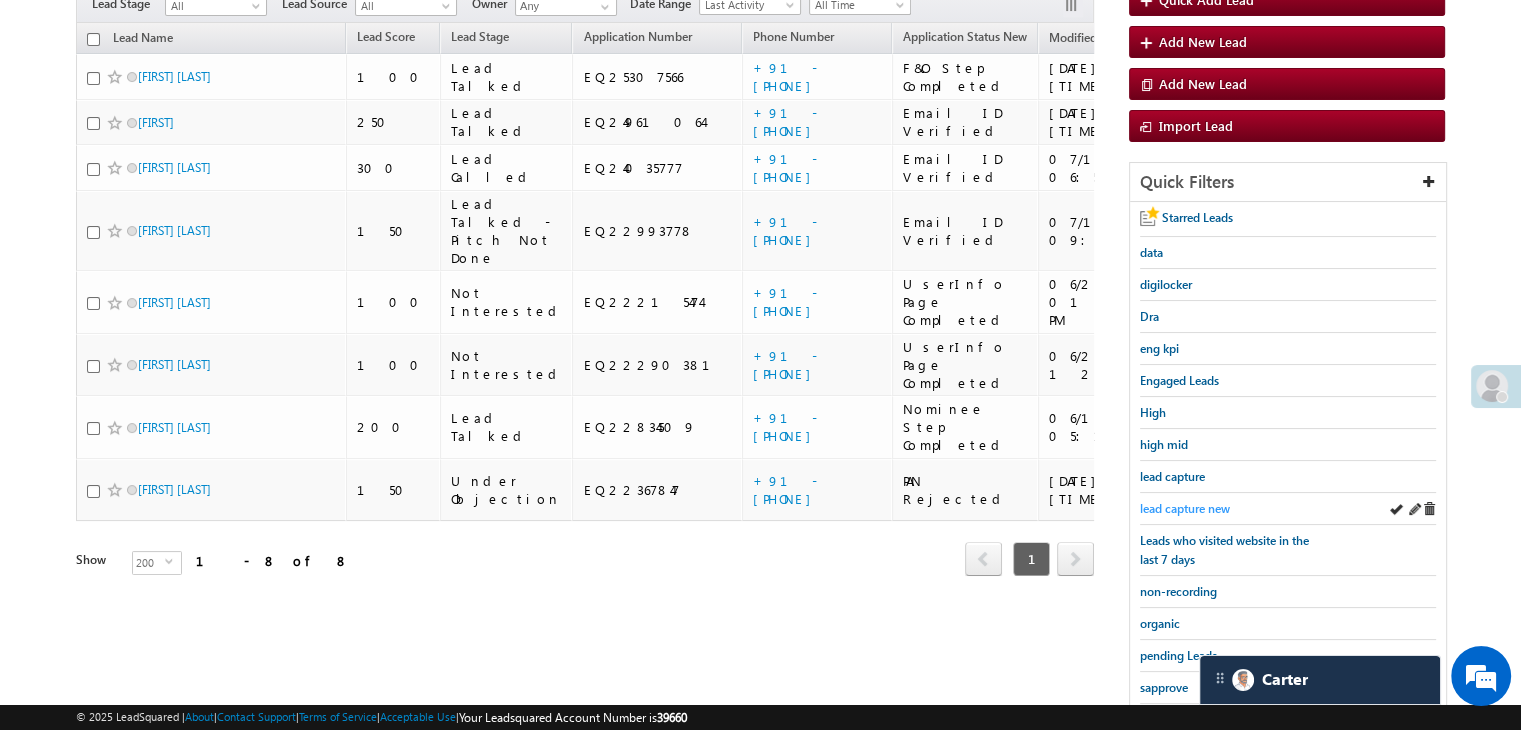 click on "lead capture new" at bounding box center (1185, 508) 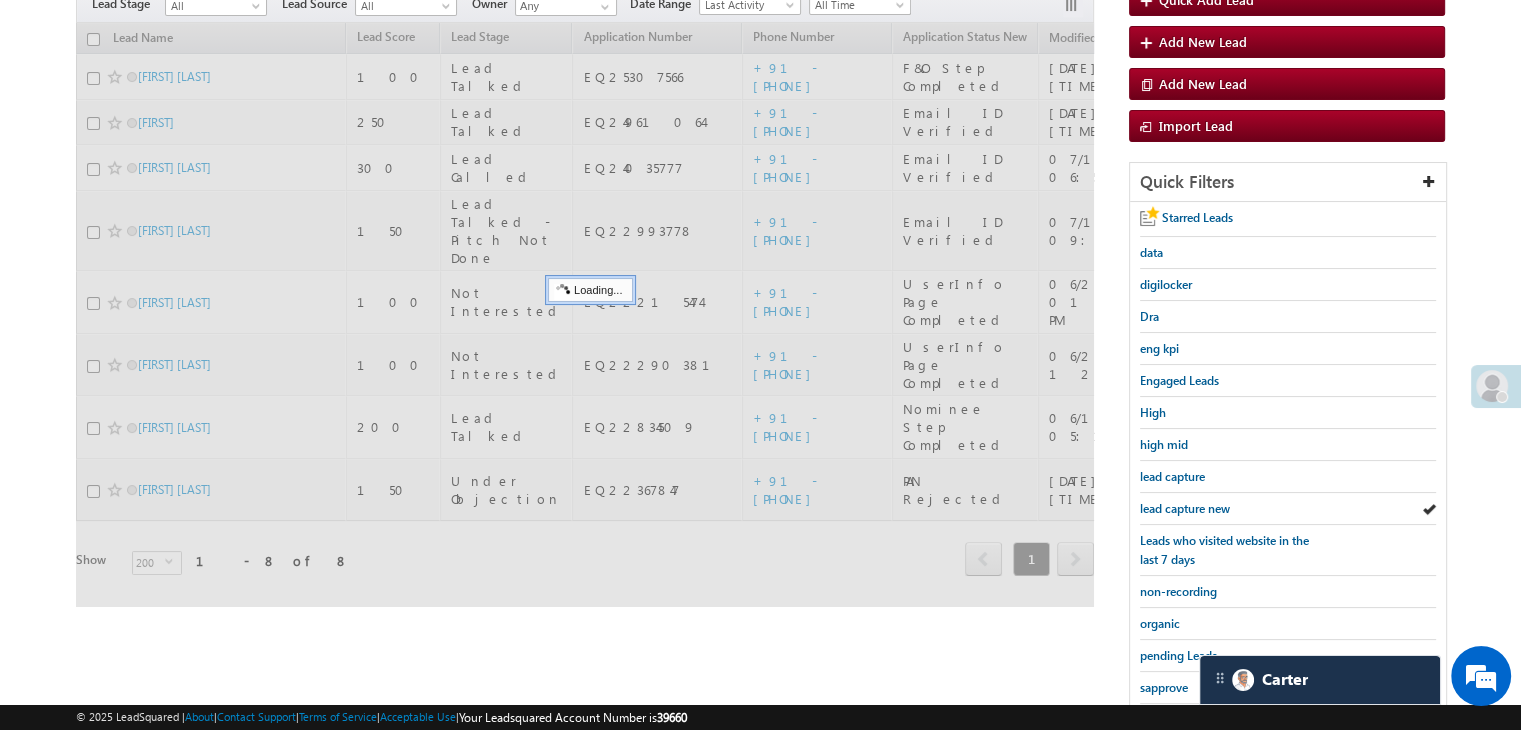 click on "lead capture new" at bounding box center [1185, 508] 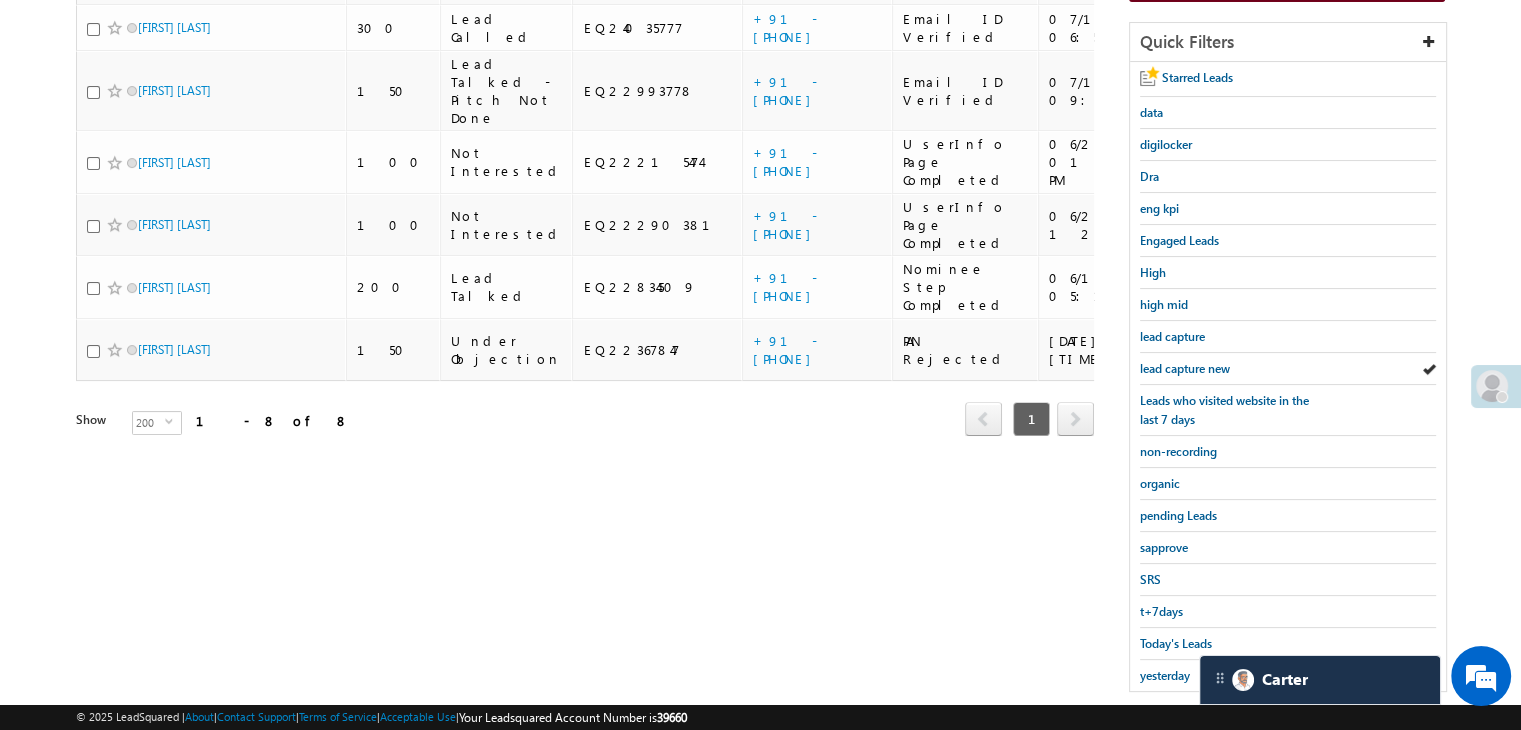 scroll, scrollTop: 363, scrollLeft: 0, axis: vertical 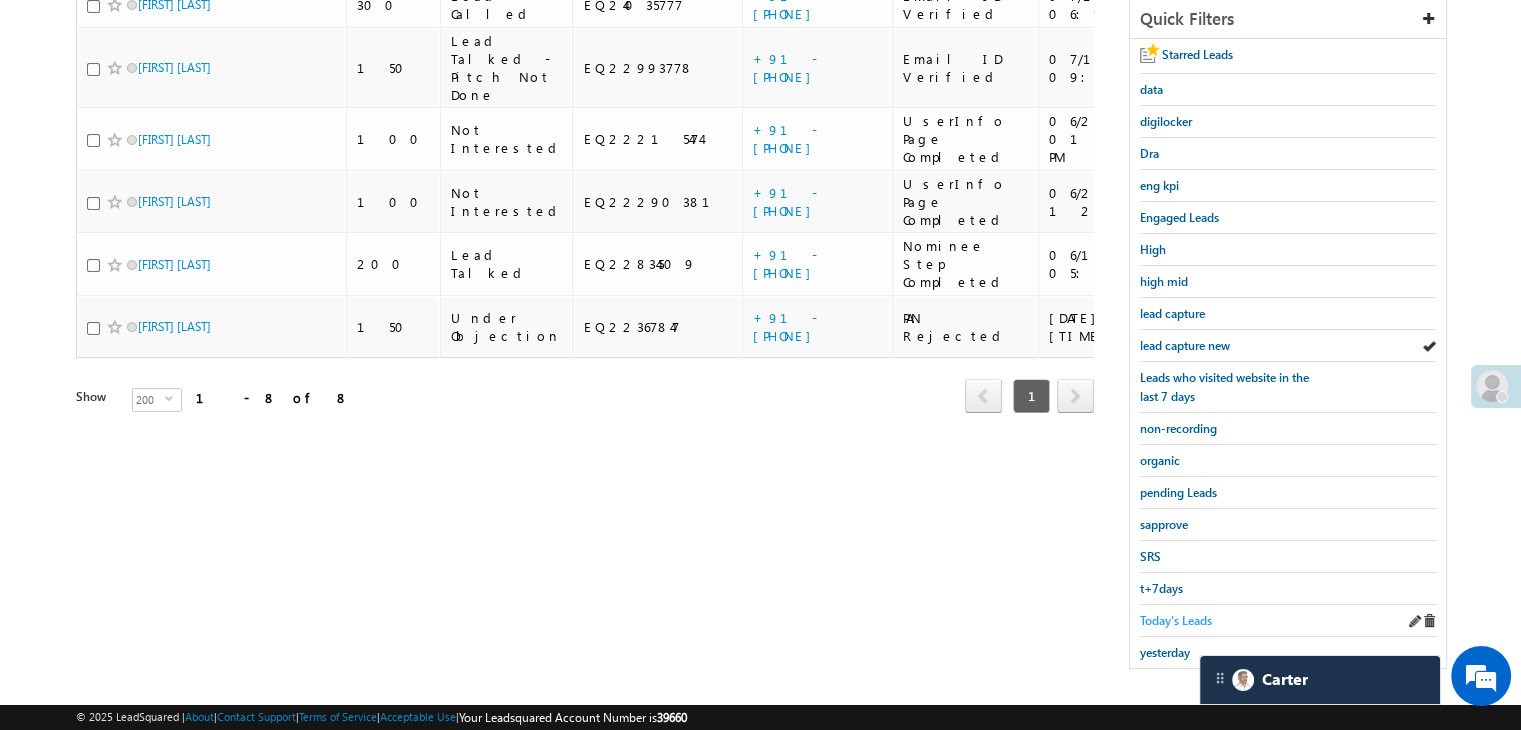 click on "Today's Leads" at bounding box center (1176, 620) 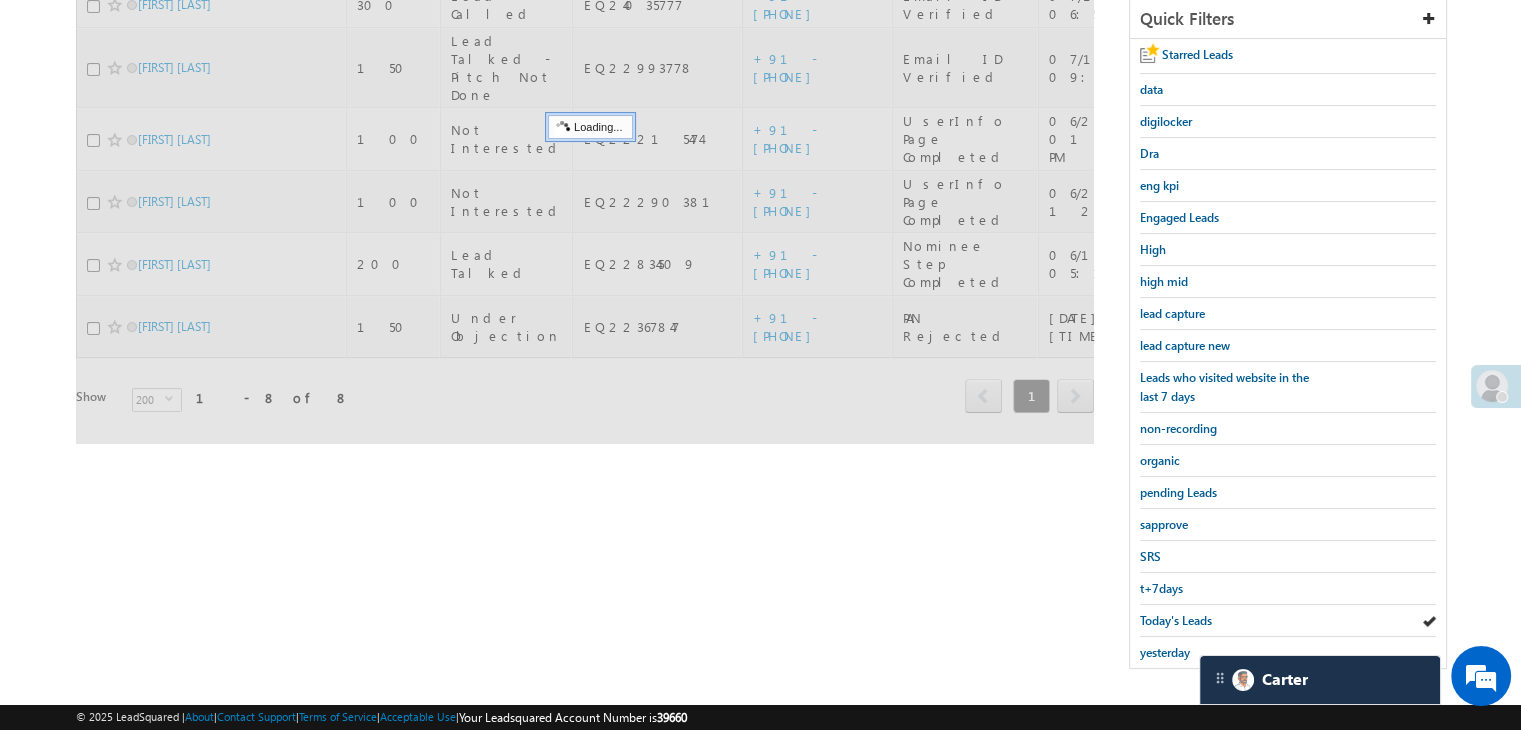 click on "Today's Leads" at bounding box center [1176, 620] 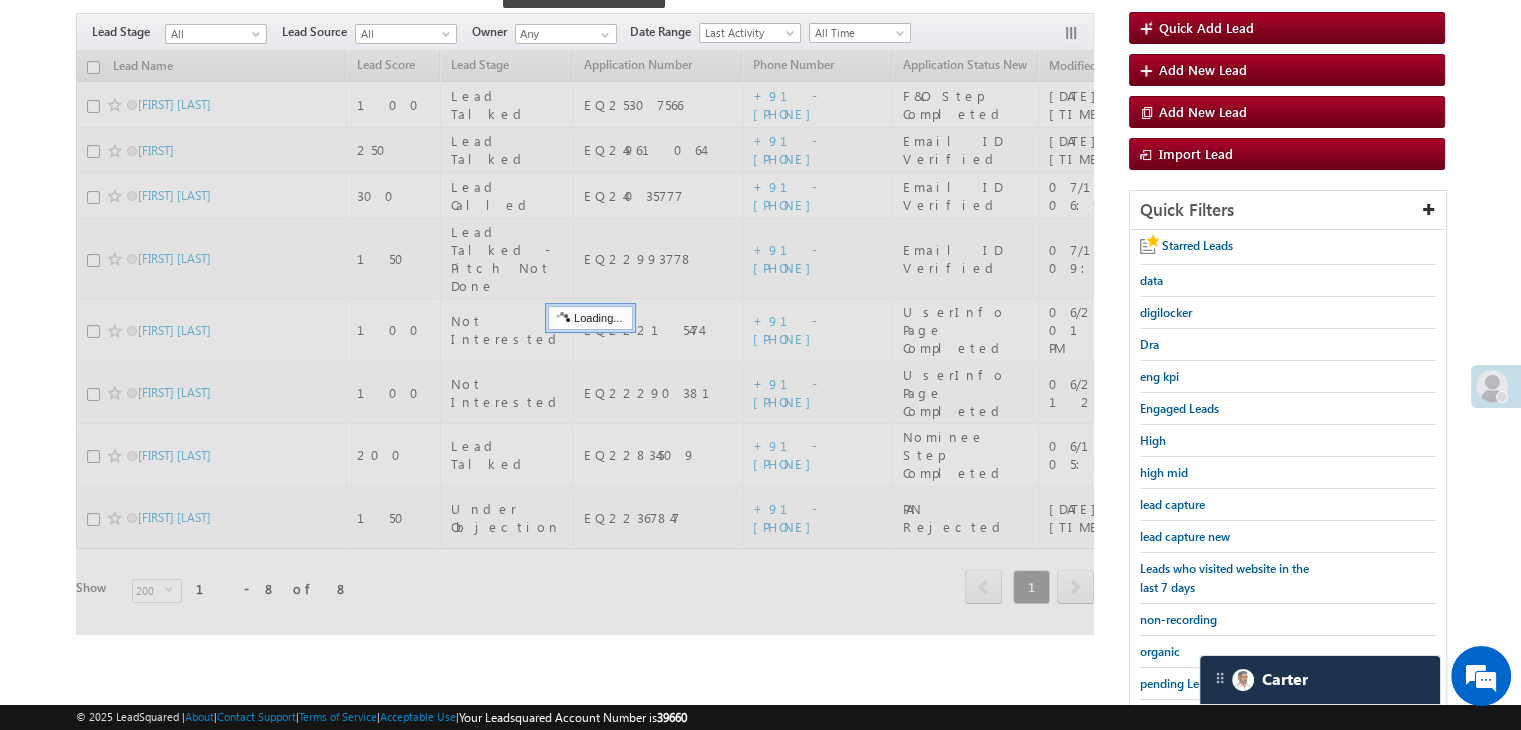 scroll, scrollTop: 163, scrollLeft: 0, axis: vertical 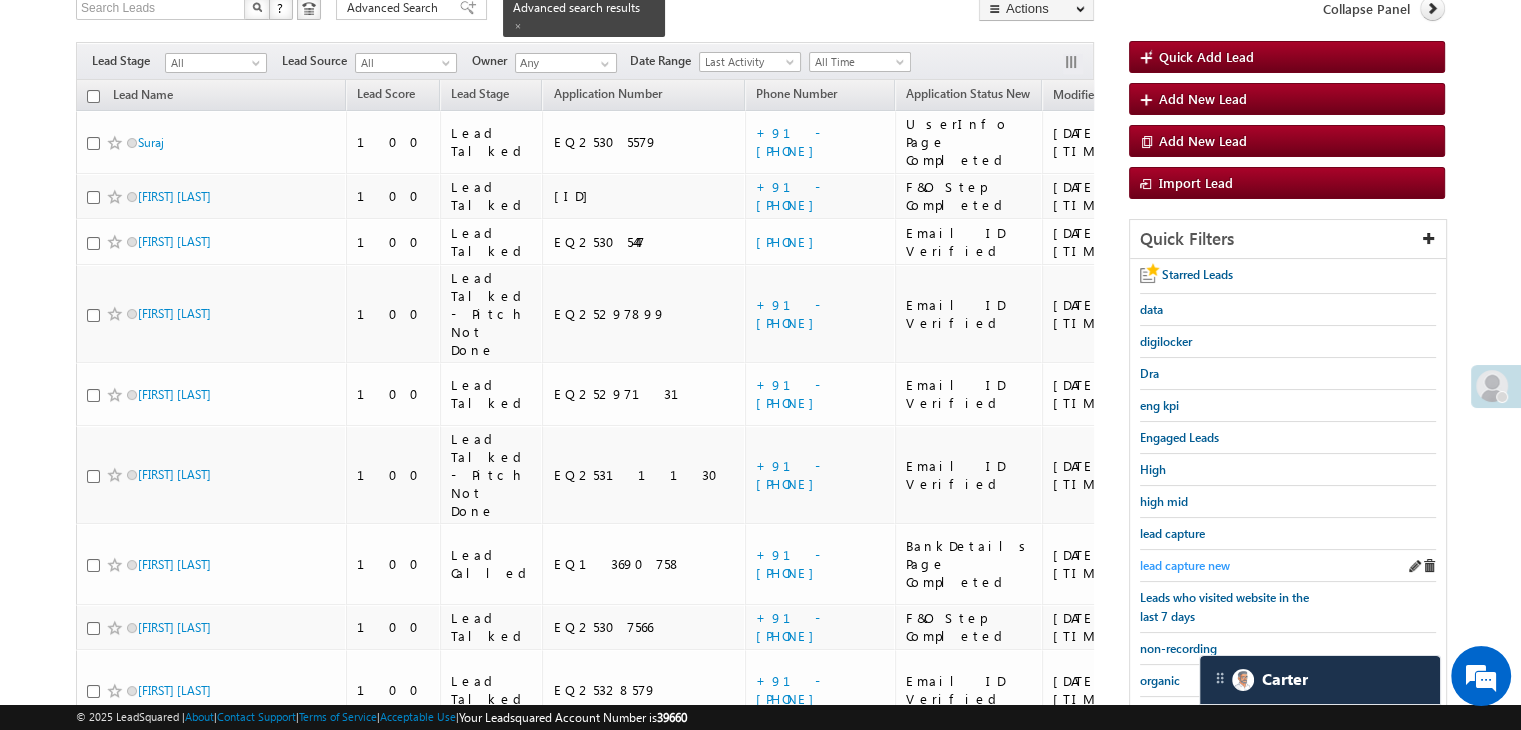 click on "lead capture new" at bounding box center [1185, 565] 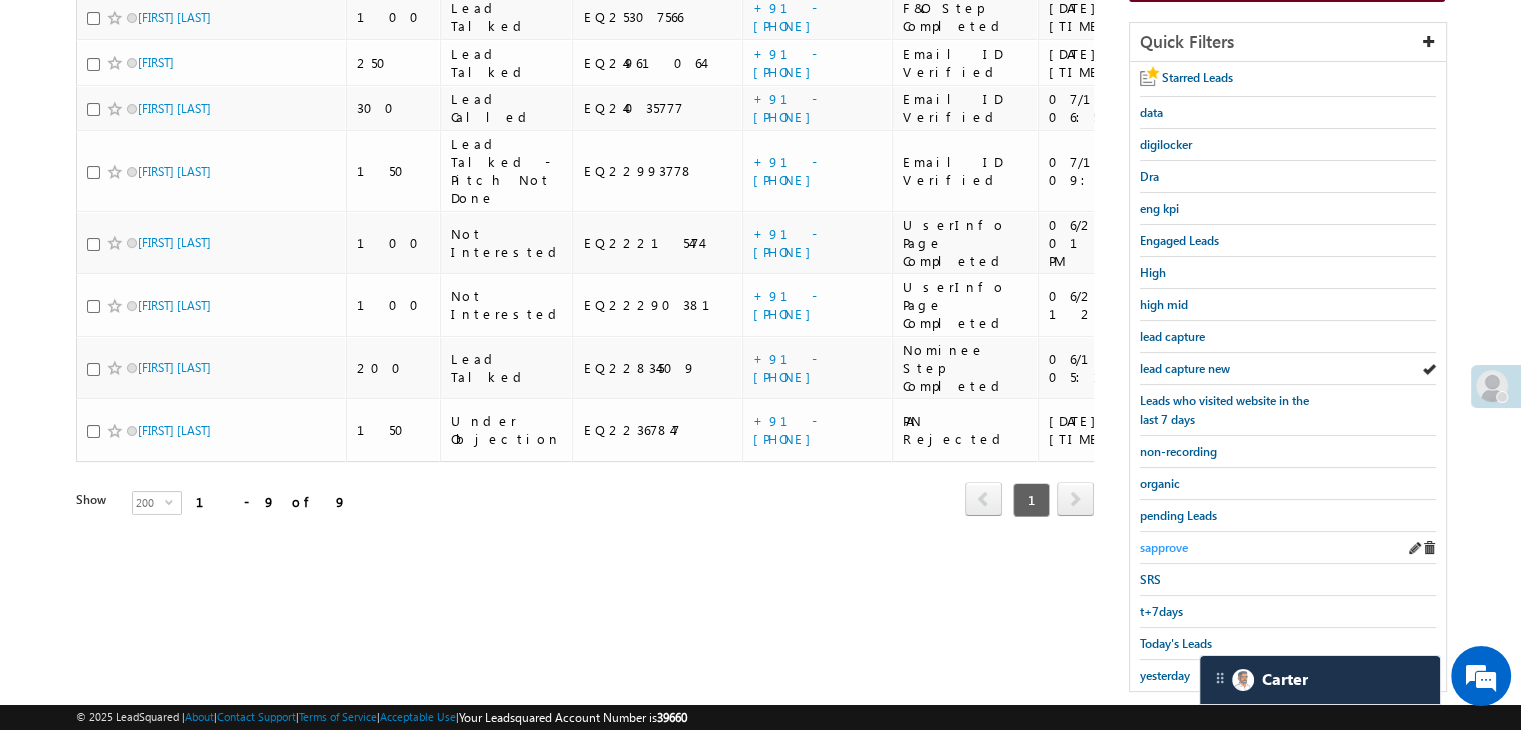 scroll, scrollTop: 363, scrollLeft: 0, axis: vertical 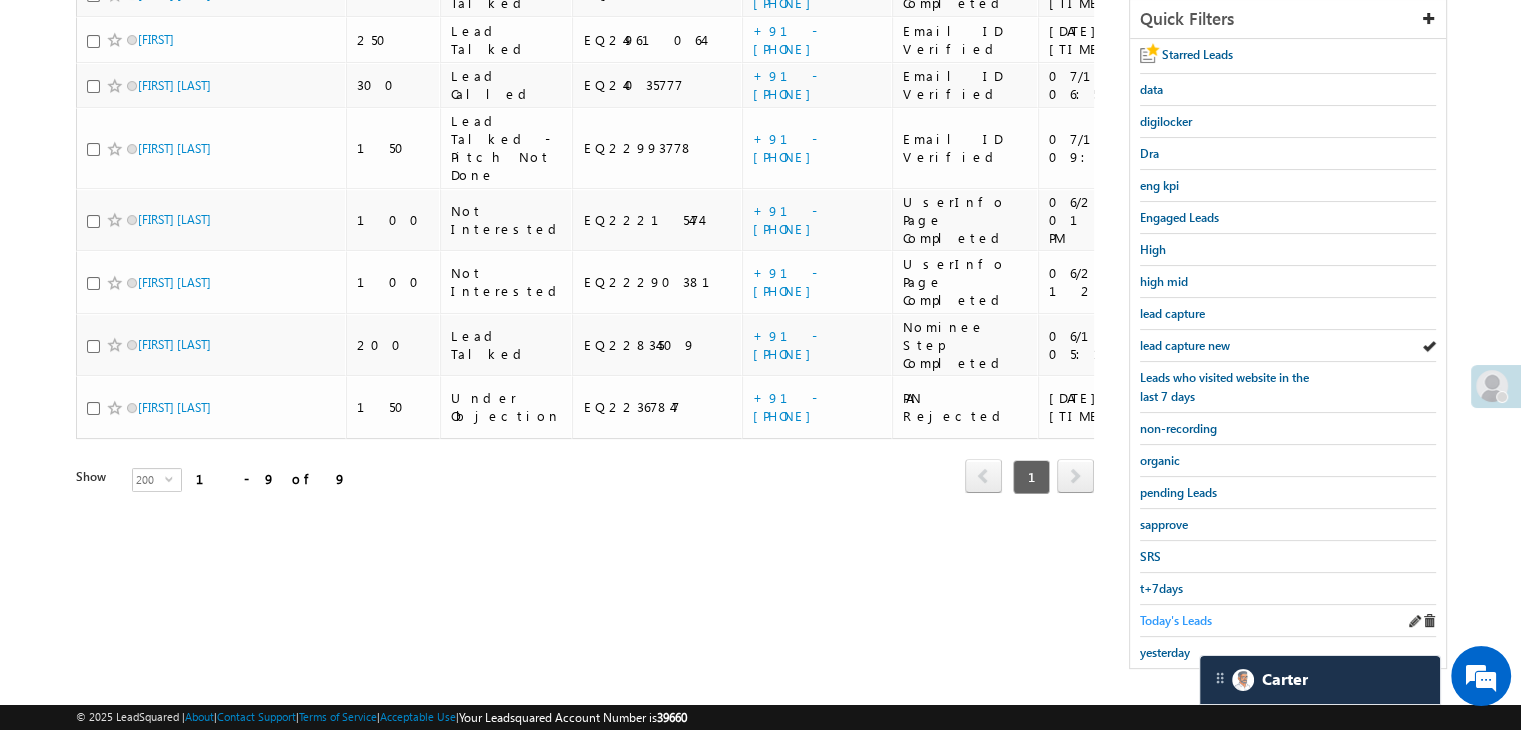 click on "Today's Leads" at bounding box center (1176, 620) 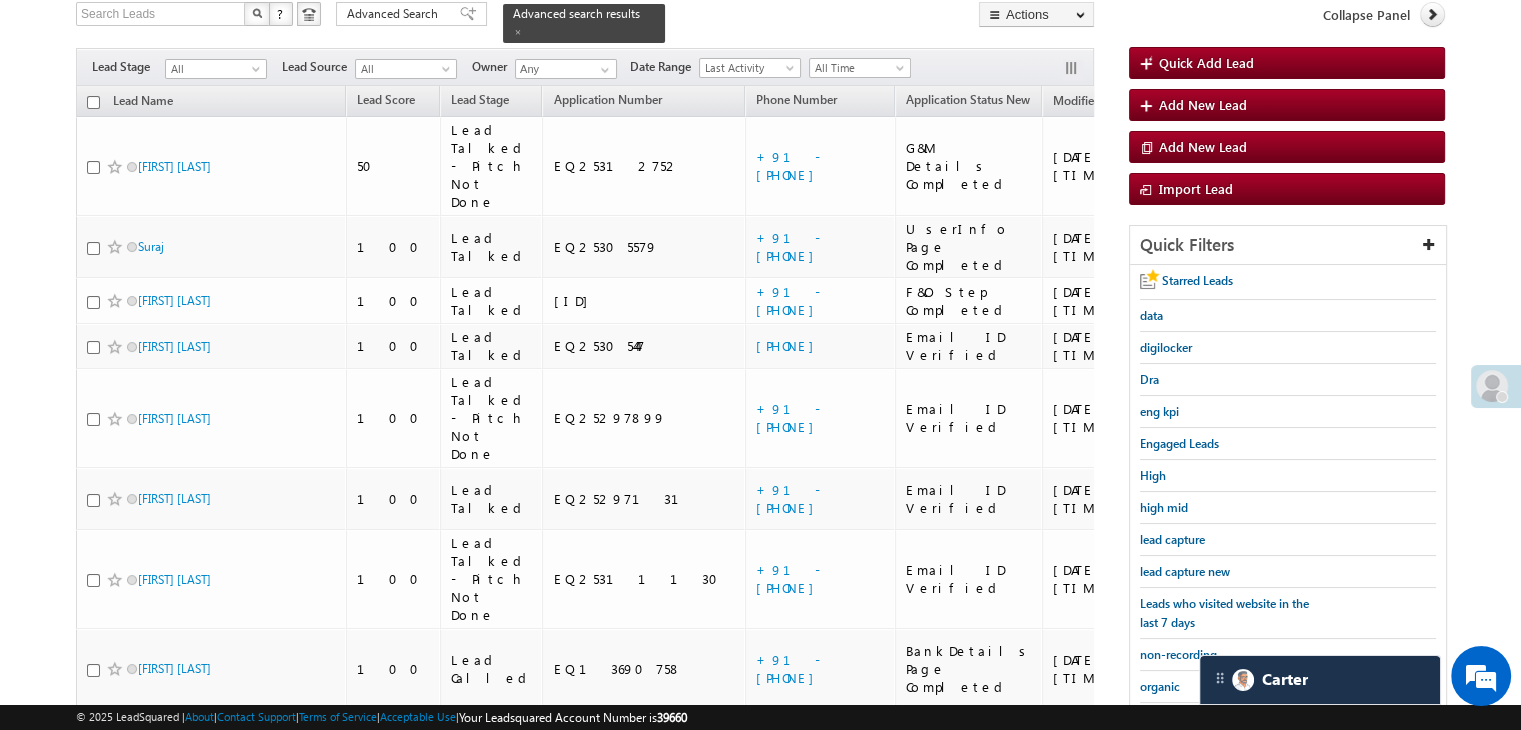 scroll, scrollTop: 127, scrollLeft: 0, axis: vertical 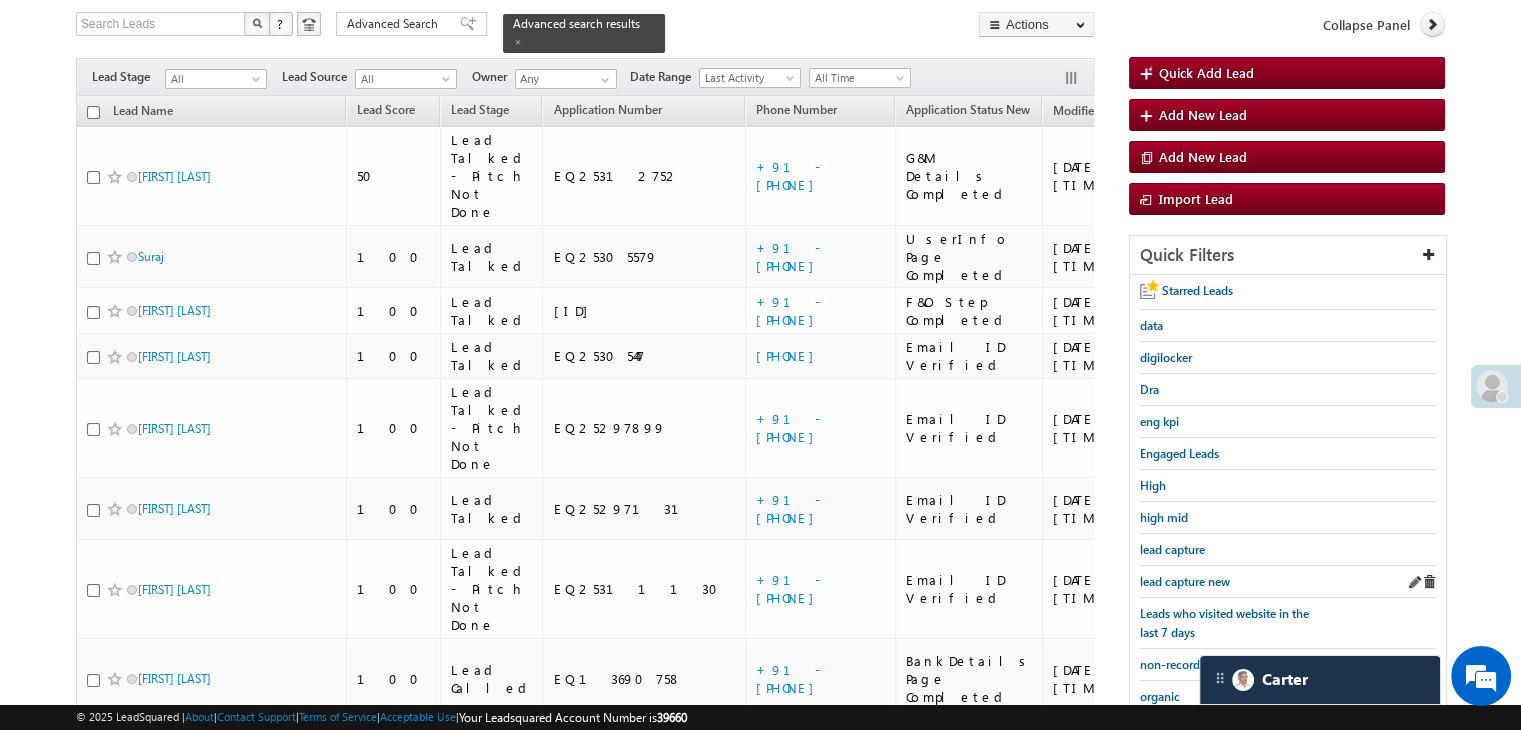 click on "lead capture new" at bounding box center (1288, 582) 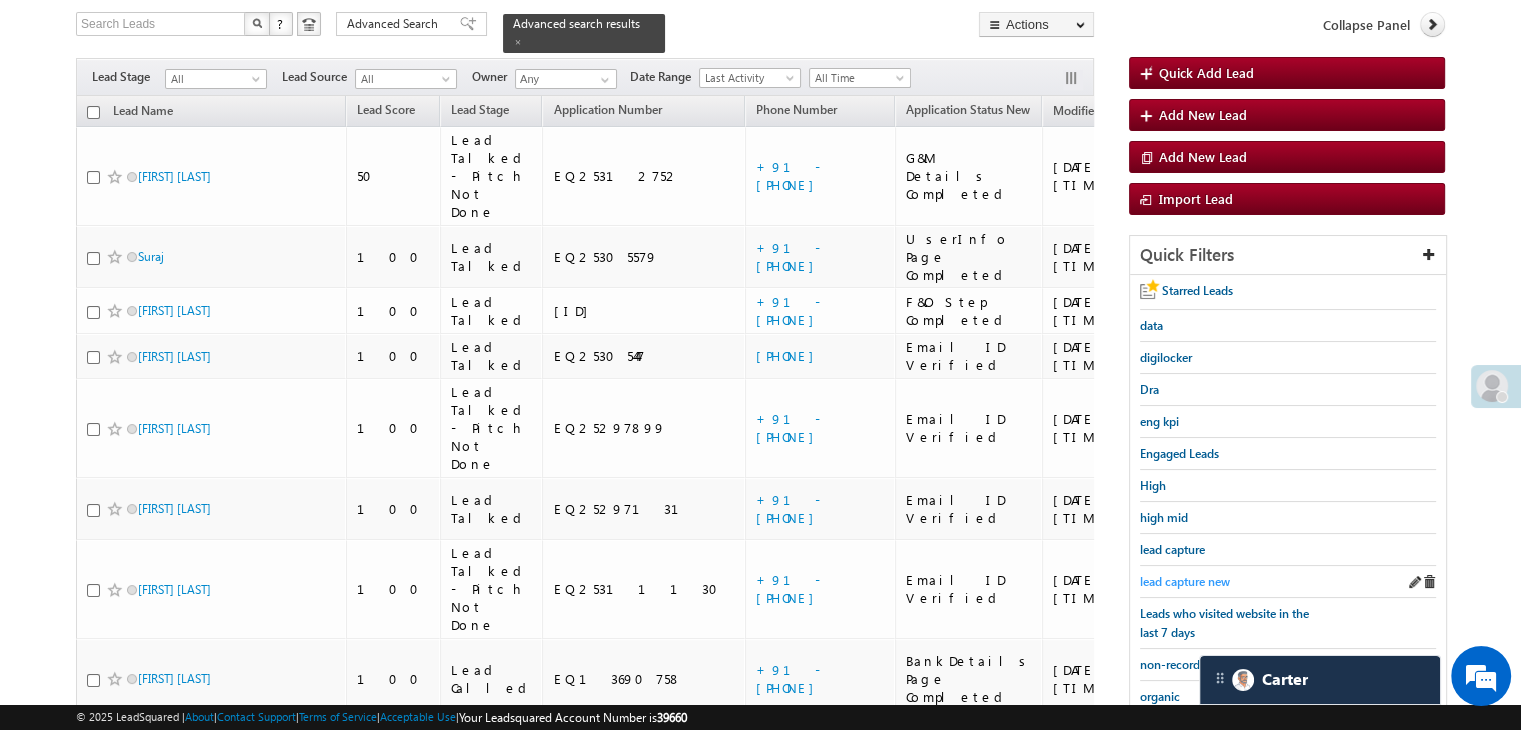 click on "lead capture new" at bounding box center [1185, 581] 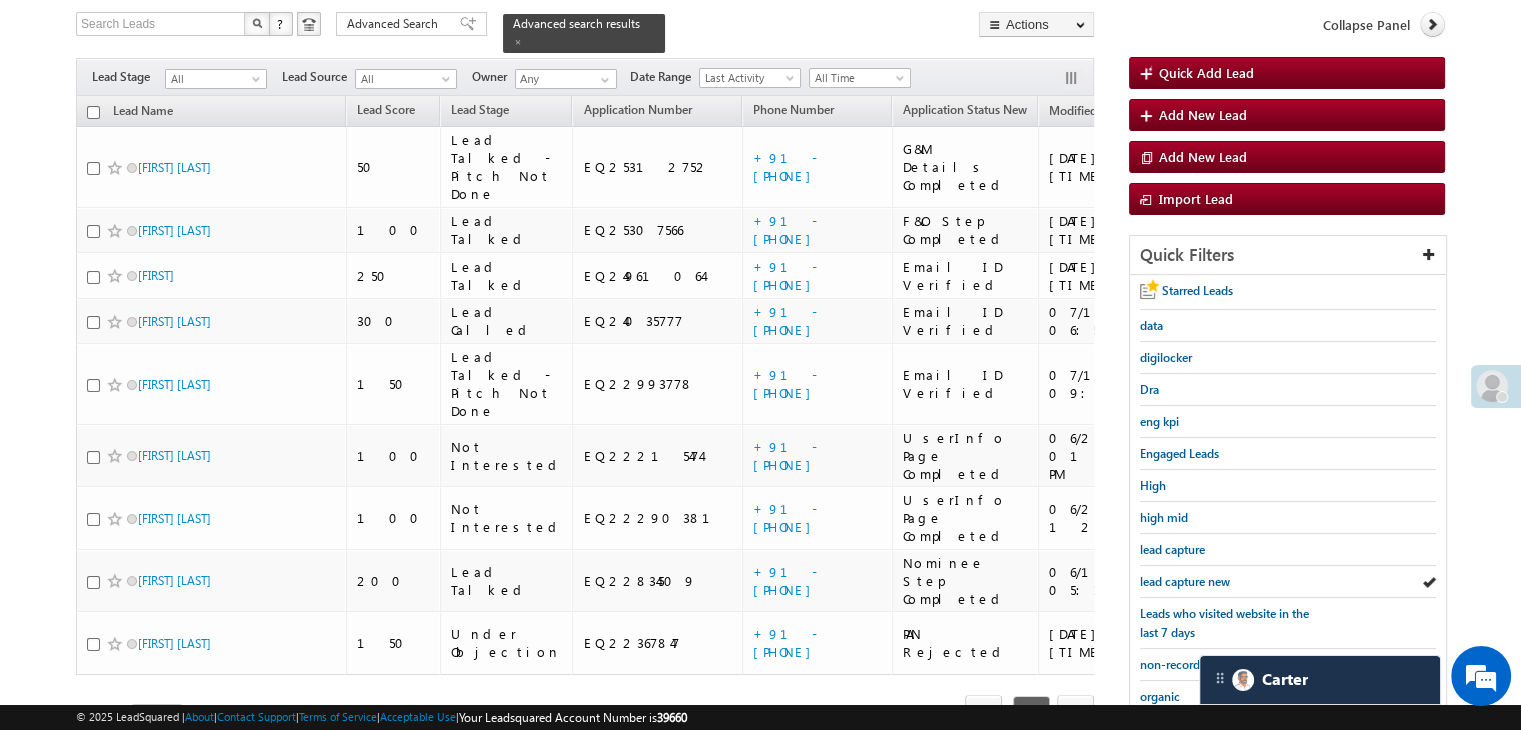 click on "lead capture new" at bounding box center [1185, 581] 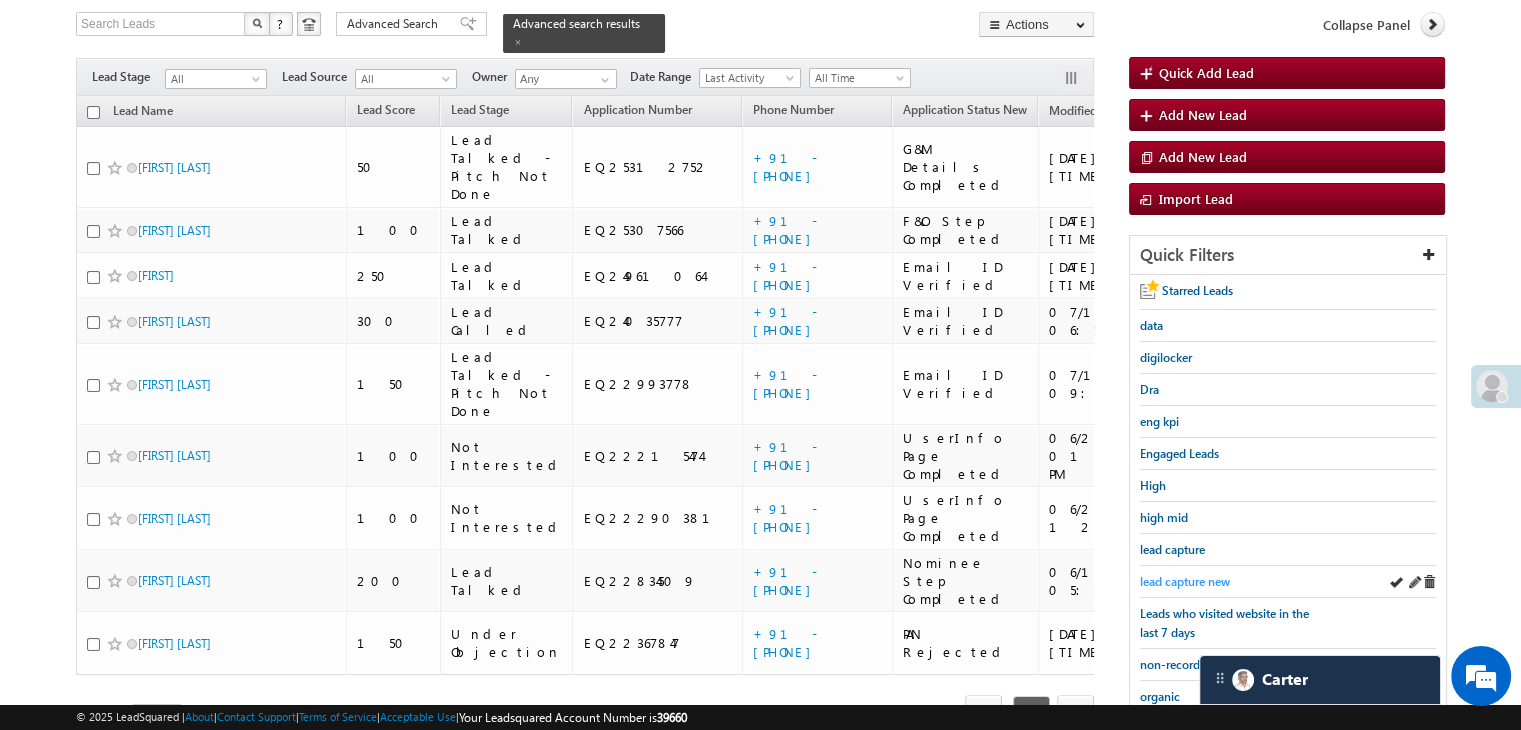 click on "lead capture new" at bounding box center [1185, 581] 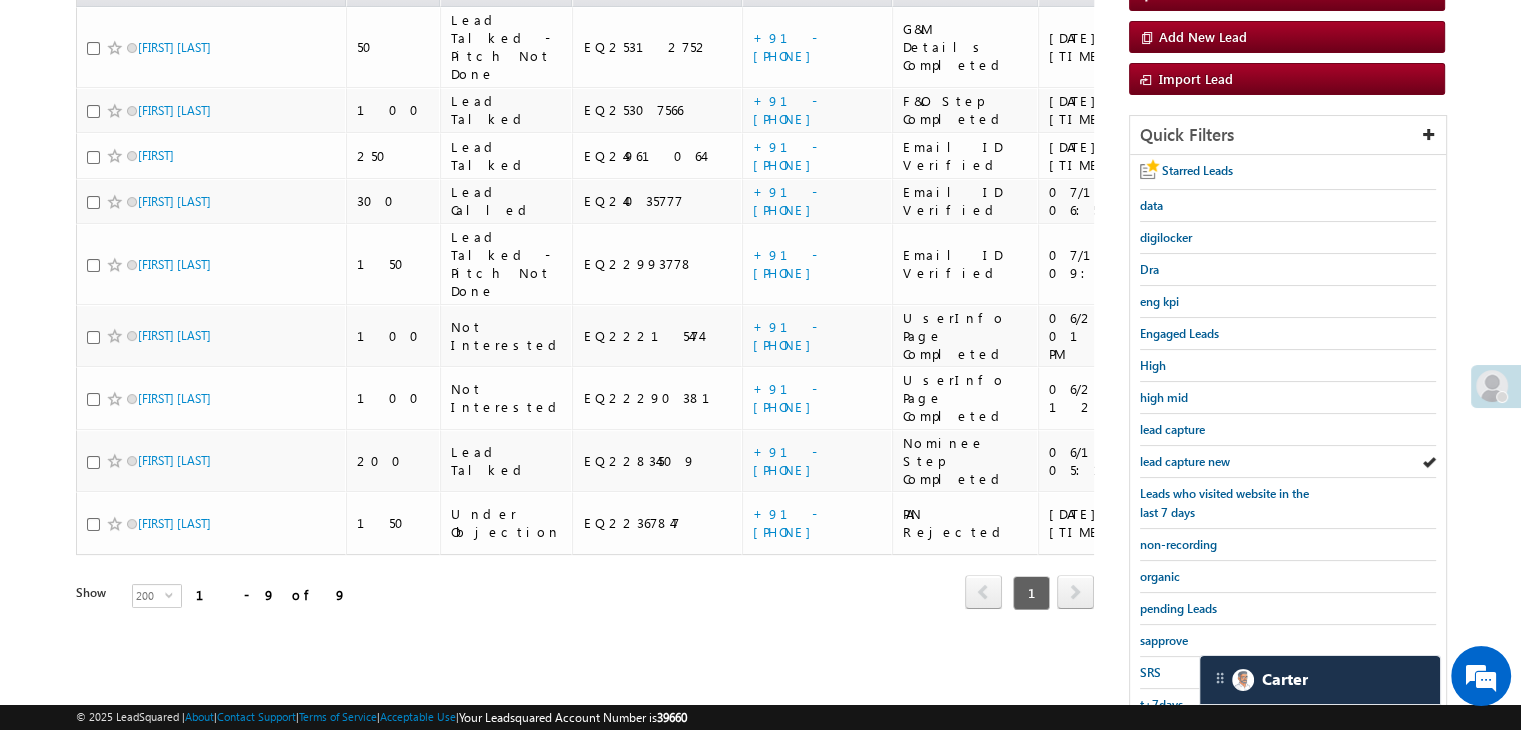 scroll, scrollTop: 327, scrollLeft: 0, axis: vertical 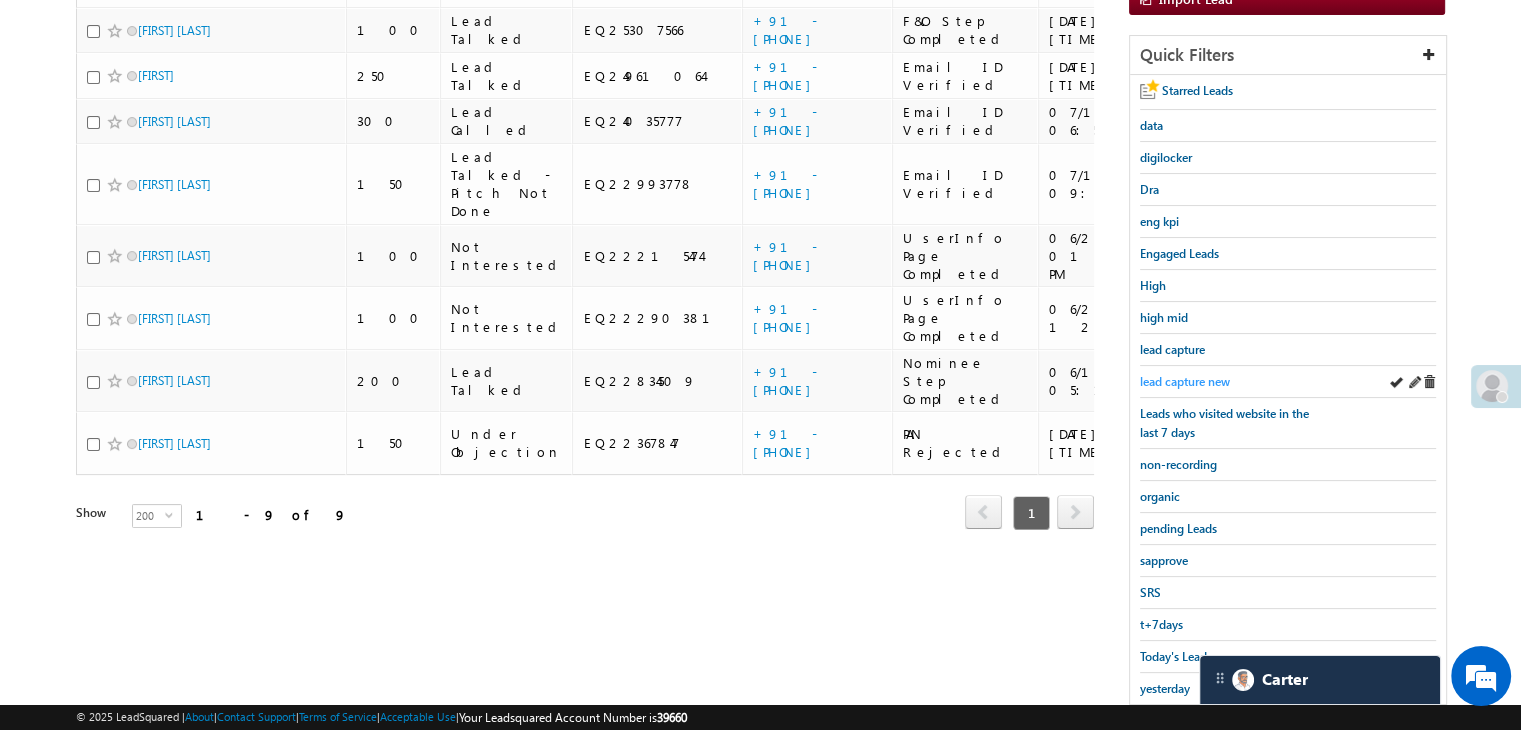 click on "lead capture new" at bounding box center (1185, 381) 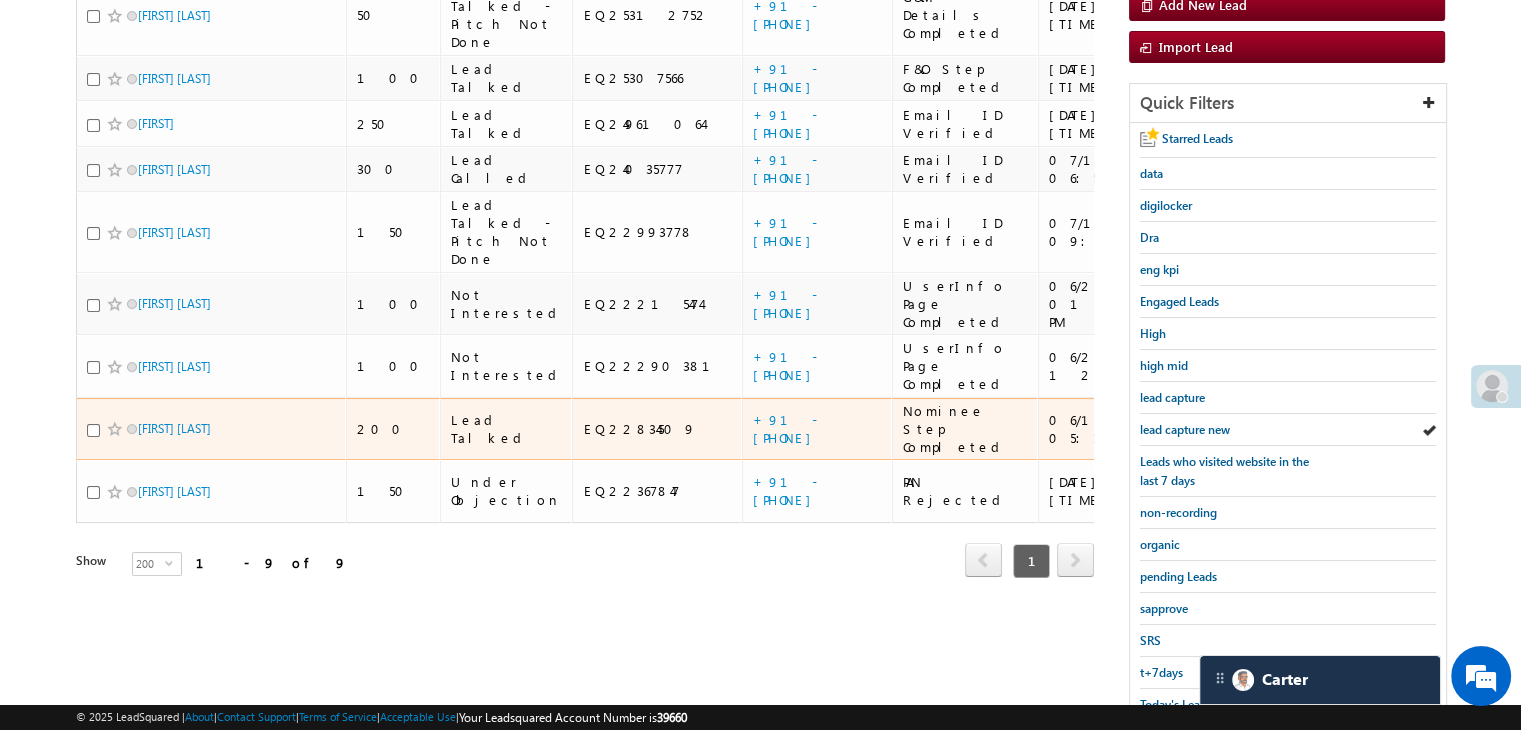 scroll, scrollTop: 363, scrollLeft: 0, axis: vertical 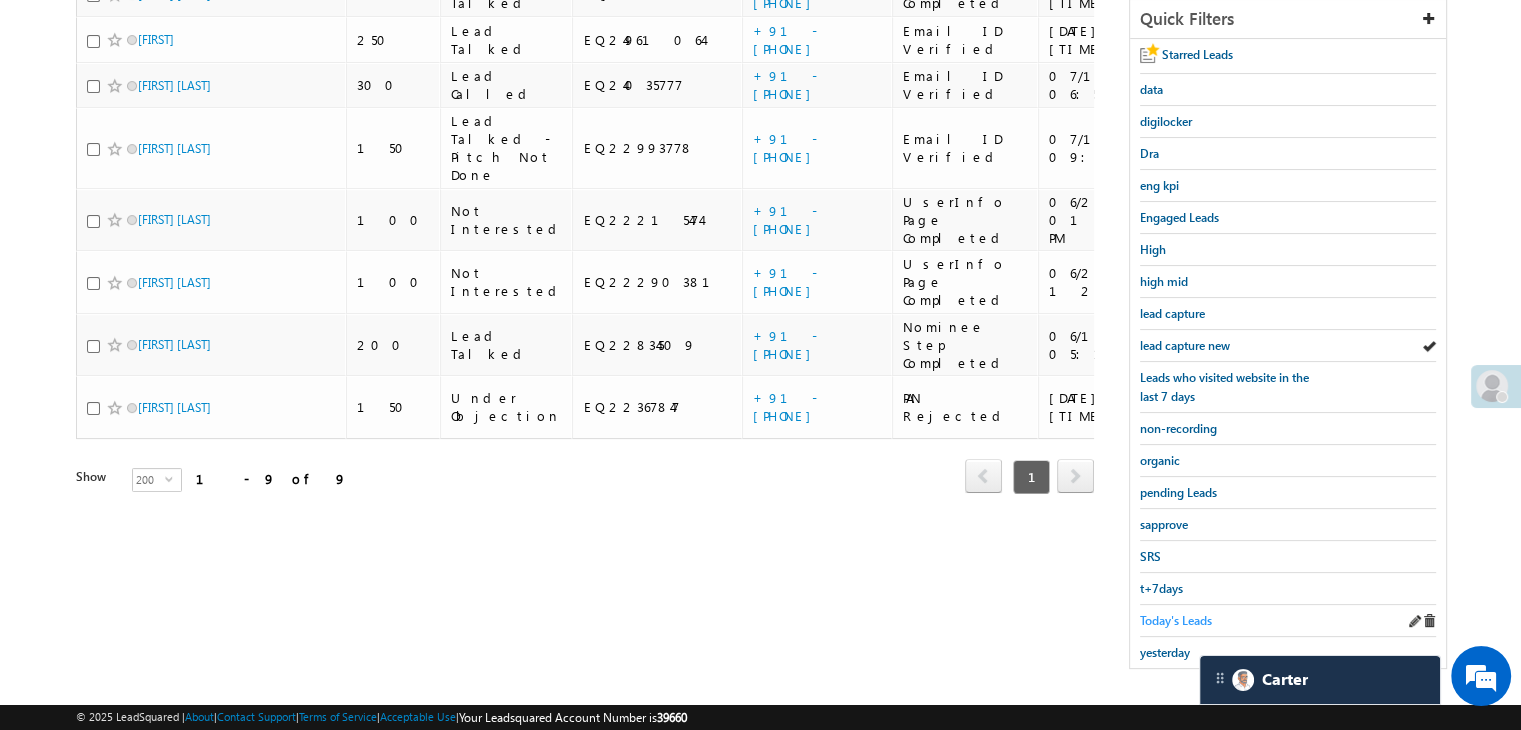 click on "Today's Leads" at bounding box center [1176, 620] 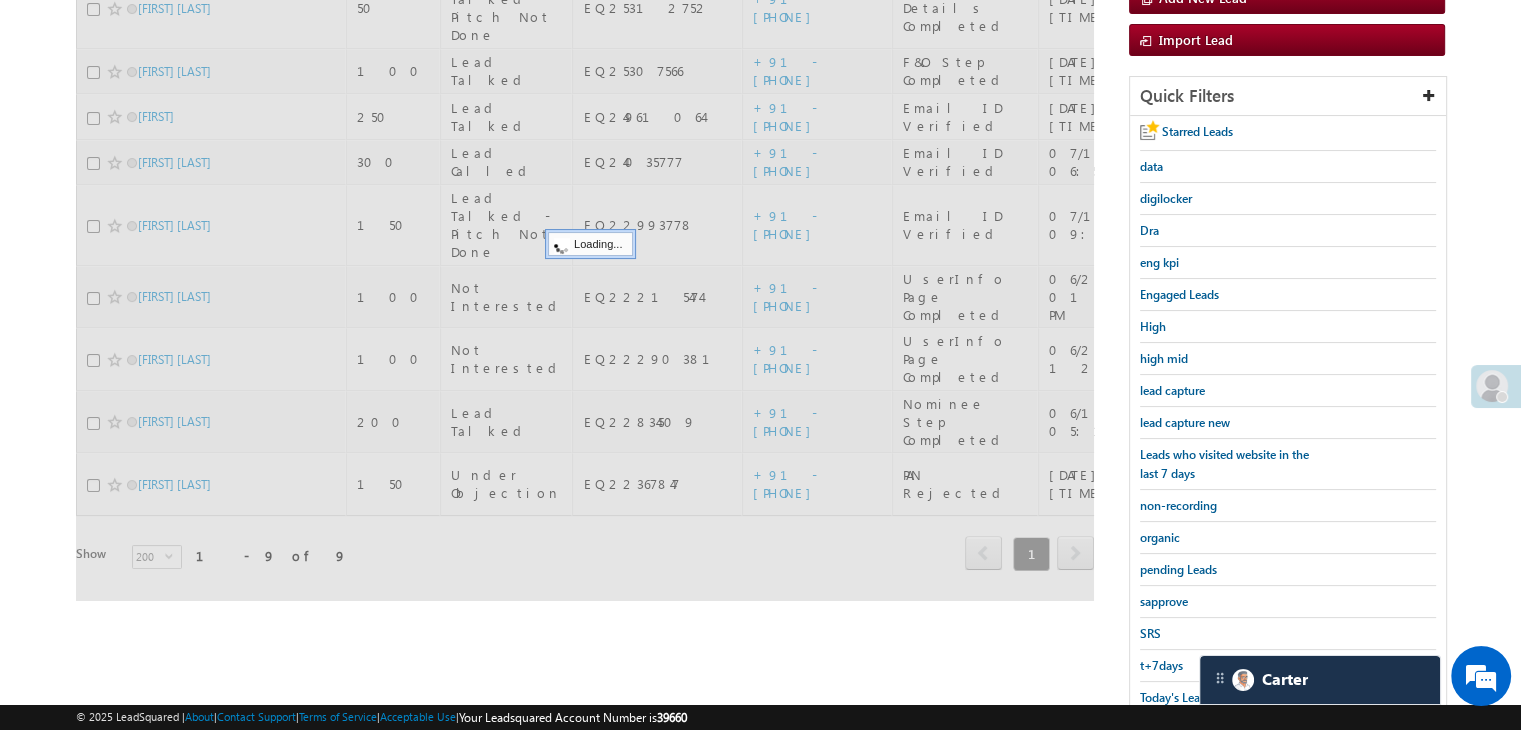 scroll, scrollTop: 163, scrollLeft: 0, axis: vertical 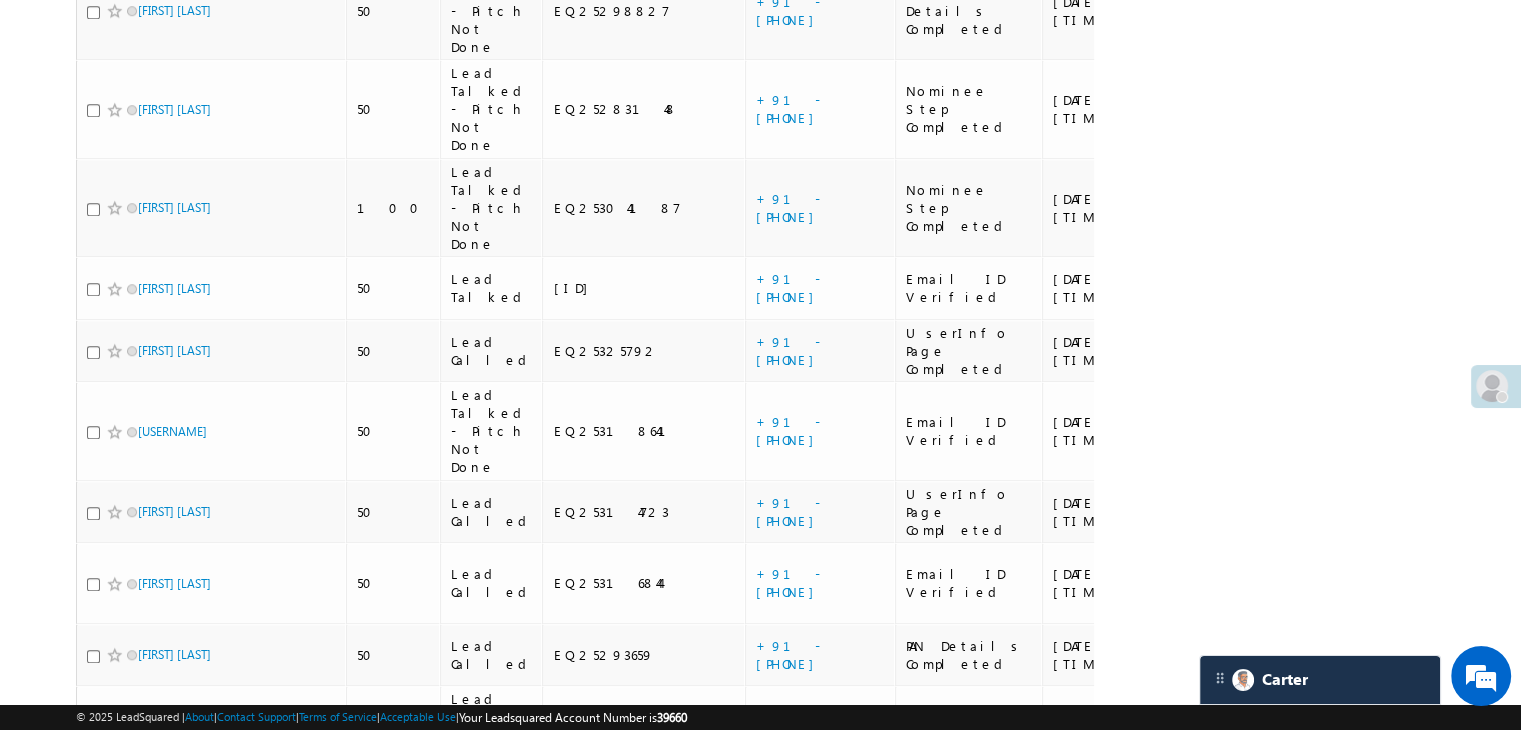 click on "+91-9303433672" at bounding box center [790, 877] 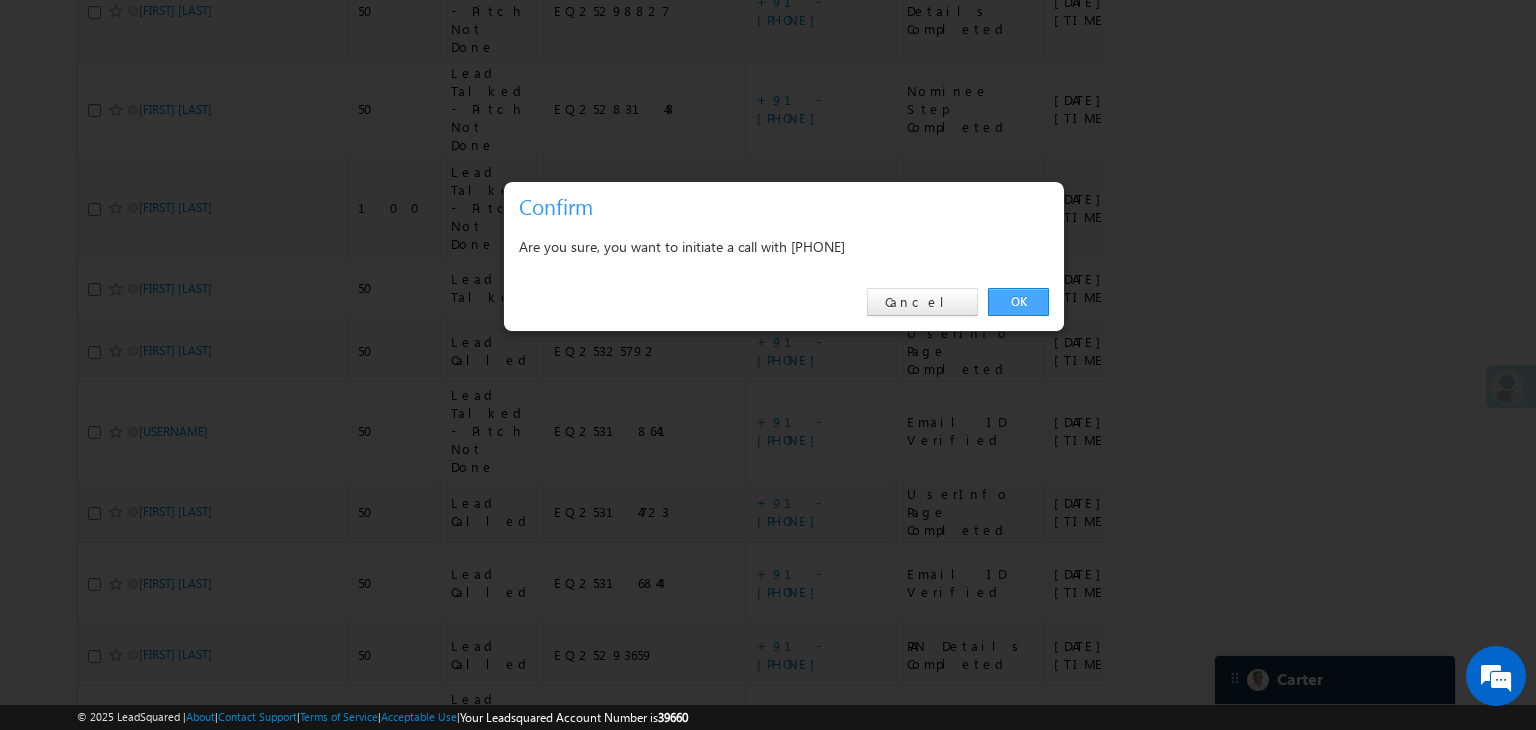 click on "OK" at bounding box center [1018, 302] 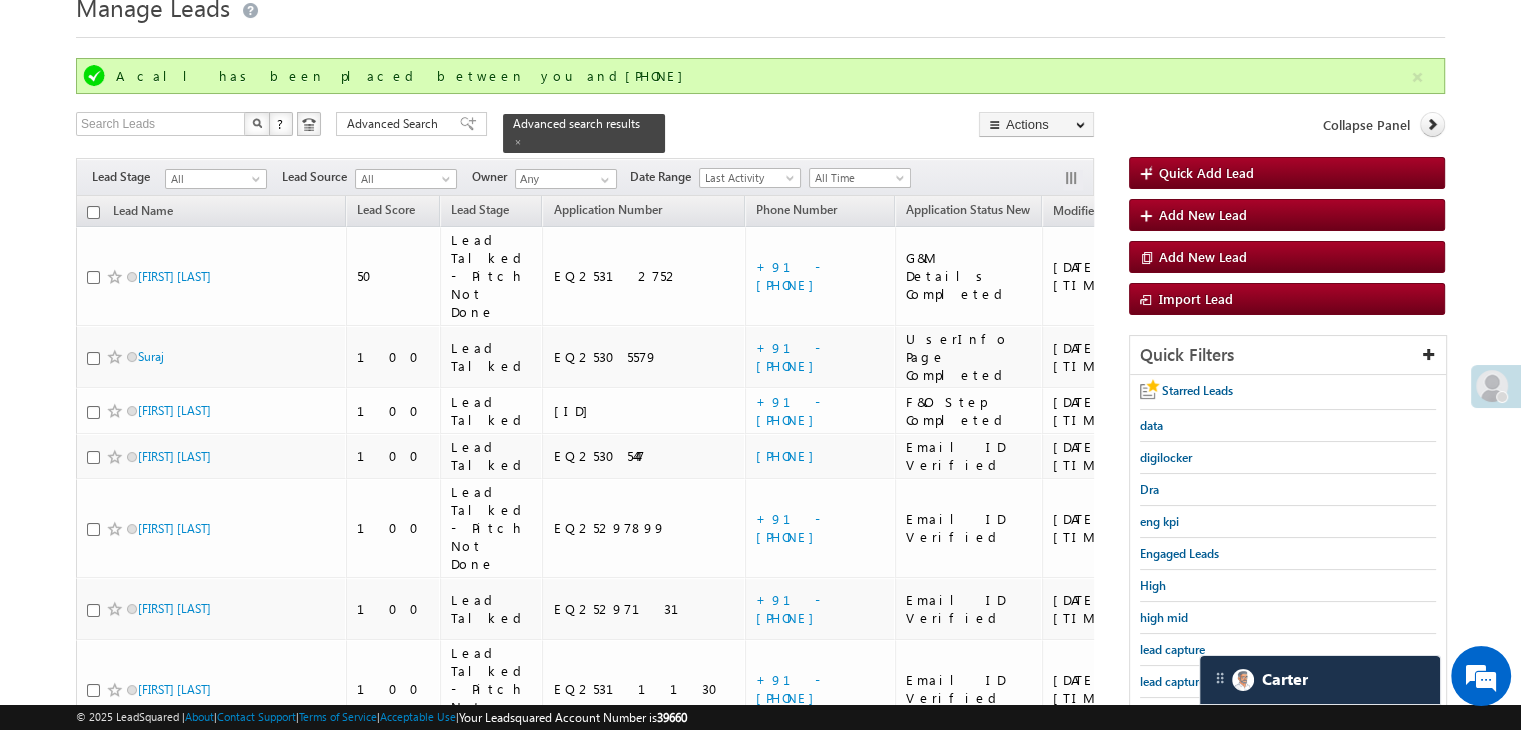 scroll, scrollTop: 80, scrollLeft: 0, axis: vertical 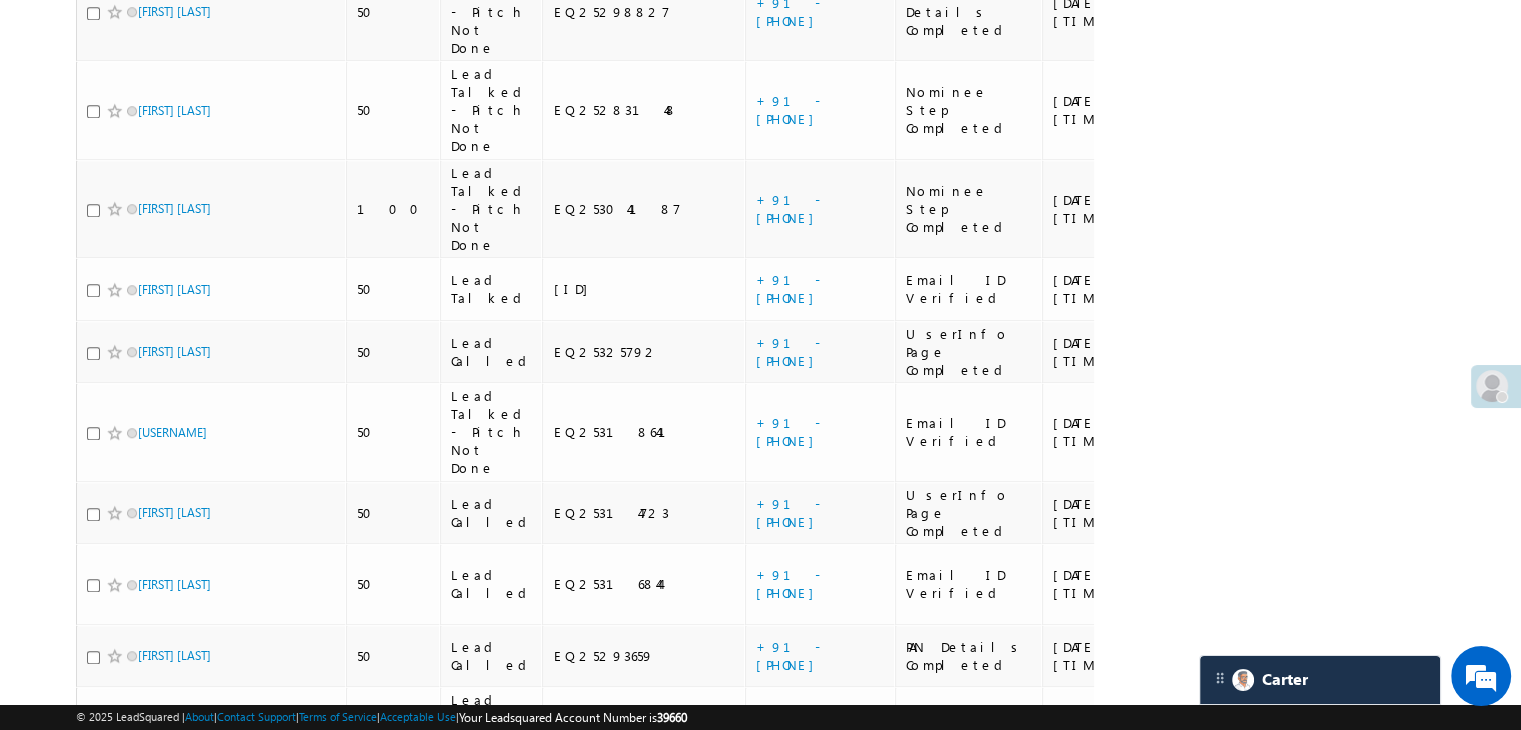 click on "+91-9967812426" at bounding box center (820, 817) 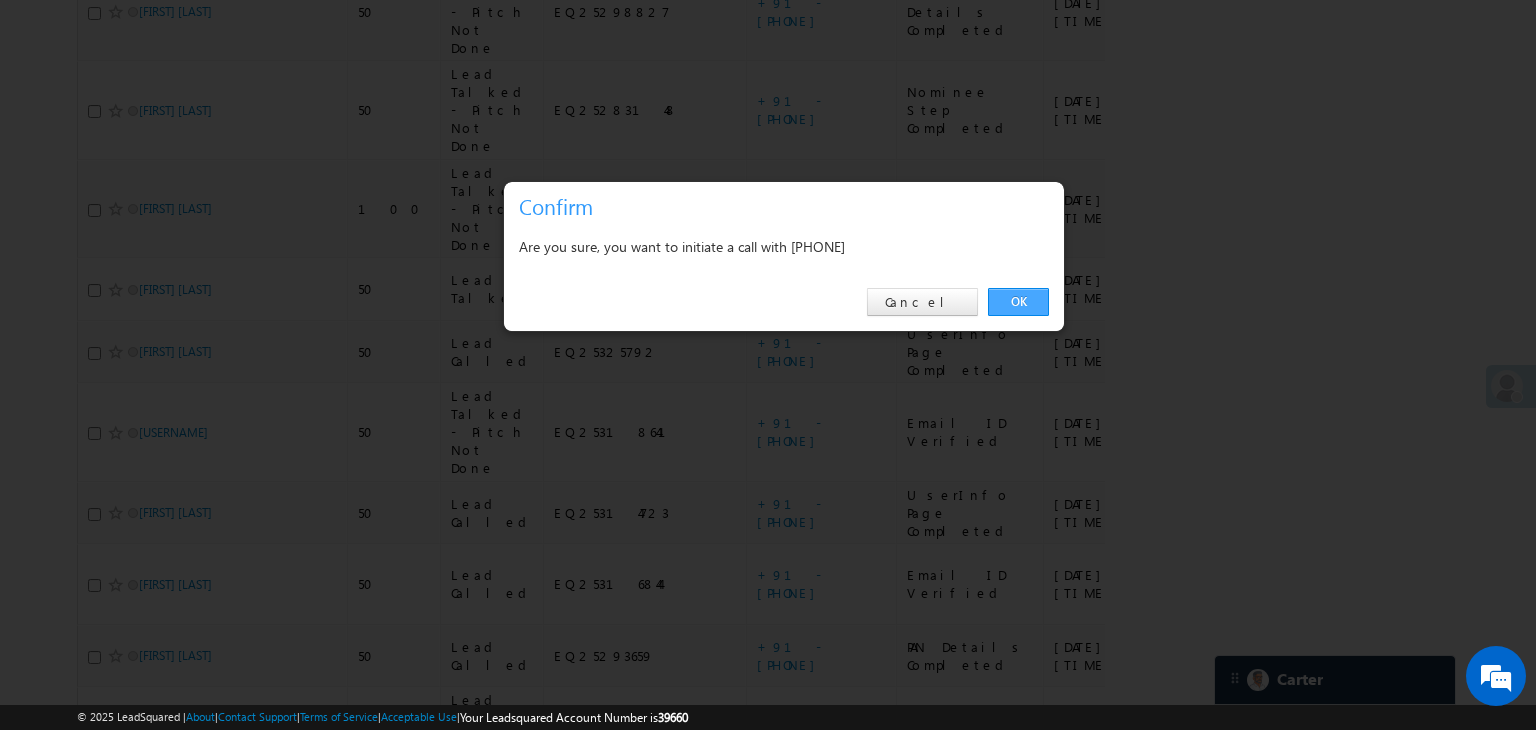 click on "OK" at bounding box center [1018, 302] 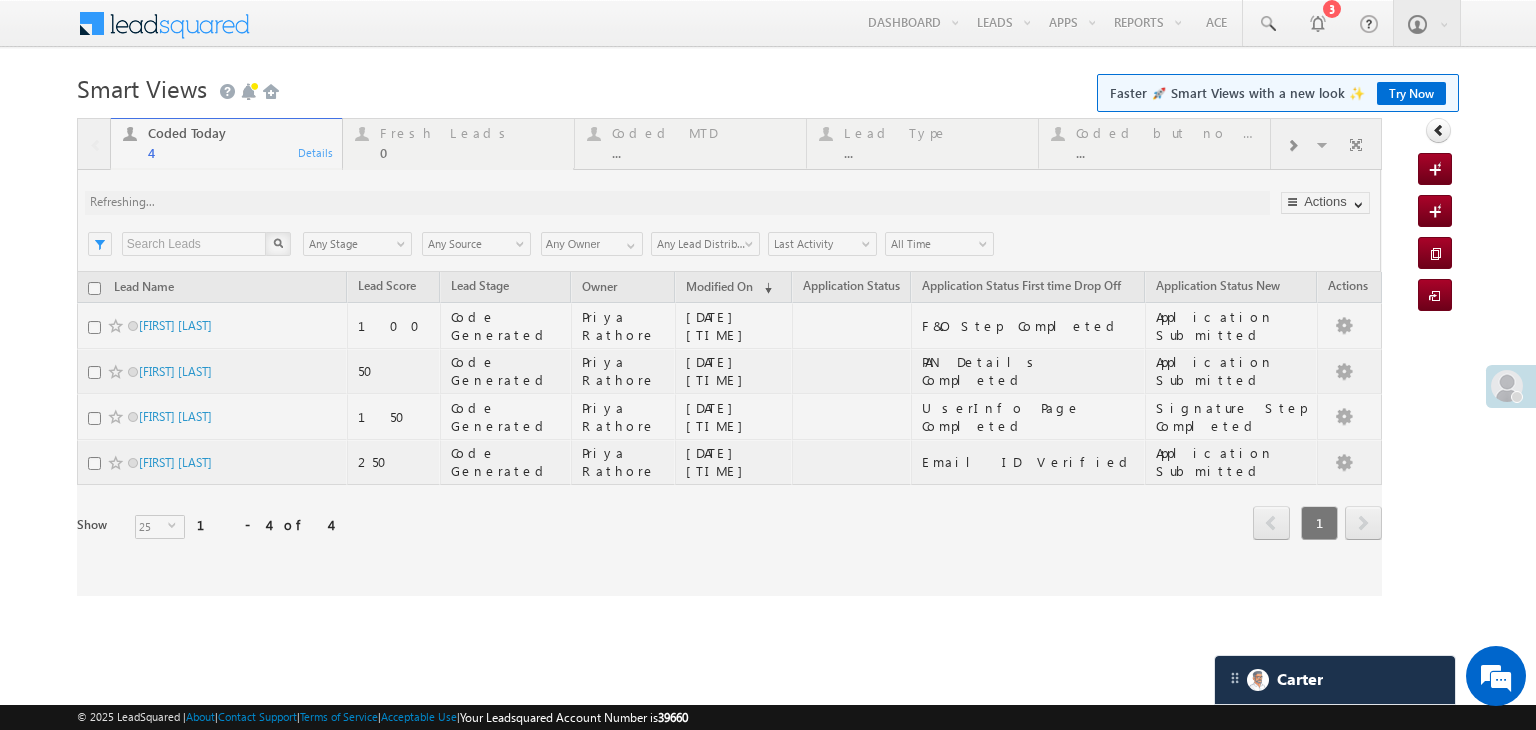 scroll, scrollTop: 0, scrollLeft: 0, axis: both 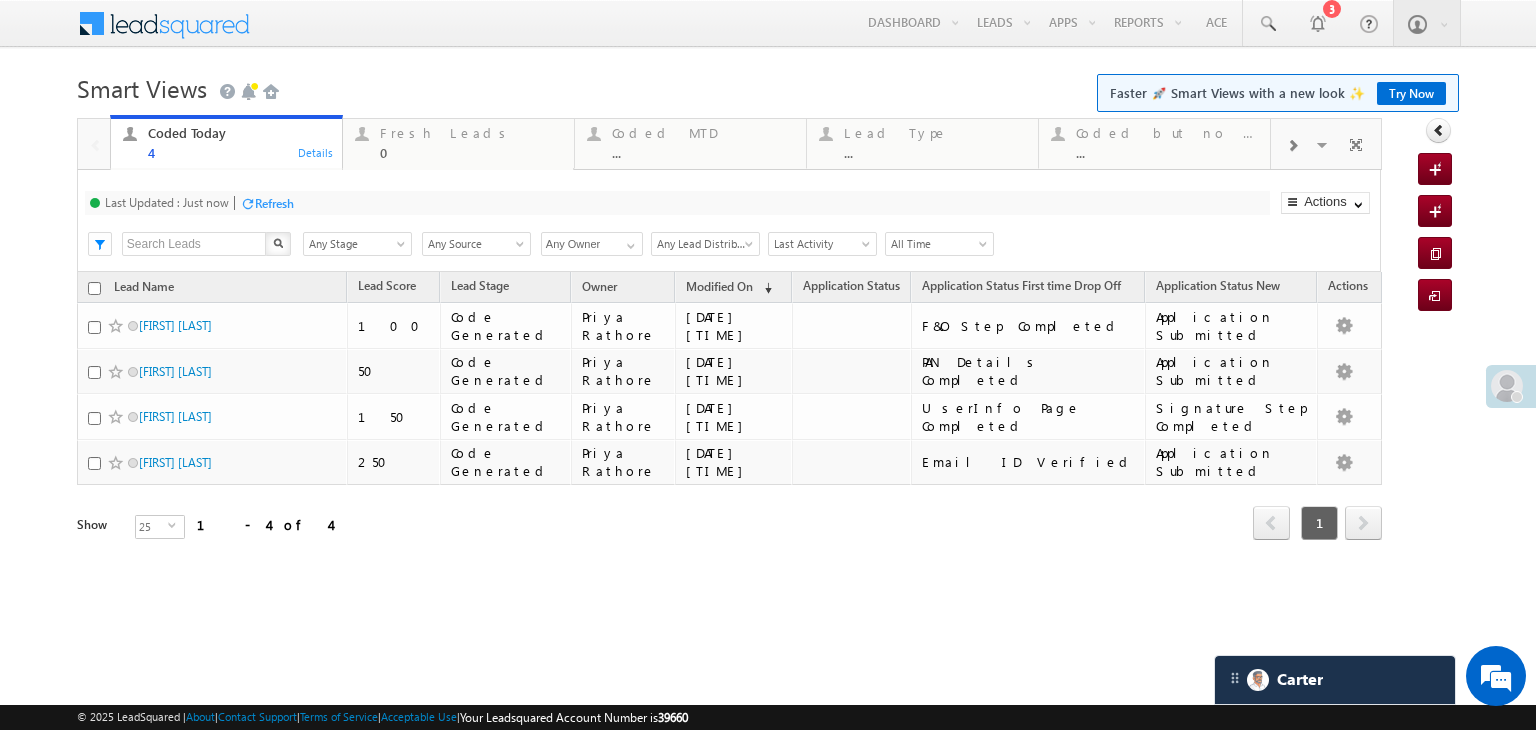 click on "Refresh" at bounding box center (274, 203) 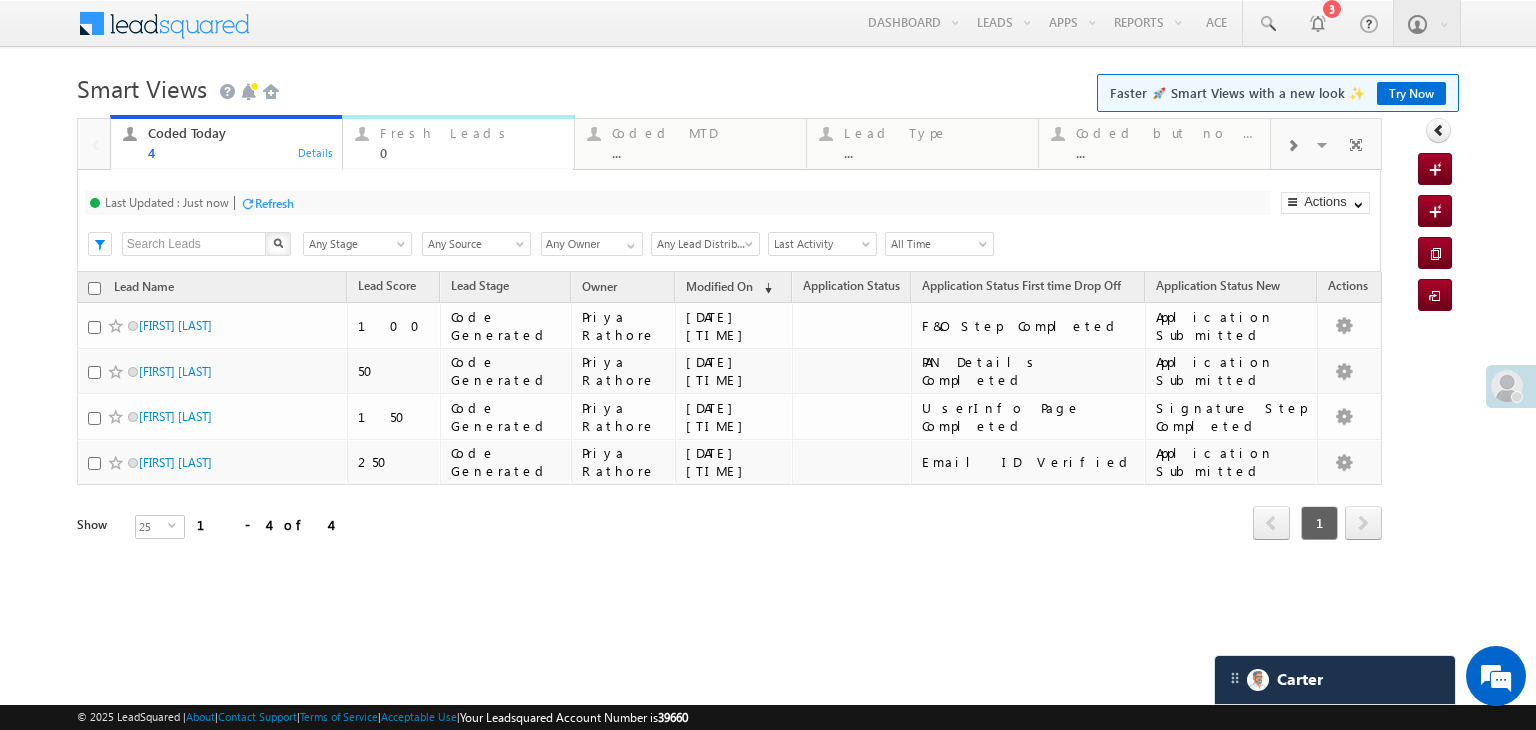 click on "Fresh Leads" at bounding box center (471, 133) 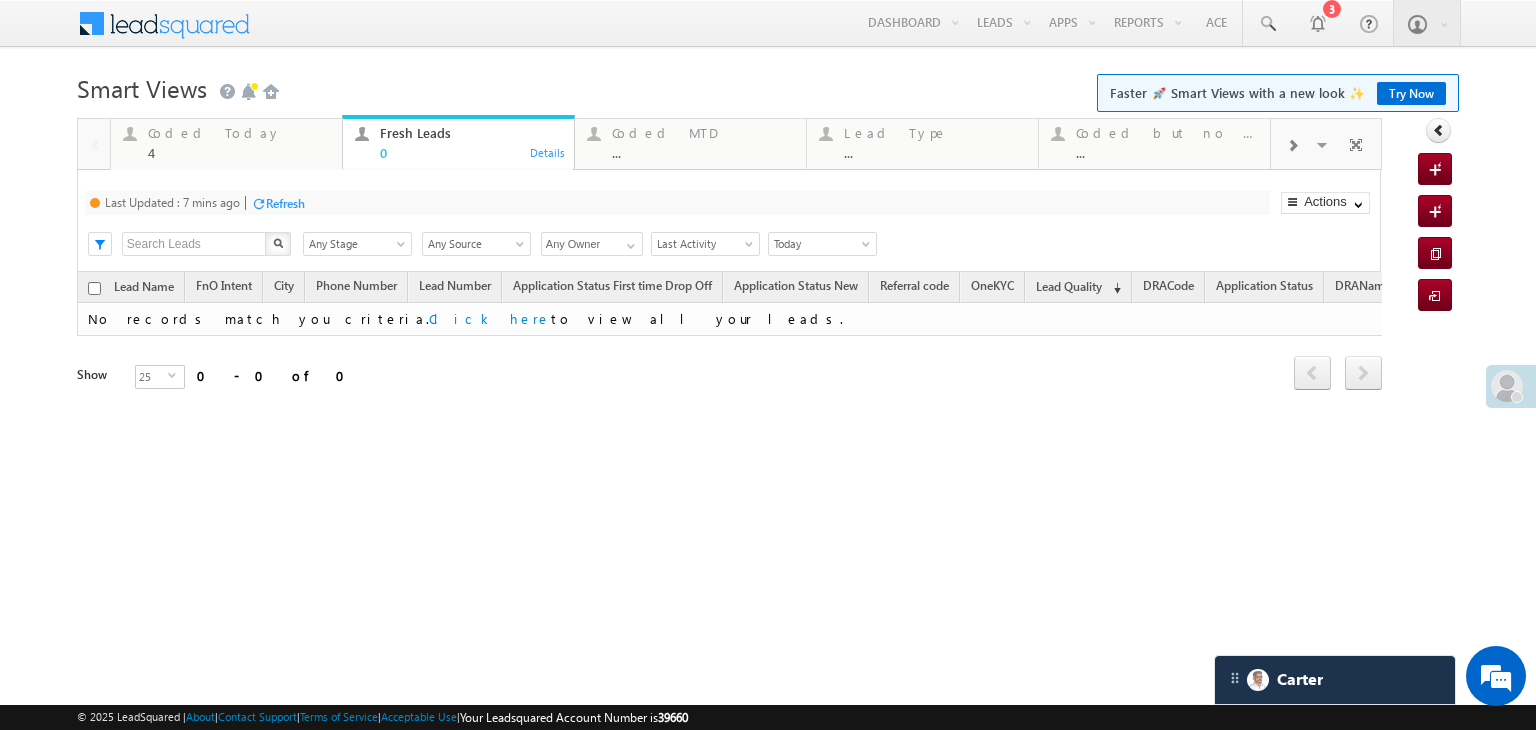 click on "Refresh" at bounding box center [285, 203] 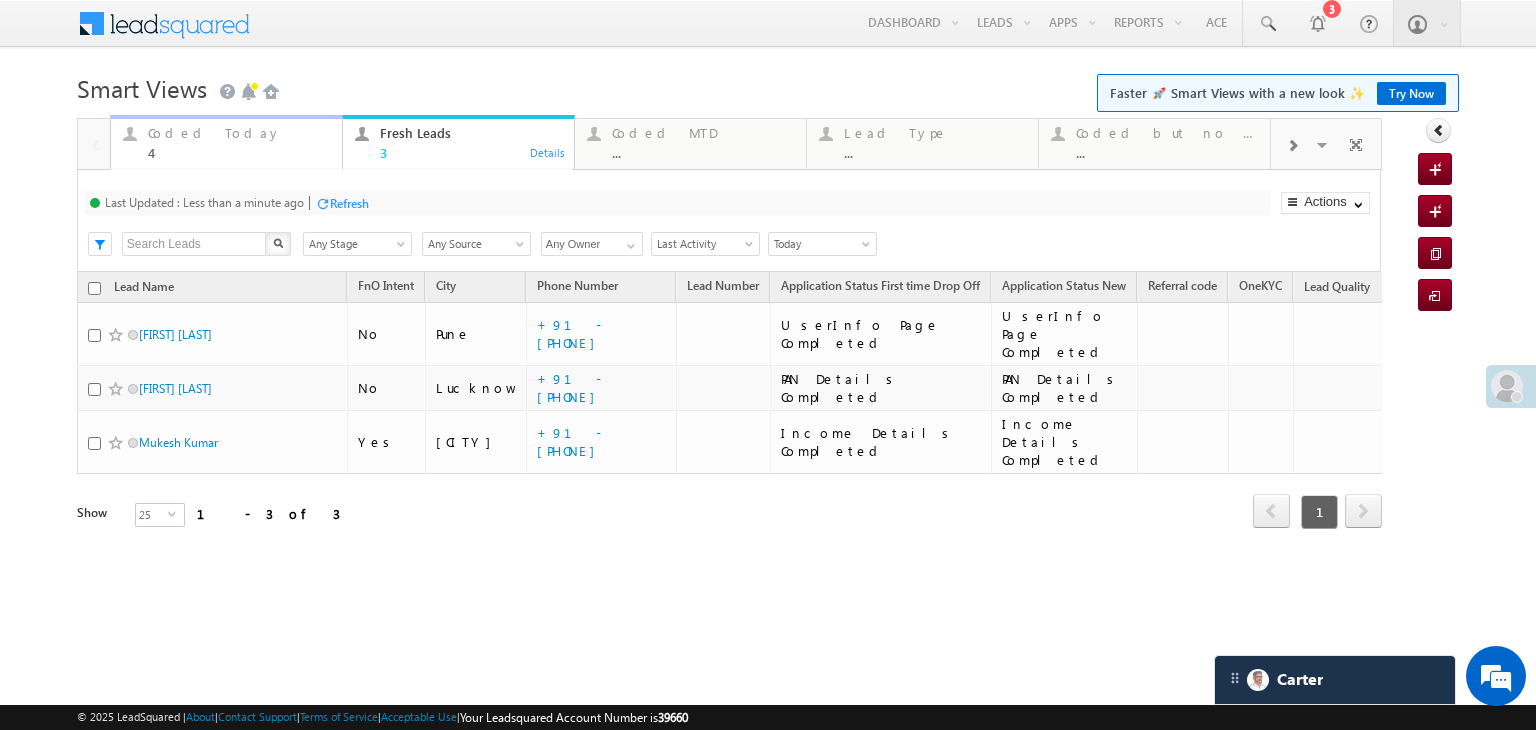 click on "Coded Today 4" at bounding box center [239, 140] 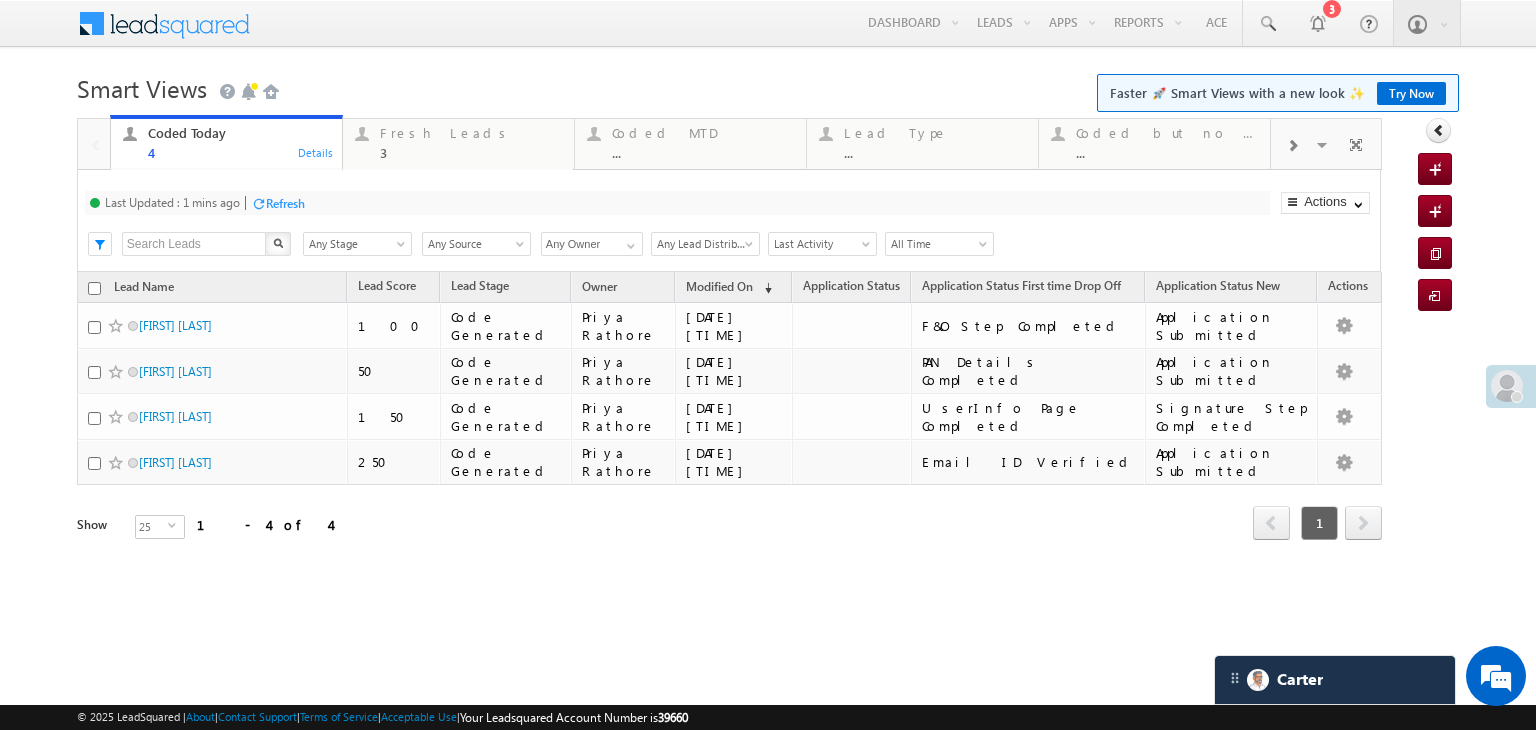 click on "Refresh" at bounding box center [278, 202] 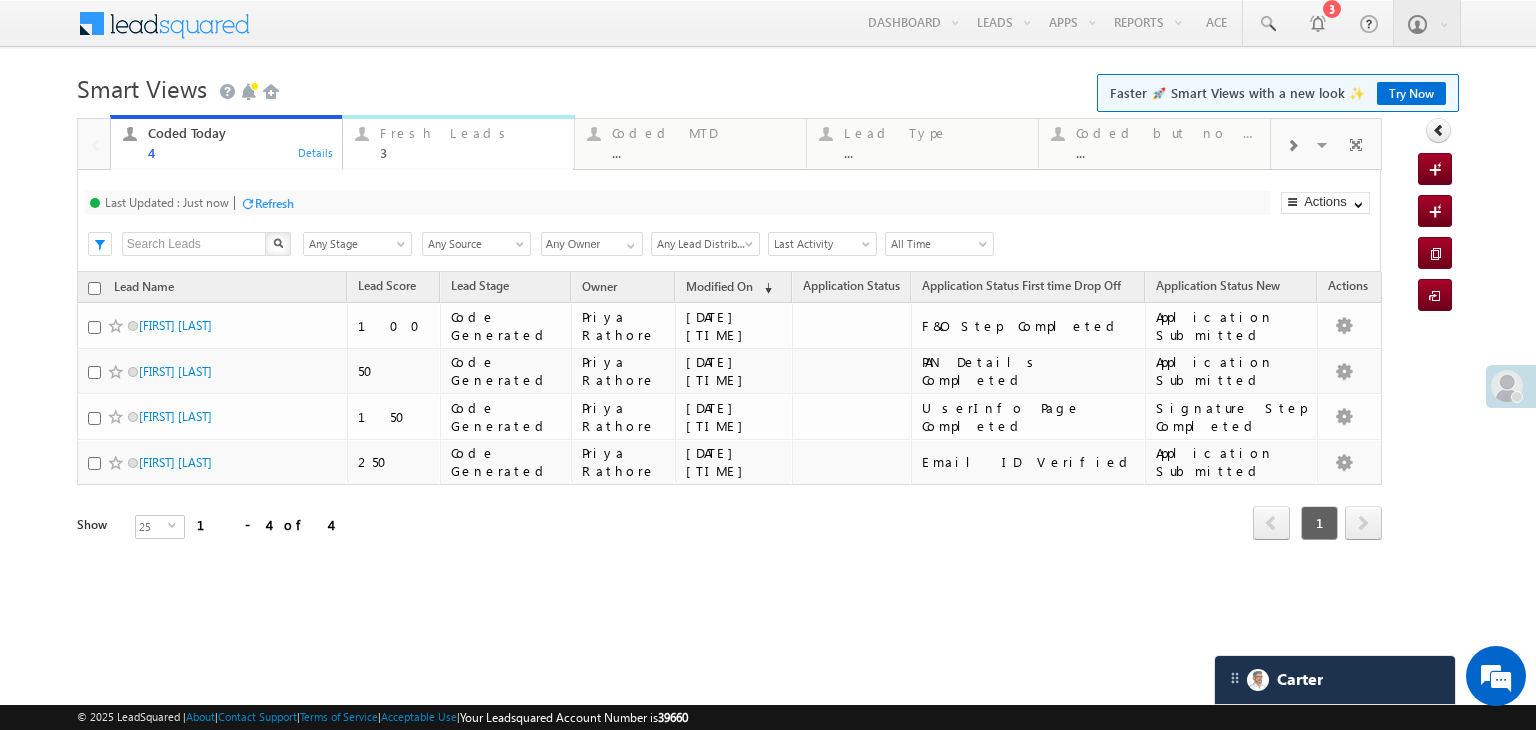 click on "3" at bounding box center (471, 152) 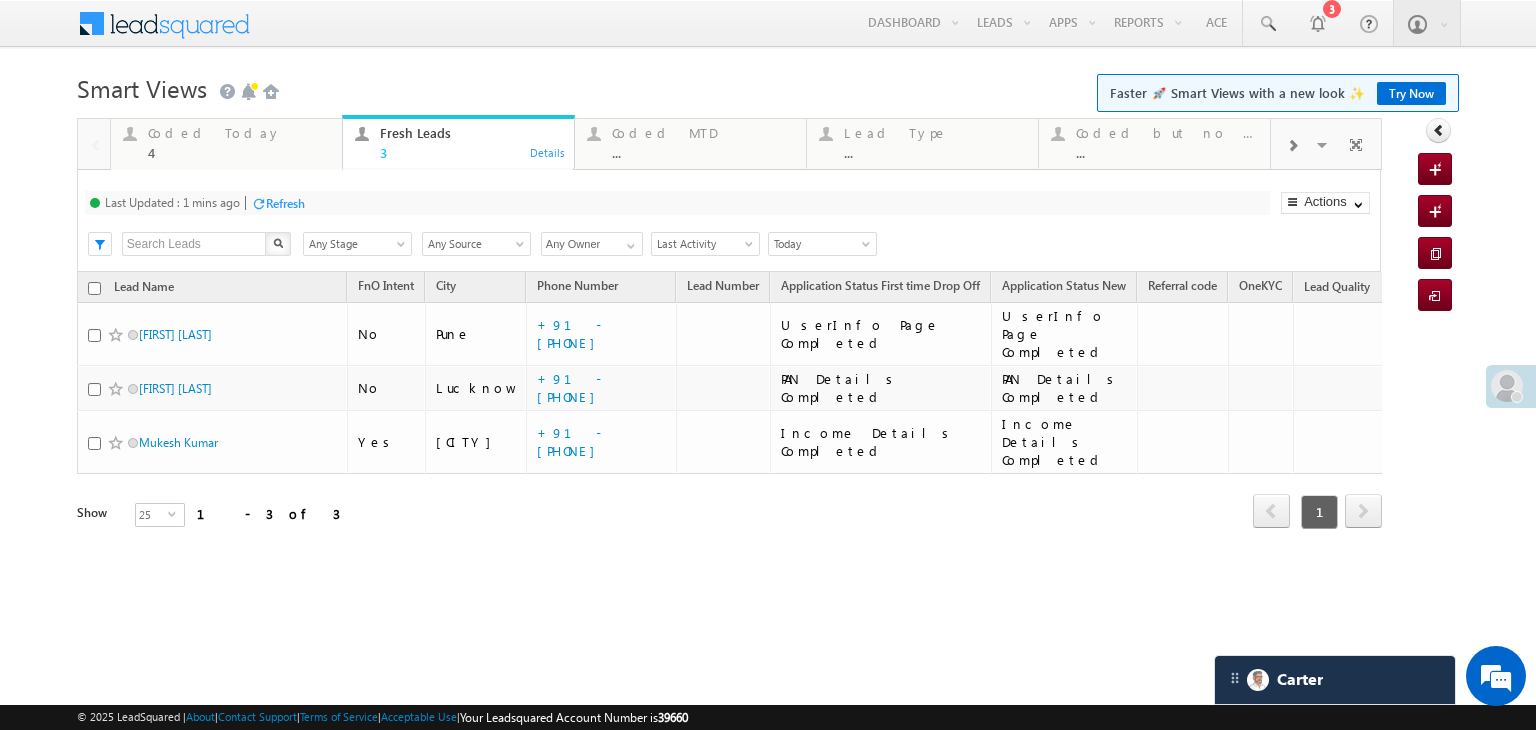 click on "Refresh" at bounding box center [285, 203] 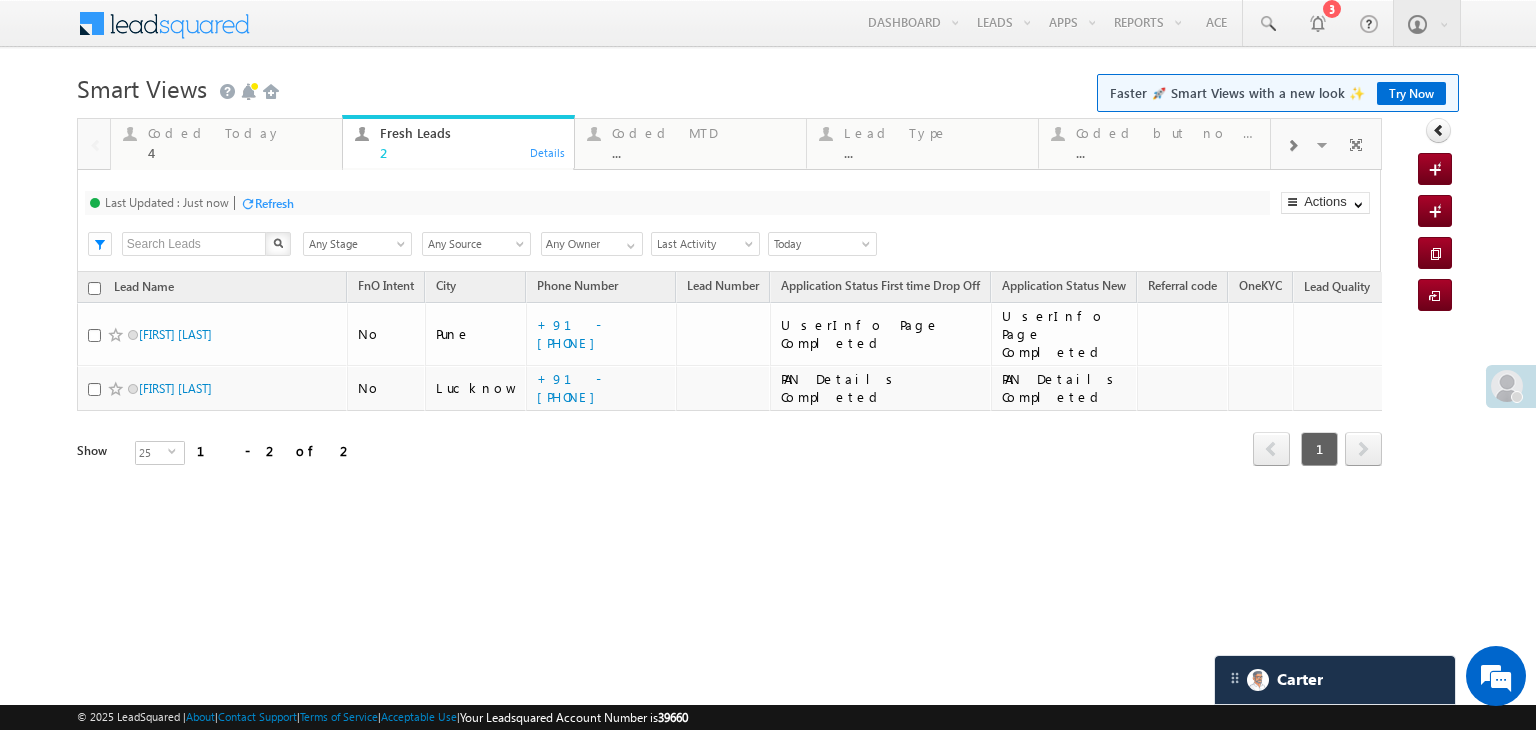 click on "Refresh" at bounding box center (274, 203) 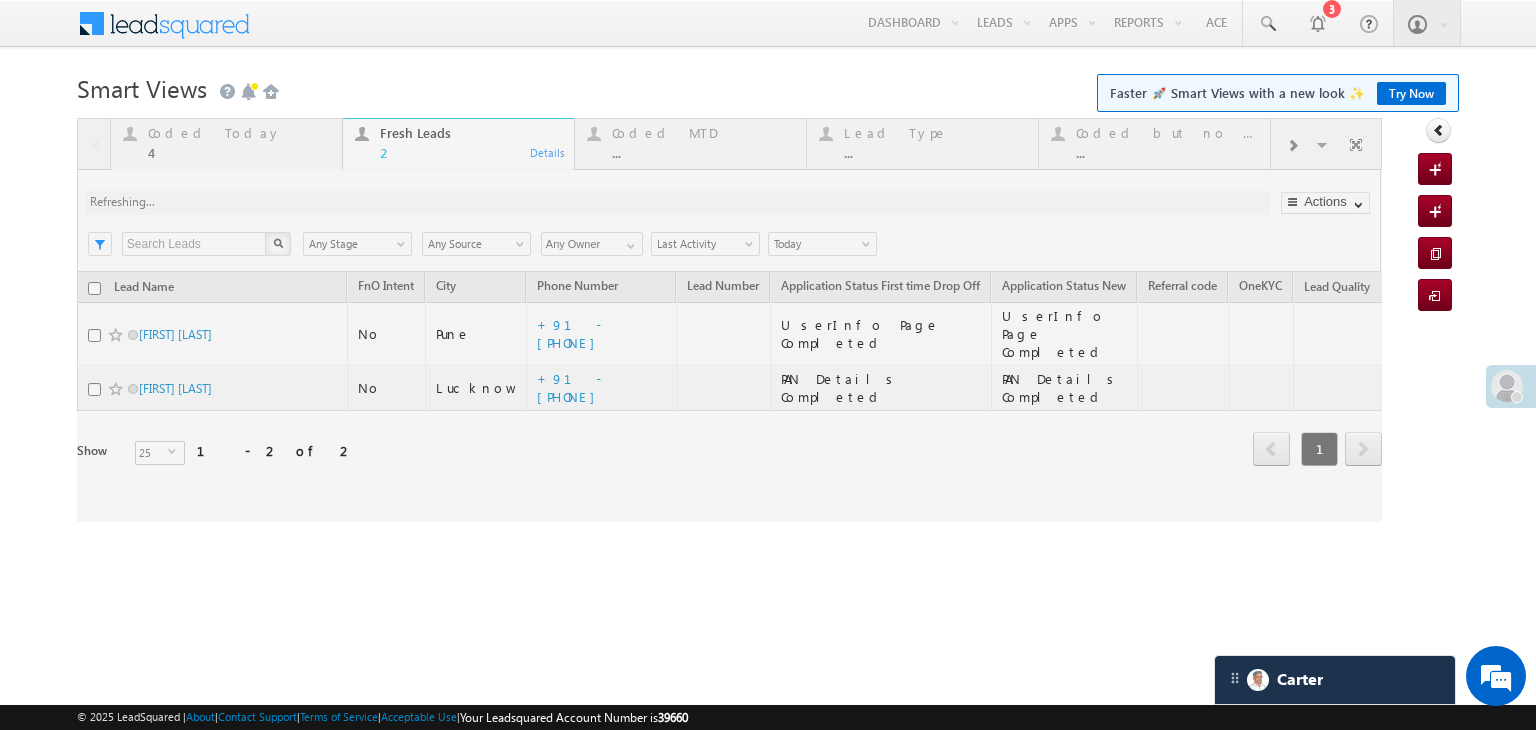 click at bounding box center [729, 320] 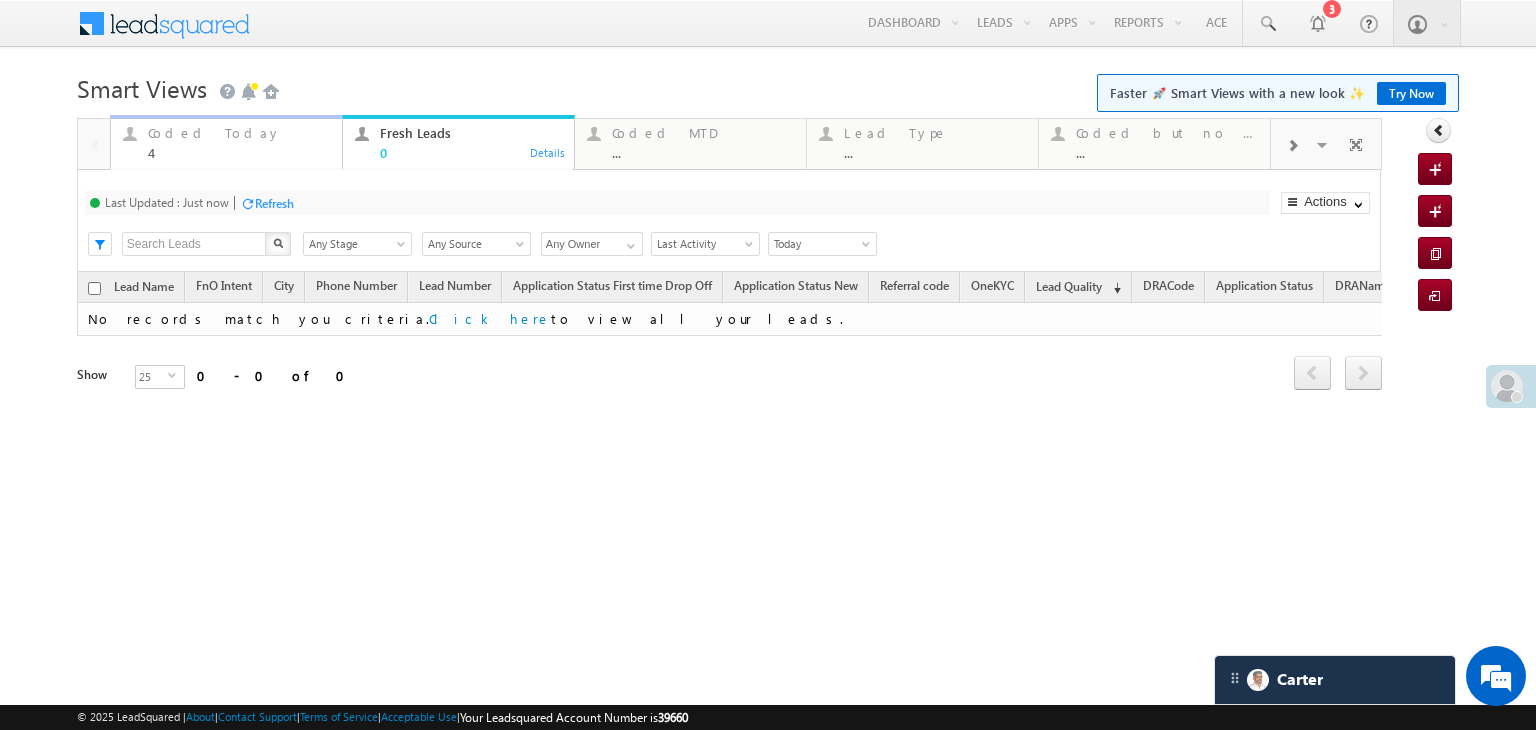 click on "4" at bounding box center [239, 152] 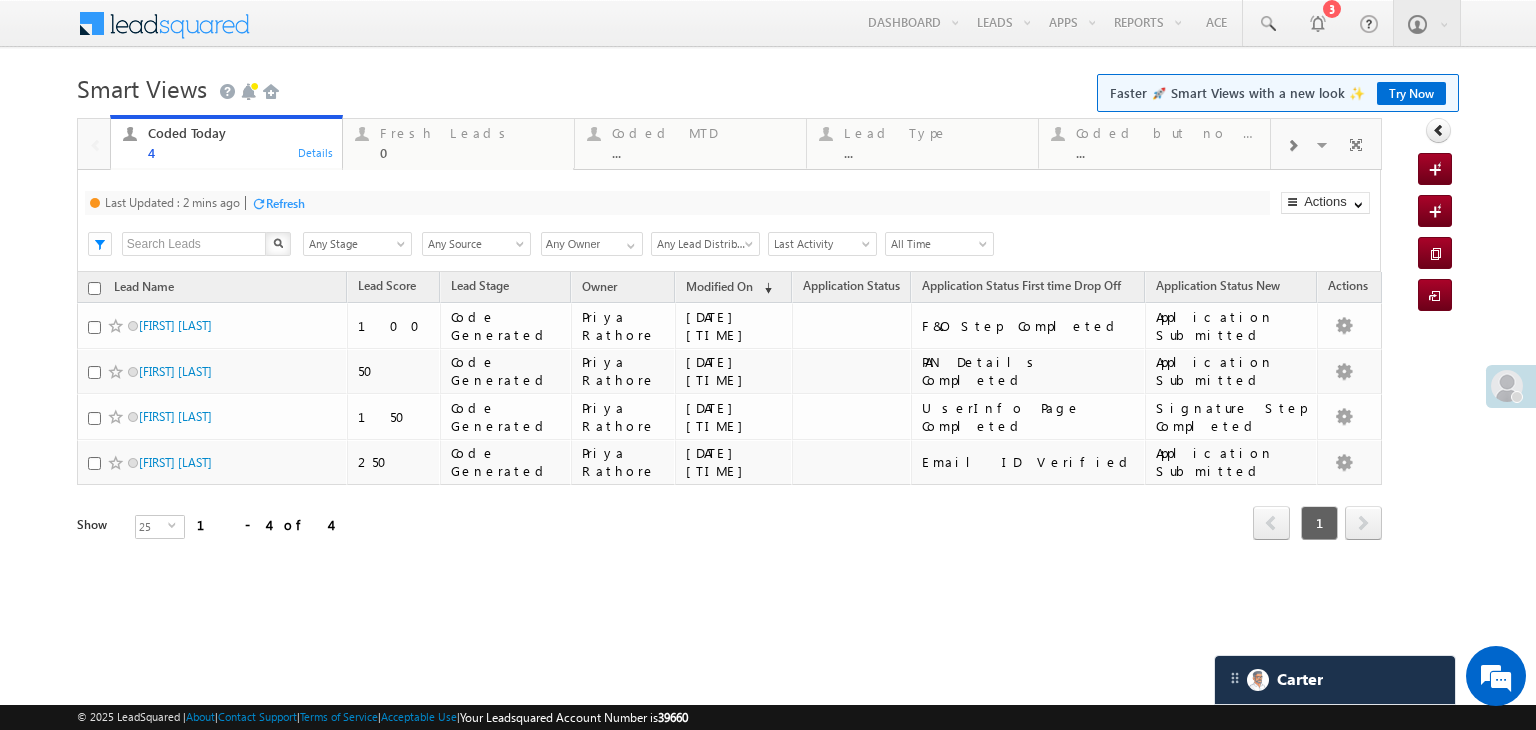 click on "Refresh" at bounding box center (285, 203) 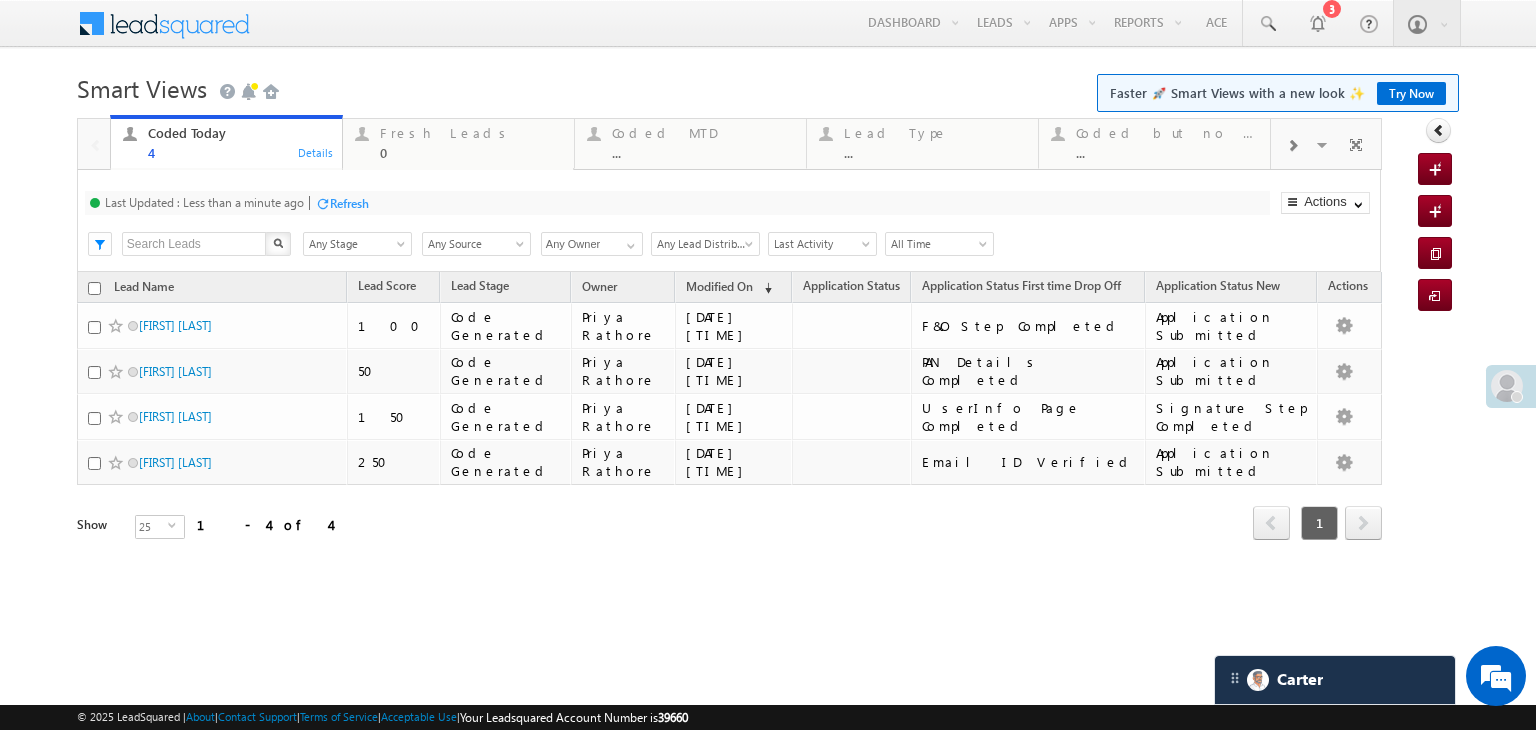 click on "Refresh" at bounding box center (349, 203) 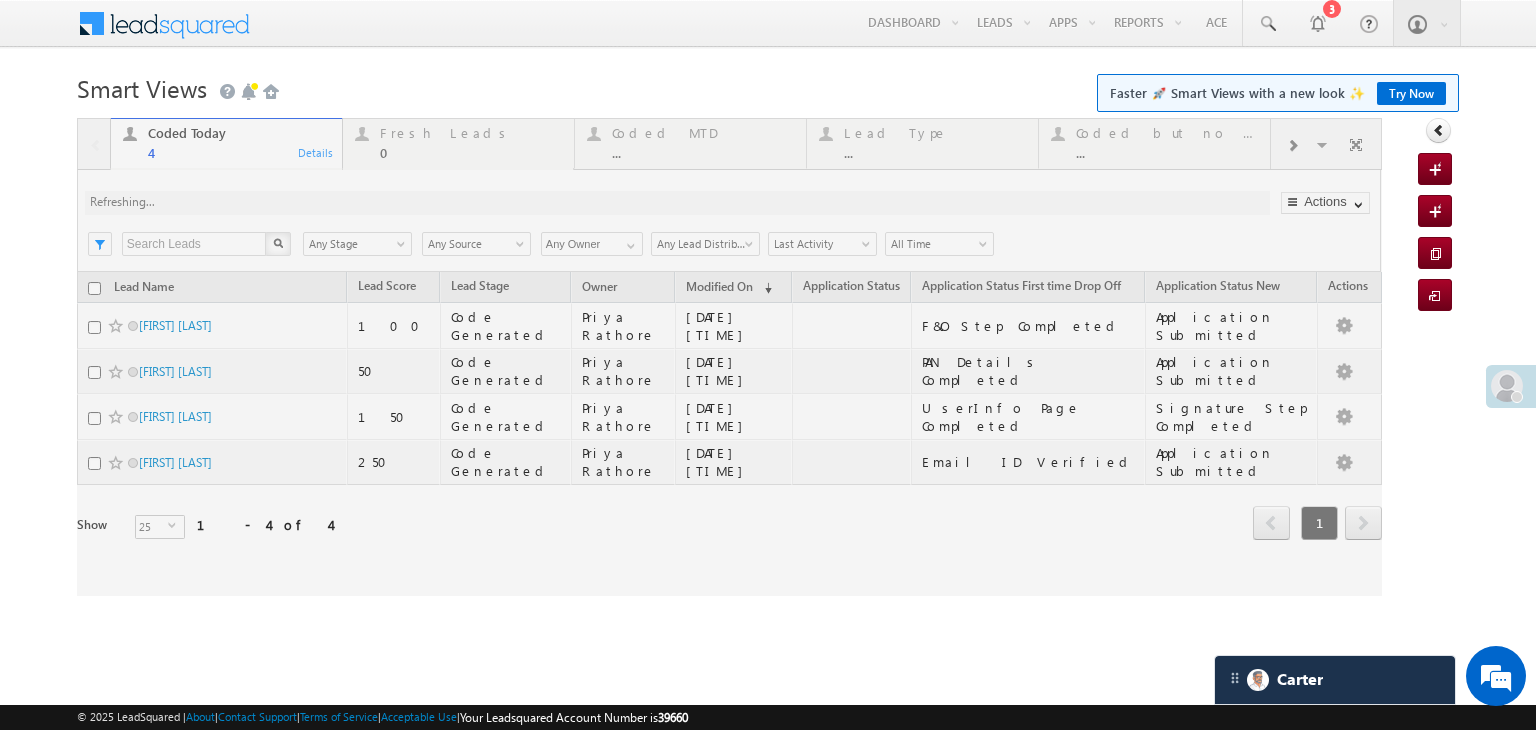 click at bounding box center [729, 357] 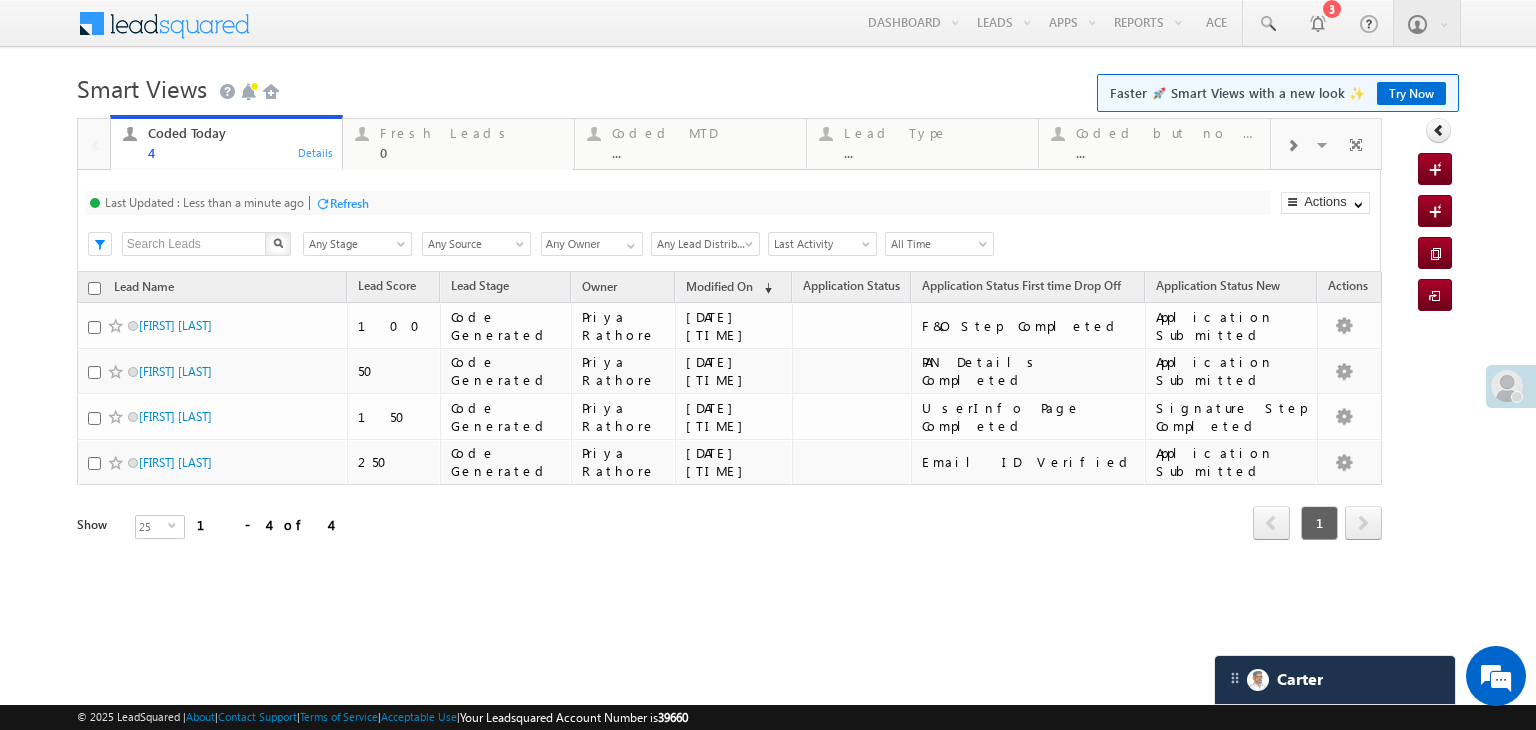 click on "Last Updated : Less than a minute ago Refresh Refreshing...
Search
X
Lead Stage
Any Stage Any Stage
Lead Source
Any Source Any Source
Owner
Any Owner Any Owner Any Owner
Lead Distribution
Any Lead Distribution Online-Organic Online-Paid Referral DRA Any Lead Distribution
Date Range
Go maxdate mindate All Time
Custom
Yesterday
Today
Last Week
This Week
Last Month
This Month
Last Year
This Year
Last 7 Days
Last 30 Days
All Time
Last Activity
Created On" at bounding box center [729, 221] 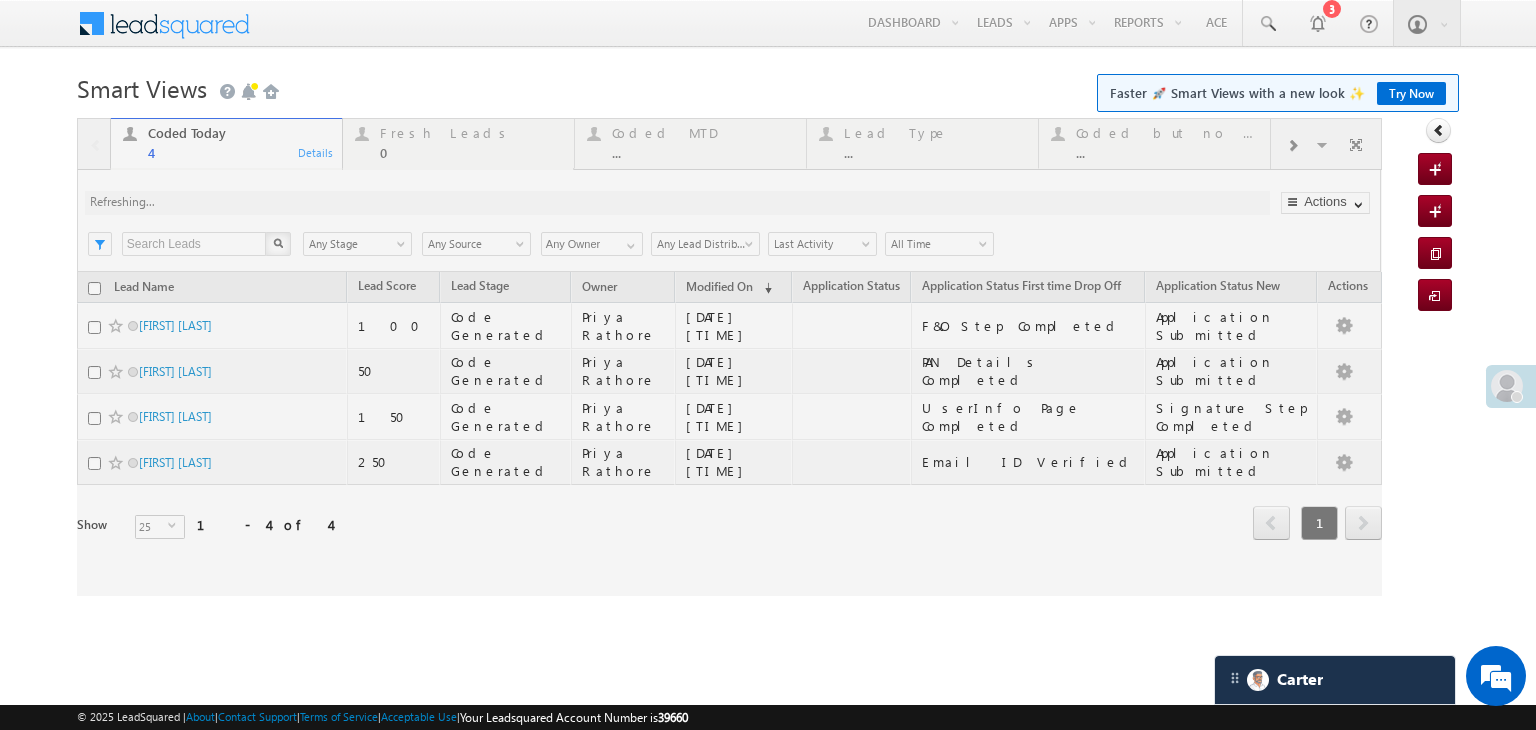 click at bounding box center (729, 357) 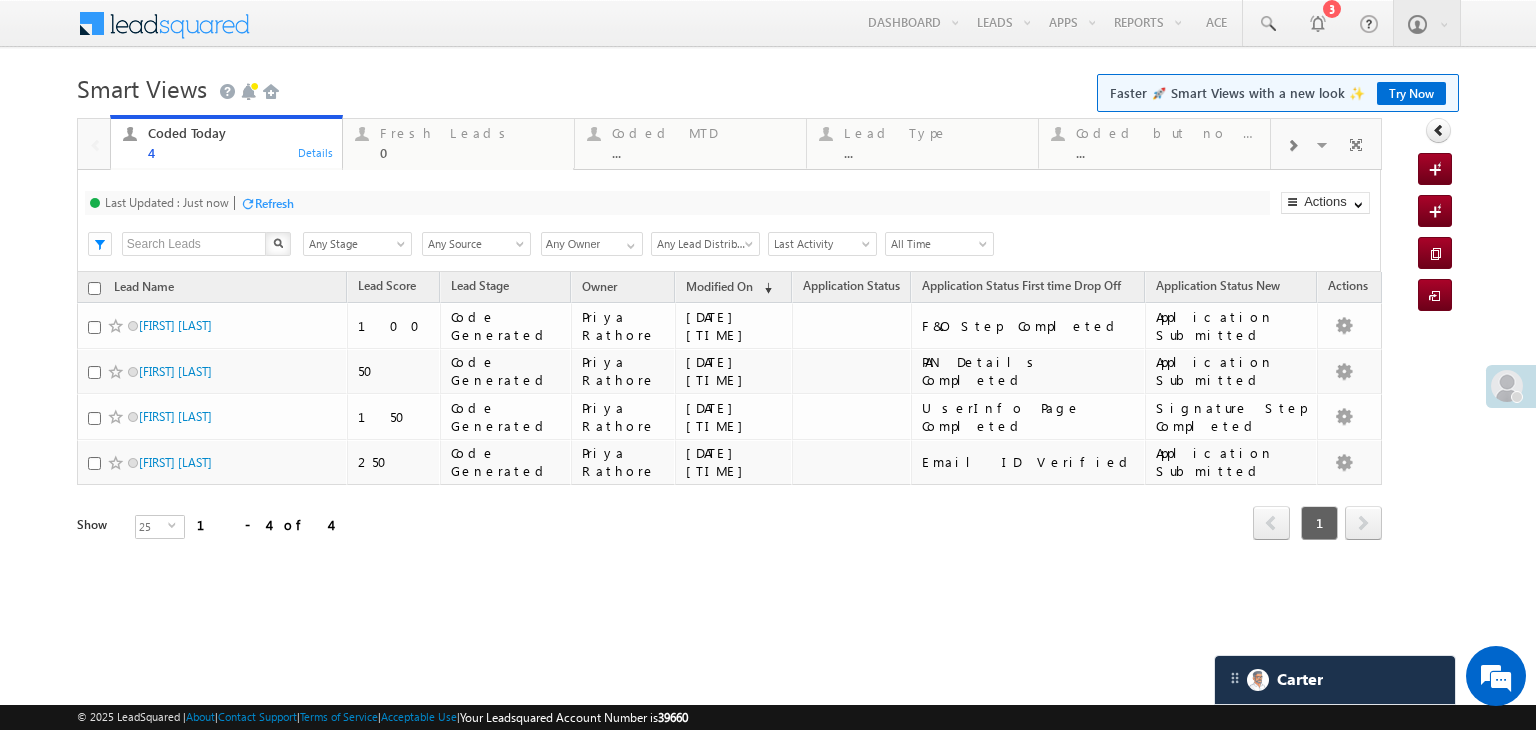 click on "Last Updated : Just now Refresh Refreshing..." at bounding box center (677, 203) 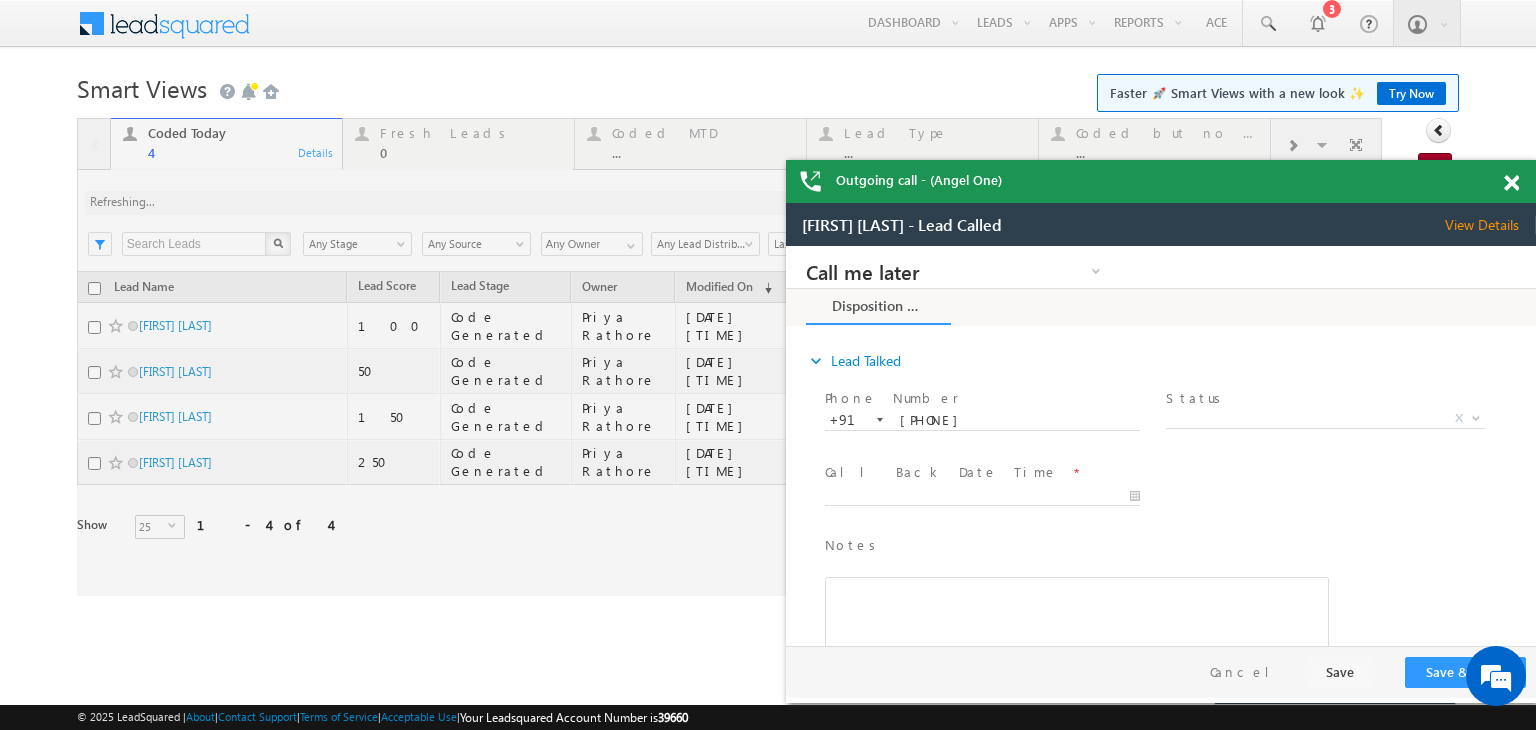 scroll, scrollTop: 0, scrollLeft: 0, axis: both 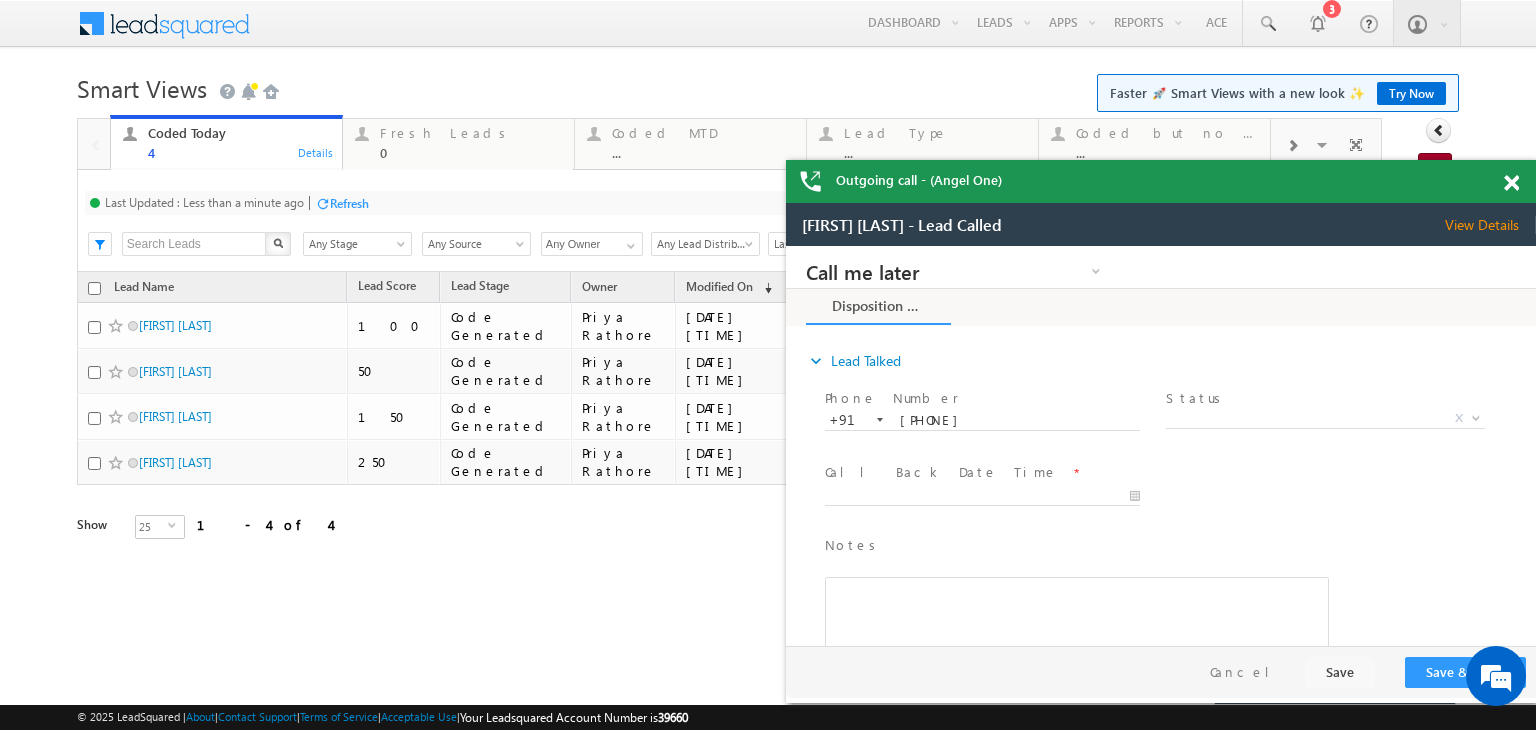 click on "Refresh" at bounding box center (349, 203) 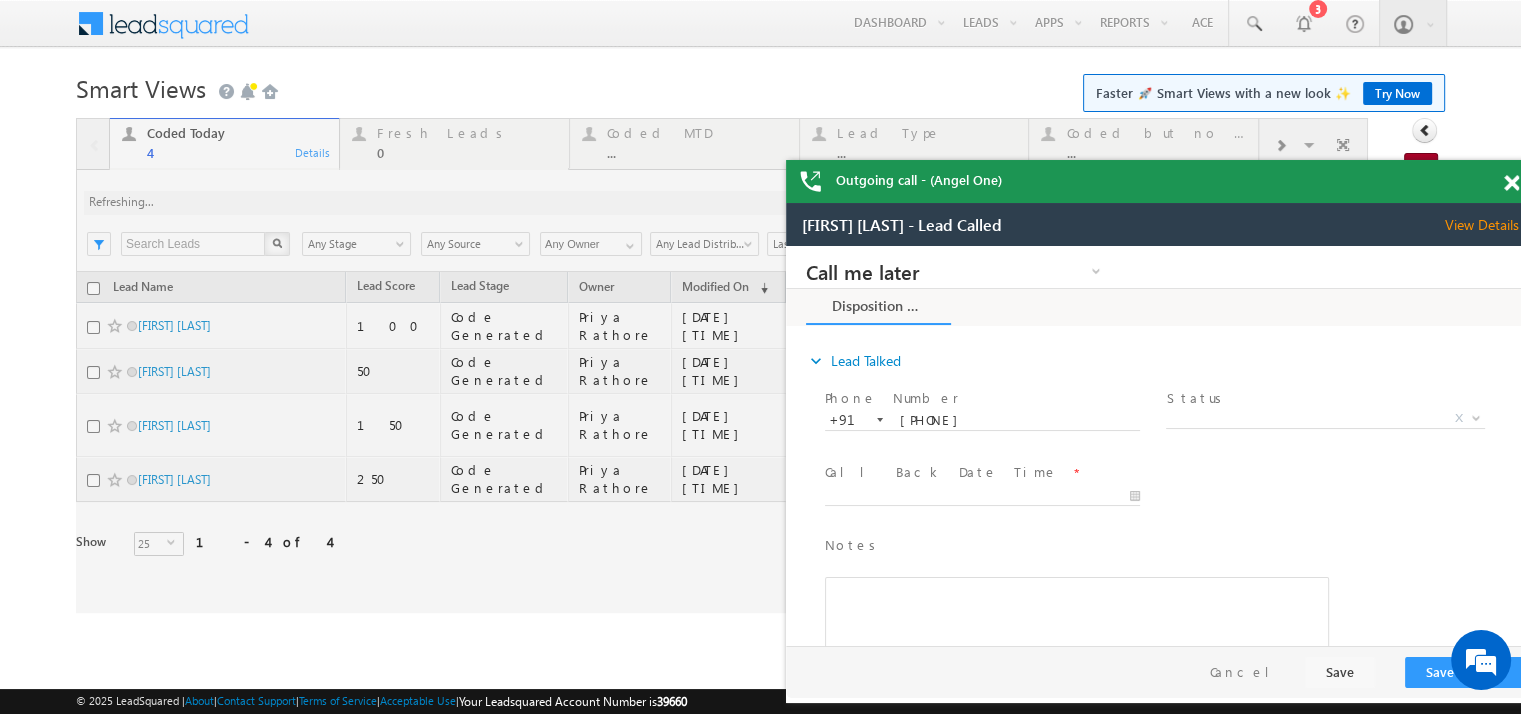 click at bounding box center [1511, 183] 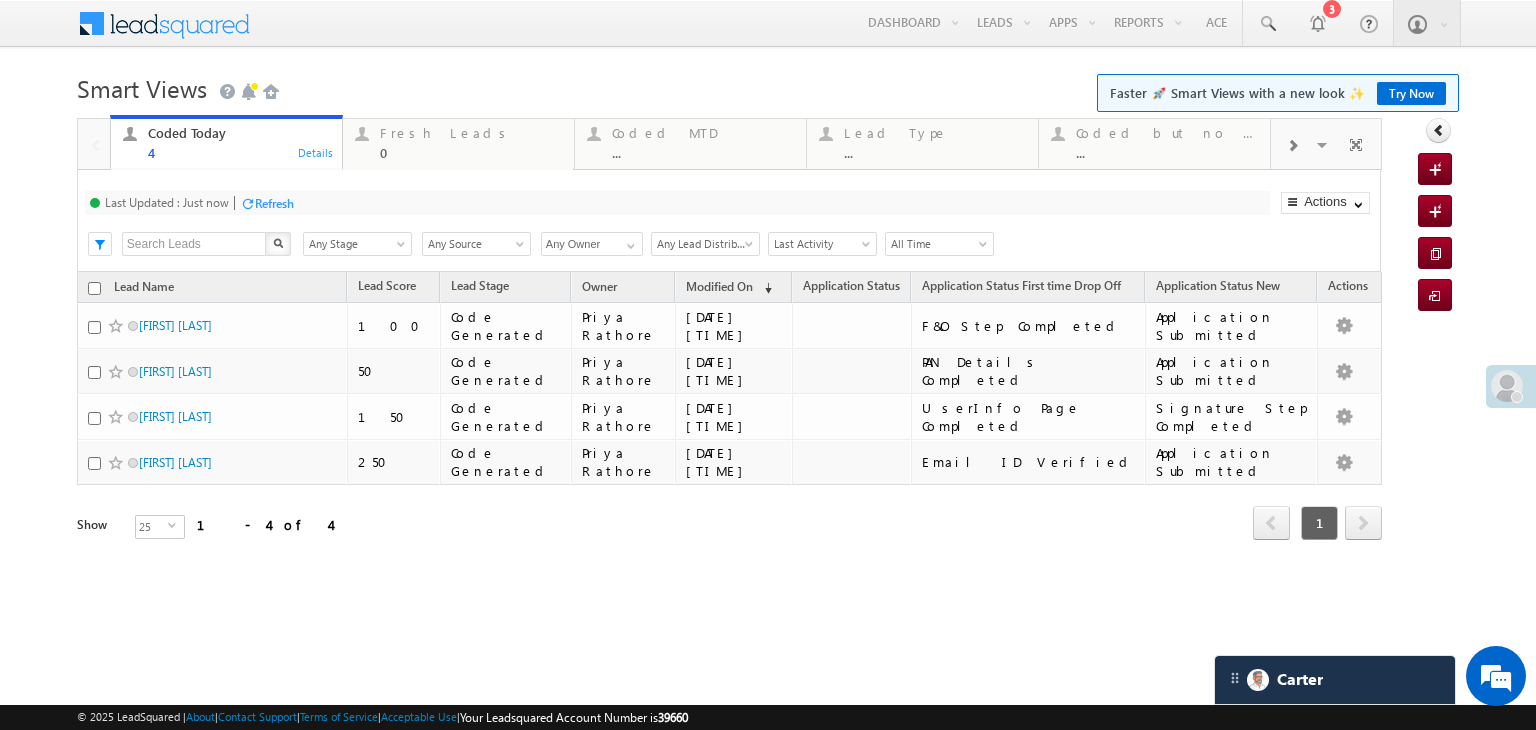 click on "Refresh" at bounding box center [274, 203] 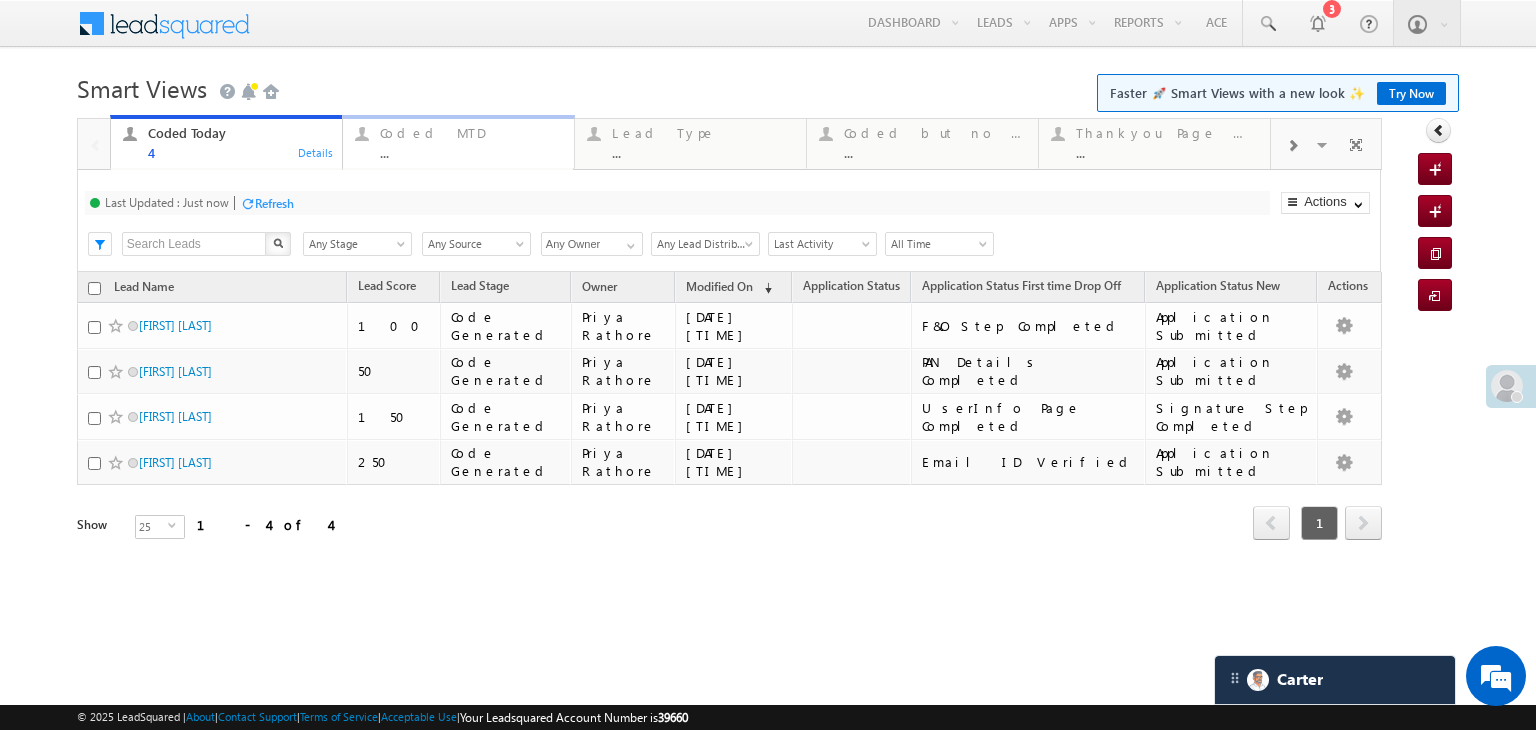 click on "Coded MTD" at bounding box center (471, 133) 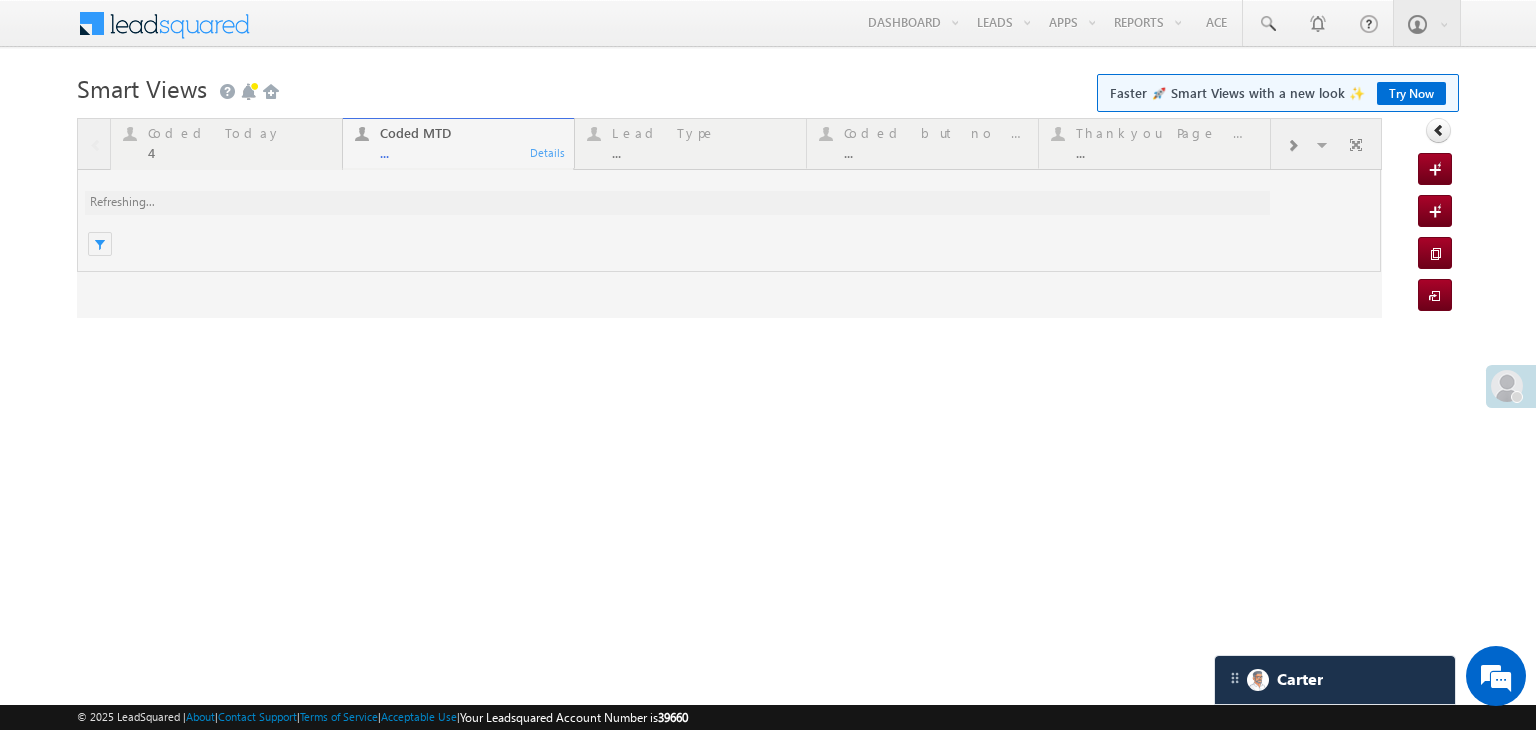 scroll, scrollTop: 0, scrollLeft: 0, axis: both 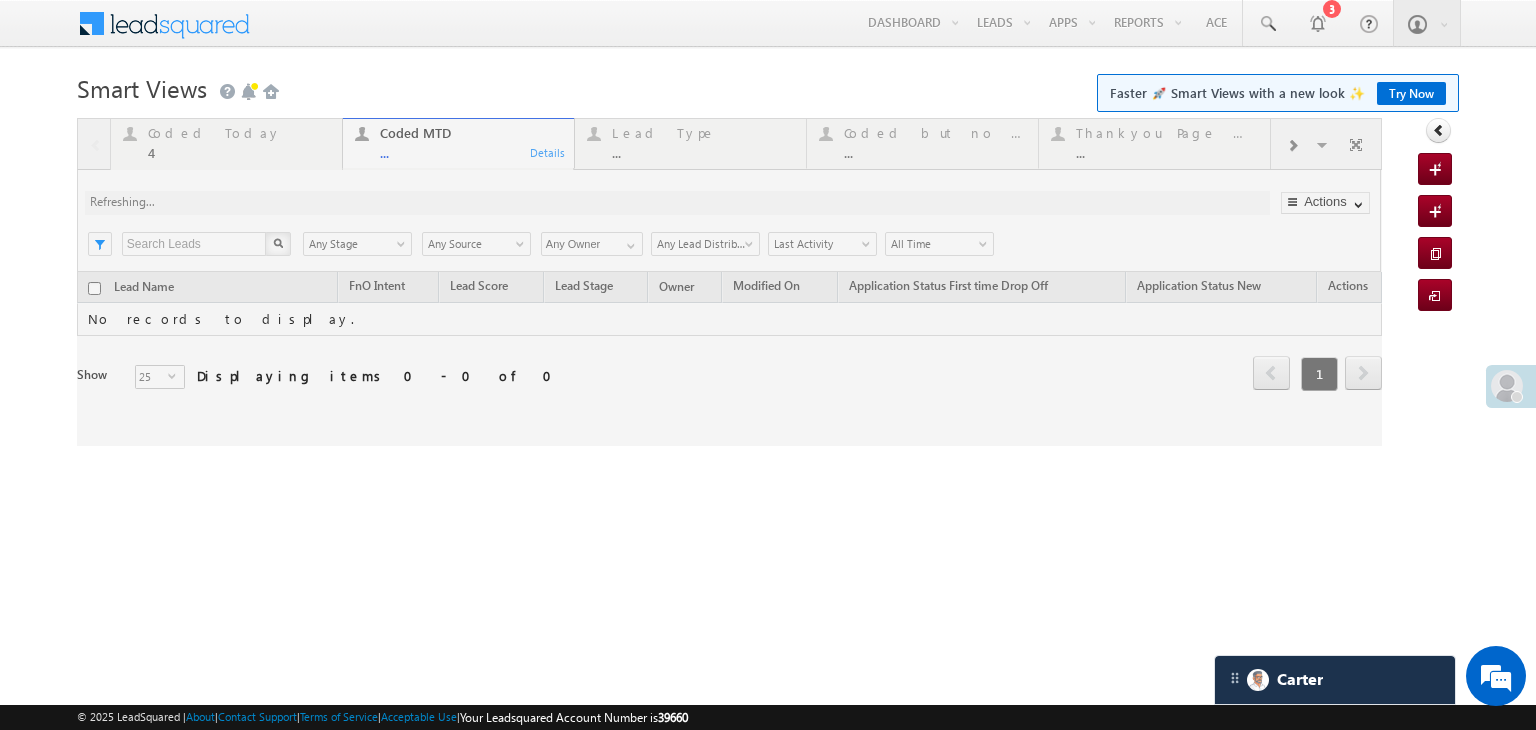 click at bounding box center [729, 282] 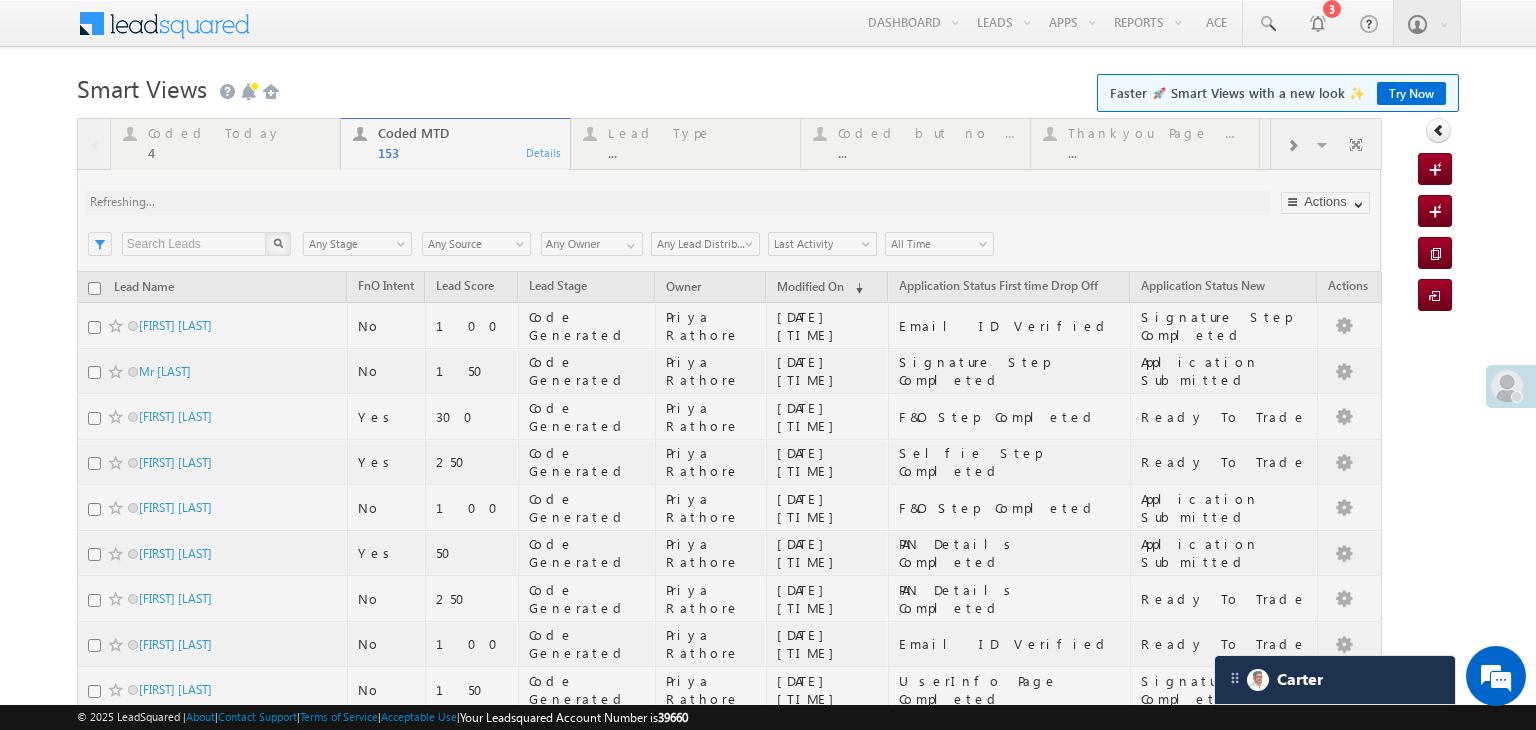 click at bounding box center [729, 834] 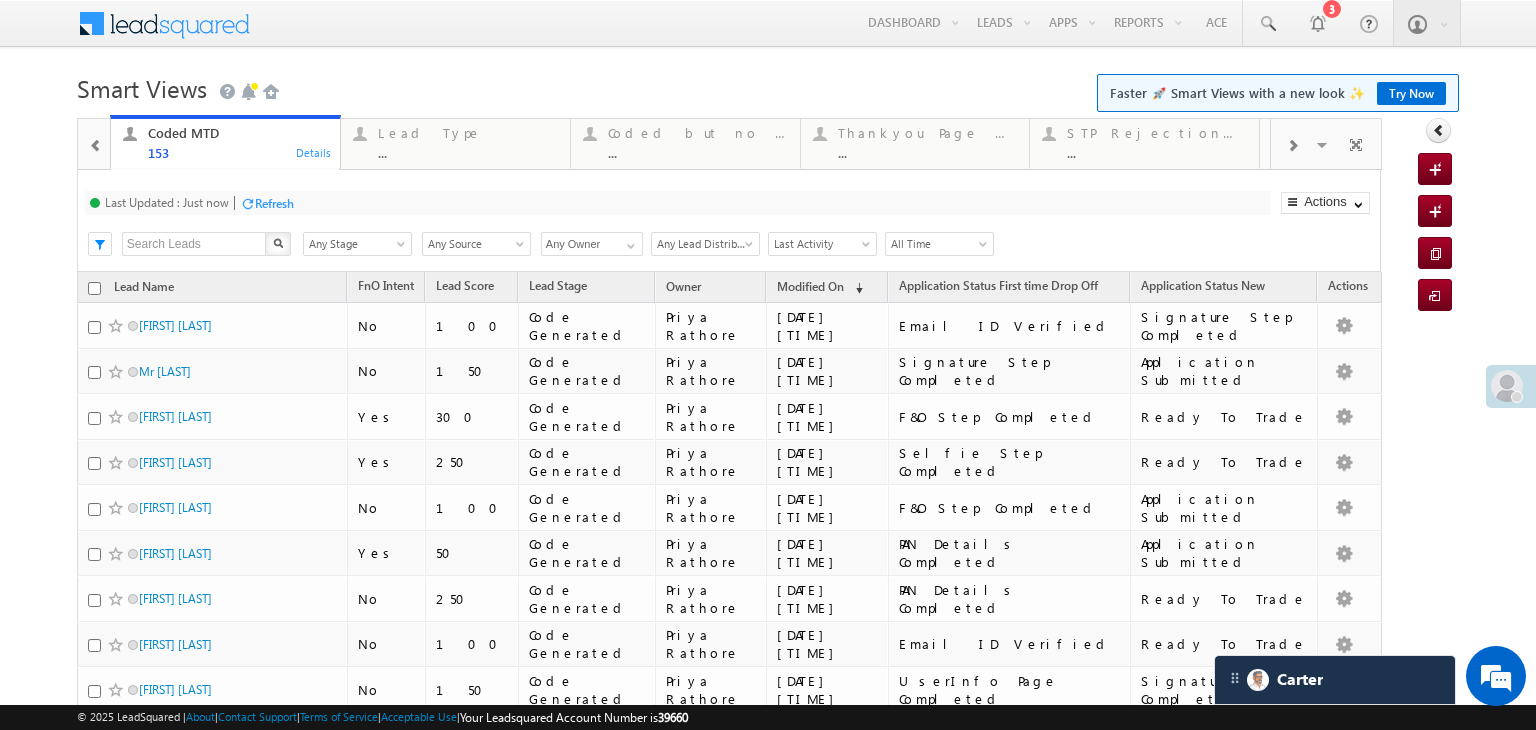 click at bounding box center (1292, 144) 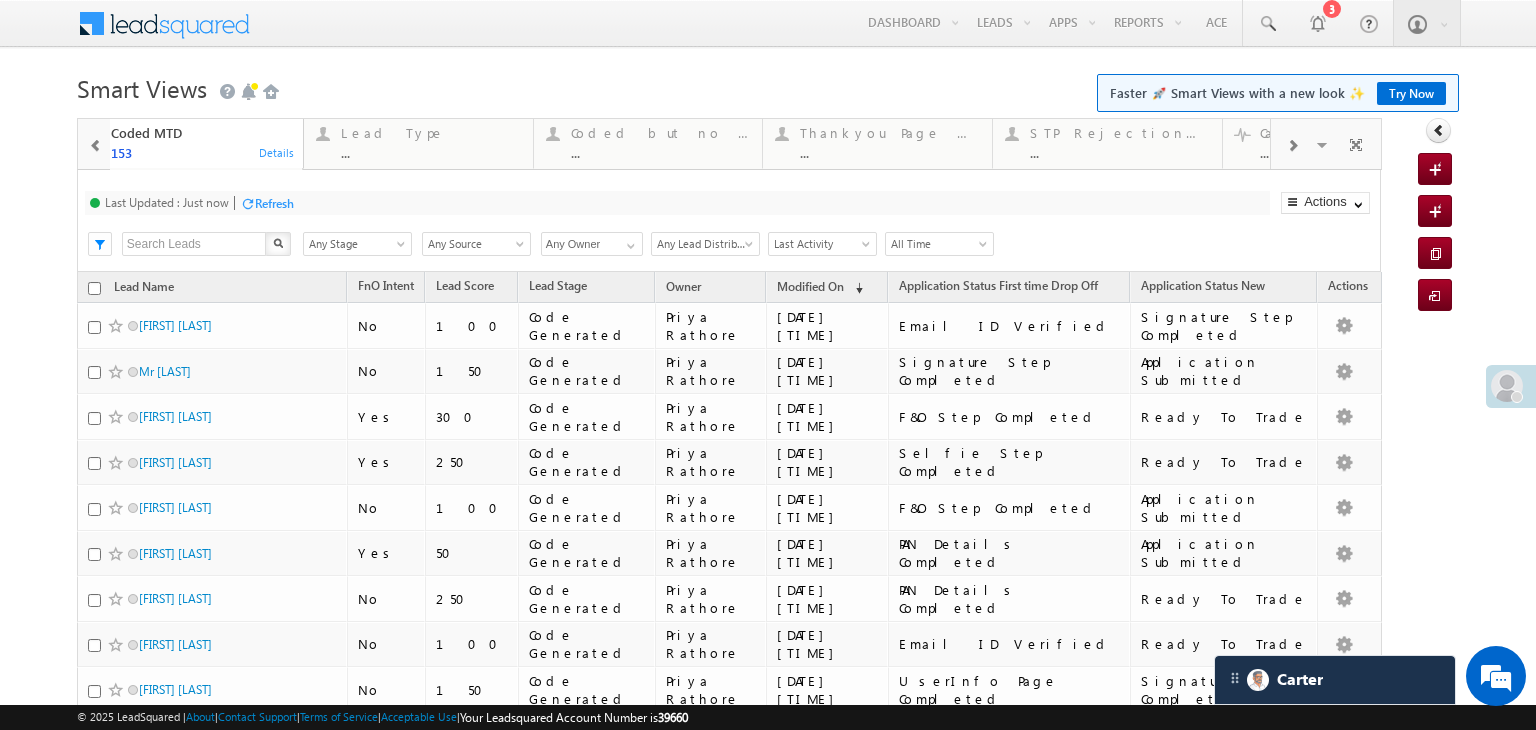 click at bounding box center [1292, 144] 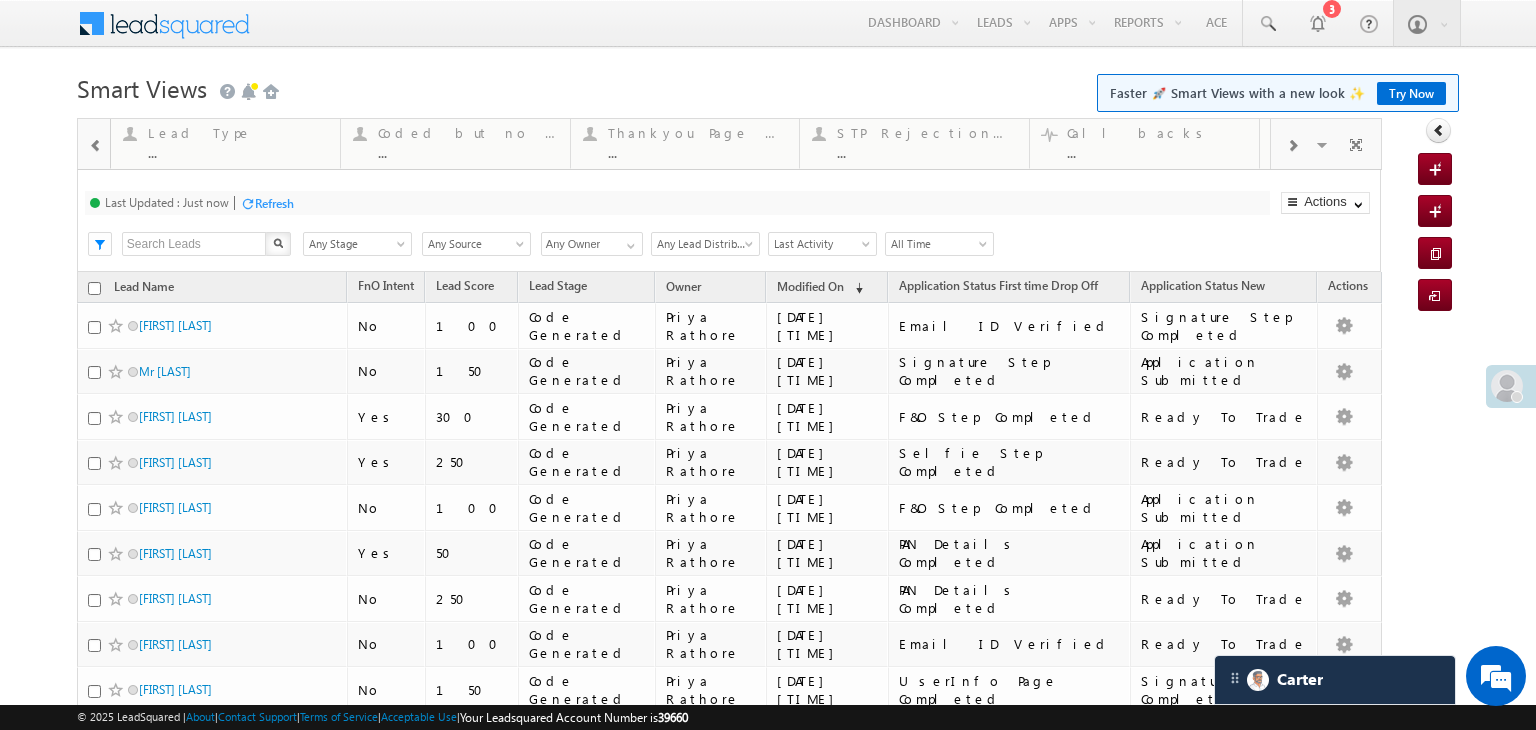 click at bounding box center [1292, 144] 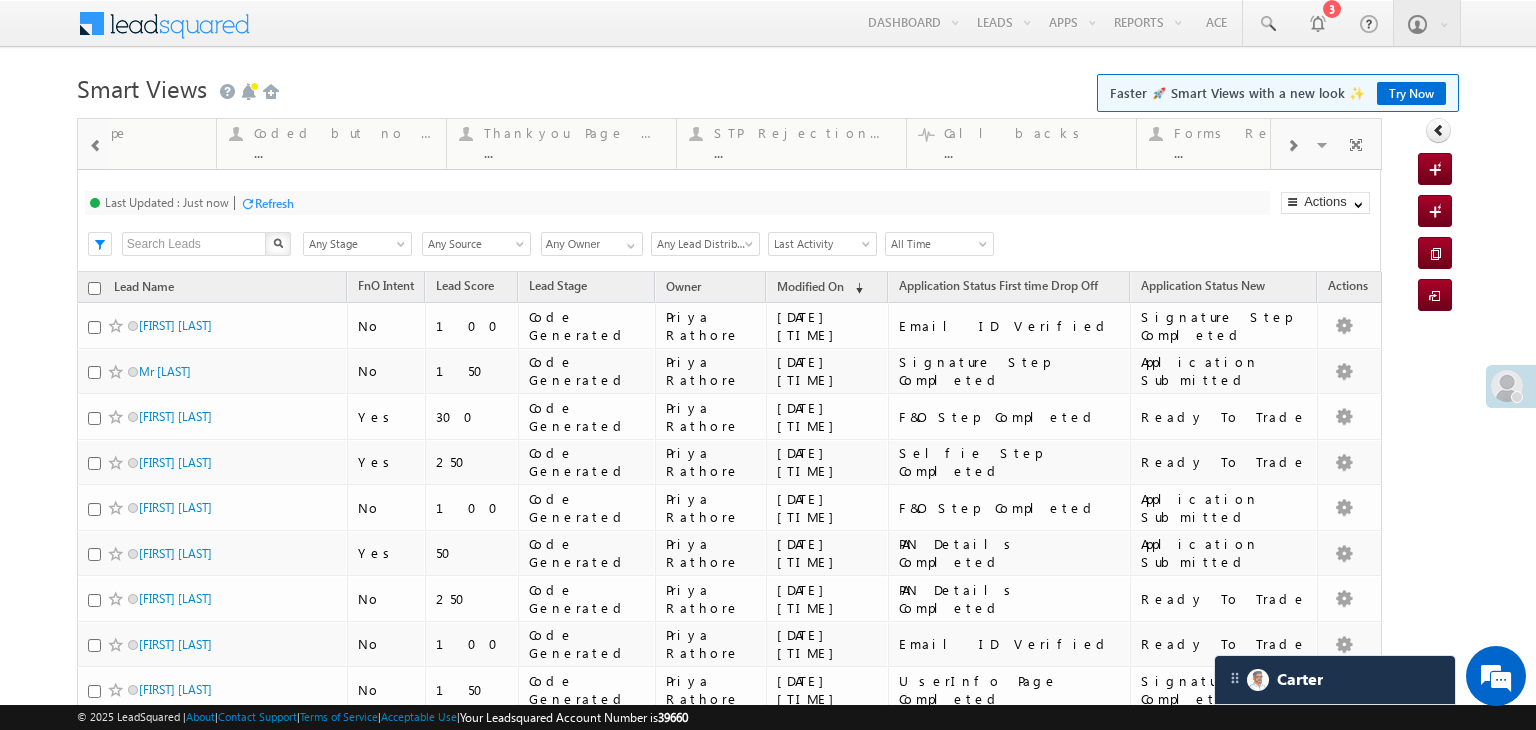 click at bounding box center (1292, 144) 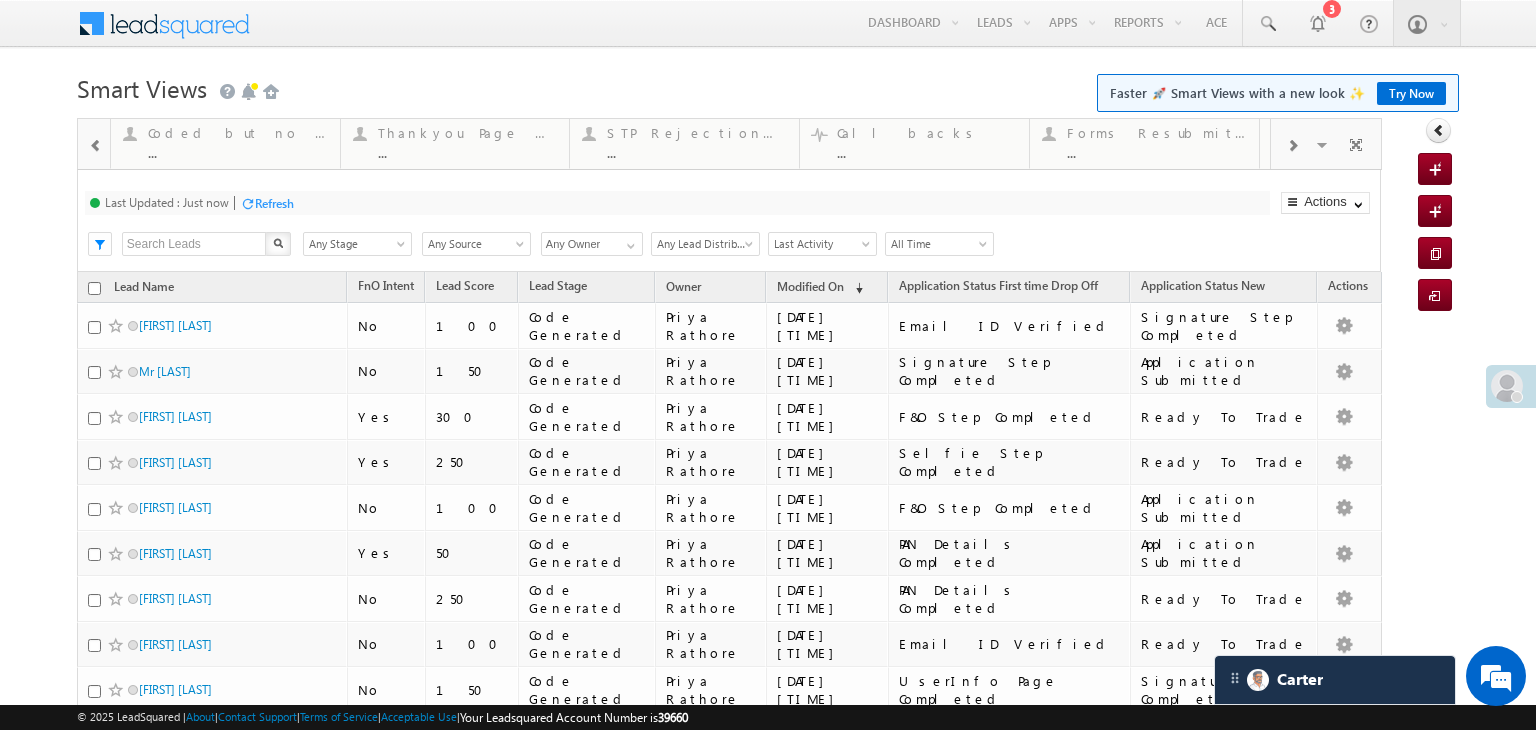click at bounding box center (1292, 144) 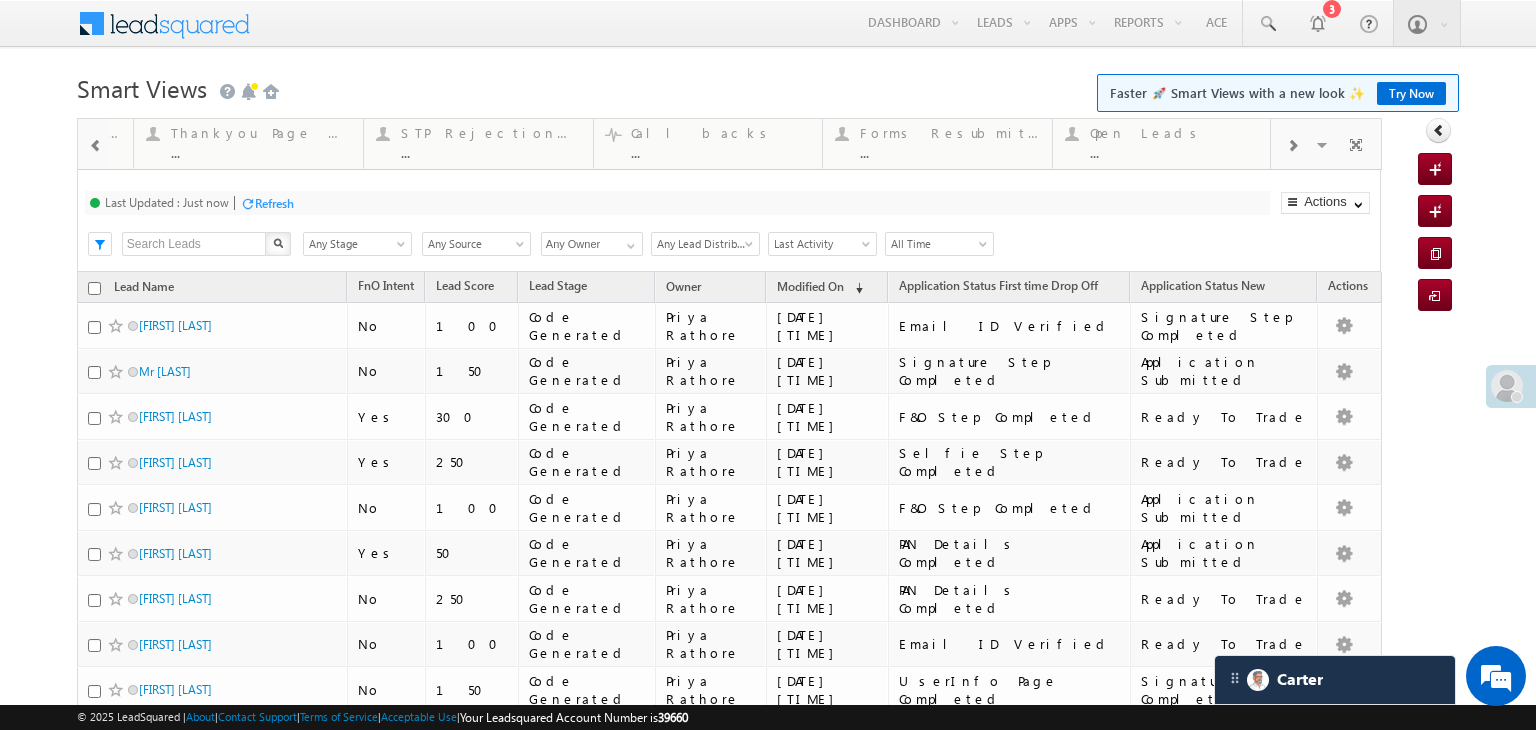 click at bounding box center (1292, 144) 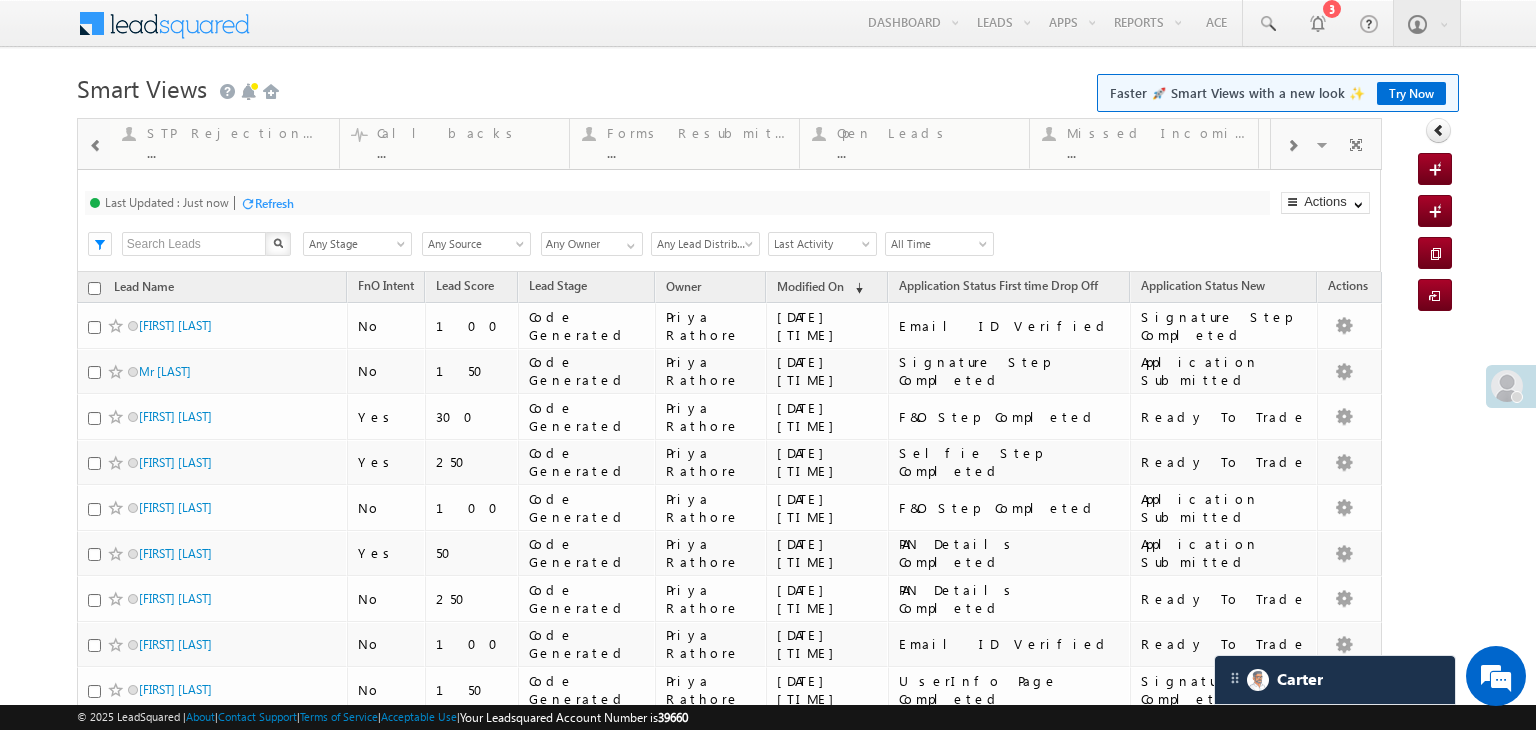 click at bounding box center (1292, 144) 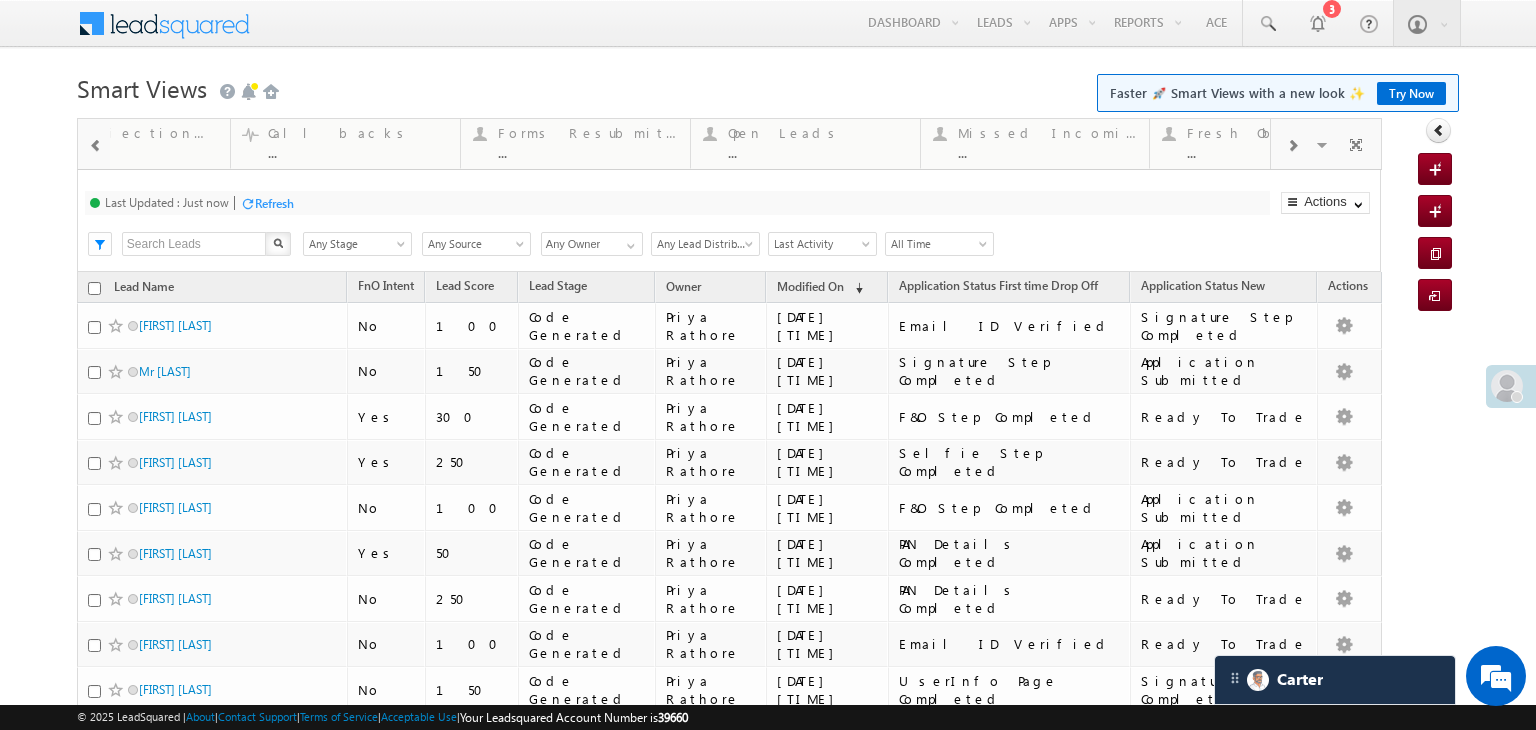 click at bounding box center [1292, 144] 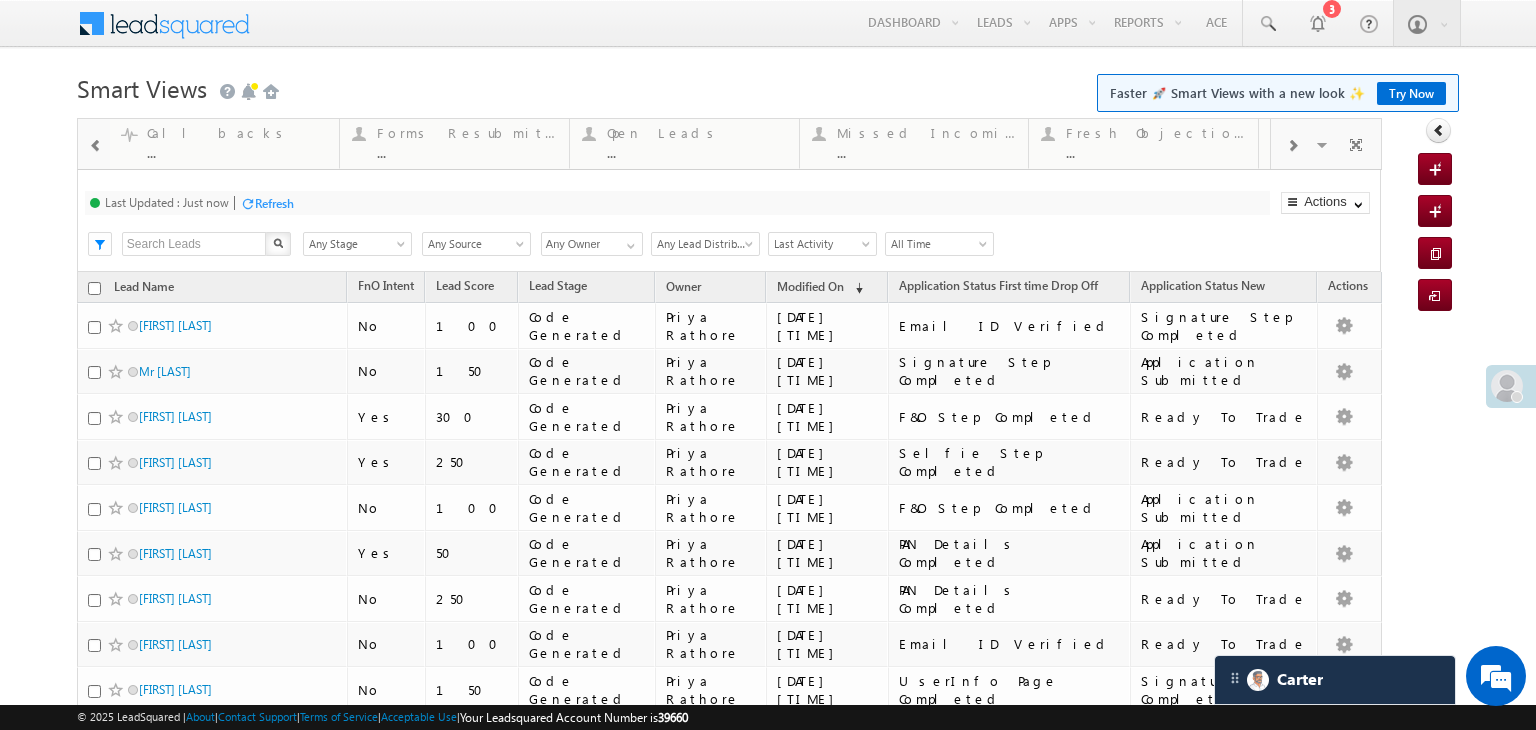 click at bounding box center (1292, 144) 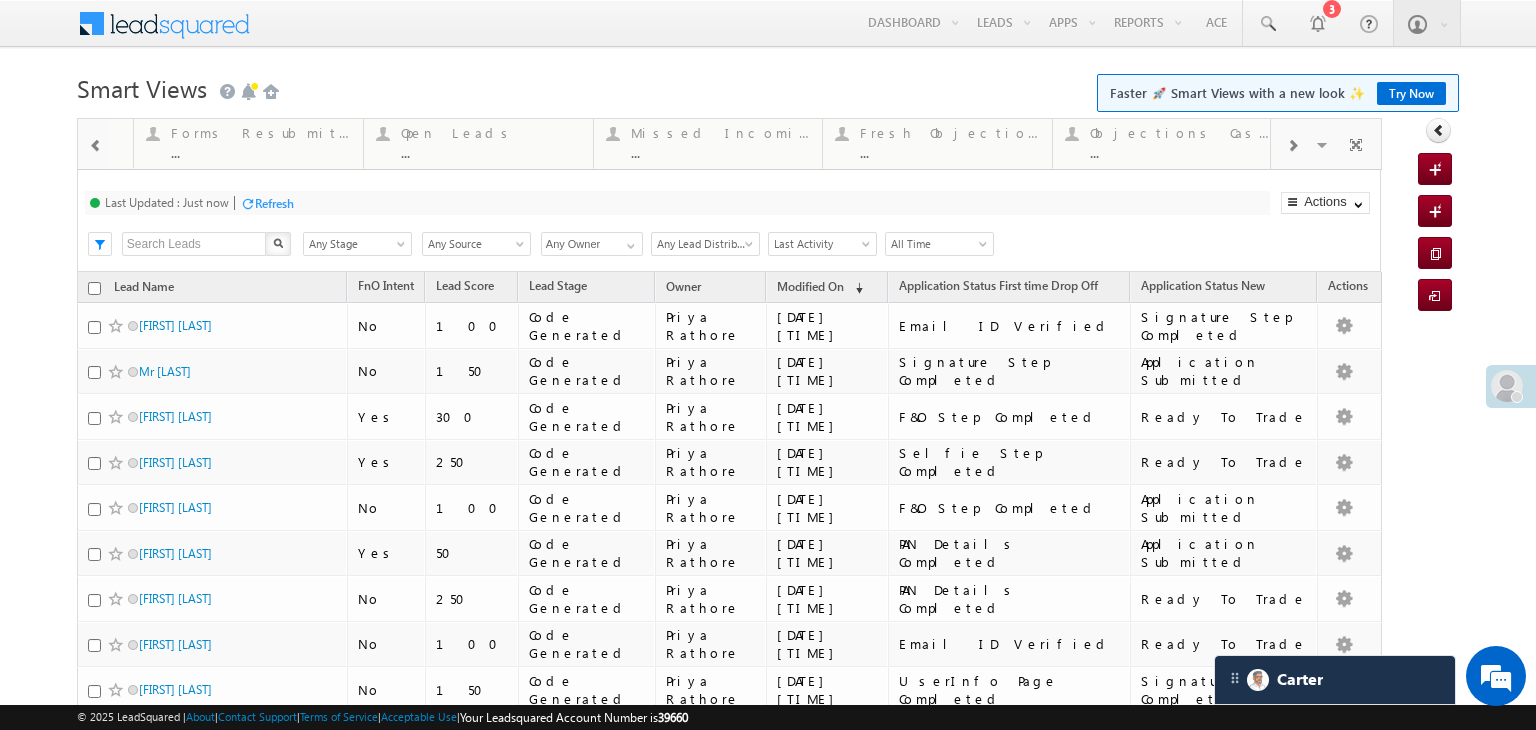 click at bounding box center (1292, 144) 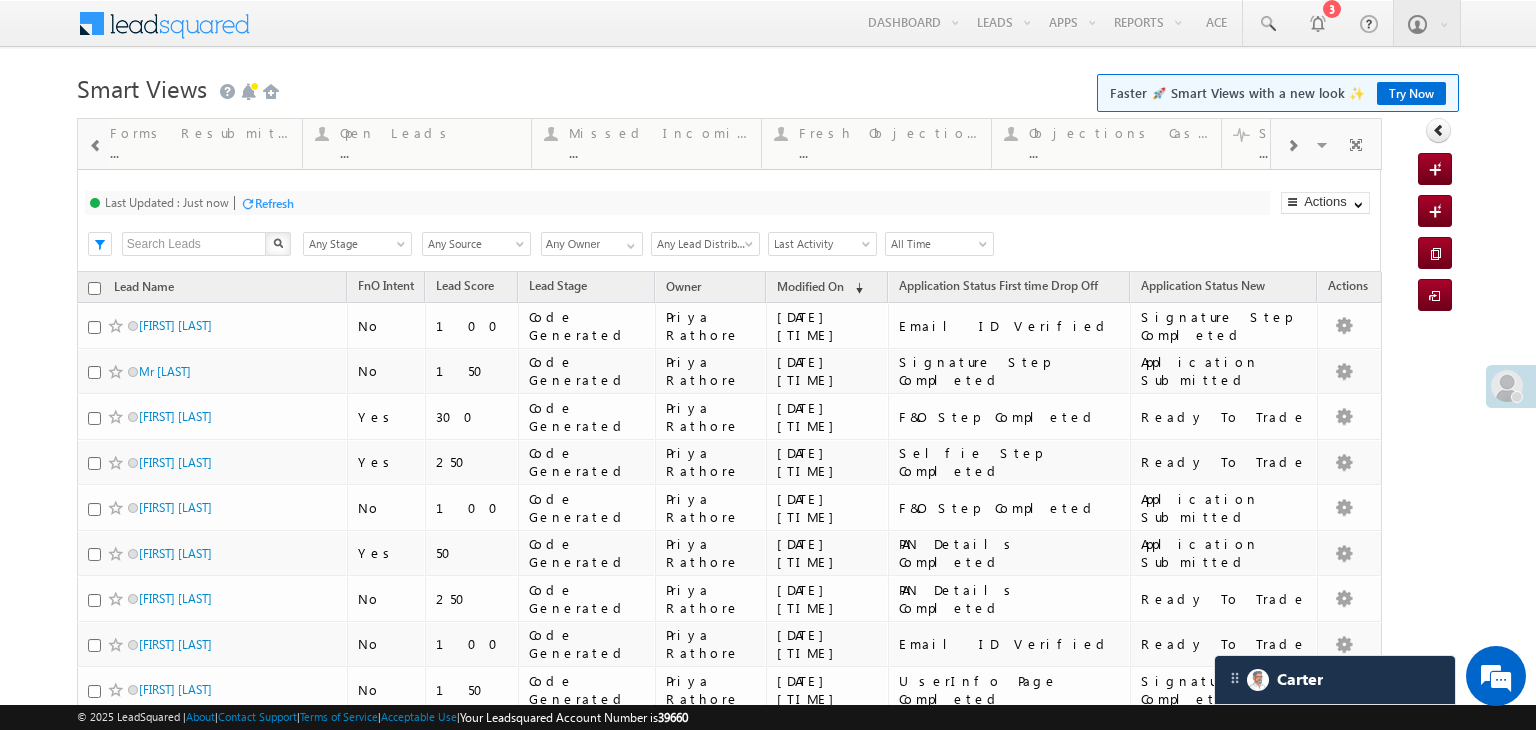 click at bounding box center (1292, 144) 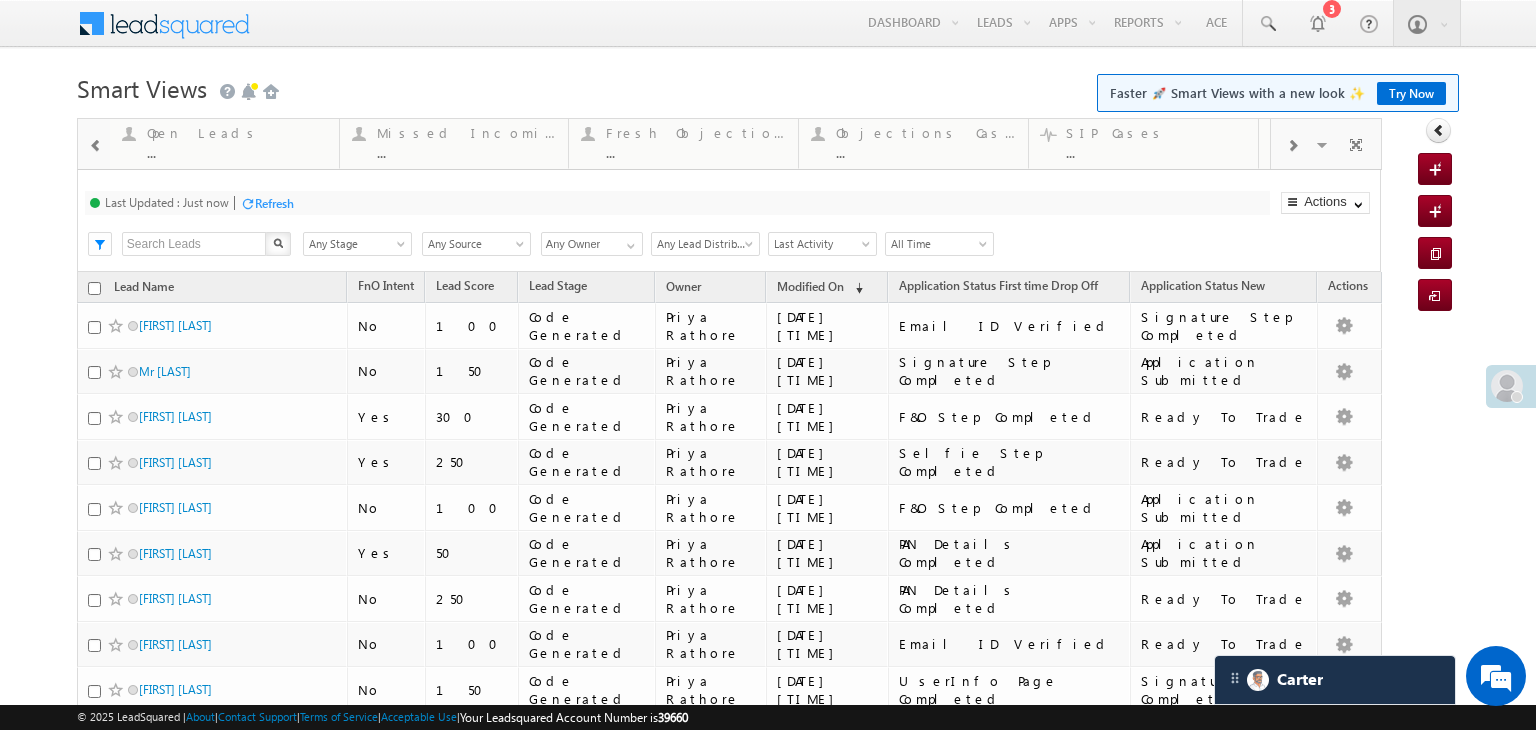 click at bounding box center [1292, 144] 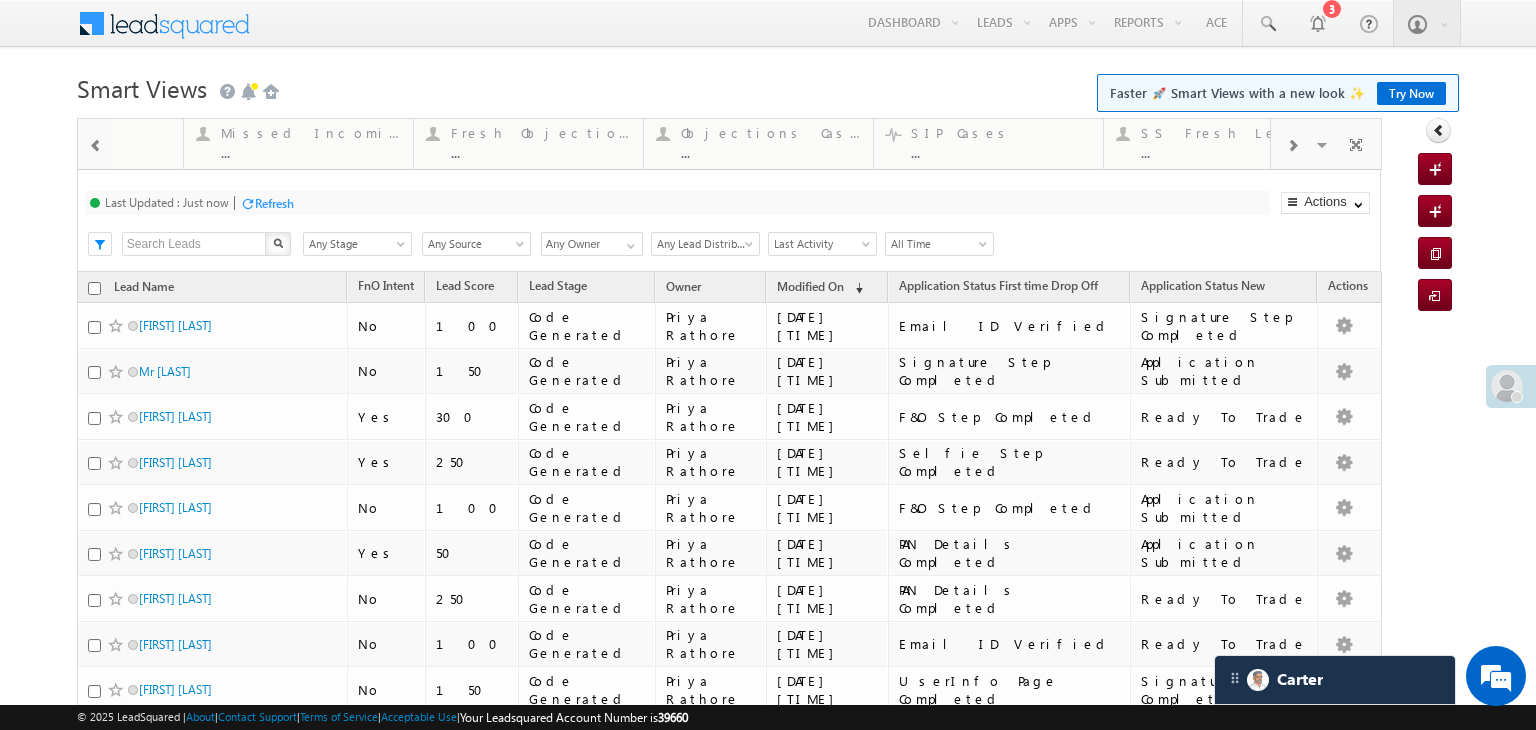 click at bounding box center [1292, 144] 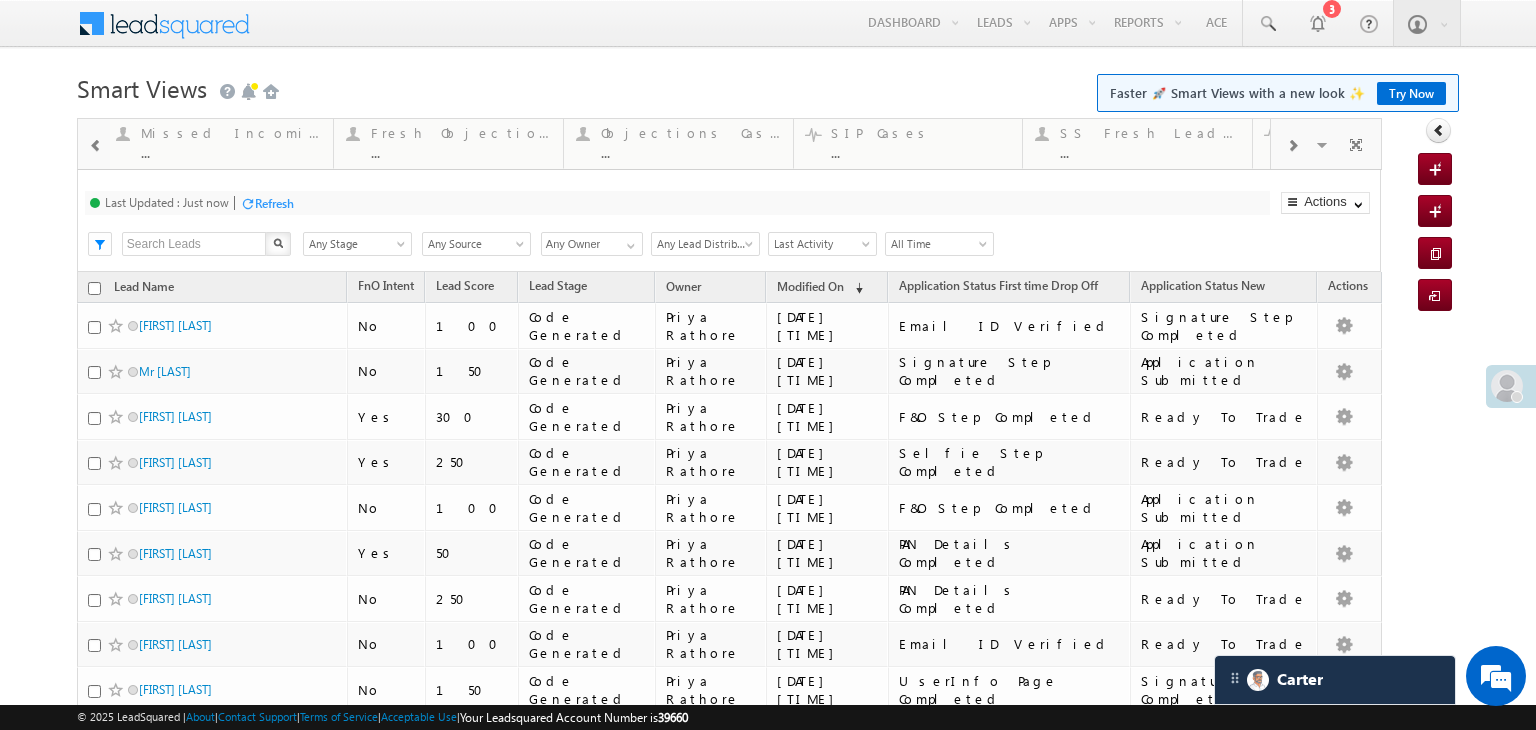 click at bounding box center [1292, 144] 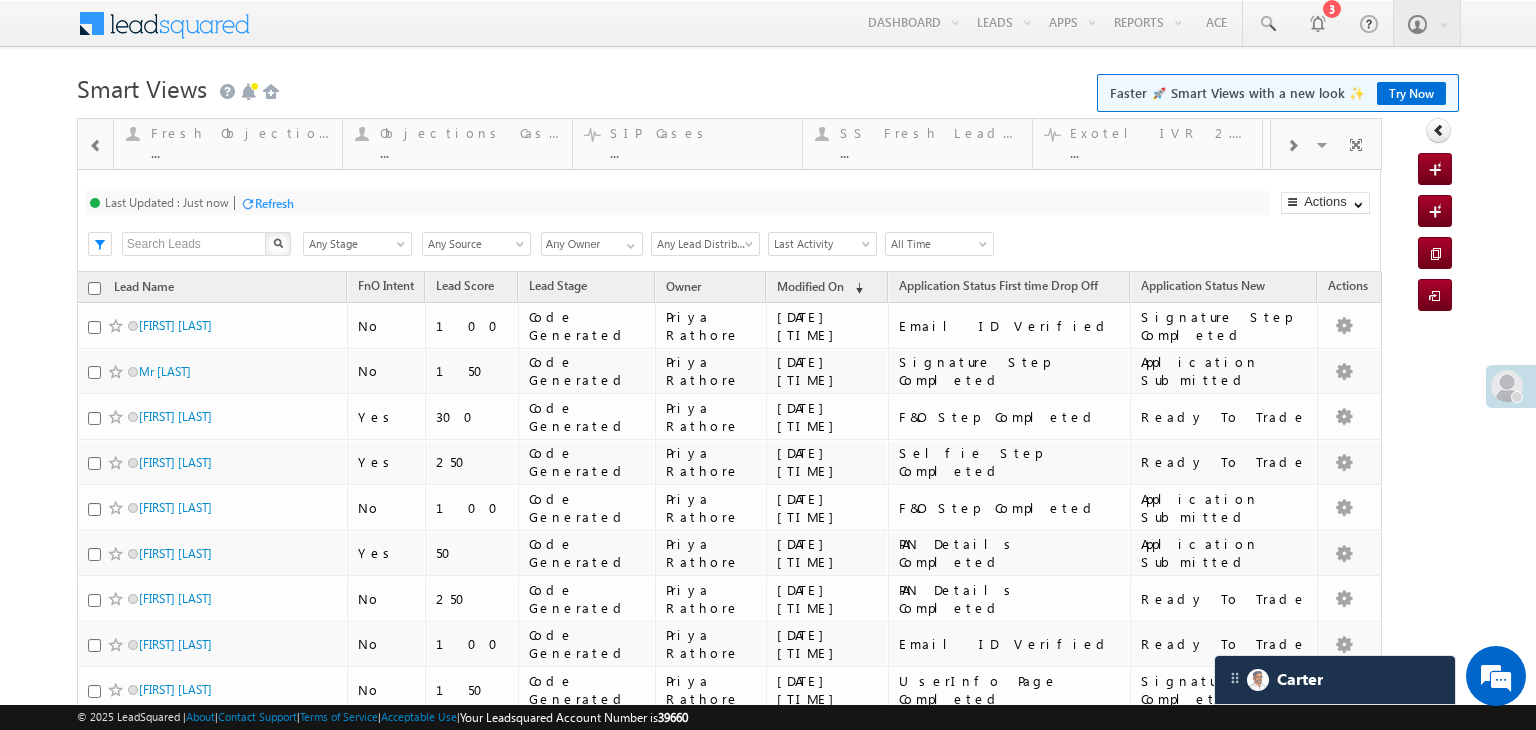 click at bounding box center (1292, 144) 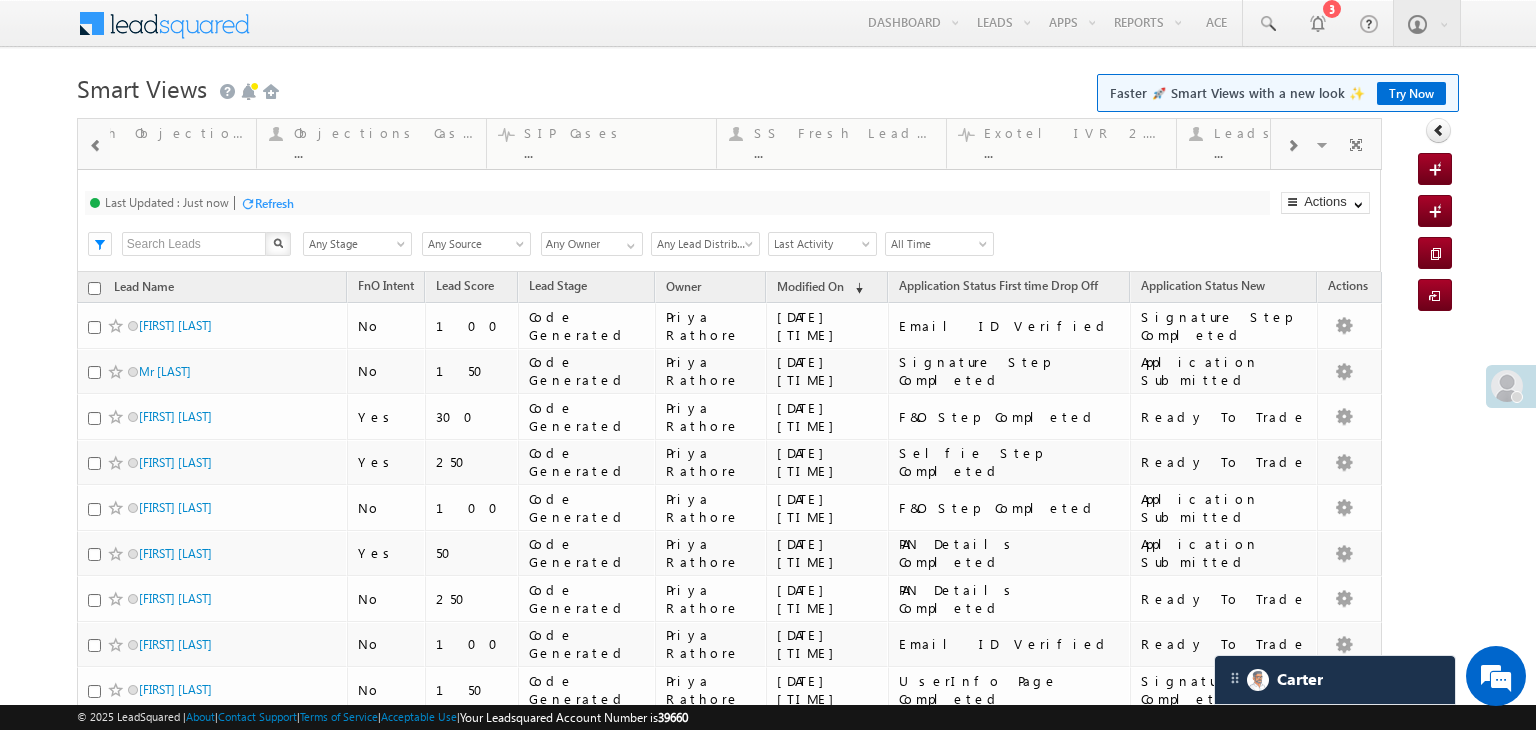 click at bounding box center (1292, 144) 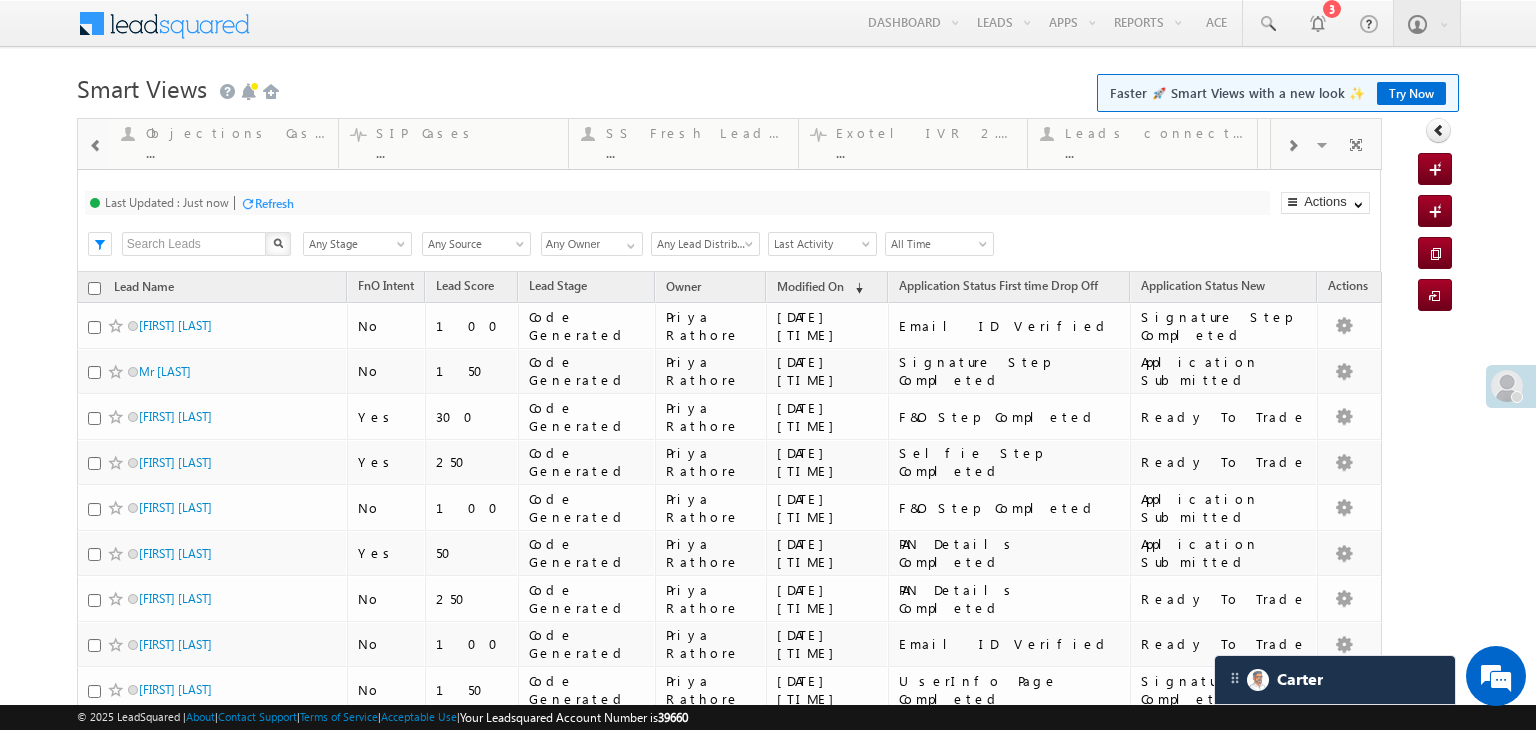 click at bounding box center (1292, 144) 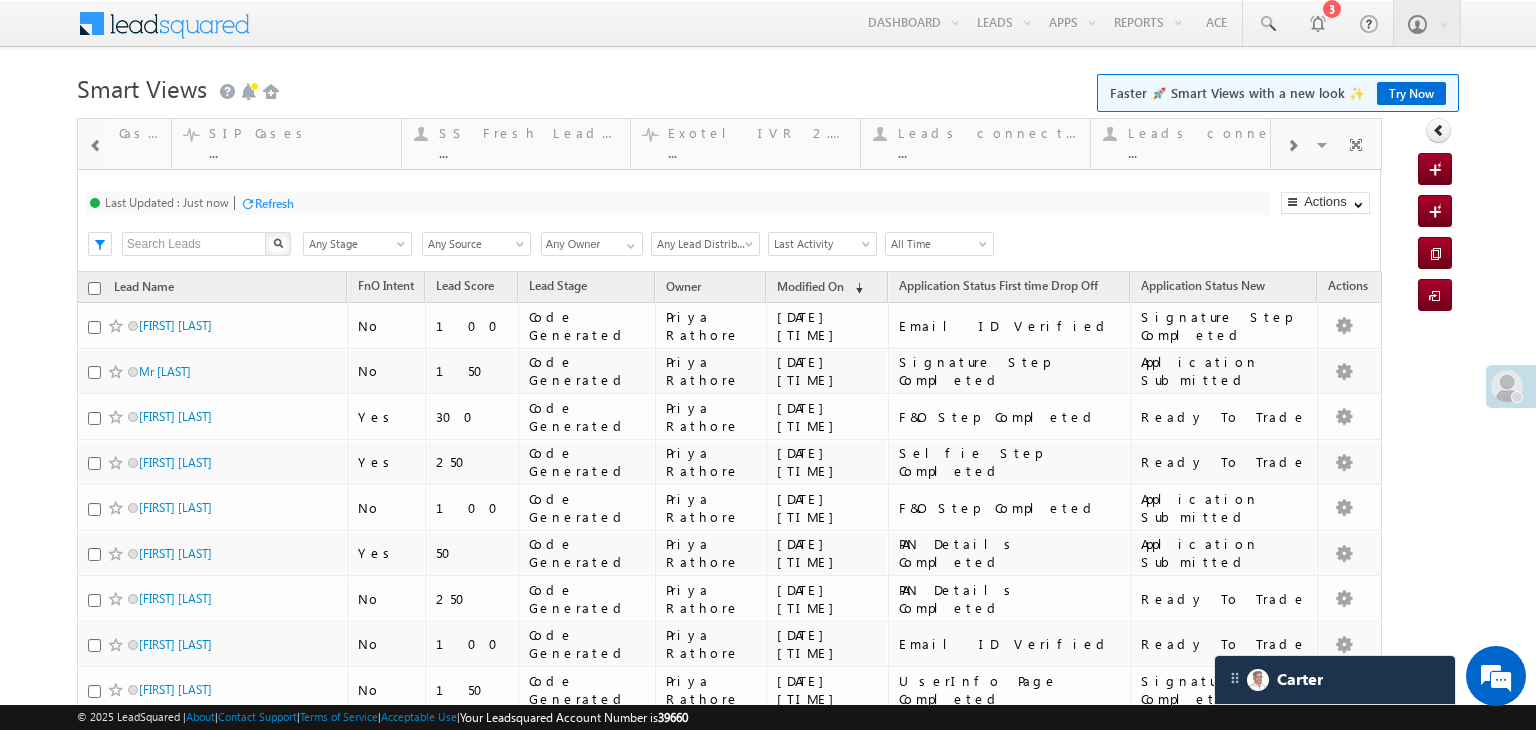 click at bounding box center [1292, 144] 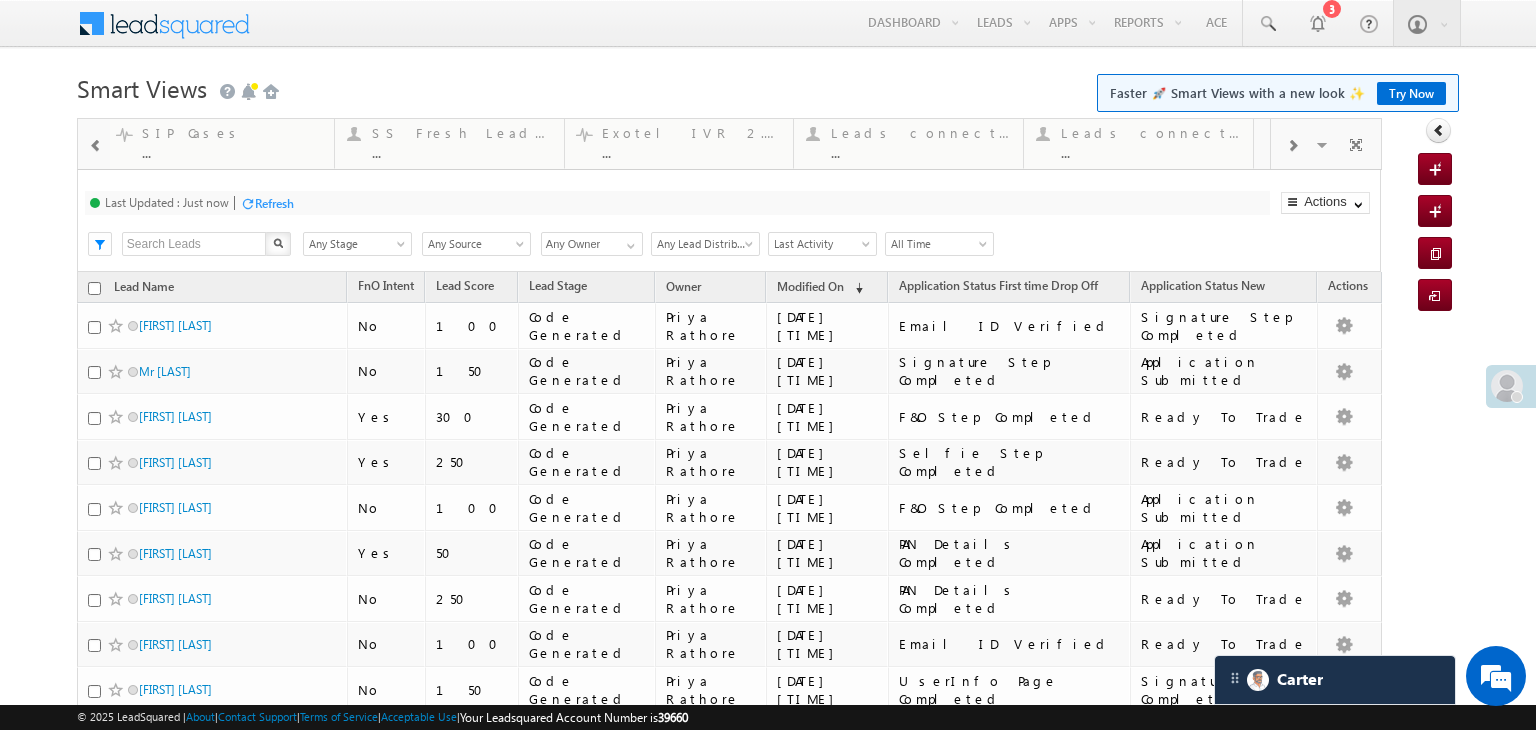 click at bounding box center (1292, 144) 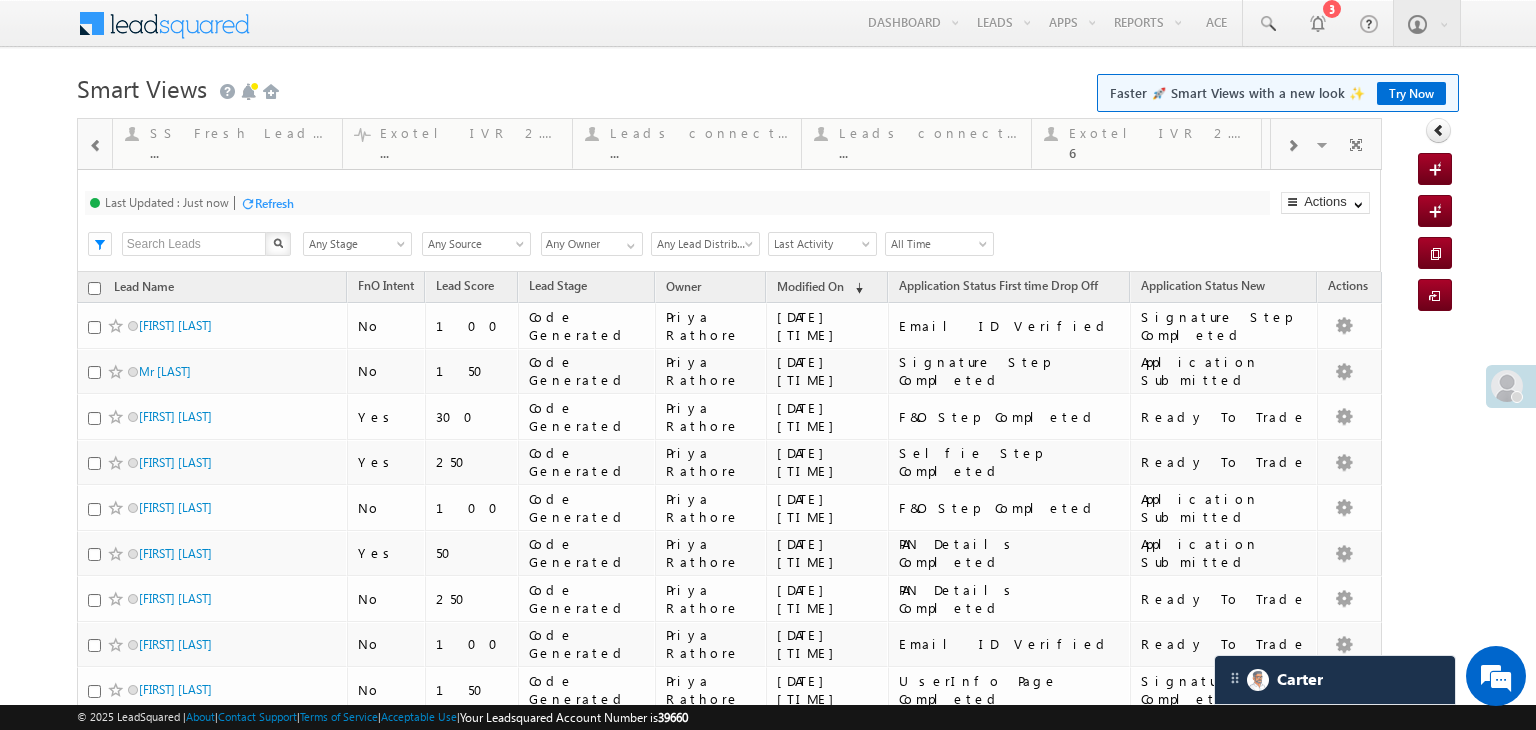 click at bounding box center [1292, 144] 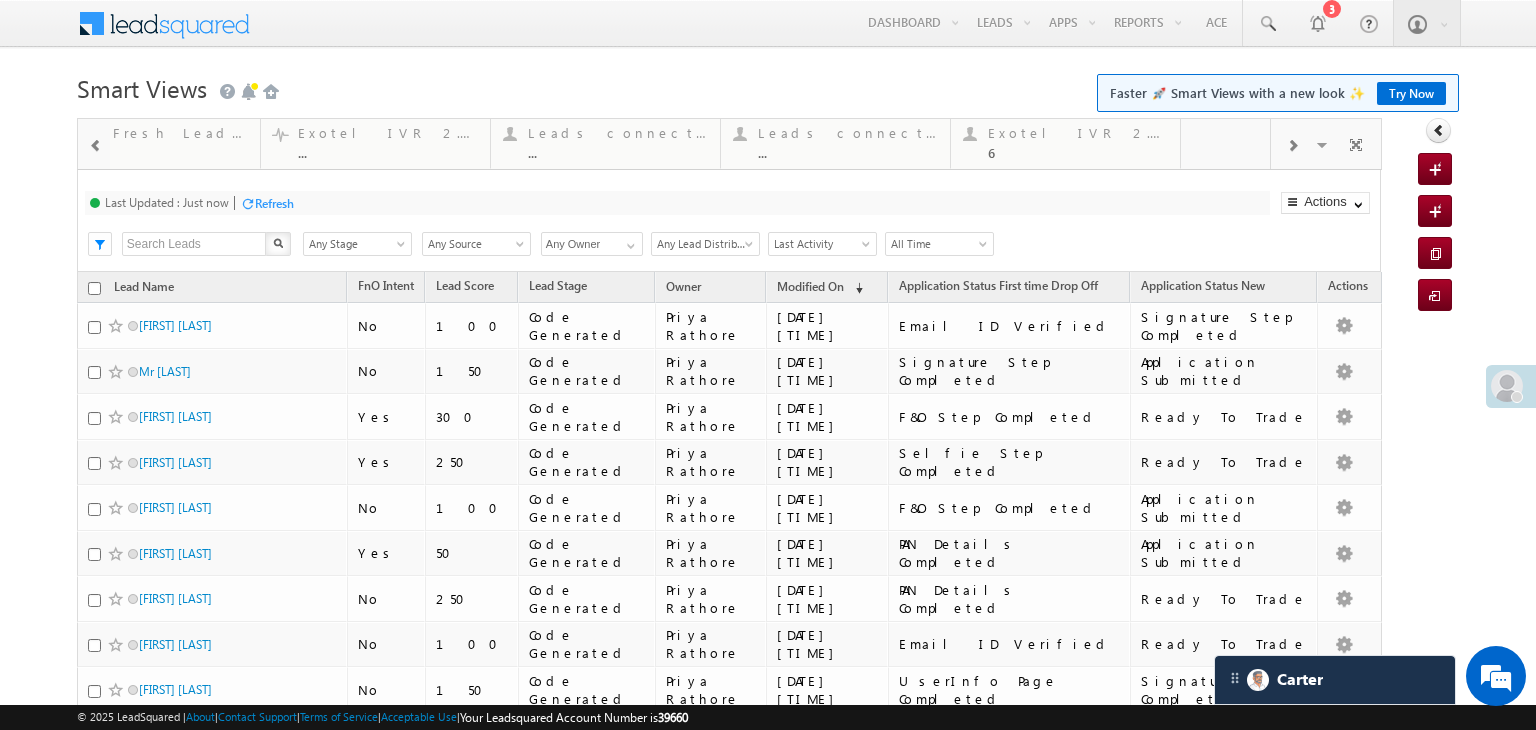 click at bounding box center [1292, 144] 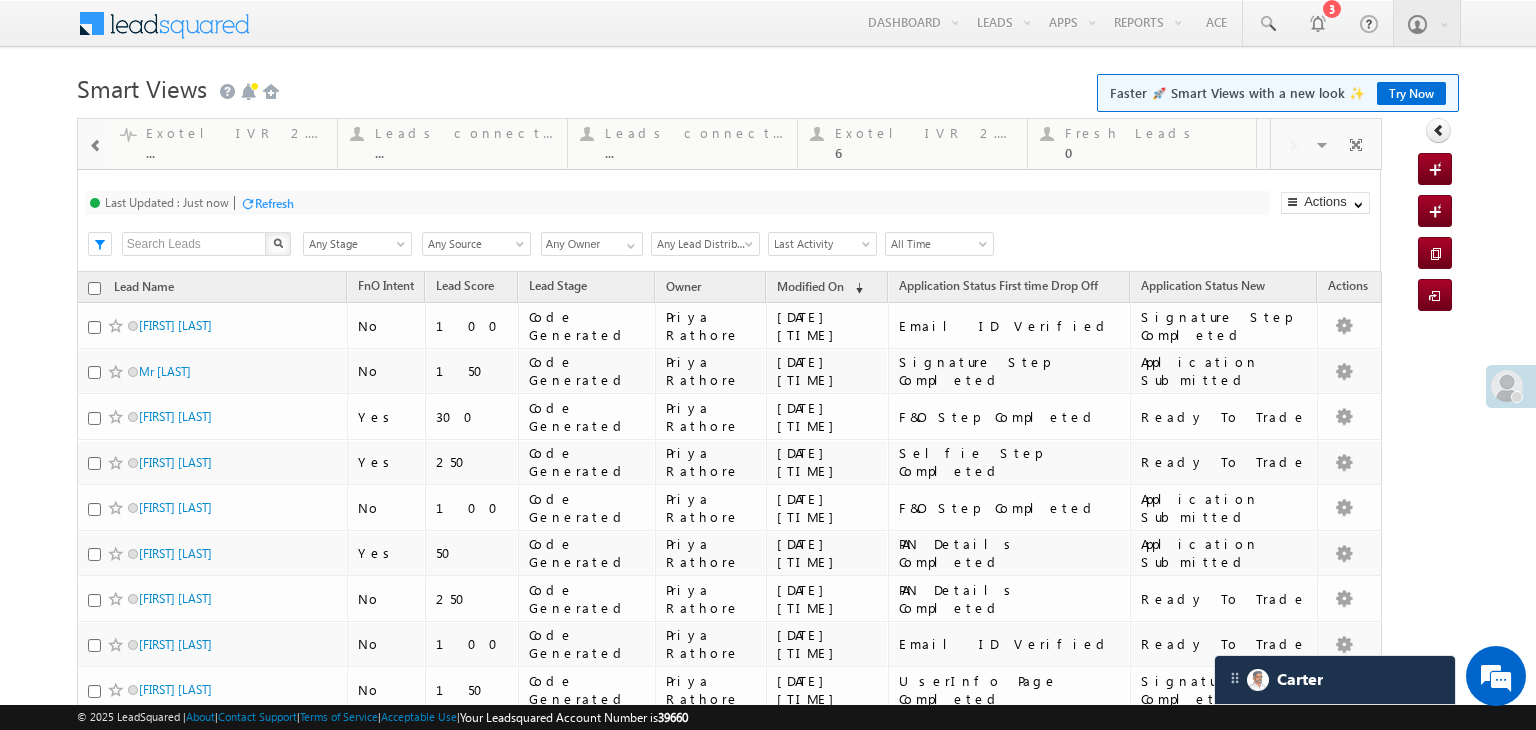 click on "Visible Tabs Coded Today Default Coded MTD Default Lead Type Default Coded but no Recording Default Thankyou Page leads Default STP Rejection Reason Default Call backs Default Forms Resubmitted Default Open Leads Default Missed Incoming Calls Default Fresh Objection Cases Default Objections Cases Default SIP Cases Default SS Fresh Lead Distribution Default Exotel IVR 2.1 Default Leads connected post coding Default Leads connected pre coding Default Exotel IVR 2.0 Default Fresh Leads Default RESTORE DEFAULT TABS ADD NEW TAB" at bounding box center [1326, 143] 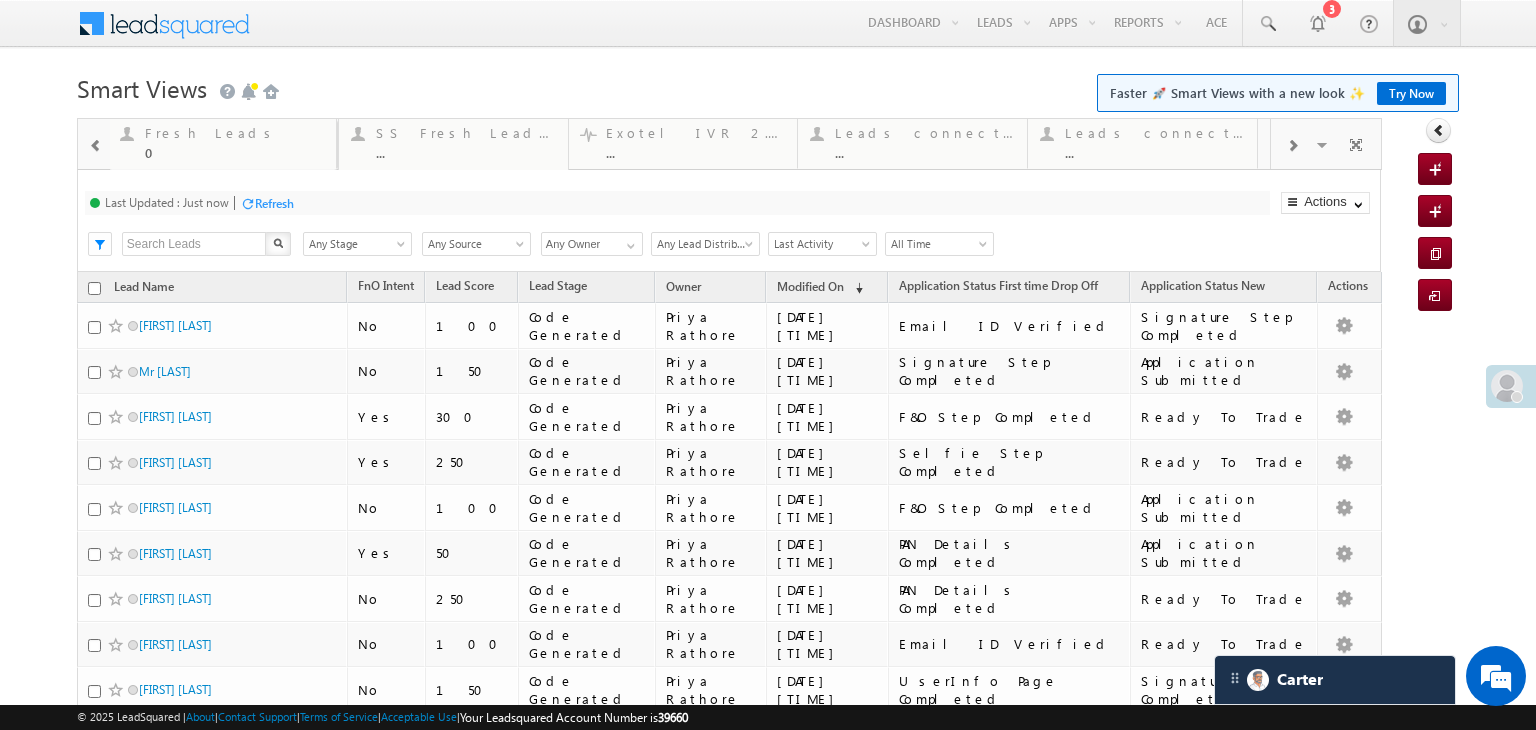 drag, startPoint x: 1150, startPoint y: 149, endPoint x: 0, endPoint y: 249, distance: 1154.3396 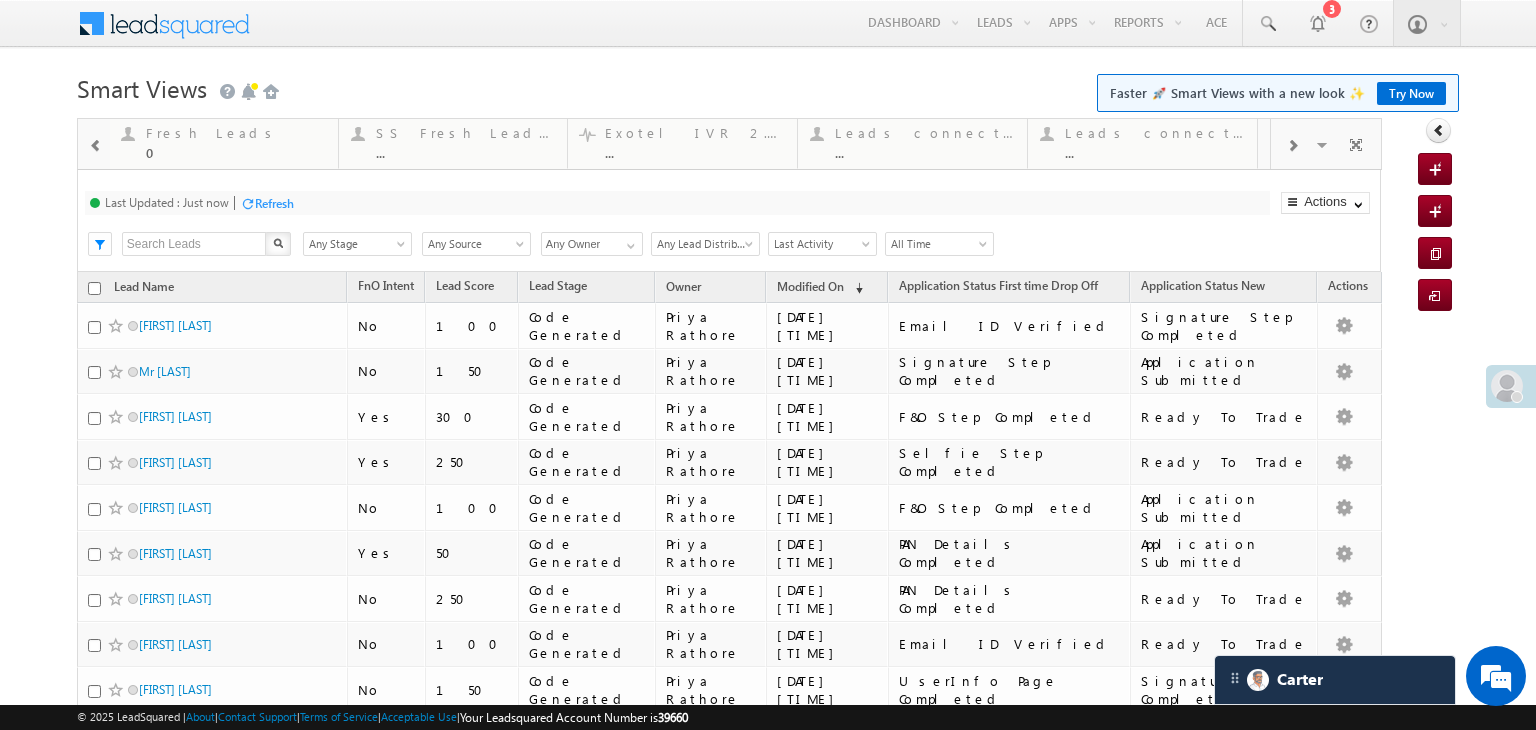 click at bounding box center [94, 143] 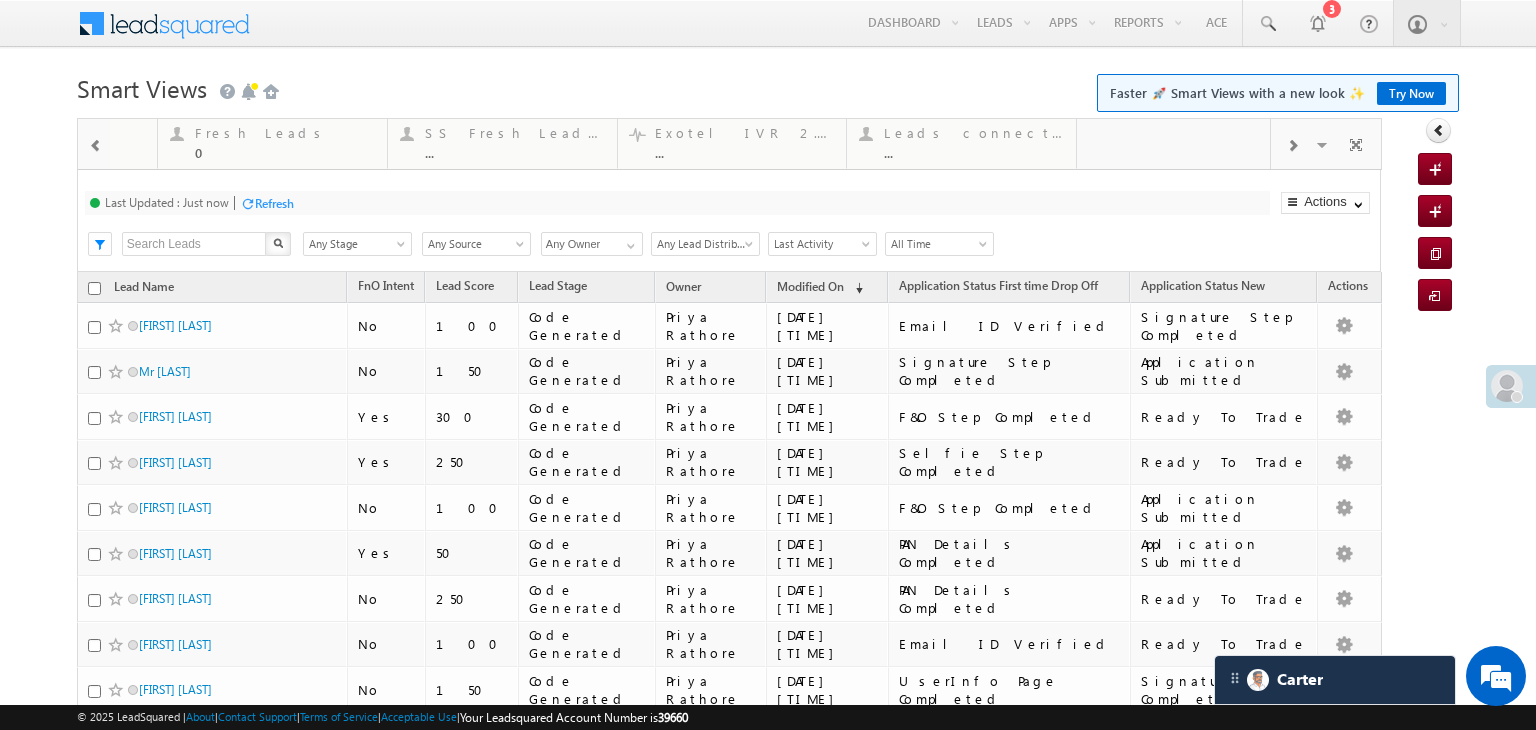click at bounding box center (96, 146) 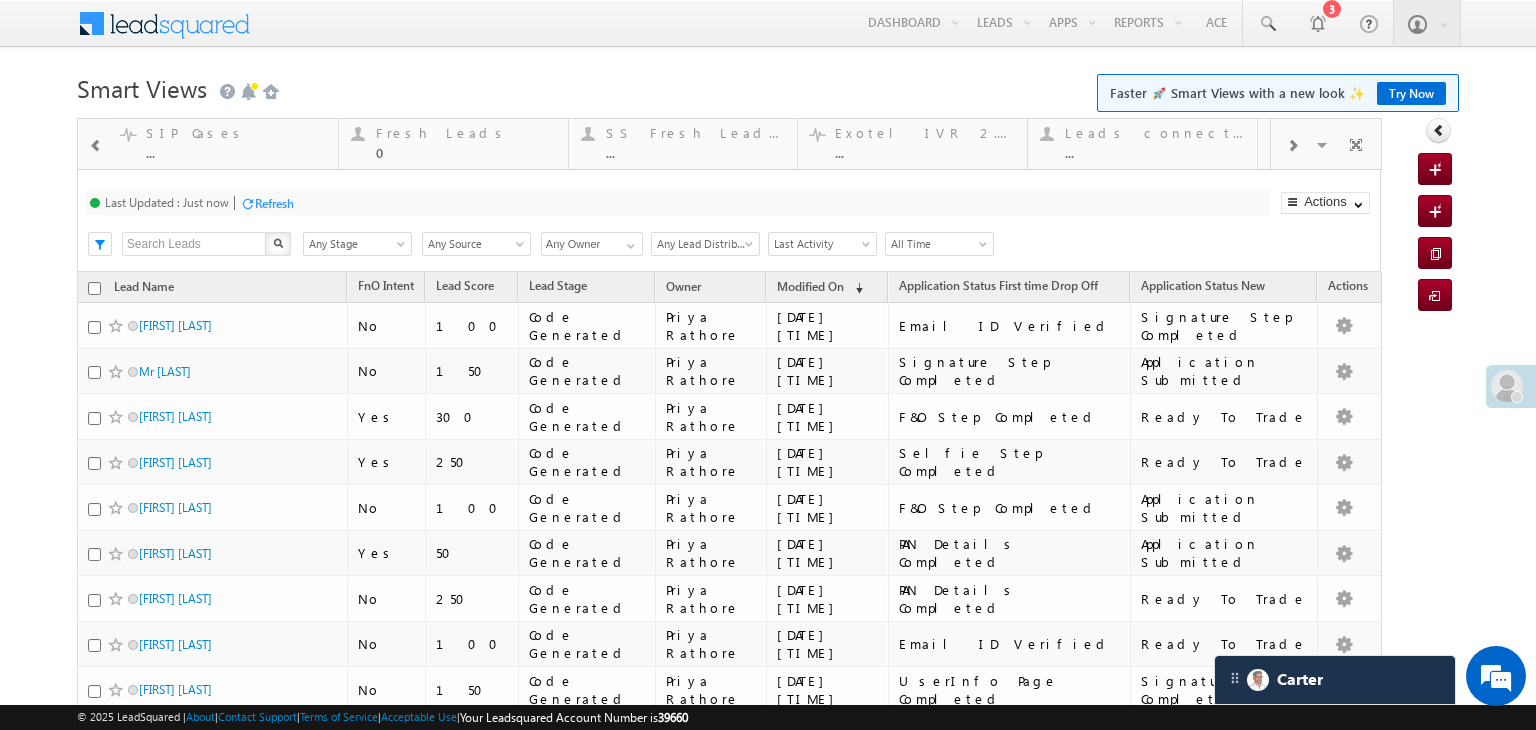 click at bounding box center (96, 146) 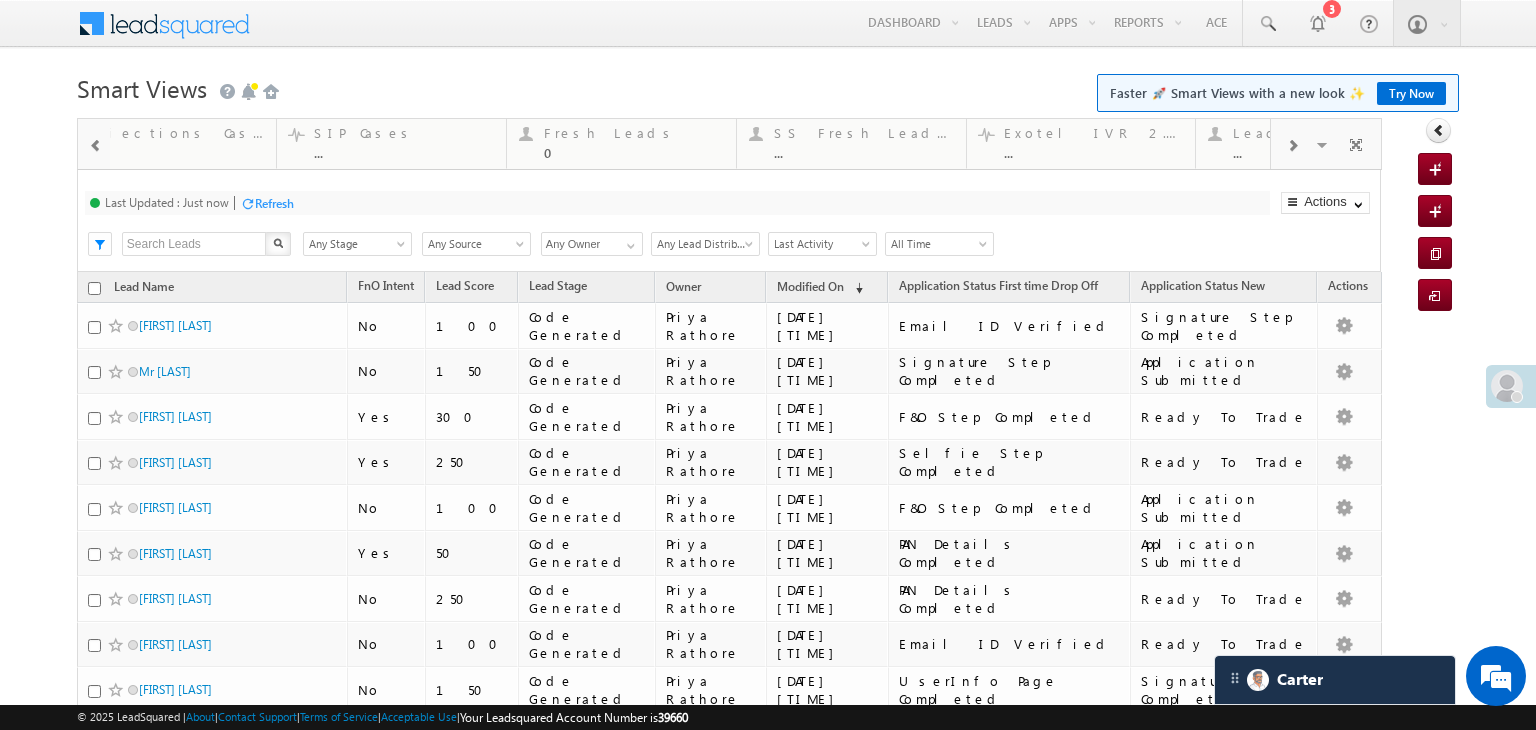 click at bounding box center [96, 146] 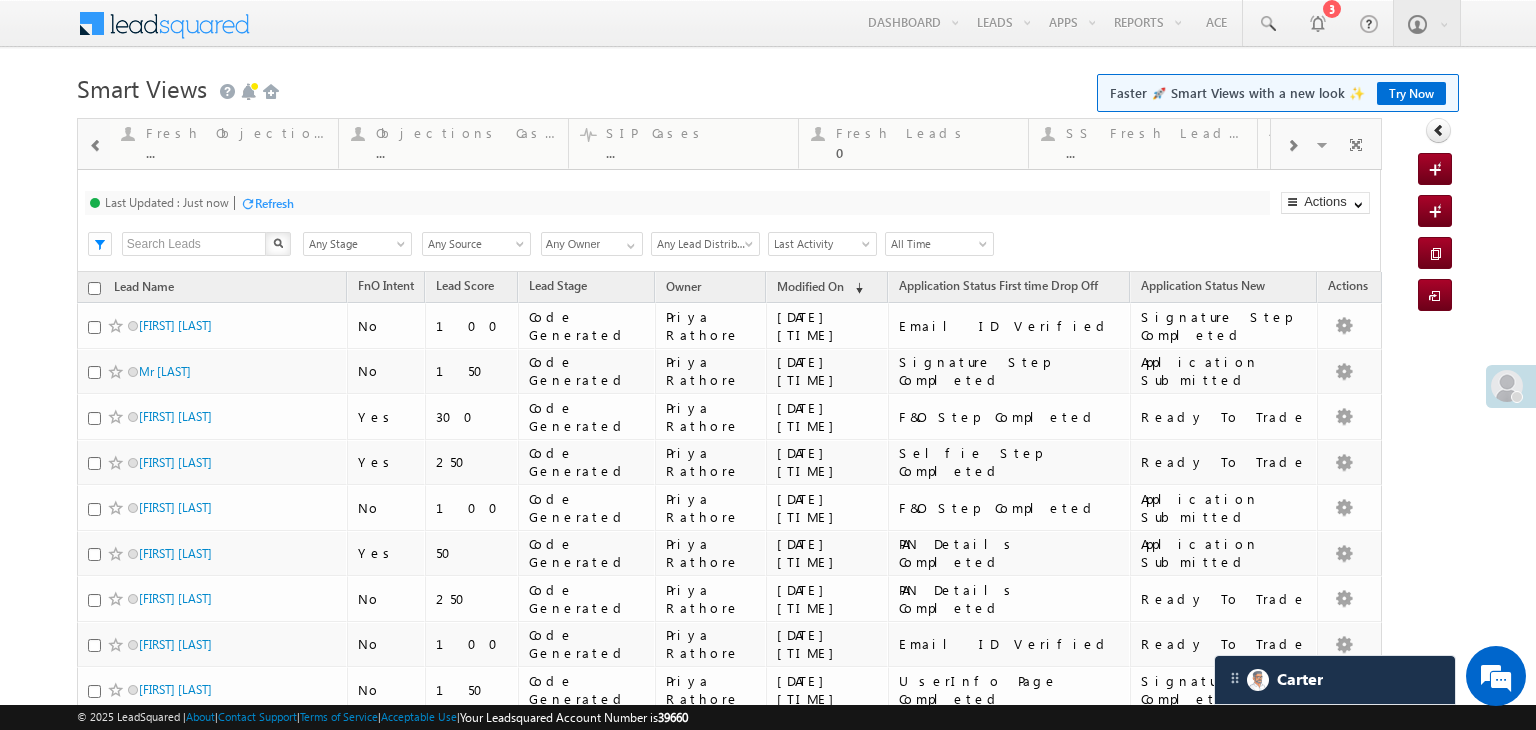 click at bounding box center (96, 146) 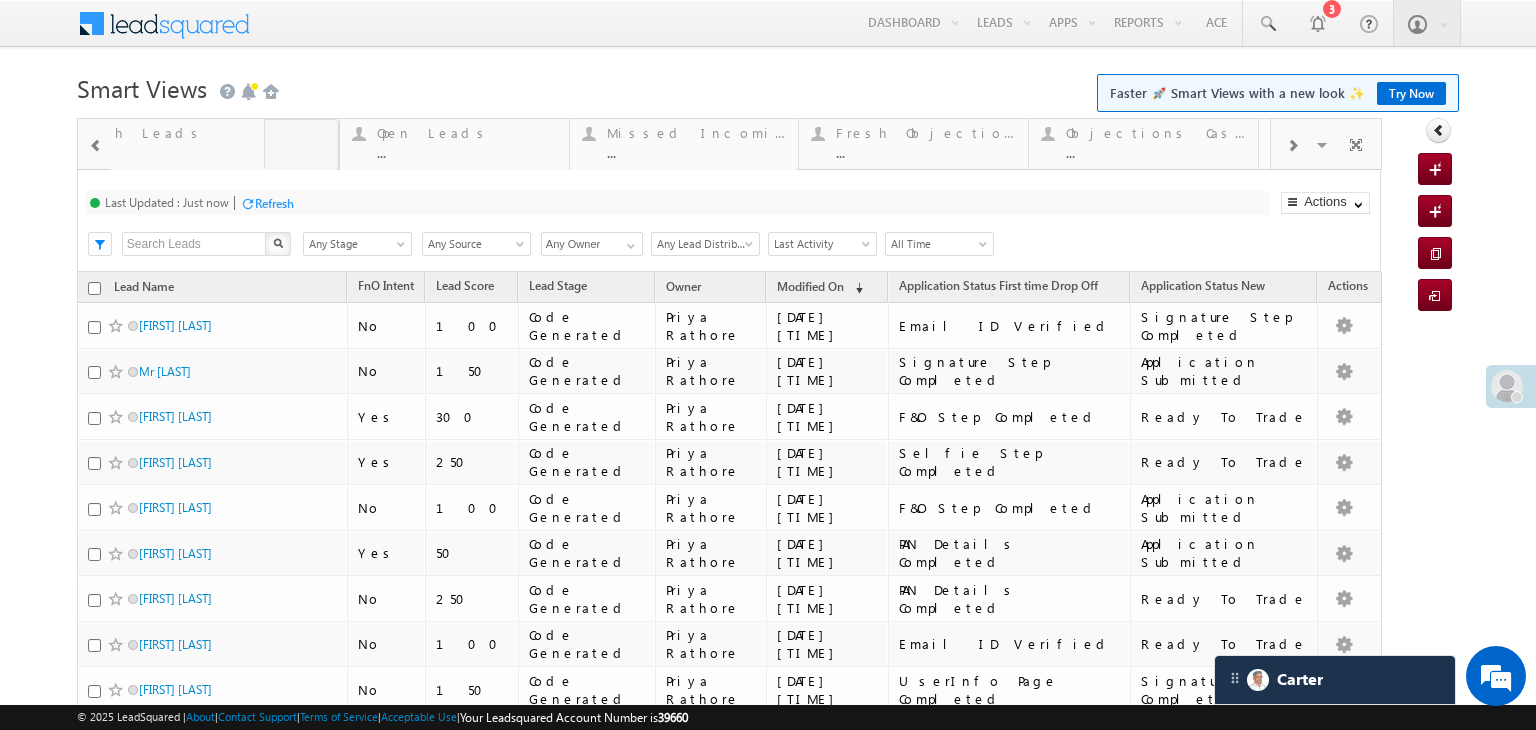 drag, startPoint x: 1160, startPoint y: 147, endPoint x: 0, endPoint y: 217, distance: 1162.1101 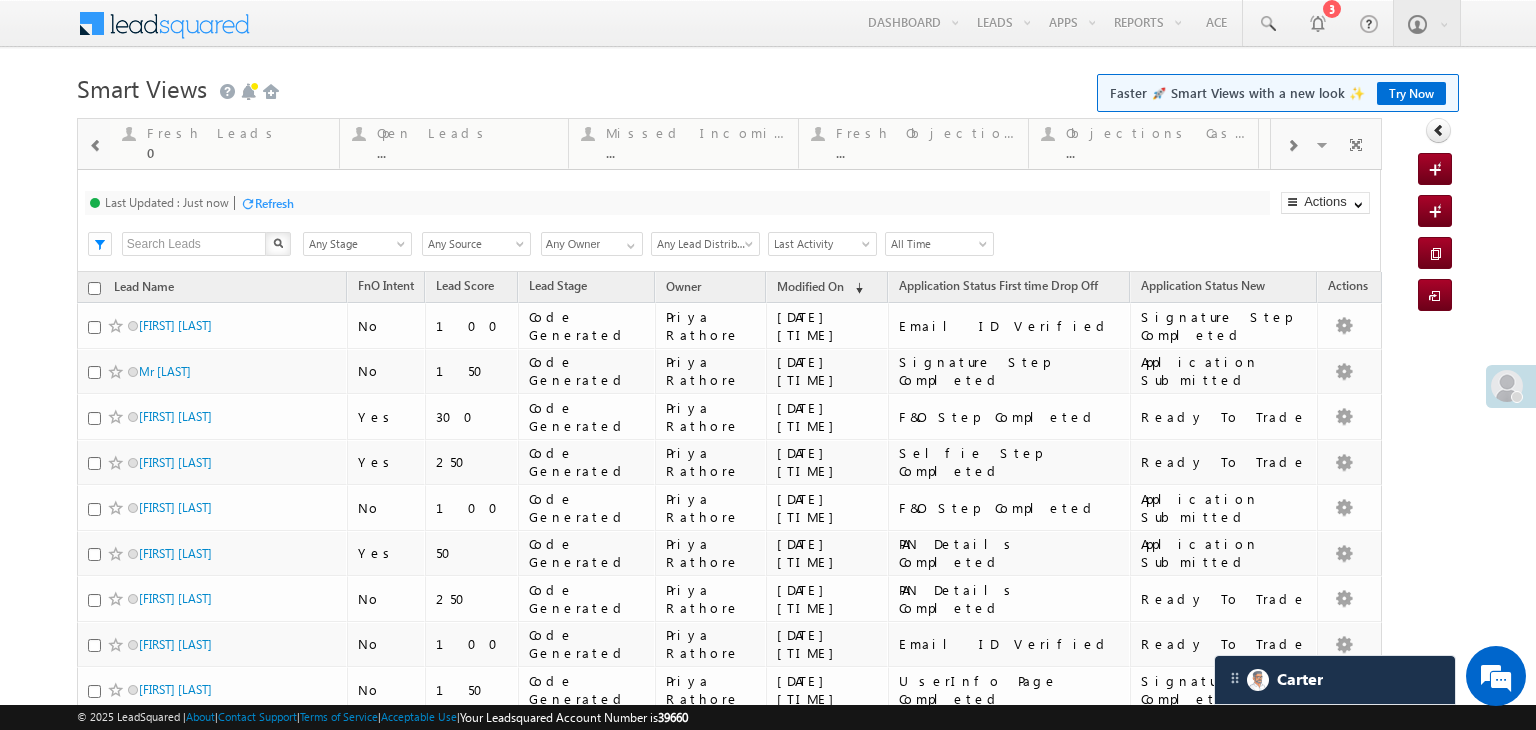 click at bounding box center (95, 144) 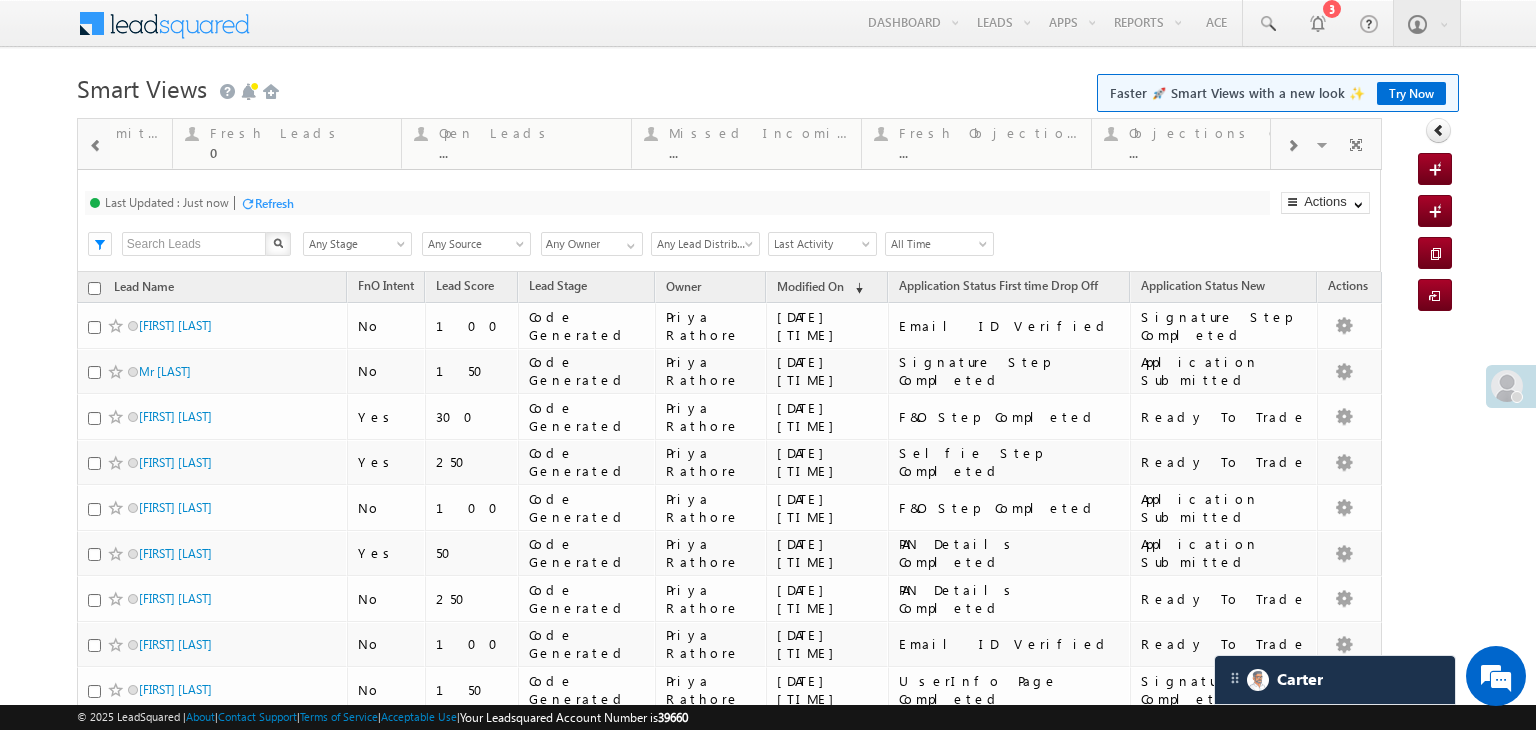 click at bounding box center [95, 144] 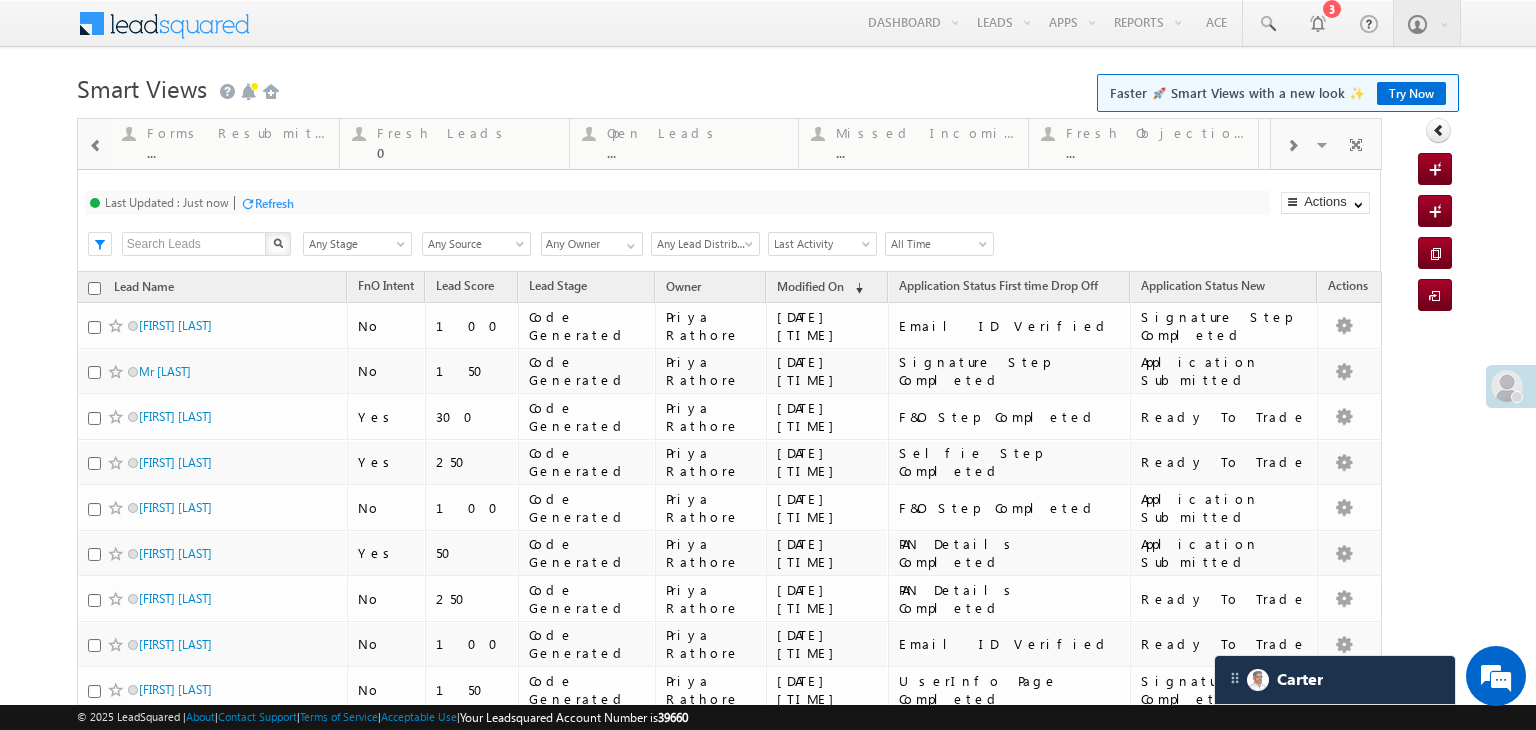 click at bounding box center (95, 144) 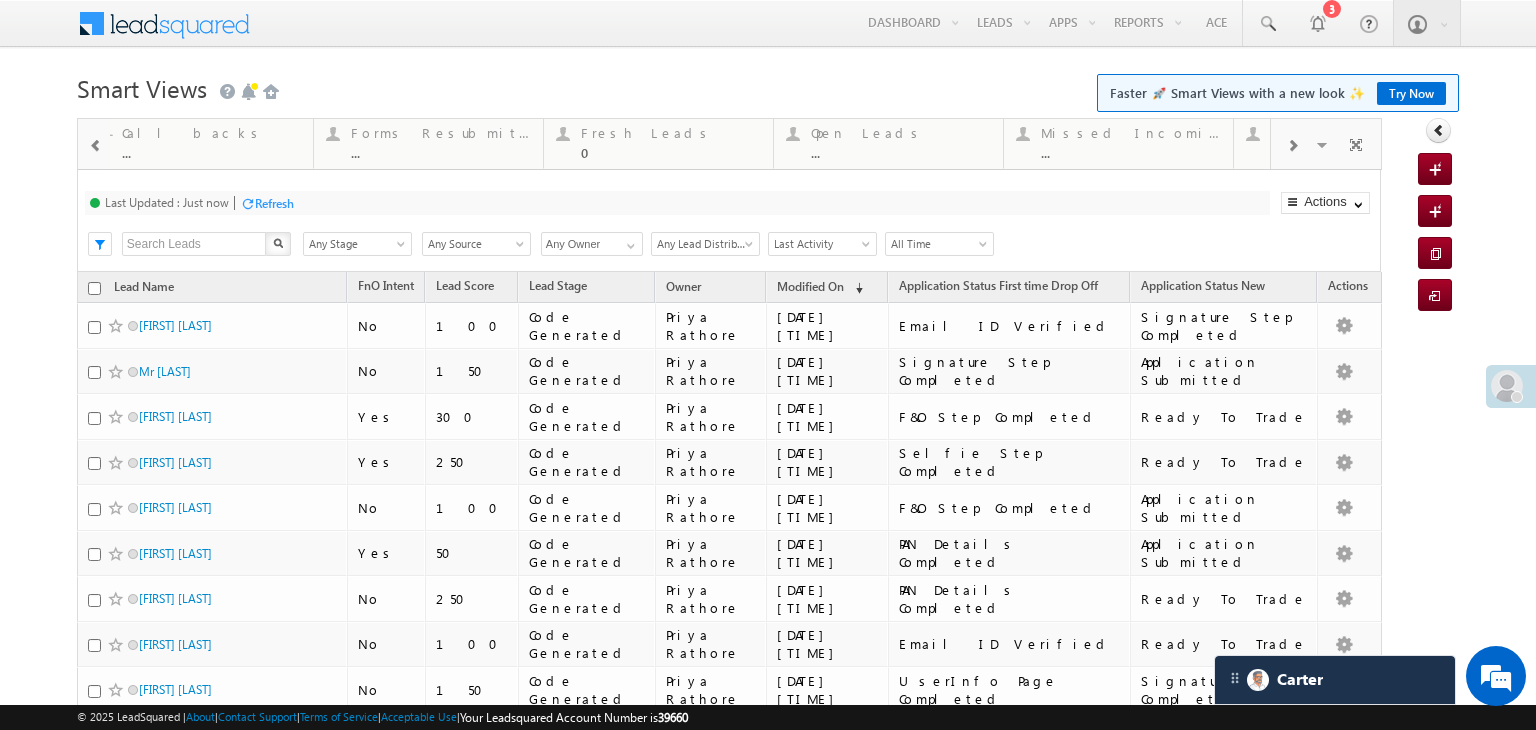 click at bounding box center [95, 144] 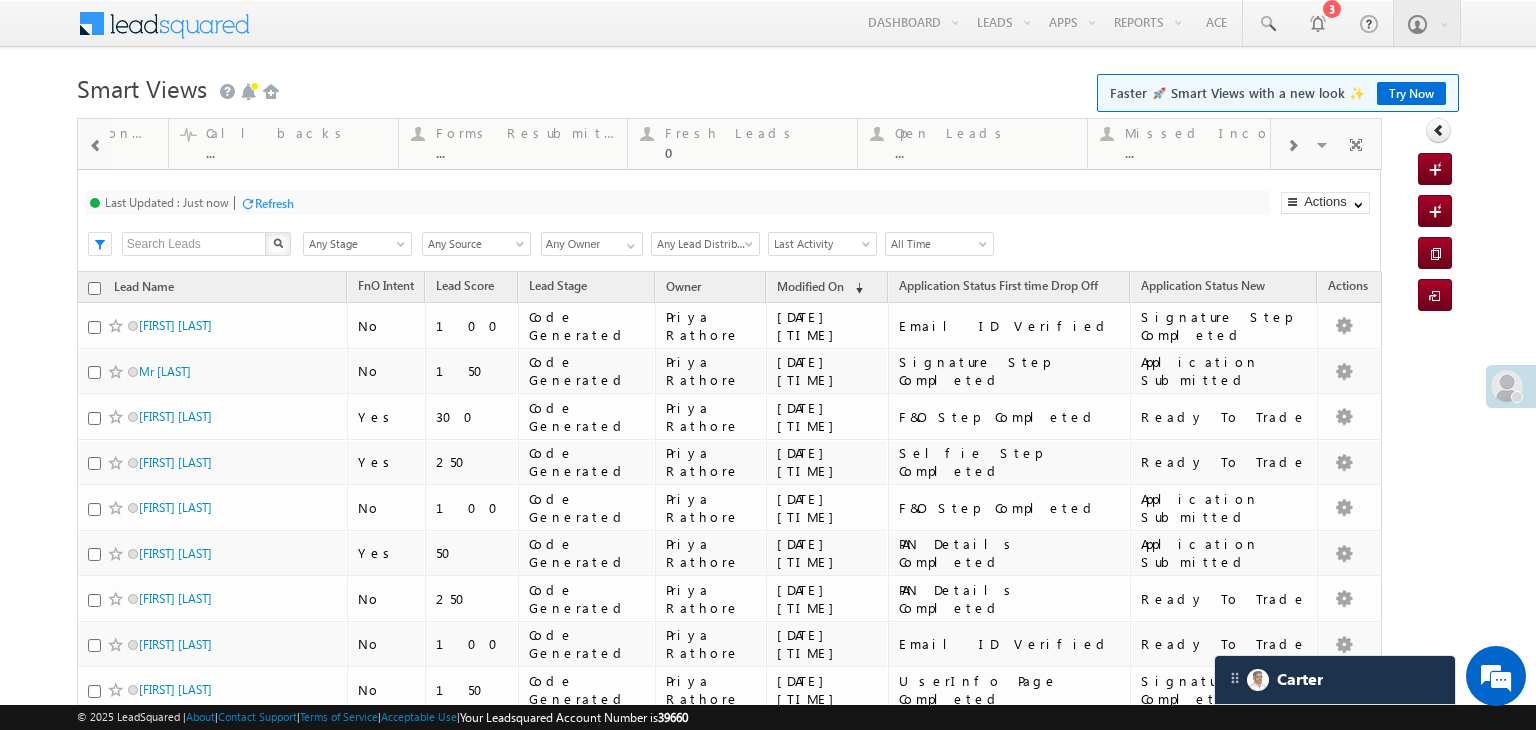 click at bounding box center (95, 144) 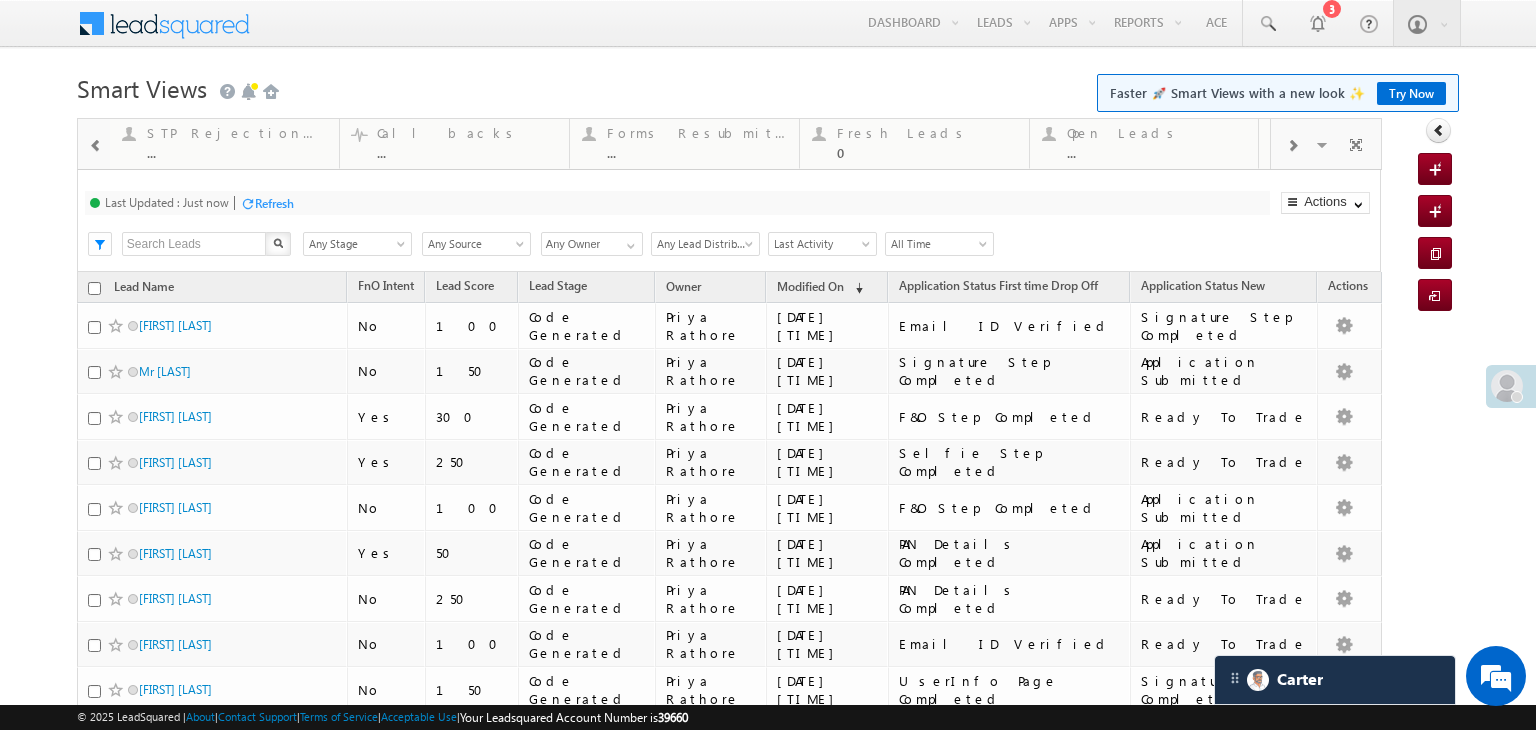 click at bounding box center [95, 144] 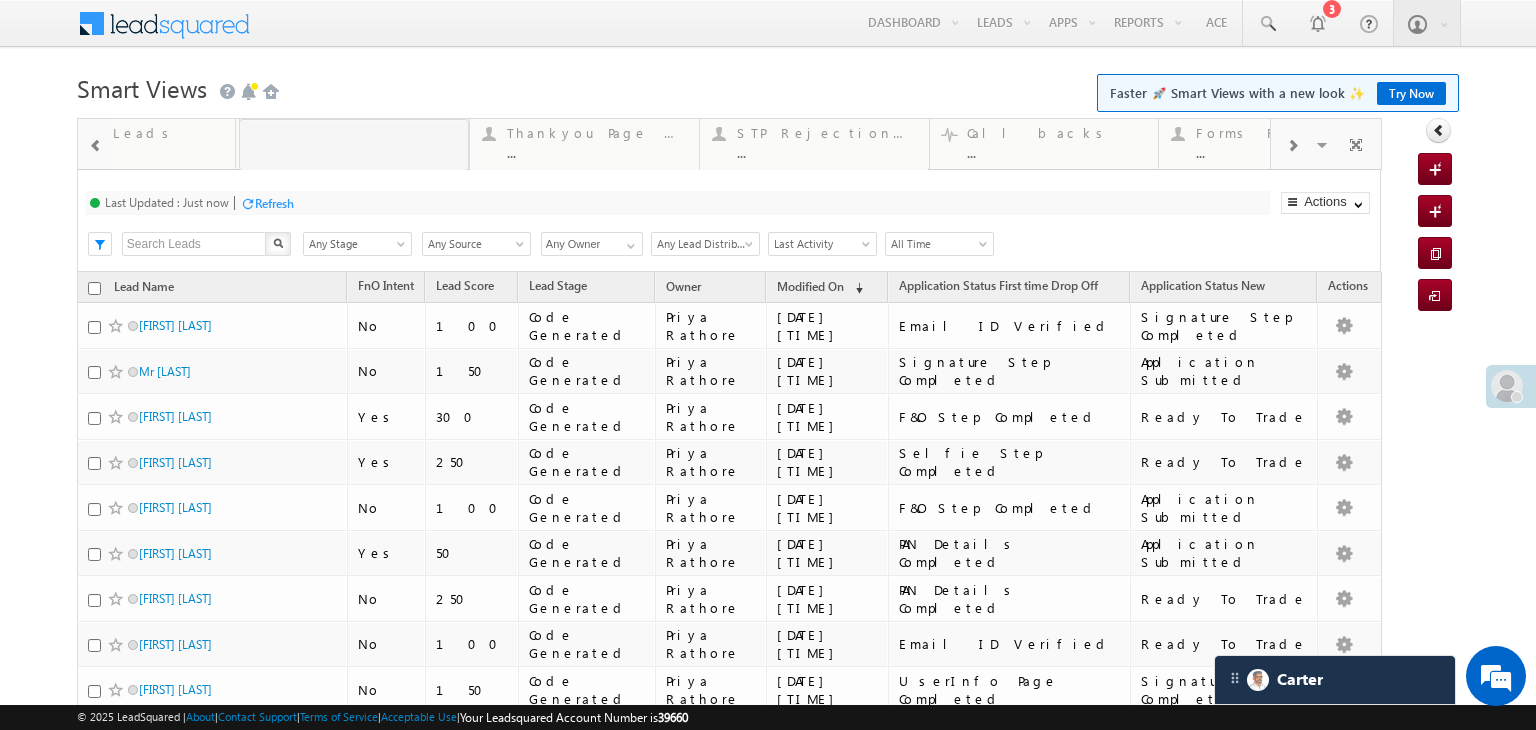 drag, startPoint x: 1144, startPoint y: 155, endPoint x: 0, endPoint y: 221, distance: 1145.9022 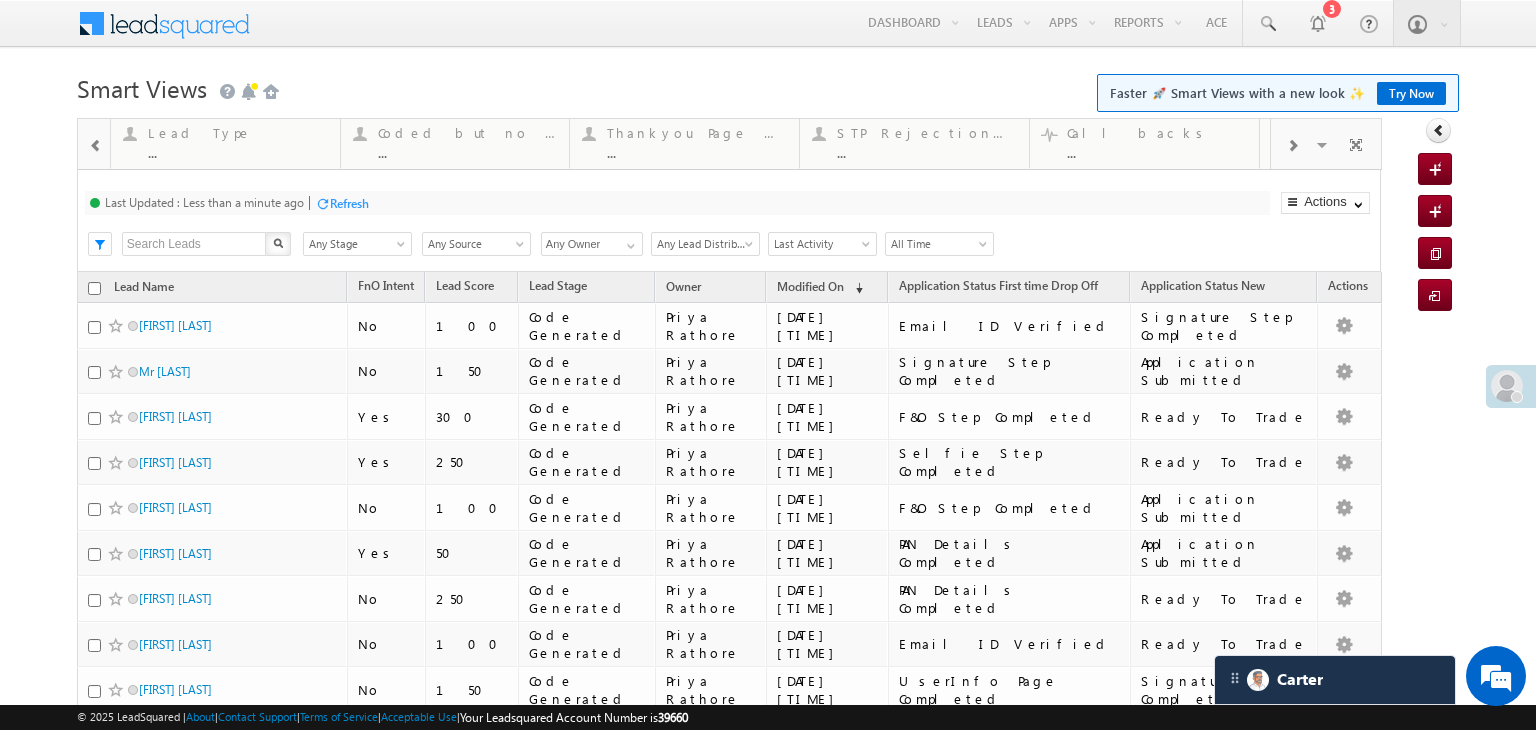 click at bounding box center (96, 146) 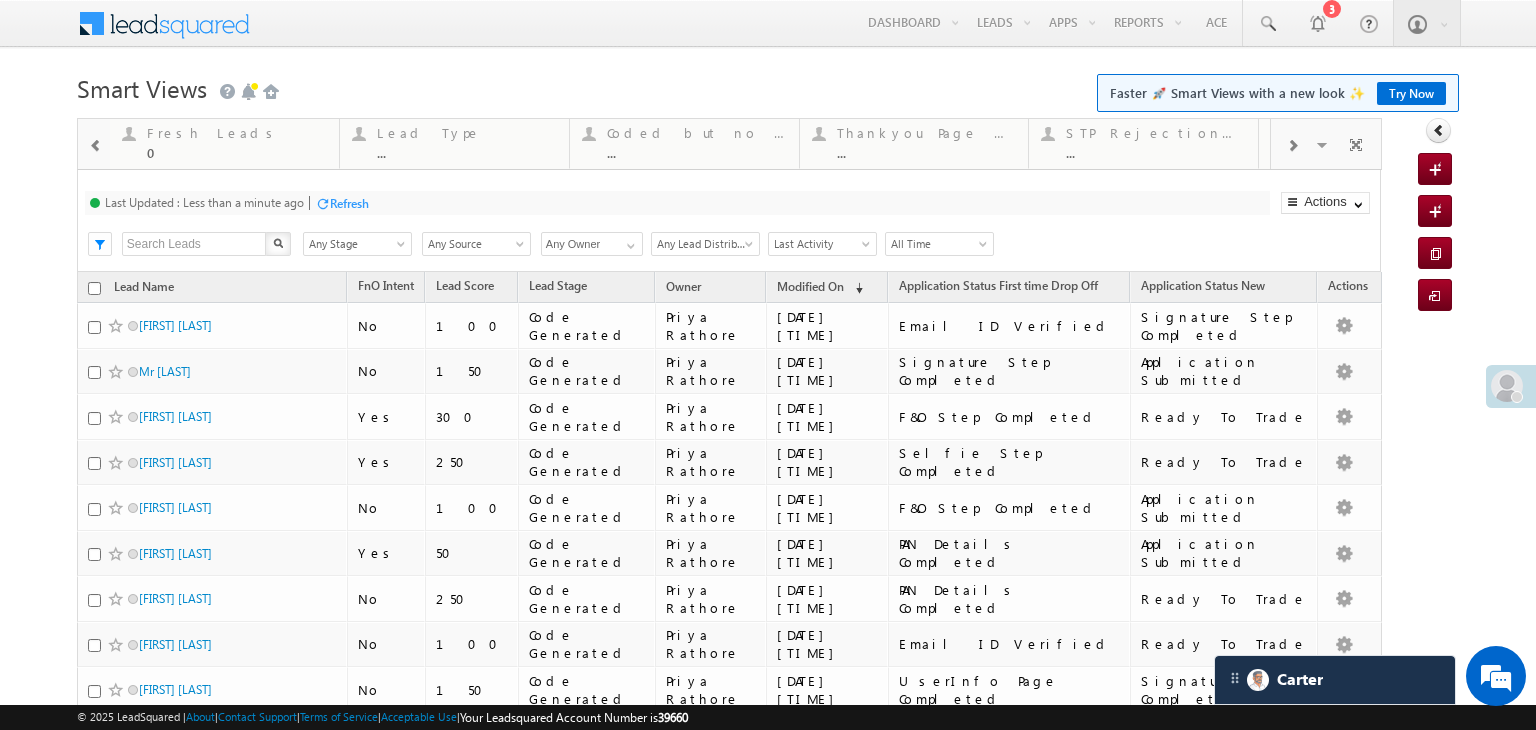 click at bounding box center (96, 146) 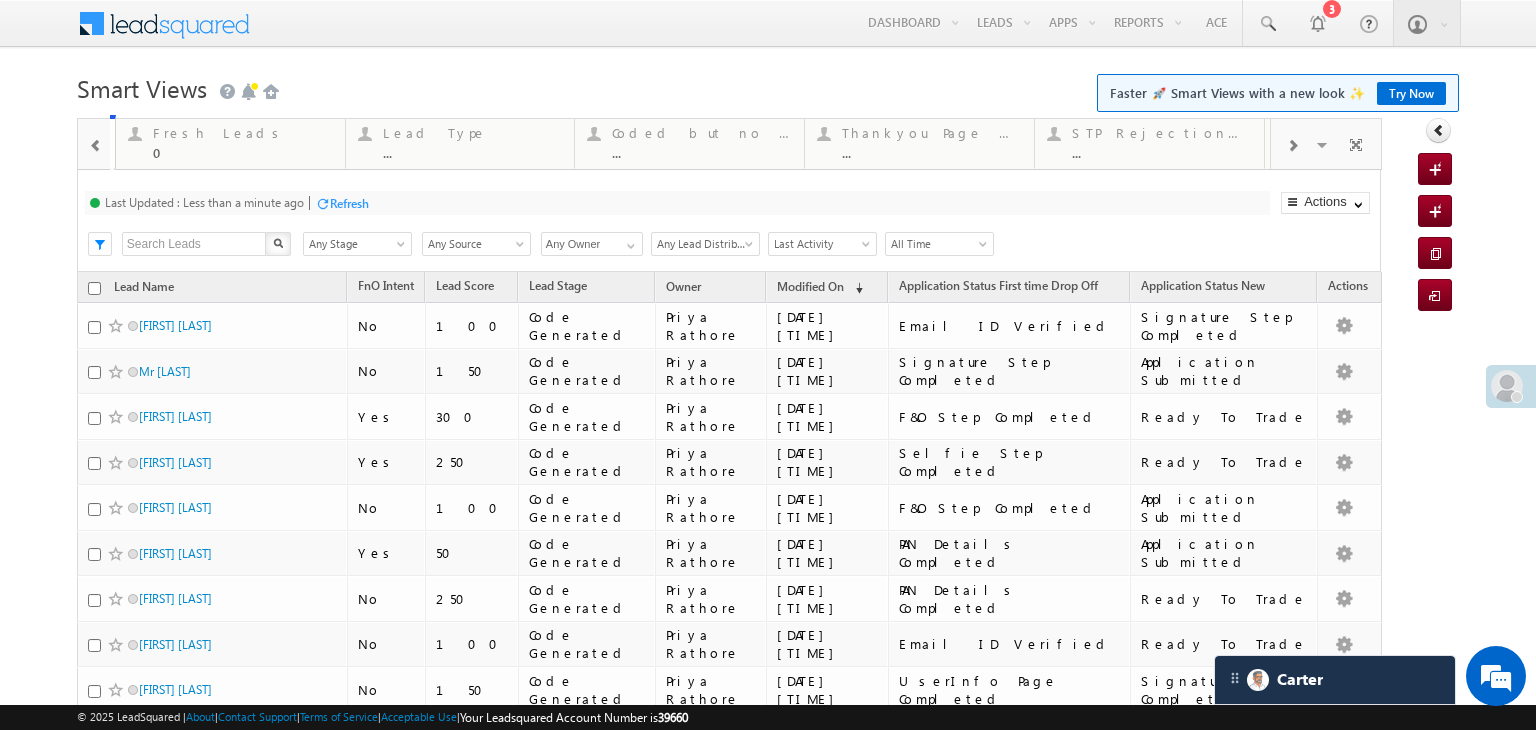 click at bounding box center [96, 146] 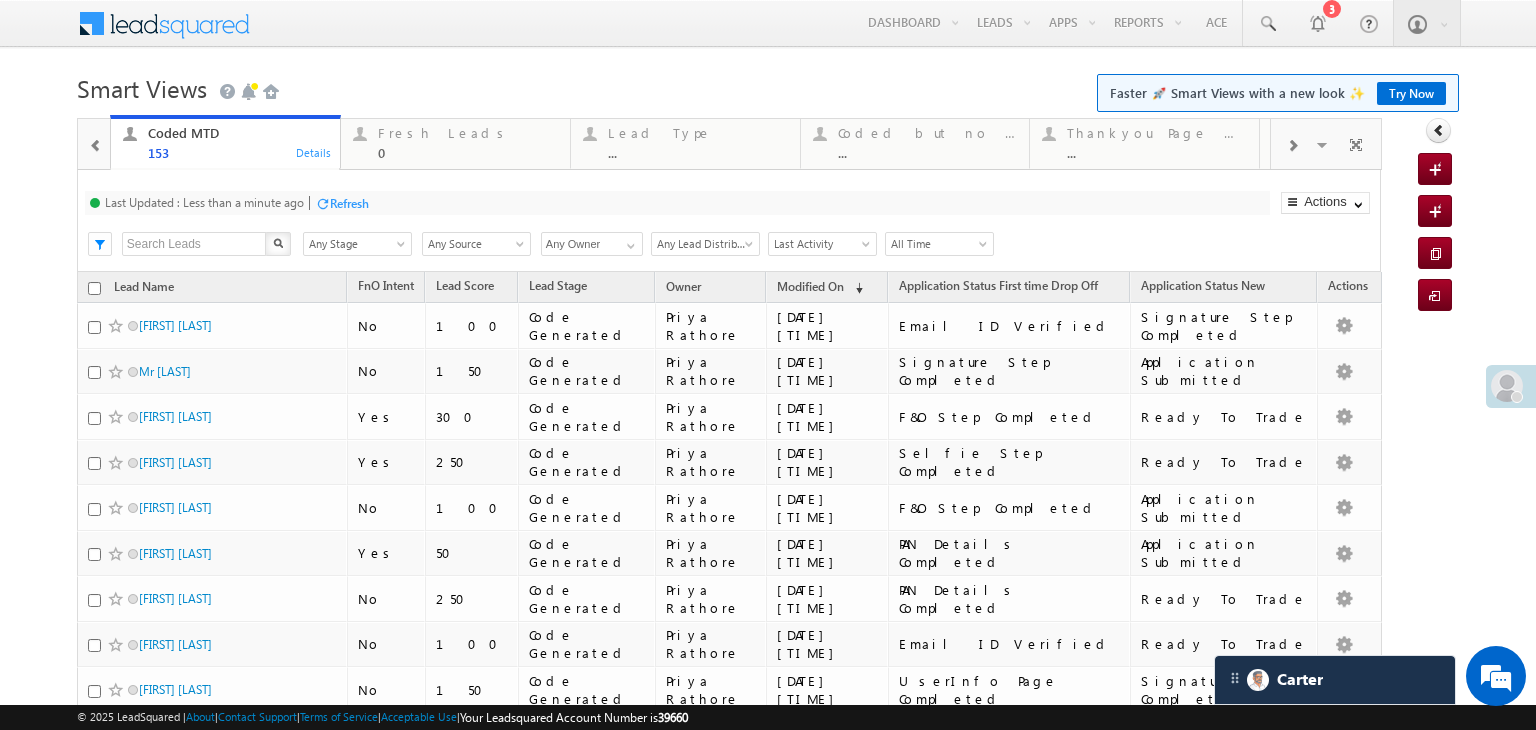 click at bounding box center (96, 146) 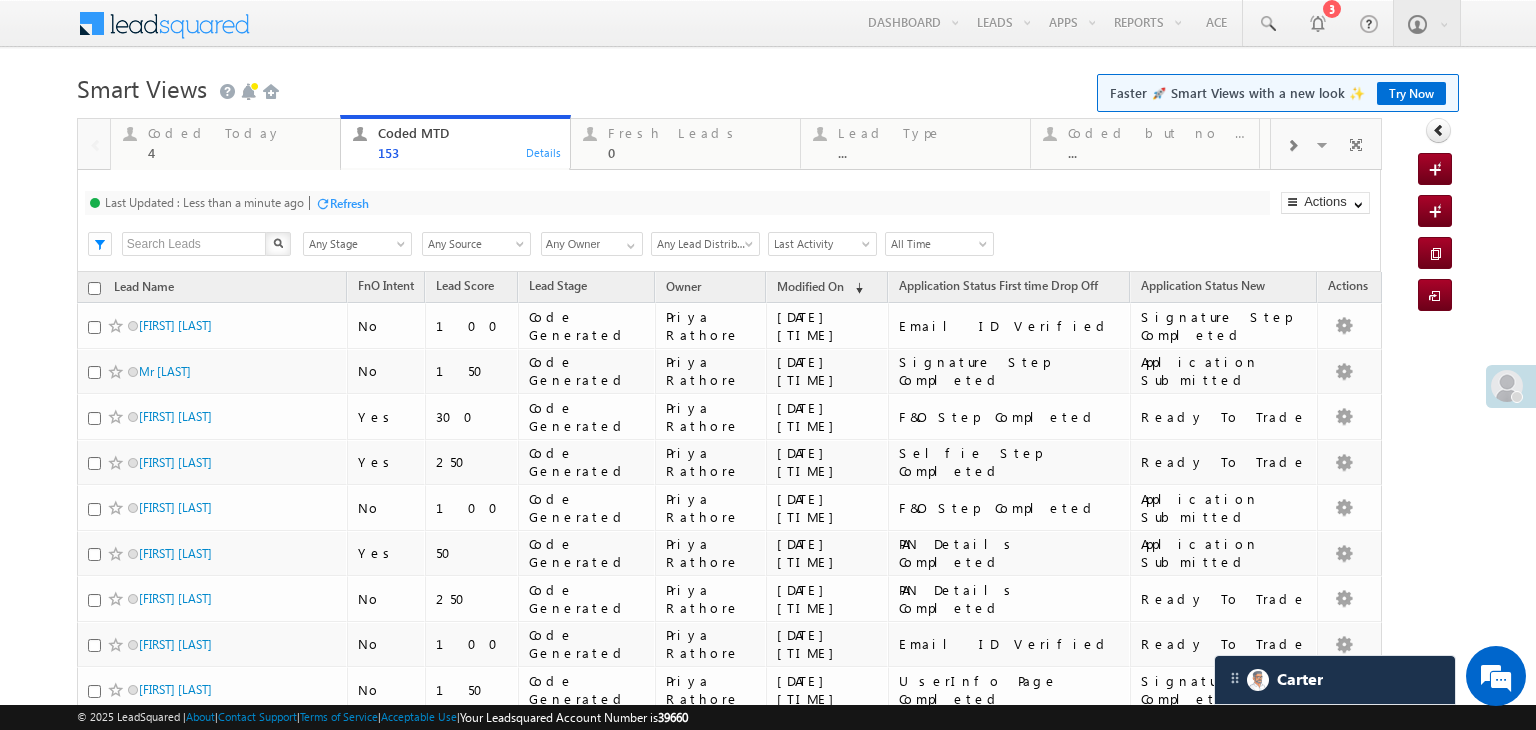 click at bounding box center [94, 143] 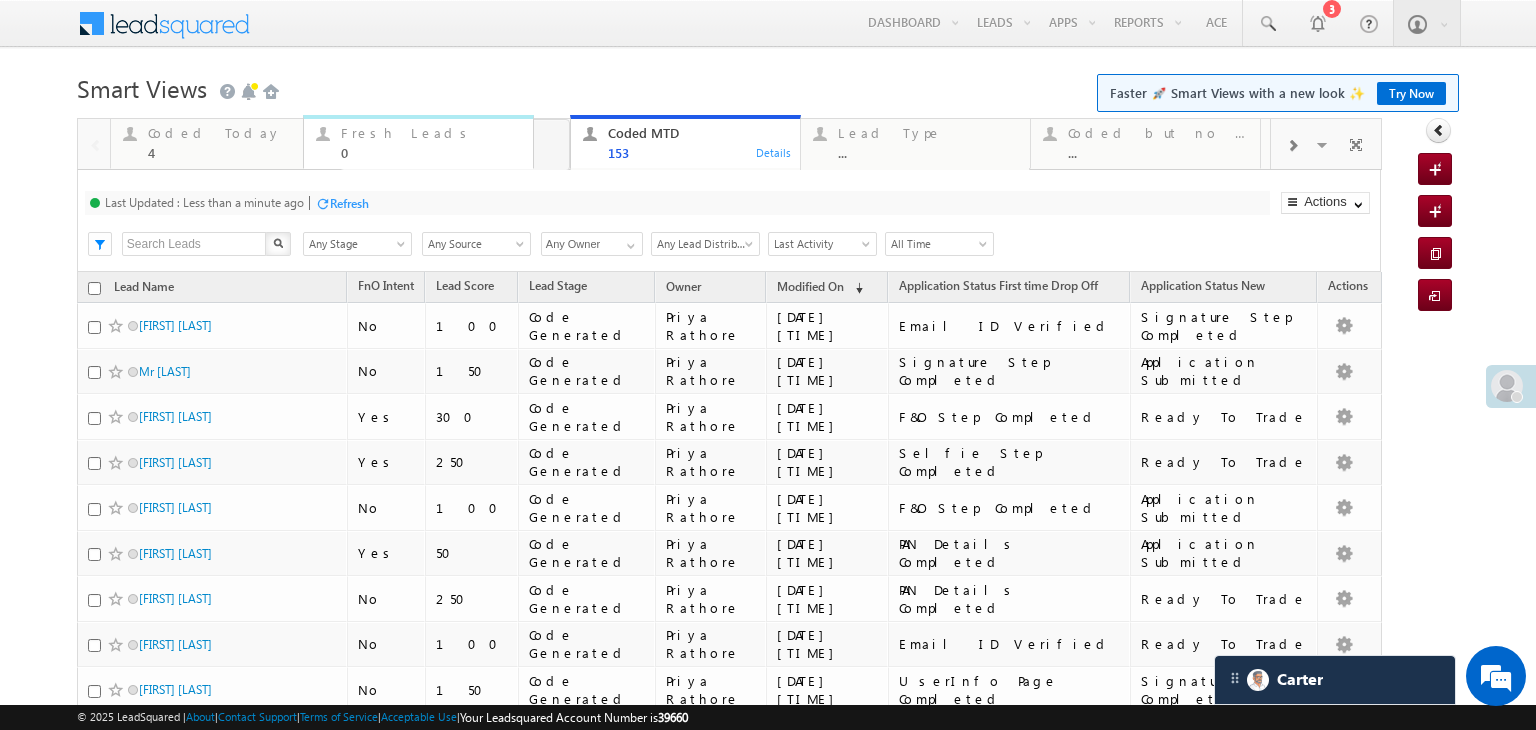 drag, startPoint x: 747, startPoint y: 156, endPoint x: 480, endPoint y: 165, distance: 267.15164 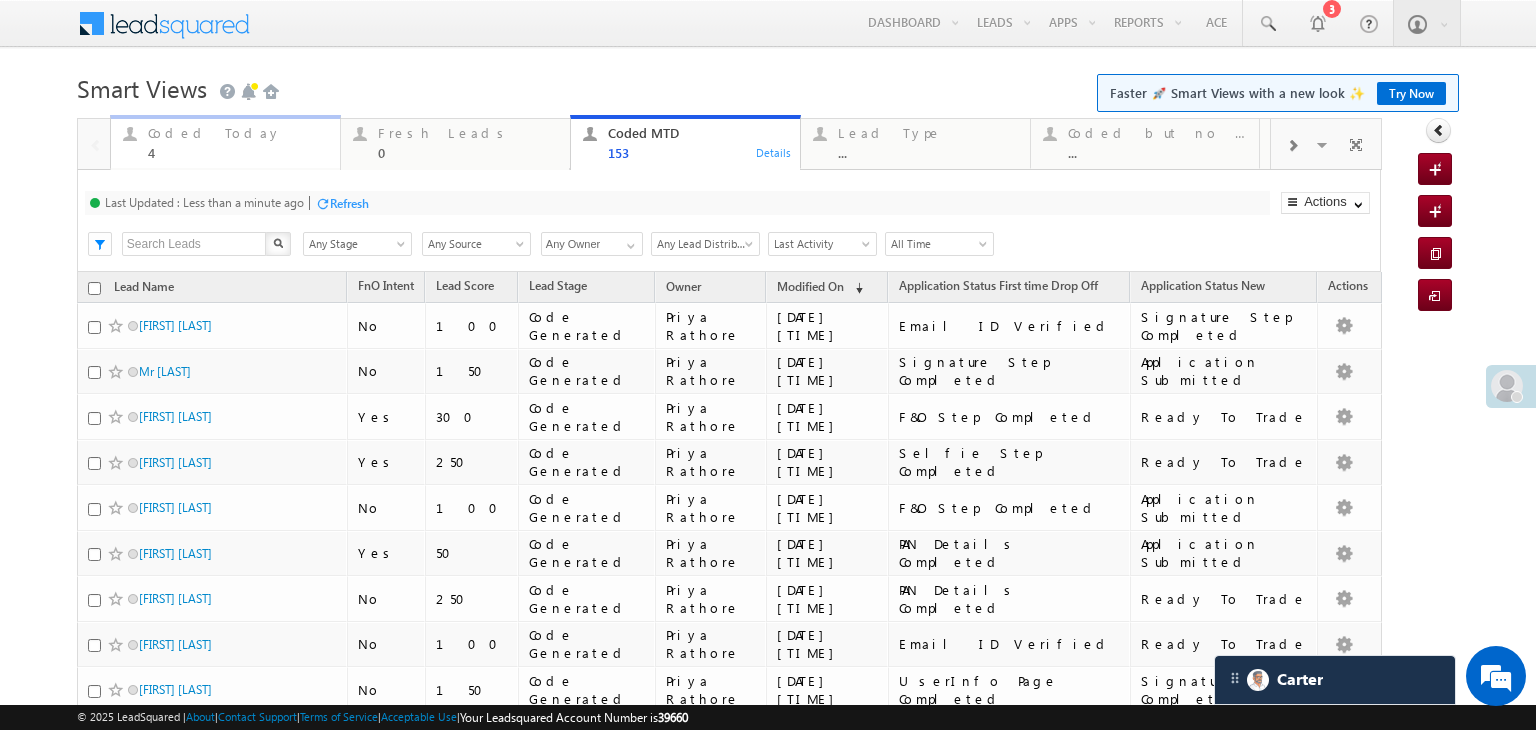click on "Coded Today" at bounding box center [238, 133] 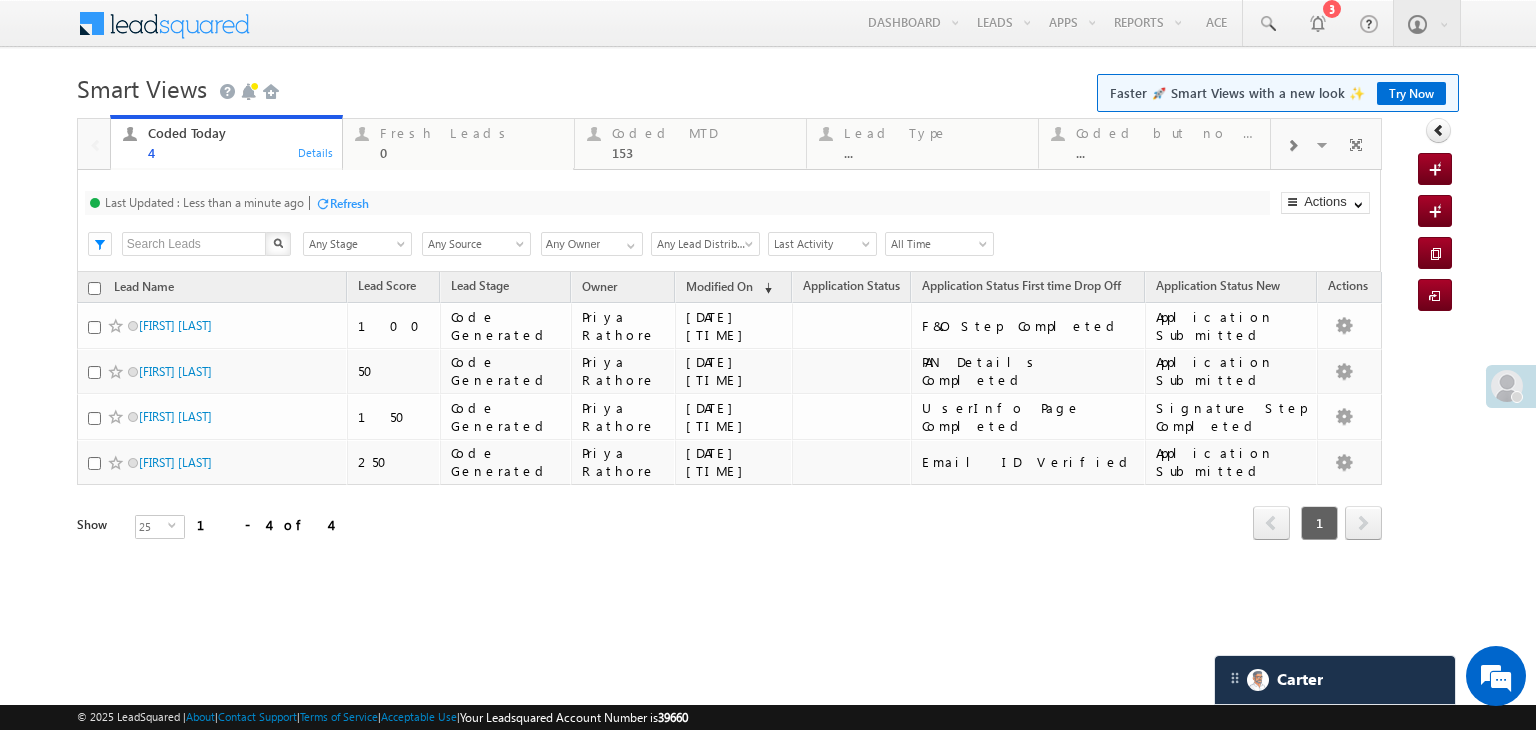 click on "Refresh" at bounding box center (349, 203) 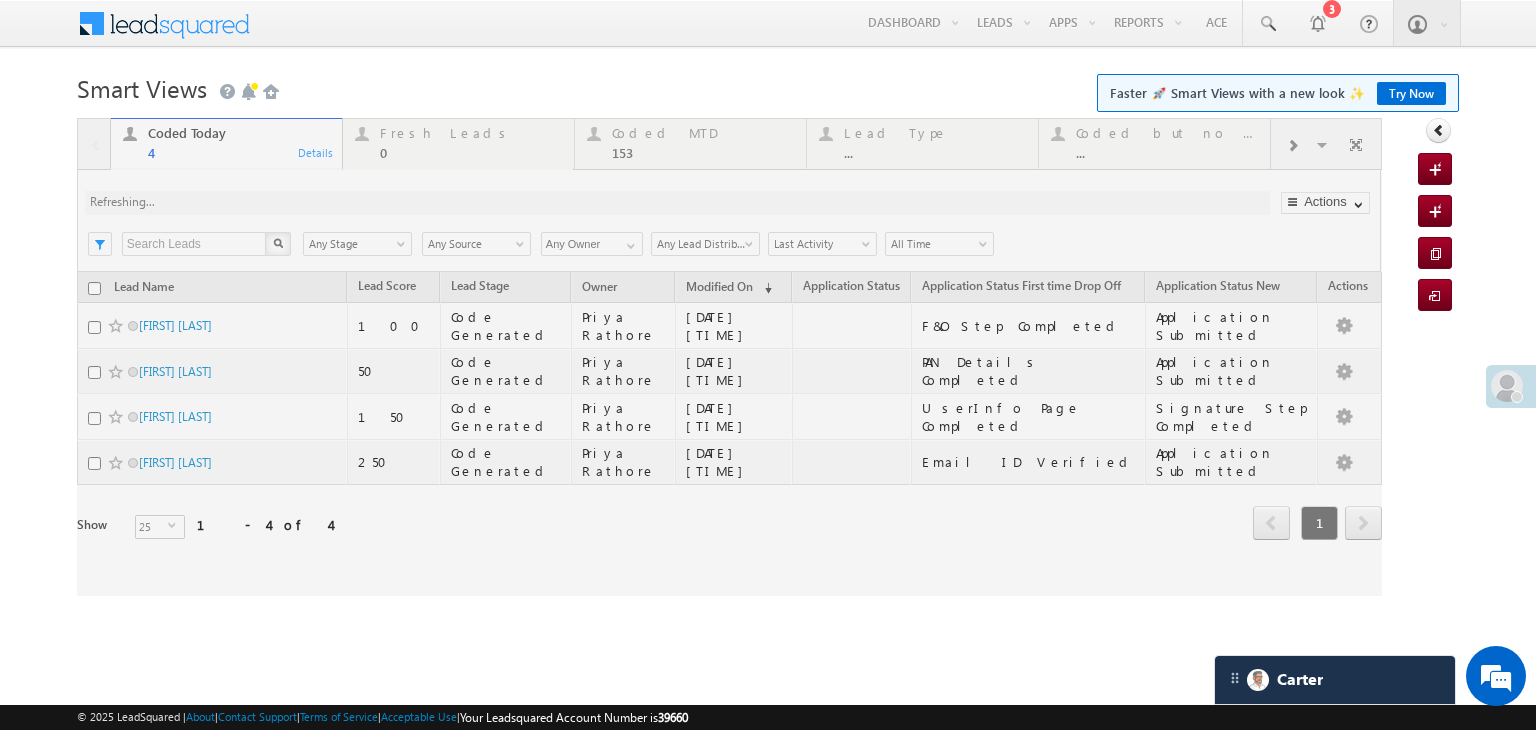 click at bounding box center [729, 357] 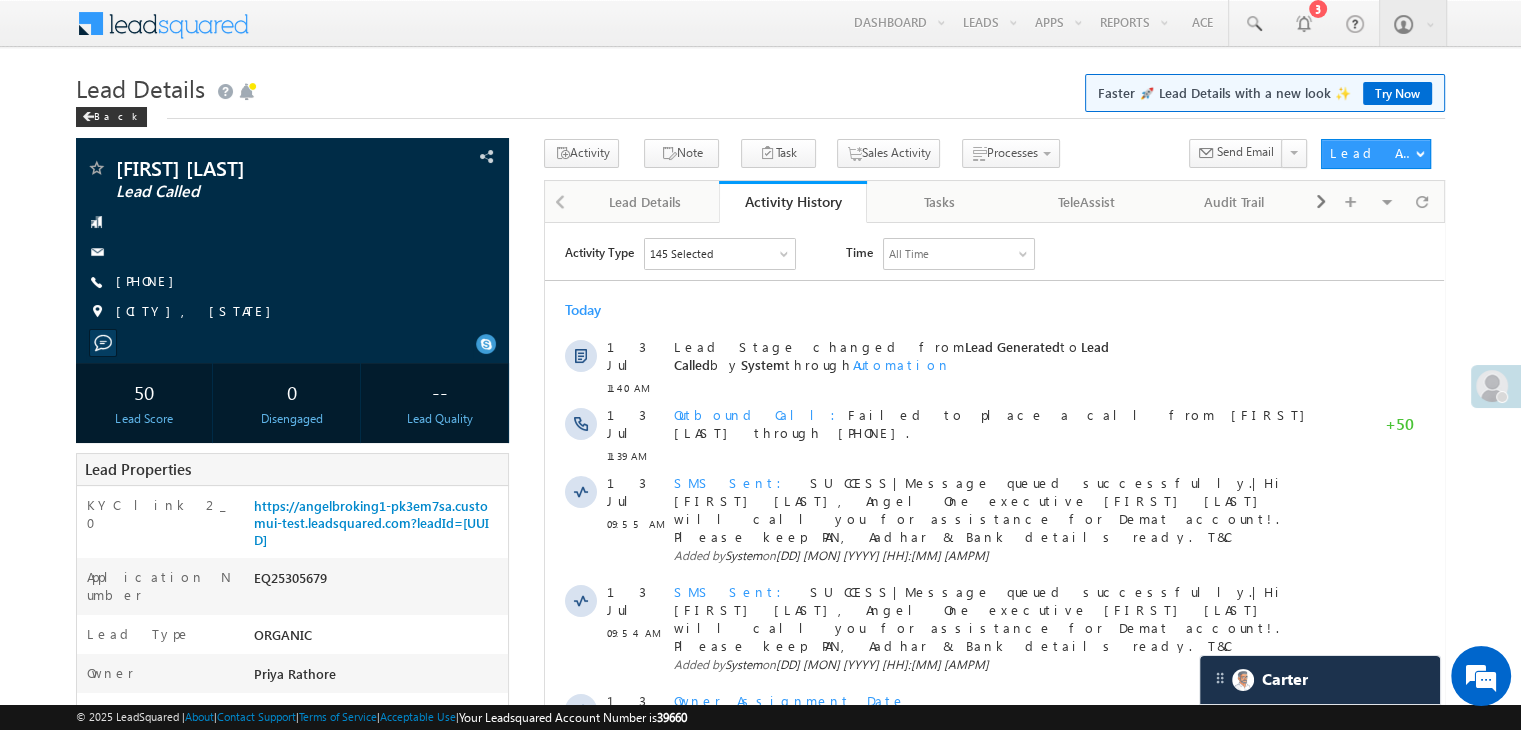 scroll, scrollTop: 0, scrollLeft: 0, axis: both 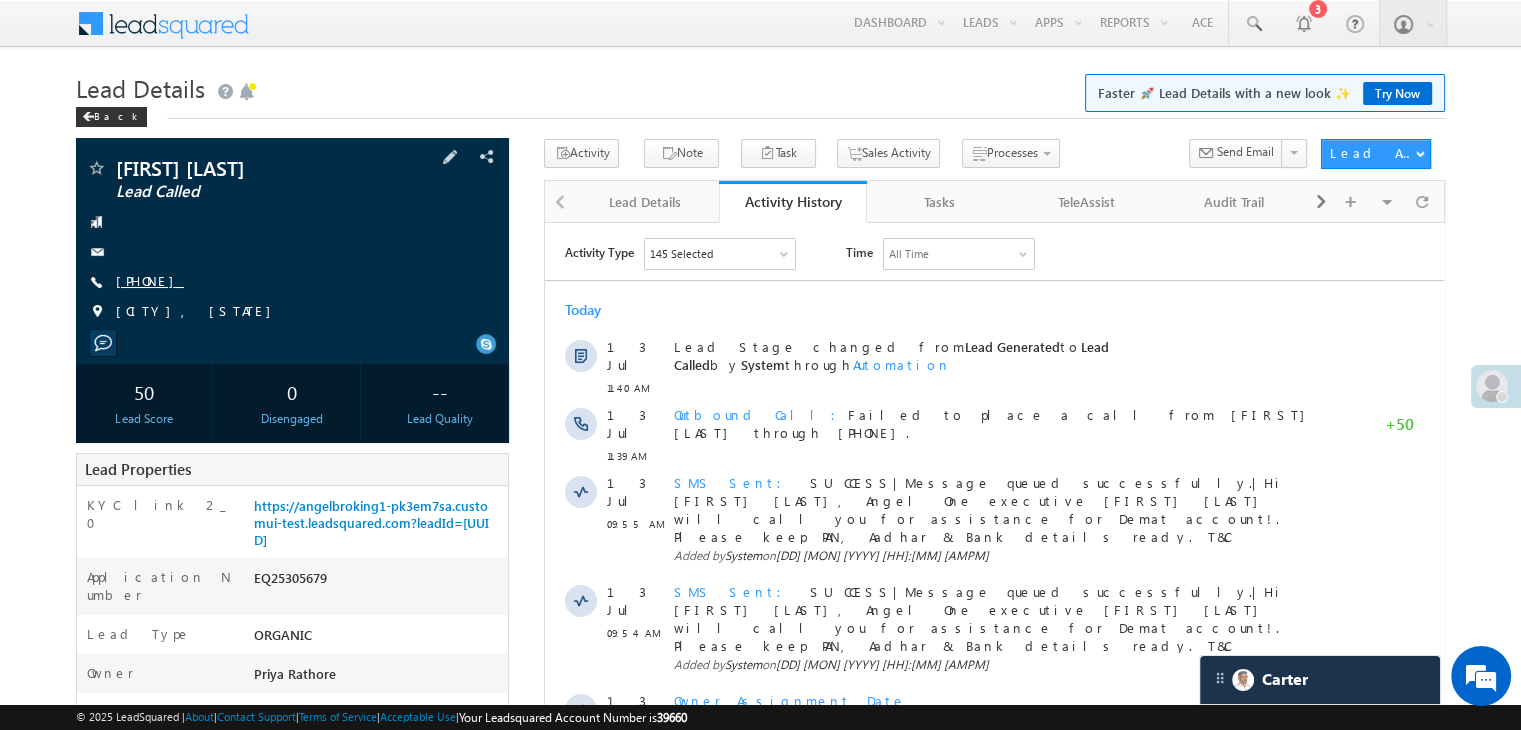 click on "+91-9975548574" at bounding box center [150, 280] 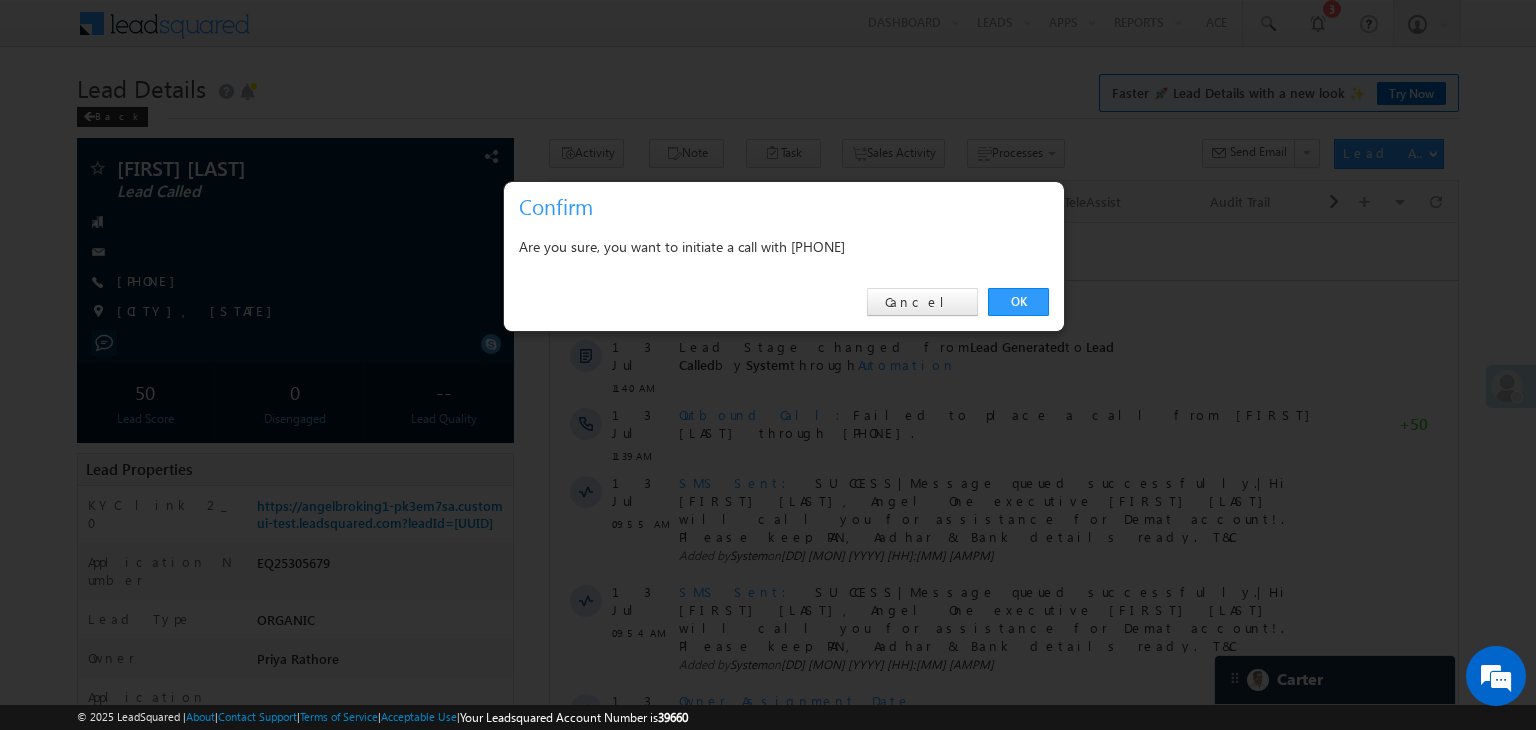 click on "OK Cancel" at bounding box center (784, 302) 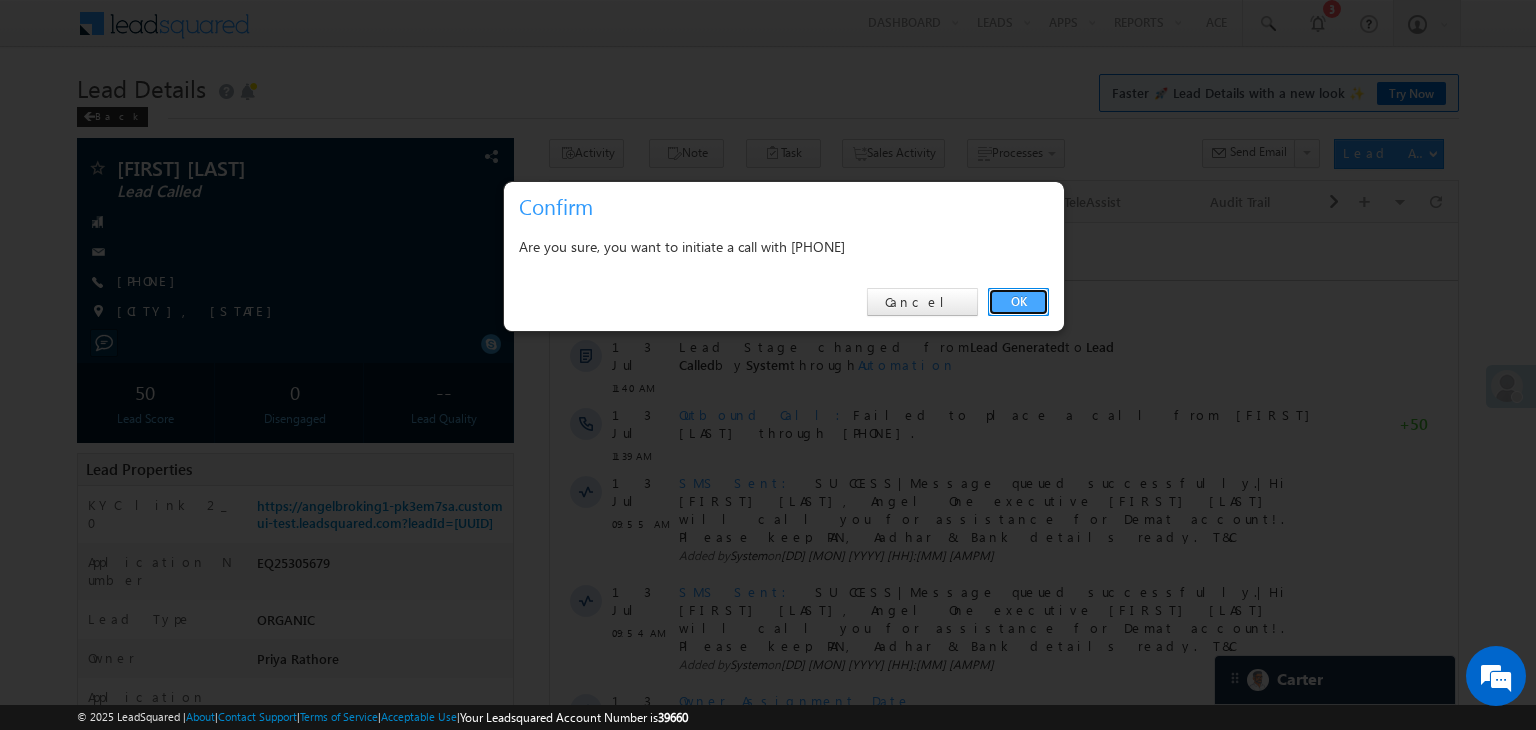 click on "OK" at bounding box center (1018, 302) 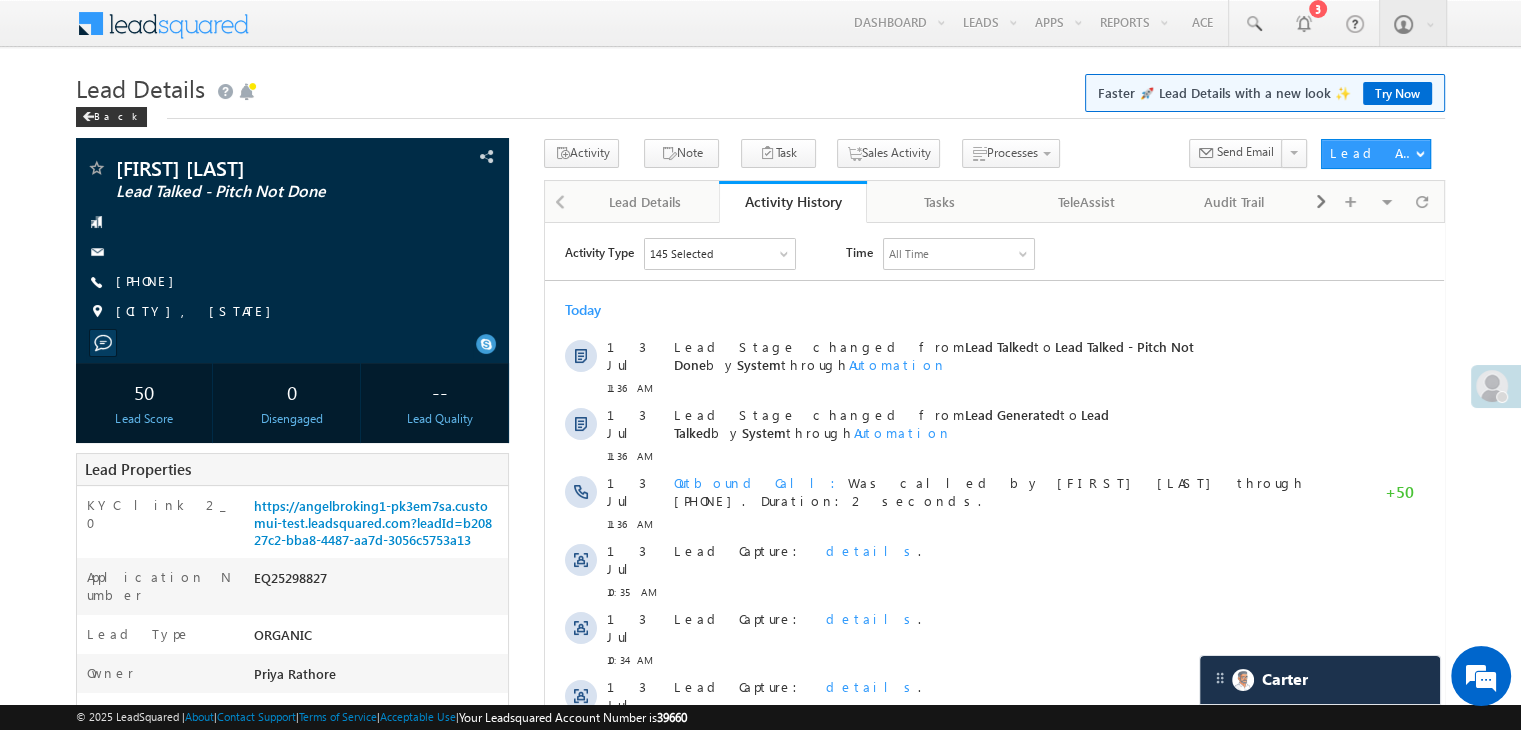 scroll, scrollTop: 0, scrollLeft: 0, axis: both 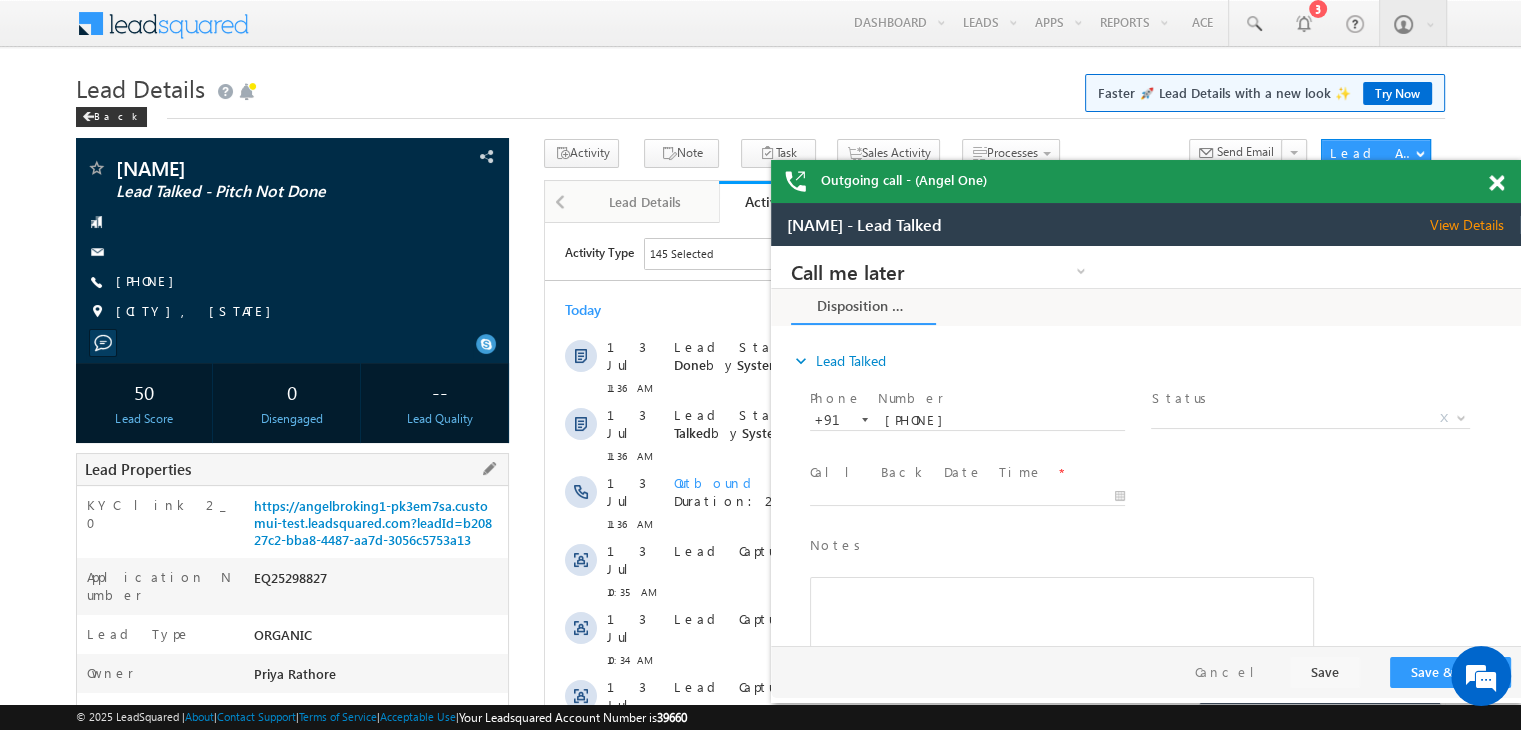 drag, startPoint x: 251, startPoint y: 501, endPoint x: 500, endPoint y: 545, distance: 252.85767 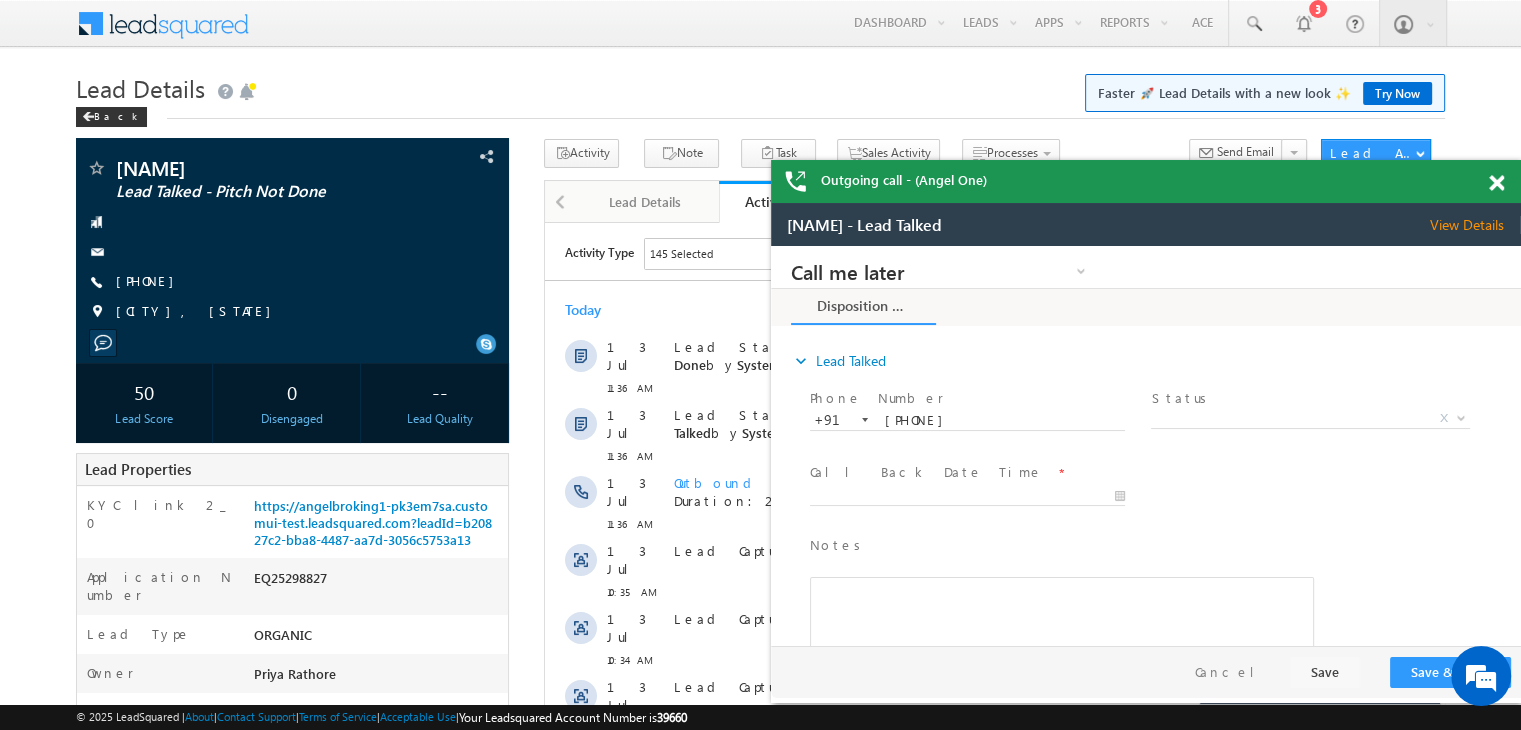 copy on "https://angelbroking1-pk3em7sa.customui-test.leadsquared.com?leadId=b20827c2-bba8-4487-aa7d-3056c5753a13" 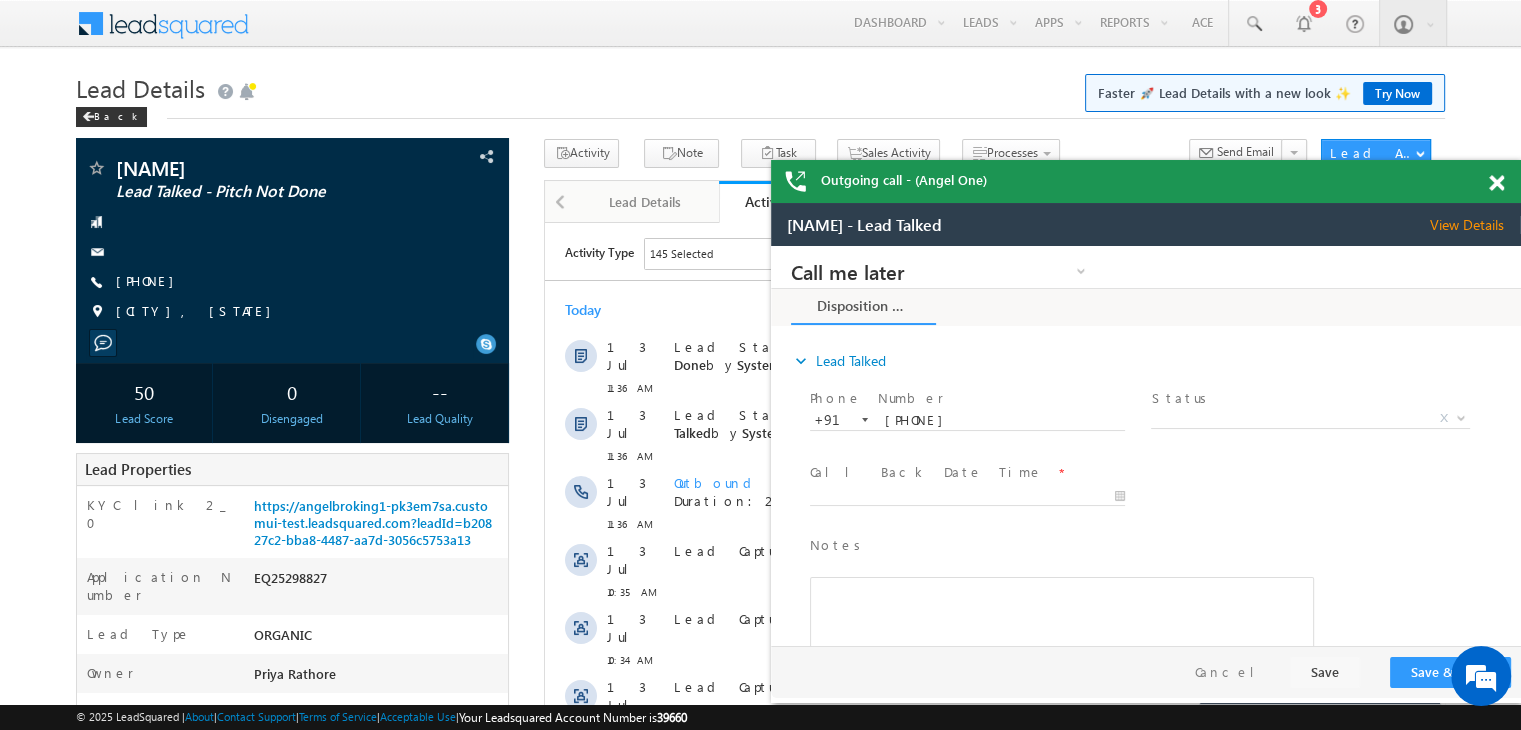 click on "Lead Details Faster 🚀 Lead Details with a new look ✨ Try Now" at bounding box center (760, 86) 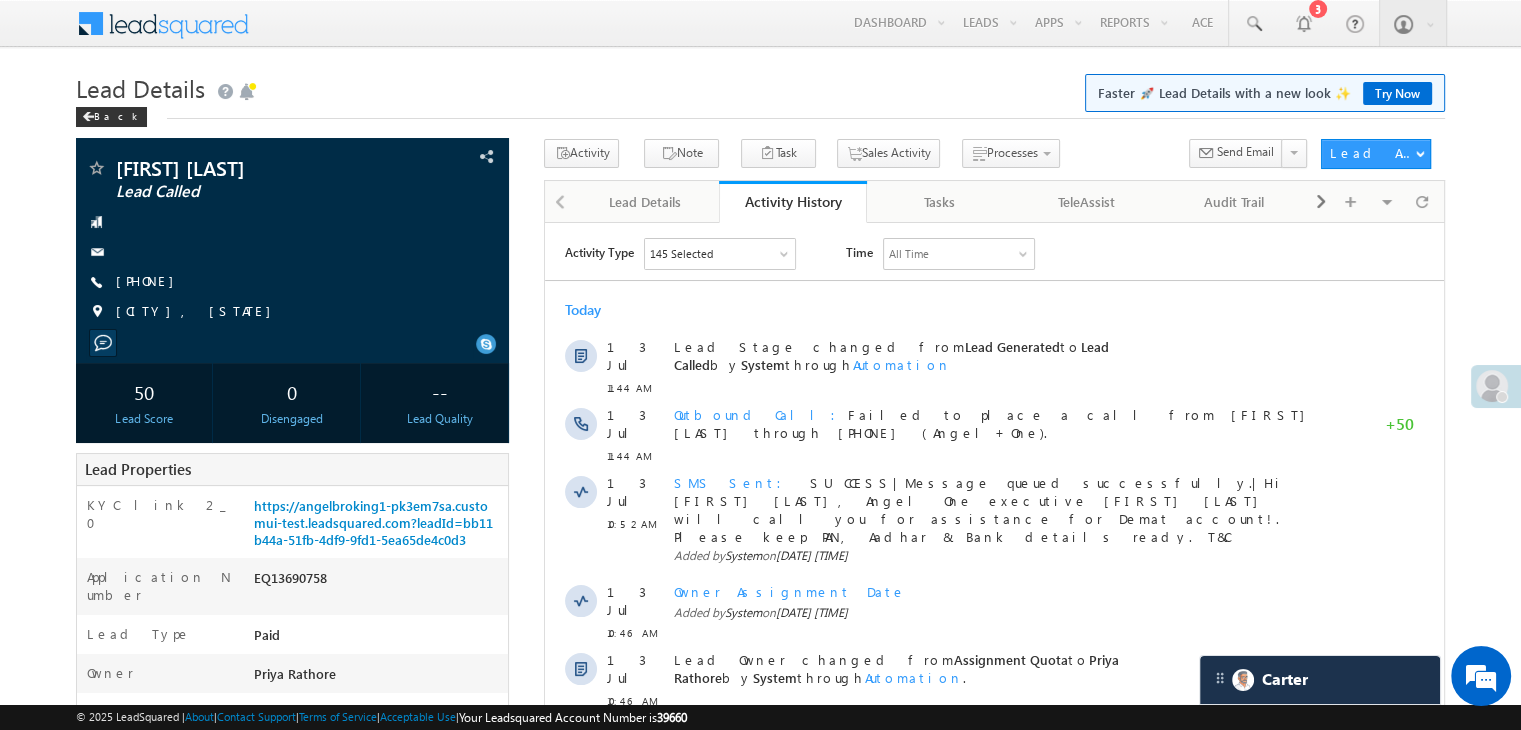 scroll, scrollTop: 0, scrollLeft: 0, axis: both 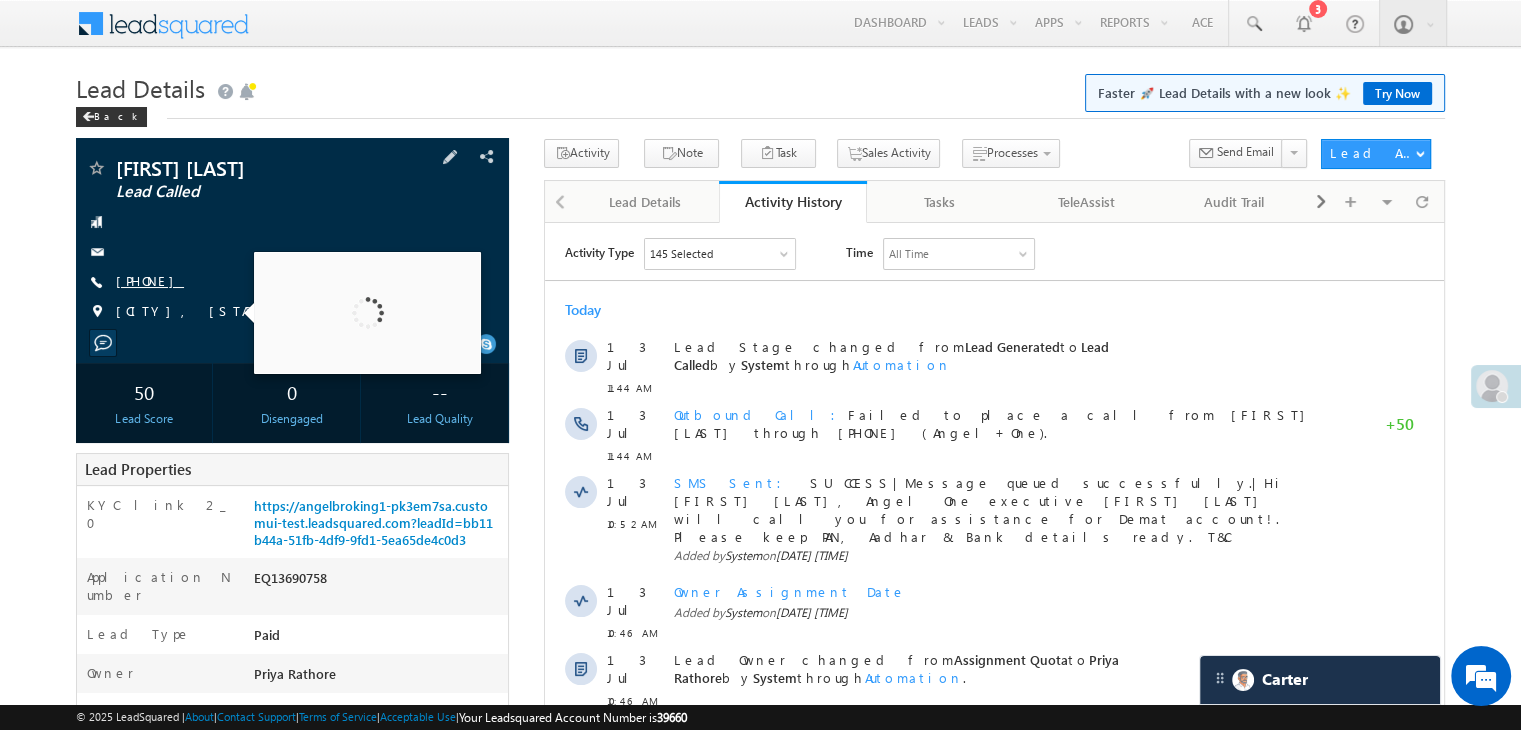 click on "+91-8092542093" at bounding box center (150, 280) 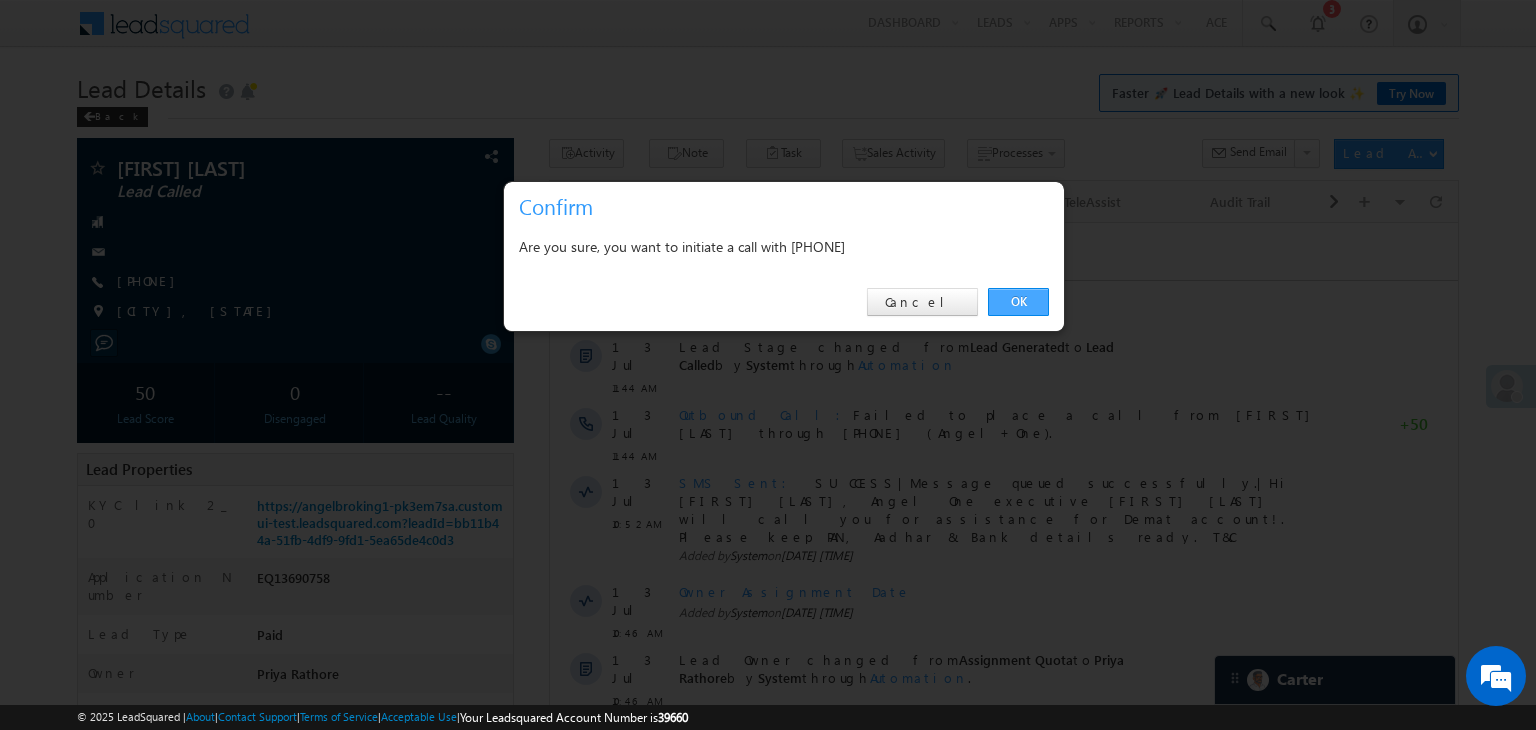 click on "OK" at bounding box center (1018, 302) 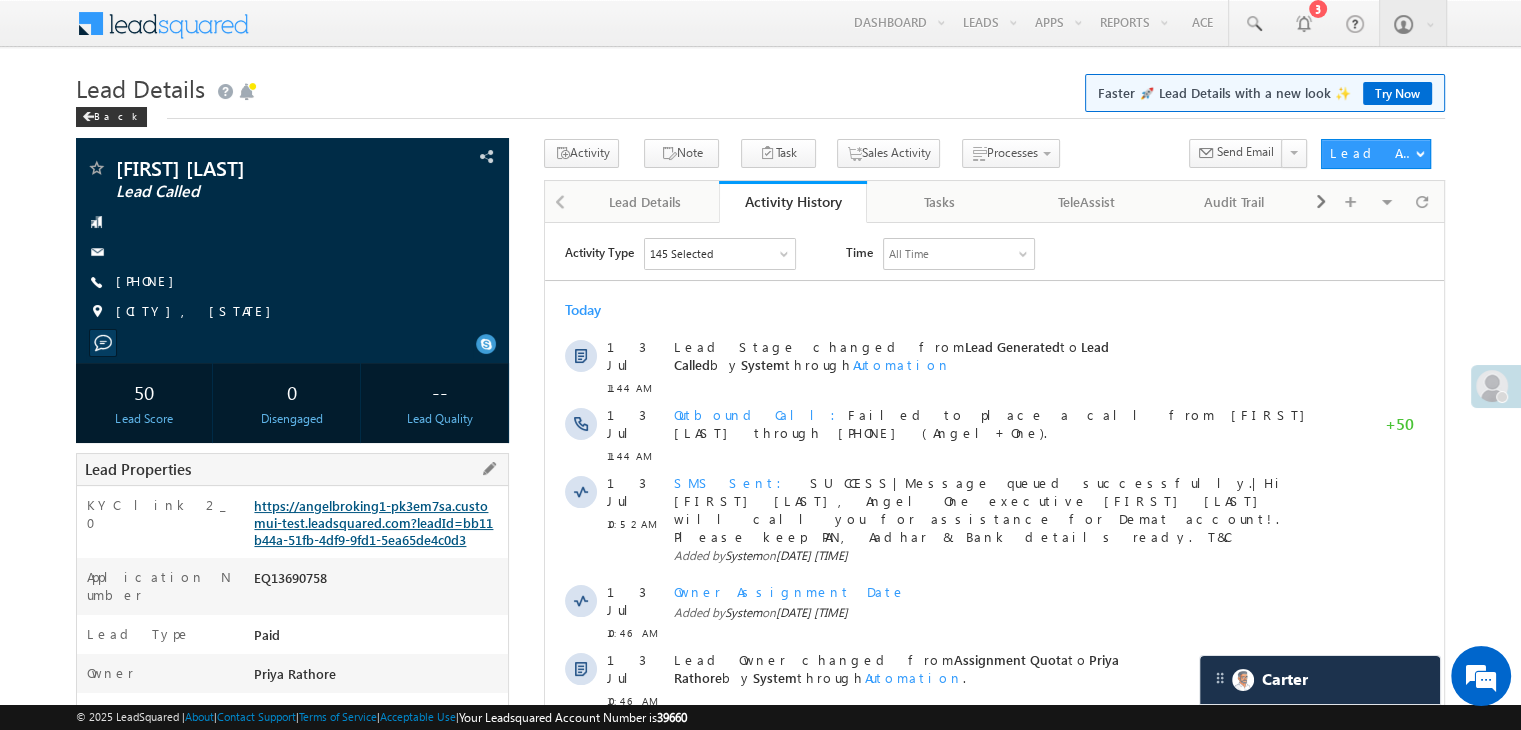 click on "https://angelbroking1-pk3em7sa.customui-test.leadsquared.com?leadId=bb11b44a-51fb-4df9-9fd1-5ea65de4c0d3" at bounding box center [373, 522] 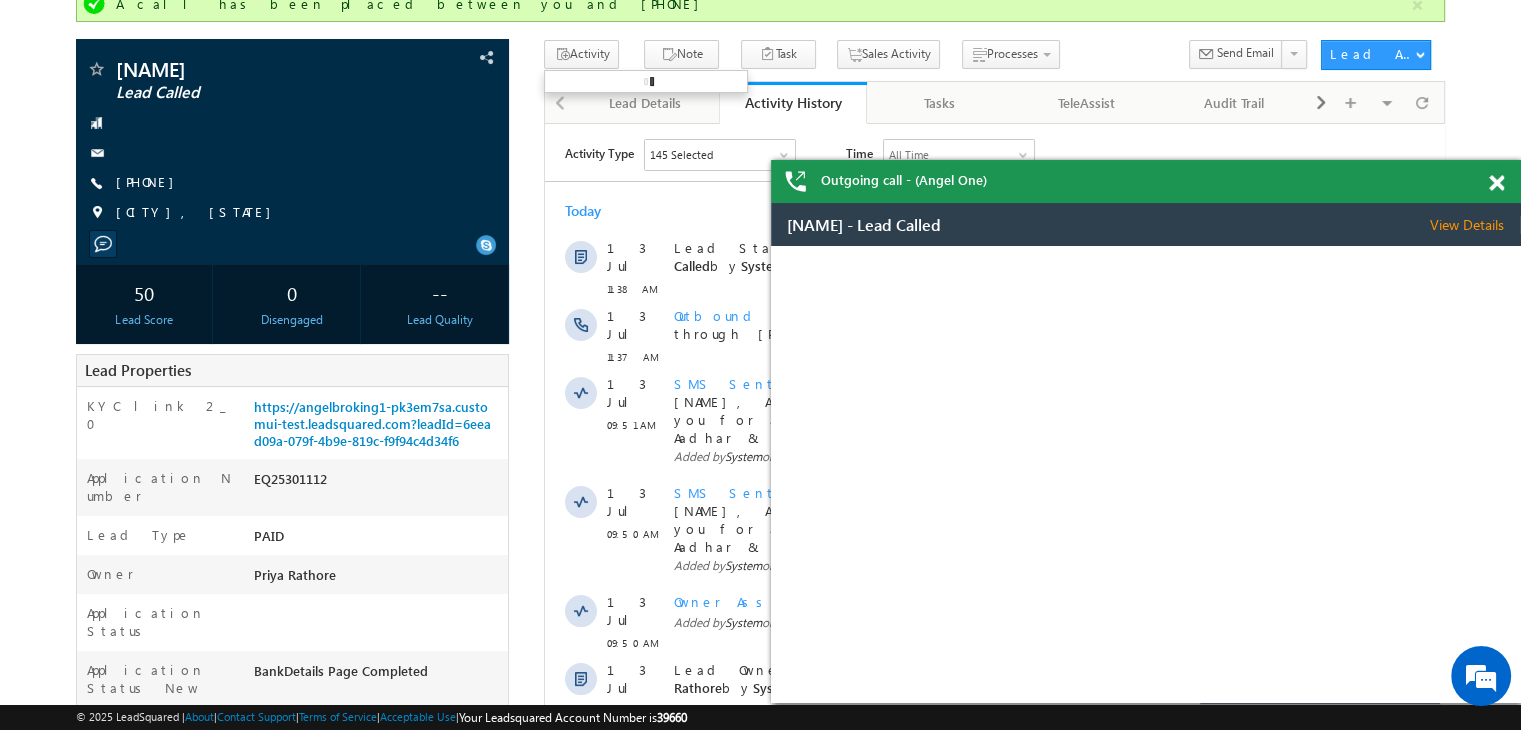 scroll, scrollTop: 0, scrollLeft: 0, axis: both 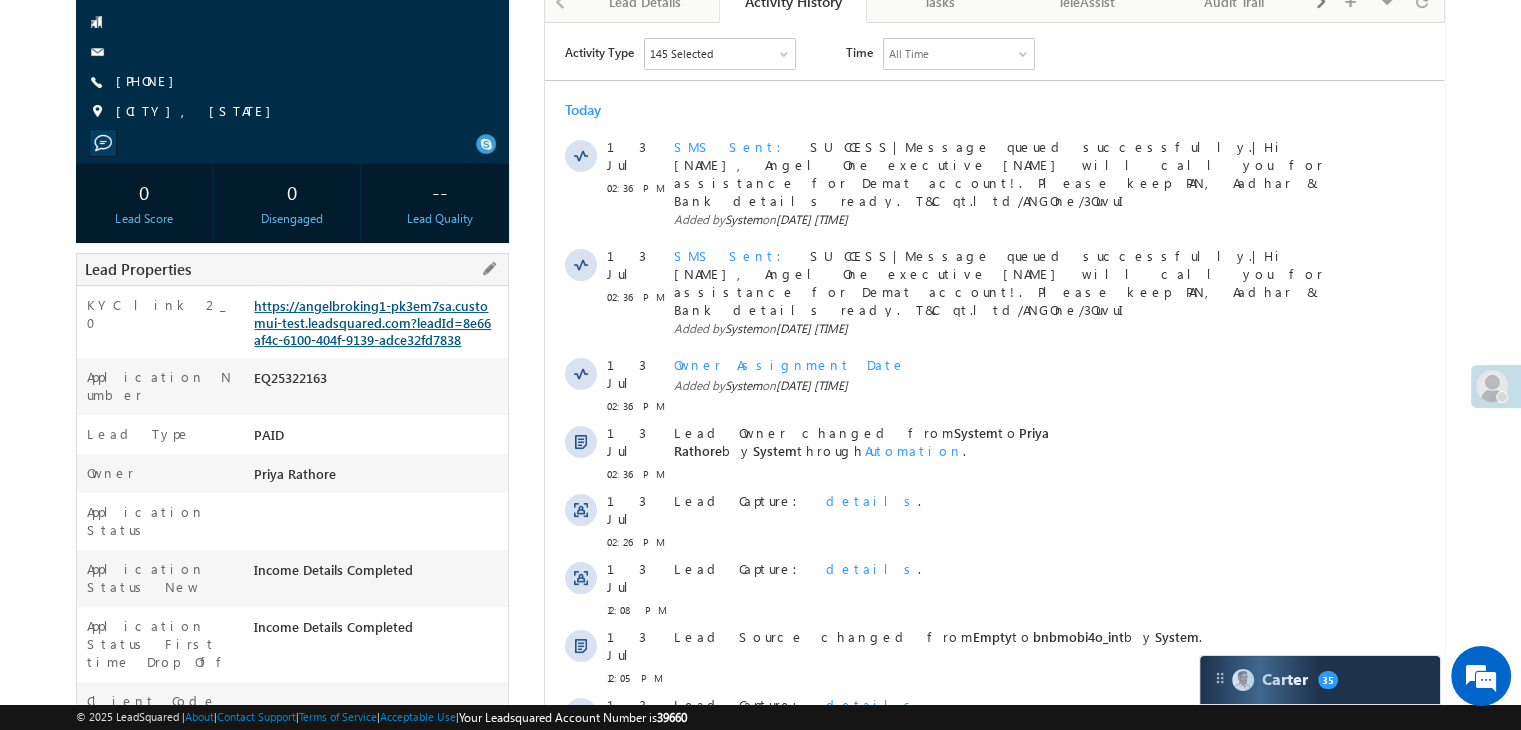 click on "https://angelbroking1-pk3em7sa.customui-test.leadsquared.com?leadId=8e66af4c-6100-404f-9139-adce32fd7838" at bounding box center [372, 322] 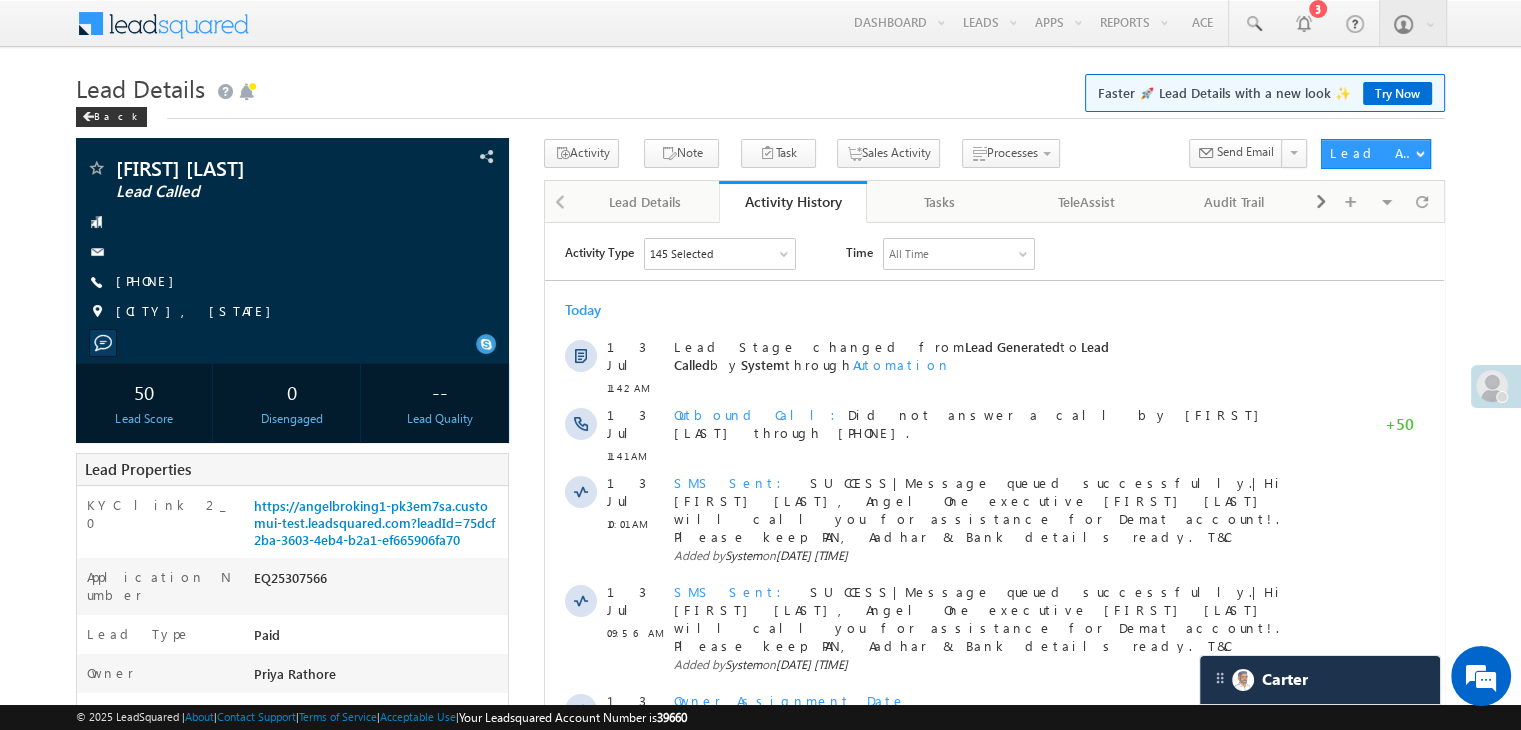scroll, scrollTop: 0, scrollLeft: 0, axis: both 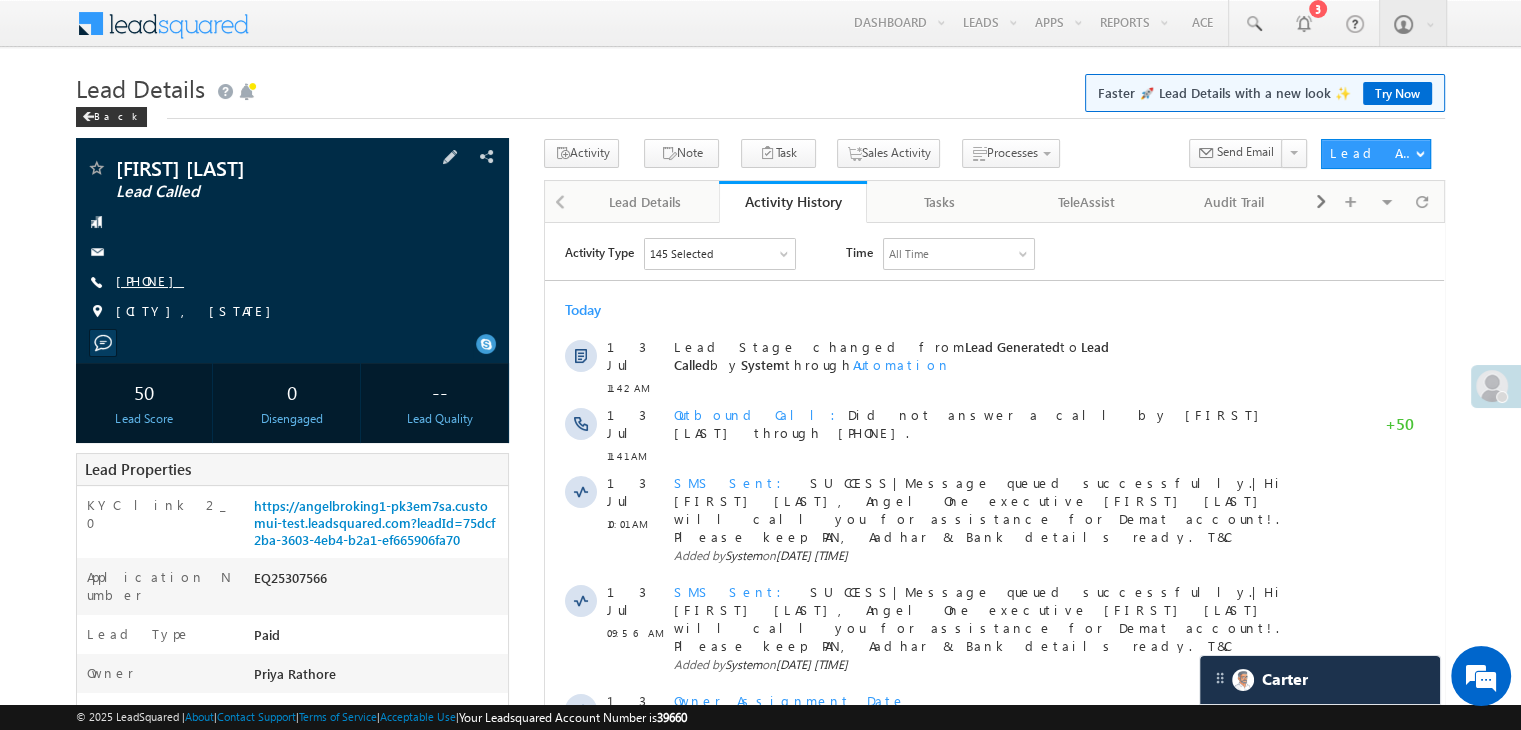 click on "+91-7769923092" at bounding box center [150, 280] 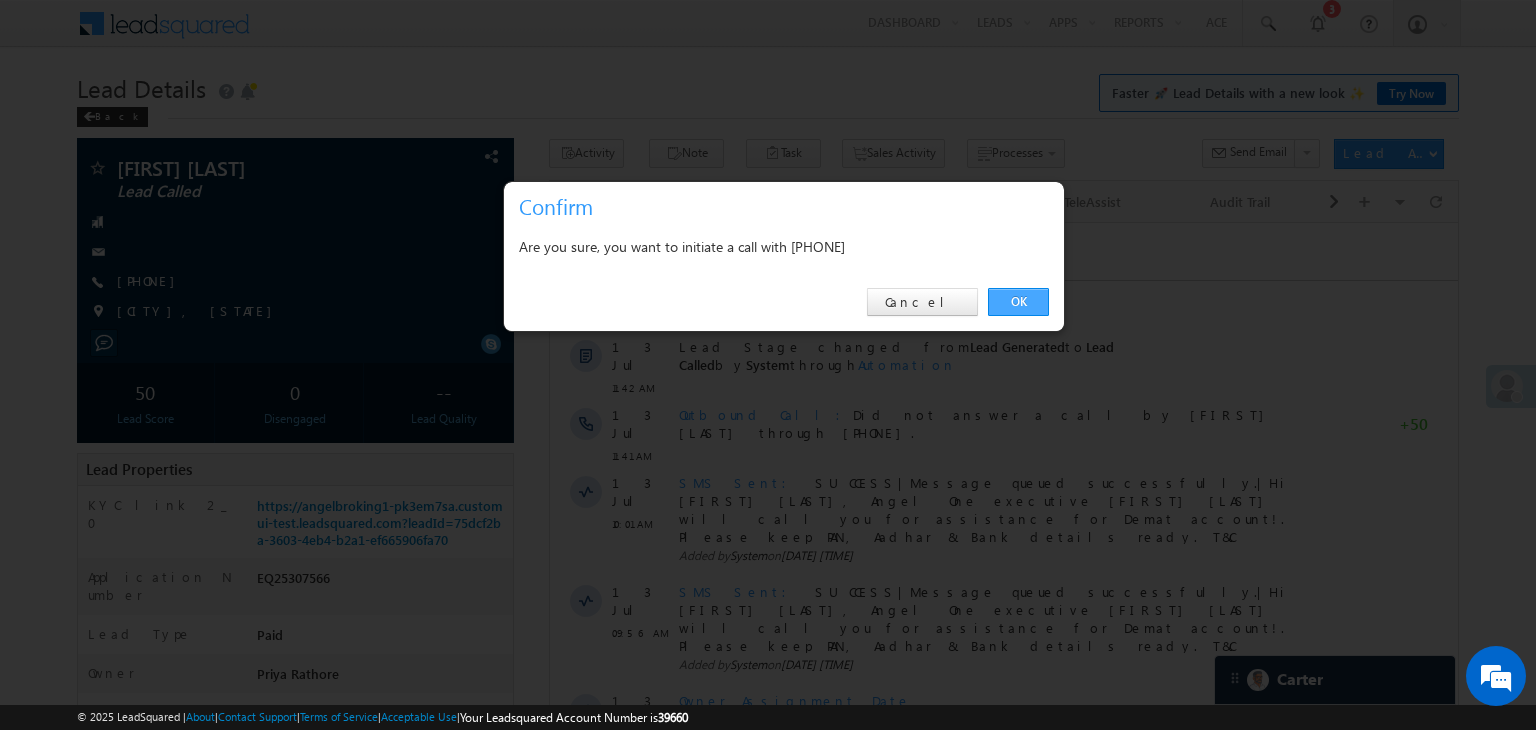 drag, startPoint x: 1015, startPoint y: 293, endPoint x: 374, endPoint y: 151, distance: 656.54016 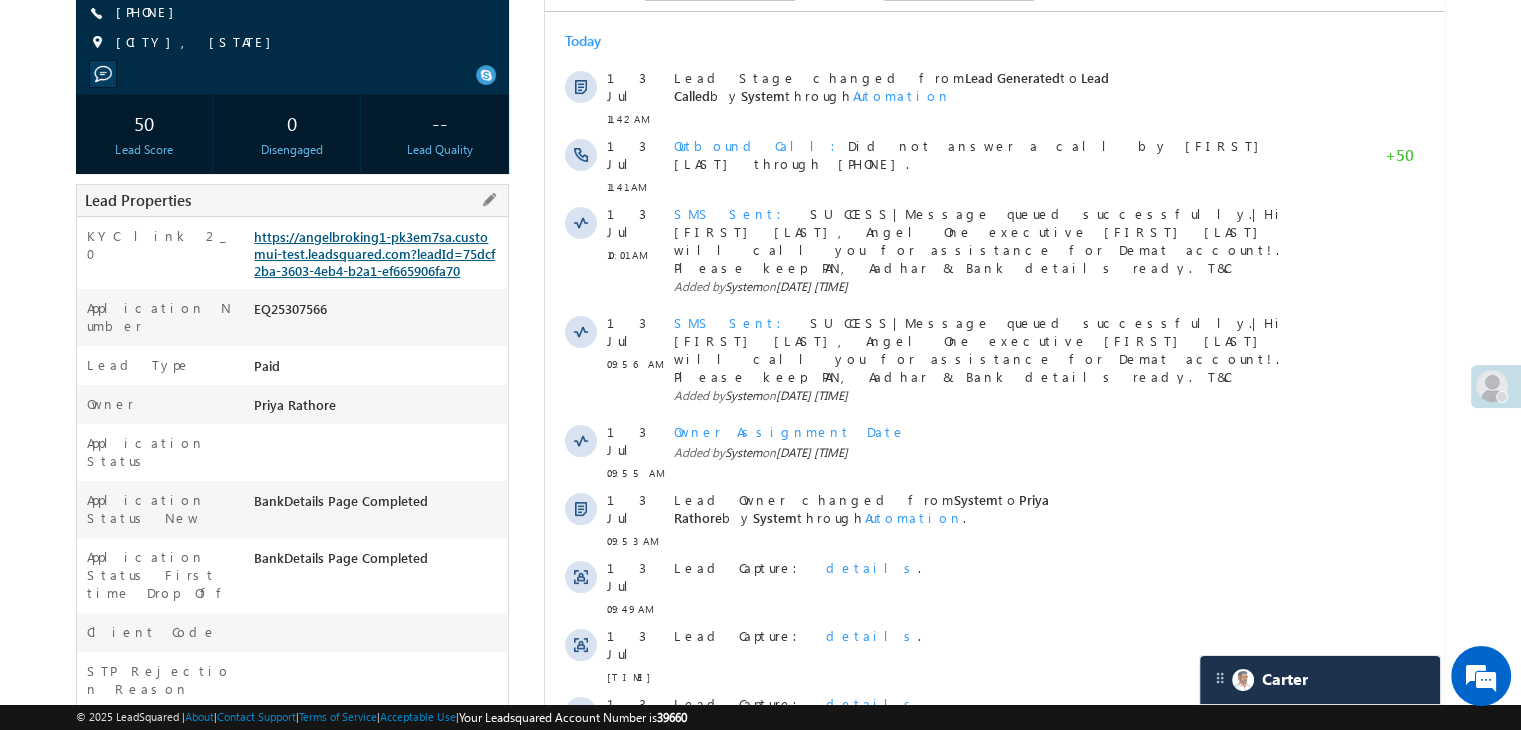 scroll, scrollTop: 100, scrollLeft: 0, axis: vertical 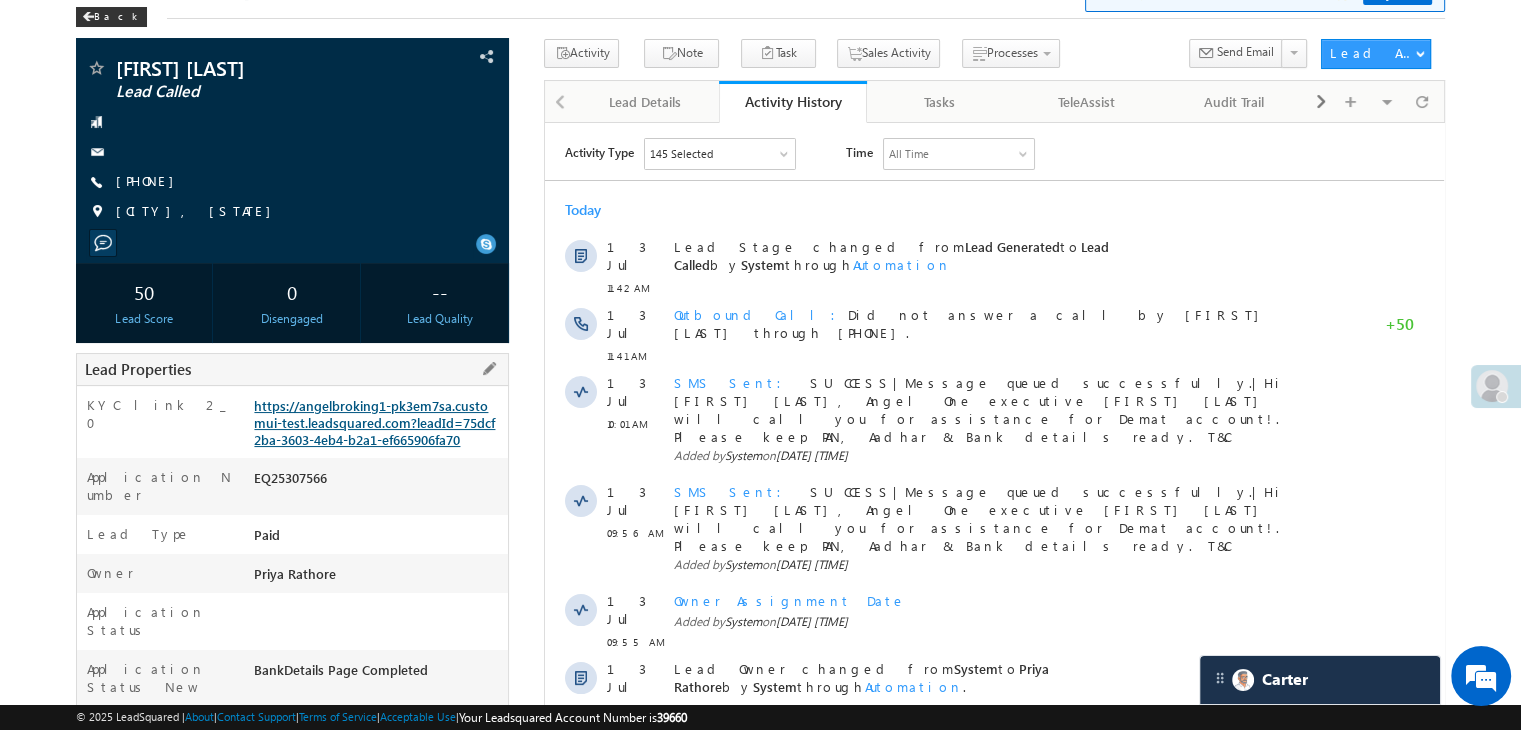 click on "https://angelbroking1-pk3em7sa.customui-test.leadsquared.com?leadId=75dcf2ba-3603-4eb4-b2a1-ef665906fa70" at bounding box center [374, 422] 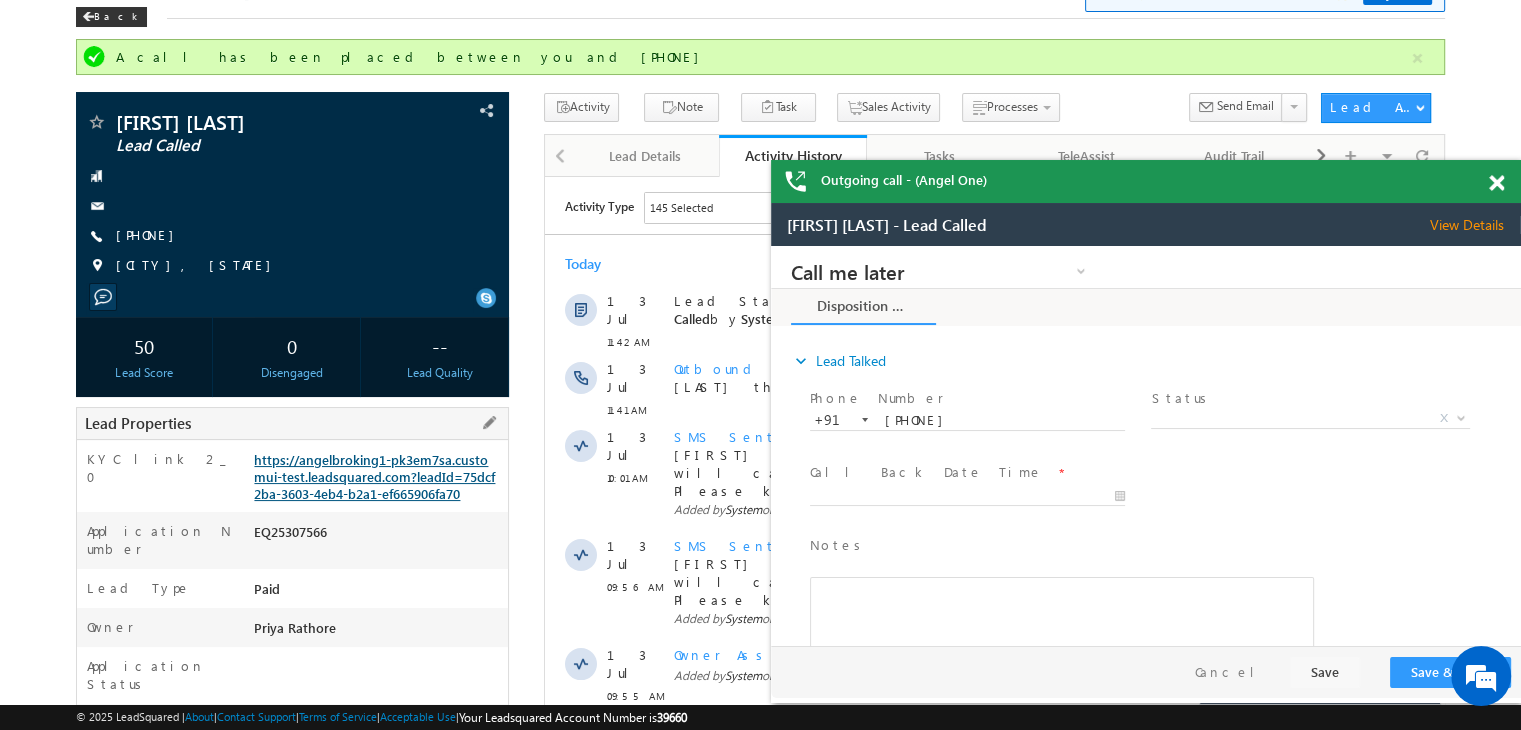 scroll, scrollTop: 0, scrollLeft: 0, axis: both 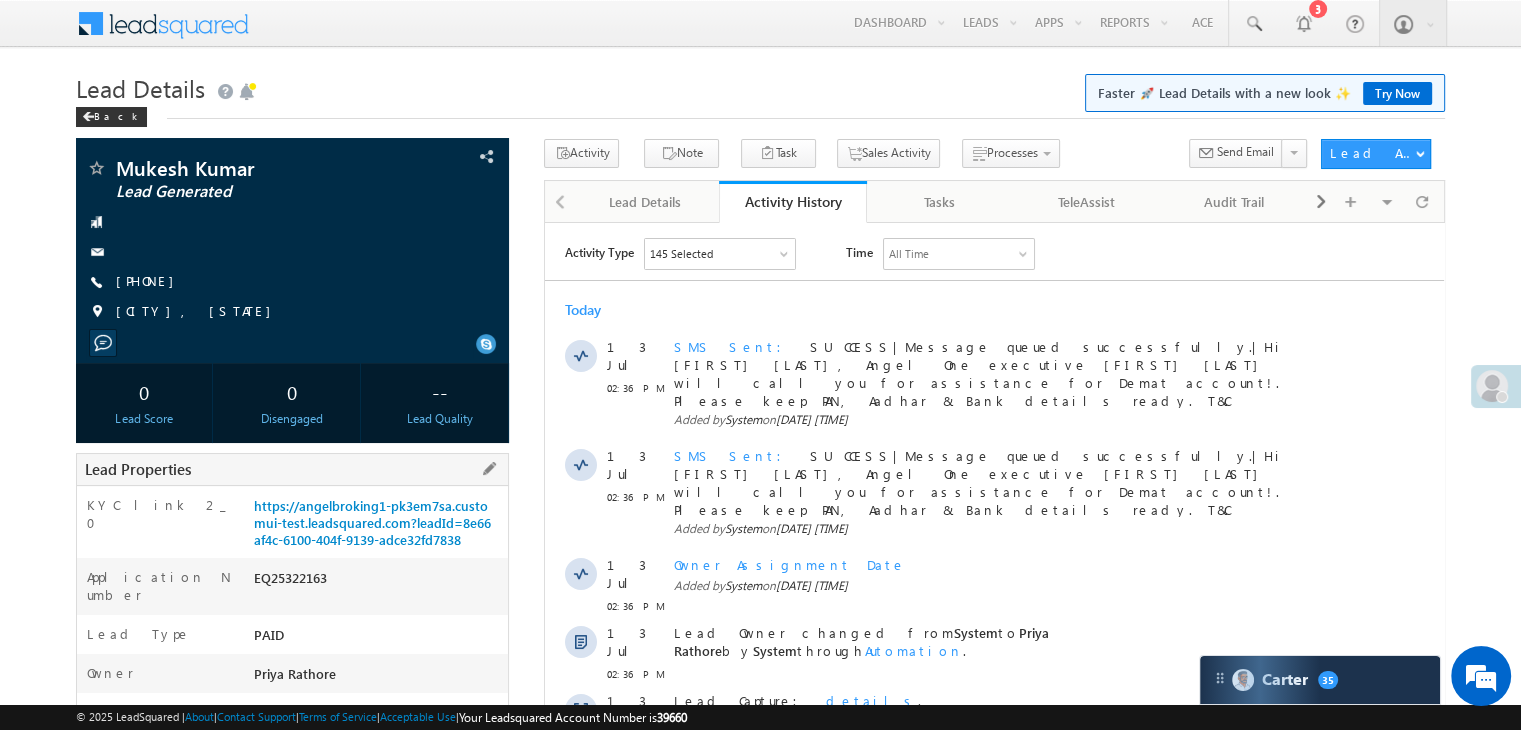 click on "KYC link 2_0
https://angelbroking1-pk3em7sa.customui-test.leadsquared.com?leadId=8e66af4c-6100-404f-9139-adce32fd7838" at bounding box center [292, 522] 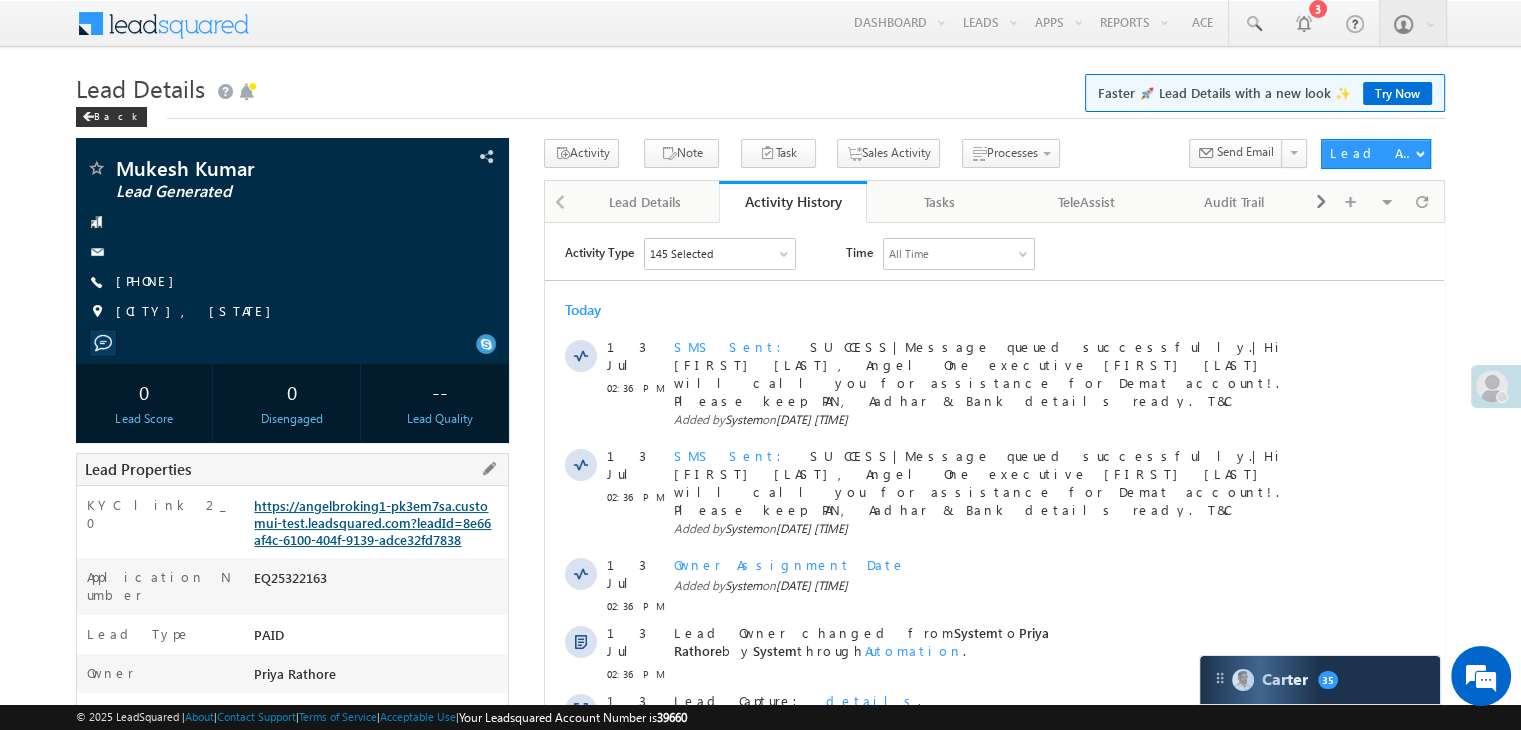 click on "https://angelbroking1-pk3em7sa.customui-test.leadsquared.com?leadId=8e66af4c-6100-404f-9139-adce32fd7838" at bounding box center (372, 522) 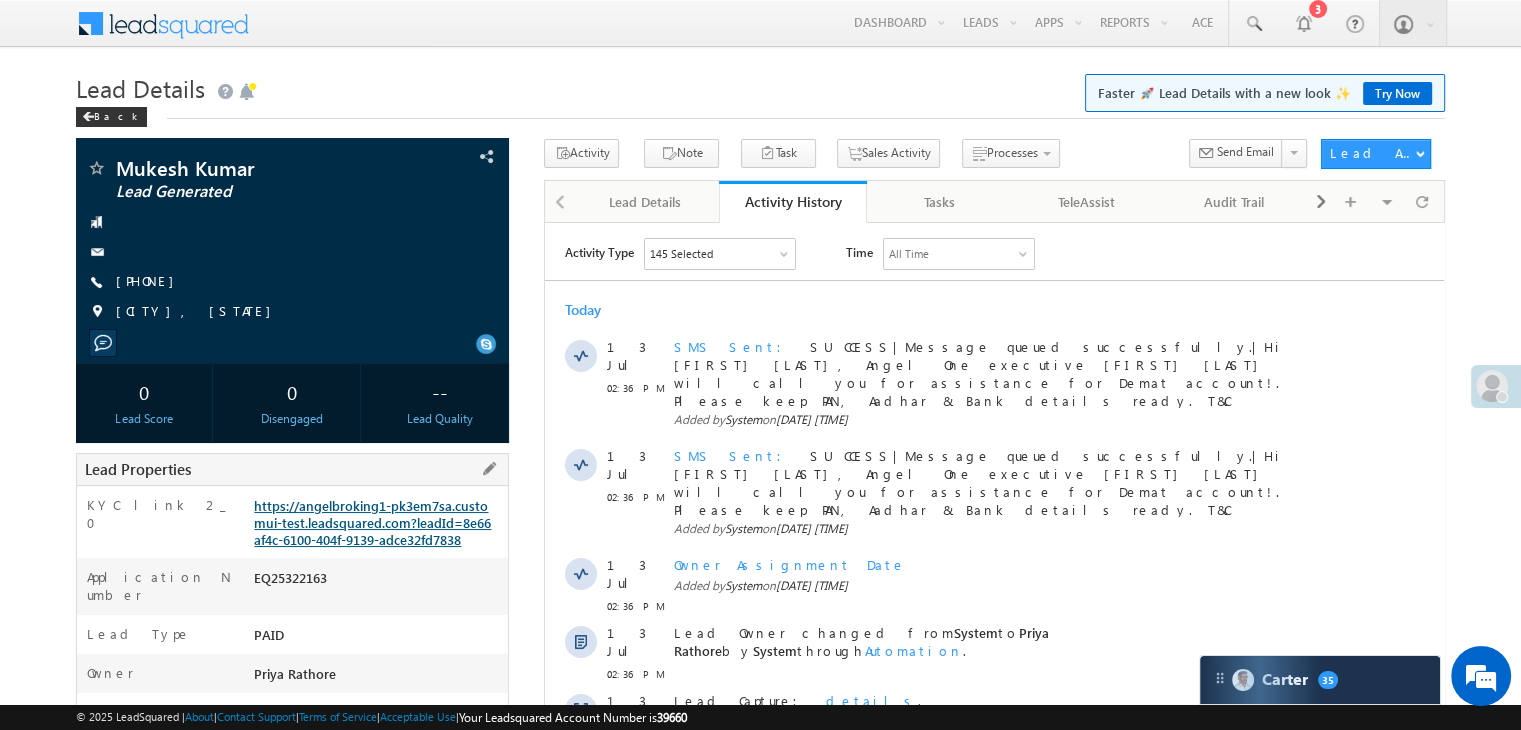 scroll, scrollTop: 0, scrollLeft: 0, axis: both 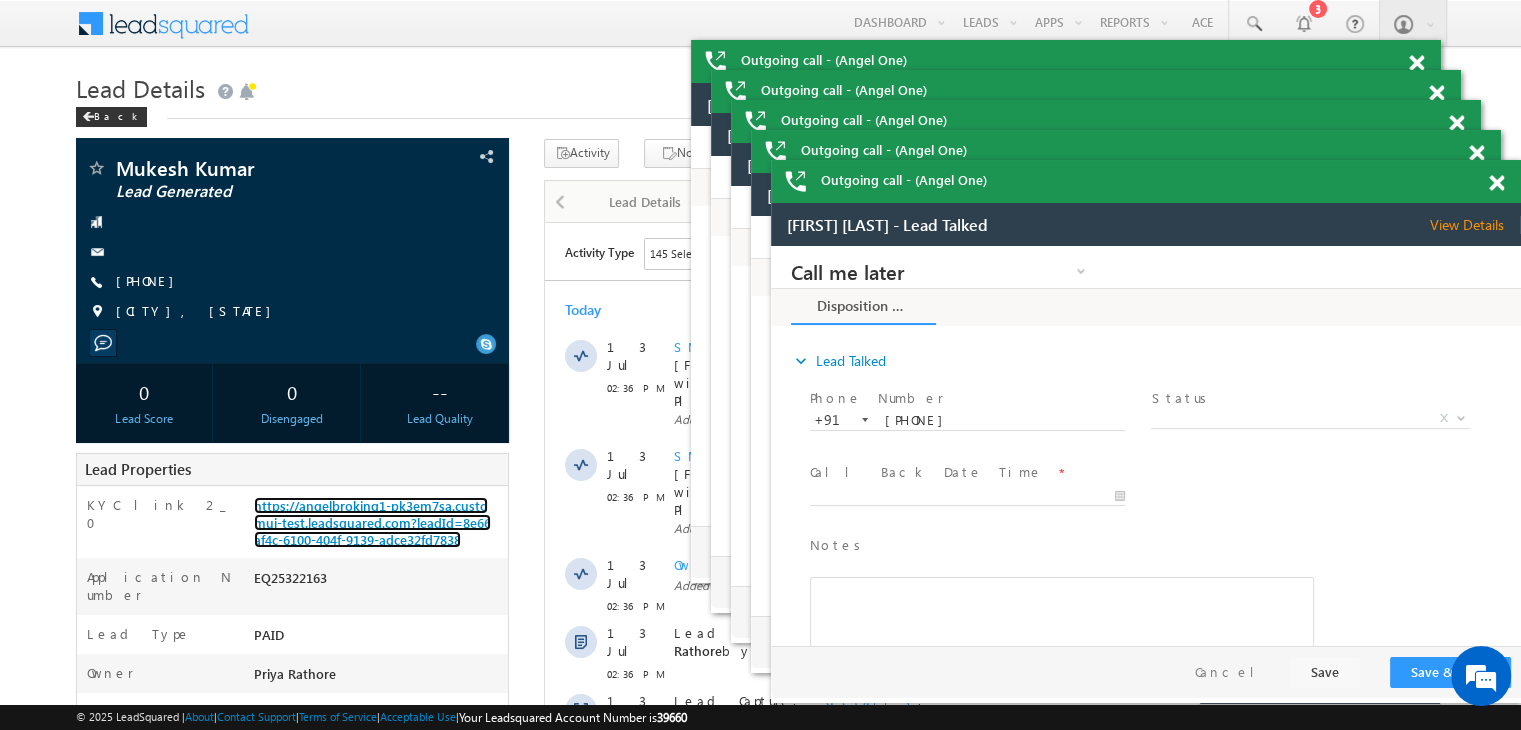 click at bounding box center [1427, 59] 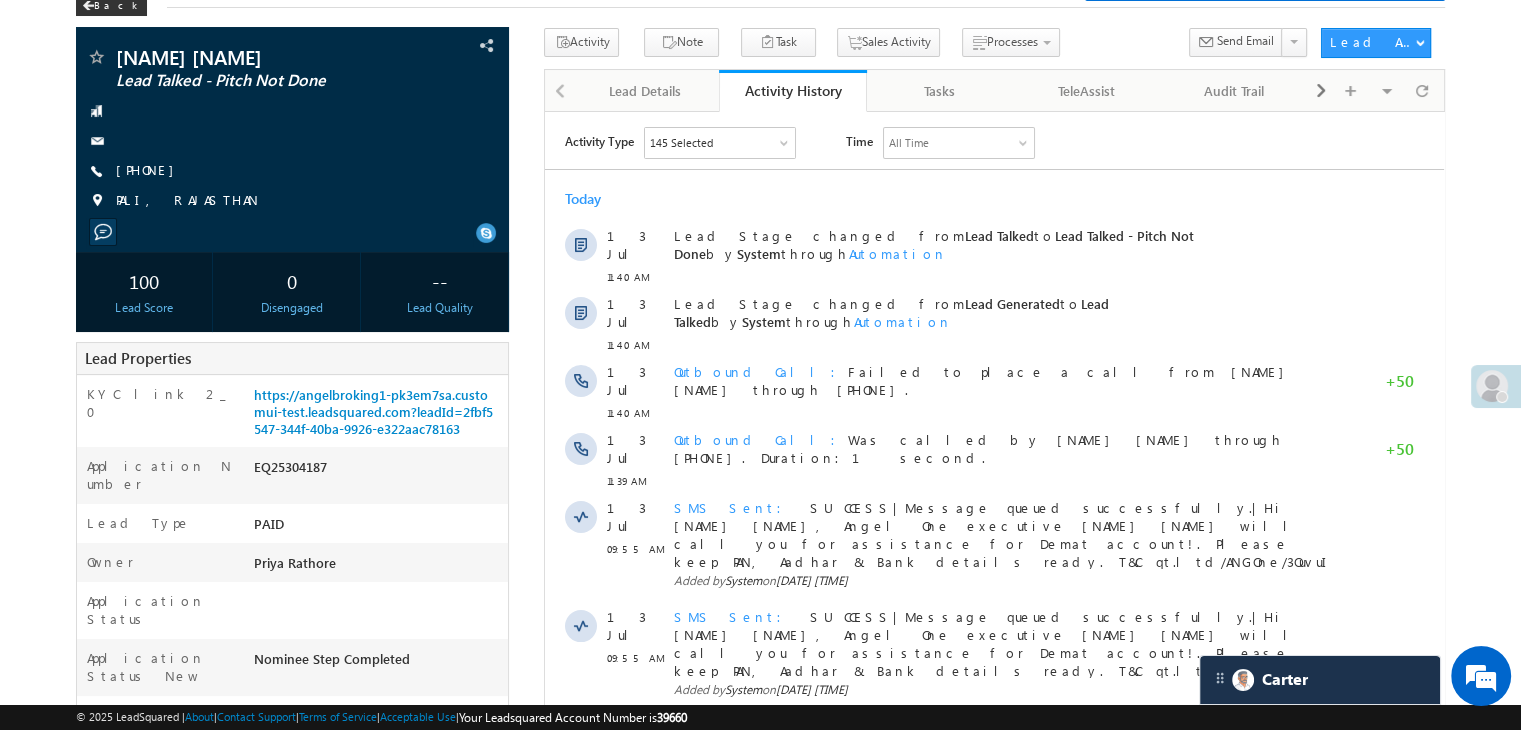 scroll, scrollTop: 0, scrollLeft: 0, axis: both 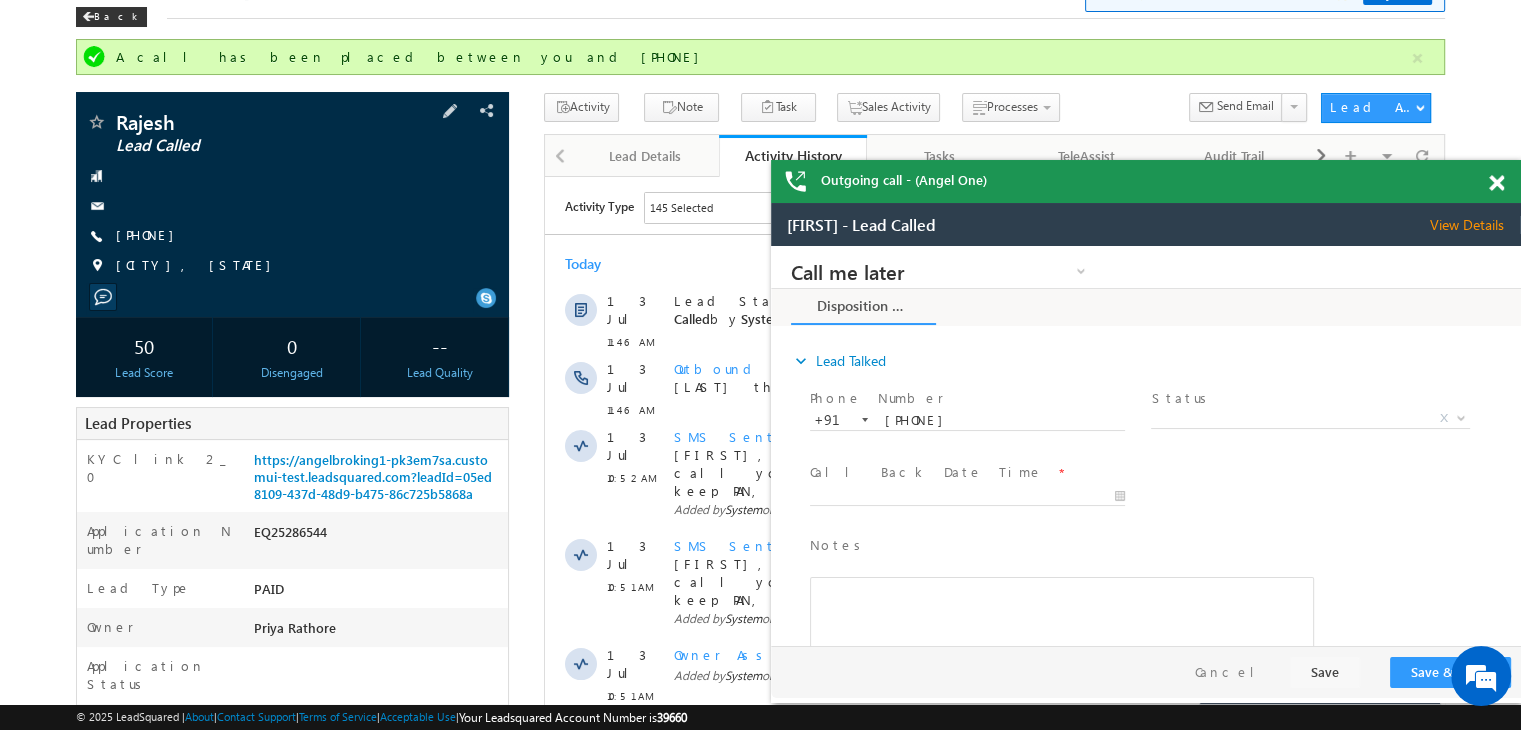 click on "[FIRST]
Lead Called
[PHONE]" at bounding box center (292, 199) 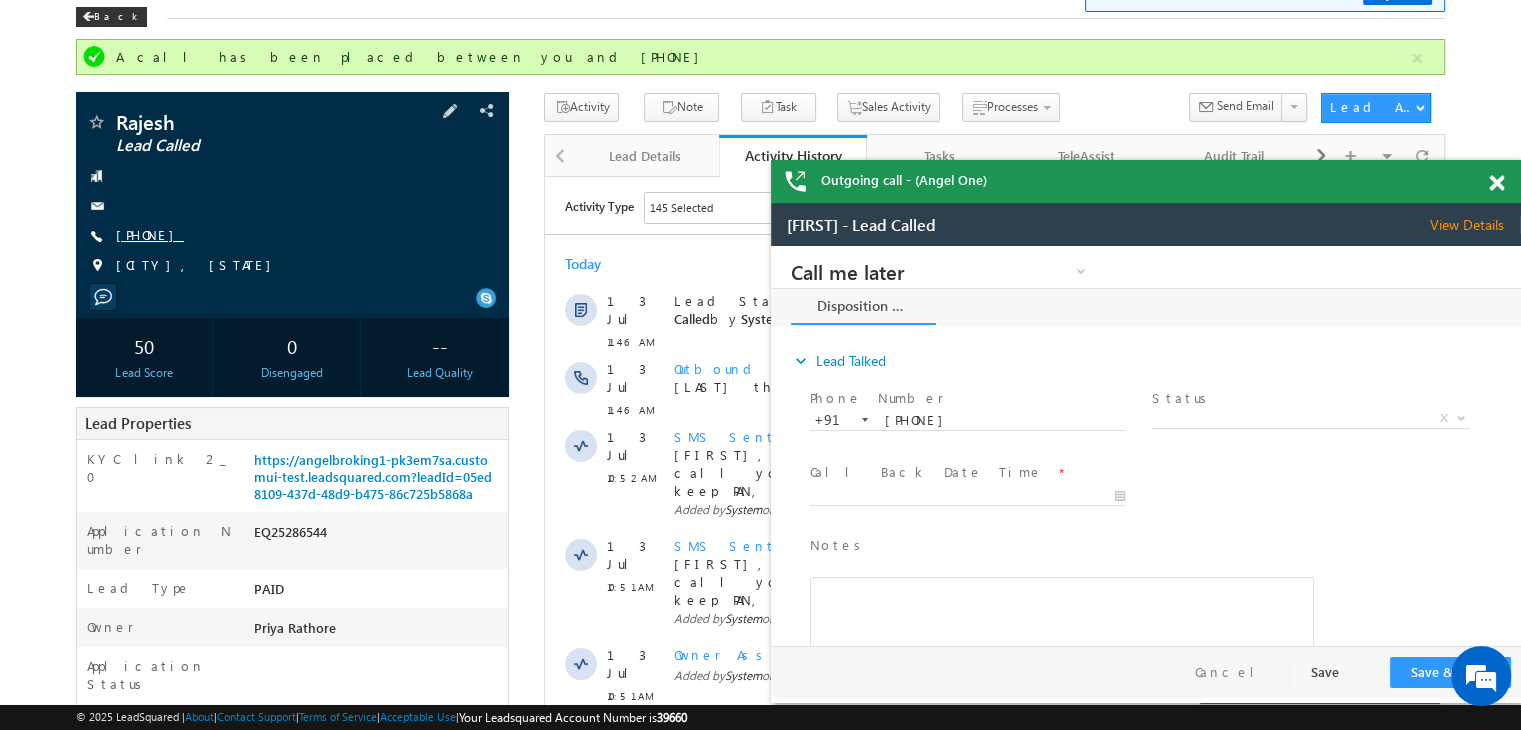 click on "[PHONE]" at bounding box center (150, 234) 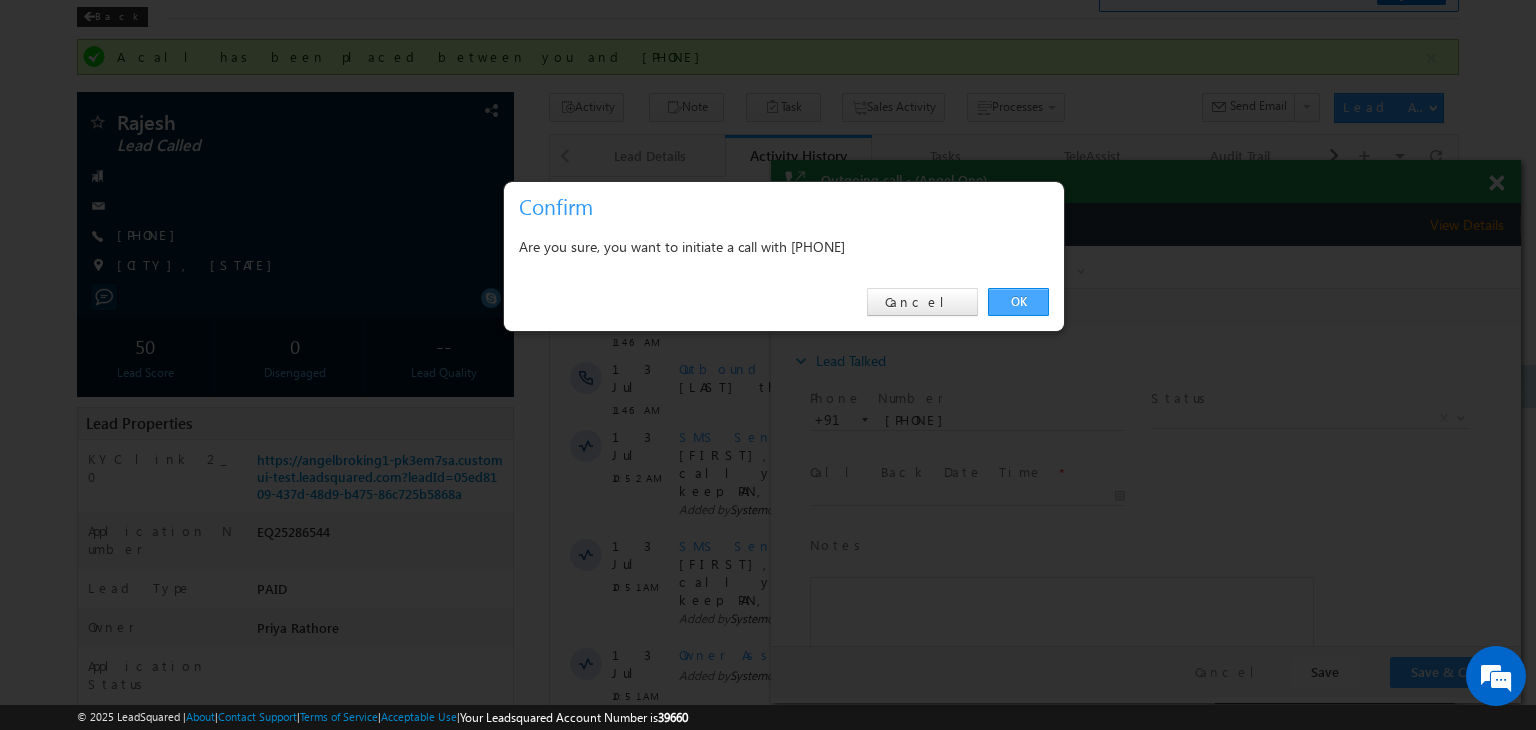 click on "OK" at bounding box center (1018, 302) 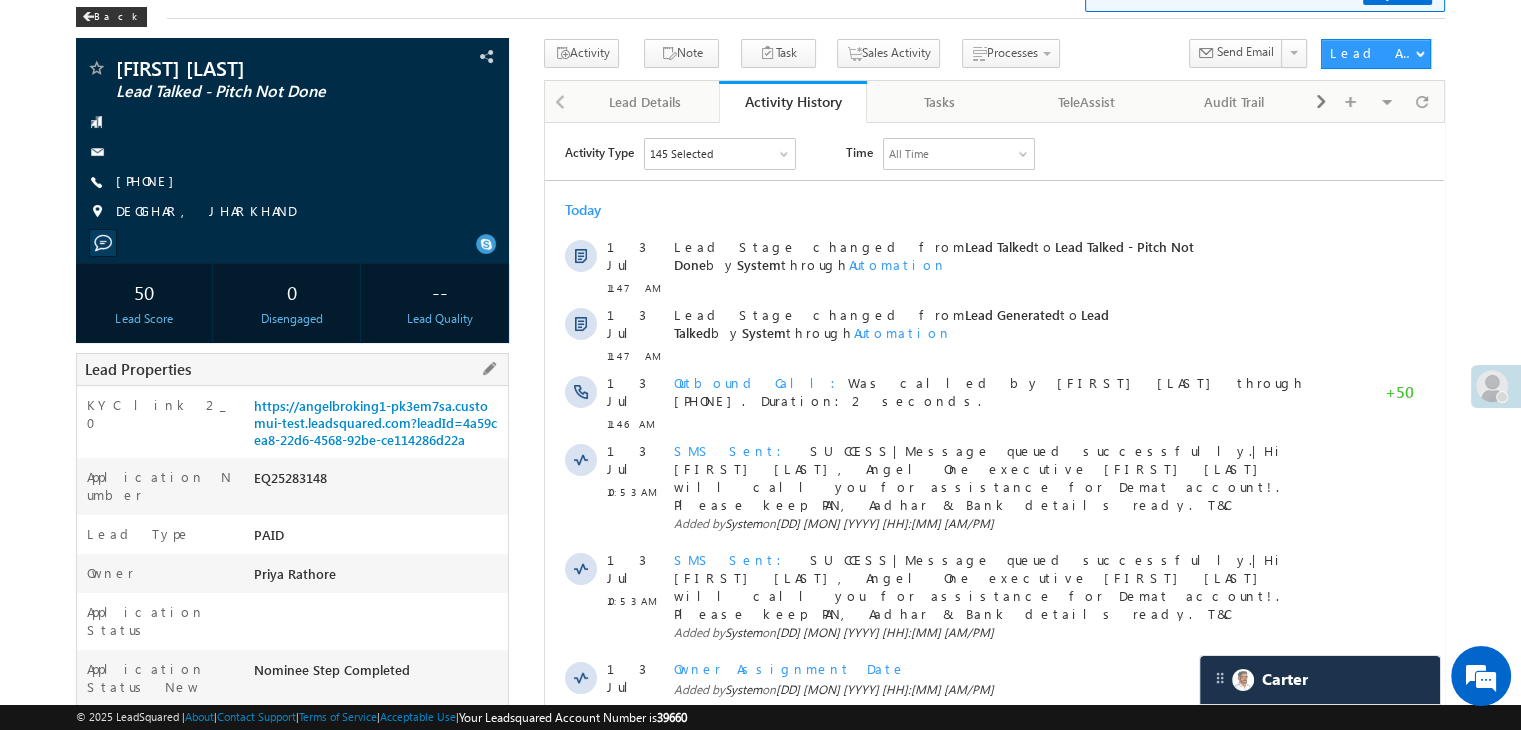 scroll, scrollTop: 0, scrollLeft: 0, axis: both 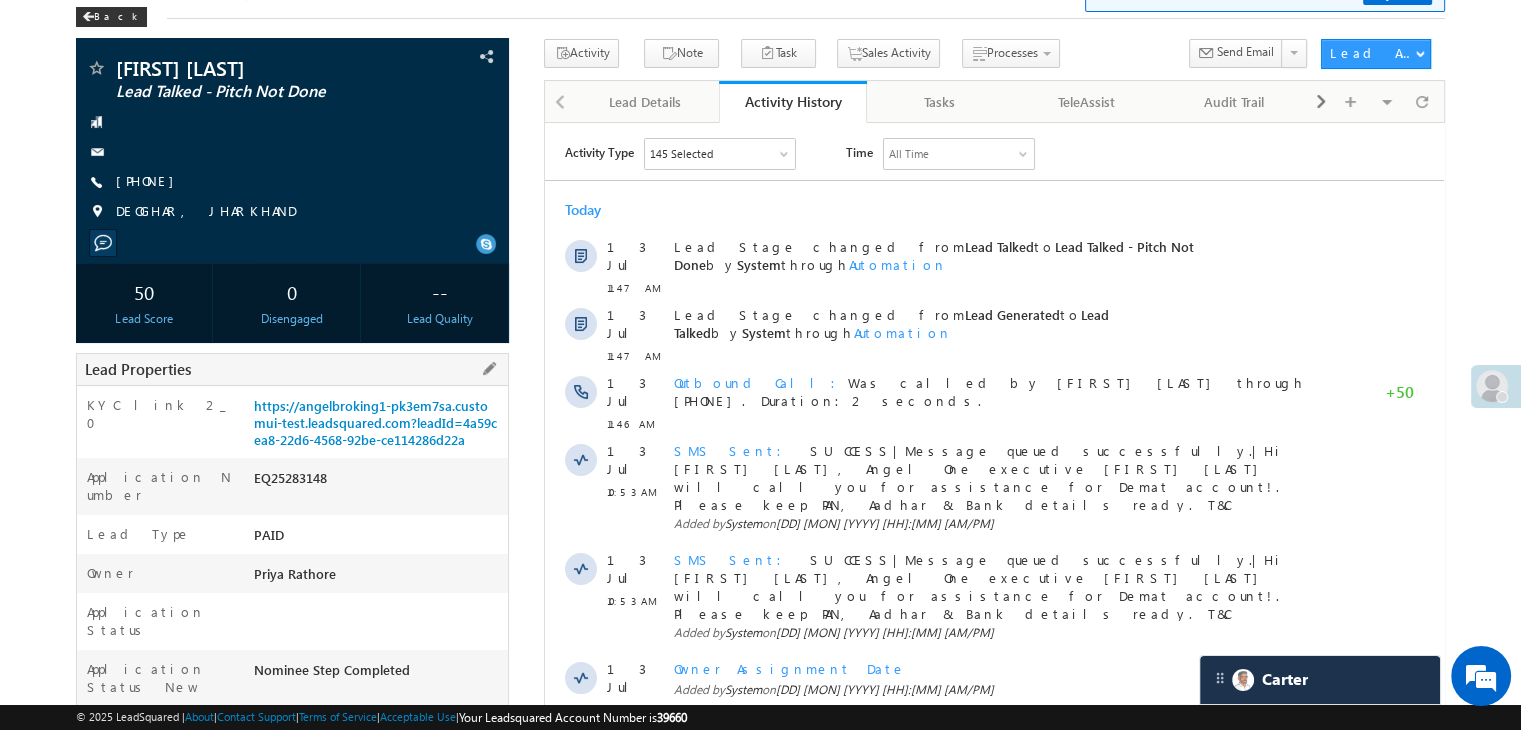 click on "https://angelbroking1-pk3em7sa.customui-test.leadsquared.com?leadId=4a59cea8-22d6-4568-92be-ce114286d22a" at bounding box center (378, 427) 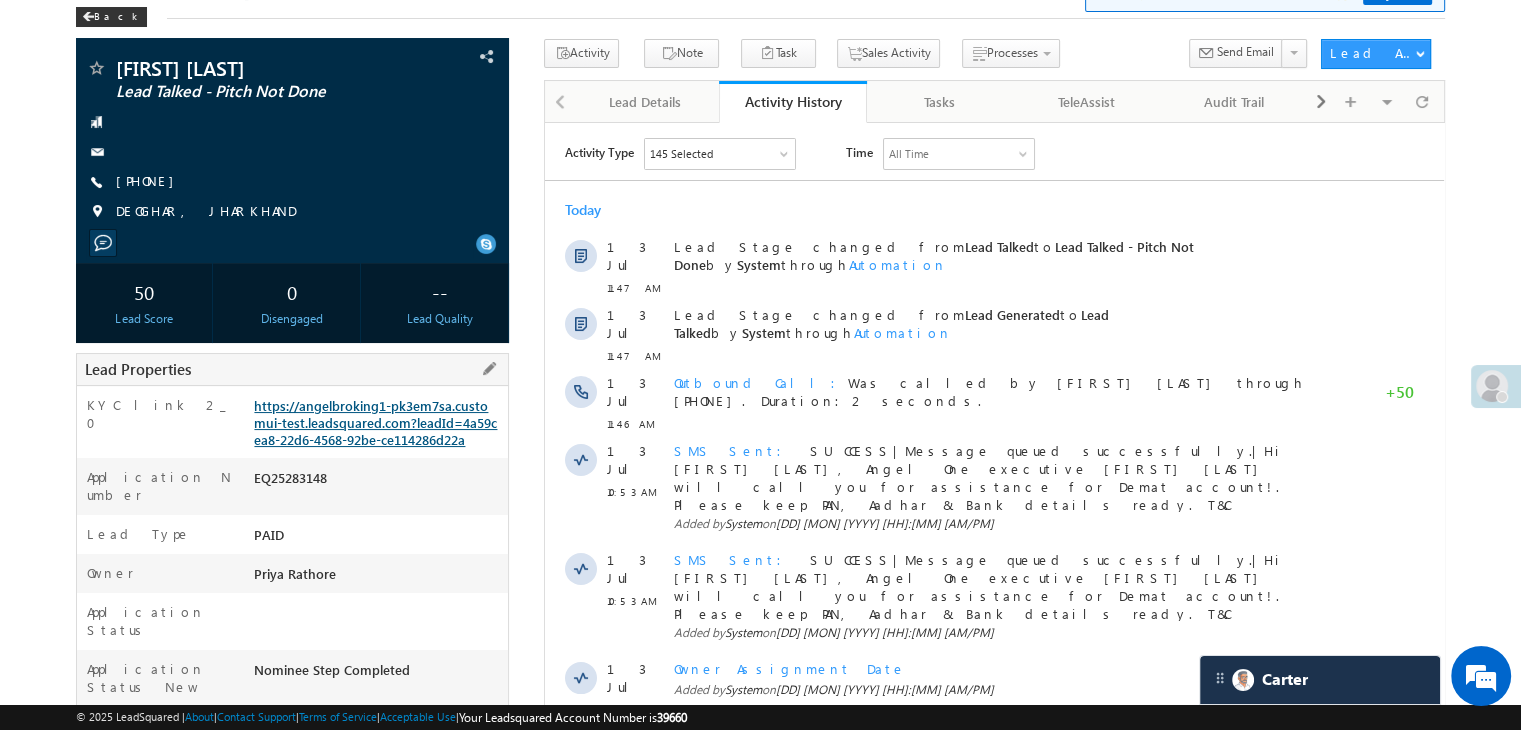 copy on "https://angelbroking1-pk3em7sa.customui-test.leadsquared.com?leadId=4a59cea8-22d6-4568-92be-ce114286d22a" 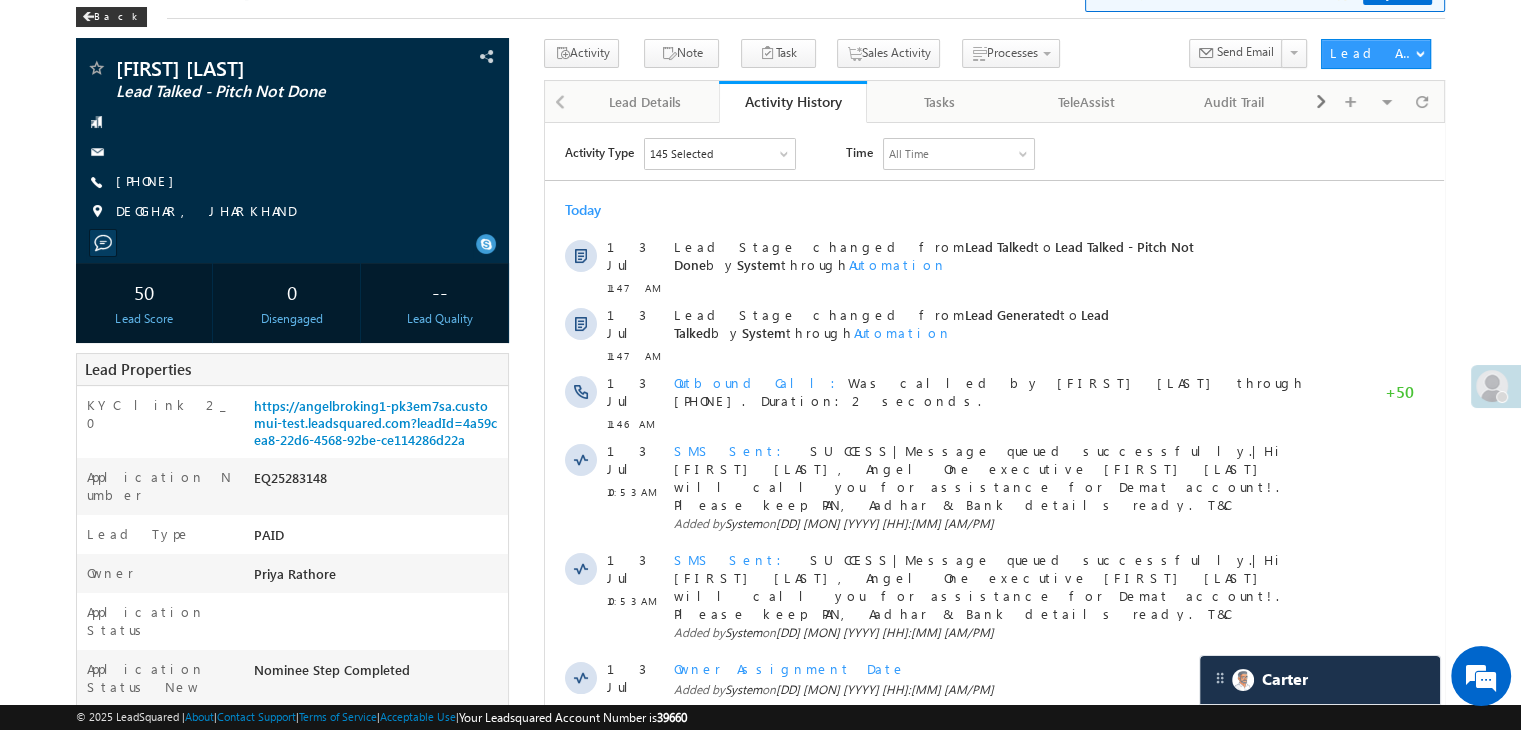 click on "Back" at bounding box center [760, 12] 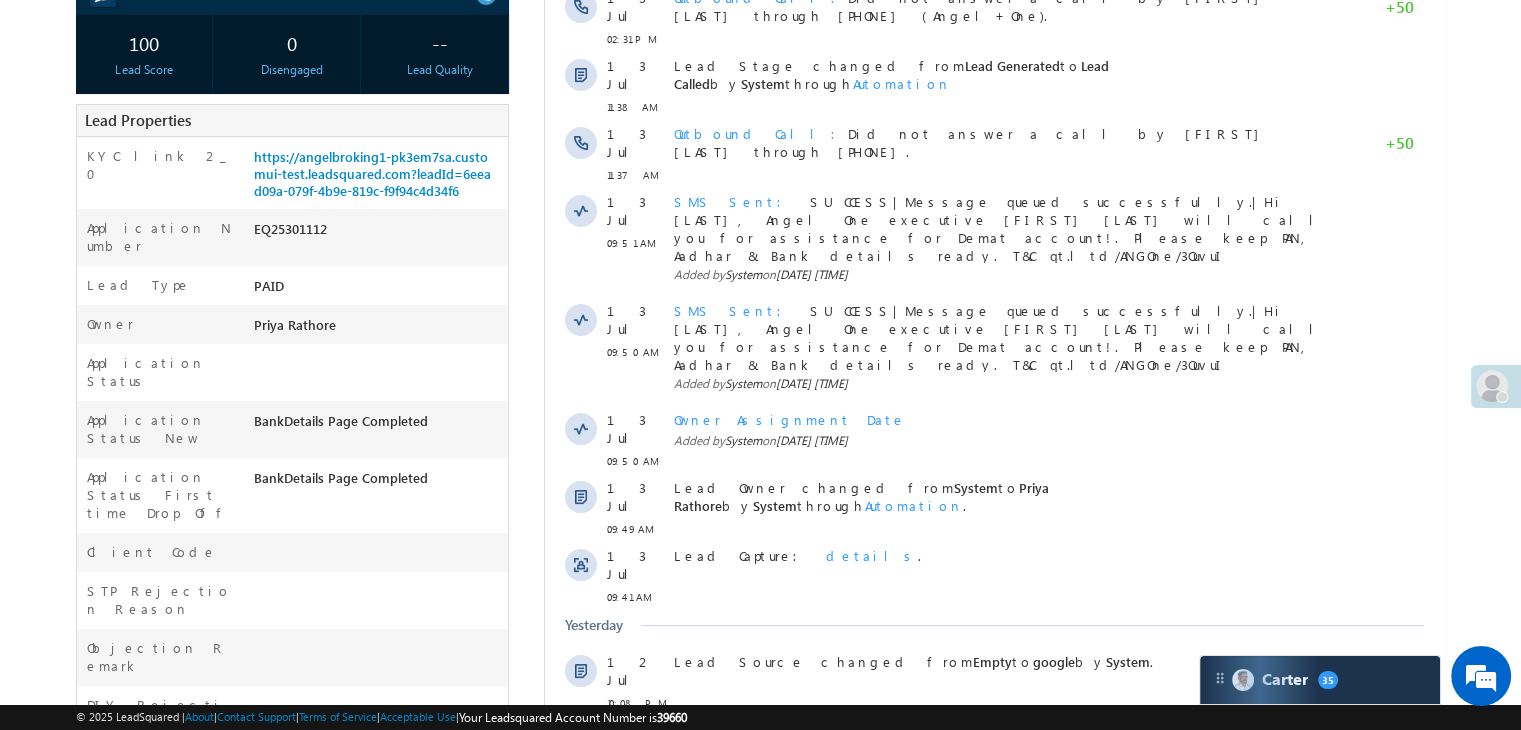 scroll, scrollTop: 200, scrollLeft: 0, axis: vertical 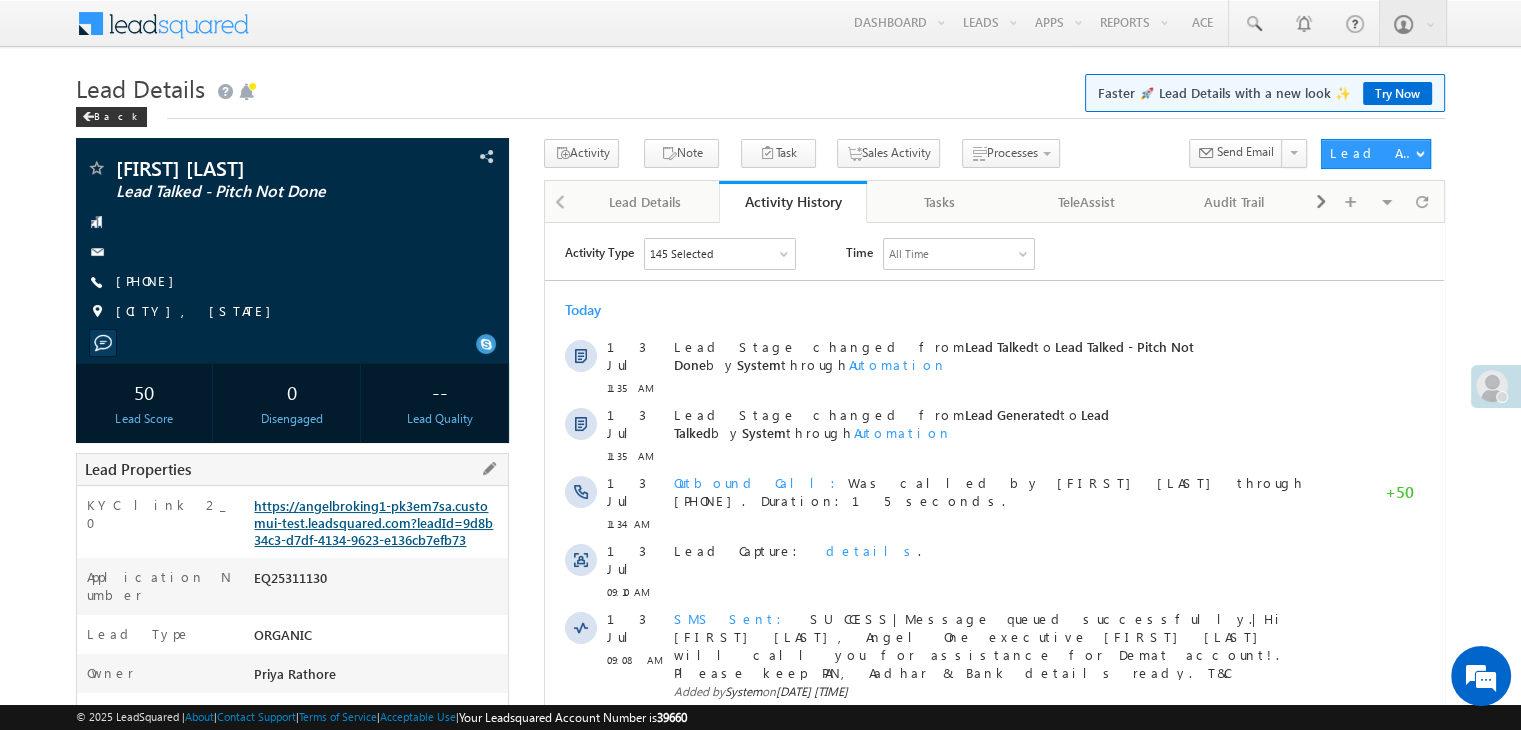 click on "https://angelbroking1-pk3em7sa.customui-test.leadsquared.com?leadId=9d8b34c3-d7df-4134-9623-e136cb7efb73" at bounding box center [373, 522] 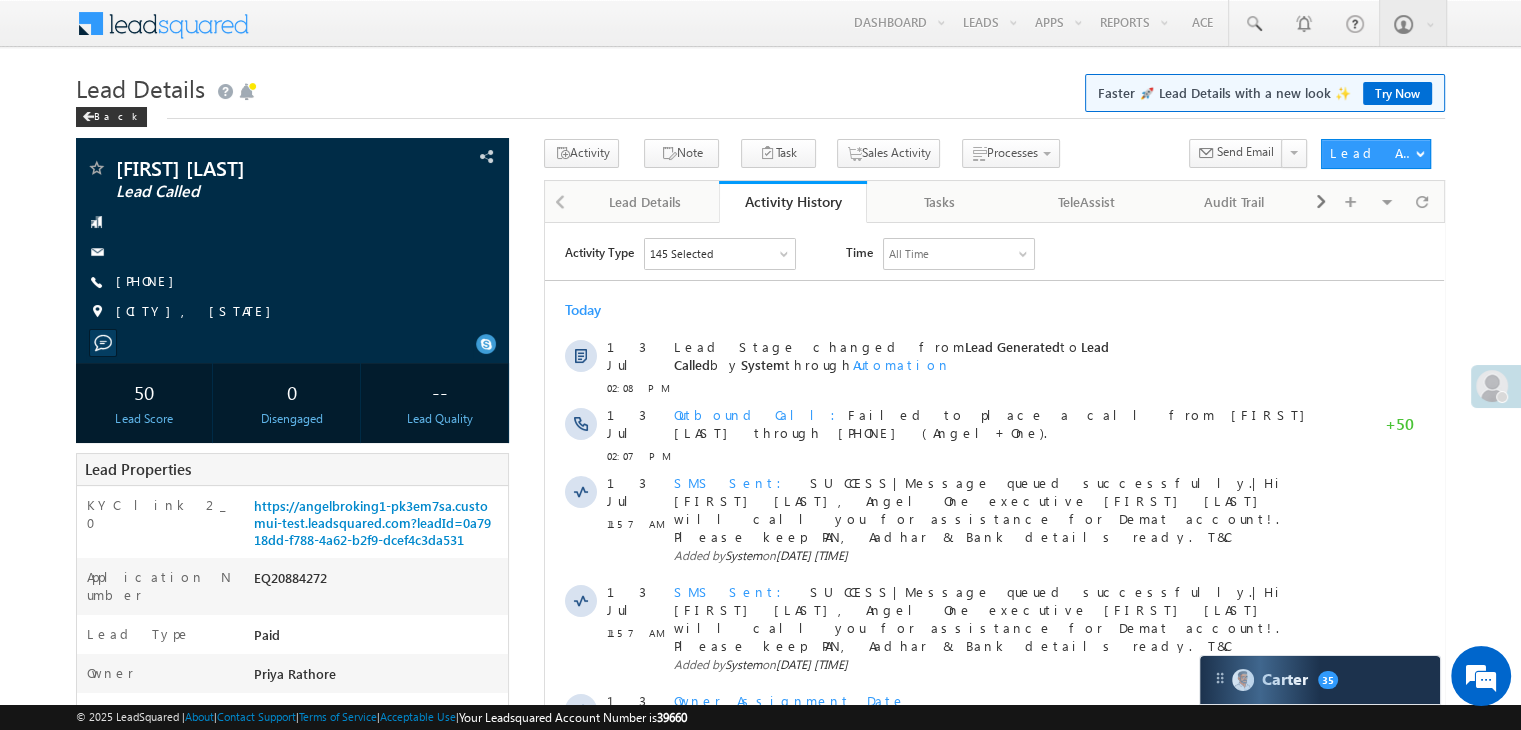 scroll, scrollTop: 0, scrollLeft: 0, axis: both 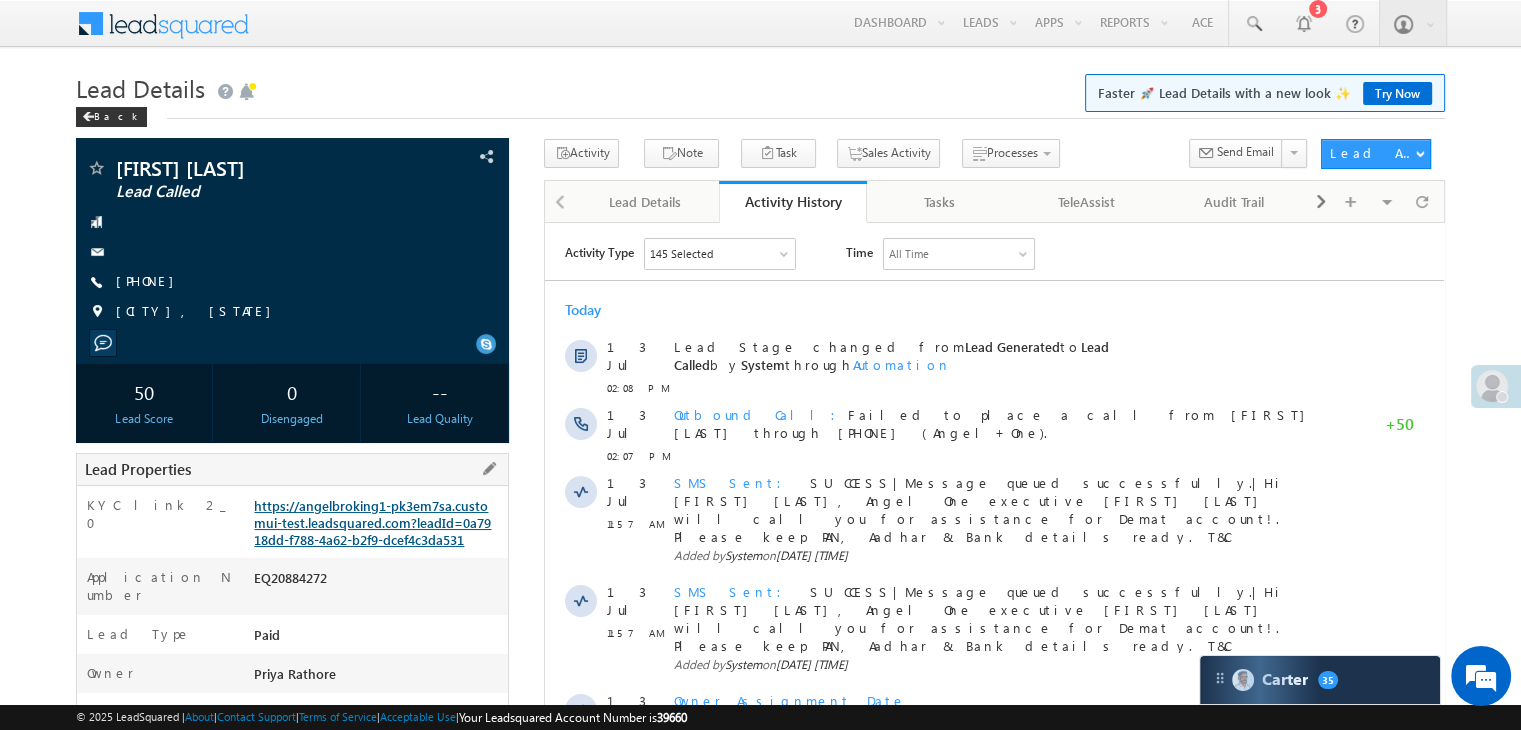 click on "https://angelbroking1-pk3em7sa.customui-test.leadsquared.com?leadId=0a7918dd-f788-4a62-b2f9-dcef4c3da531" at bounding box center (372, 522) 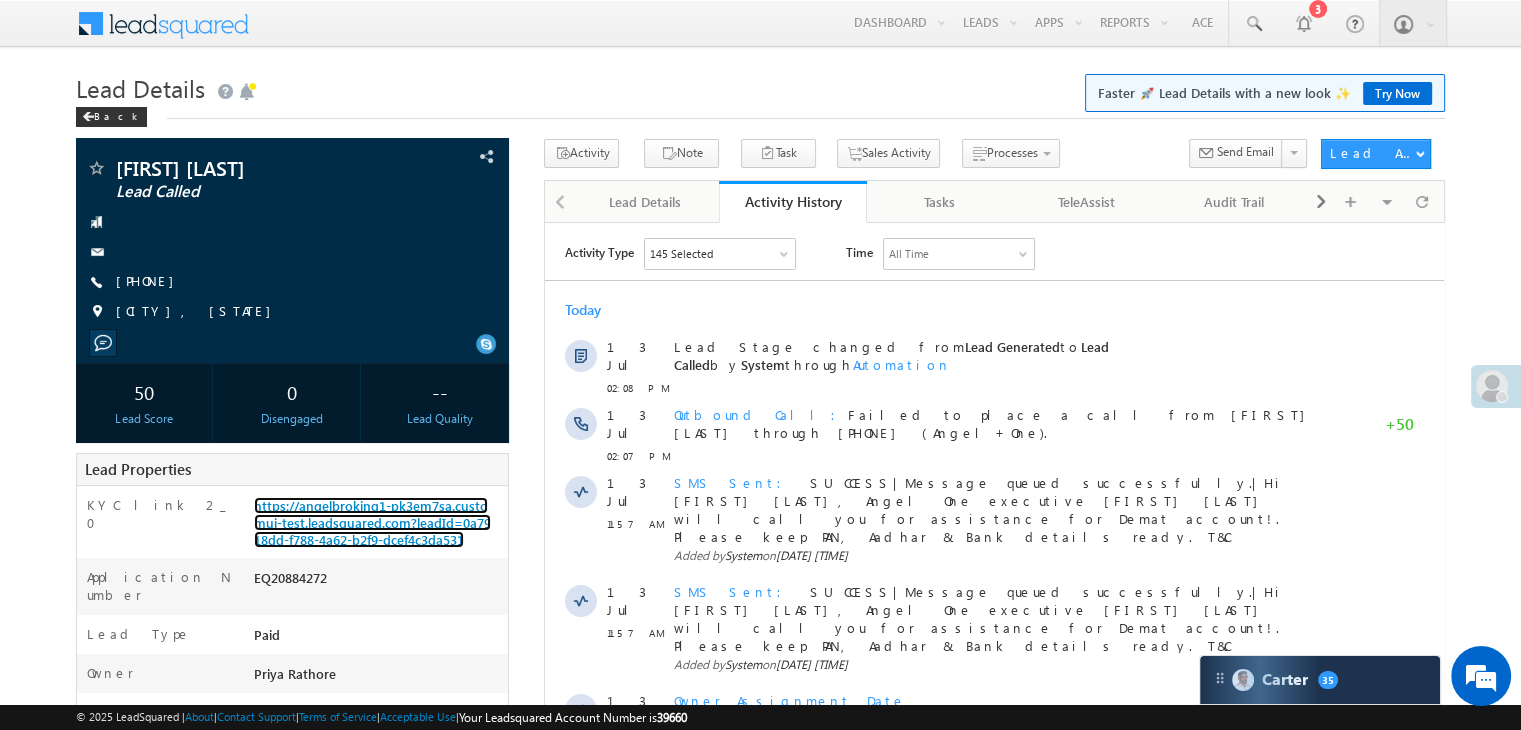 scroll, scrollTop: 0, scrollLeft: 0, axis: both 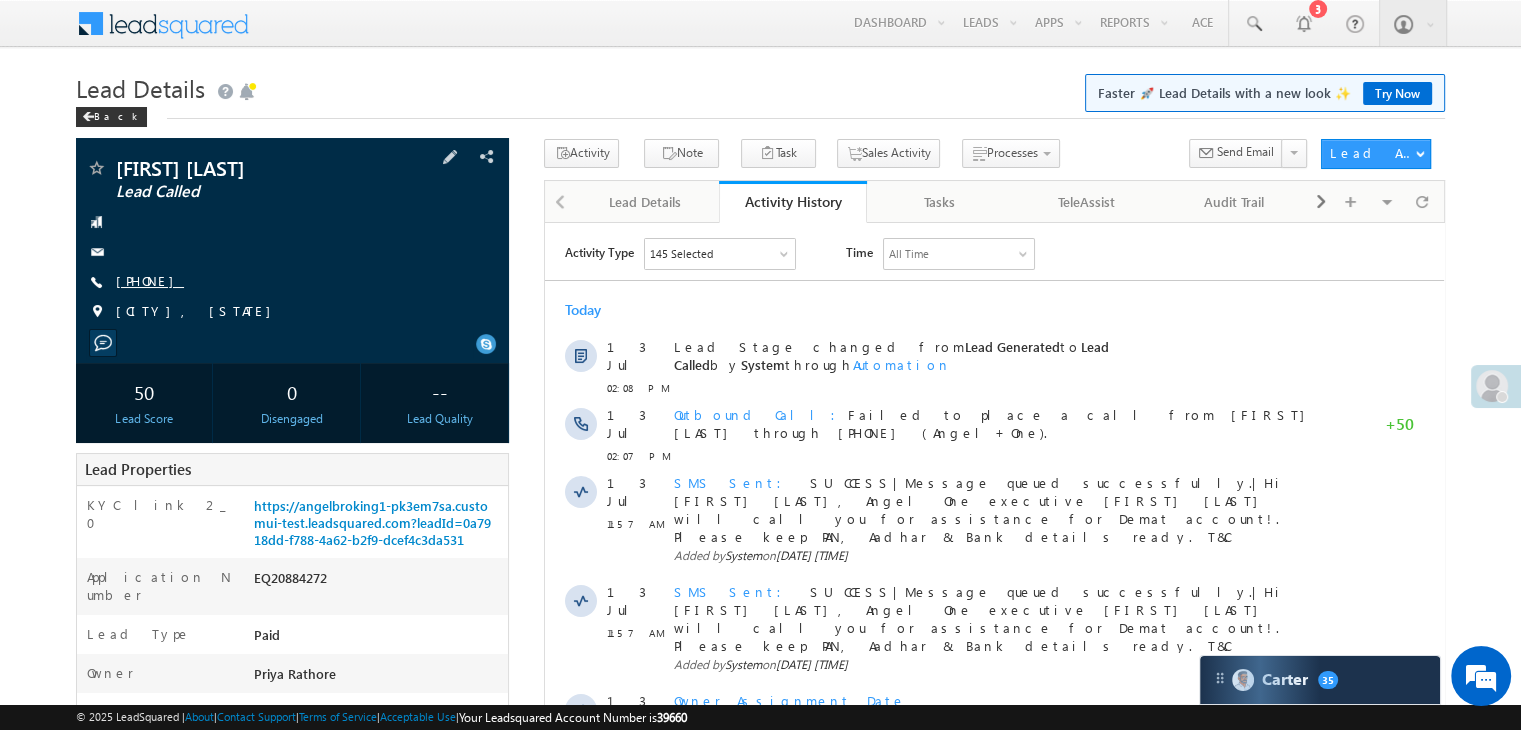 click on "+91-7088184921" at bounding box center (150, 280) 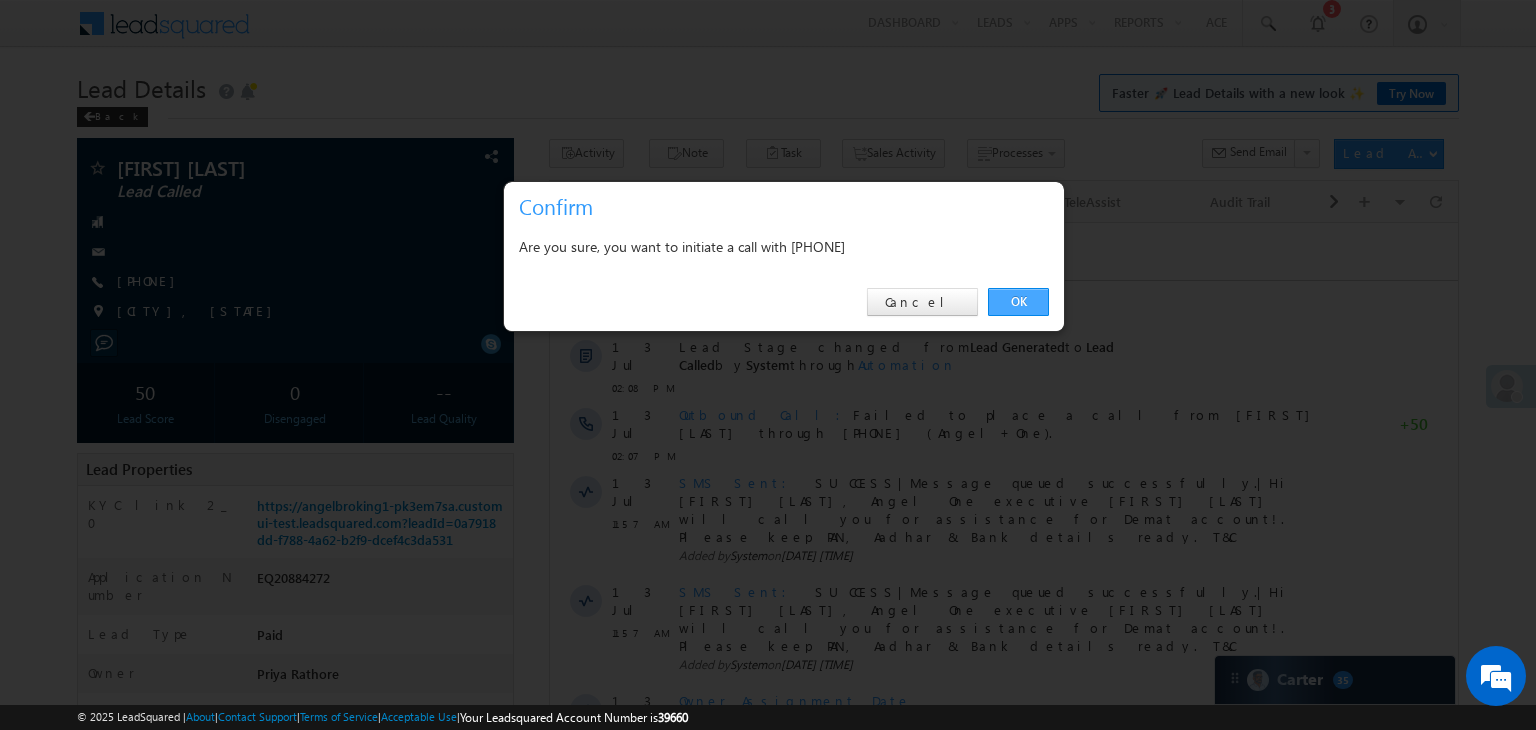 click on "OK" at bounding box center (1018, 302) 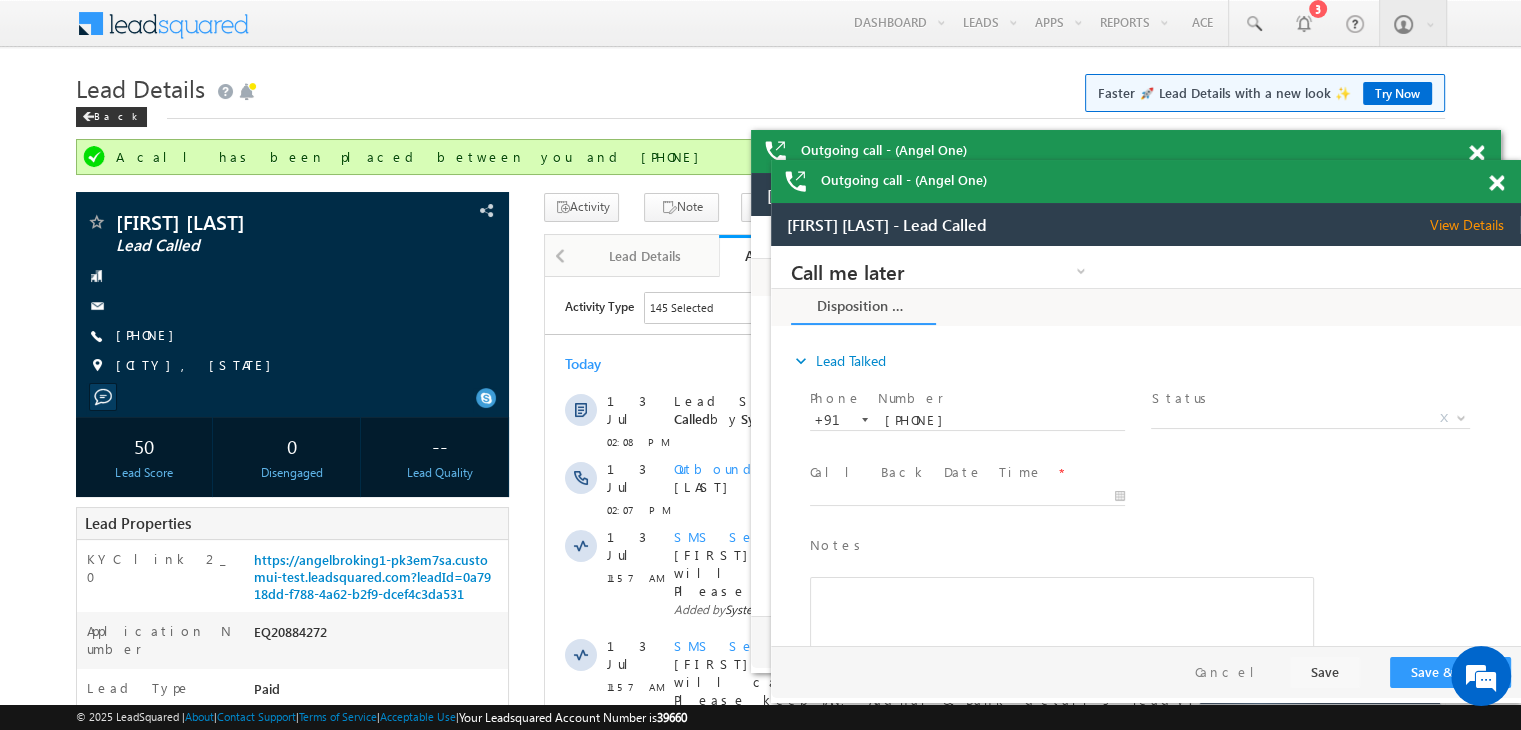 scroll, scrollTop: 0, scrollLeft: 0, axis: both 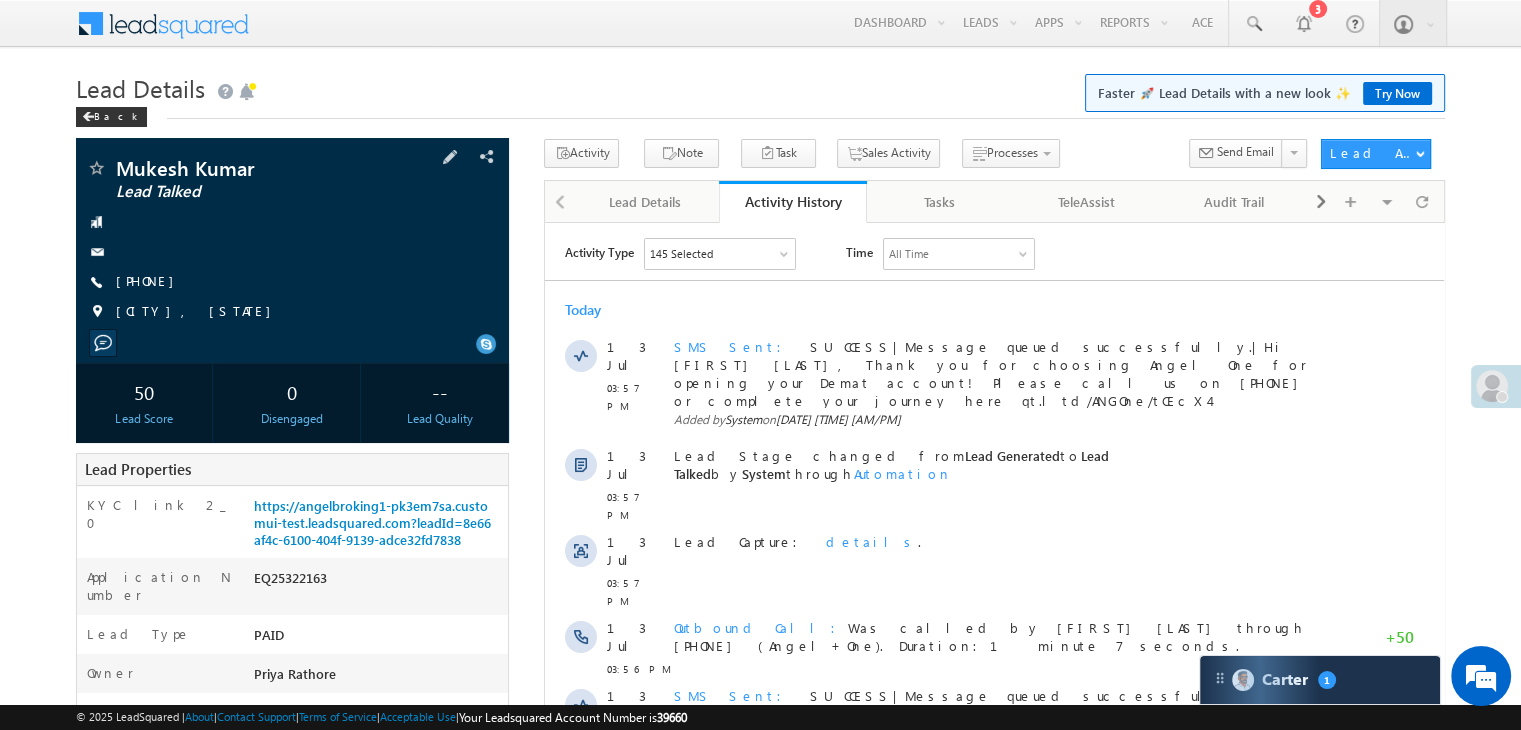 click on "[PHONE]" at bounding box center [150, 282] 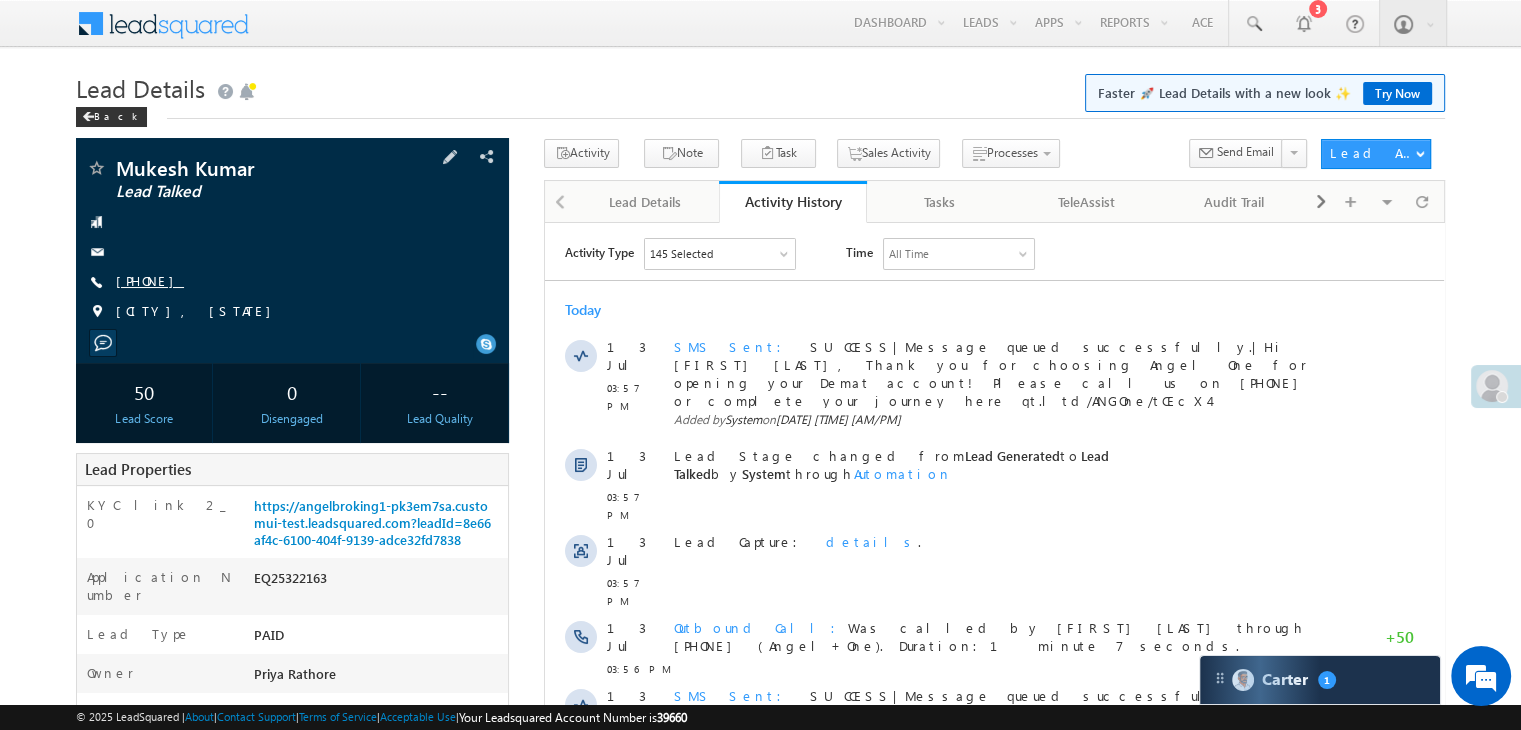 click on "[PHONE]" at bounding box center [150, 280] 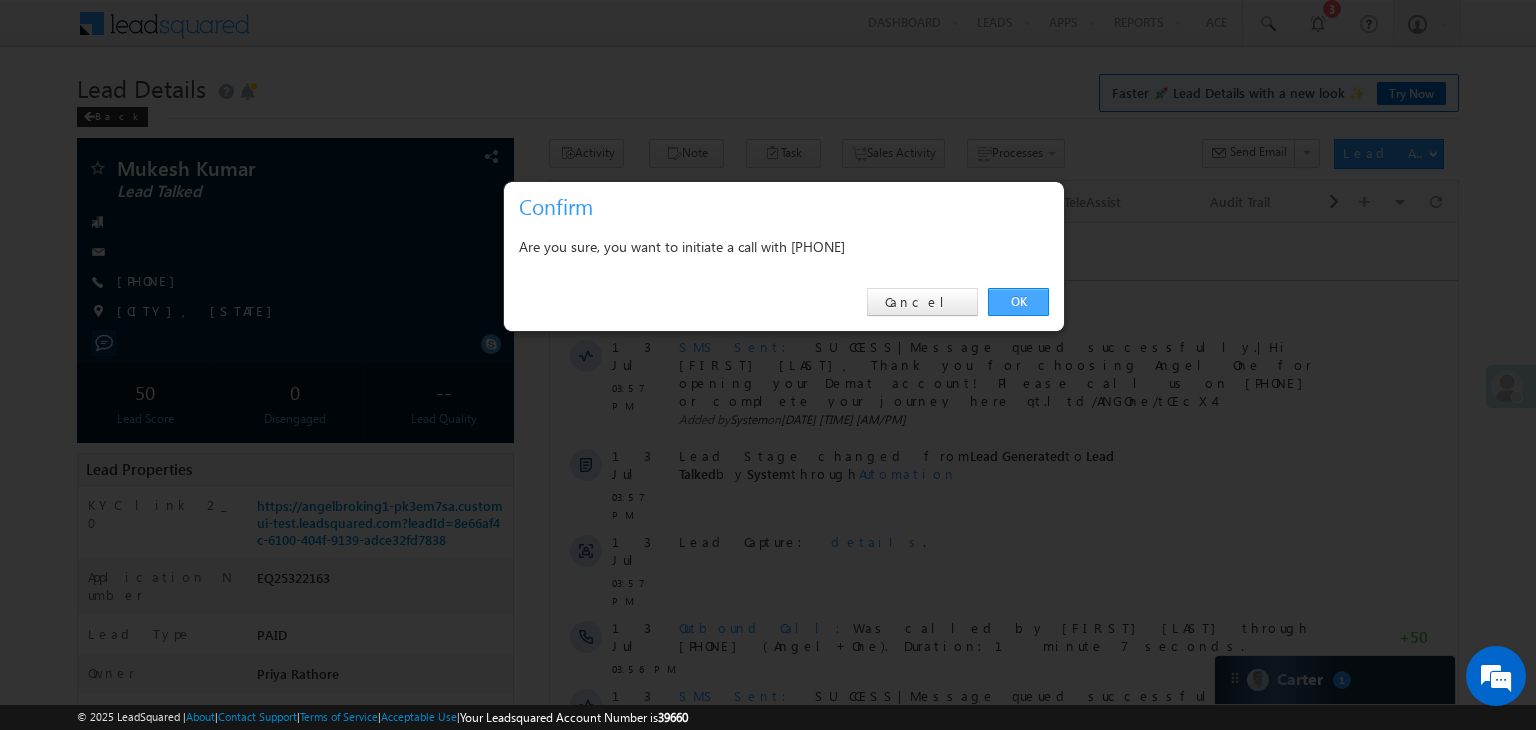 click on "OK" at bounding box center (1018, 302) 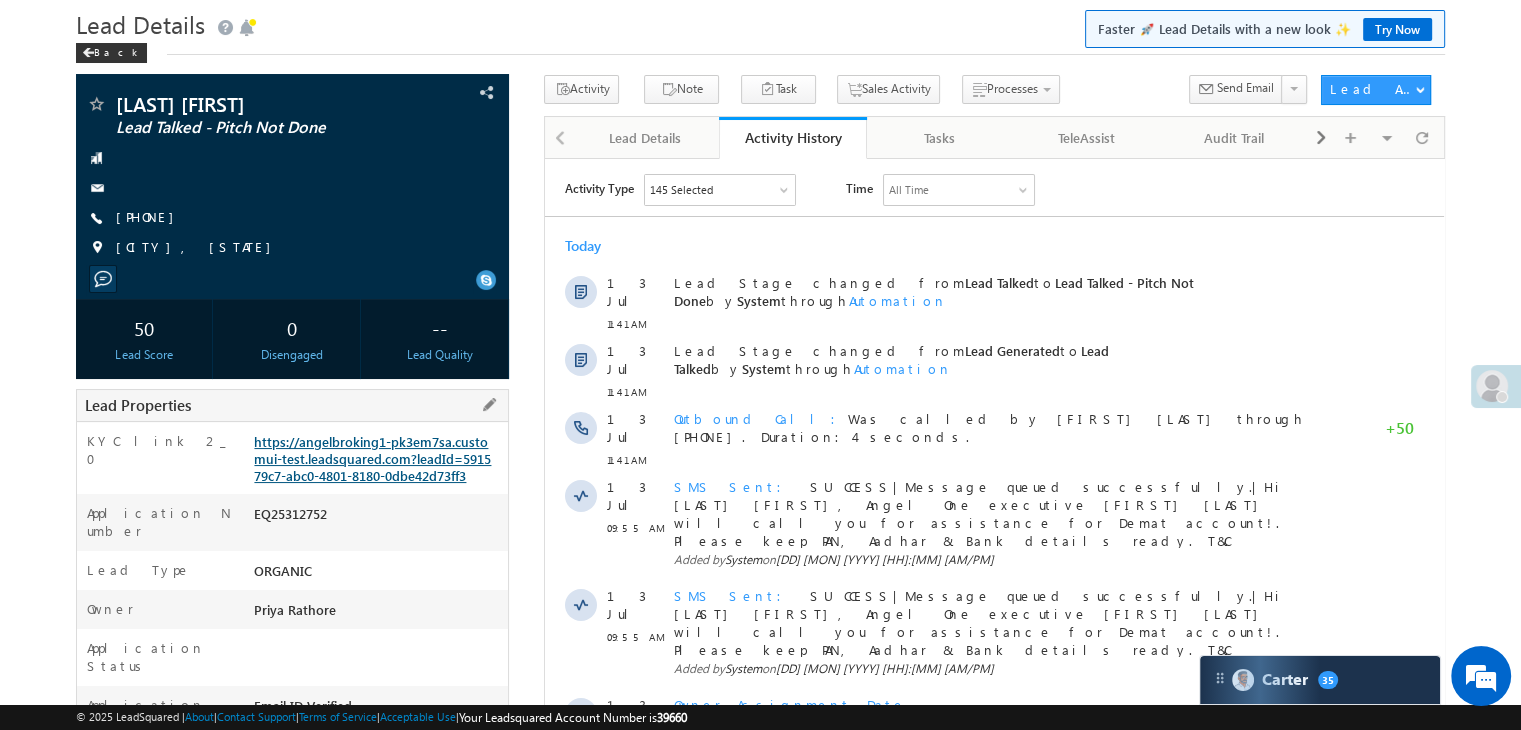 scroll, scrollTop: 100, scrollLeft: 0, axis: vertical 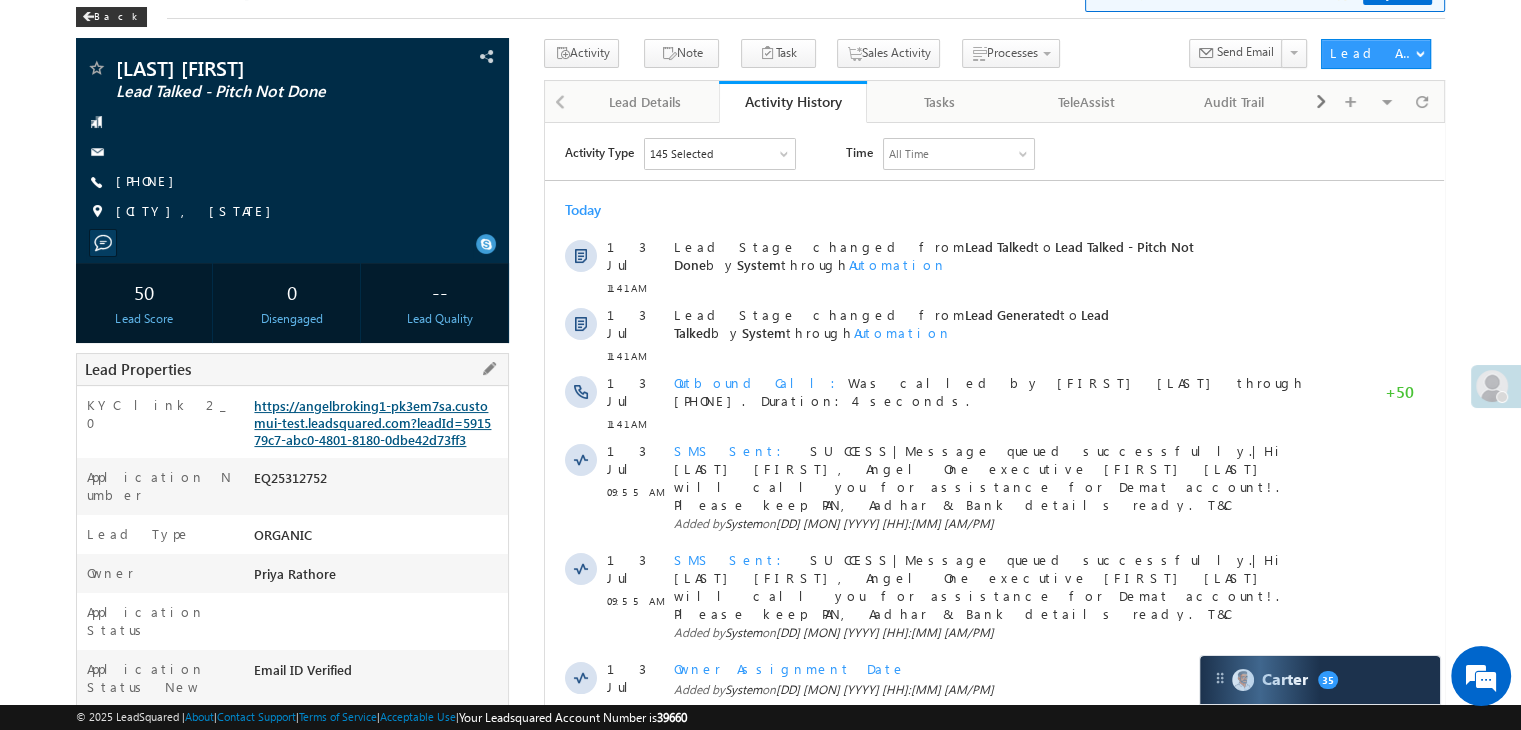 click on "https://angelbroking1-pk3em7sa.customui-test.leadsquared.com?leadId=591579c7-abc0-4801-8180-0dbe42d73ff3" at bounding box center (372, 422) 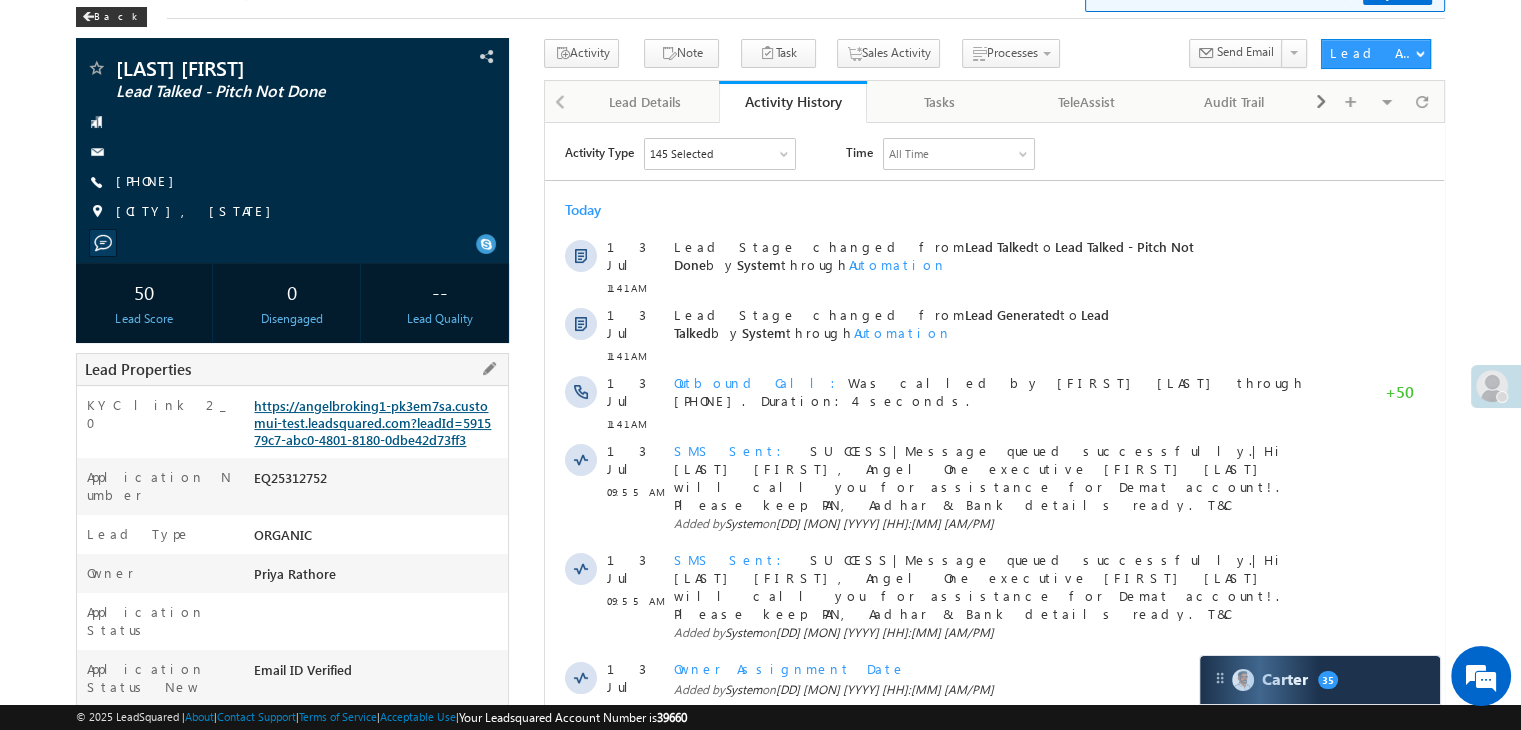 scroll, scrollTop: 0, scrollLeft: 0, axis: both 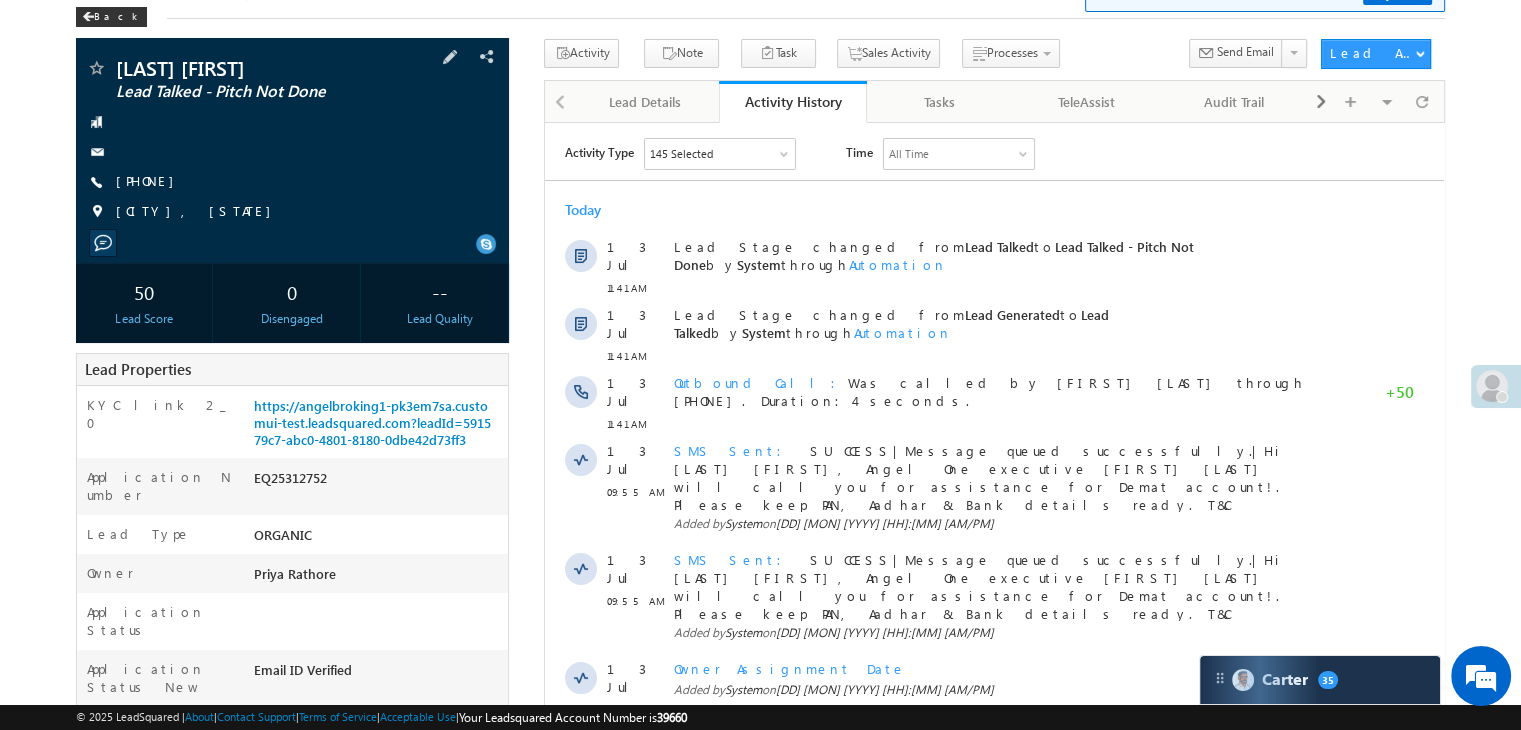 drag, startPoint x: 114, startPoint y: 66, endPoint x: 260, endPoint y: 67, distance: 146.00342 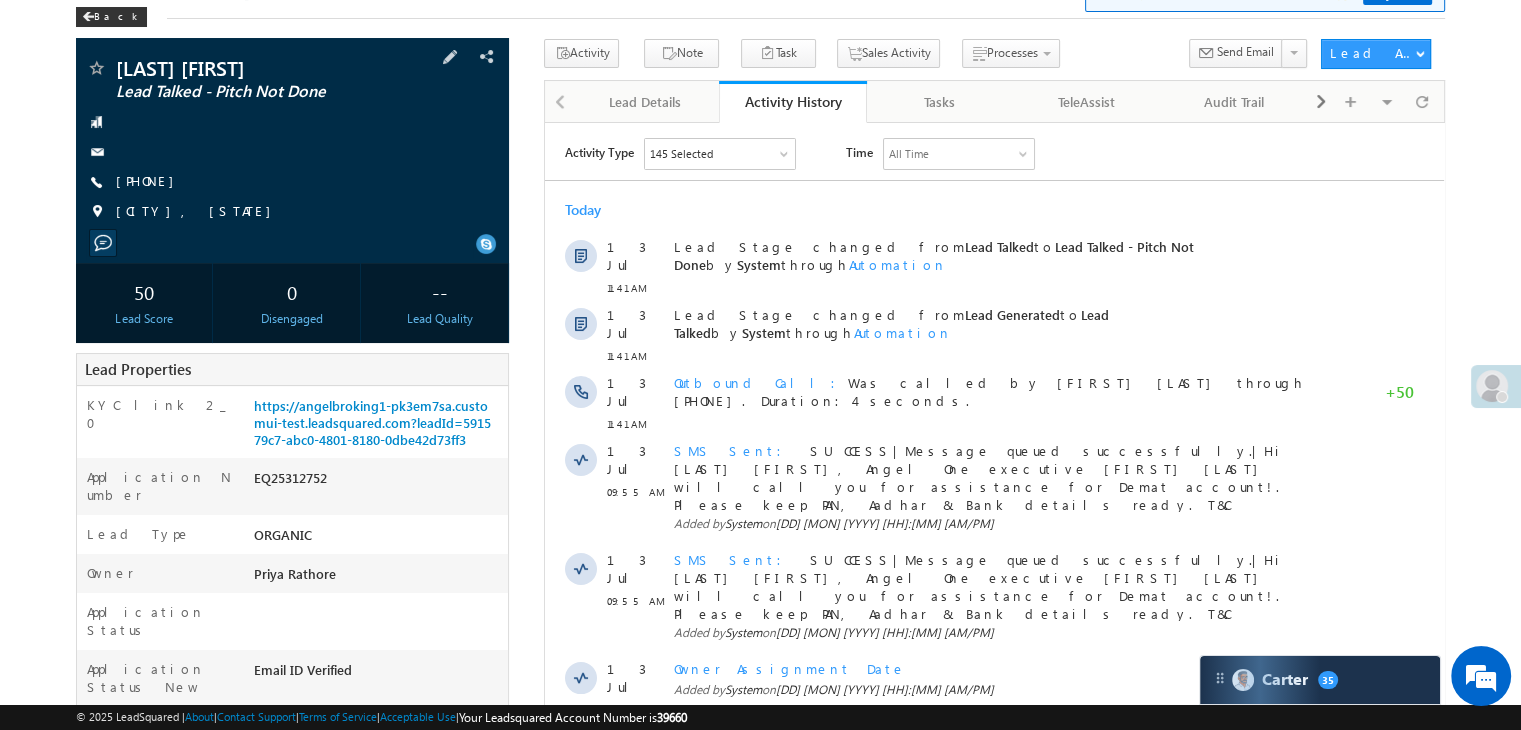 click on "Udheliya Rashik
Lead Talked - Pitch Not Done" at bounding box center (292, 68) 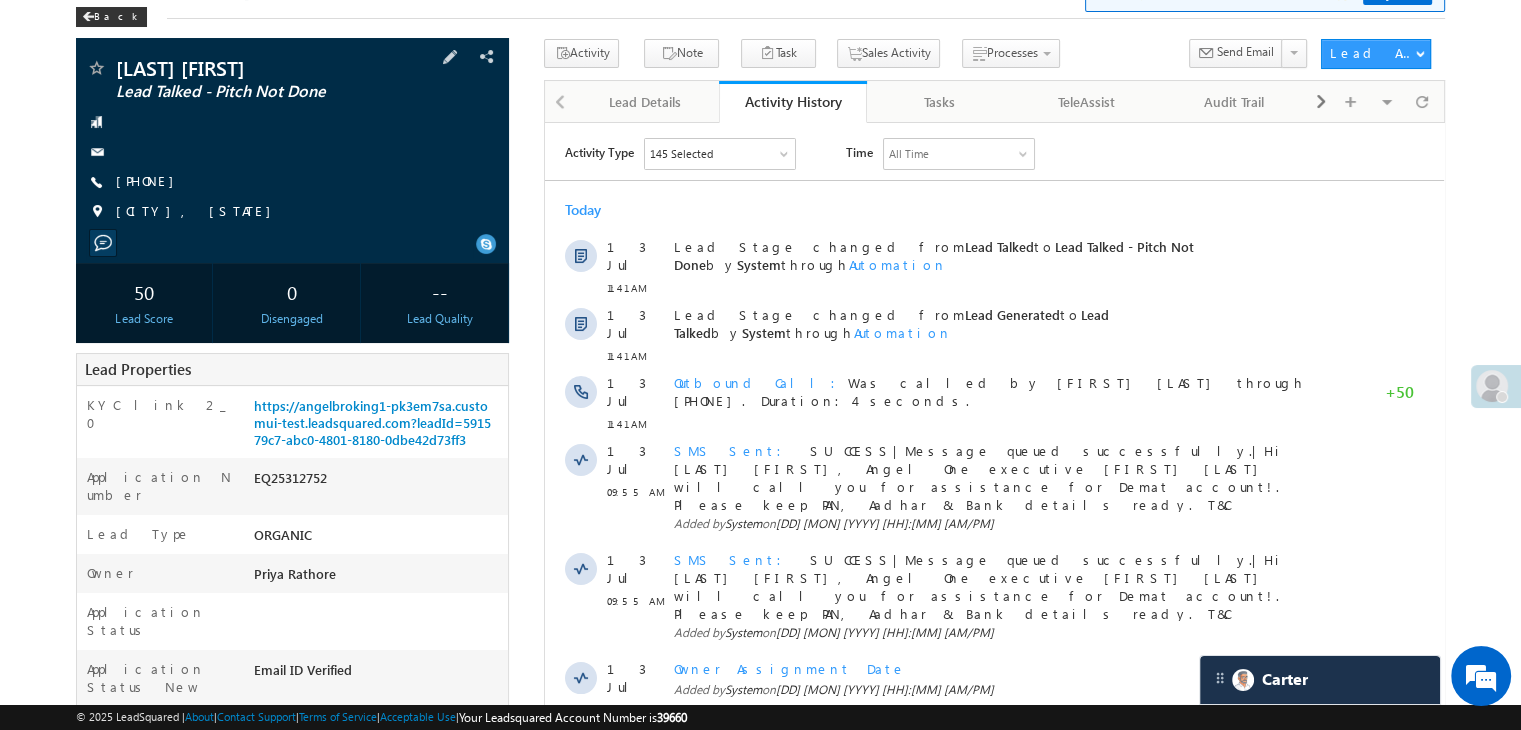 click on "Udheliya Rashik
Lead Talked - Pitch Not Done" at bounding box center (292, 150) 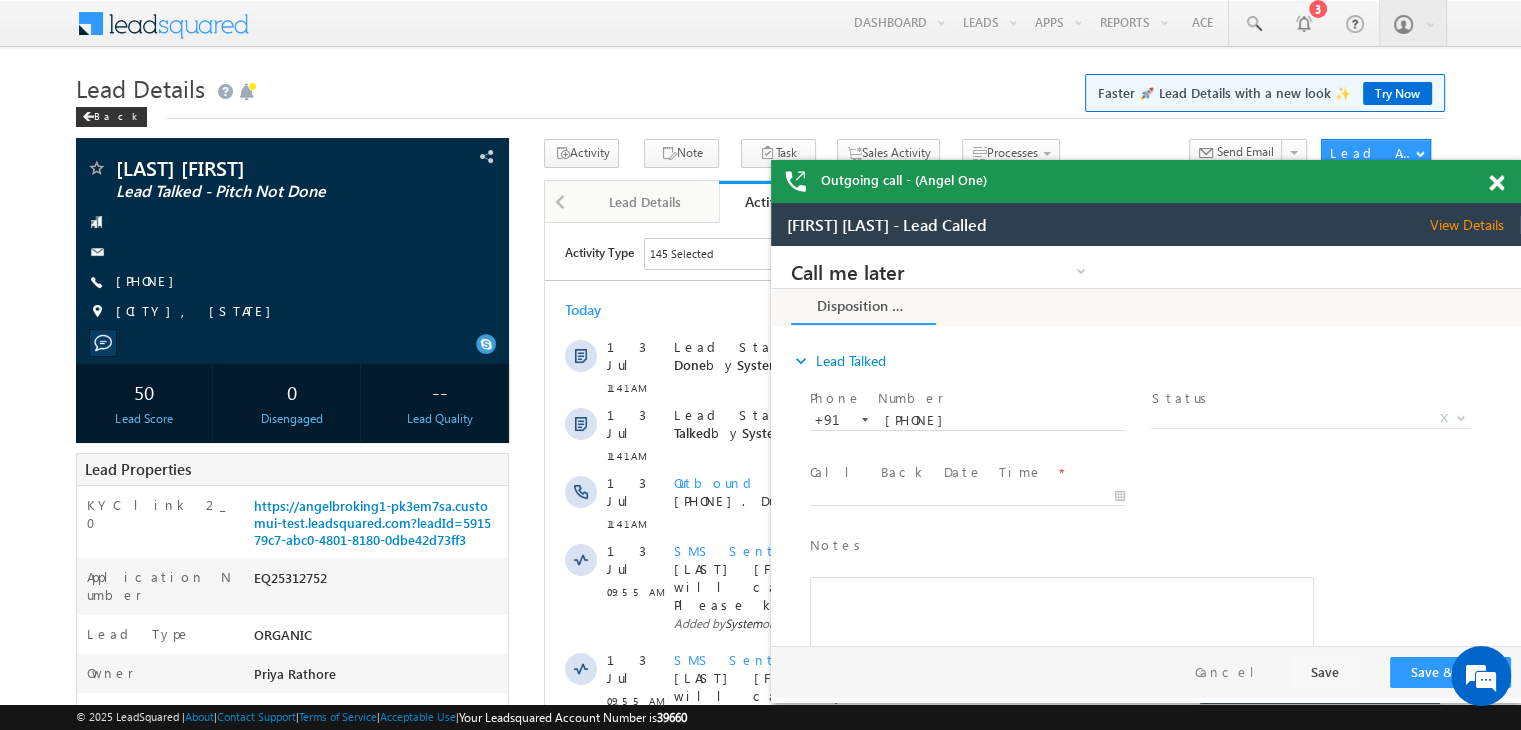 scroll, scrollTop: 0, scrollLeft: 0, axis: both 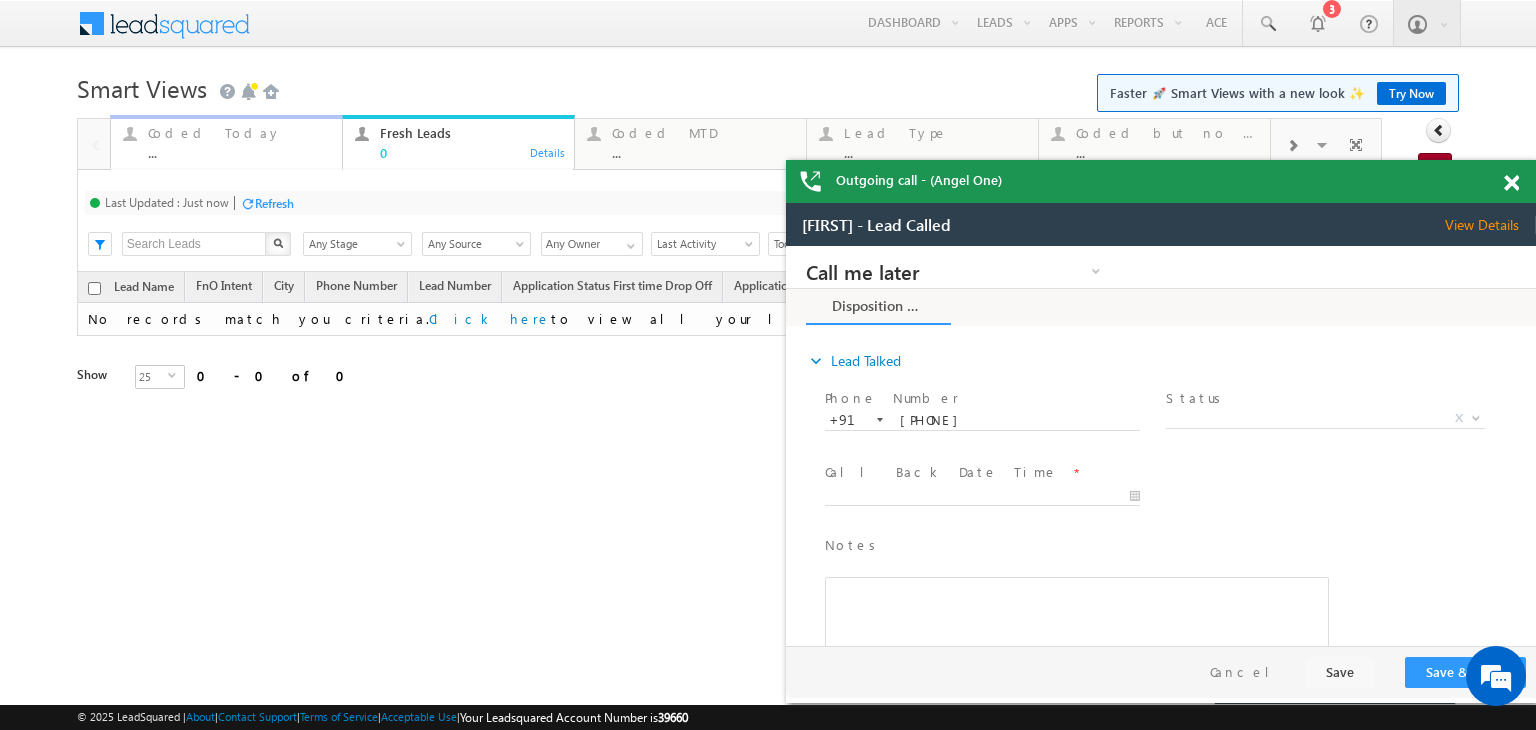 click on "..." at bounding box center [239, 152] 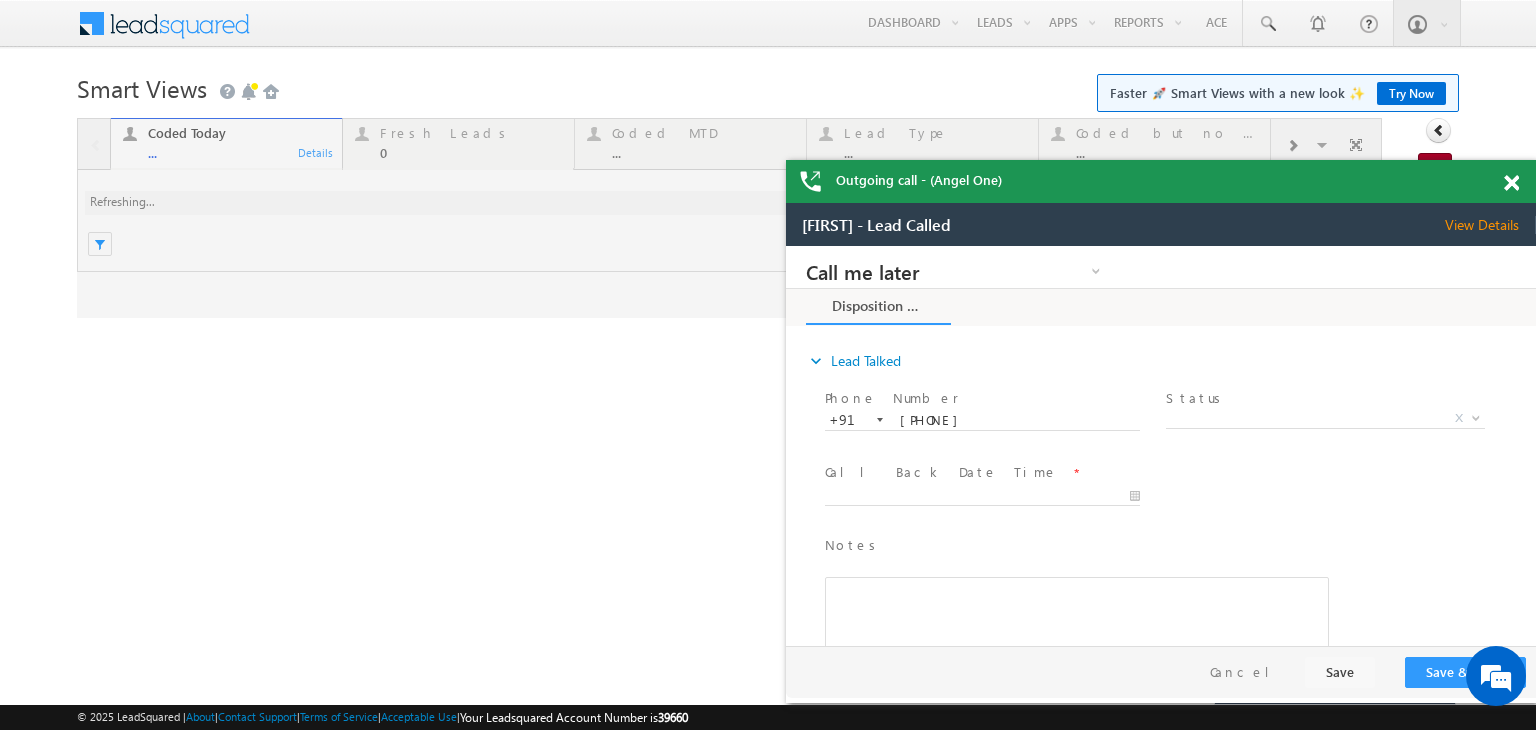 scroll, scrollTop: 0, scrollLeft: 0, axis: both 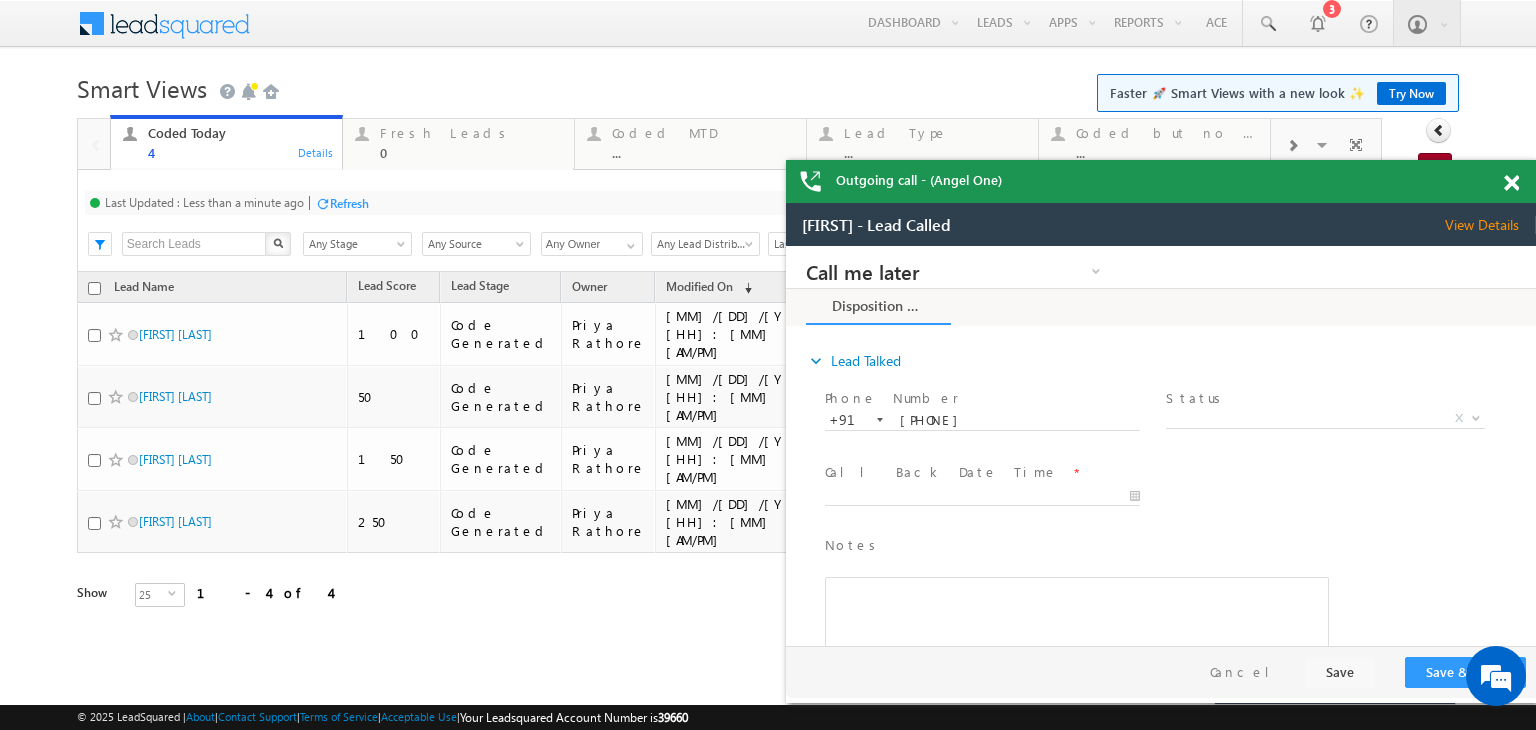 click on "Refresh" at bounding box center (349, 203) 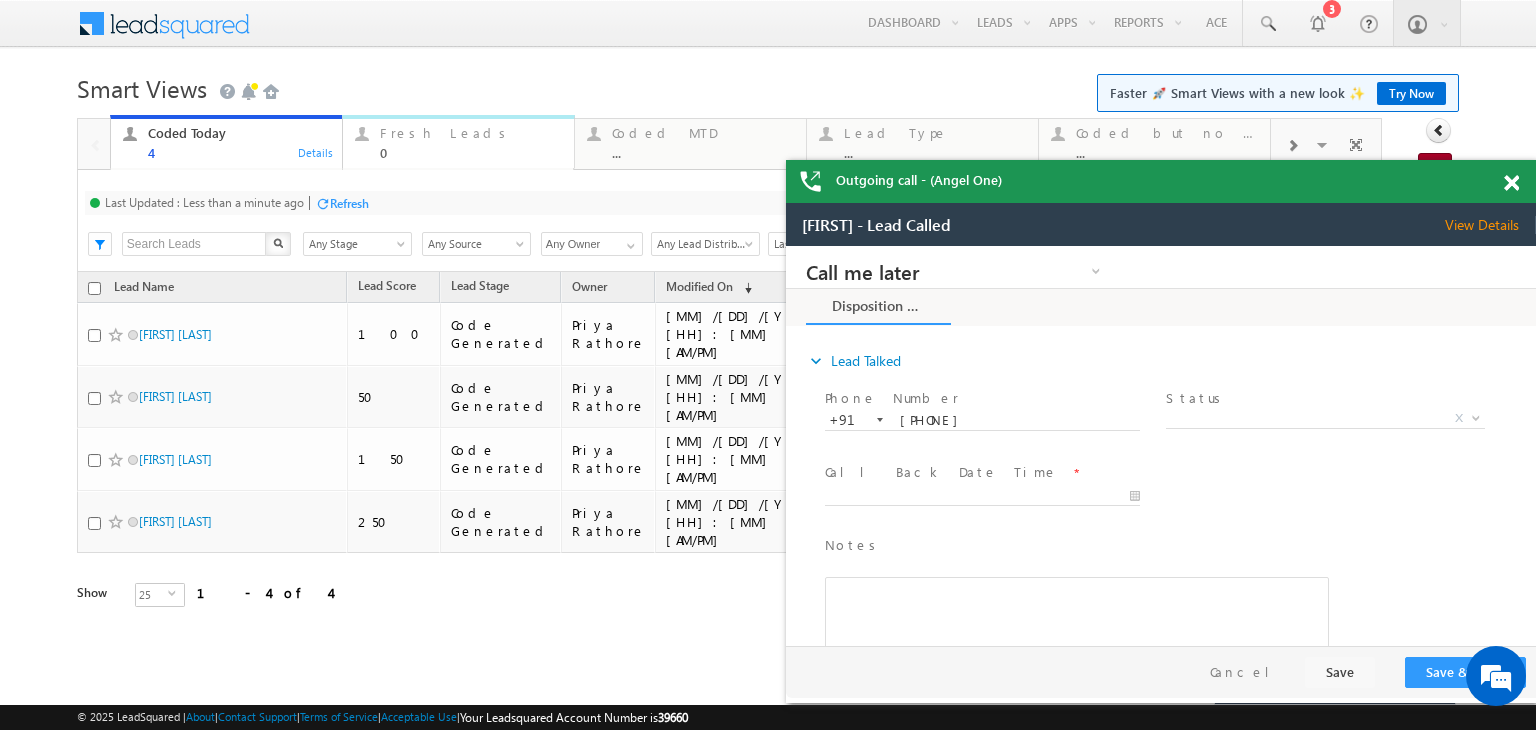 drag, startPoint x: 396, startPoint y: 138, endPoint x: 380, endPoint y: 154, distance: 22.627417 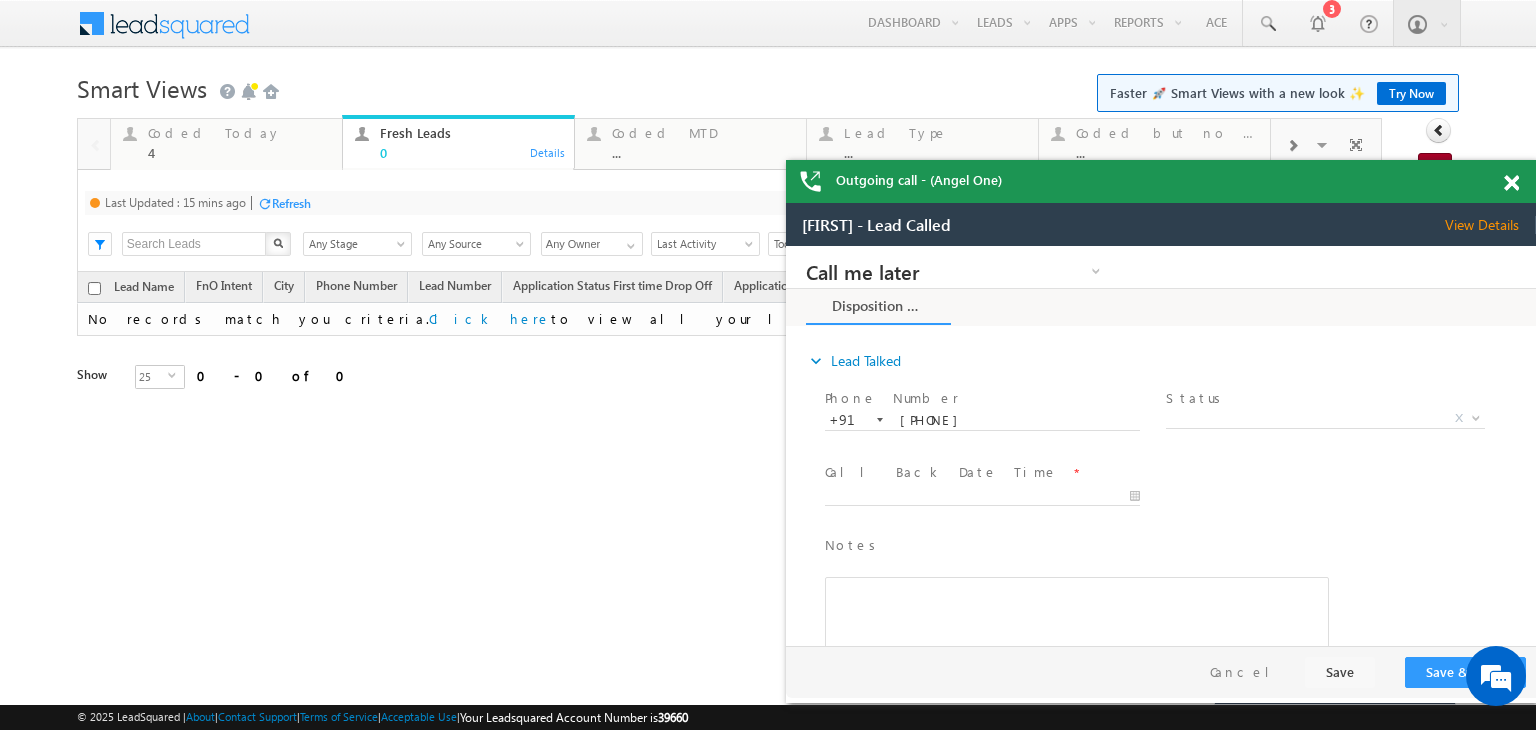 click on "Refresh" at bounding box center (291, 203) 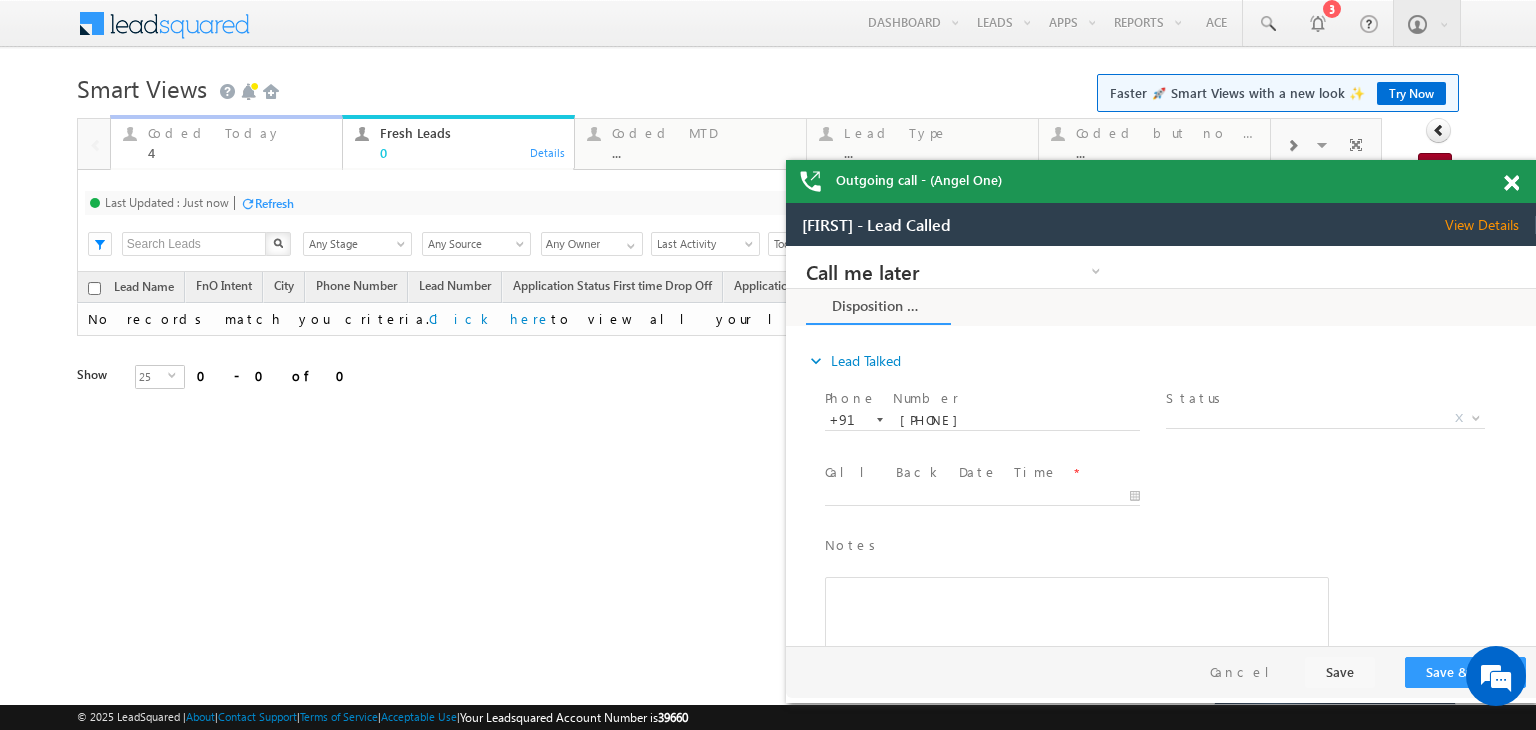 click on "4" at bounding box center [239, 152] 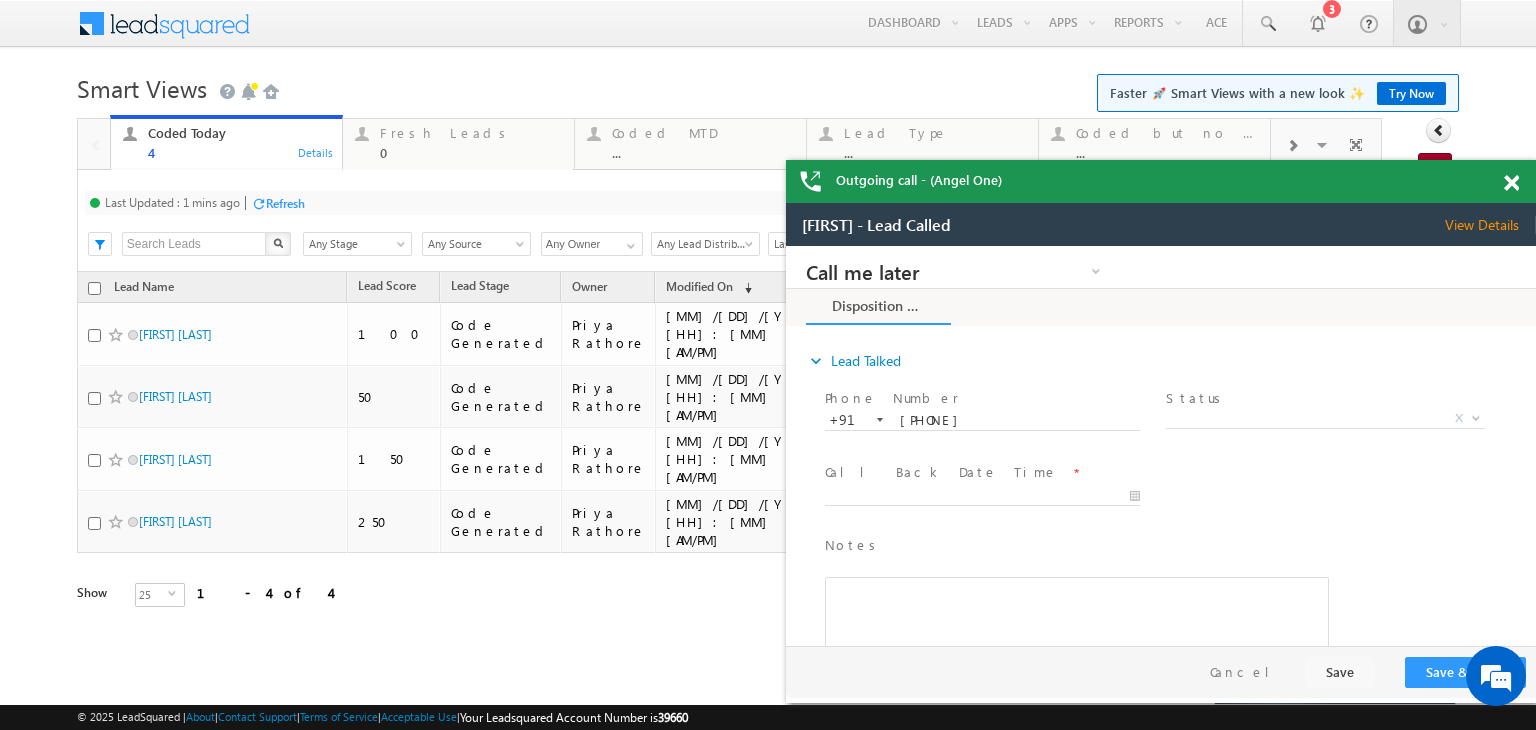 click on "Refresh" at bounding box center (285, 203) 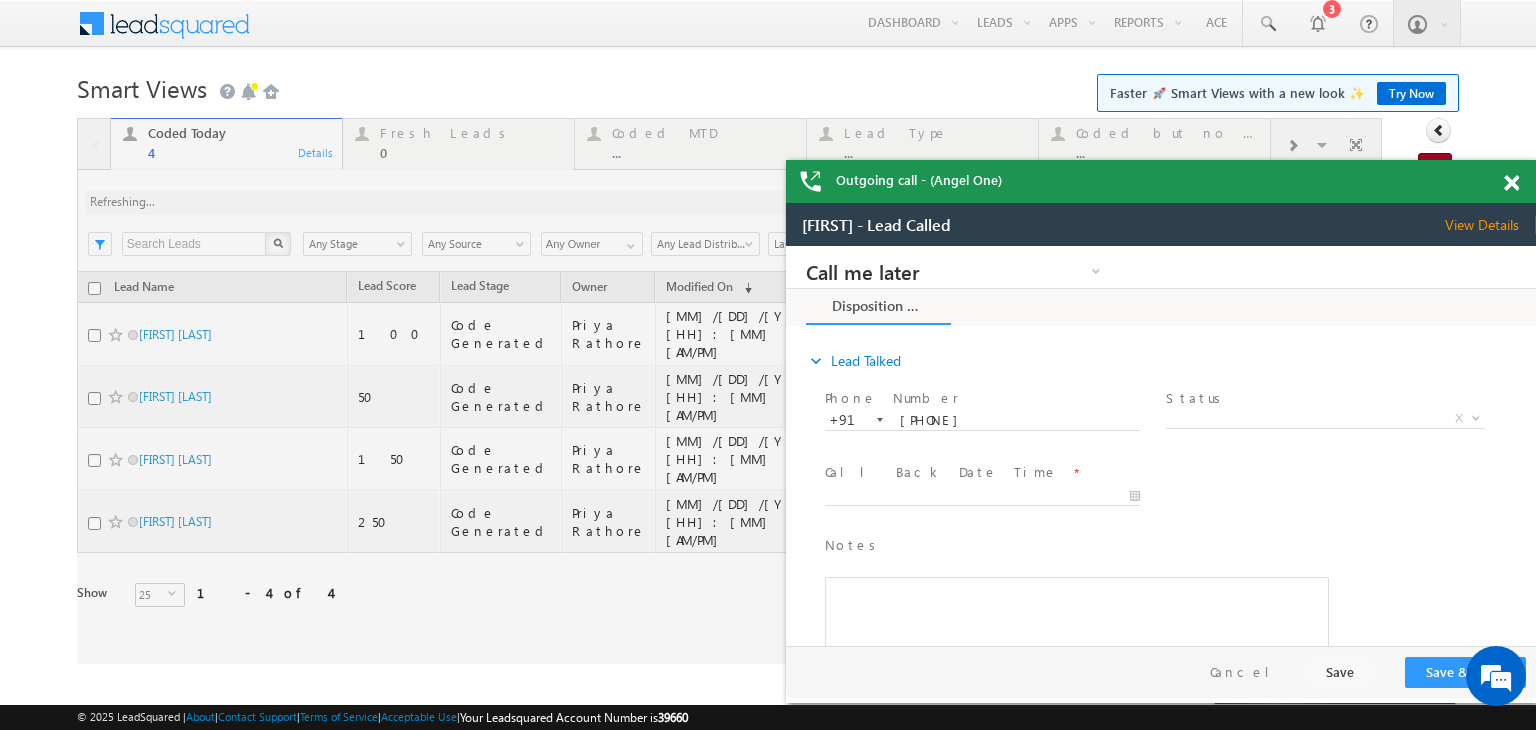 click at bounding box center (729, 391) 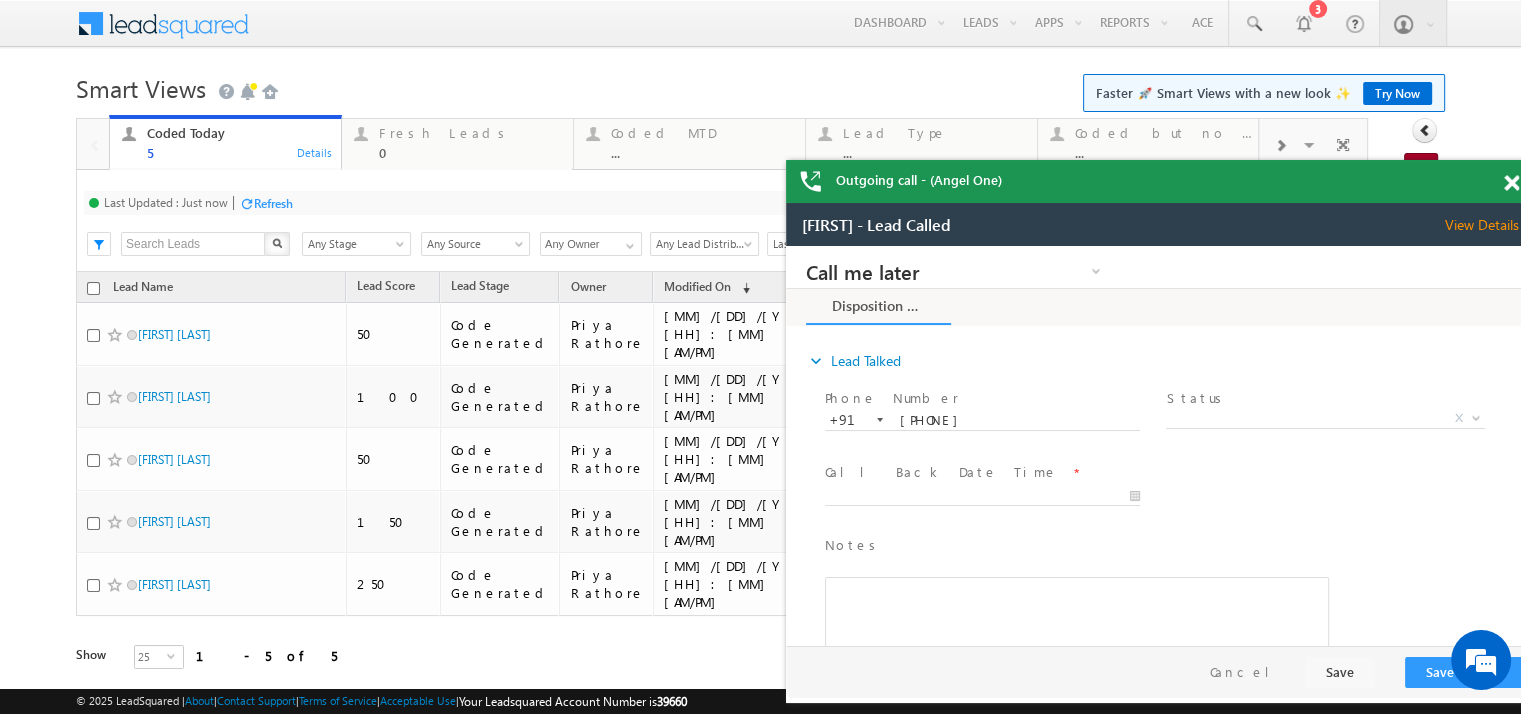 click at bounding box center (1522, 179) 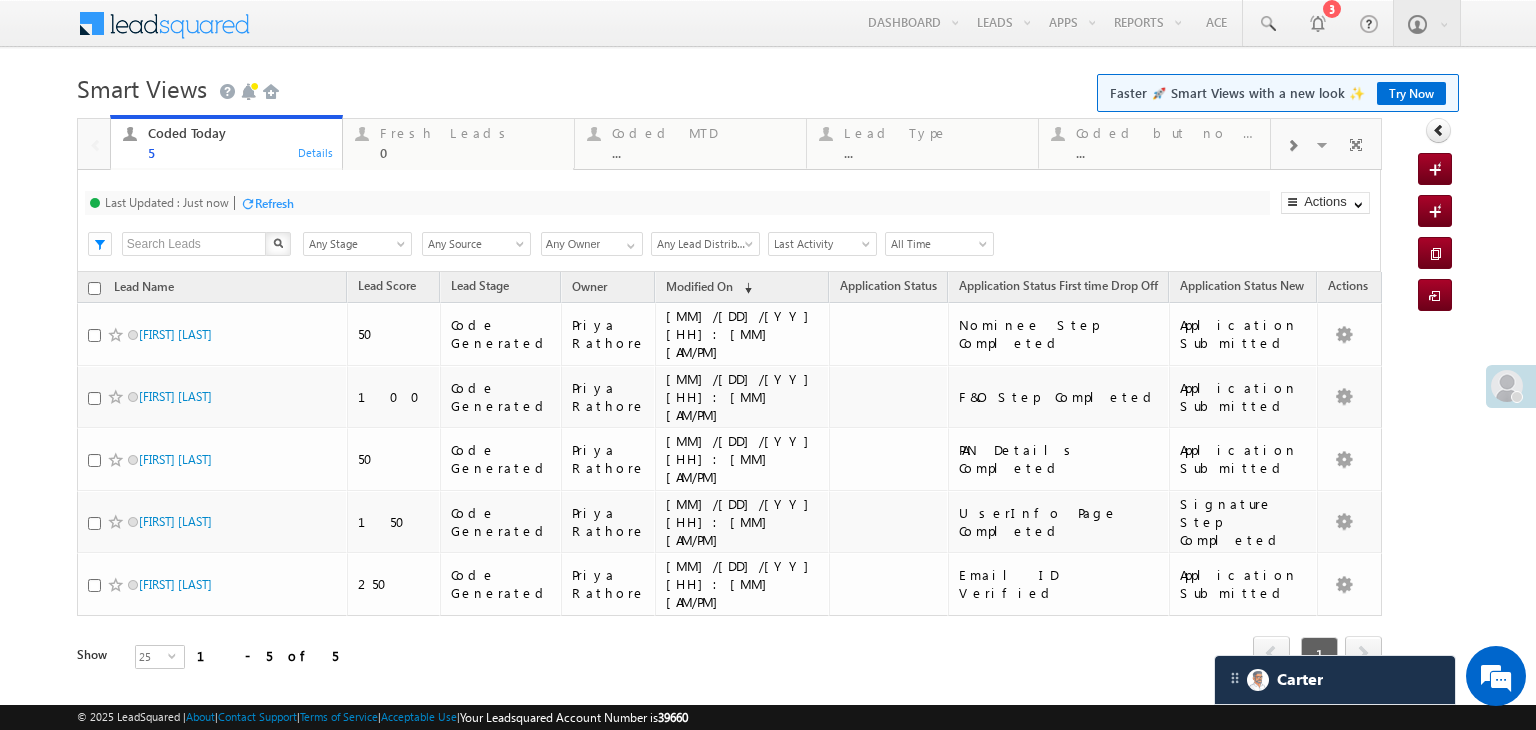 click on "Refresh" at bounding box center (274, 203) 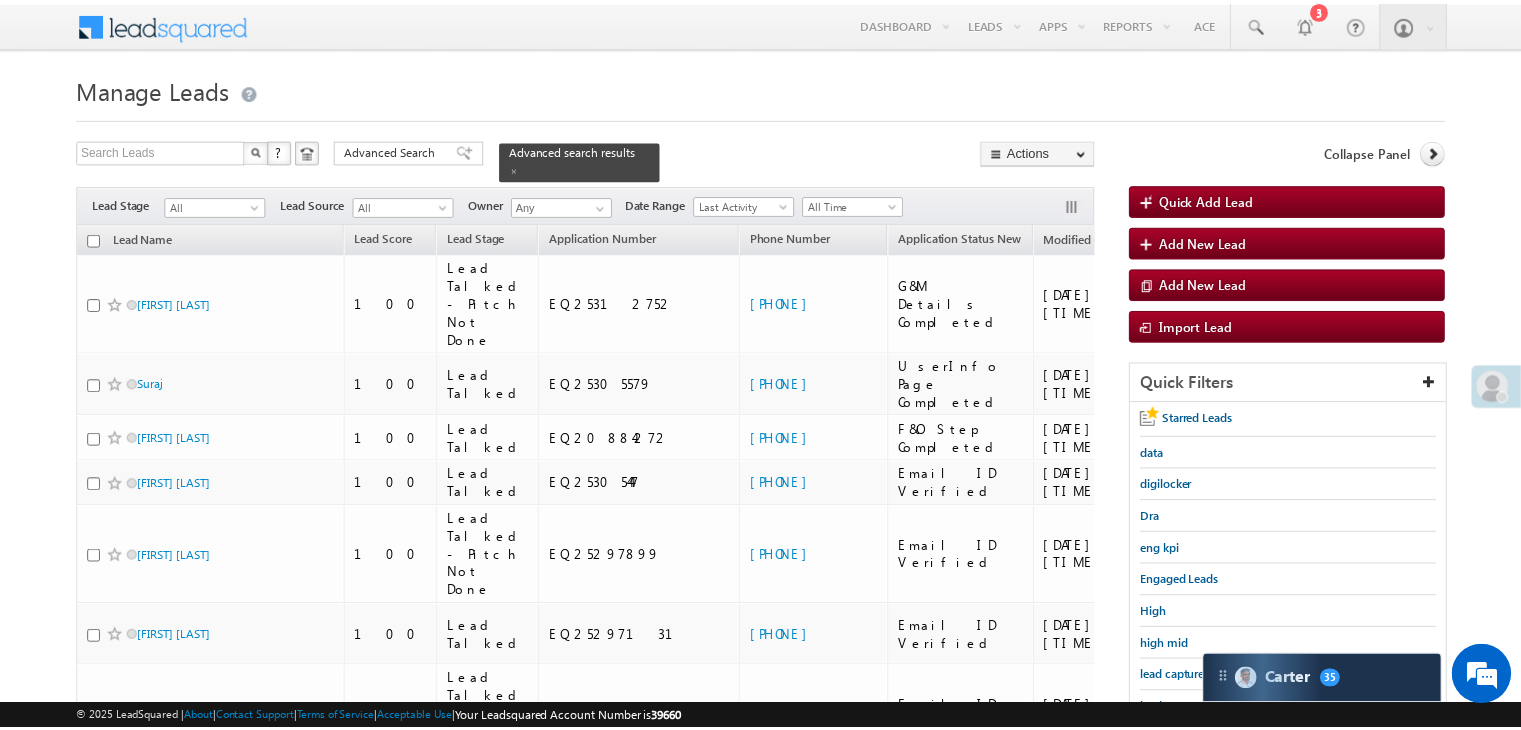scroll, scrollTop: 1627, scrollLeft: 0, axis: vertical 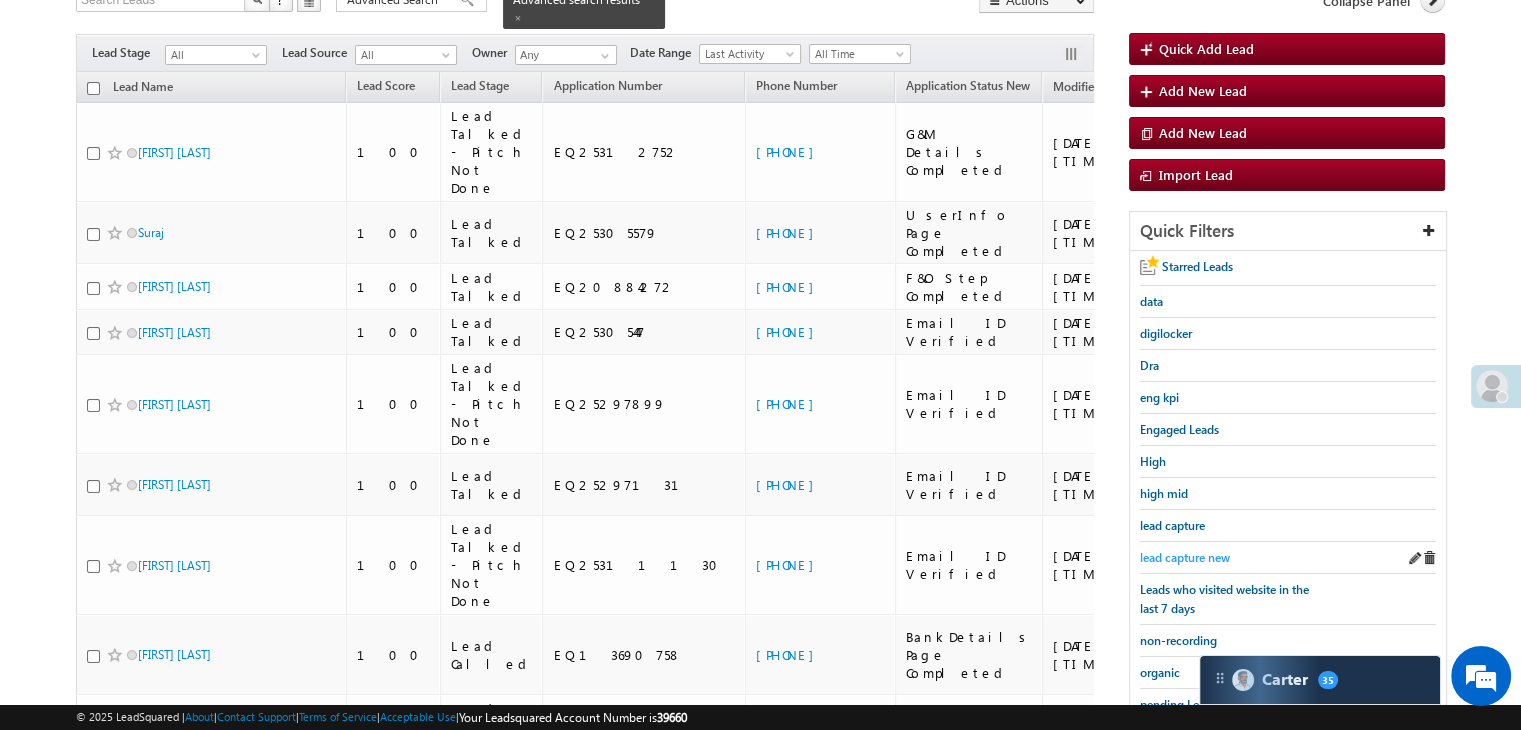 click on "lead capture new" at bounding box center [1185, 557] 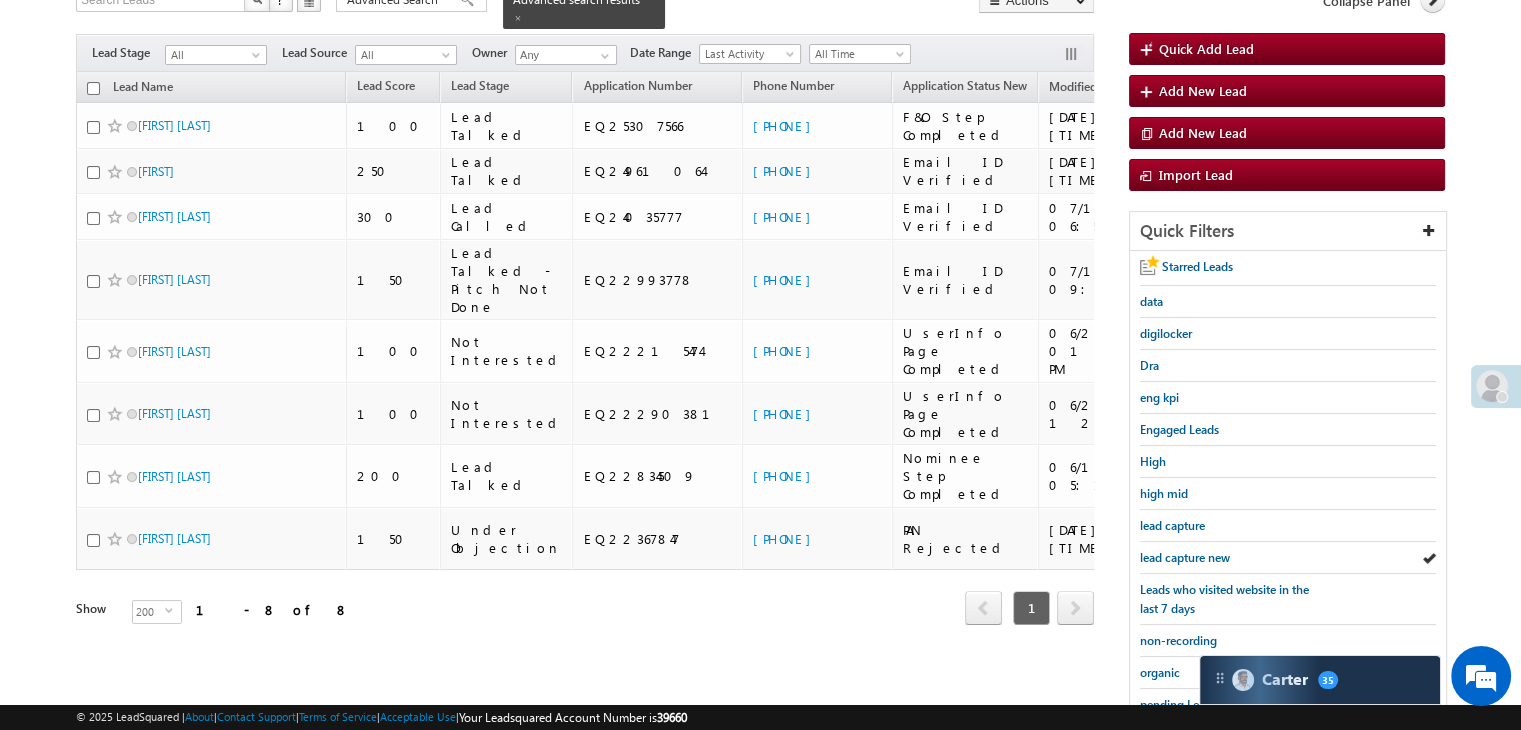 click on "lead capture new" at bounding box center (1185, 557) 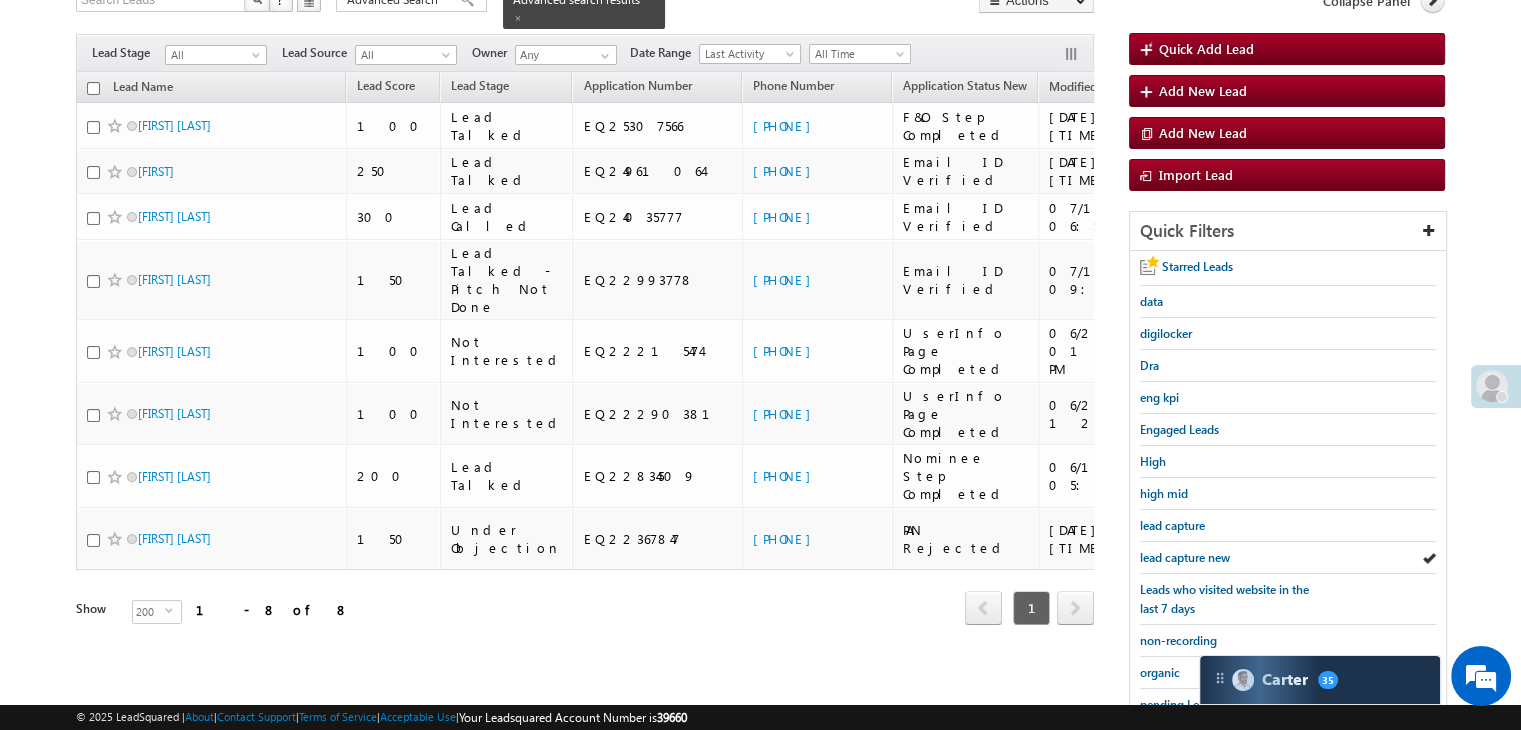 scroll, scrollTop: 0, scrollLeft: 0, axis: both 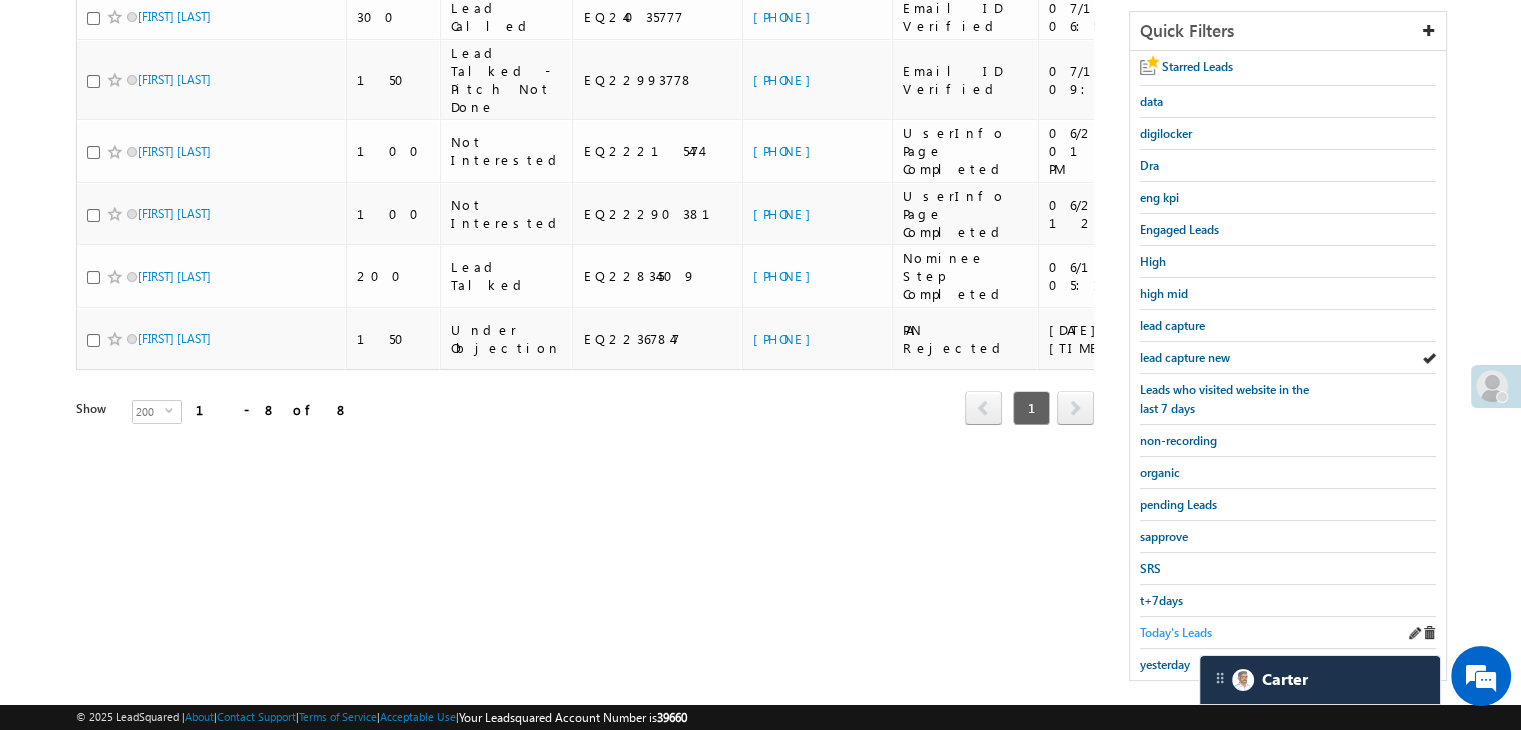 click on "Today's Leads" at bounding box center [1176, 632] 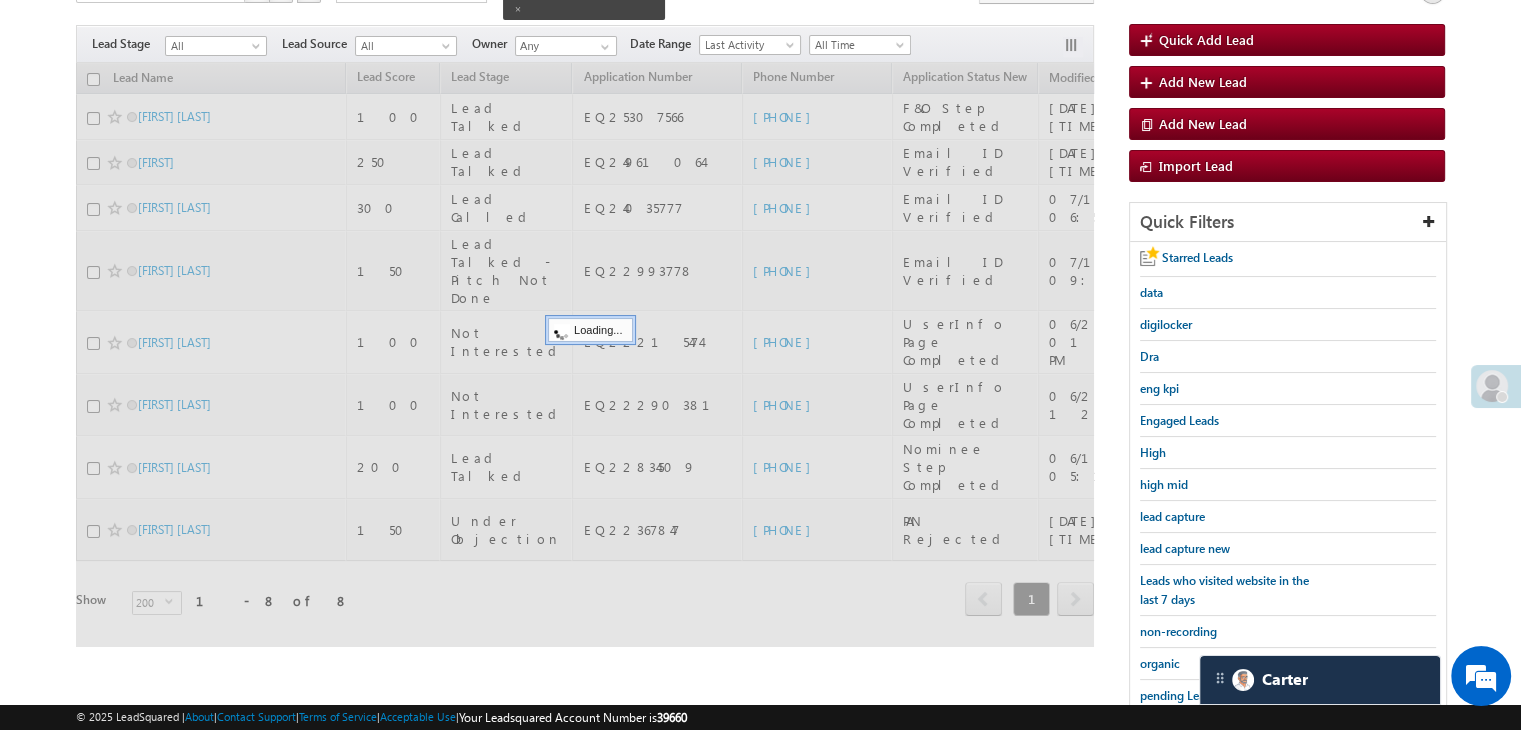 scroll, scrollTop: 151, scrollLeft: 0, axis: vertical 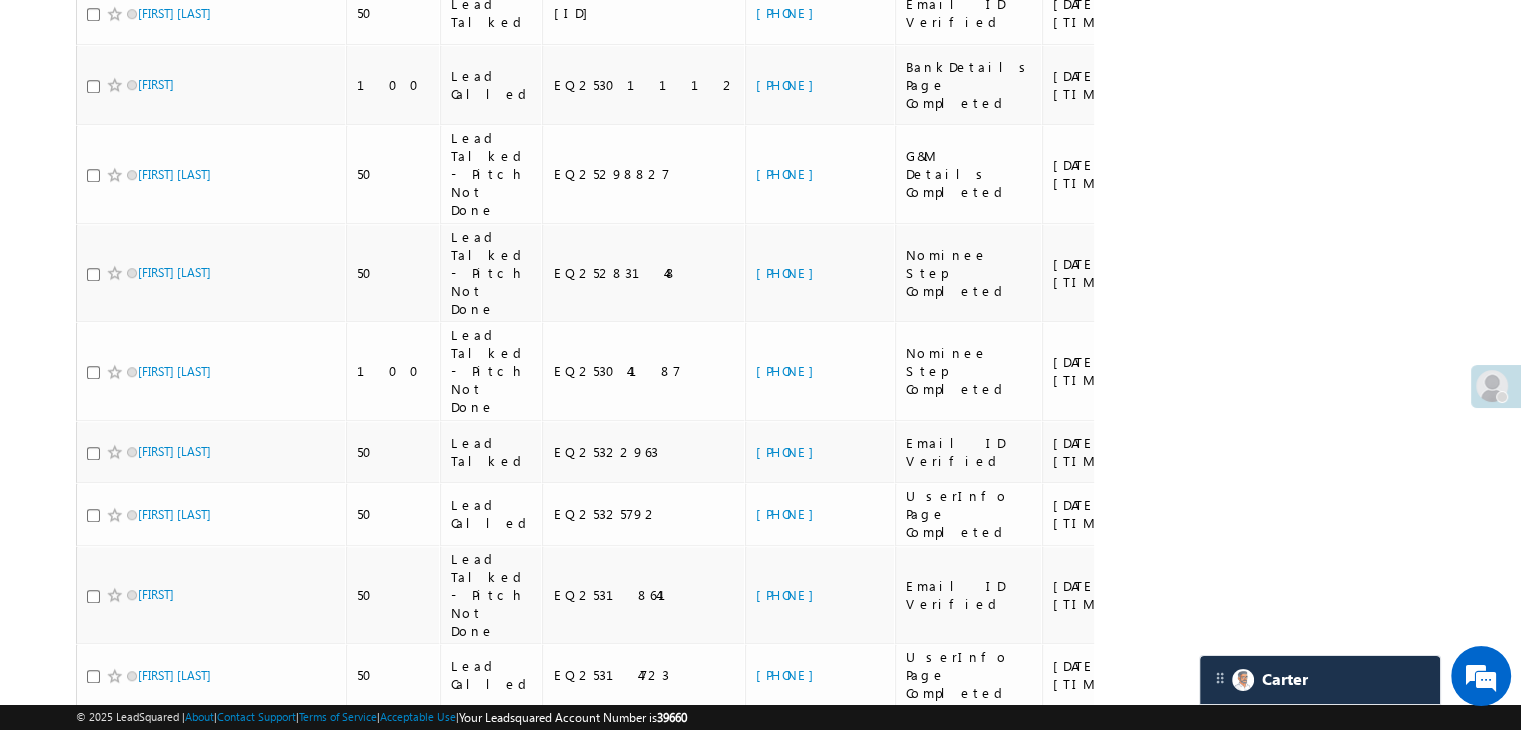 click on "[PHONE]" at bounding box center (790, 817) 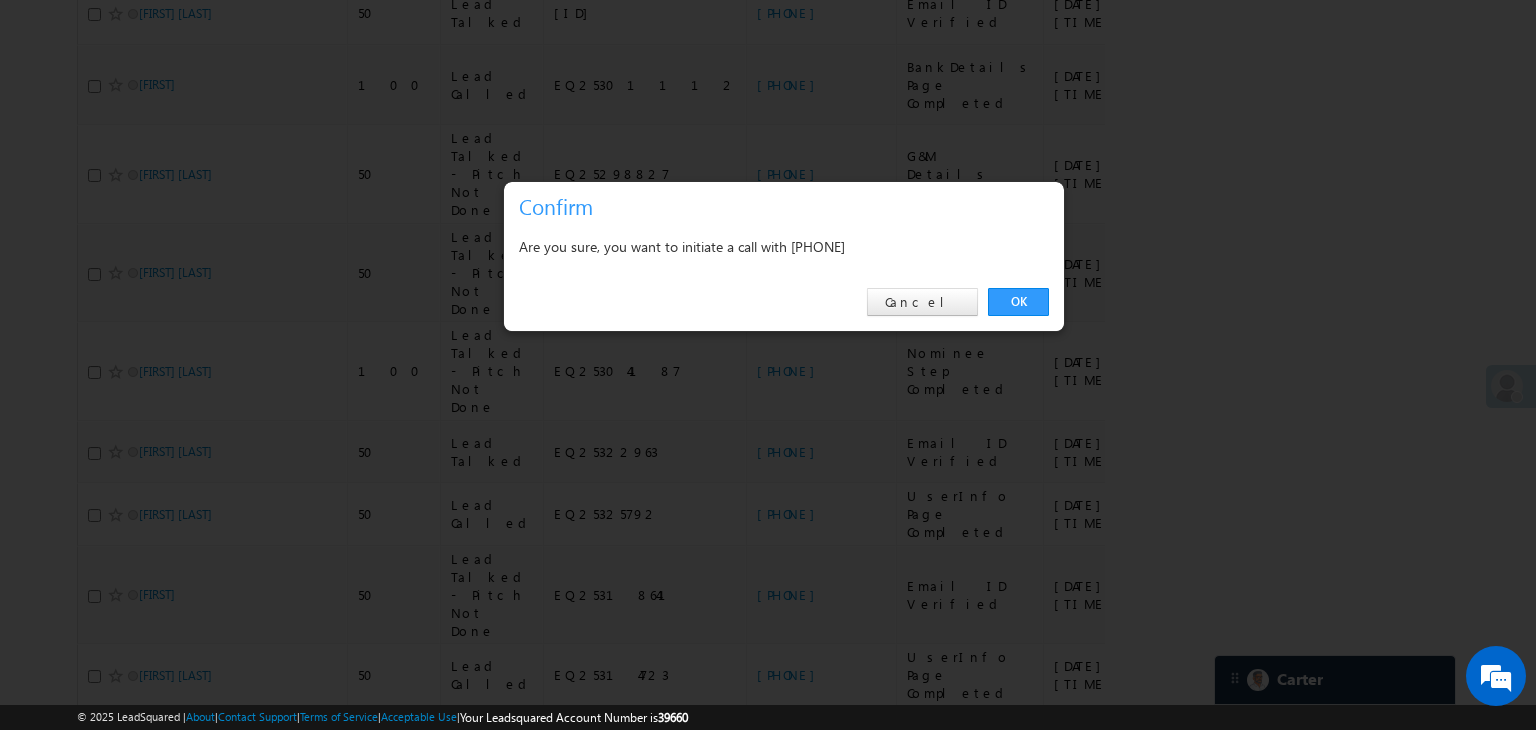 click on "OK Cancel" at bounding box center (784, 302) 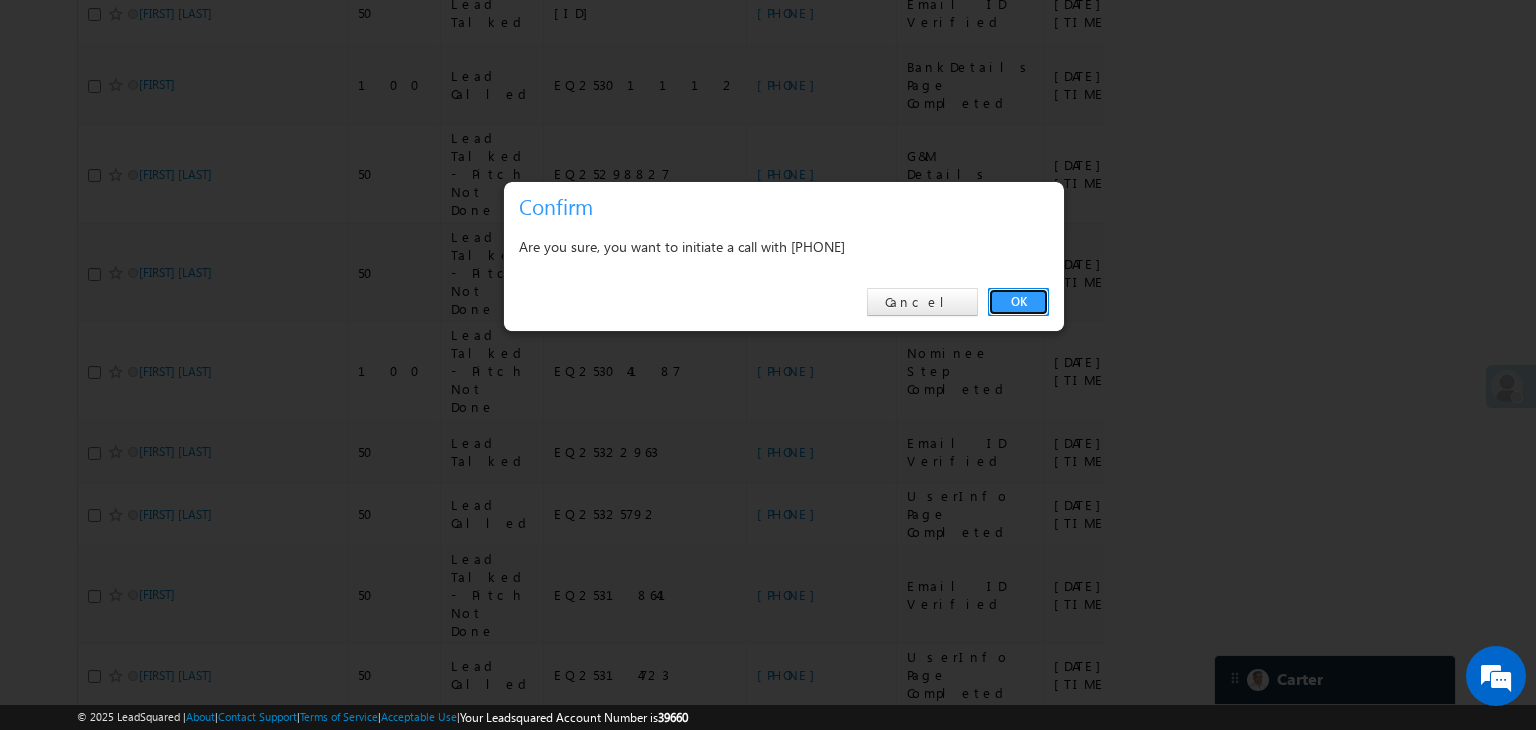 click on "OK" at bounding box center (1018, 302) 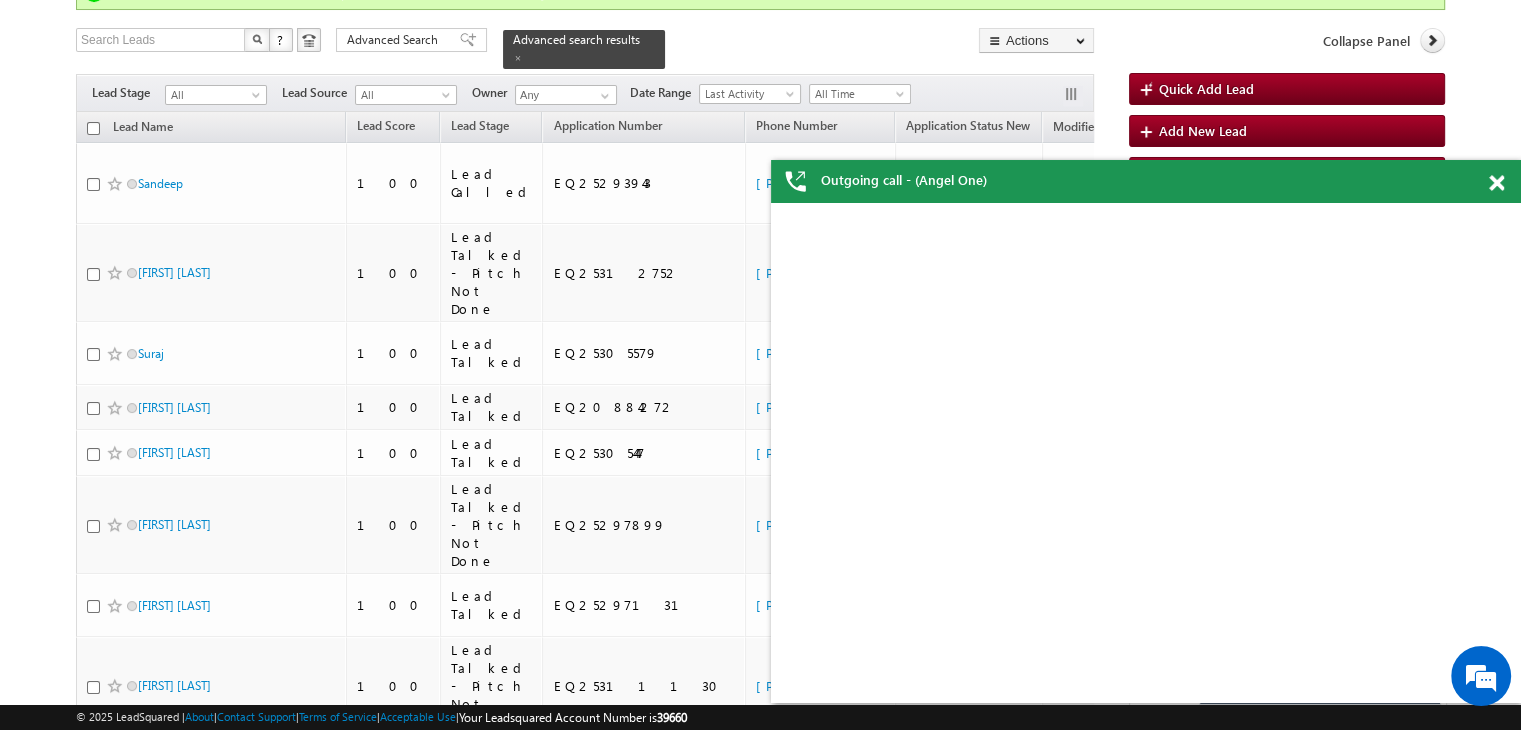 scroll, scrollTop: 0, scrollLeft: 0, axis: both 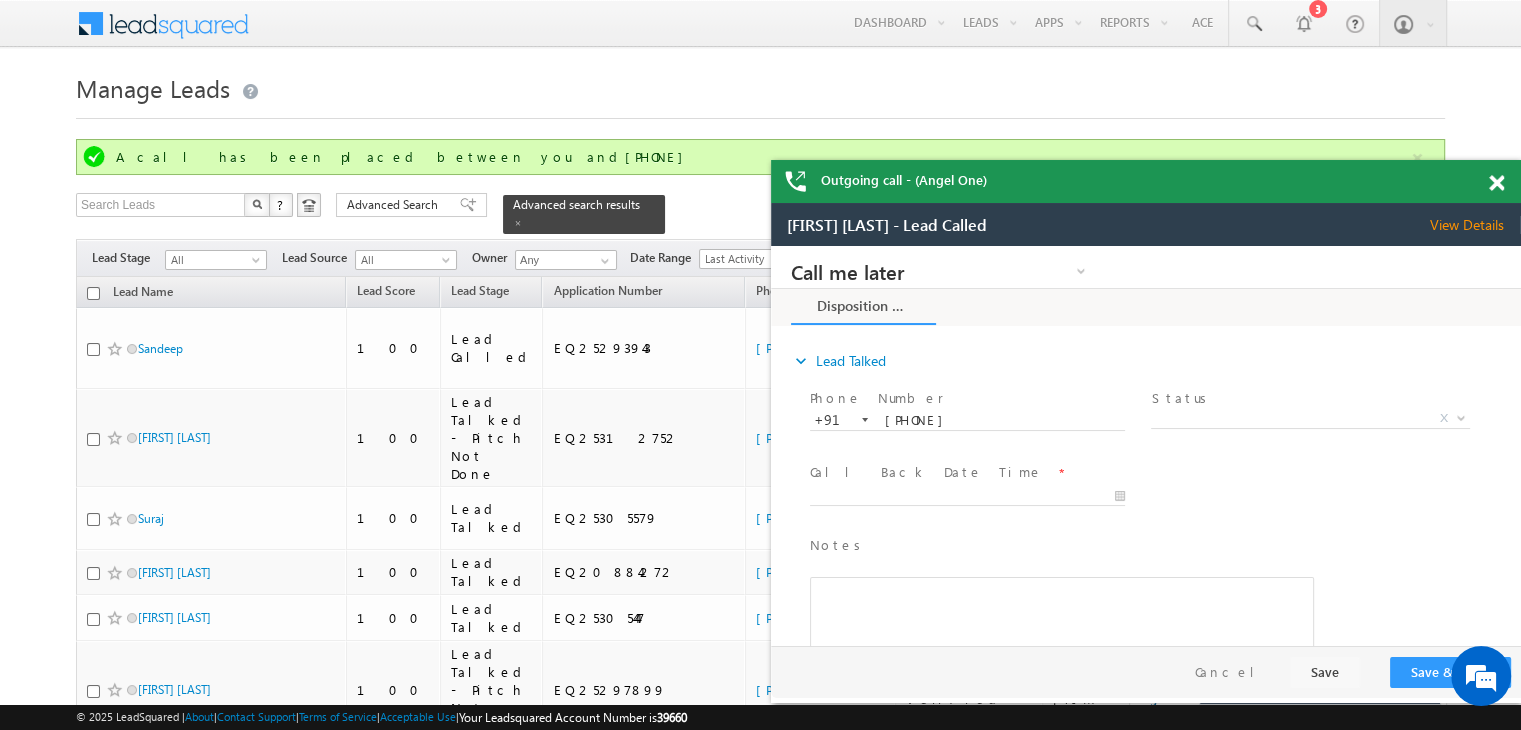 click at bounding box center (1496, 183) 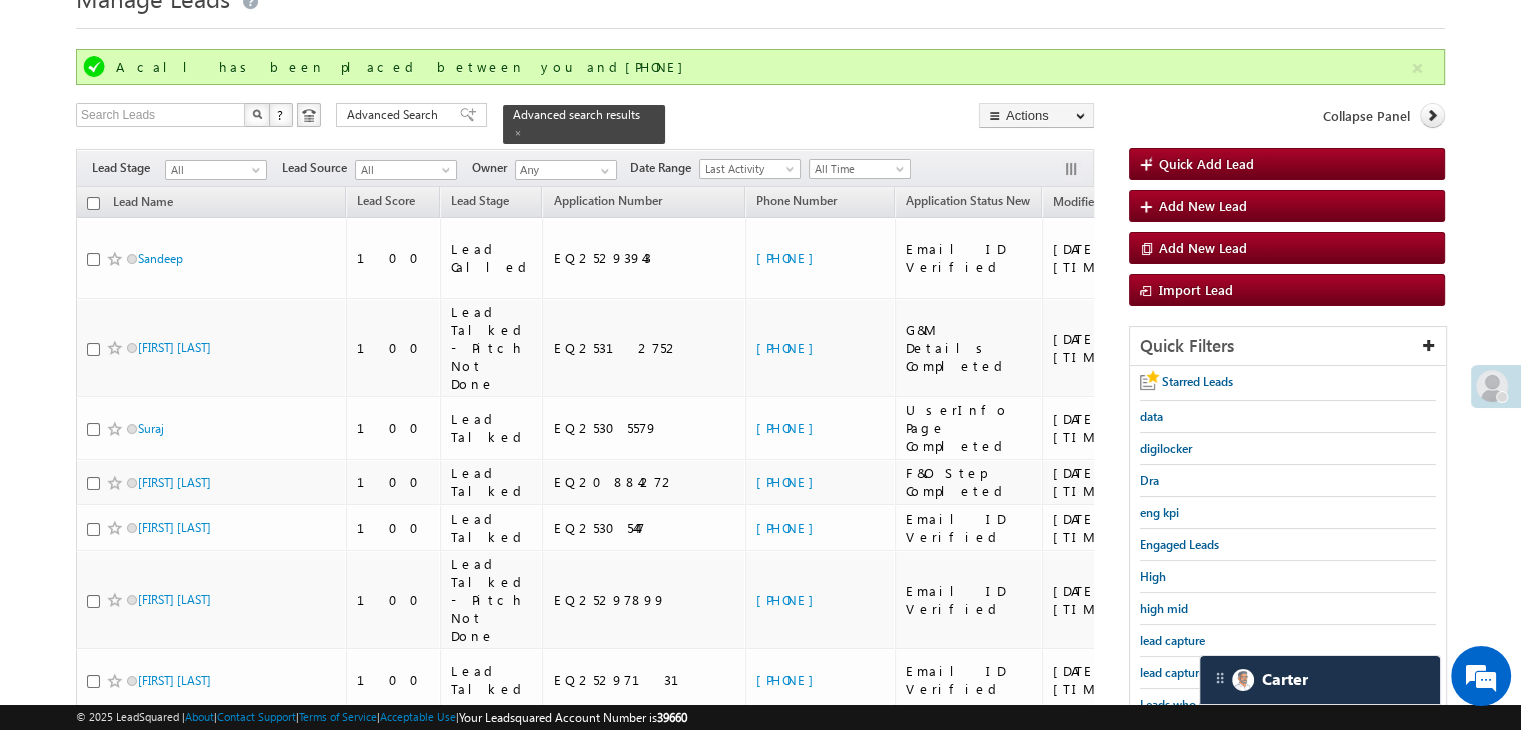 scroll, scrollTop: 200, scrollLeft: 0, axis: vertical 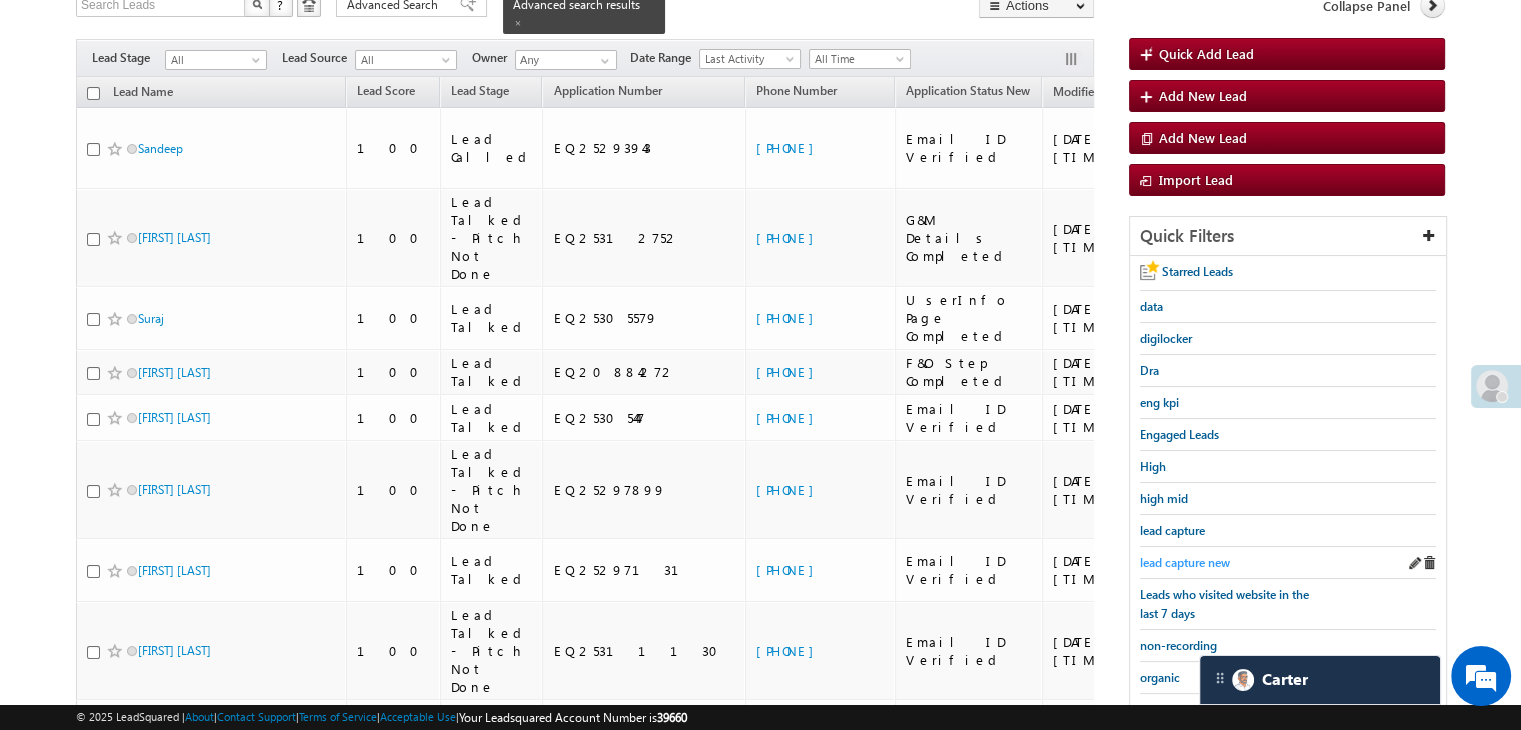 click on "lead capture new" at bounding box center [1185, 562] 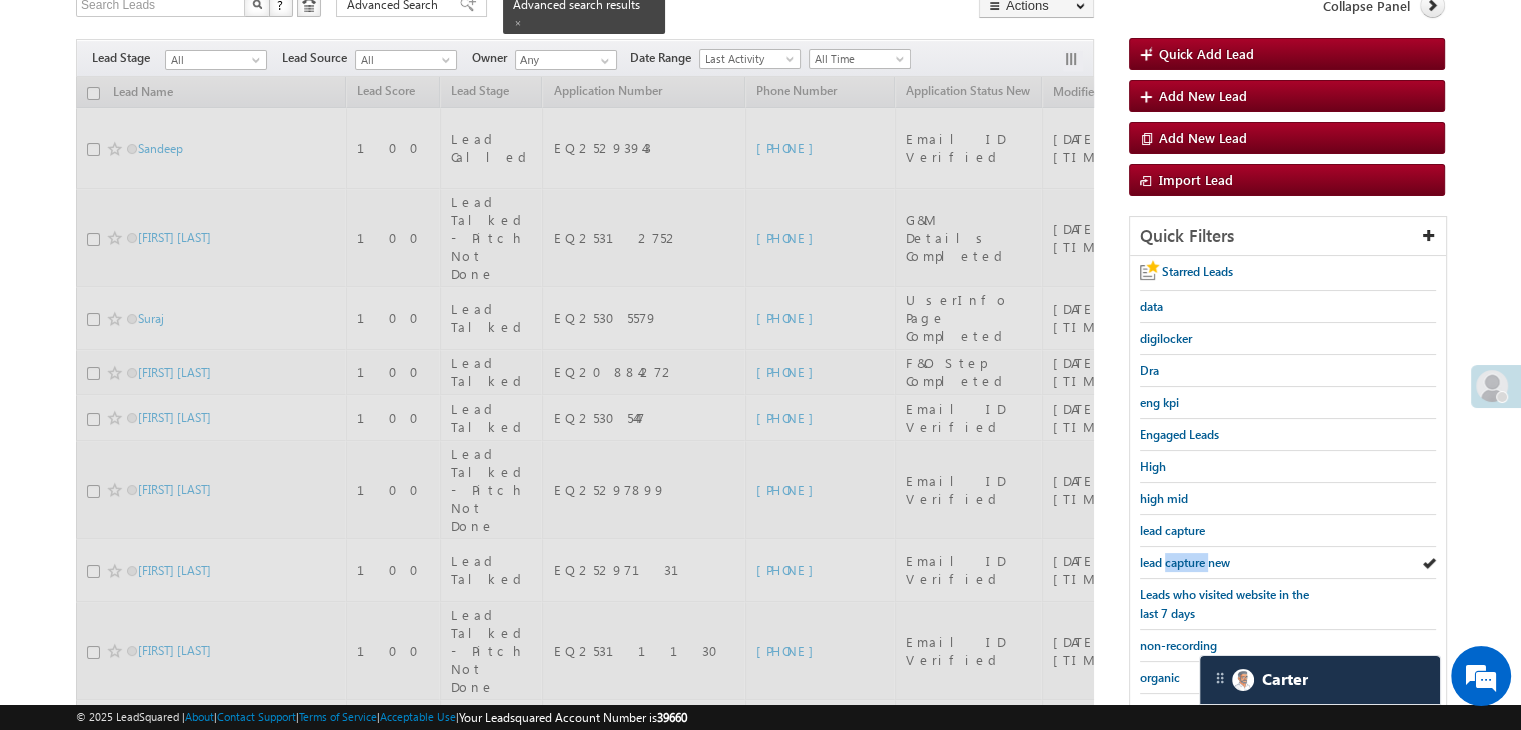 click on "lead capture new" at bounding box center (1185, 562) 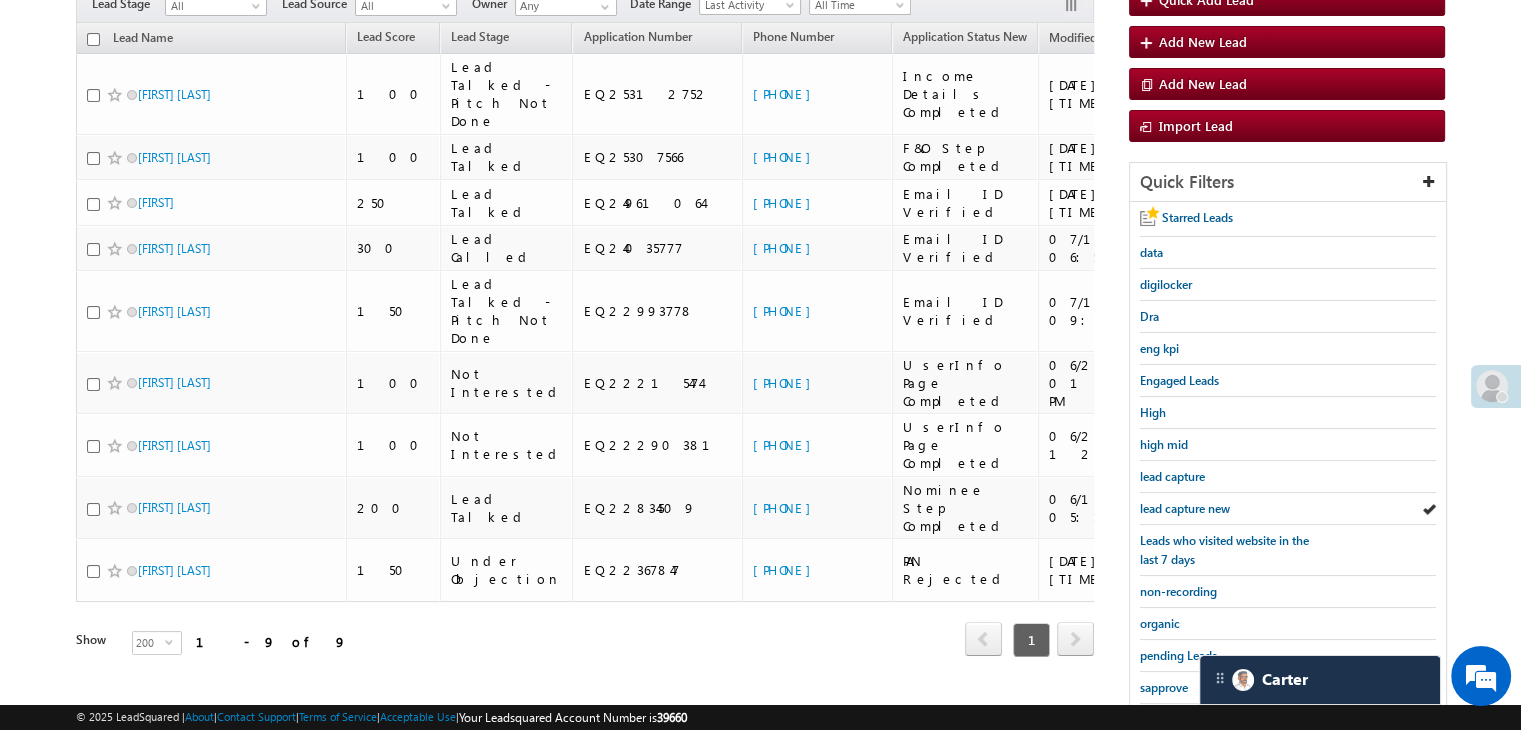 scroll, scrollTop: 146, scrollLeft: 0, axis: vertical 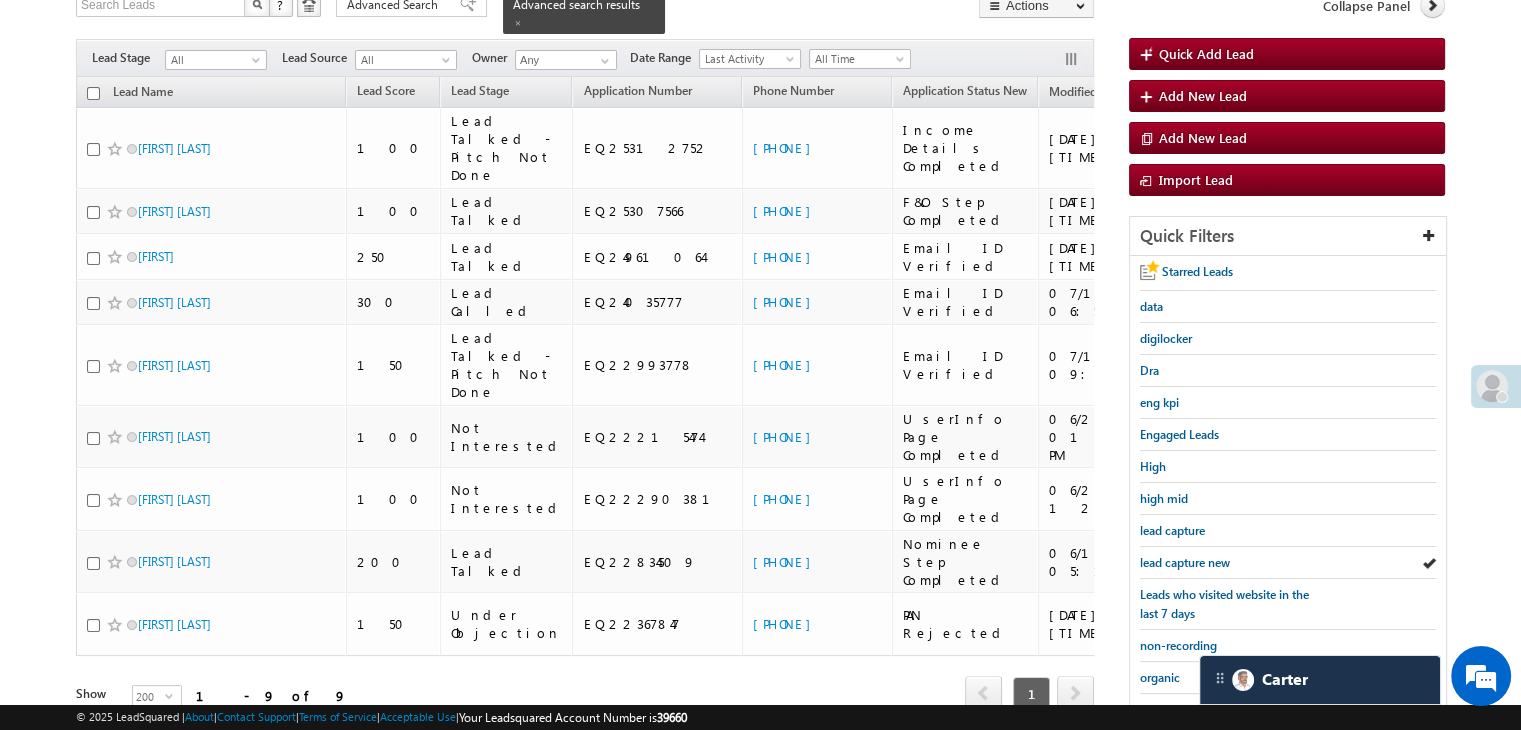 click on "lead capture new" at bounding box center (1185, 562) 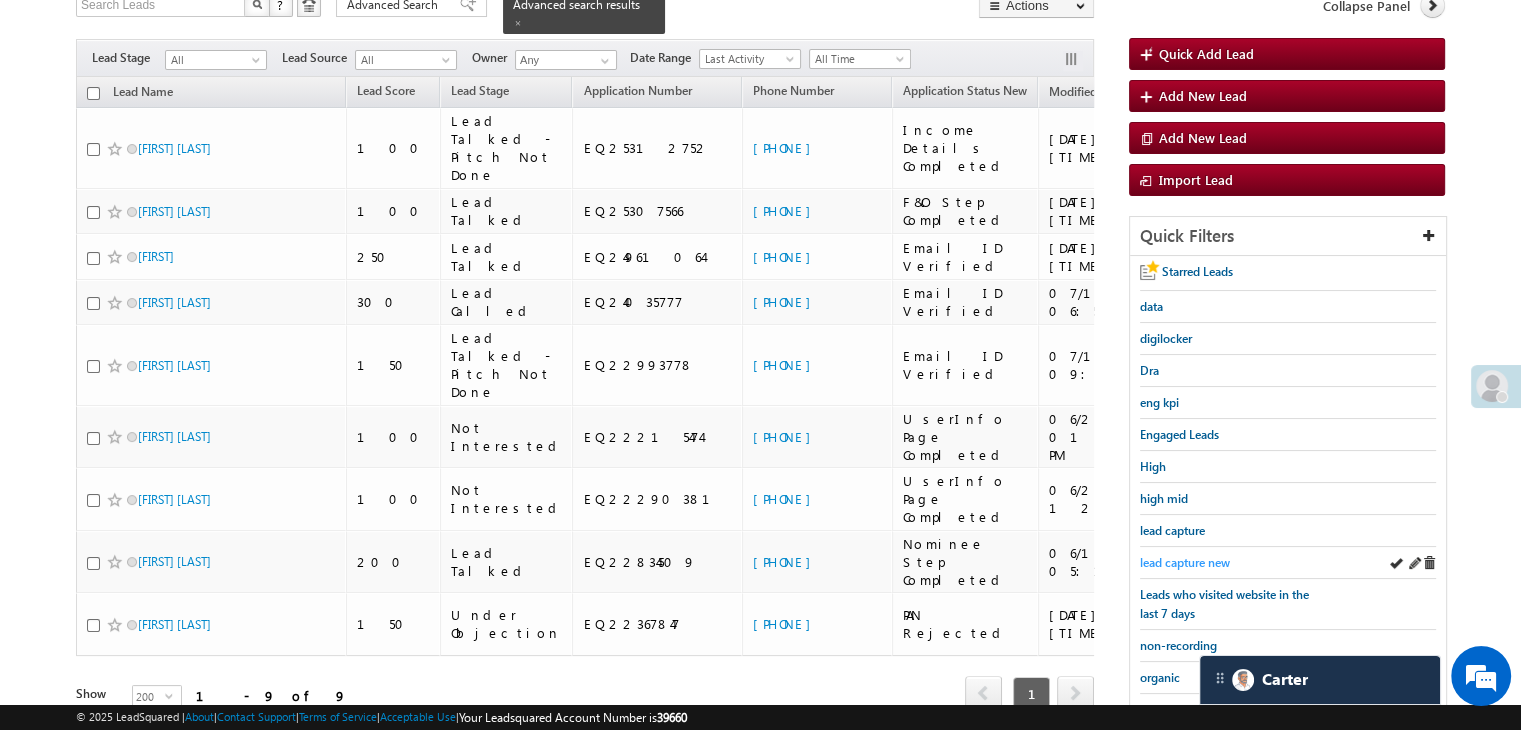 click on "lead capture new" at bounding box center [1185, 562] 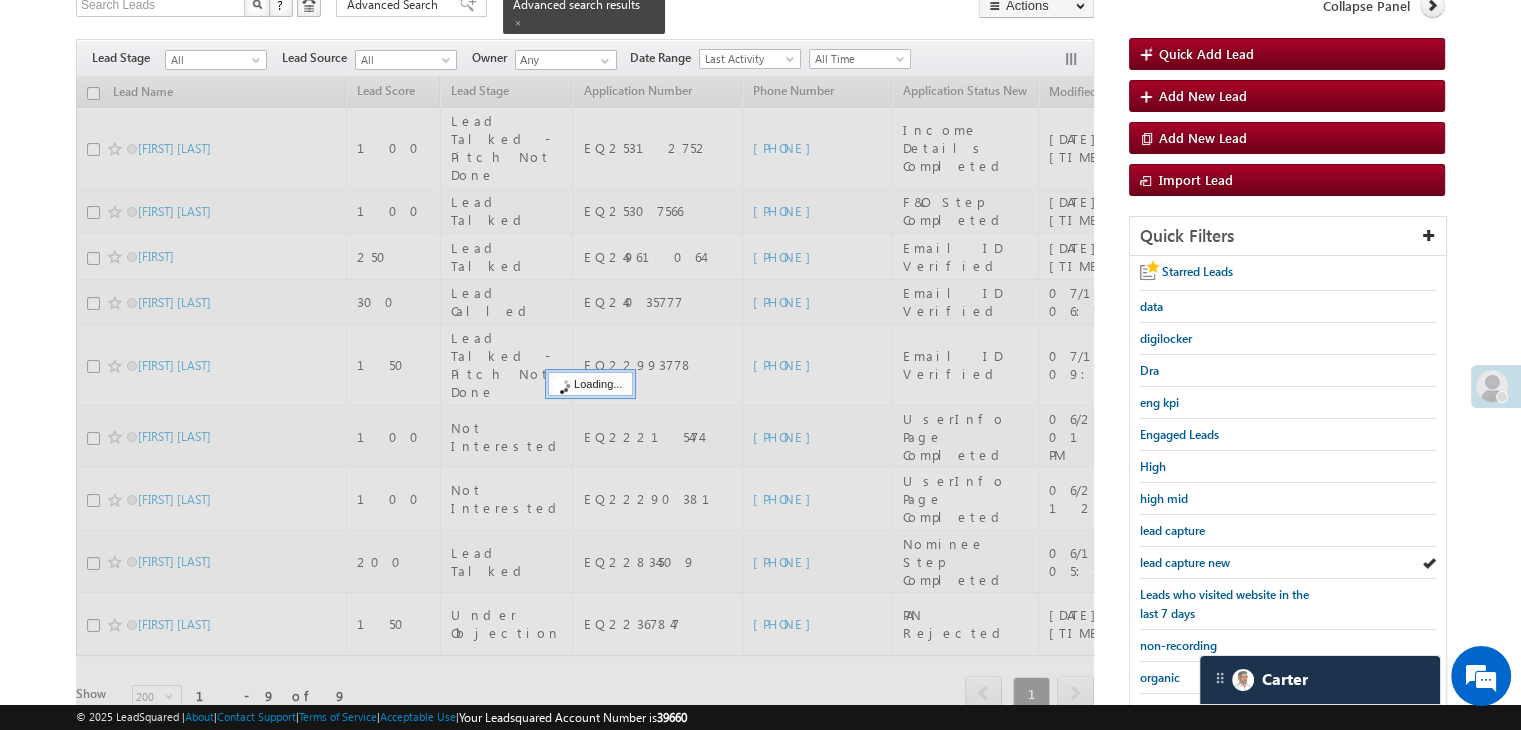 click on "lead capture new" at bounding box center (1185, 562) 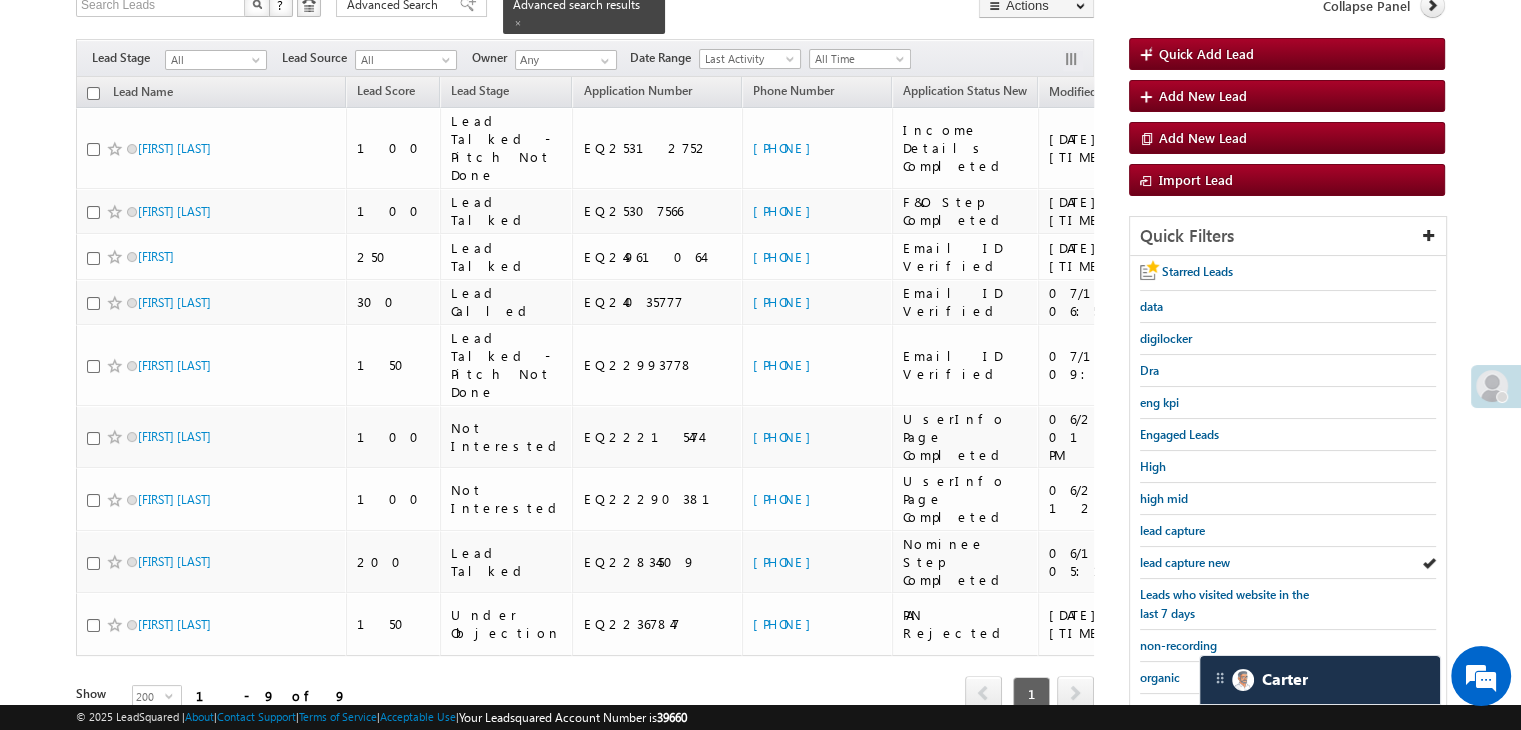 click on "lead capture new" at bounding box center [1185, 562] 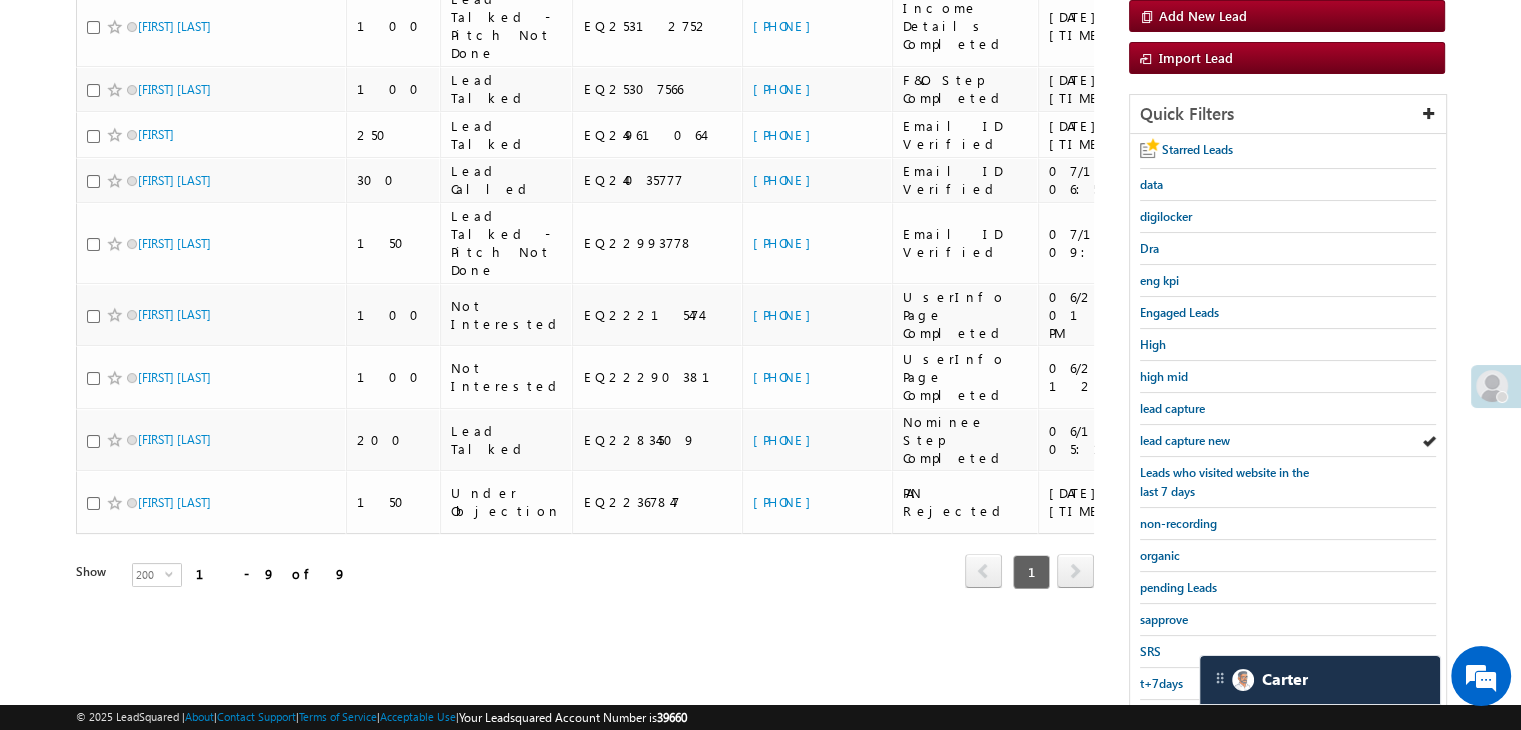 scroll, scrollTop: 363, scrollLeft: 0, axis: vertical 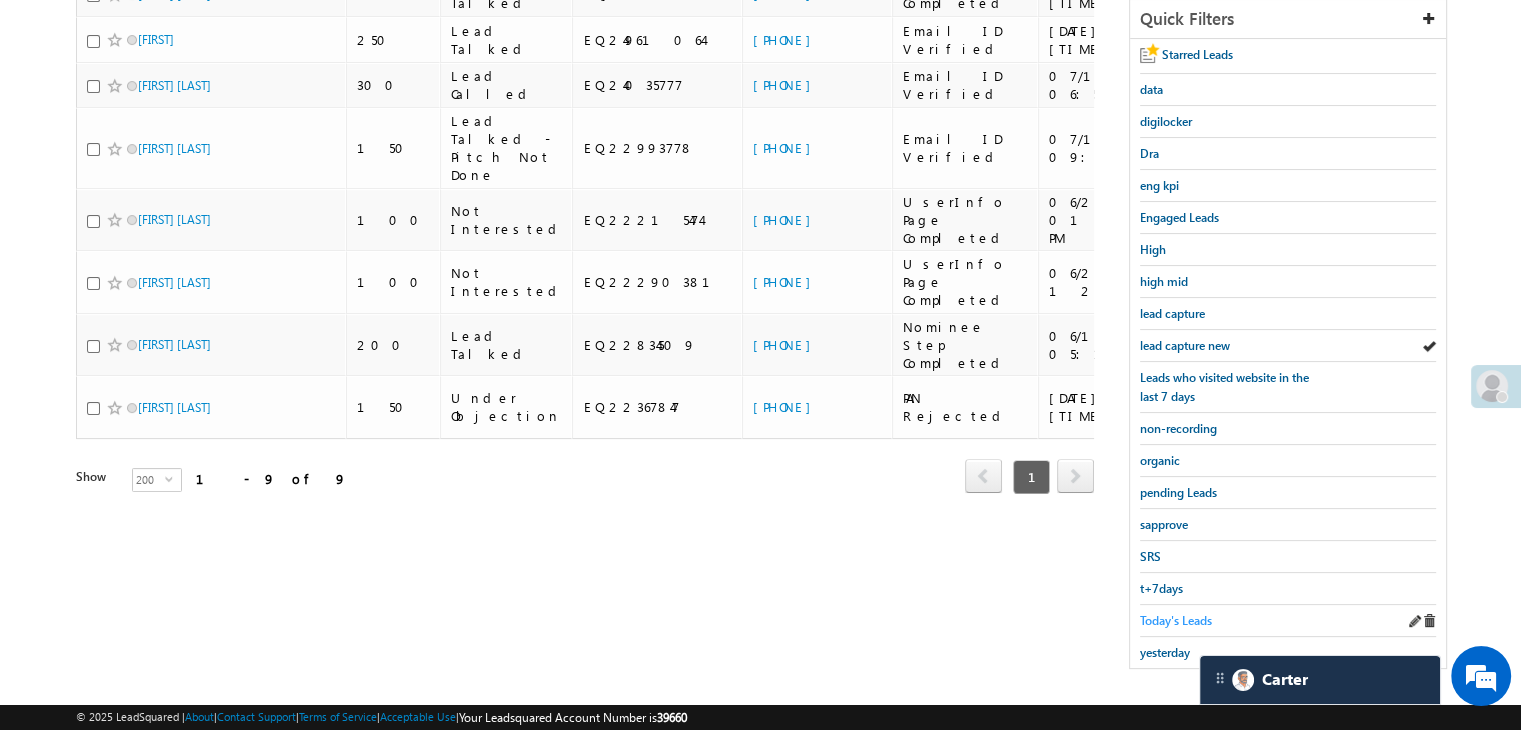 click on "Today's Leads" at bounding box center (1176, 620) 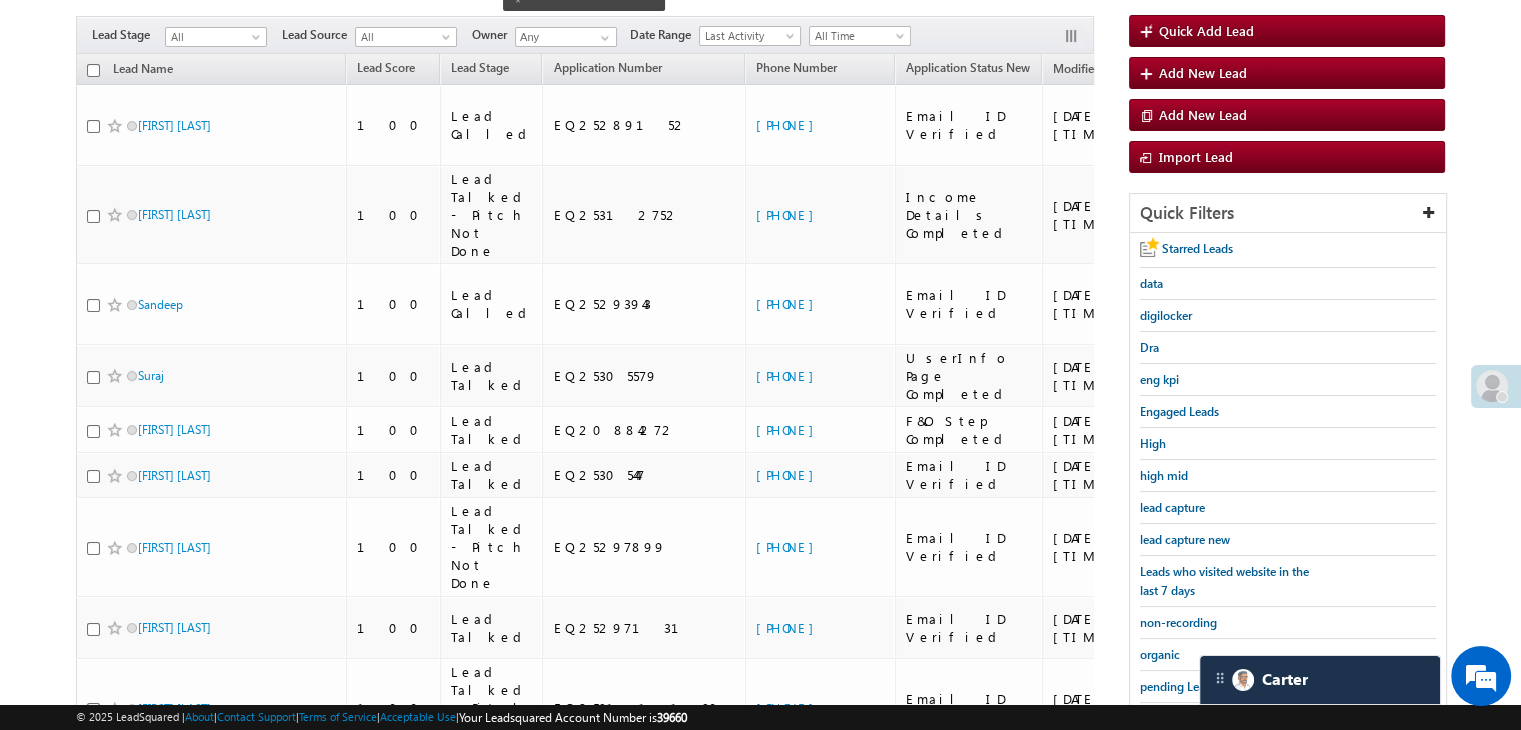 scroll, scrollTop: 63, scrollLeft: 0, axis: vertical 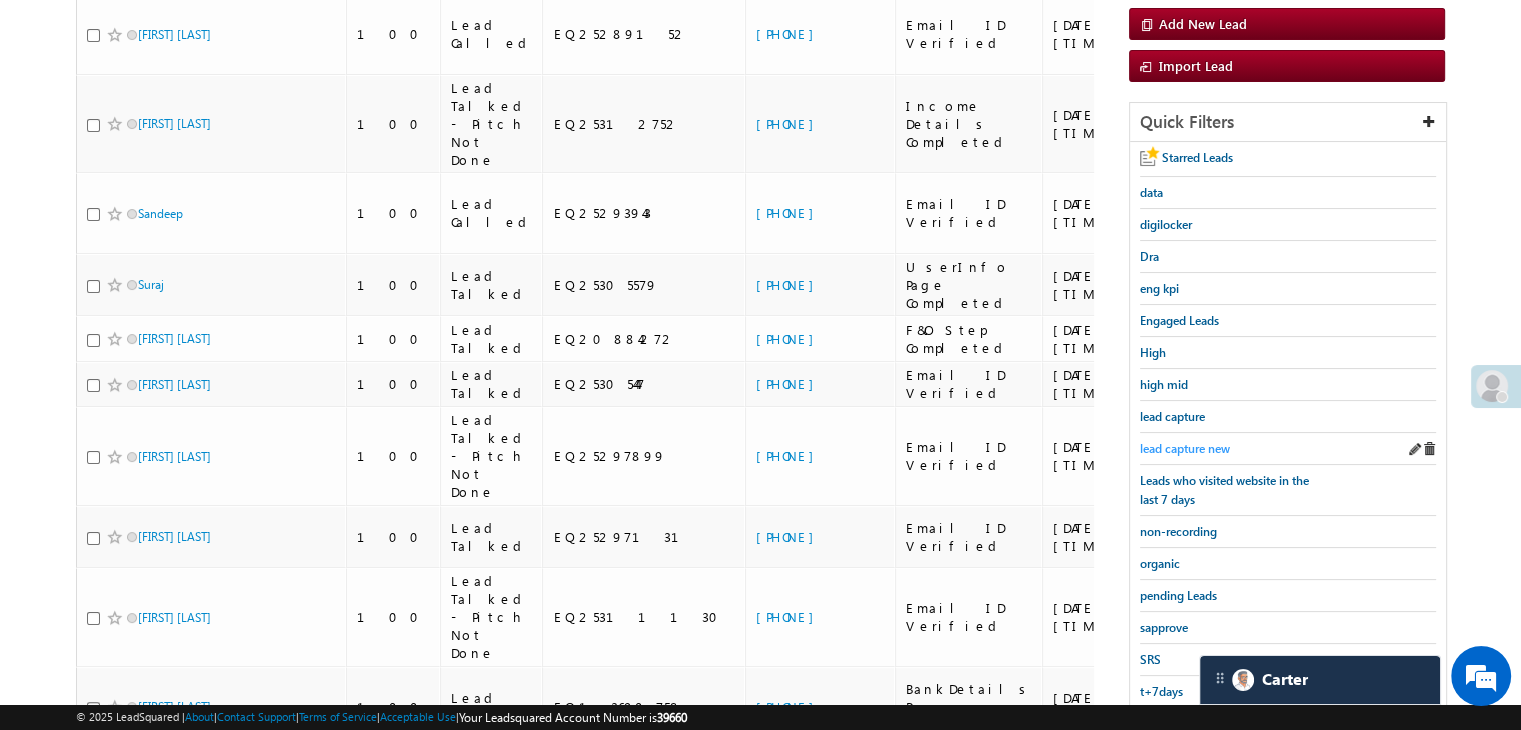 click on "lead capture new" at bounding box center [1185, 448] 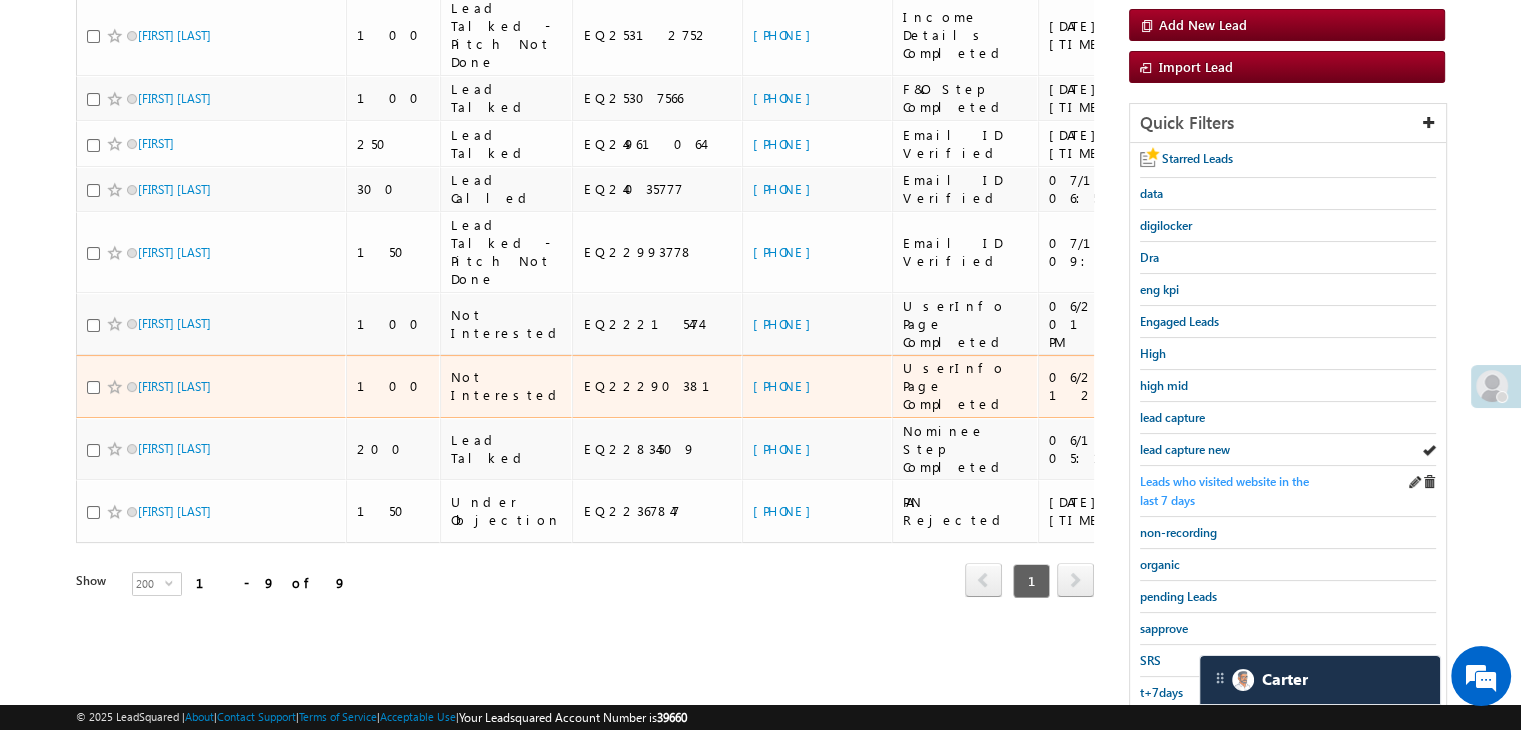 scroll, scrollTop: 260, scrollLeft: 0, axis: vertical 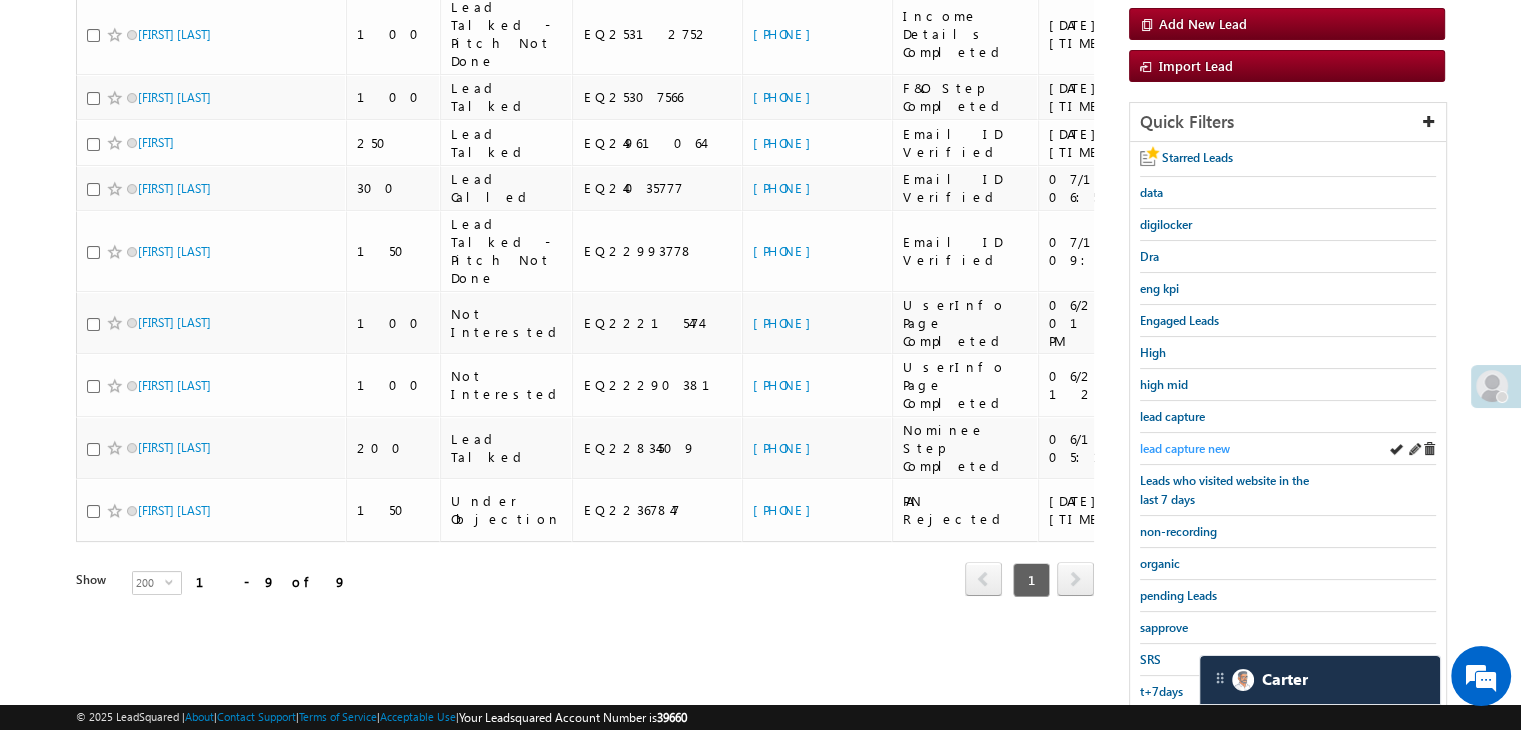 click on "lead capture new" at bounding box center (1185, 448) 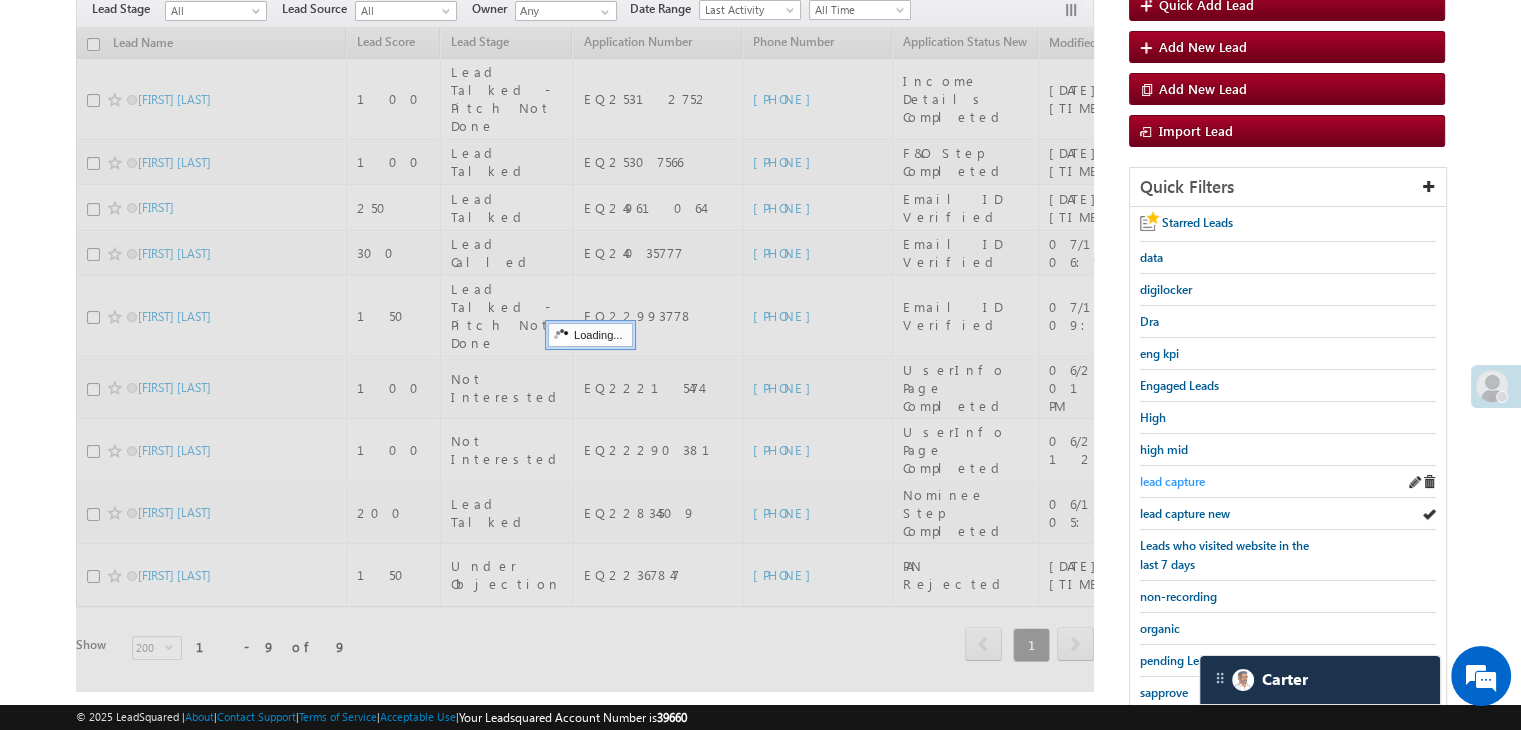 scroll, scrollTop: 160, scrollLeft: 0, axis: vertical 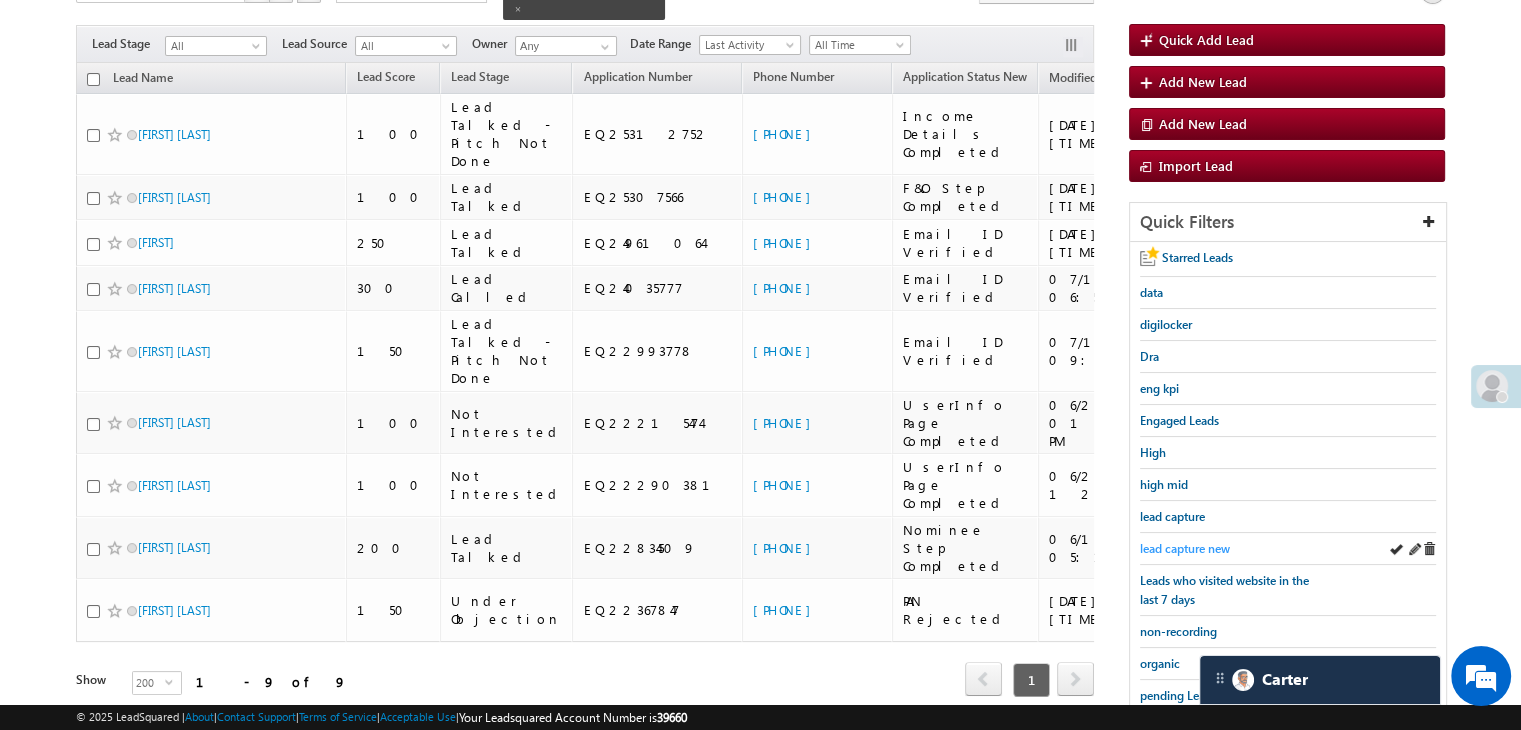 click on "lead capture new" at bounding box center [1185, 548] 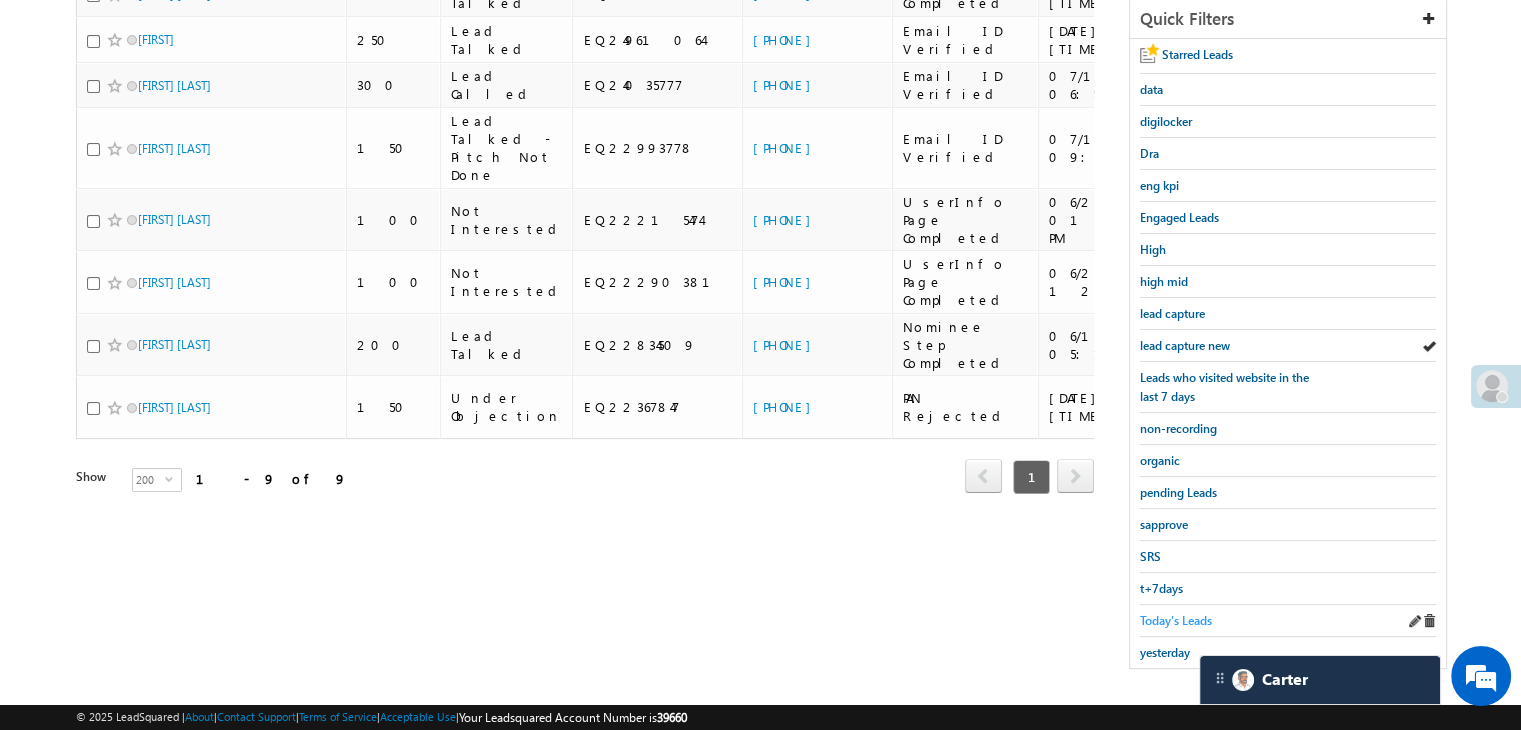 click on "Today's Leads" at bounding box center [1176, 620] 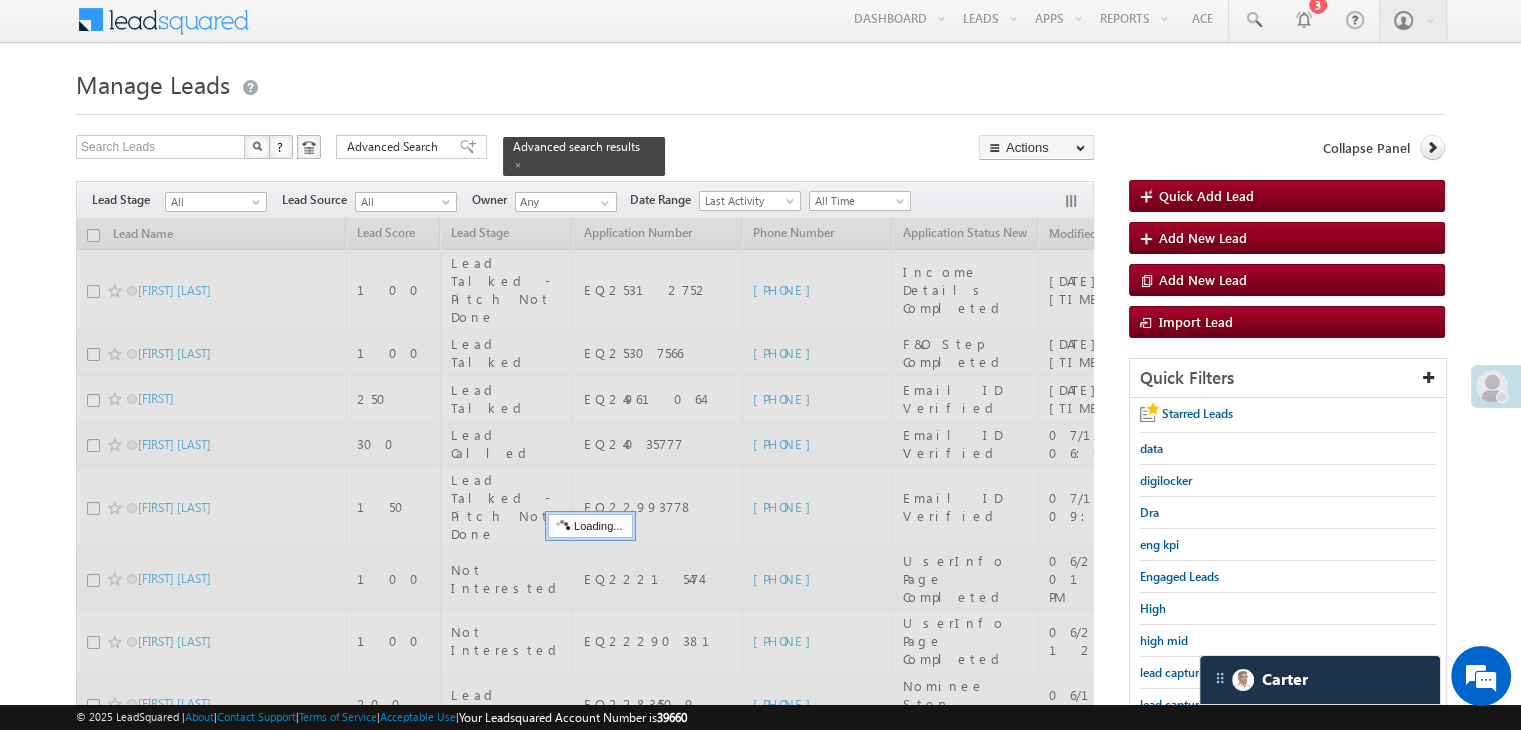 scroll, scrollTop: 0, scrollLeft: 0, axis: both 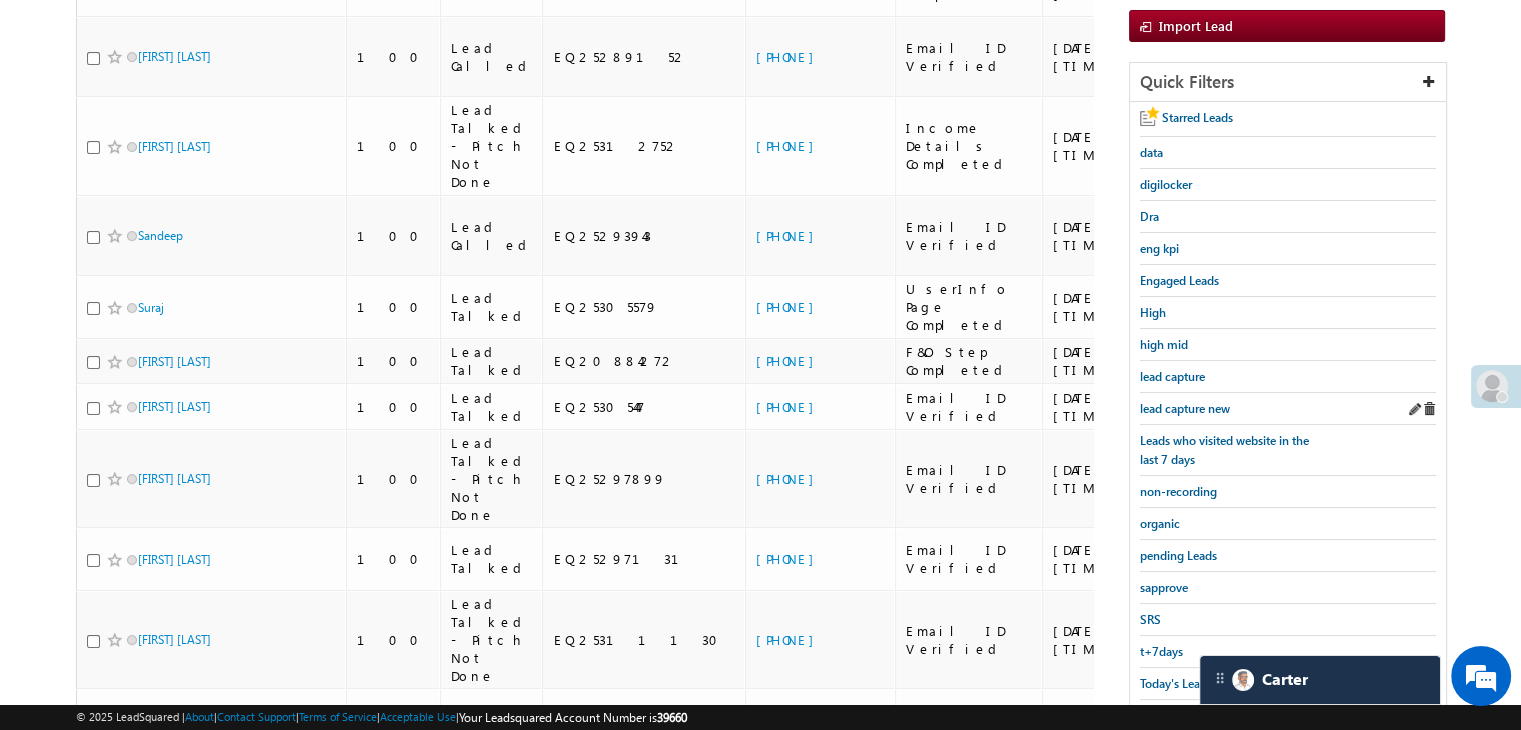 click on "lead capture new" at bounding box center (1288, 409) 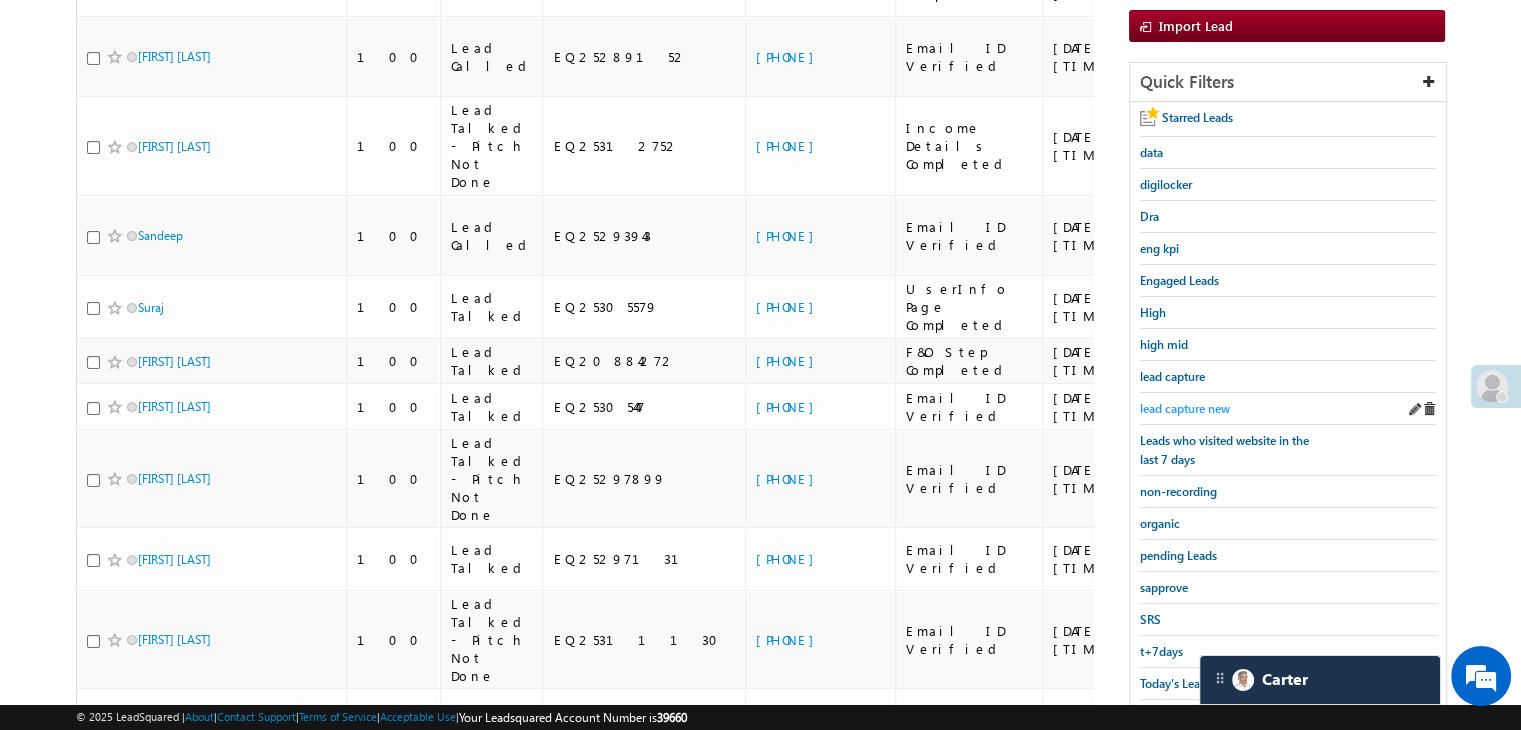 click on "lead capture new" at bounding box center (1185, 408) 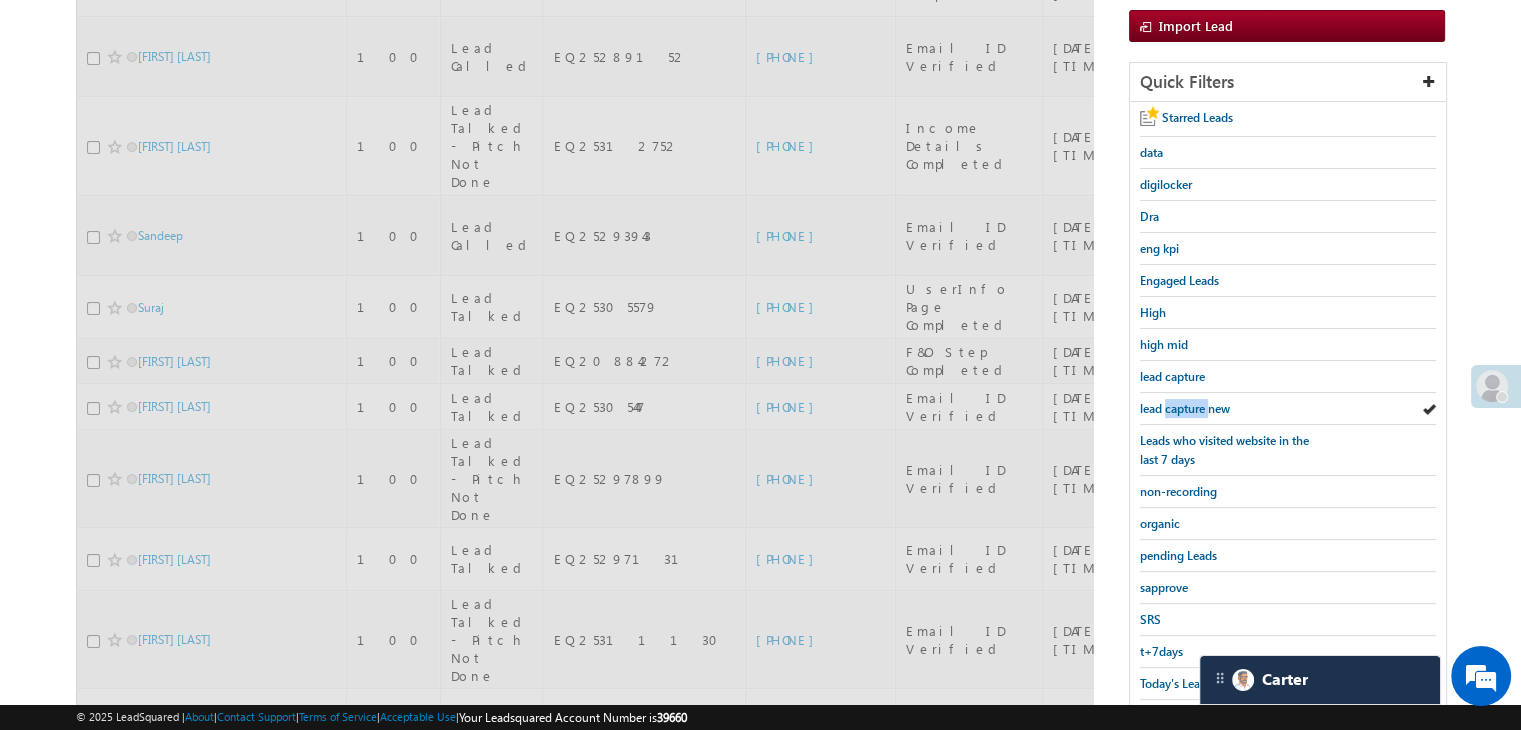 click on "lead capture new" at bounding box center (1185, 408) 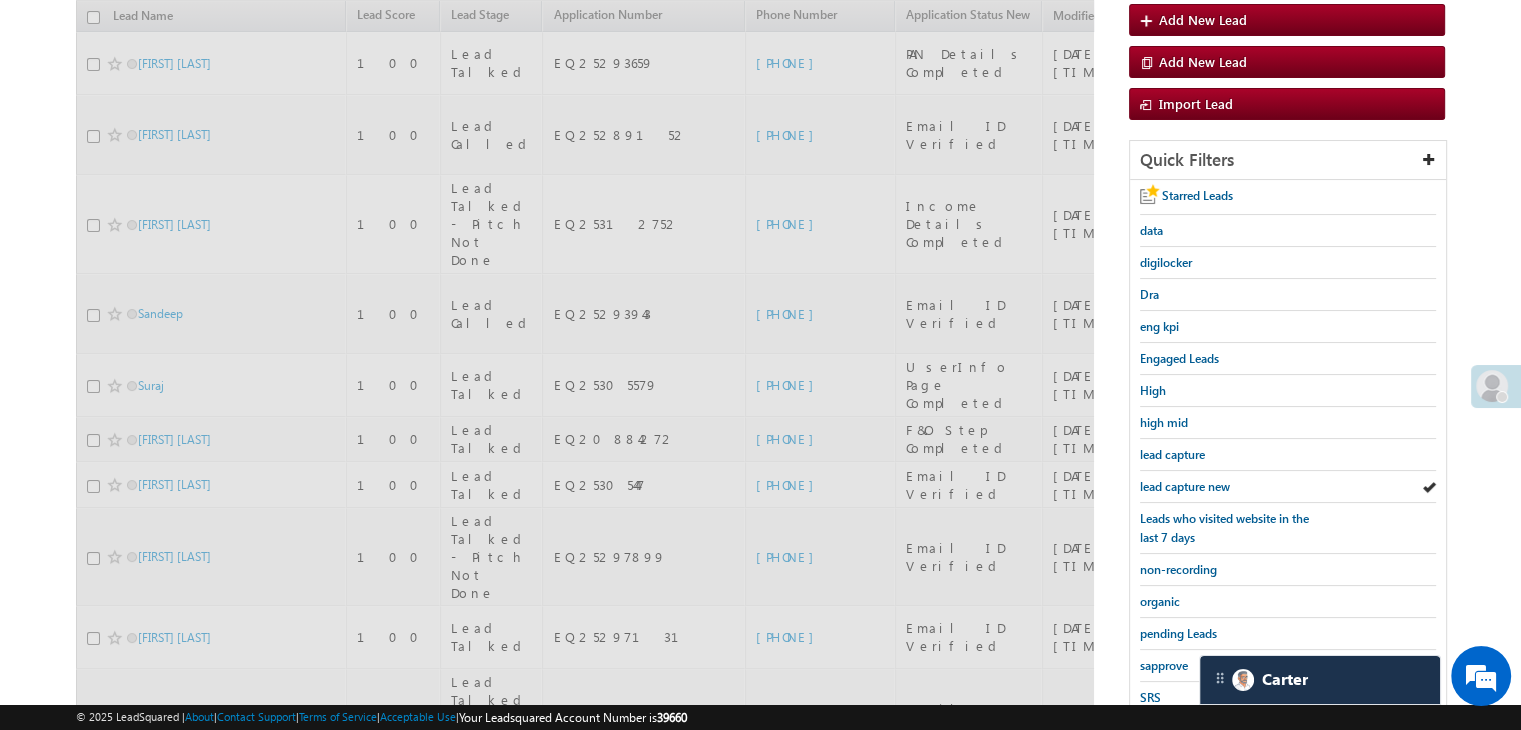 scroll, scrollTop: 100, scrollLeft: 0, axis: vertical 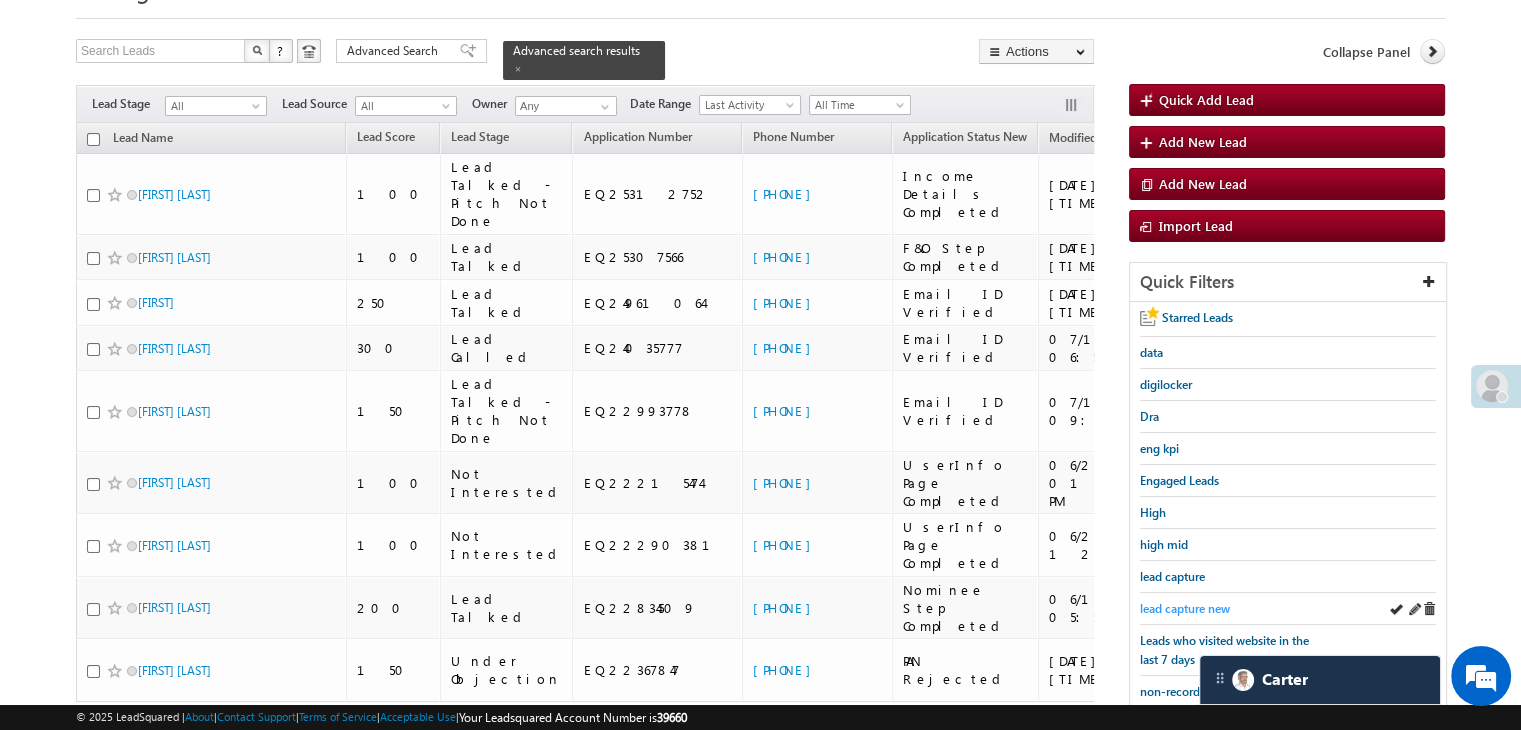 click on "lead capture new" at bounding box center [1185, 608] 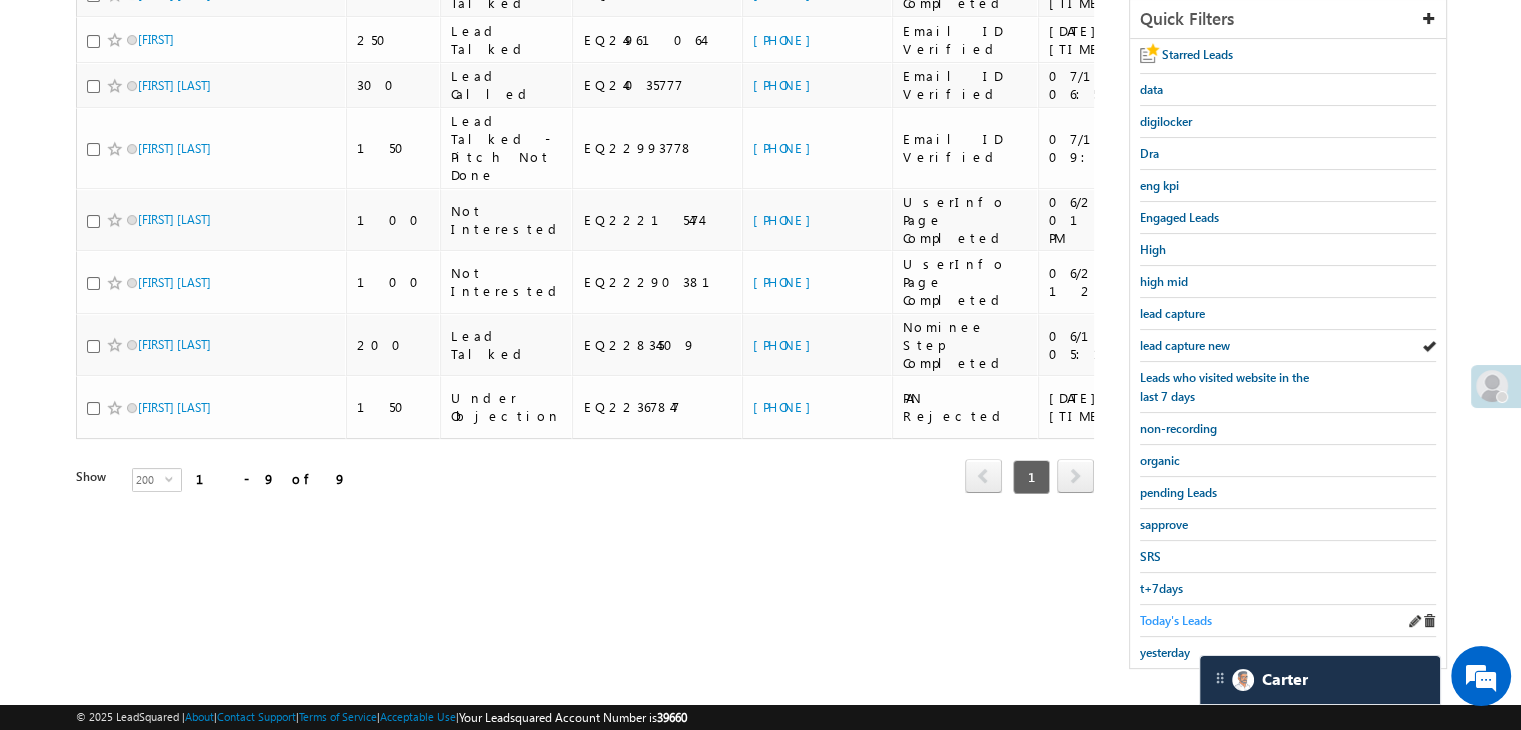 click on "Today's Leads" at bounding box center (1176, 620) 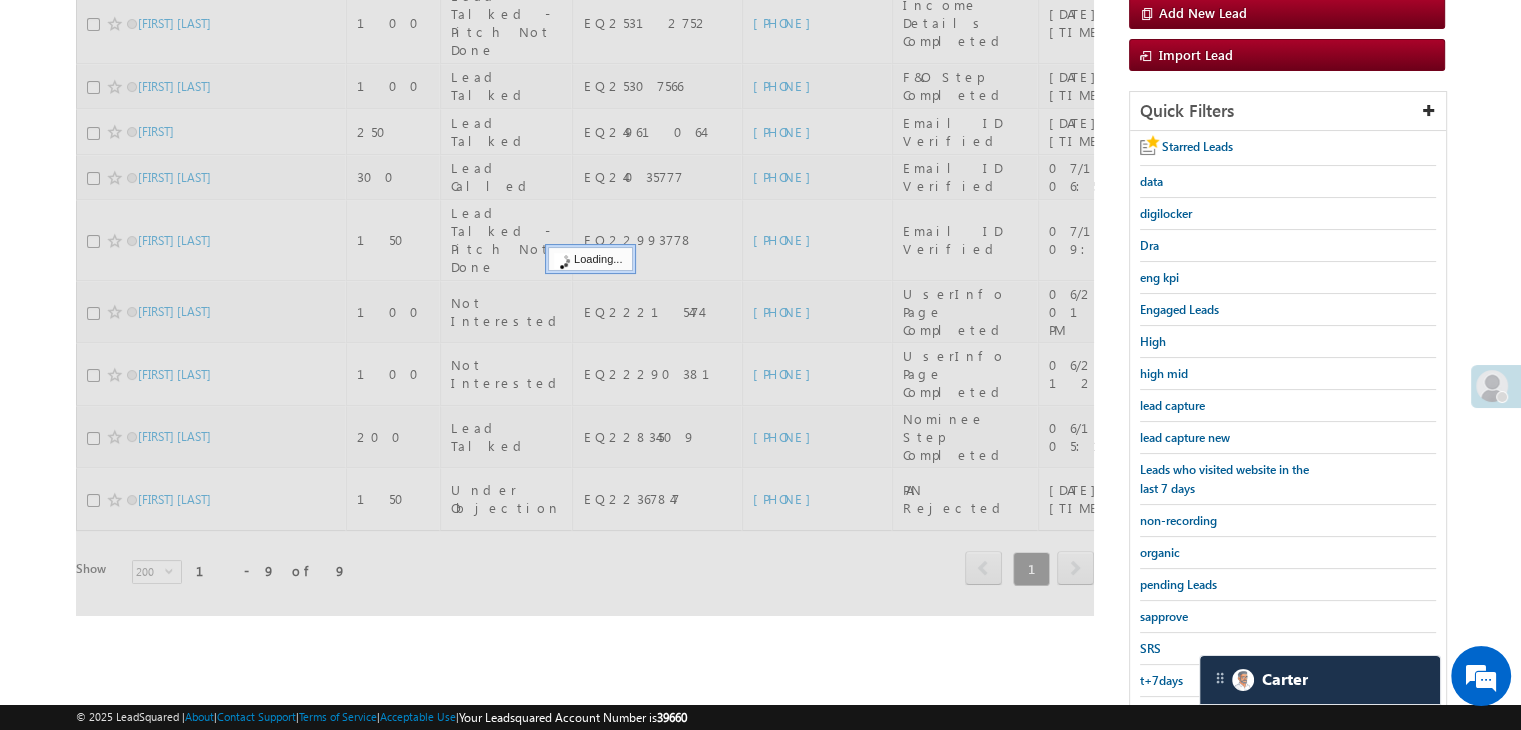 scroll, scrollTop: 63, scrollLeft: 0, axis: vertical 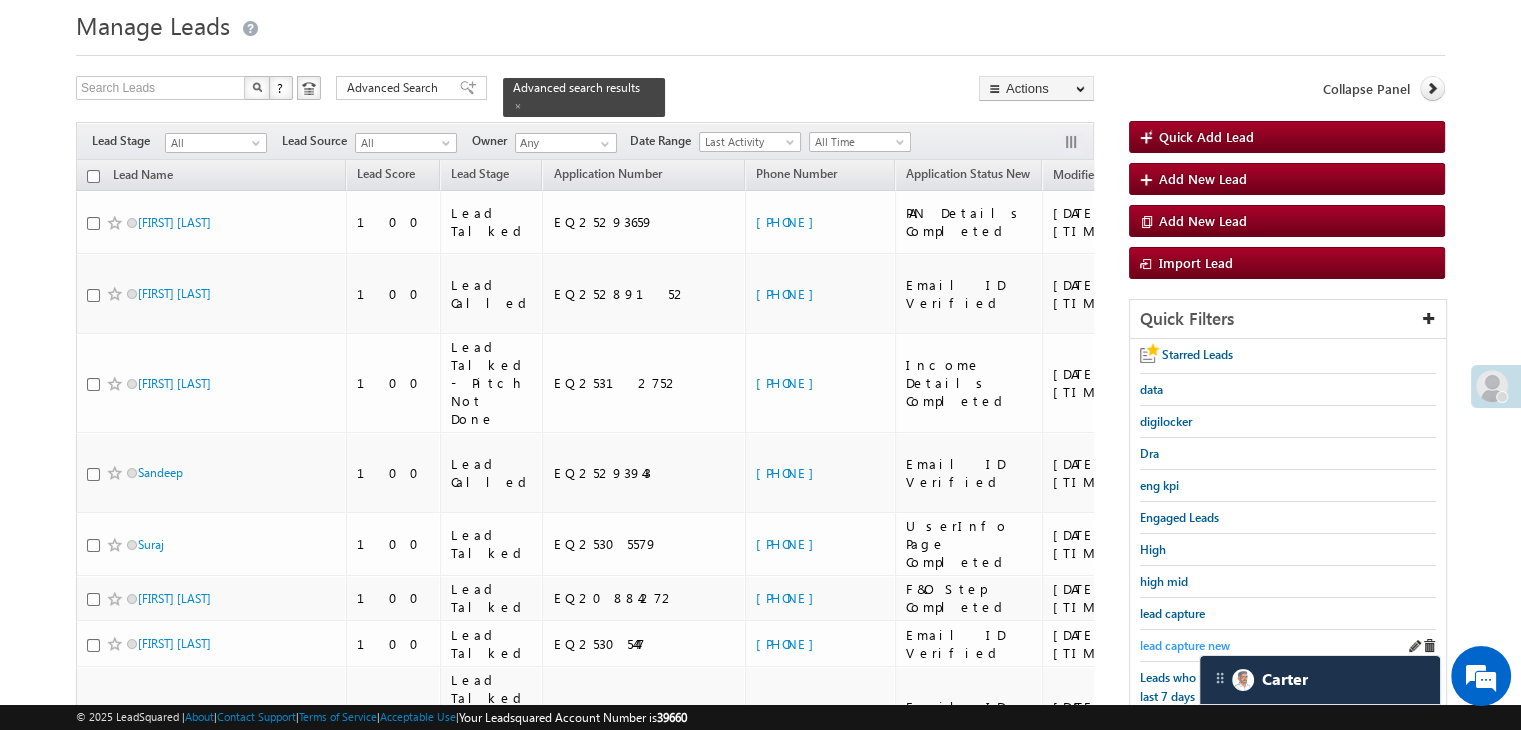 click on "lead capture new" at bounding box center (1185, 645) 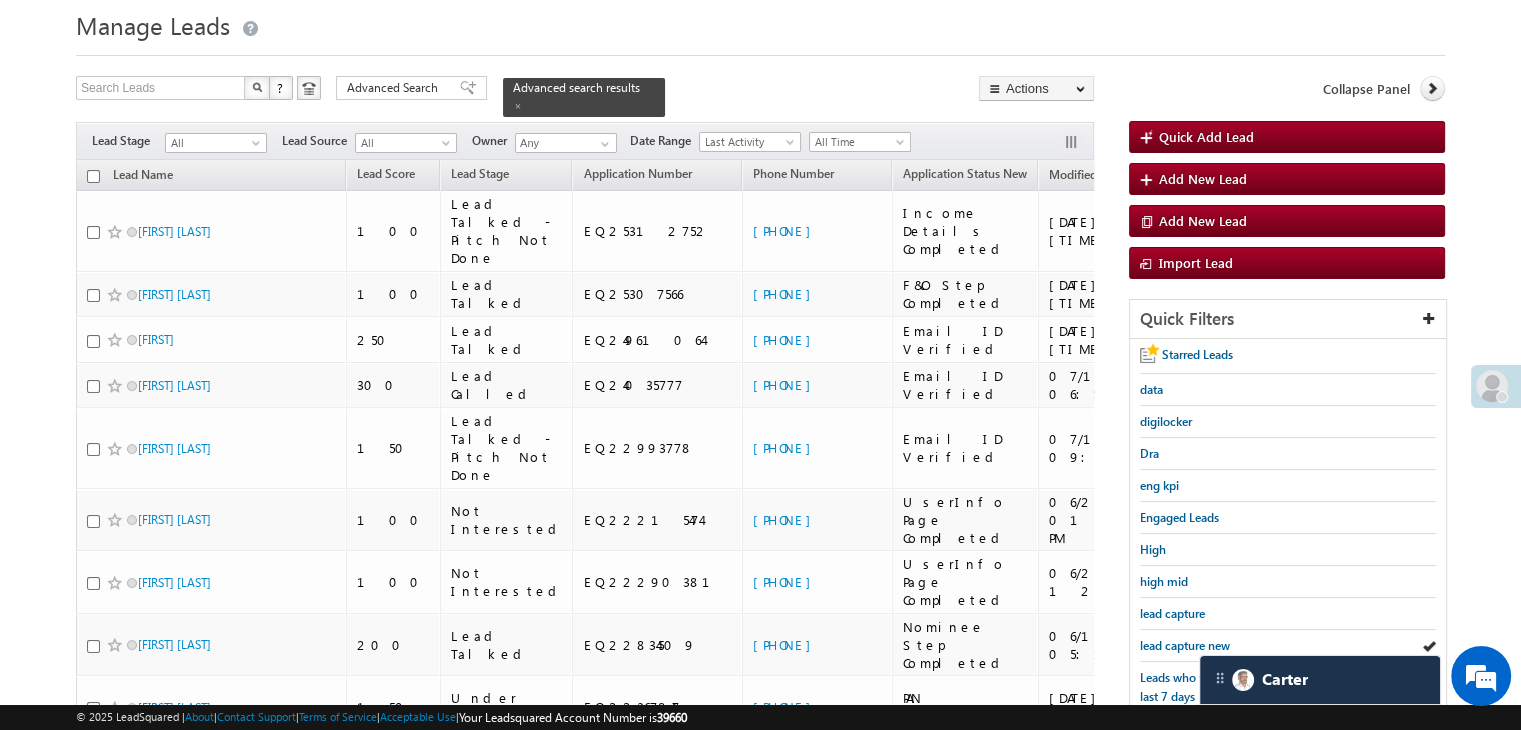 click on "lead capture new" at bounding box center (1185, 645) 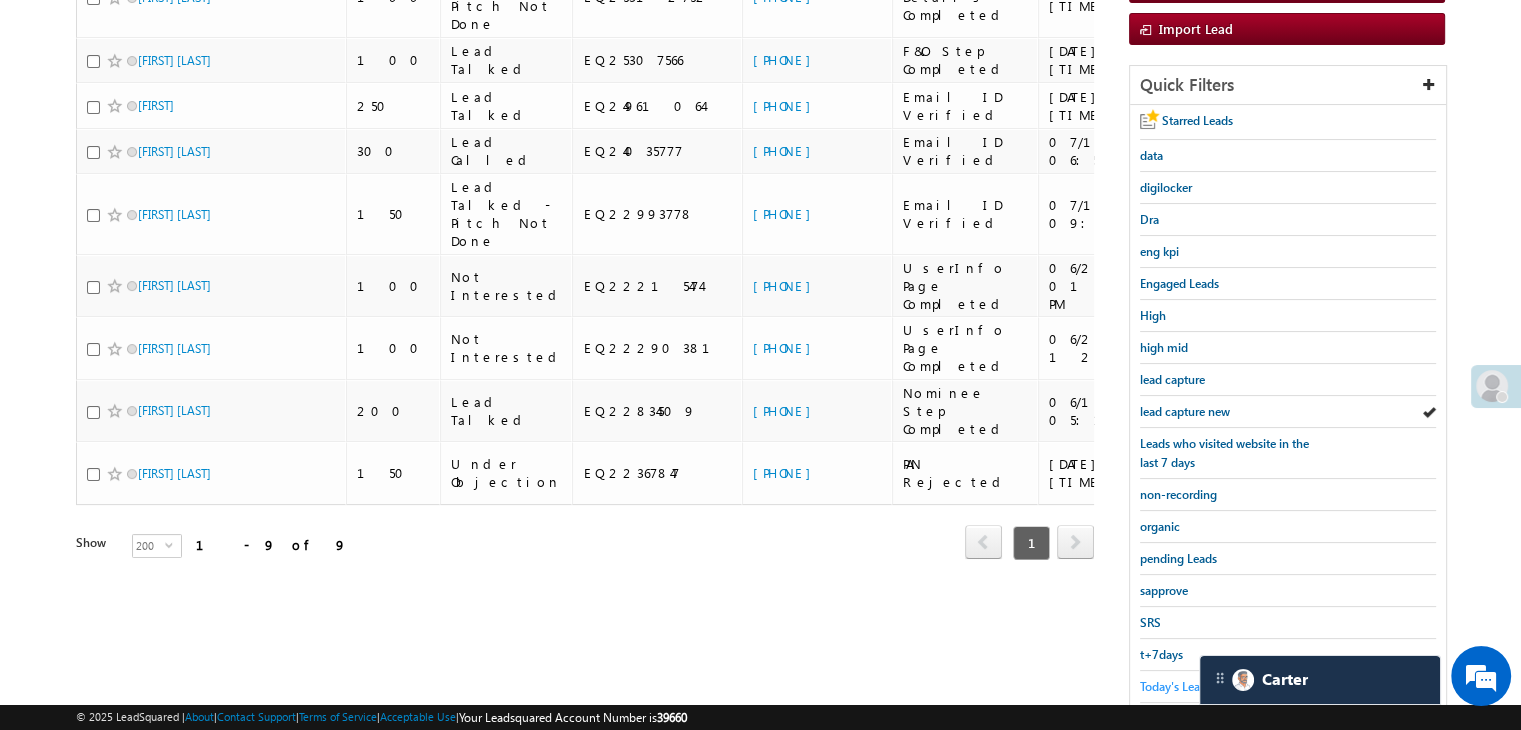 scroll, scrollTop: 263, scrollLeft: 0, axis: vertical 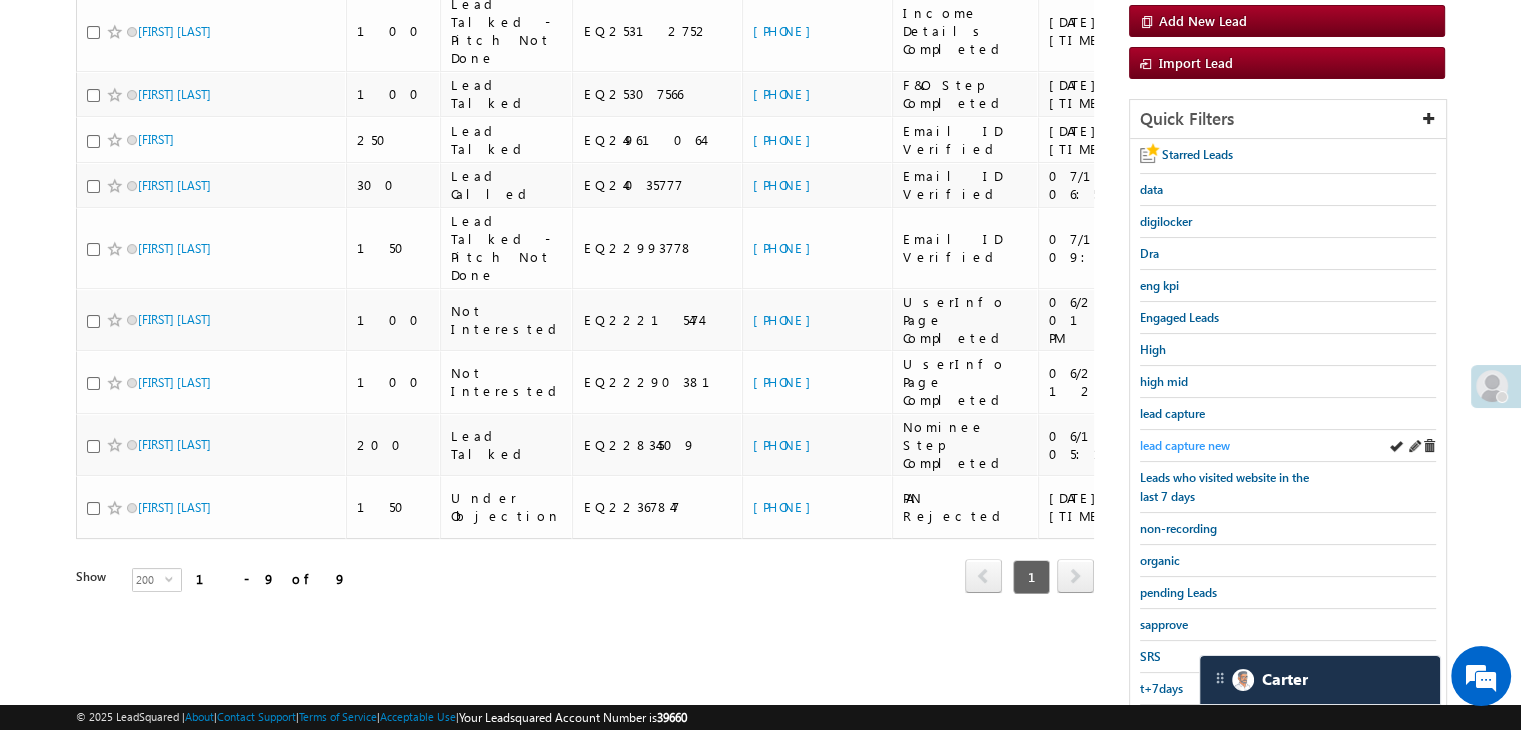 click on "lead capture new" at bounding box center (1185, 445) 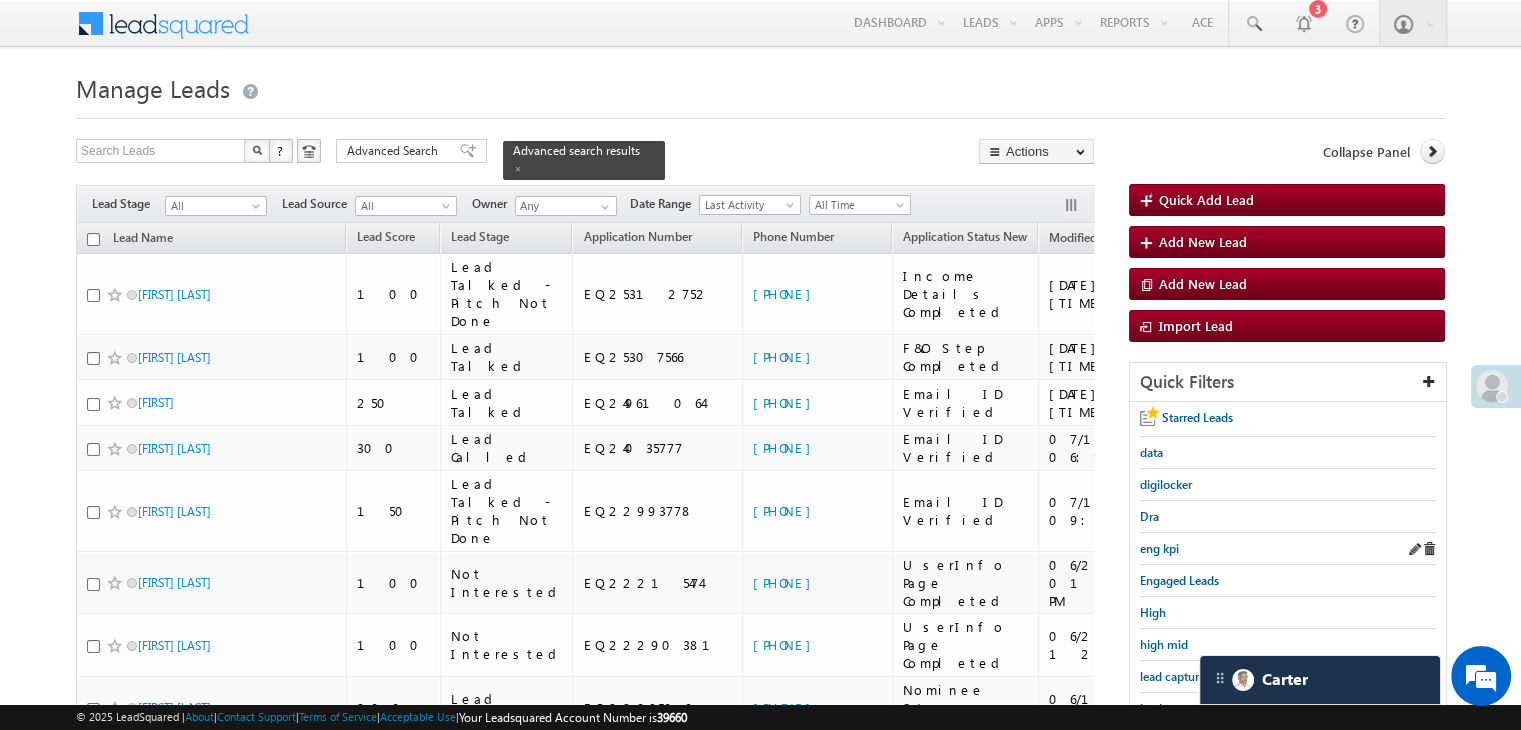 scroll, scrollTop: 100, scrollLeft: 0, axis: vertical 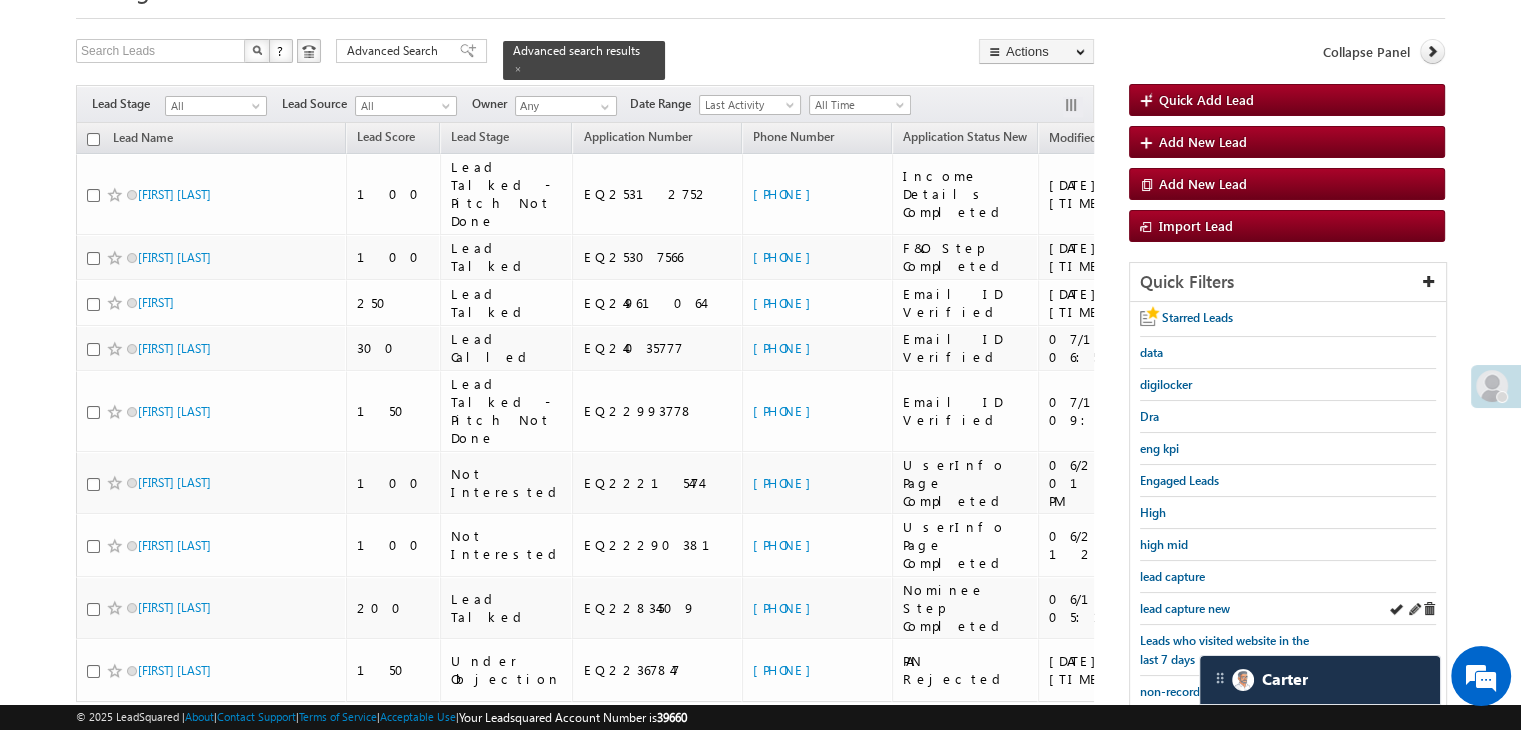 click on "lead capture new" at bounding box center [1288, 609] 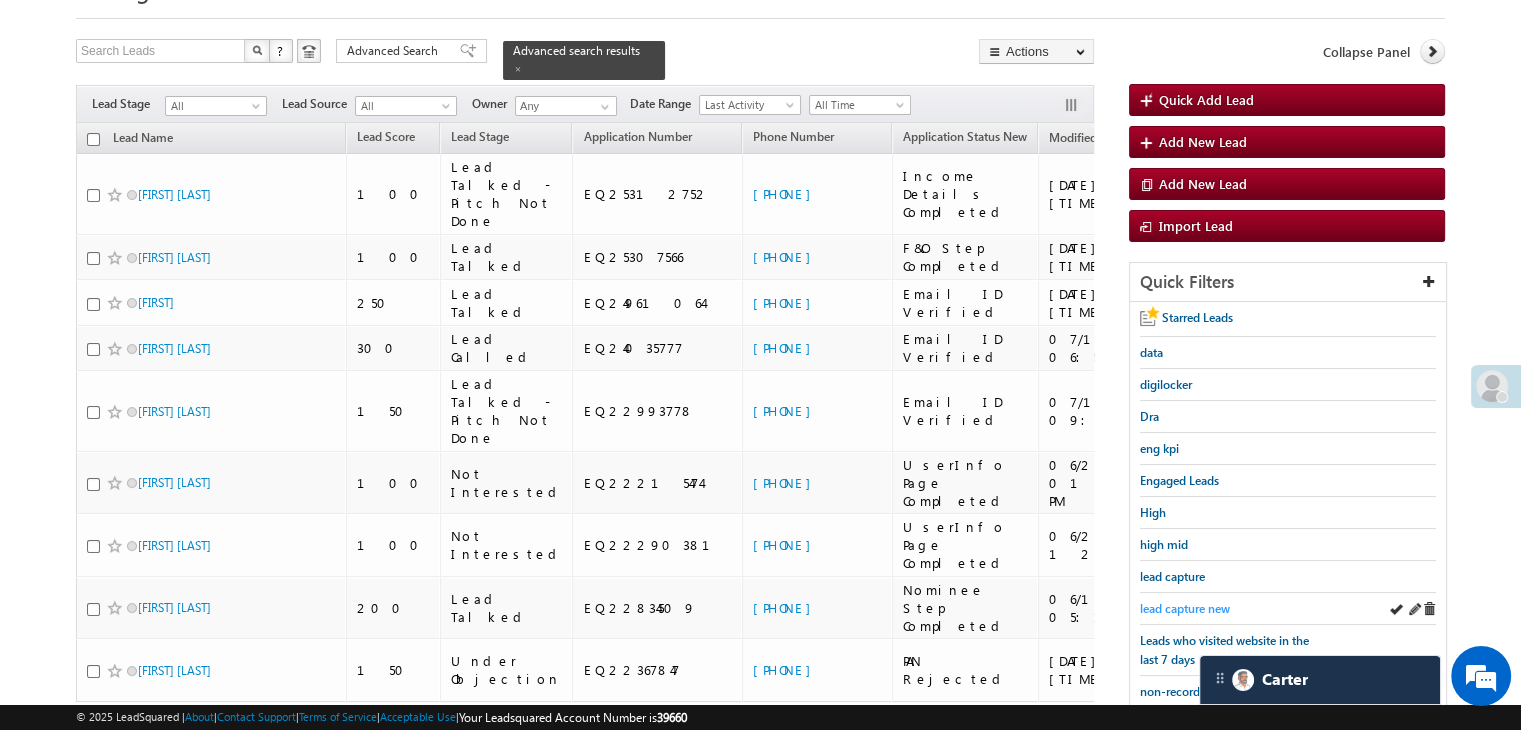 click on "lead capture new" at bounding box center (1185, 608) 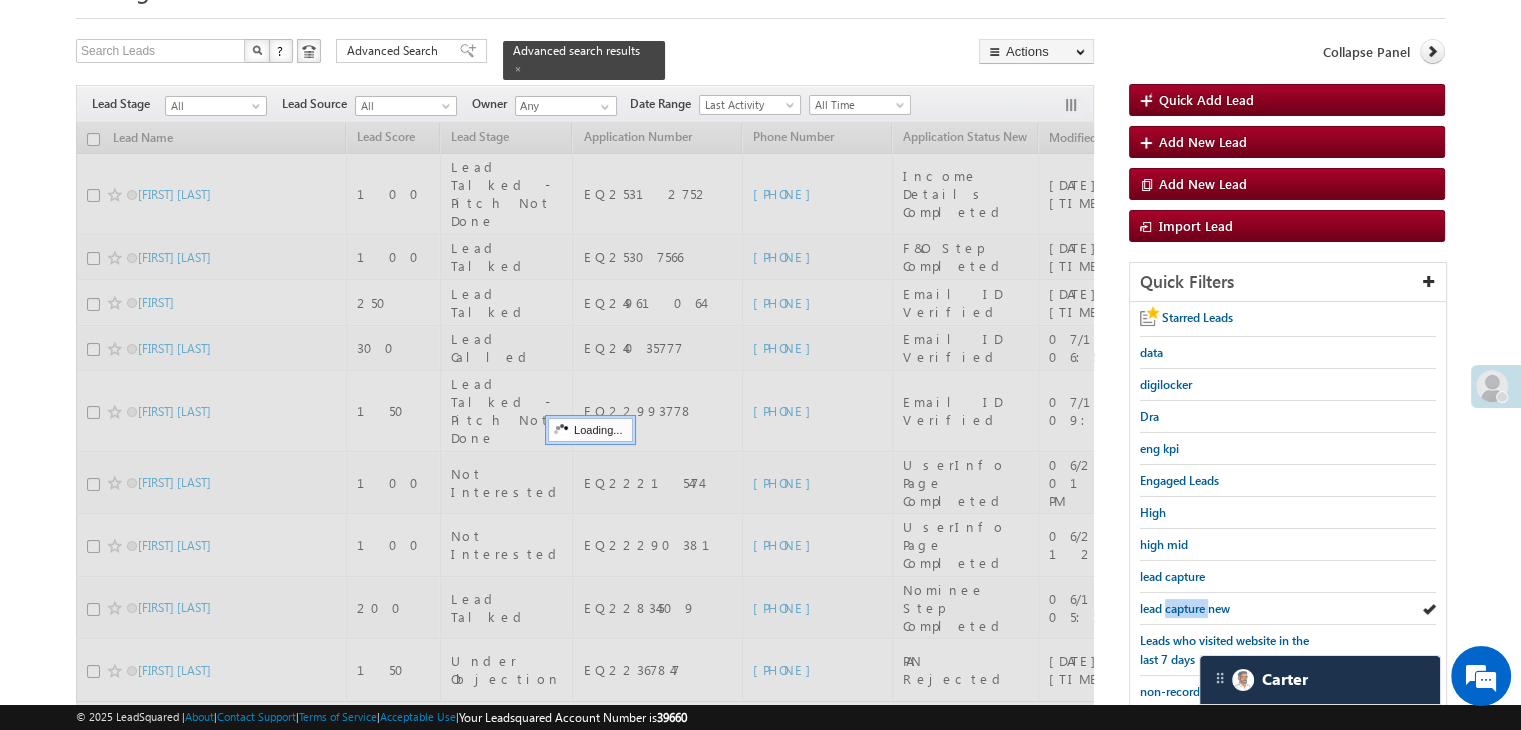 click on "lead capture new" at bounding box center [1185, 608] 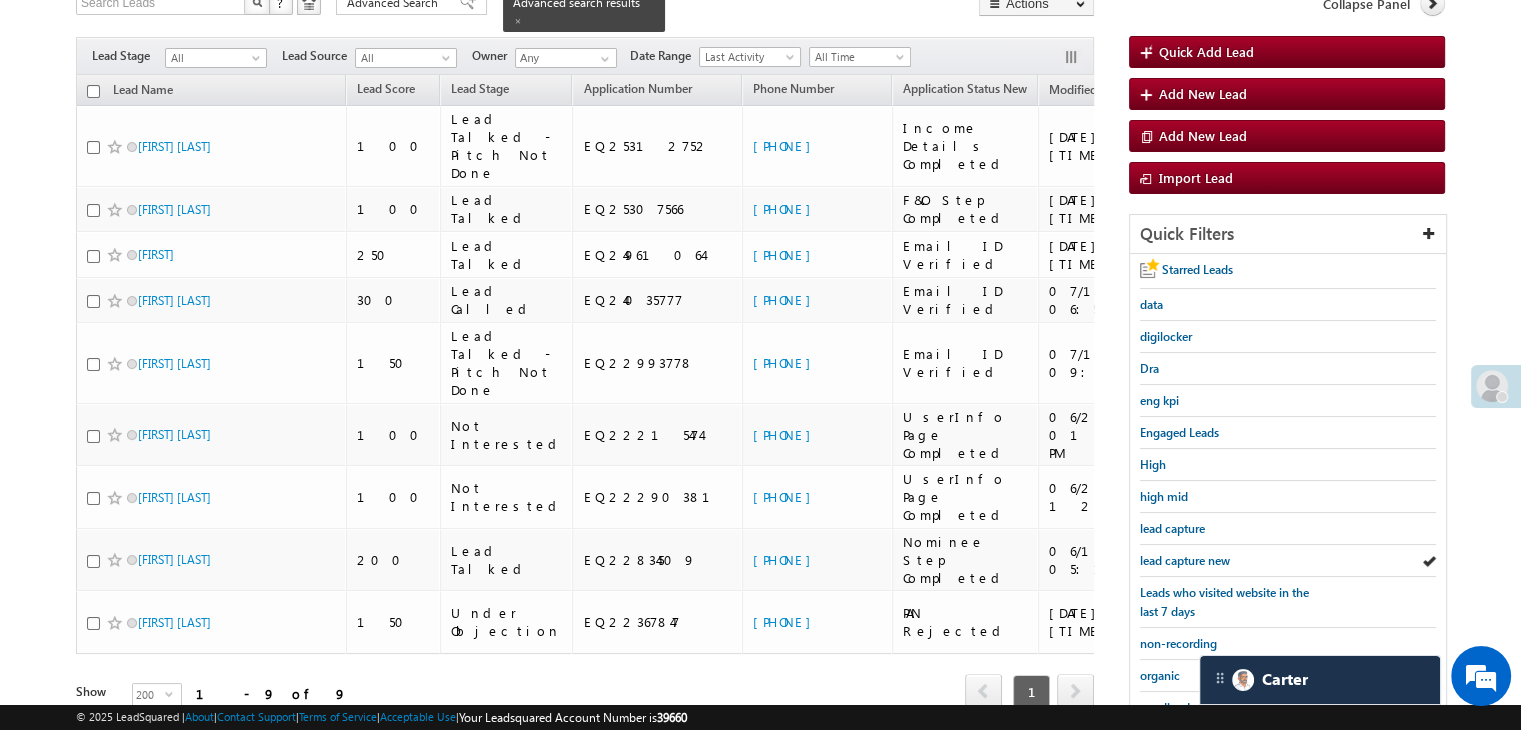 scroll, scrollTop: 100, scrollLeft: 0, axis: vertical 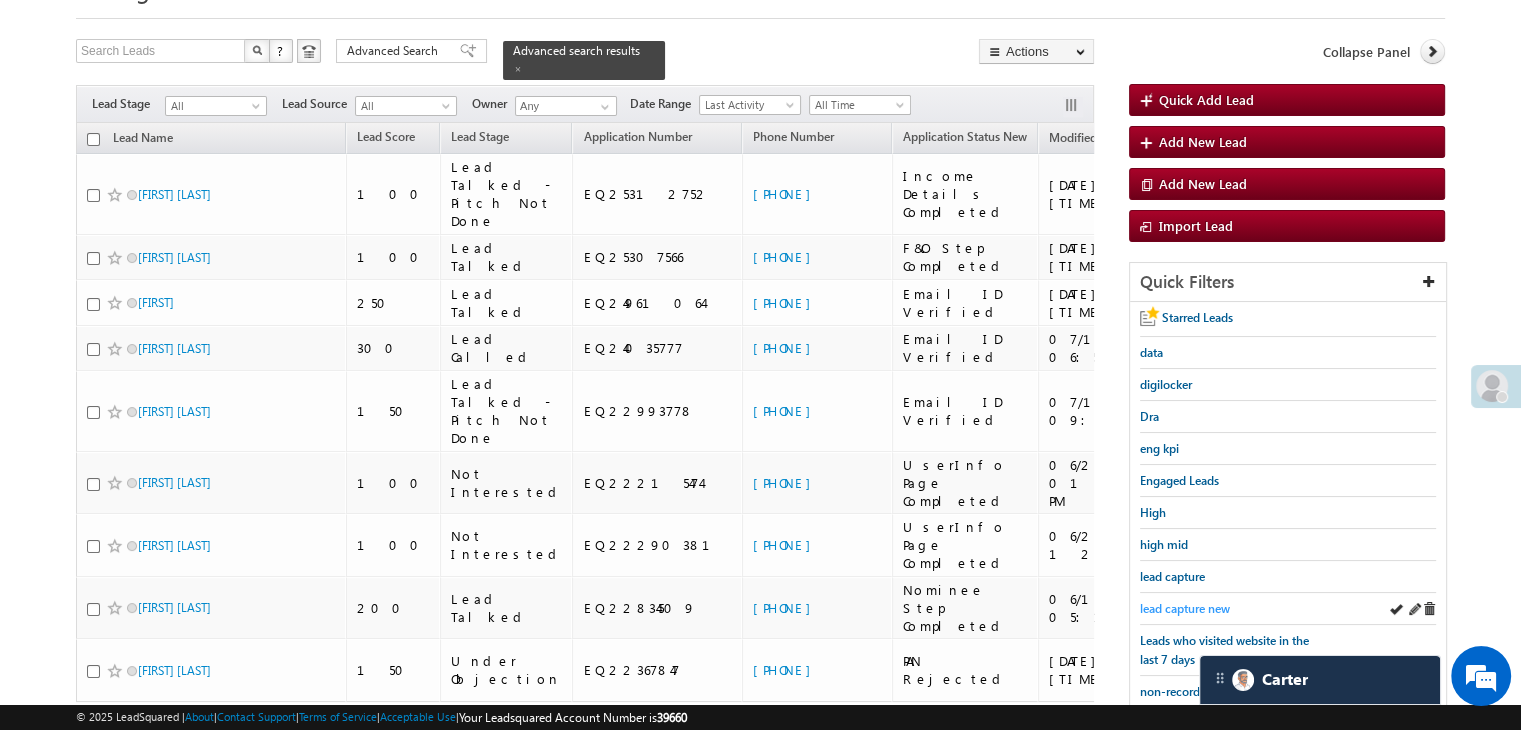 click on "lead capture new" at bounding box center (1185, 608) 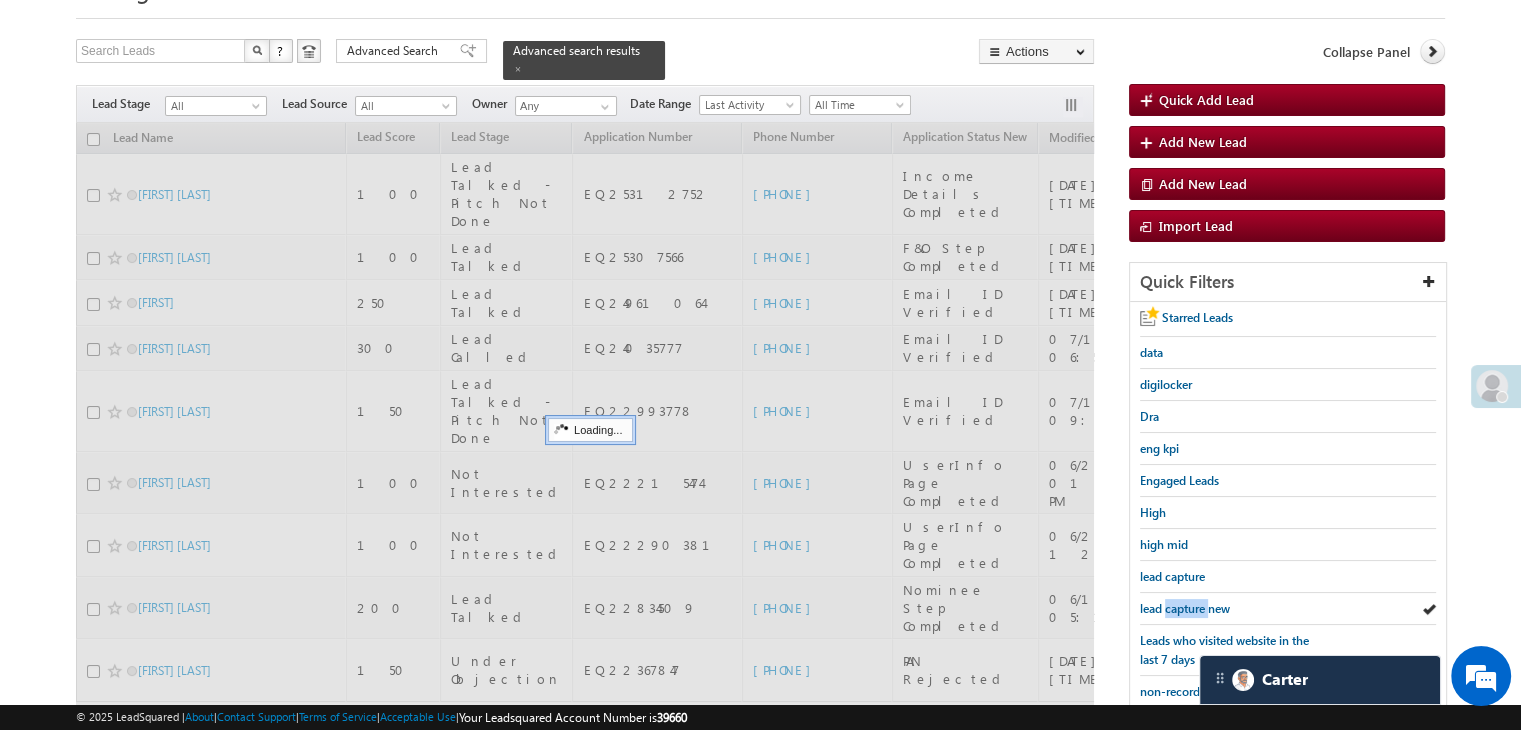 click on "lead capture new" at bounding box center (1185, 608) 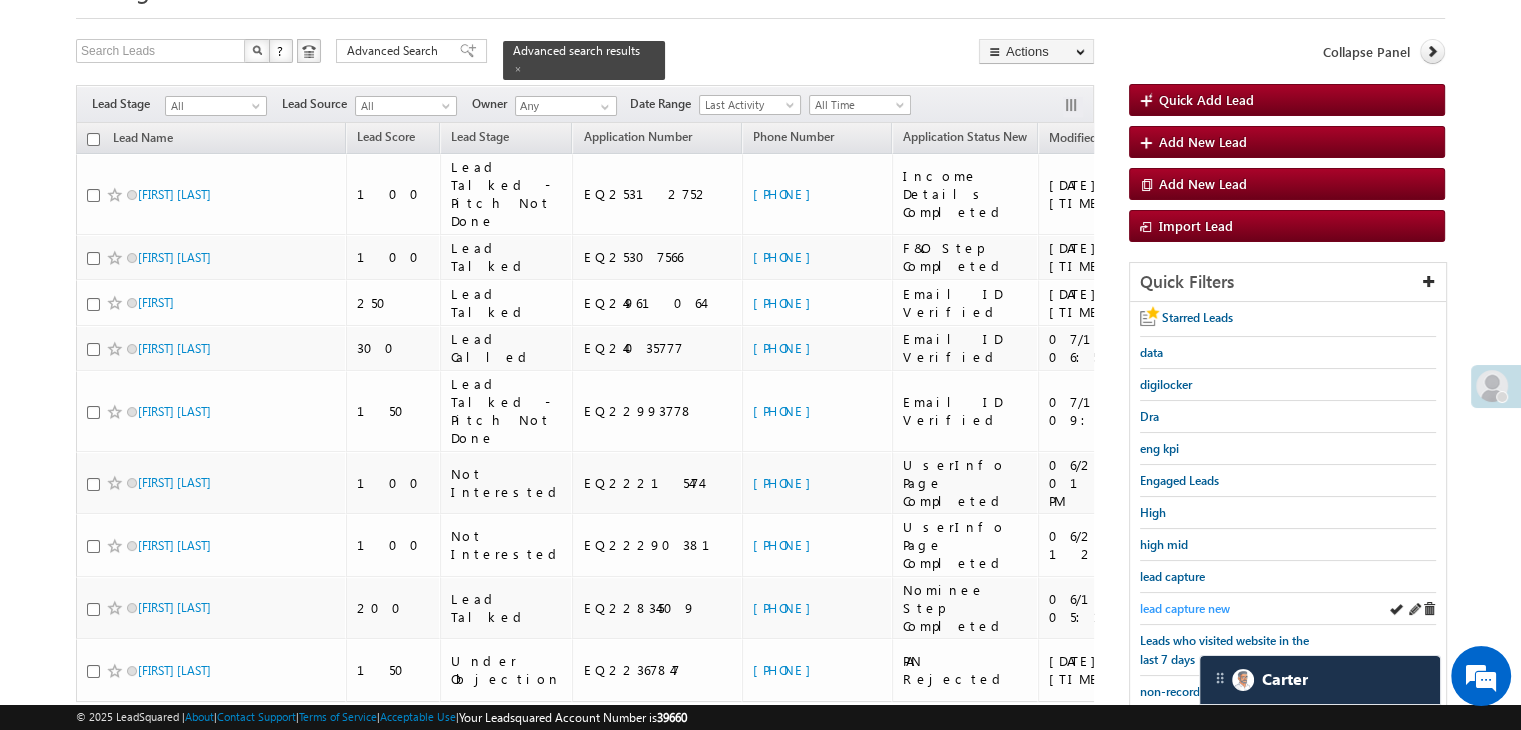 click on "lead capture new" at bounding box center [1185, 608] 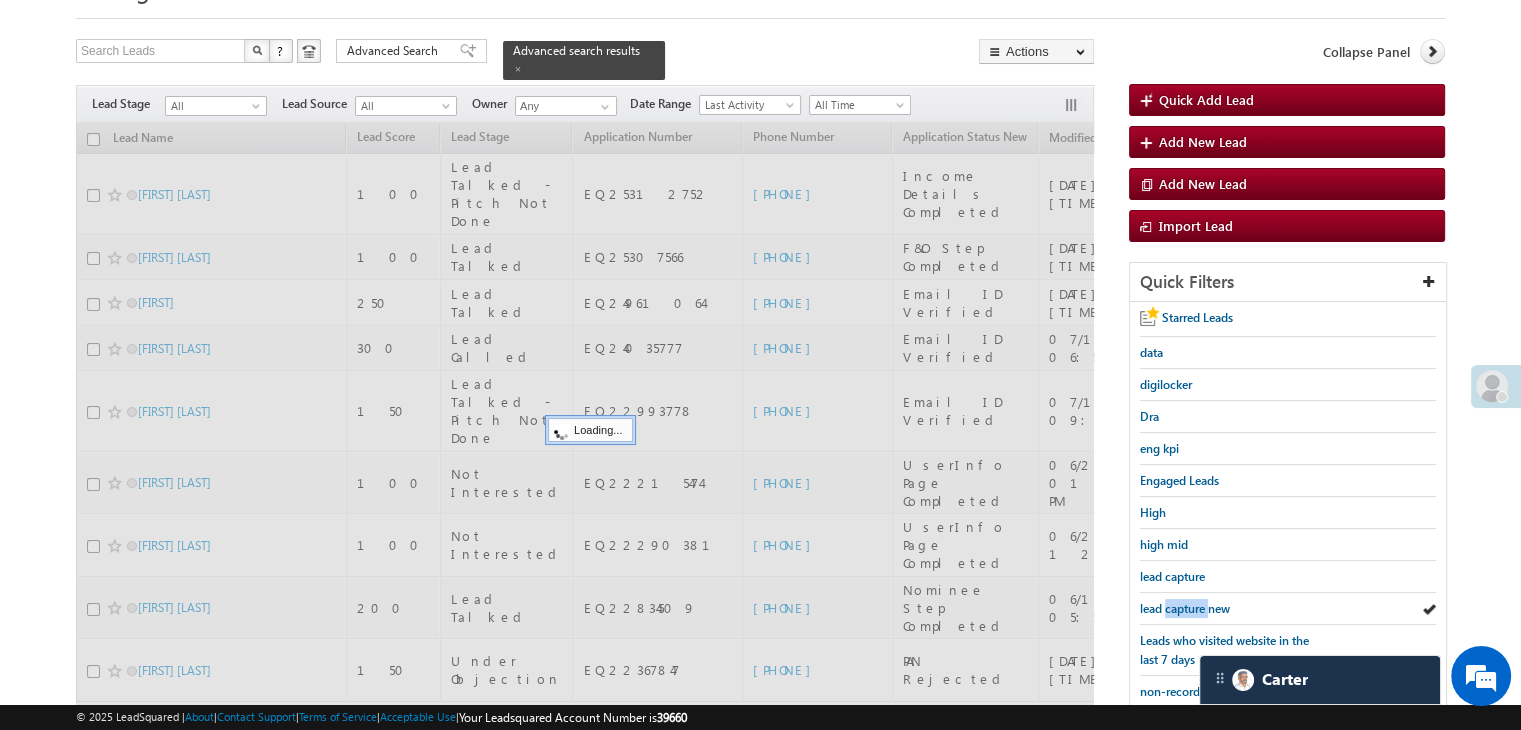 click on "lead capture new" at bounding box center [1185, 608] 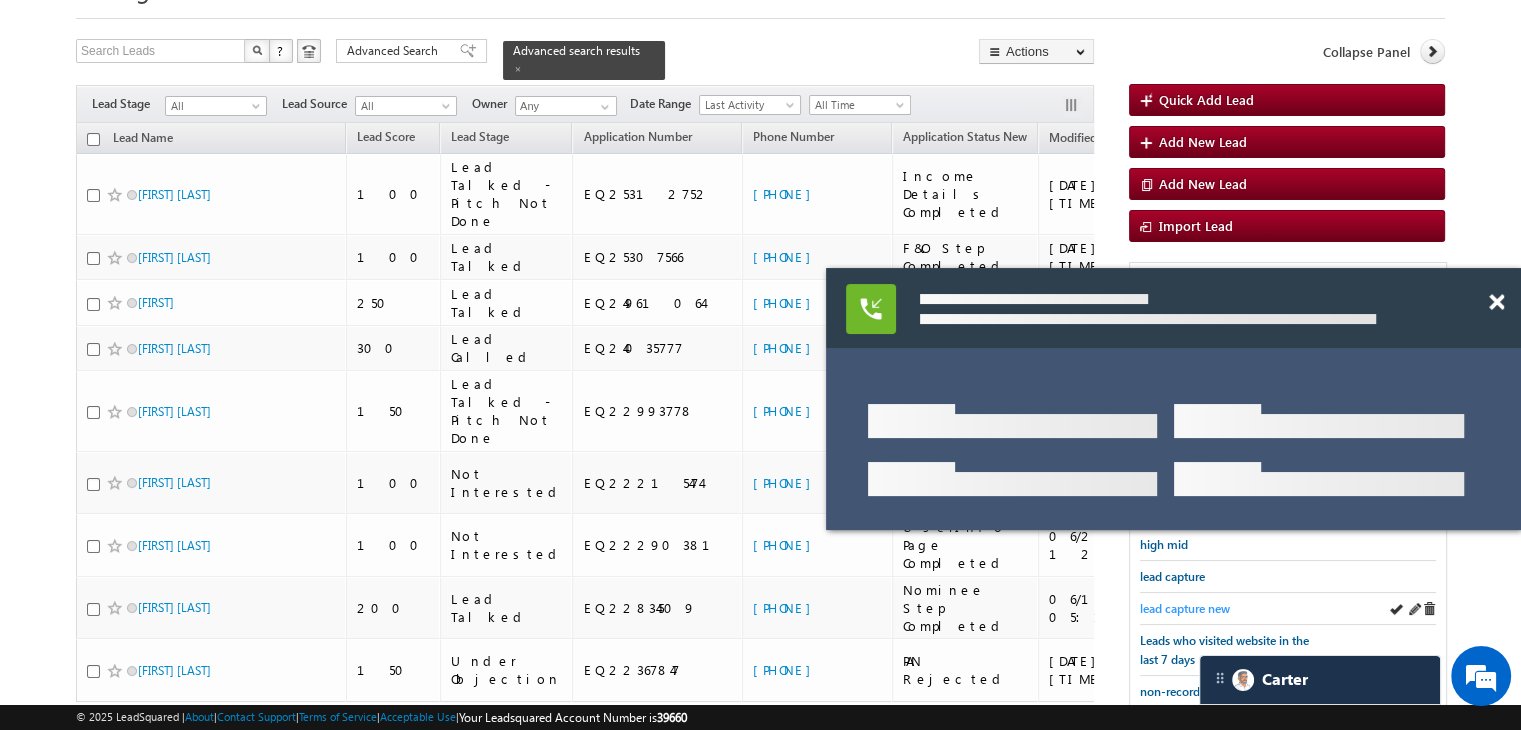 click on "lead capture new" at bounding box center [1185, 608] 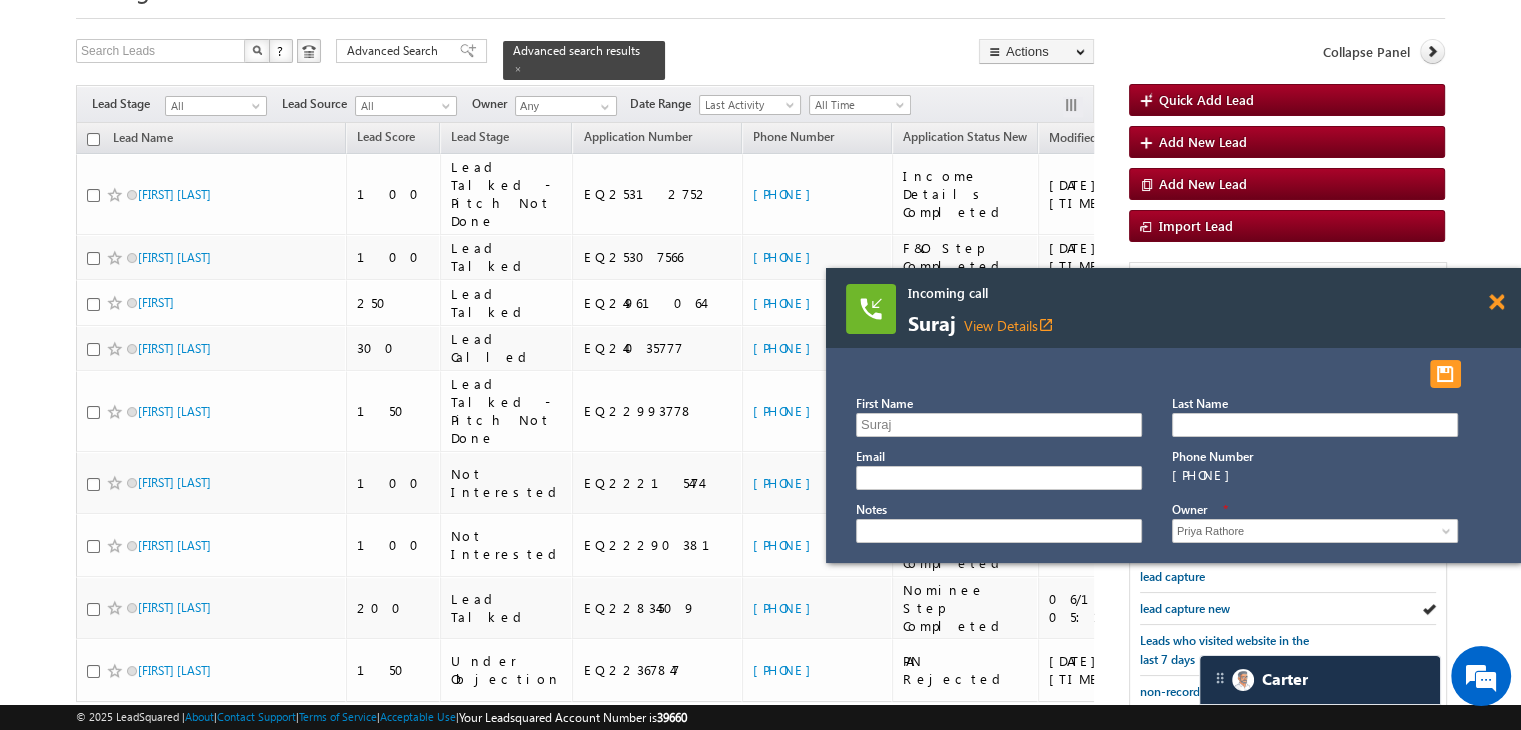 click at bounding box center [1496, 302] 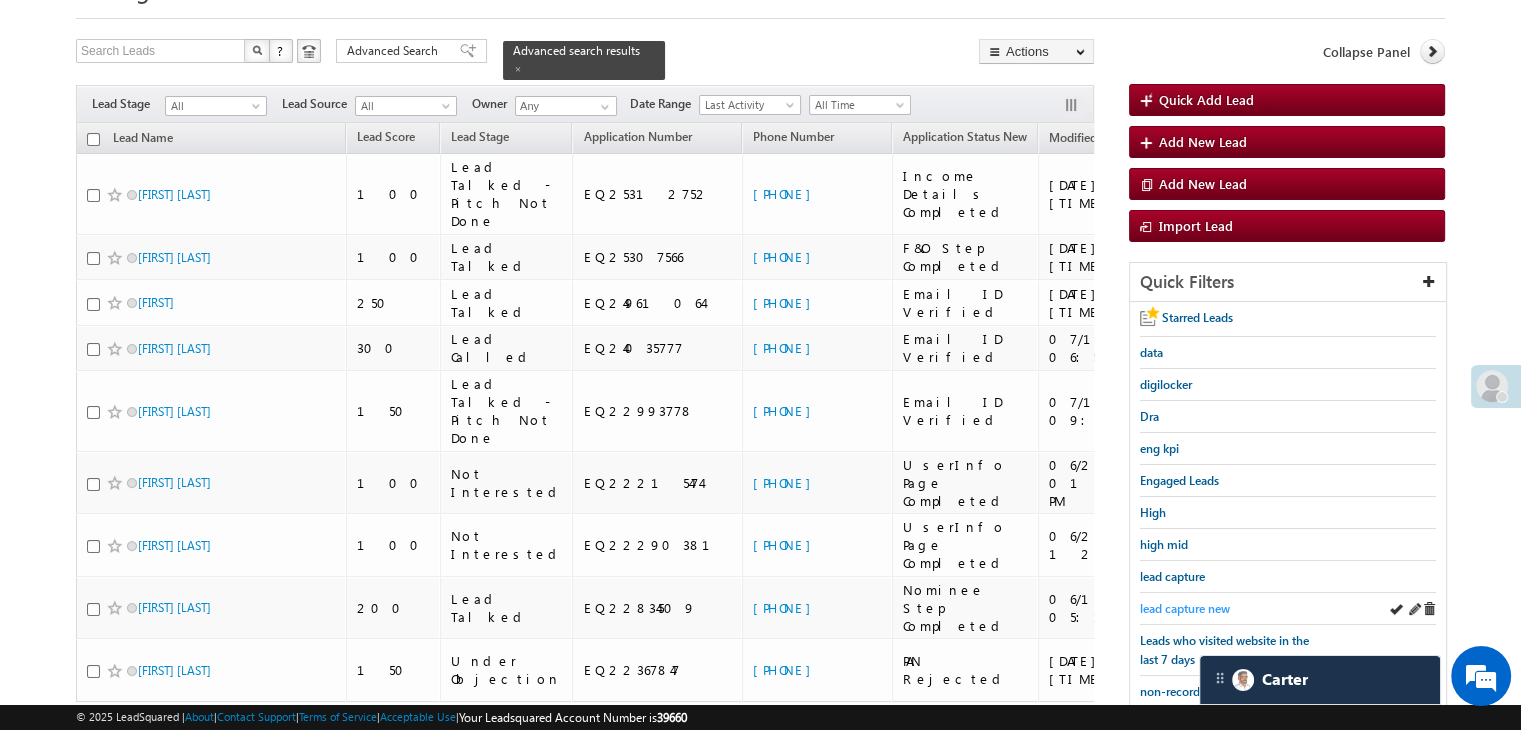 click on "lead capture new" at bounding box center [1185, 608] 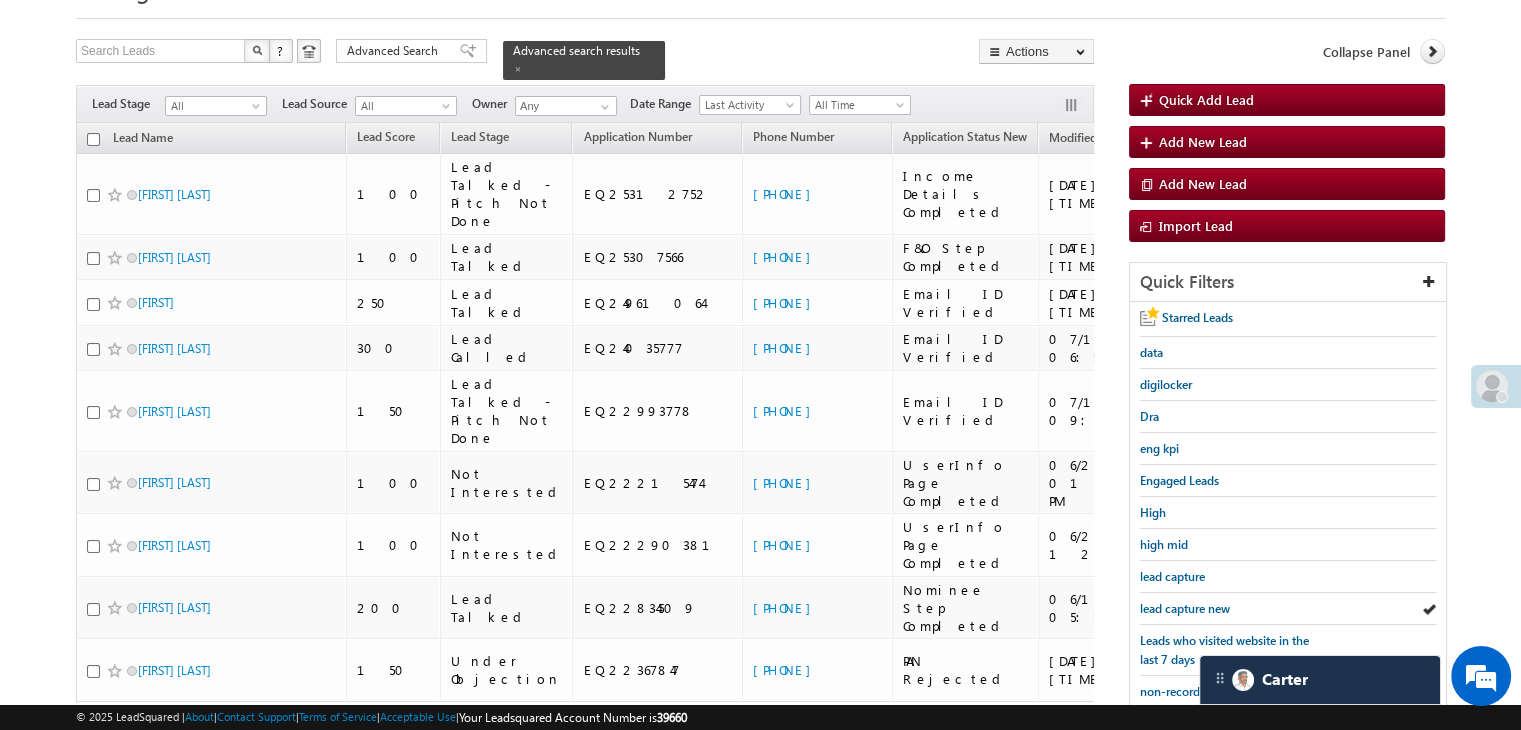 click on "lead capture new" at bounding box center [1185, 608] 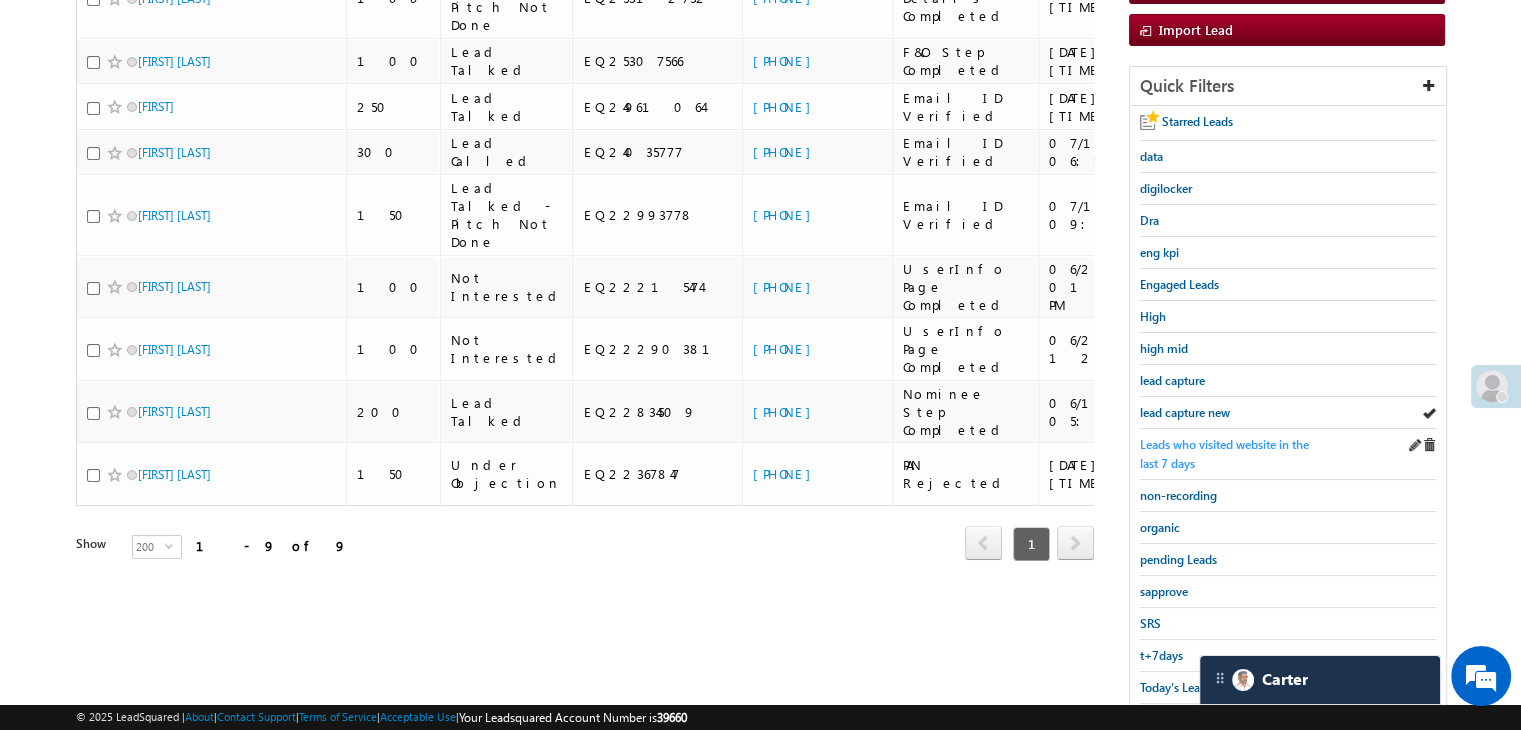 scroll, scrollTop: 300, scrollLeft: 0, axis: vertical 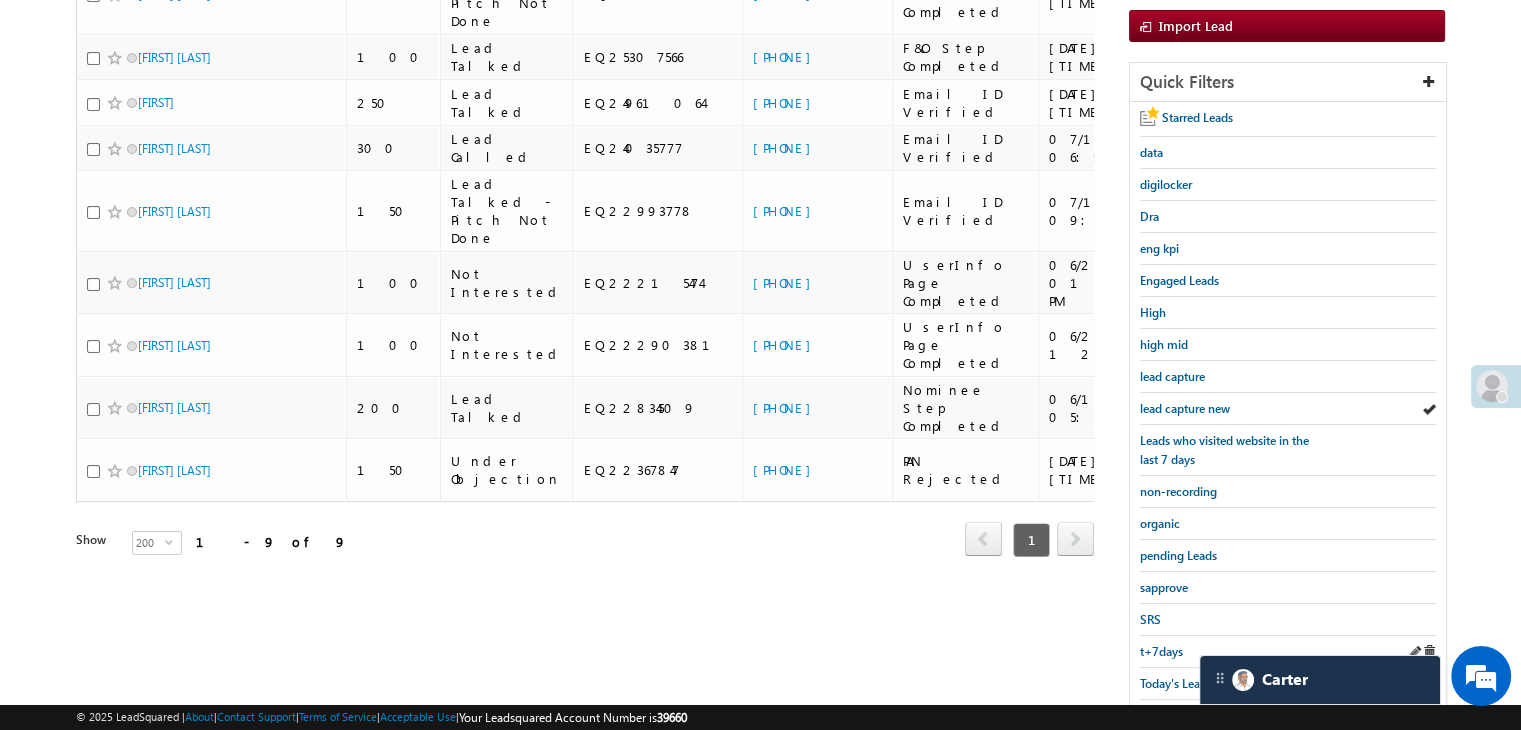click on "t+7days" at bounding box center (1288, 652) 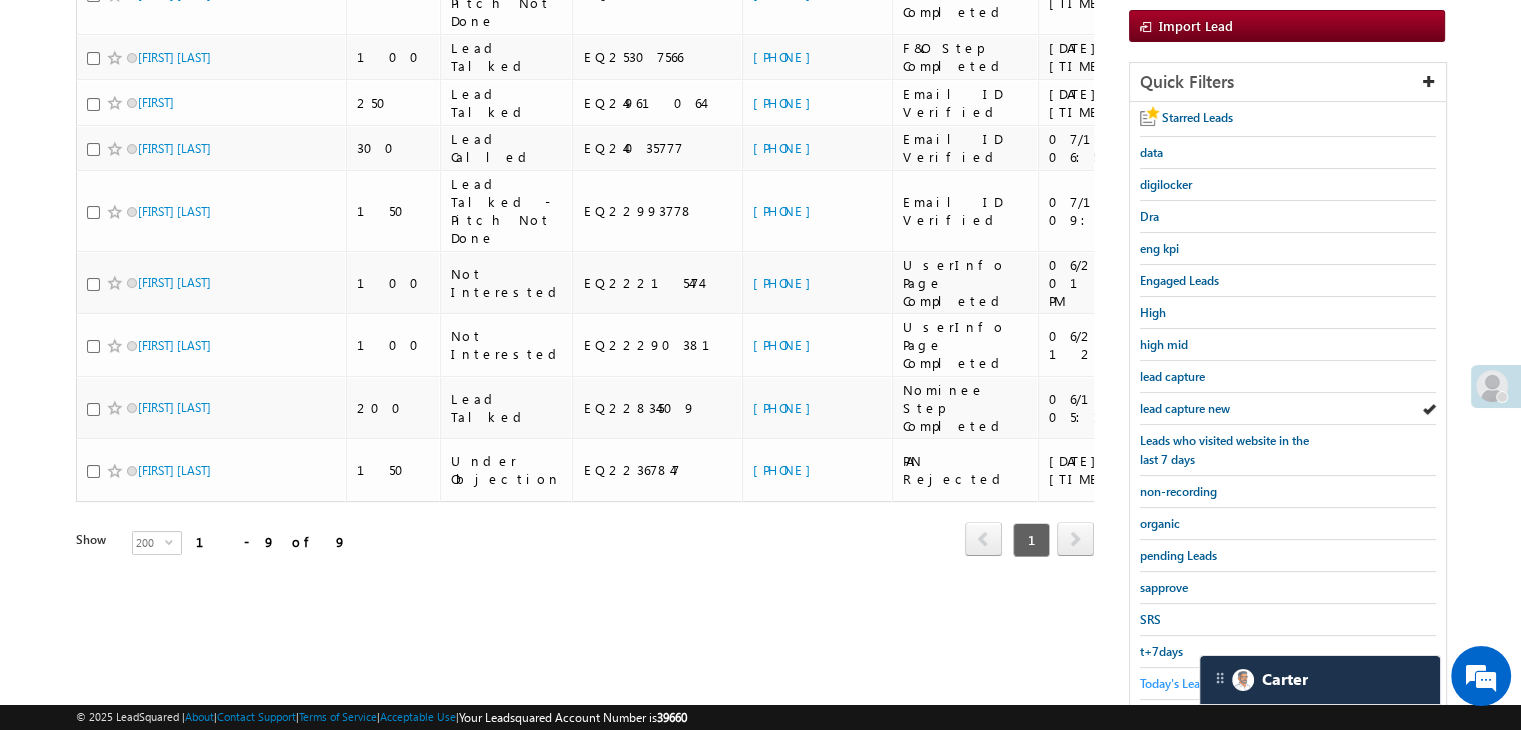 click on "Today's Leads" at bounding box center (1176, 683) 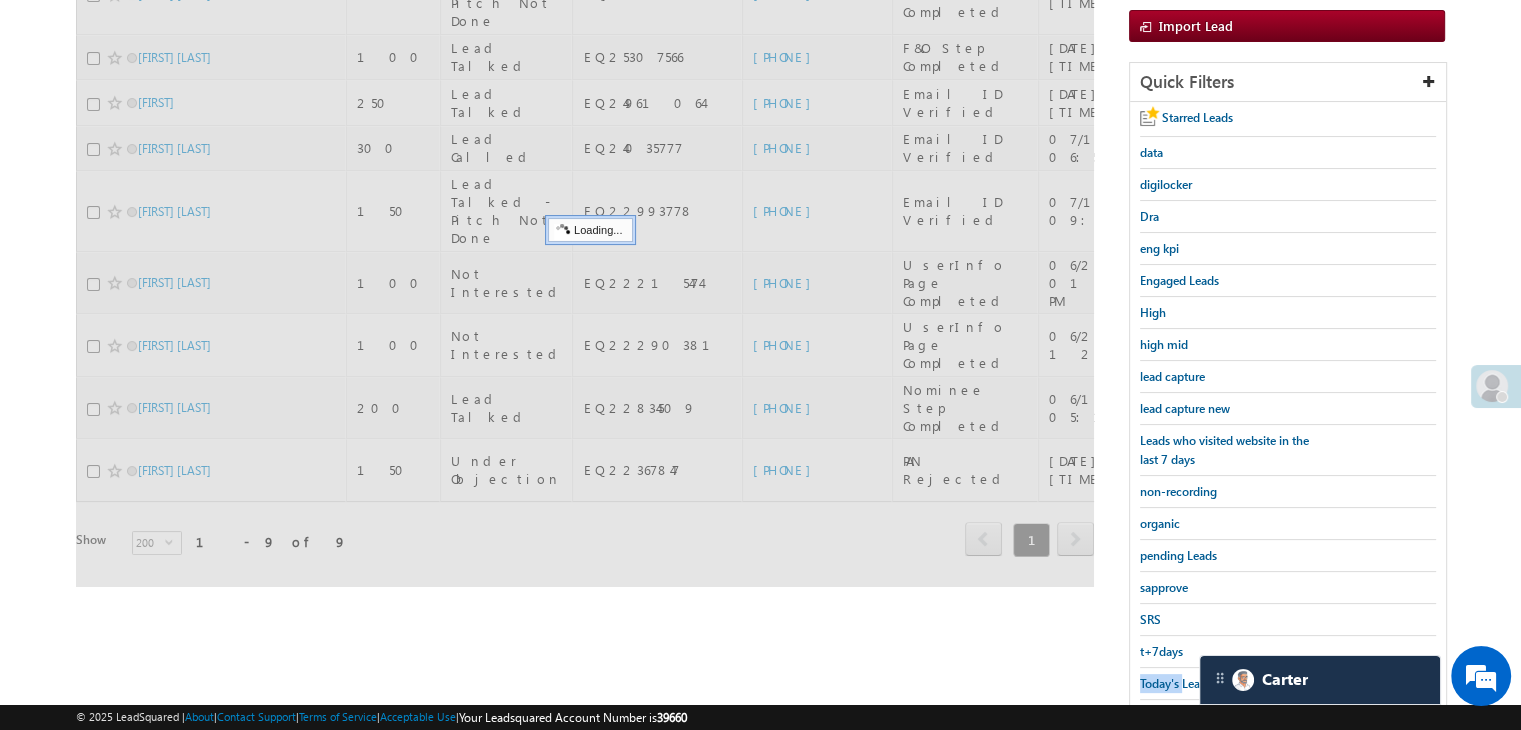 click on "Today's Leads" at bounding box center (1176, 683) 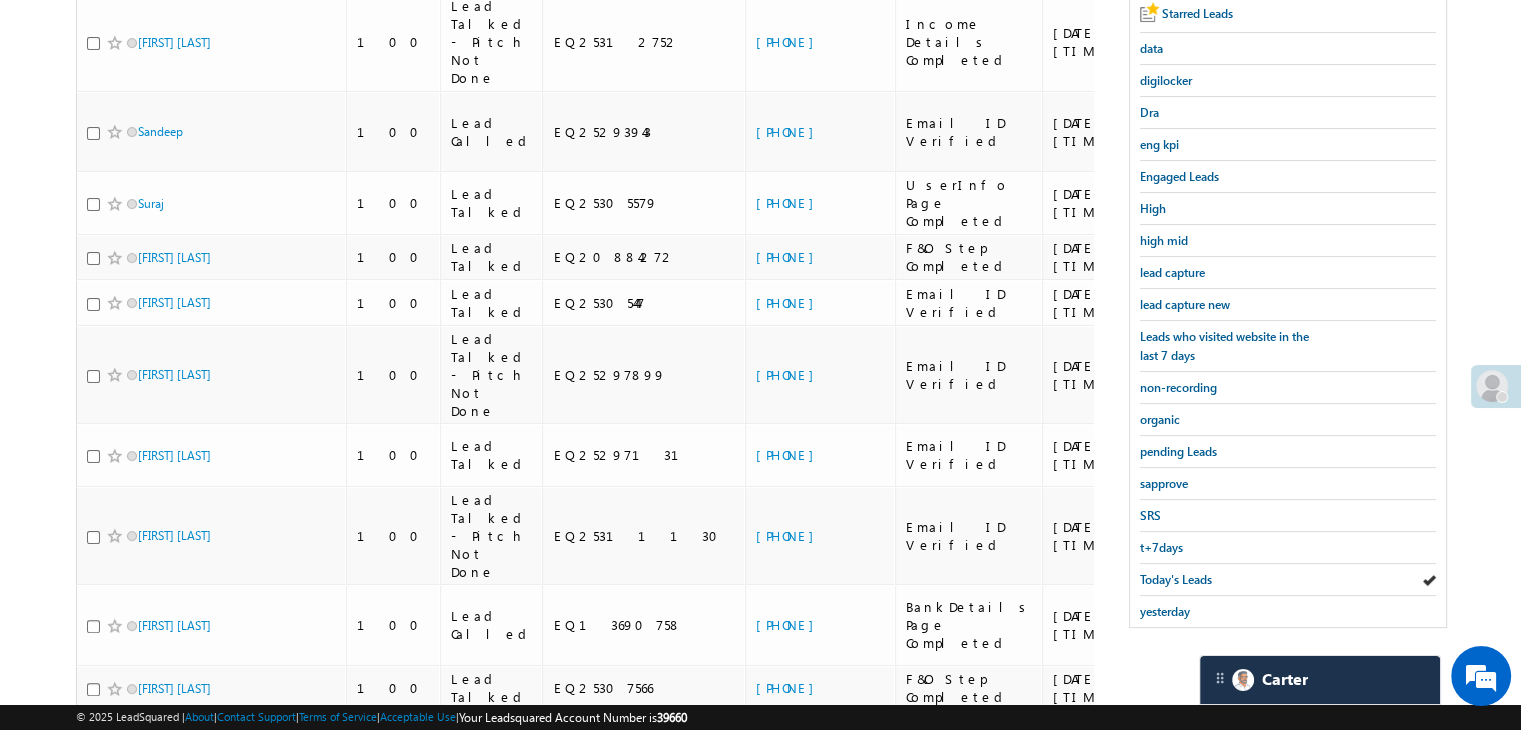 scroll, scrollTop: 360, scrollLeft: 0, axis: vertical 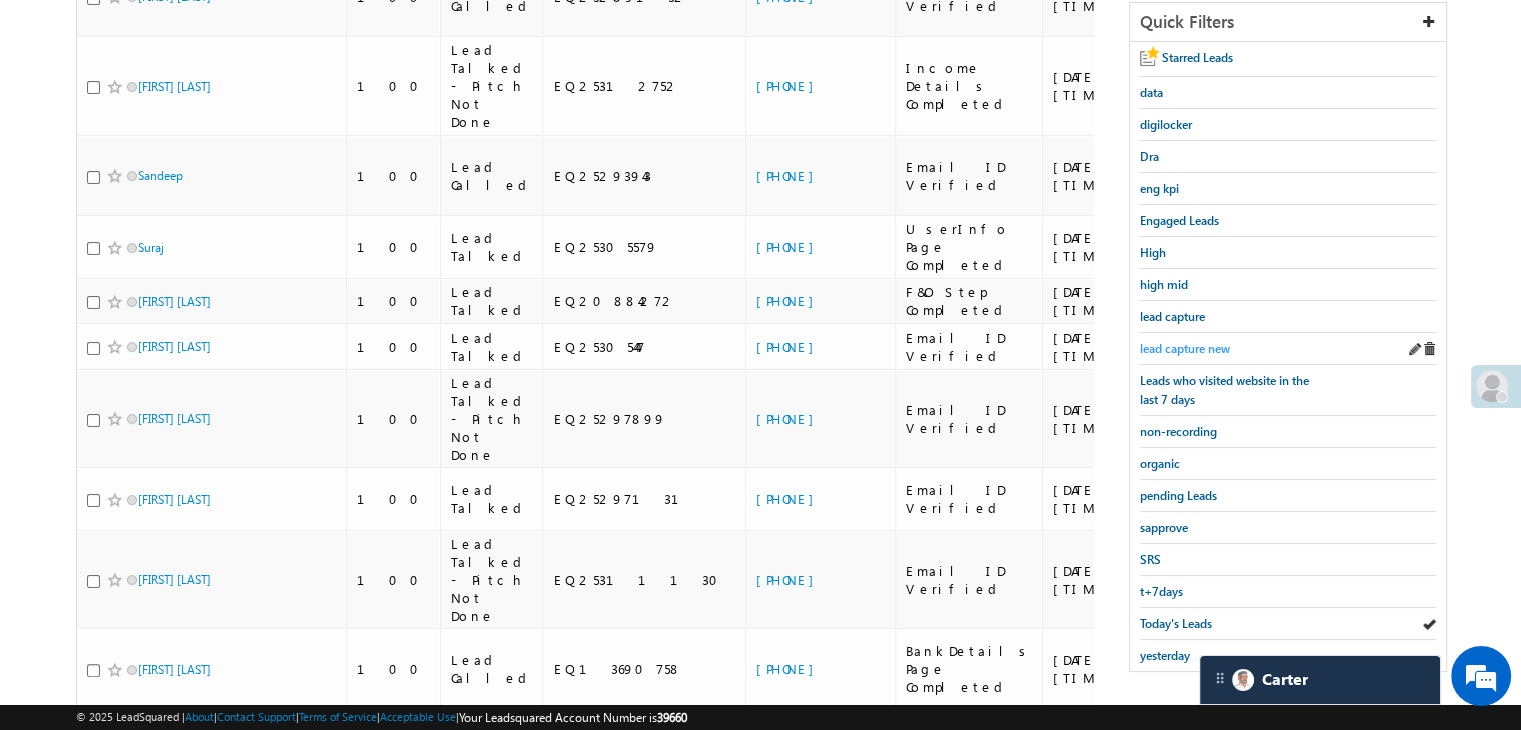 click on "lead capture new" at bounding box center (1185, 348) 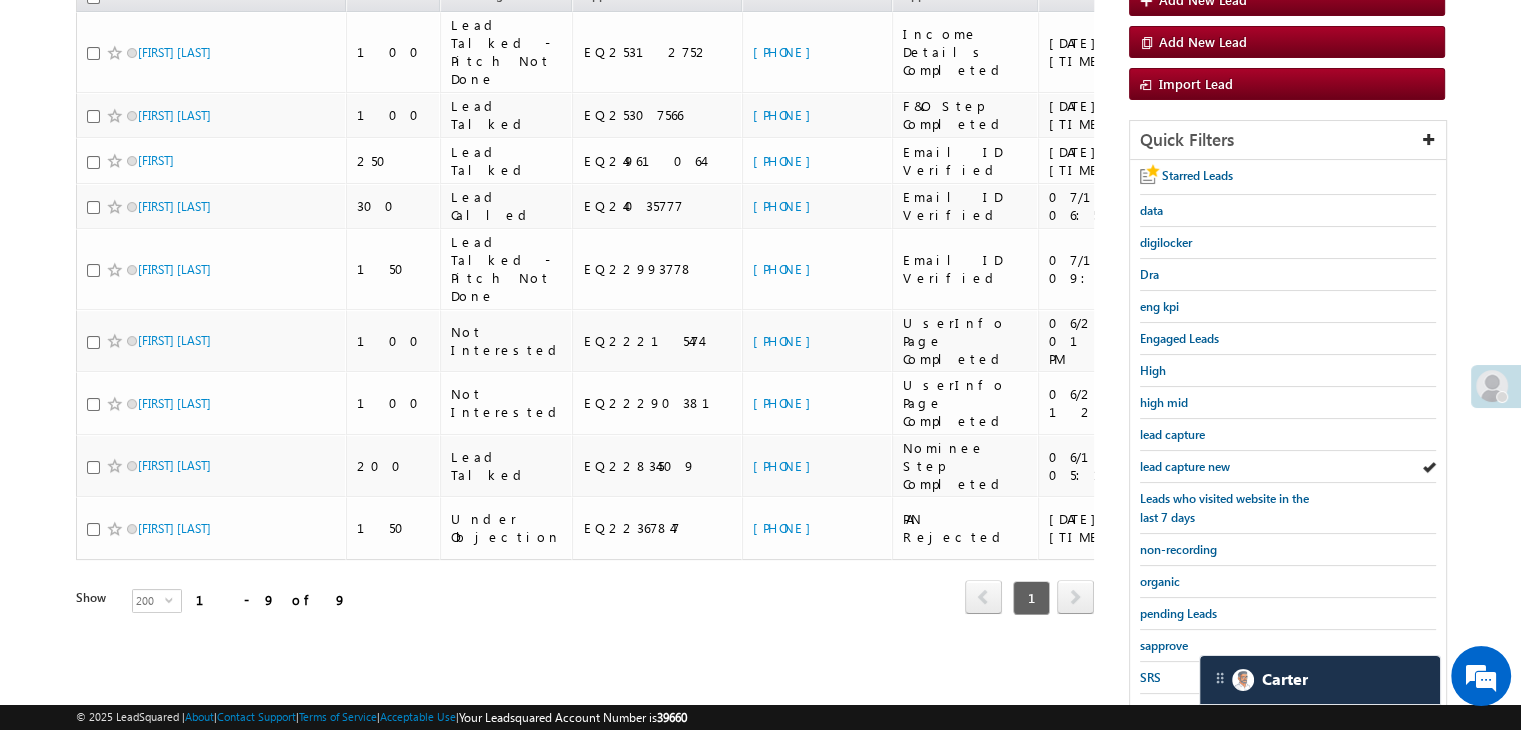 scroll, scrollTop: 260, scrollLeft: 0, axis: vertical 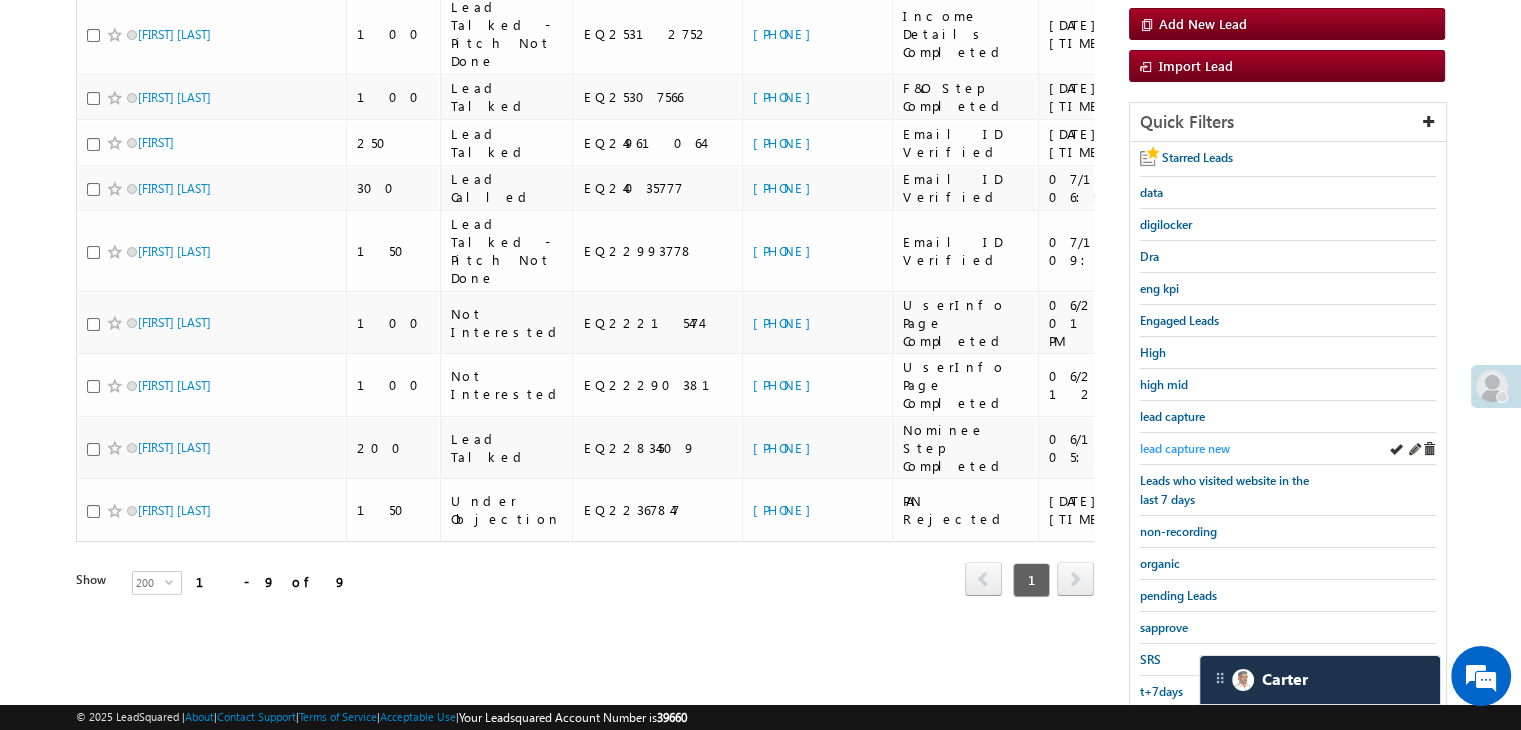 click on "lead capture new" at bounding box center (1185, 448) 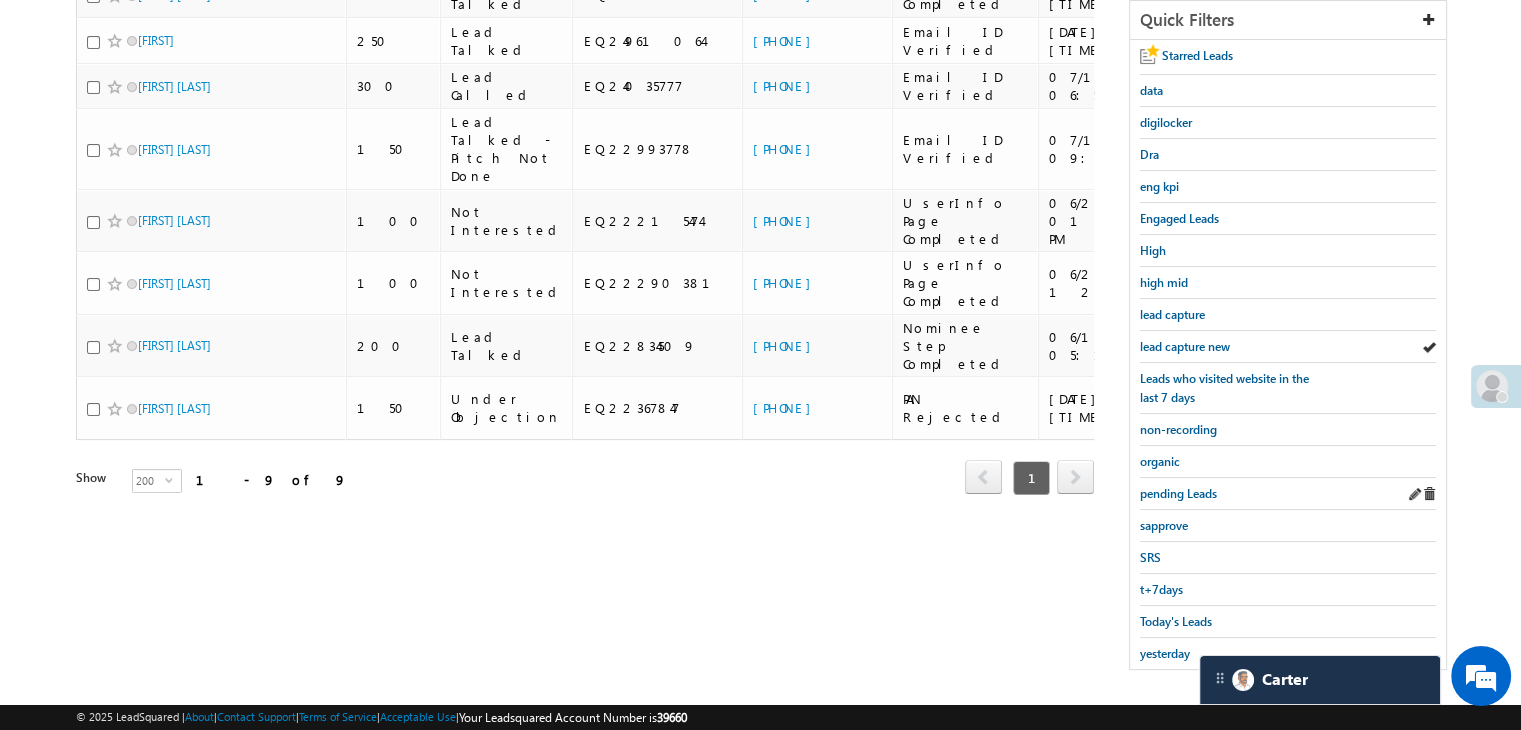 scroll, scrollTop: 363, scrollLeft: 0, axis: vertical 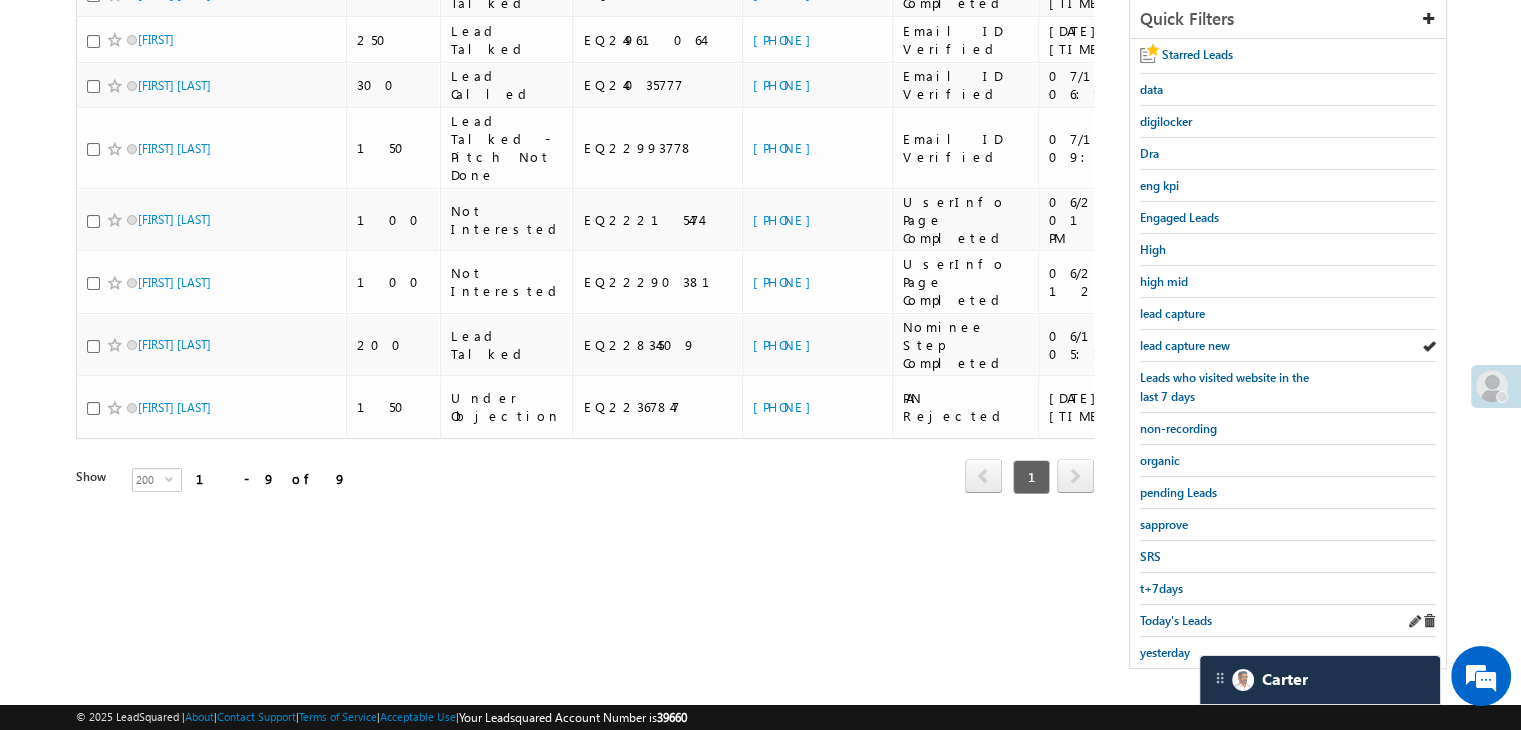 click on "Today's Leads" at bounding box center [1288, 621] 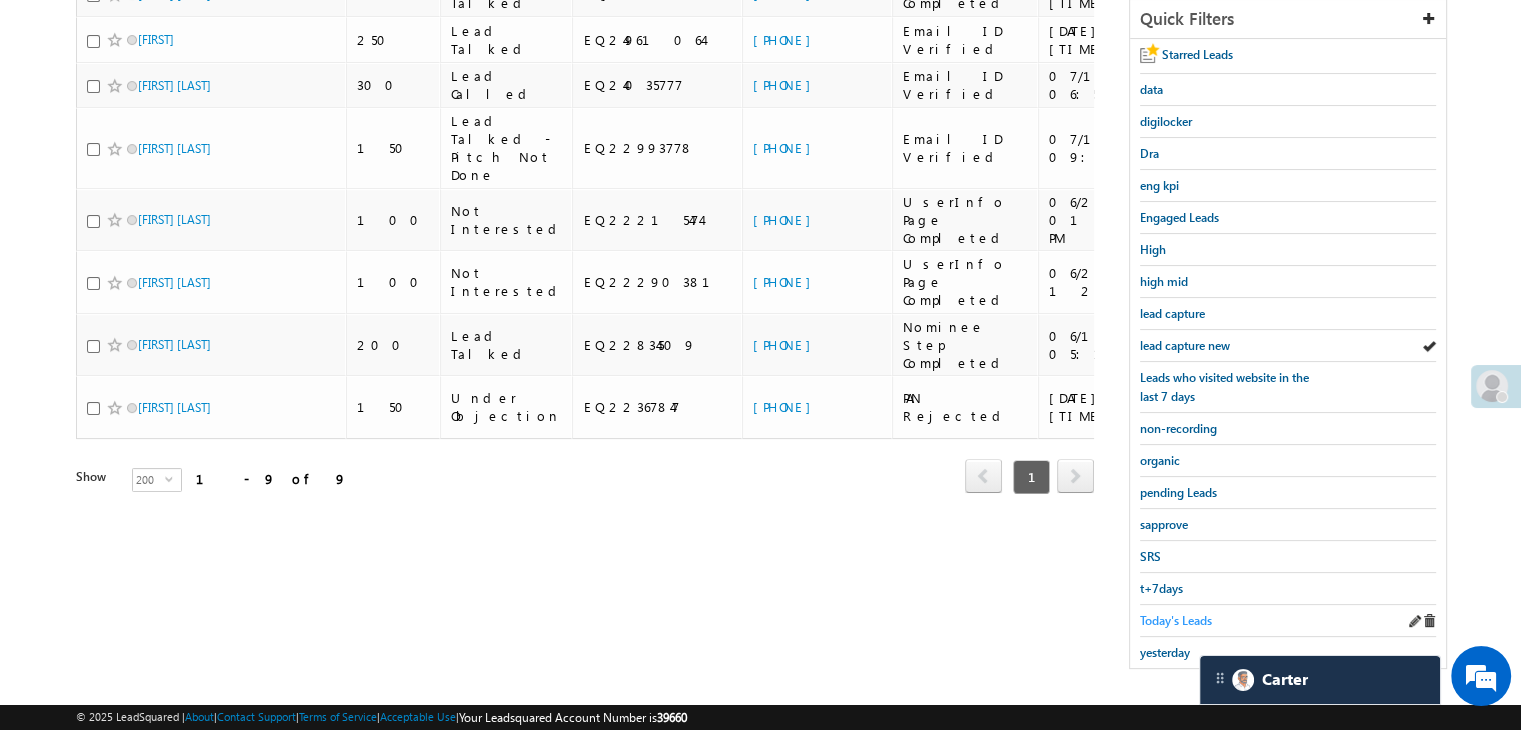click on "Today's Leads" at bounding box center (1176, 620) 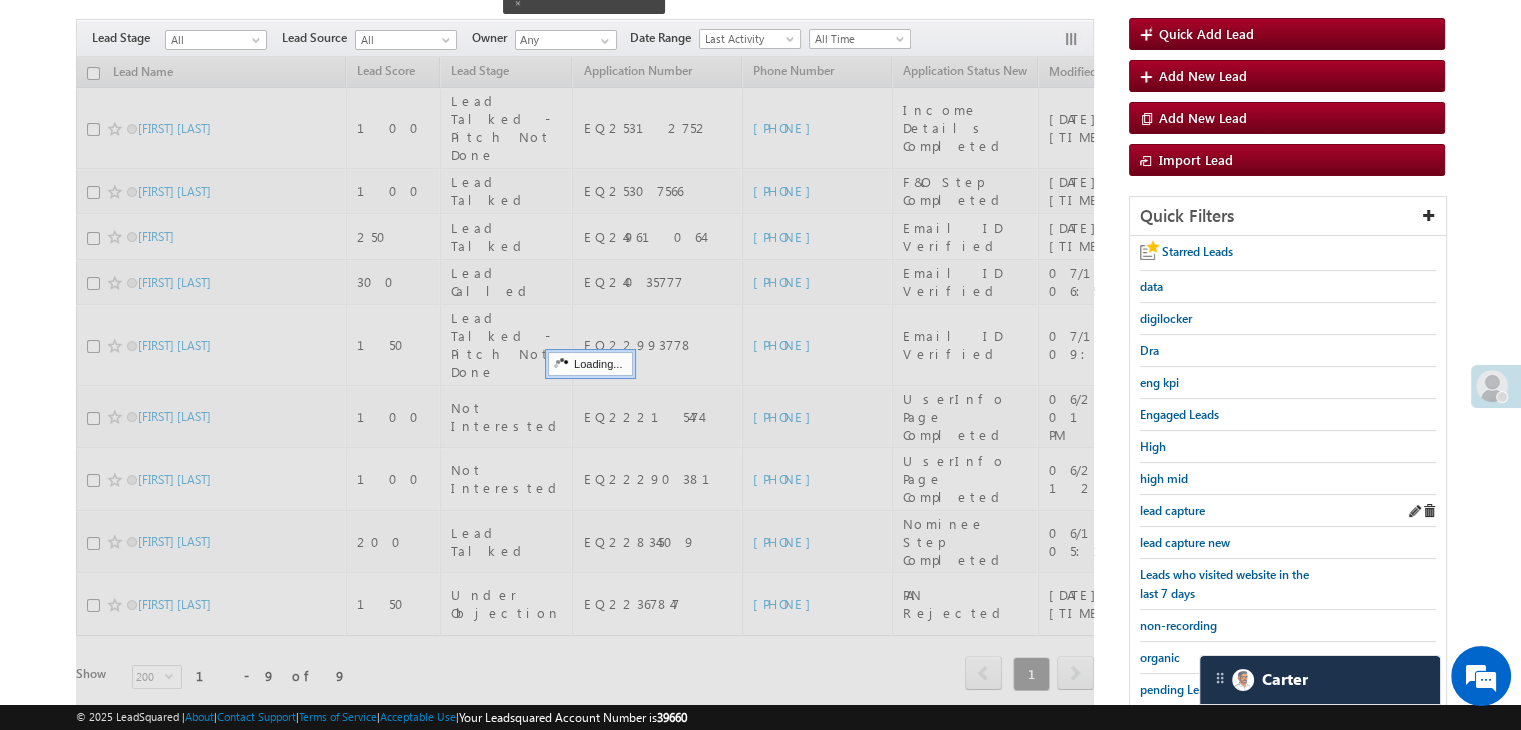 scroll, scrollTop: 163, scrollLeft: 0, axis: vertical 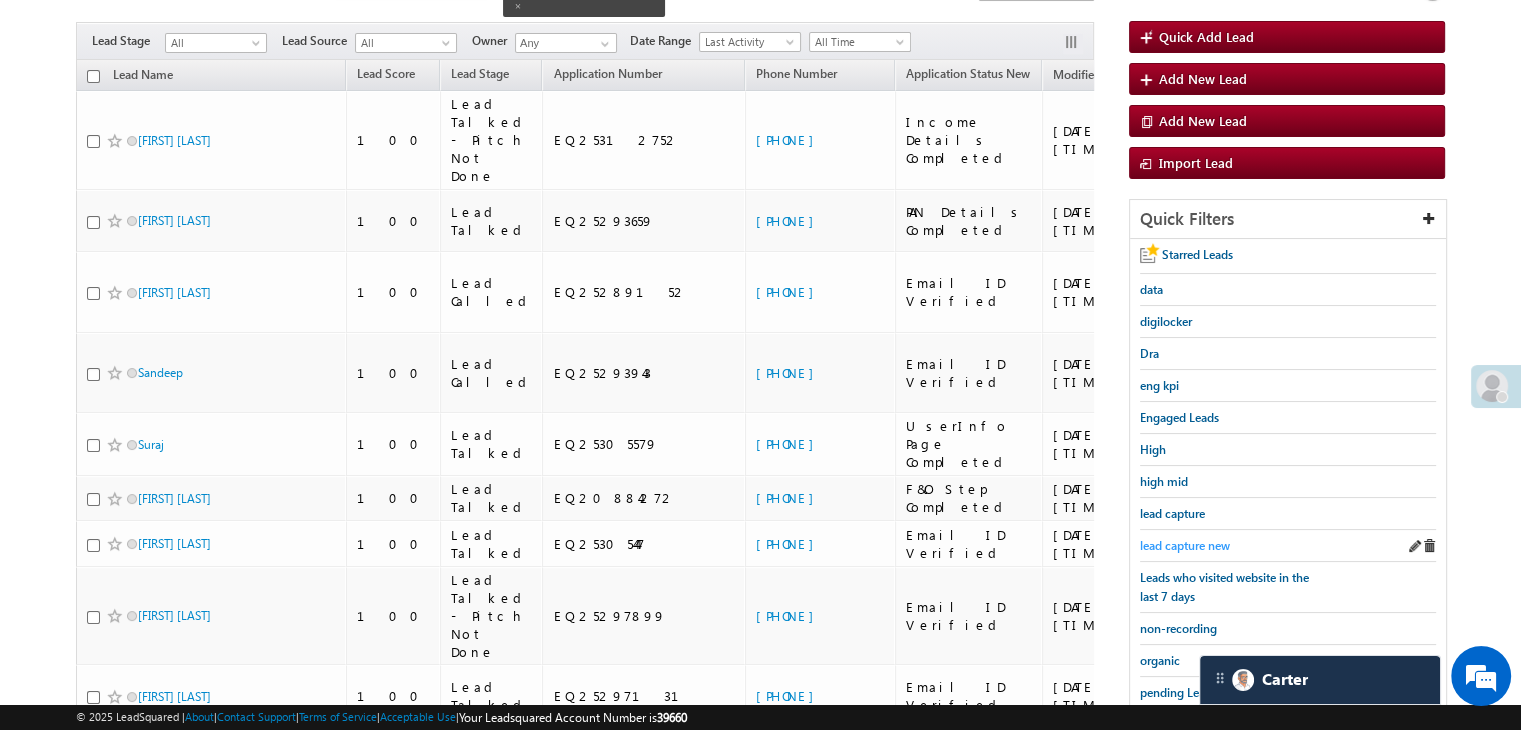 click on "lead capture new" at bounding box center (1185, 545) 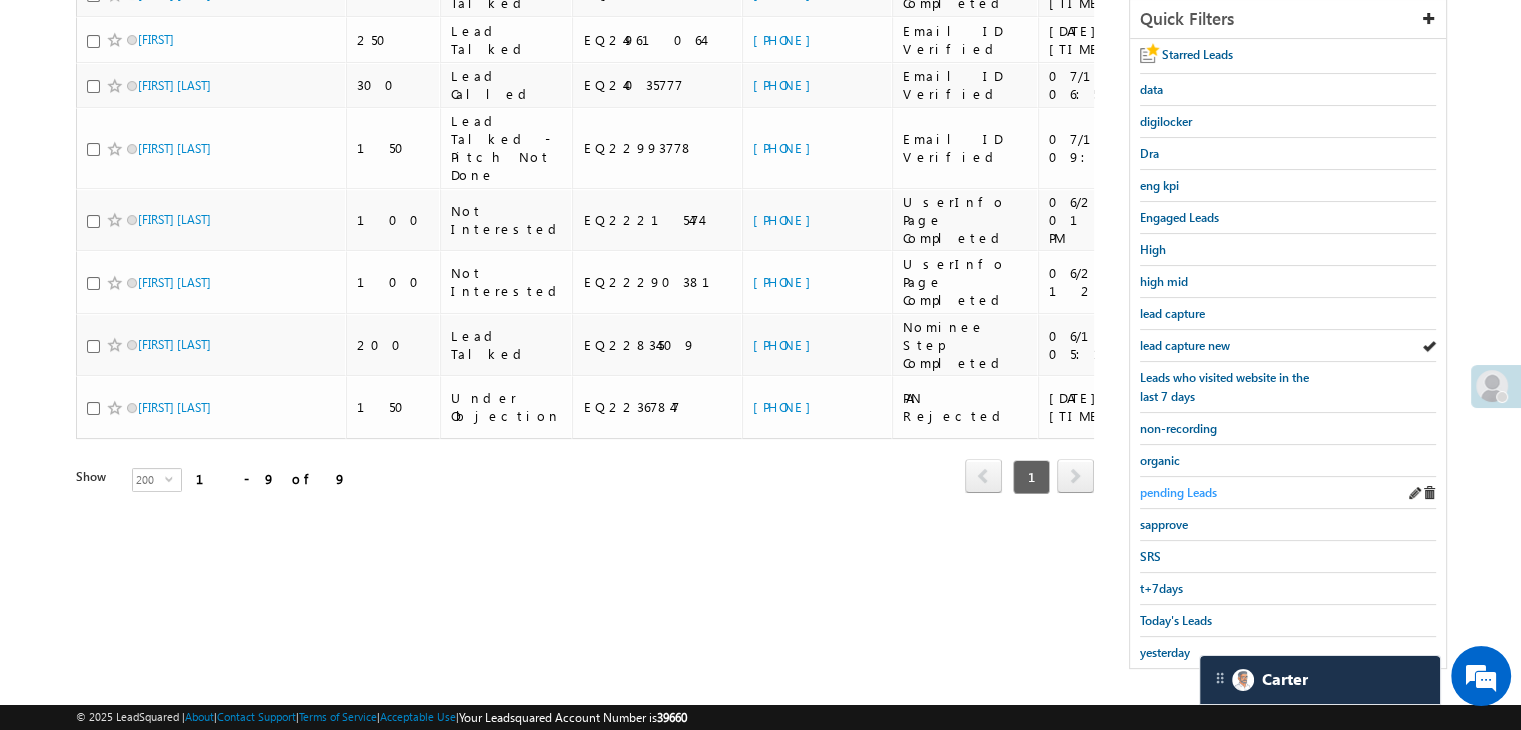 scroll, scrollTop: 163, scrollLeft: 0, axis: vertical 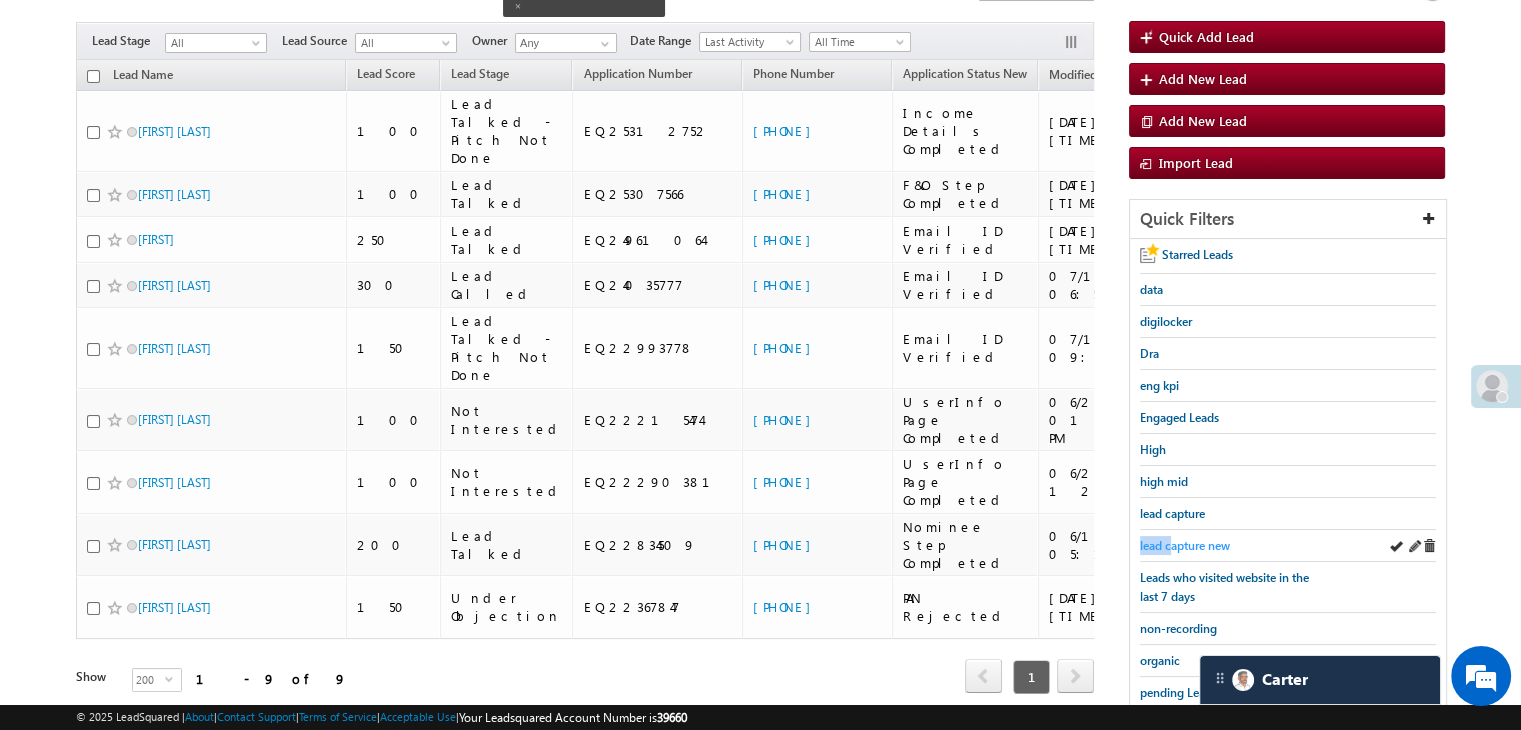 click on "lead capture new" at bounding box center (1185, 545) 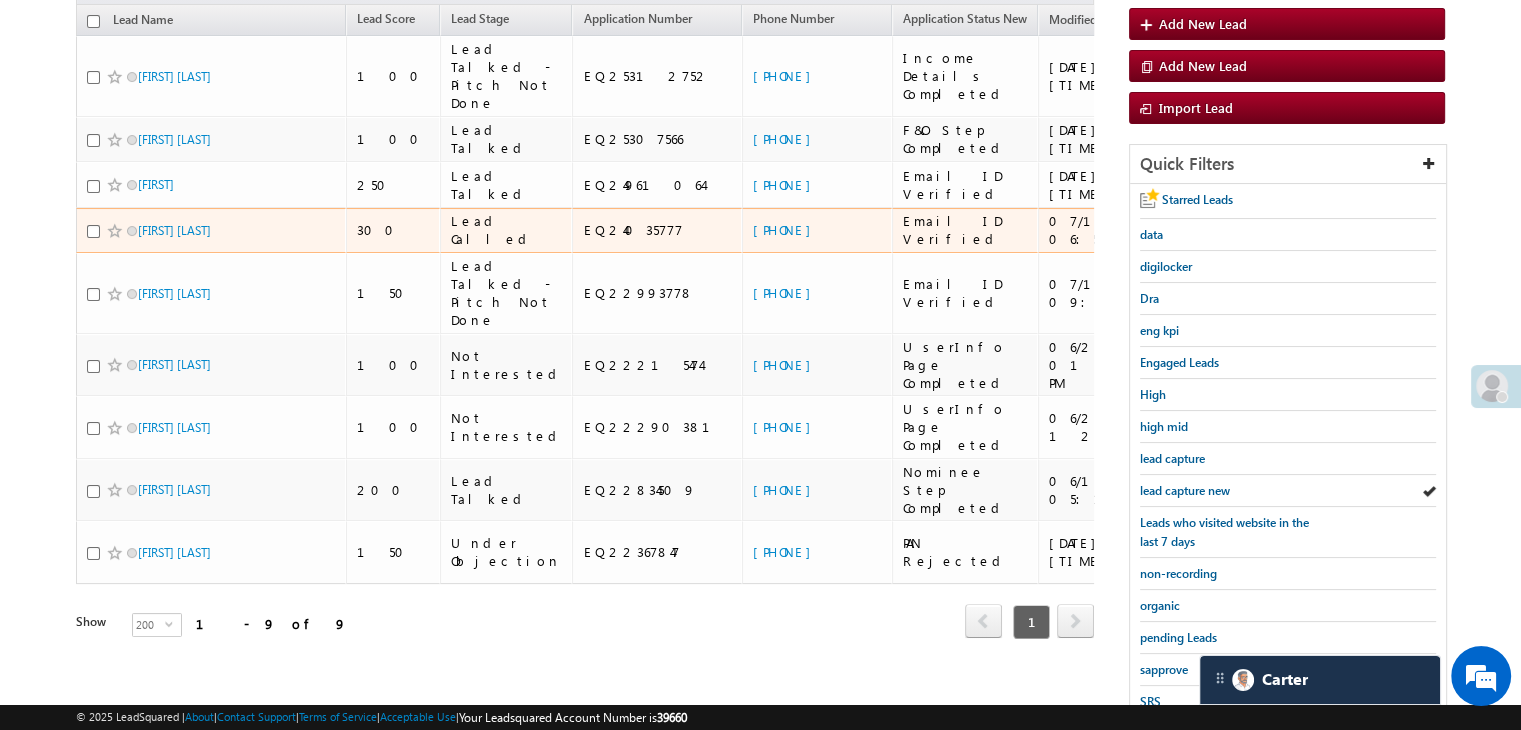 scroll, scrollTop: 363, scrollLeft: 0, axis: vertical 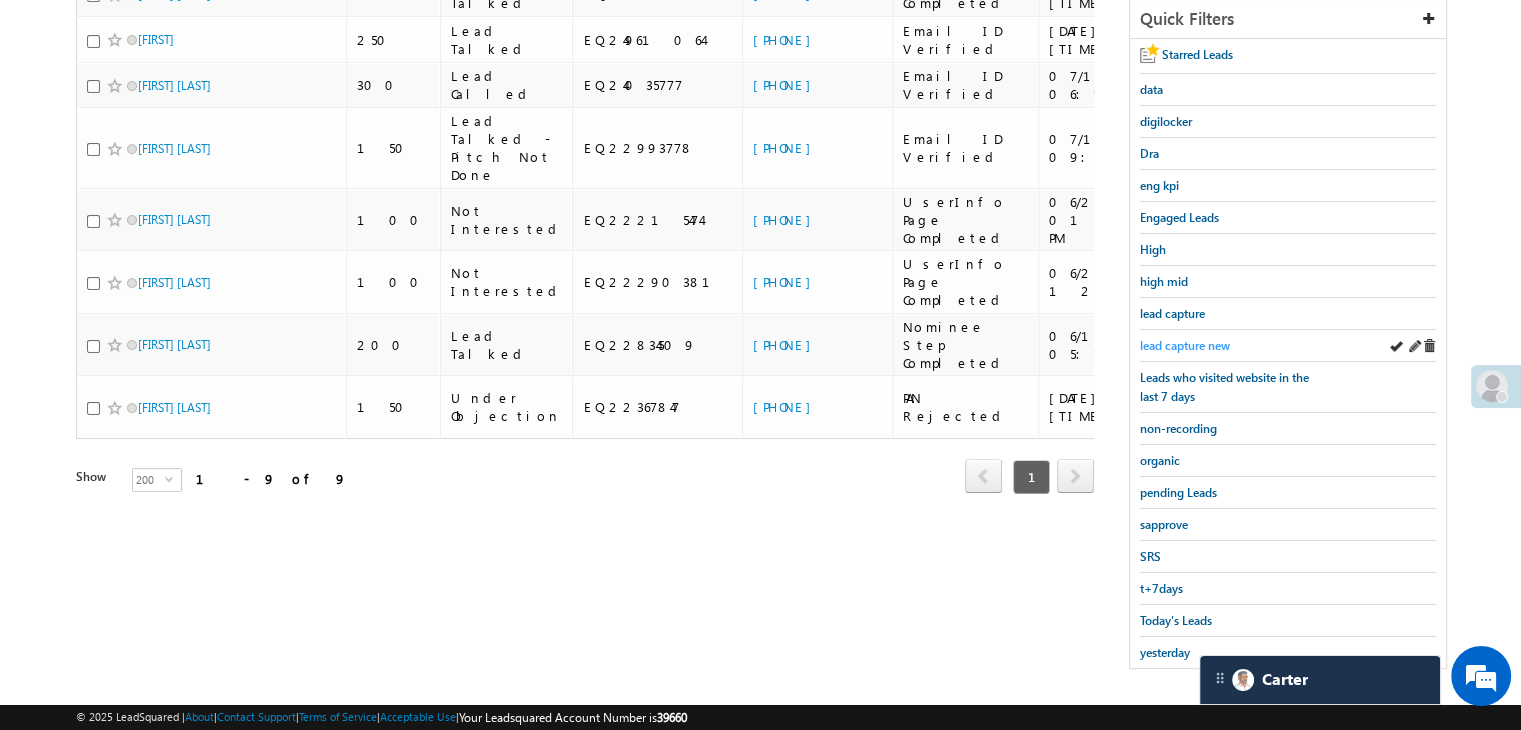 click on "lead capture new" at bounding box center (1185, 345) 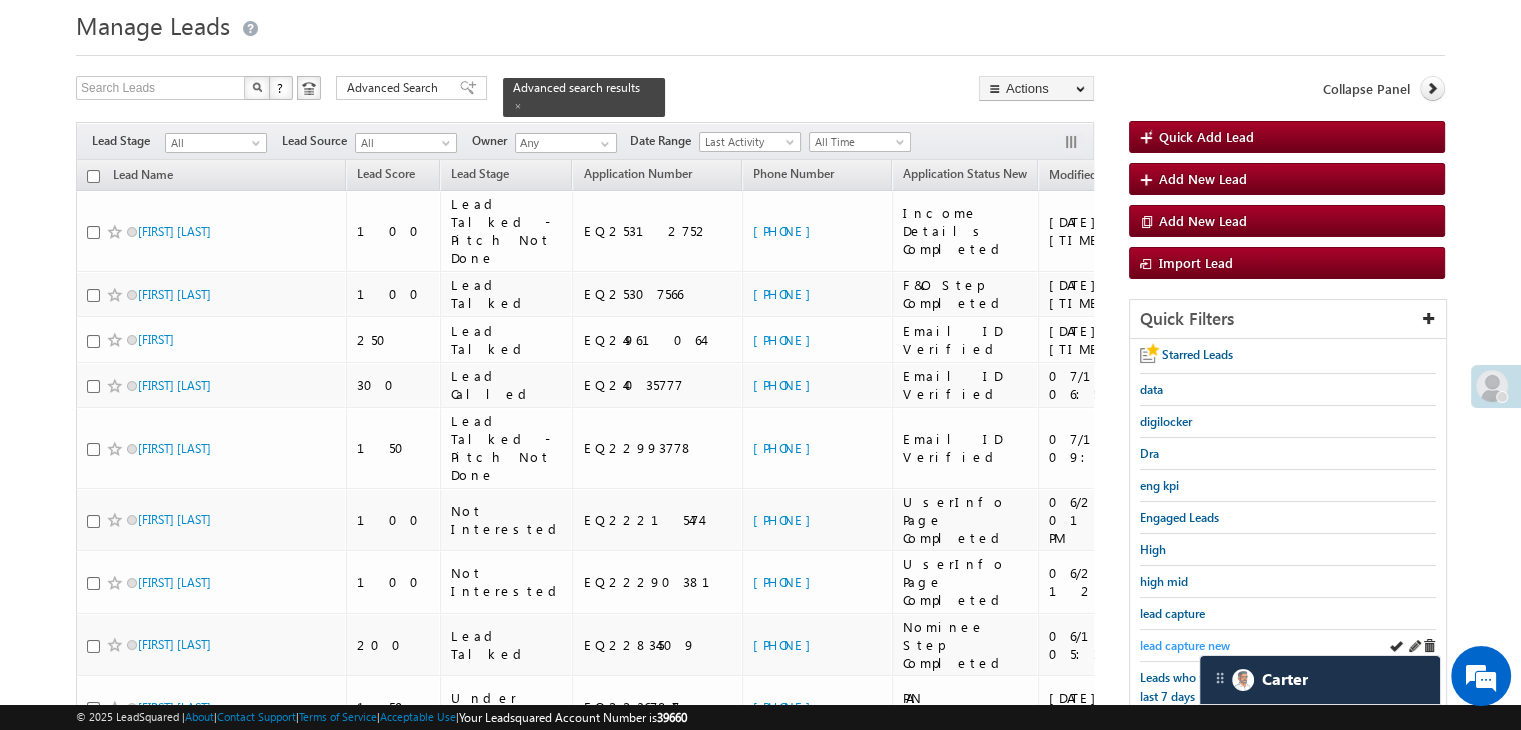 scroll, scrollTop: 163, scrollLeft: 0, axis: vertical 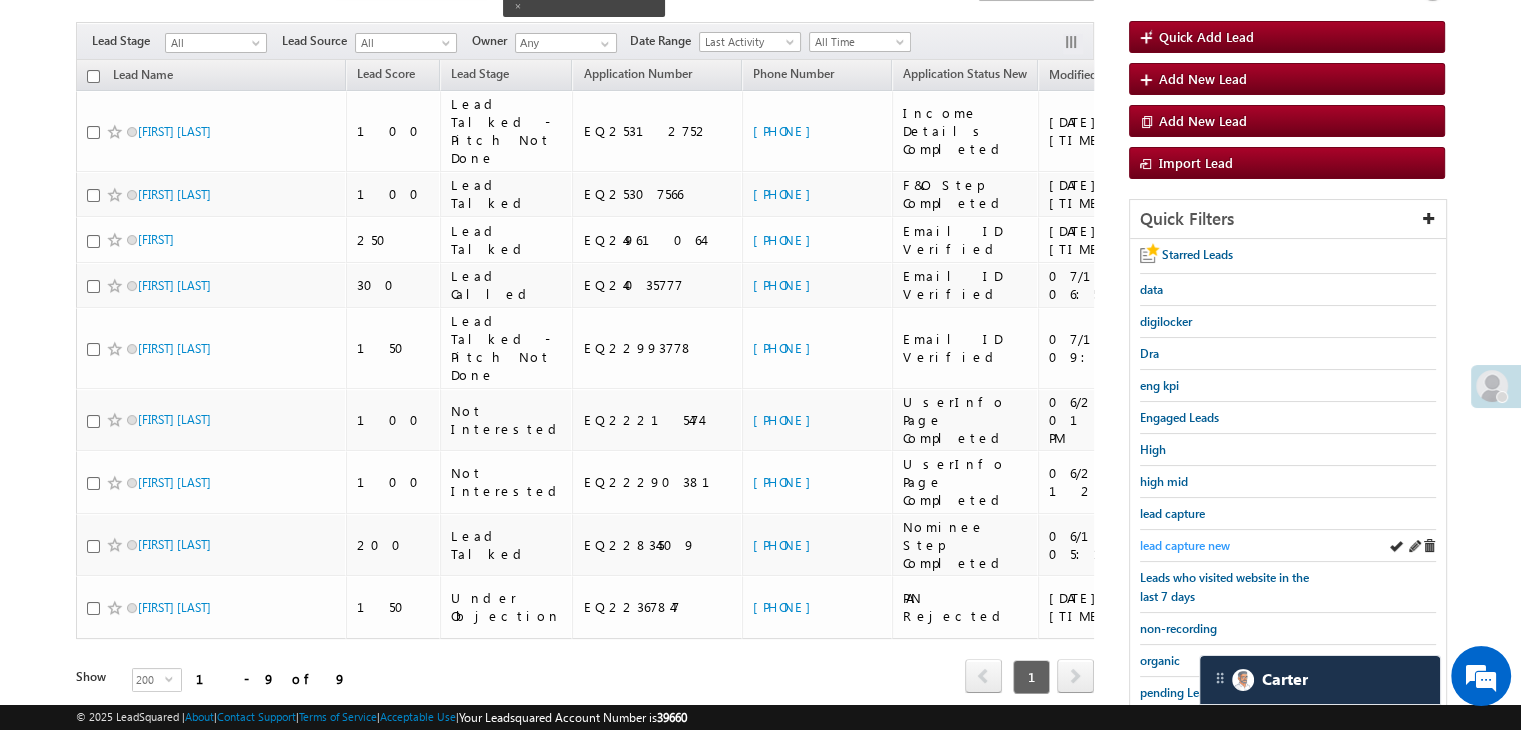 click on "lead capture new" at bounding box center [1185, 545] 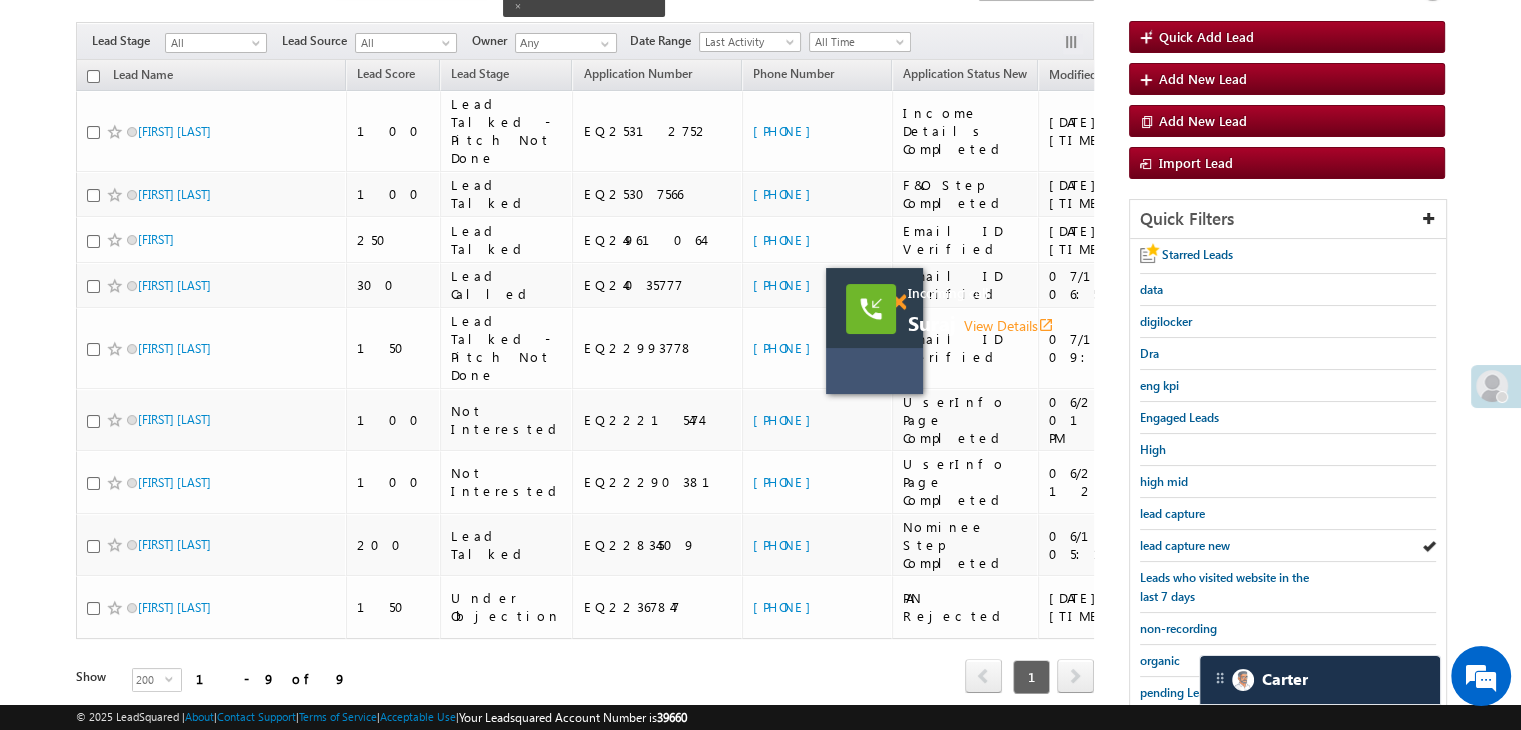 click at bounding box center (898, 302) 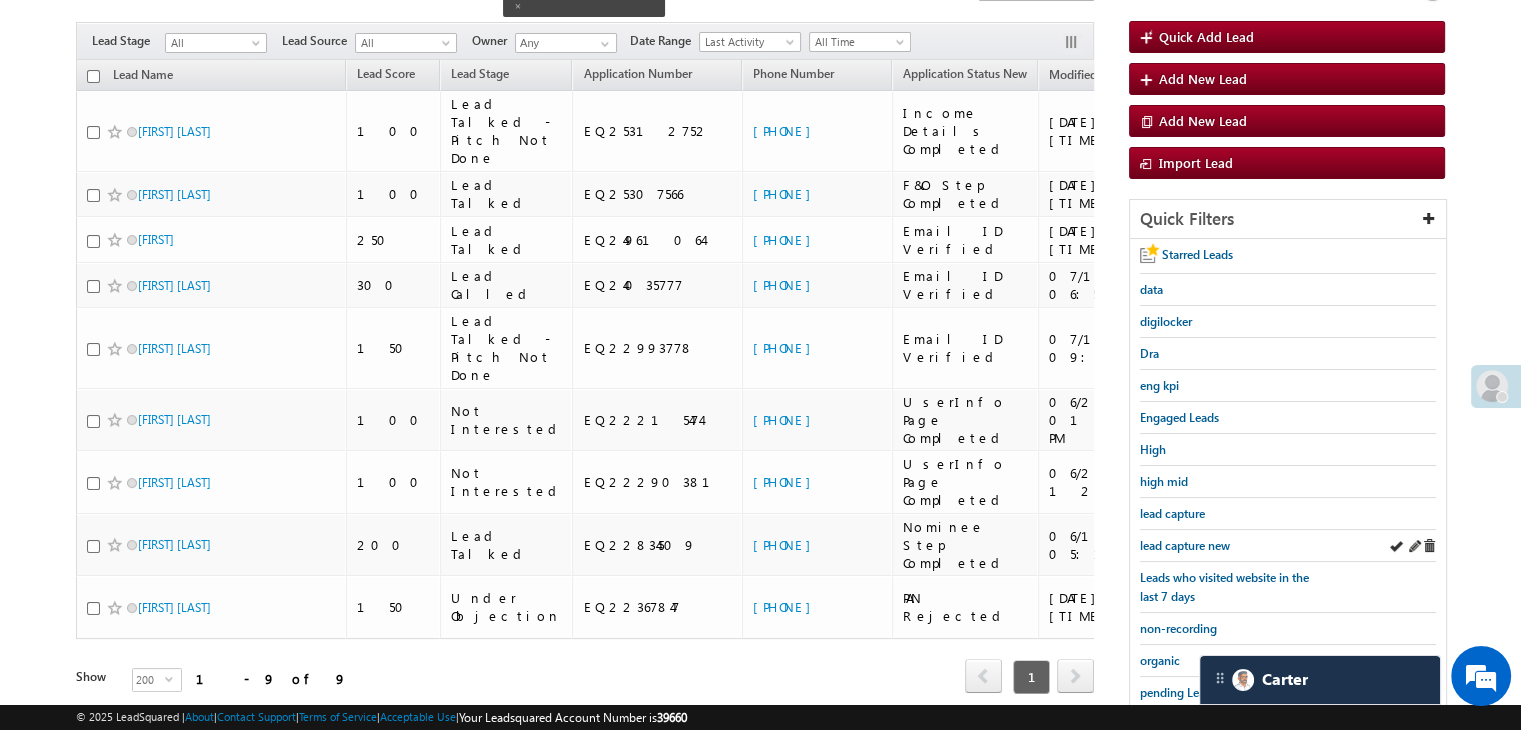 click on "lead capture new" at bounding box center [1288, 546] 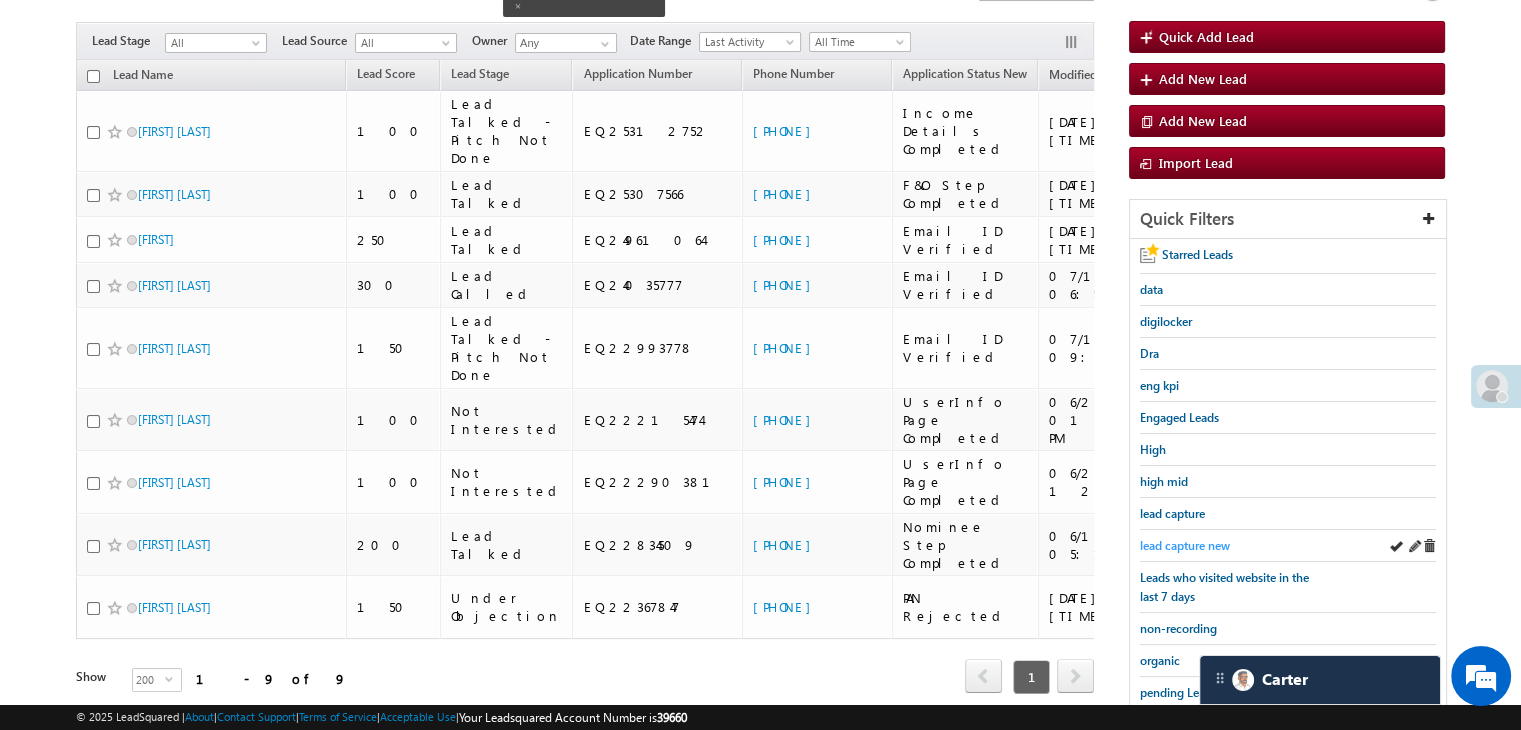 click on "lead capture new" at bounding box center [1185, 545] 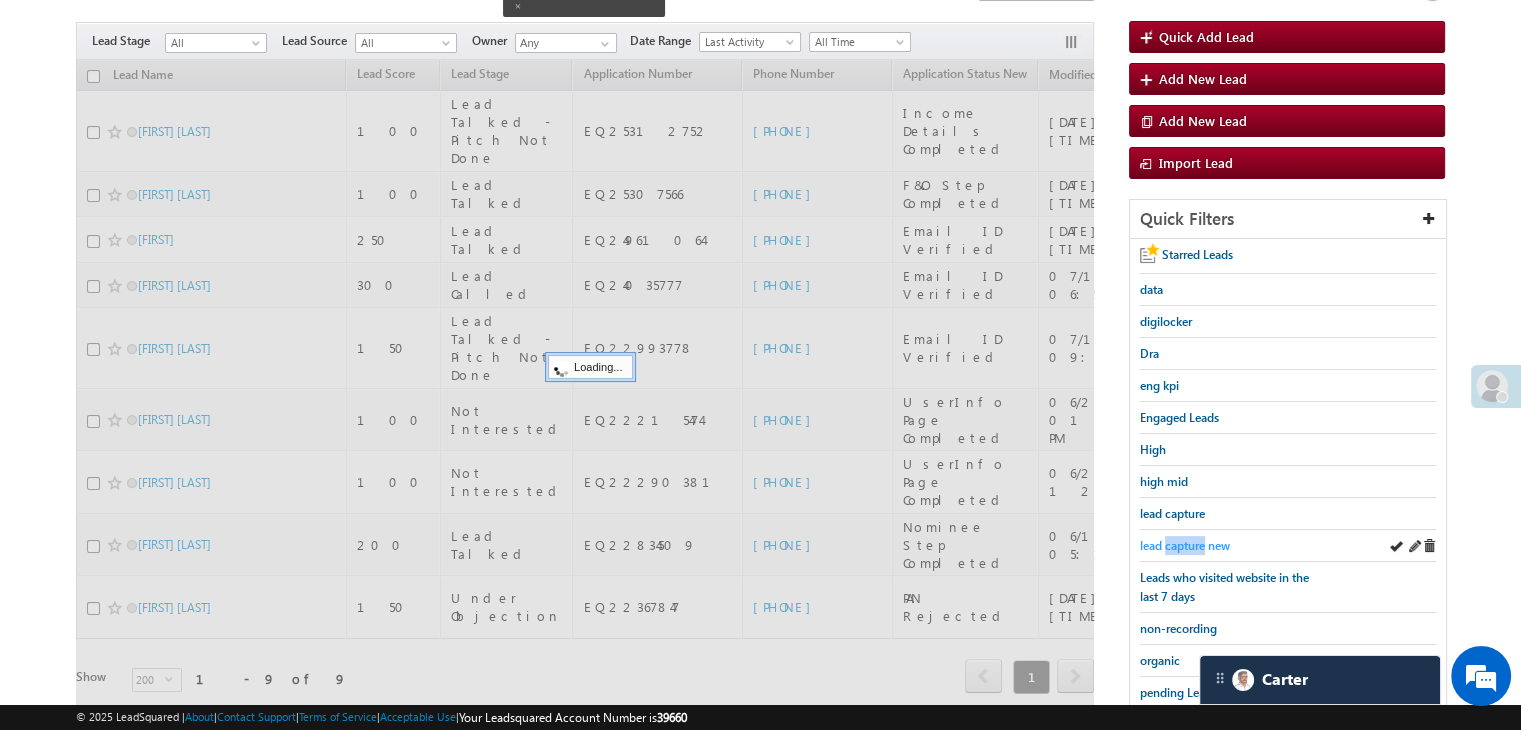 click on "lead capture new" at bounding box center (1185, 545) 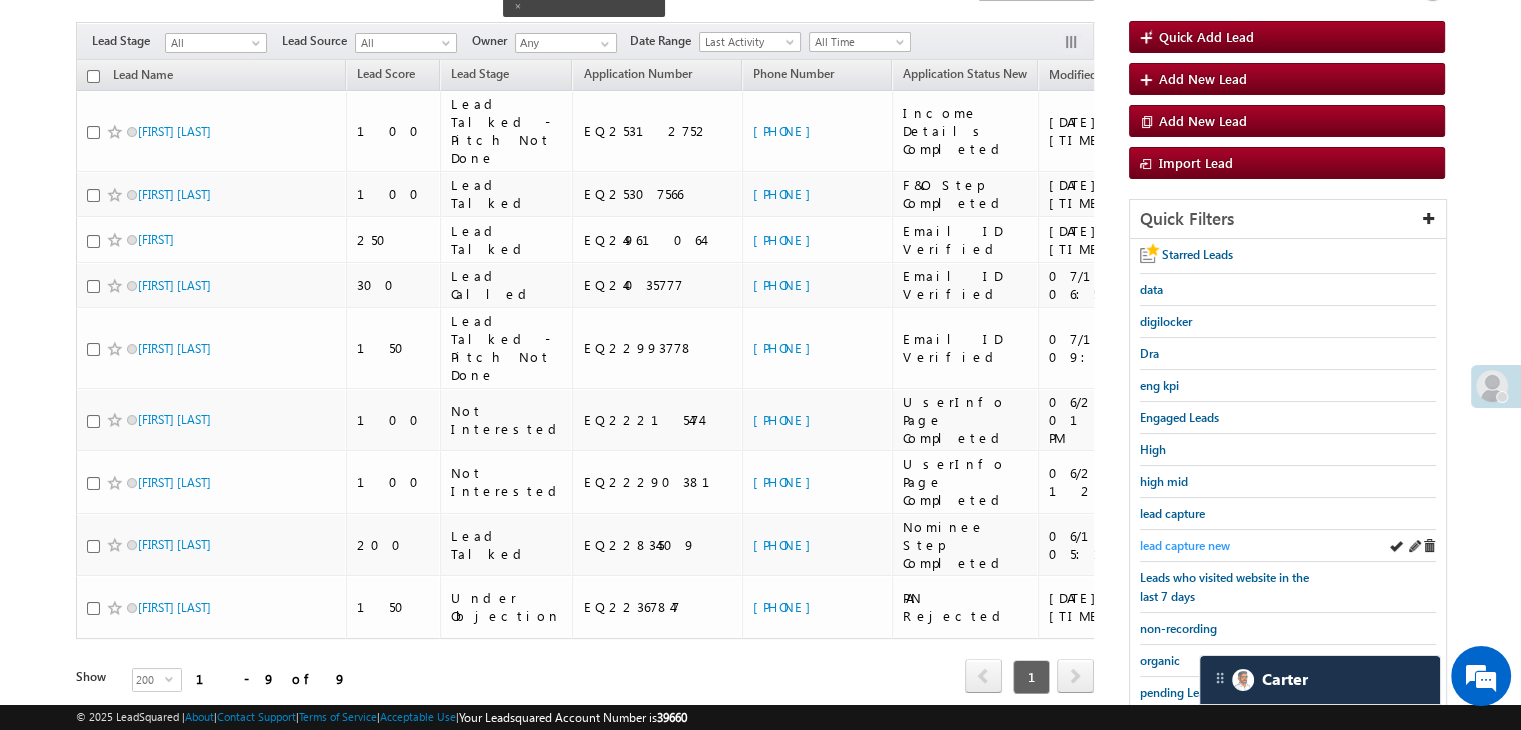 click on "lead capture new" at bounding box center [1185, 545] 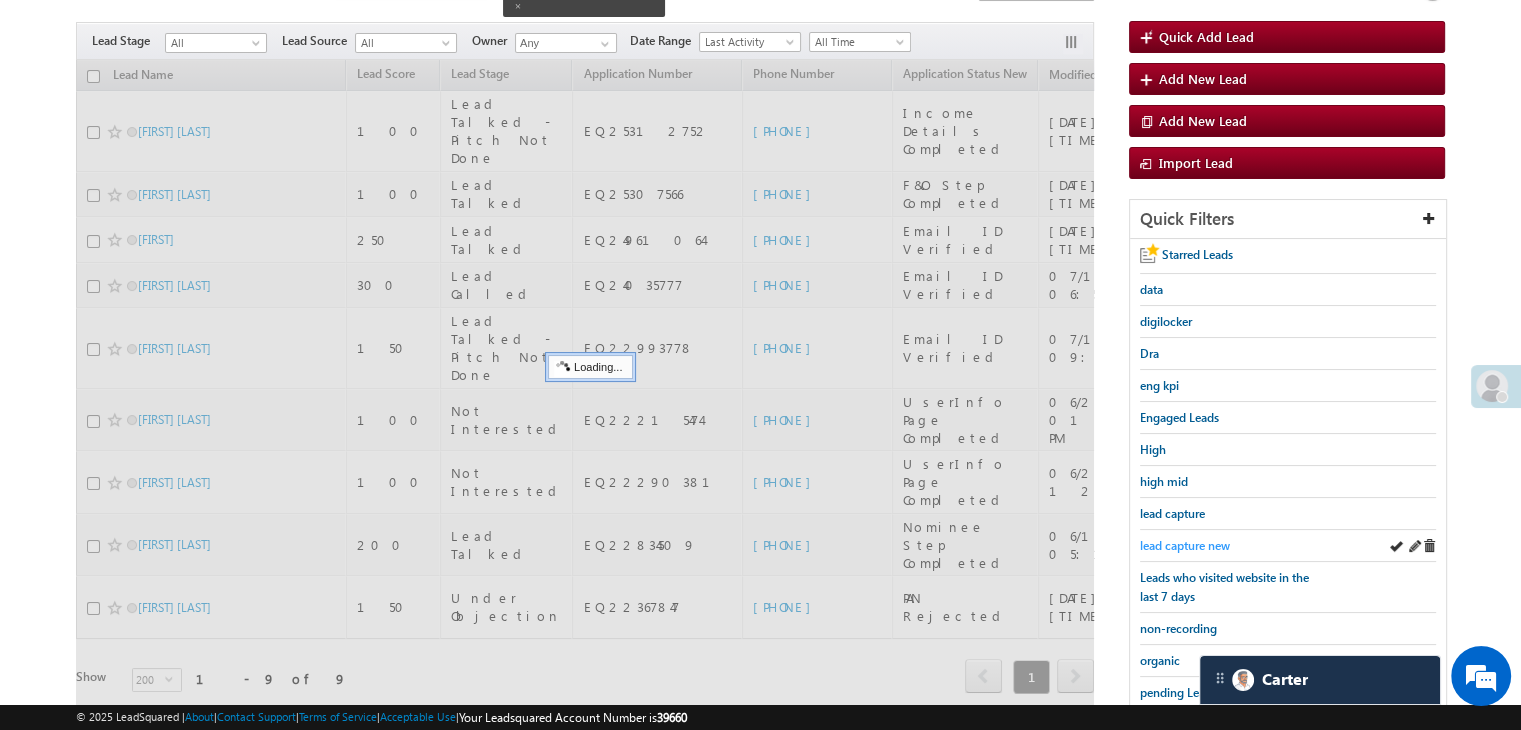 click on "lead capture new" at bounding box center (1185, 545) 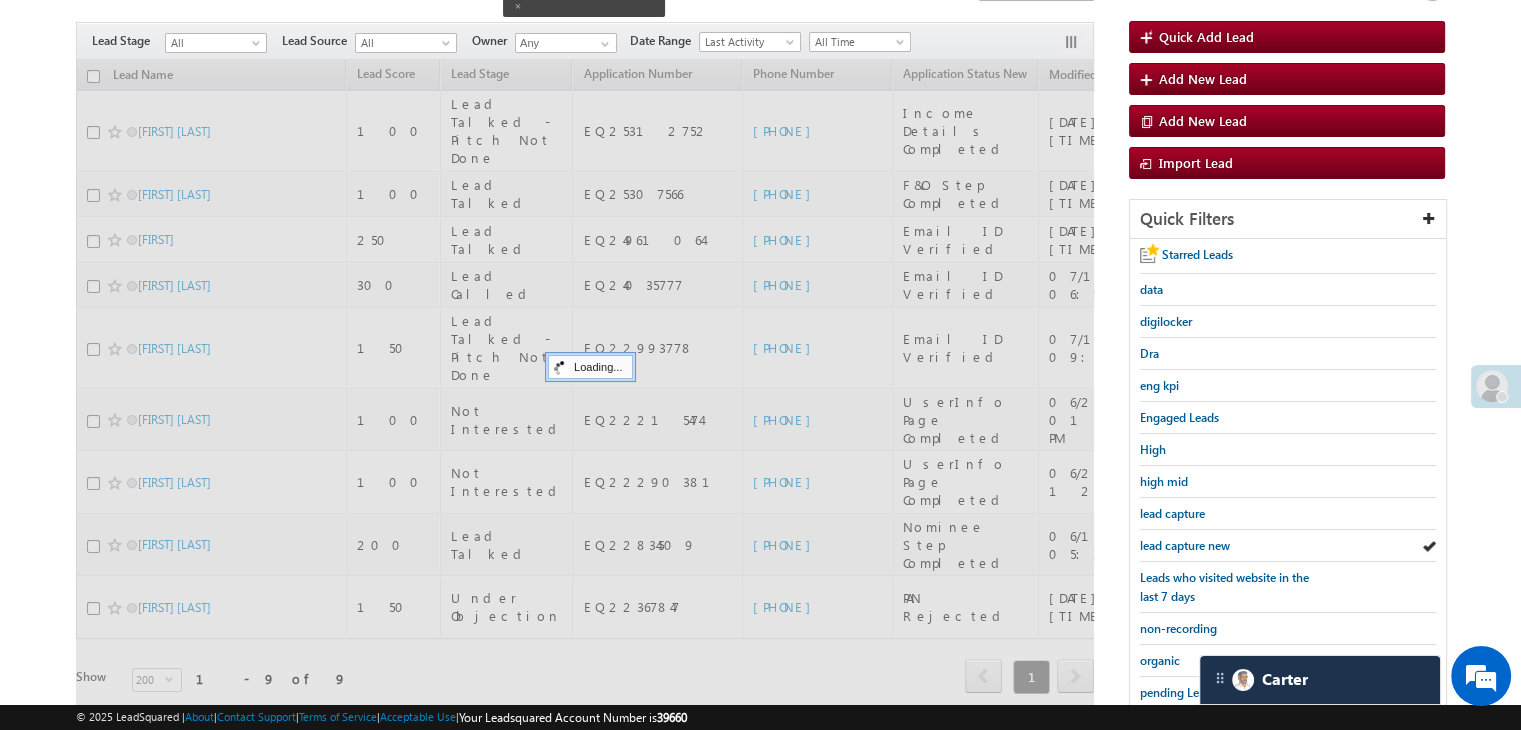 click on "lead capture new" at bounding box center [1185, 545] 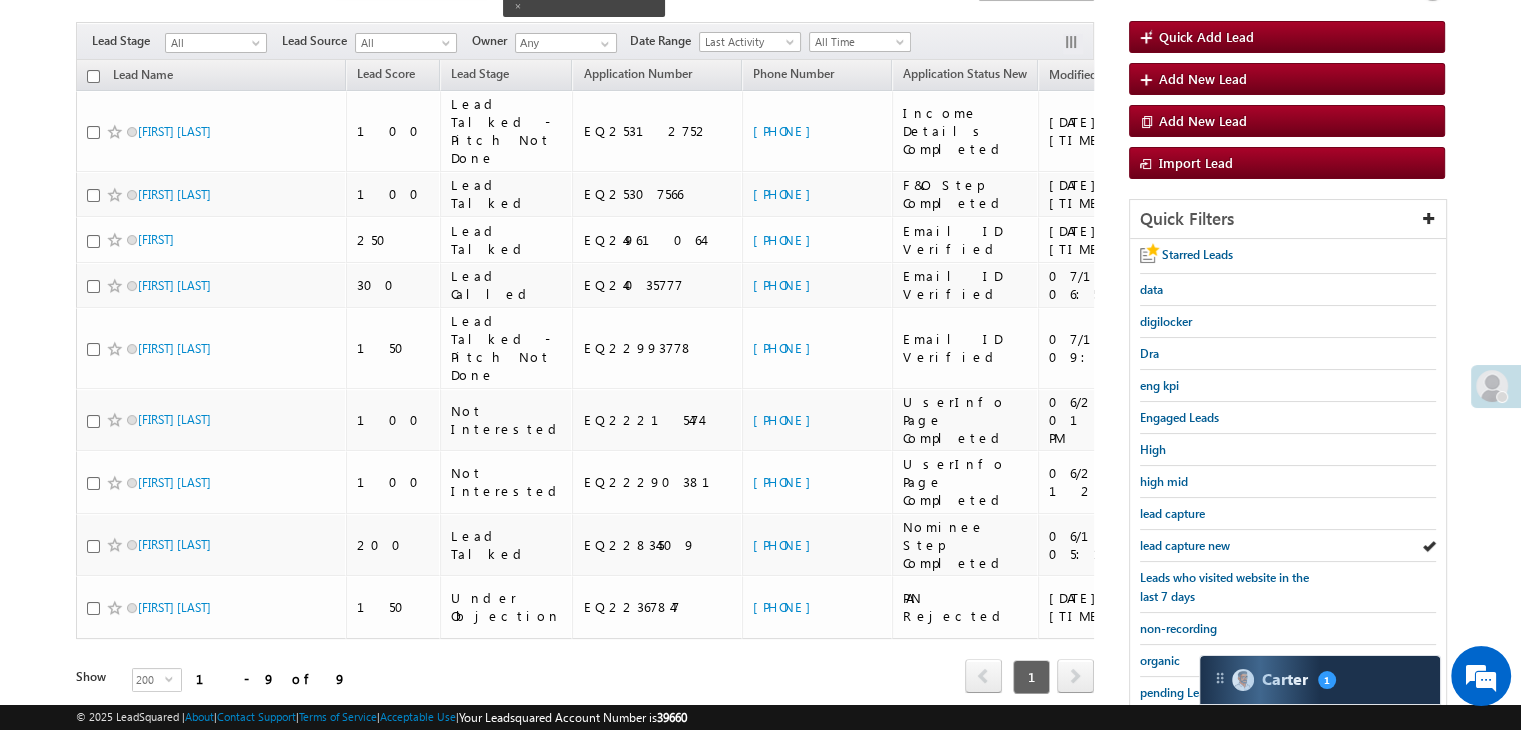 click on "lead capture new" at bounding box center [1185, 545] 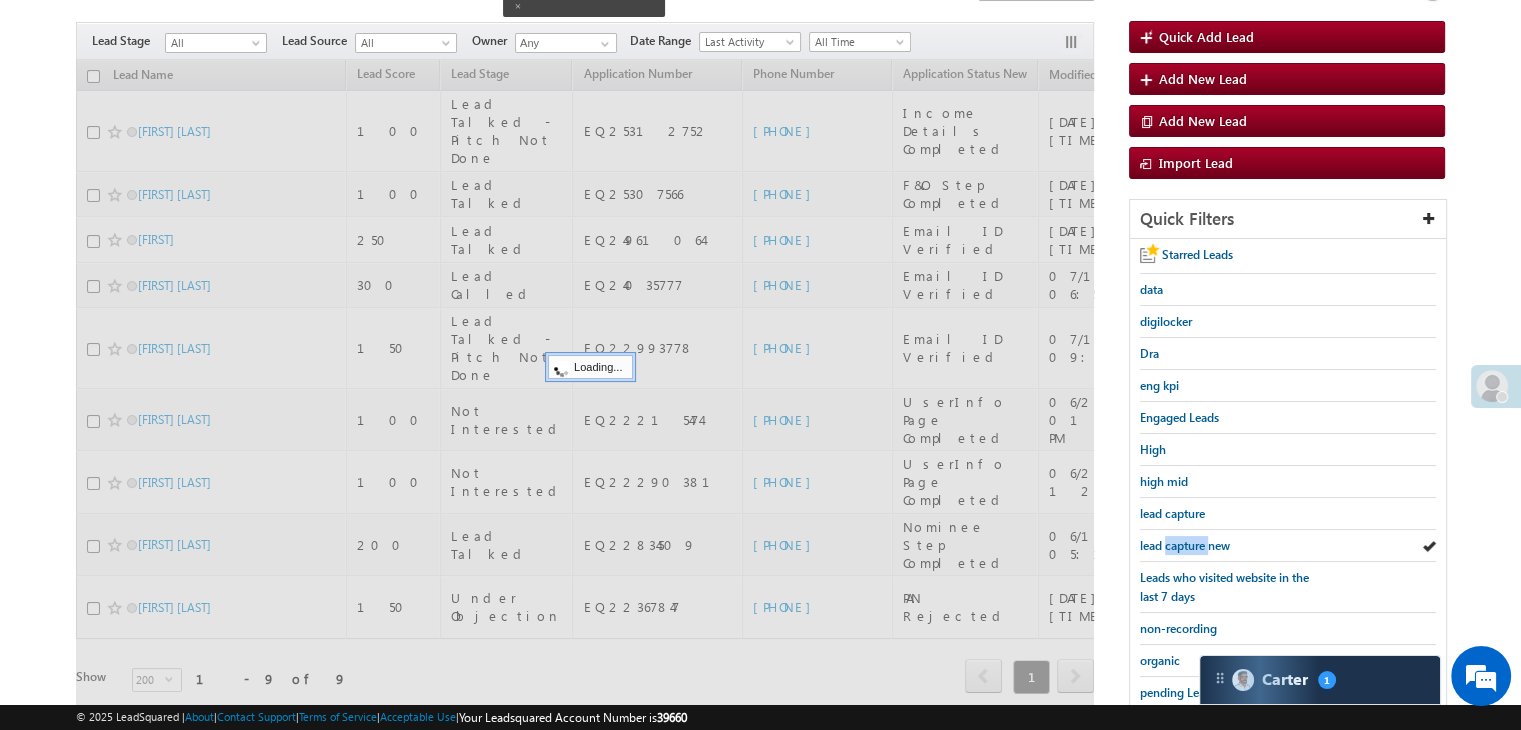click on "lead capture new" at bounding box center [1185, 545] 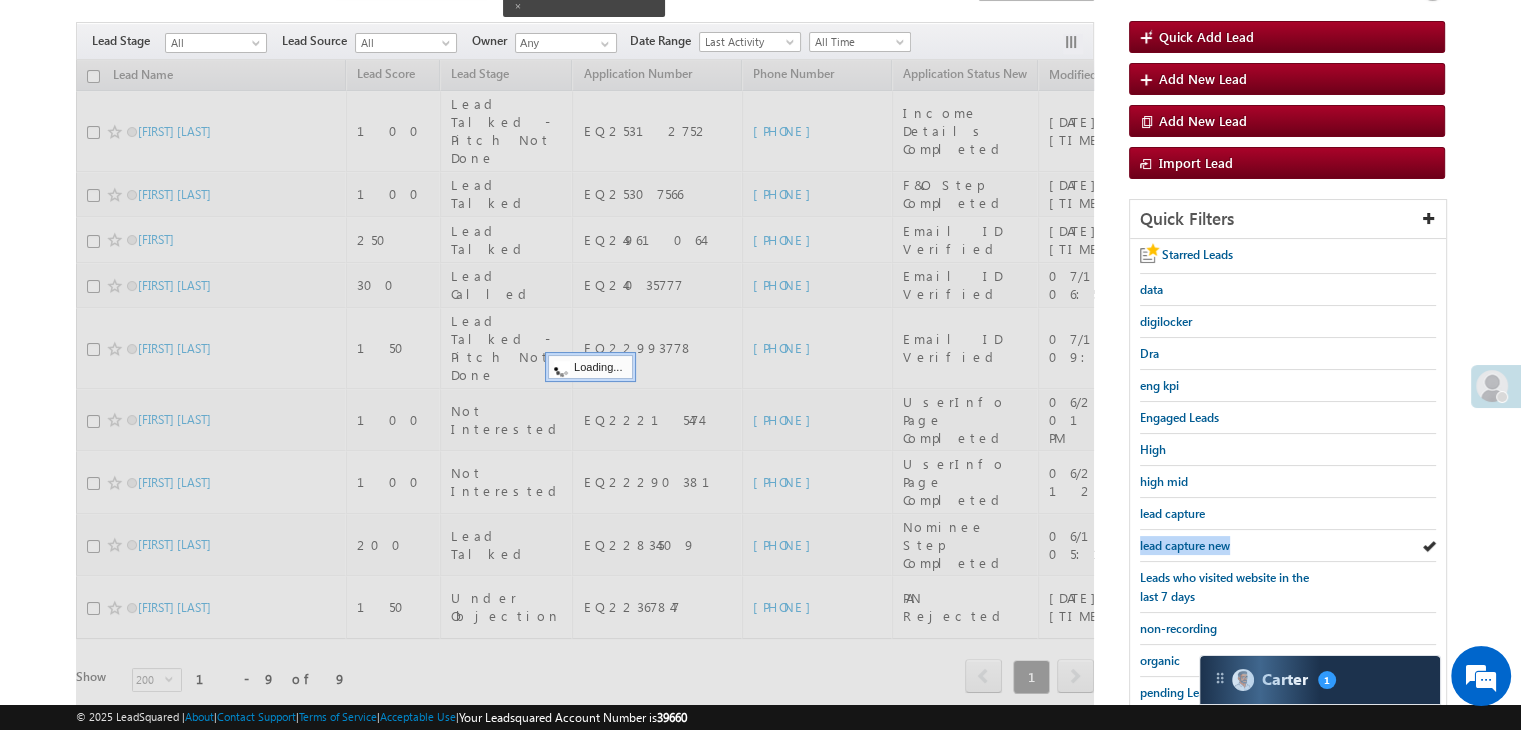 click on "lead capture new" at bounding box center (1185, 545) 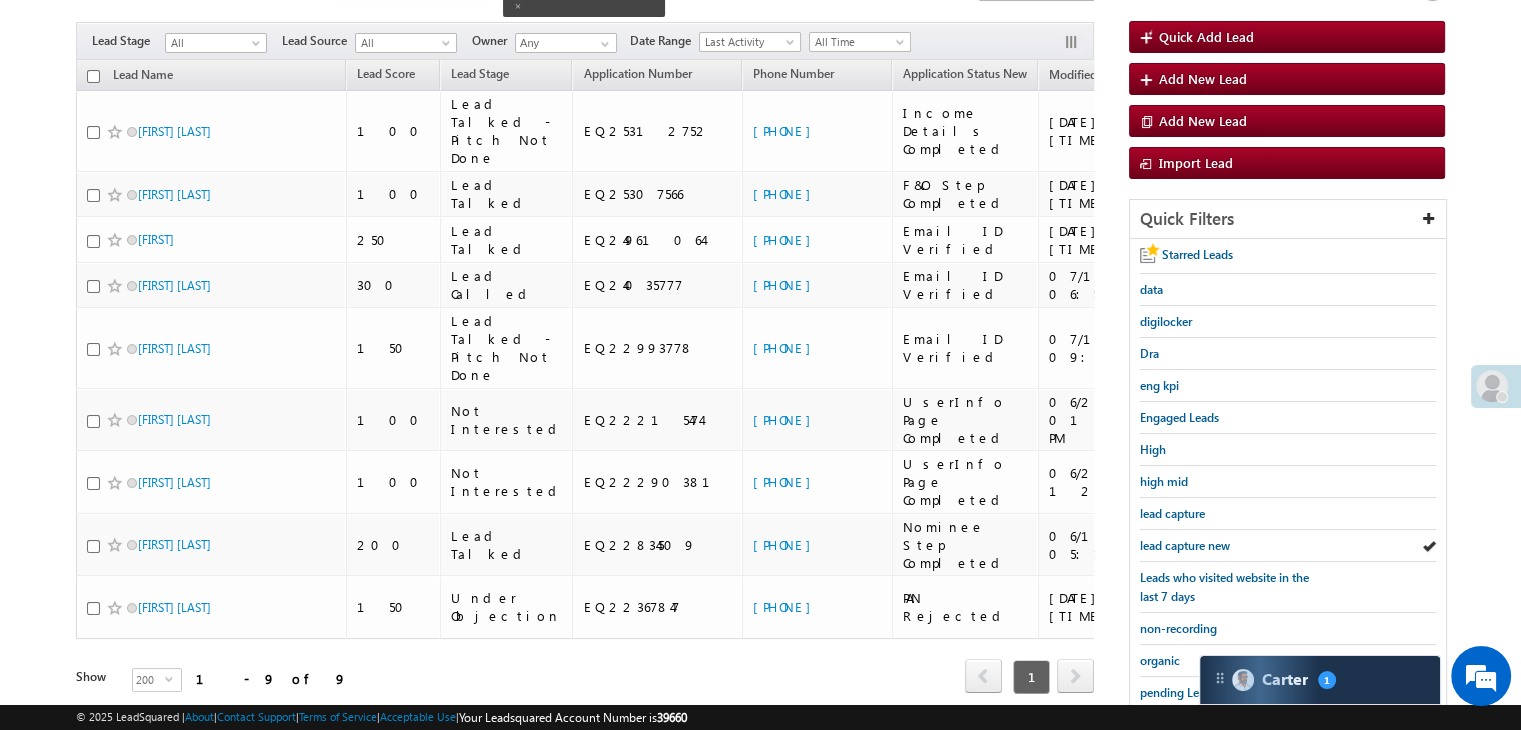 click on "lead capture new" at bounding box center (1185, 545) 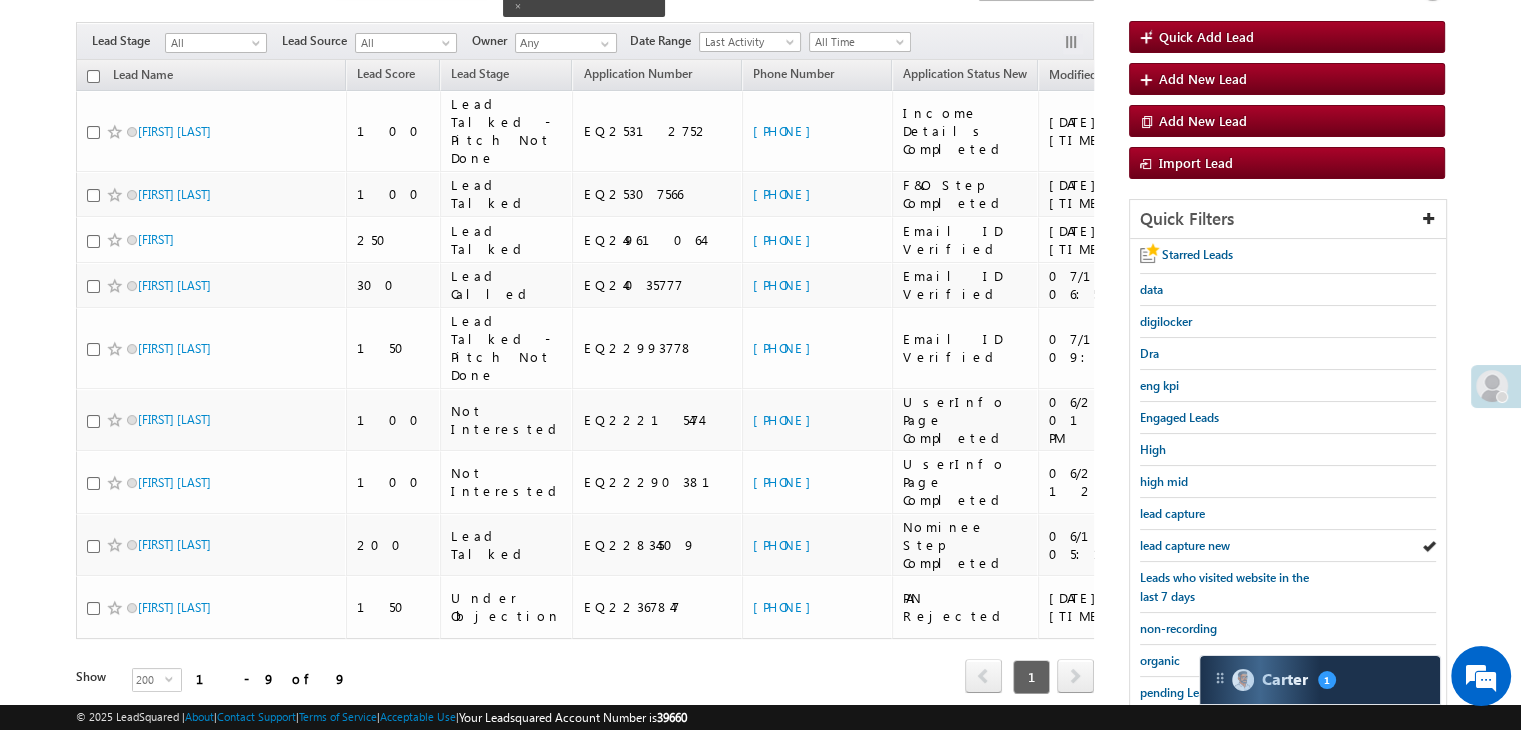 click on "lead capture new" at bounding box center (1185, 545) 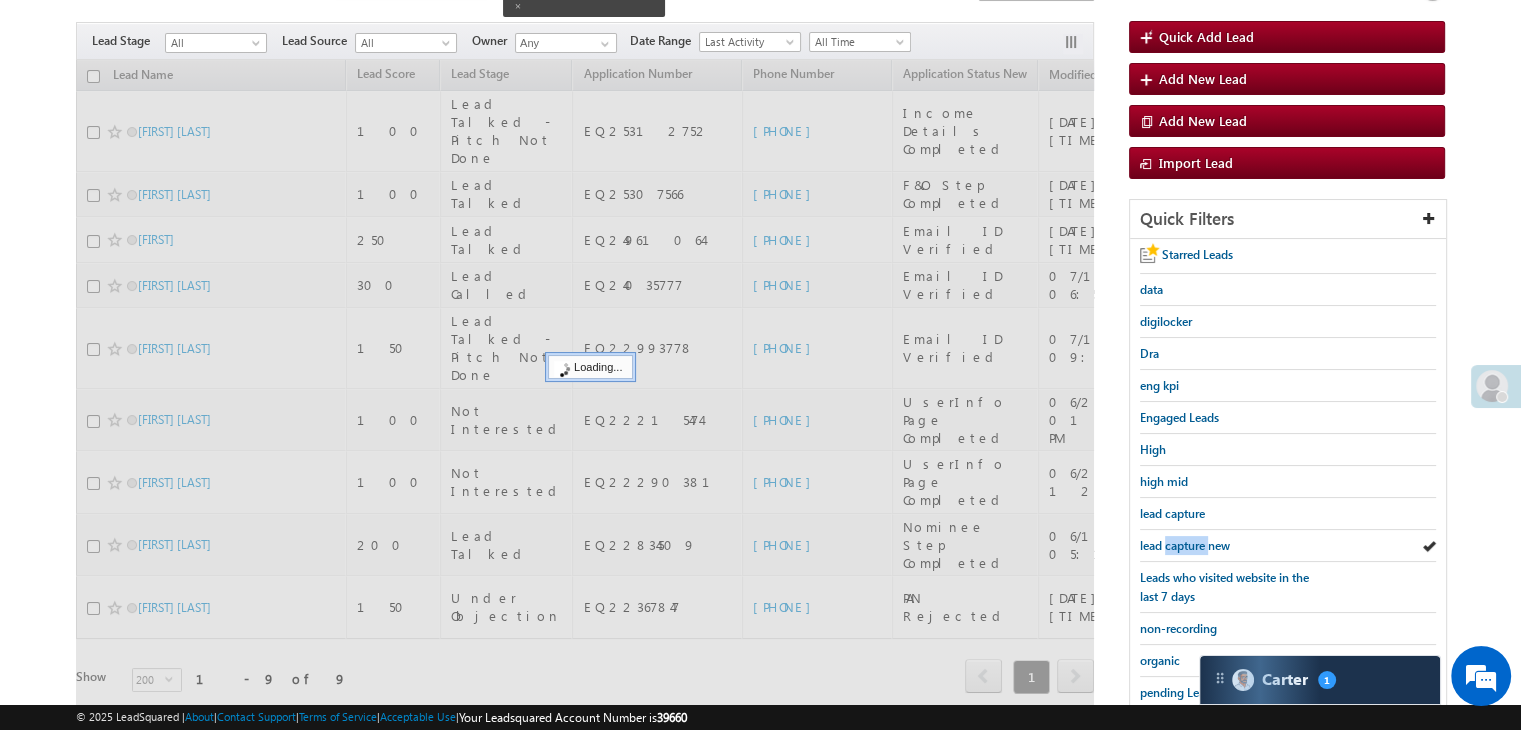 click on "lead capture new" at bounding box center [1185, 545] 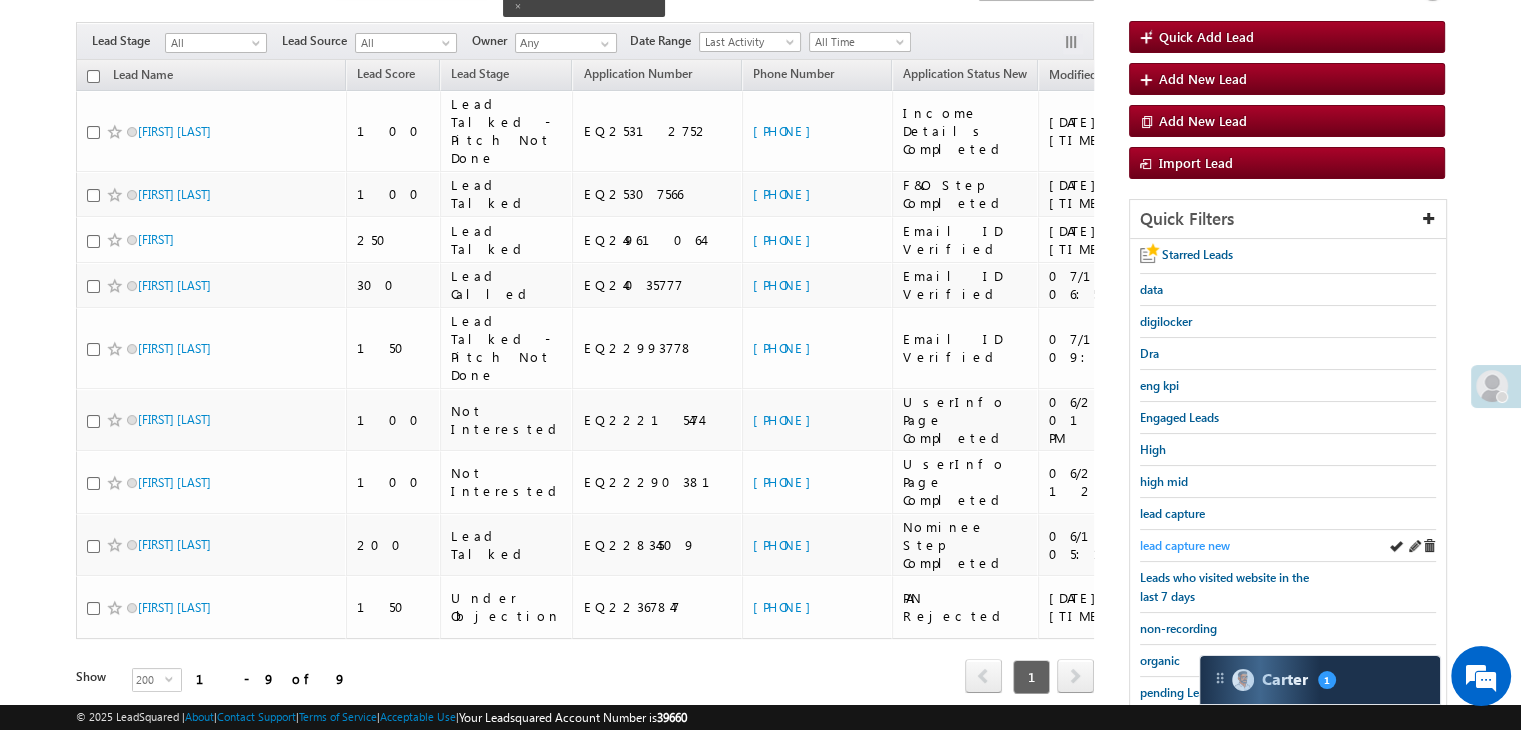 click on "lead capture new" at bounding box center (1185, 545) 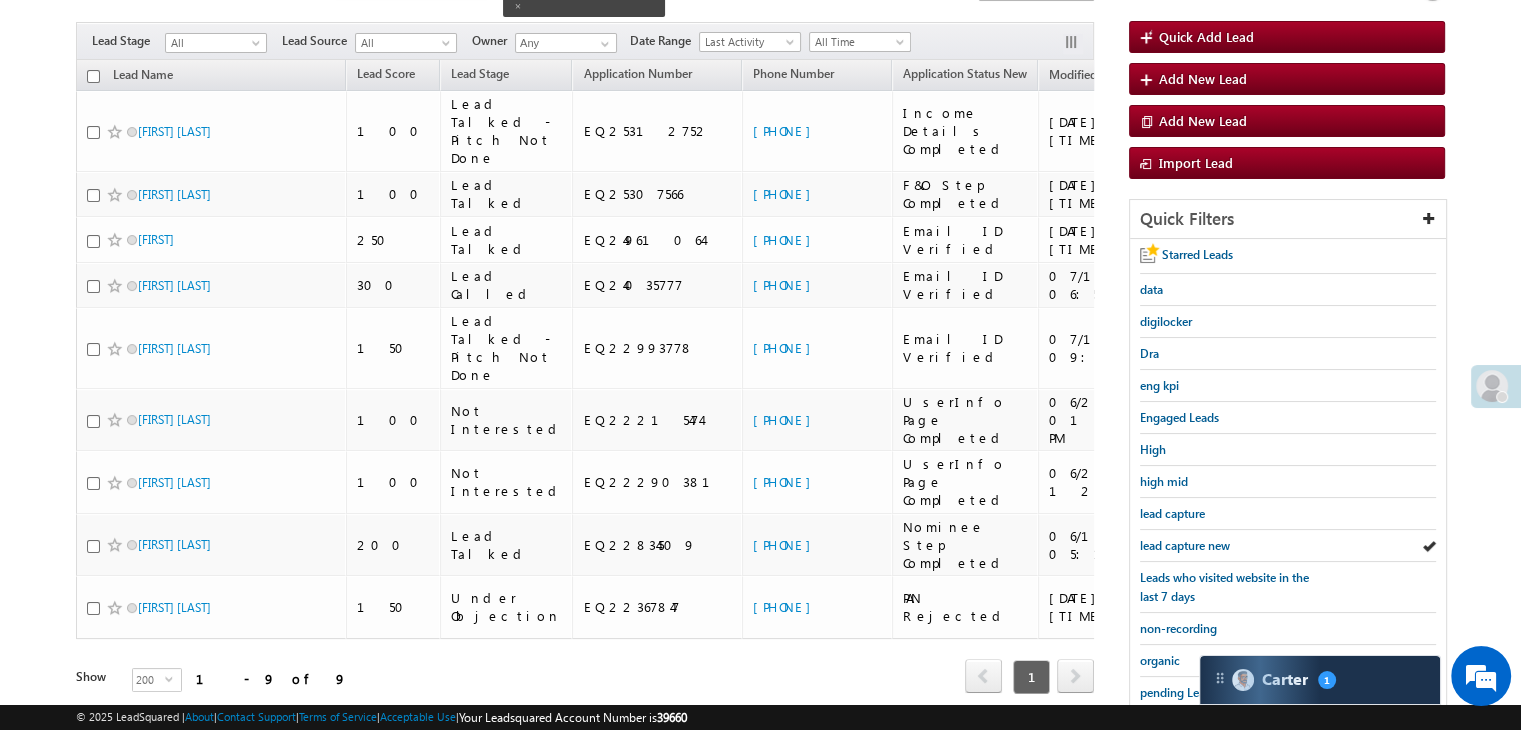 click on "lead capture new" at bounding box center (1185, 545) 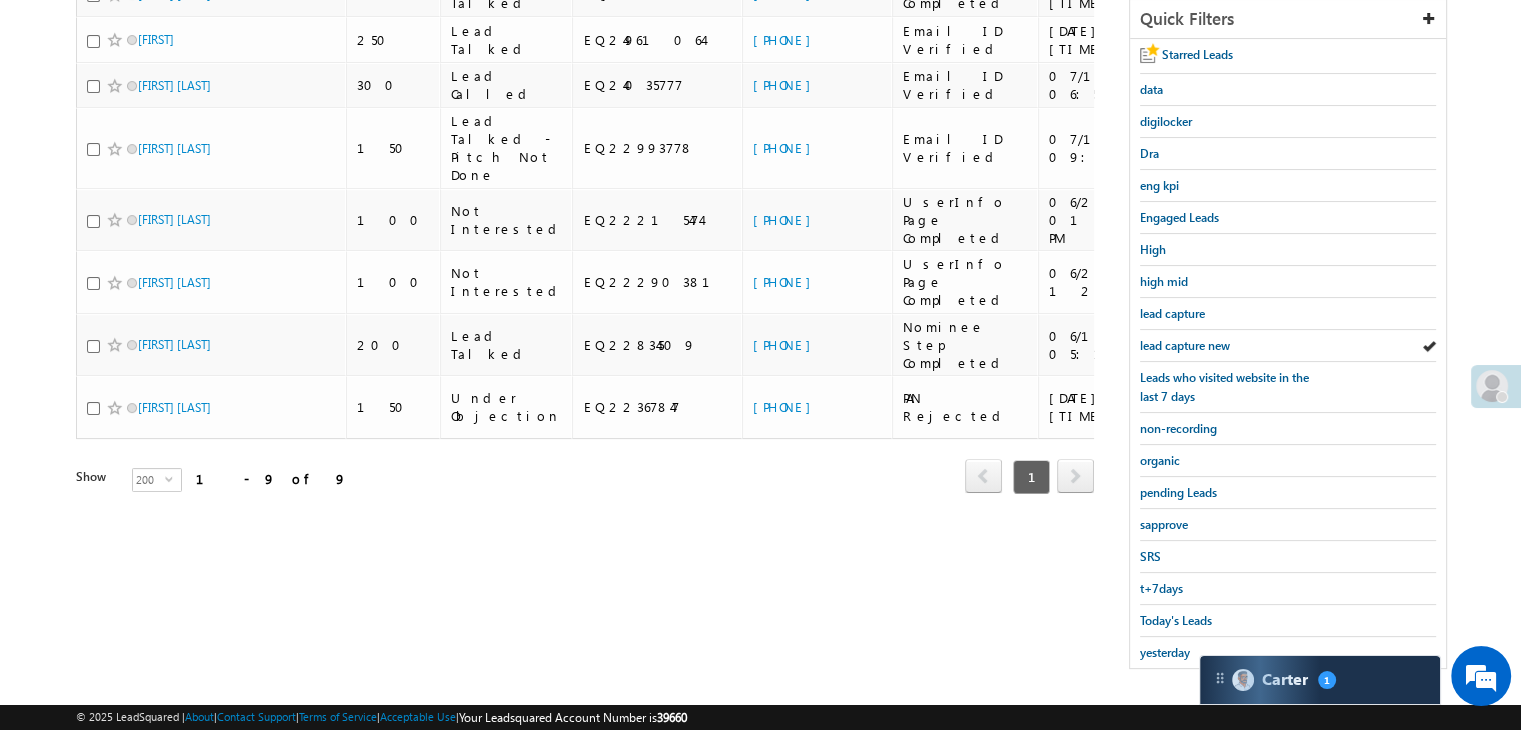 scroll, scrollTop: 263, scrollLeft: 0, axis: vertical 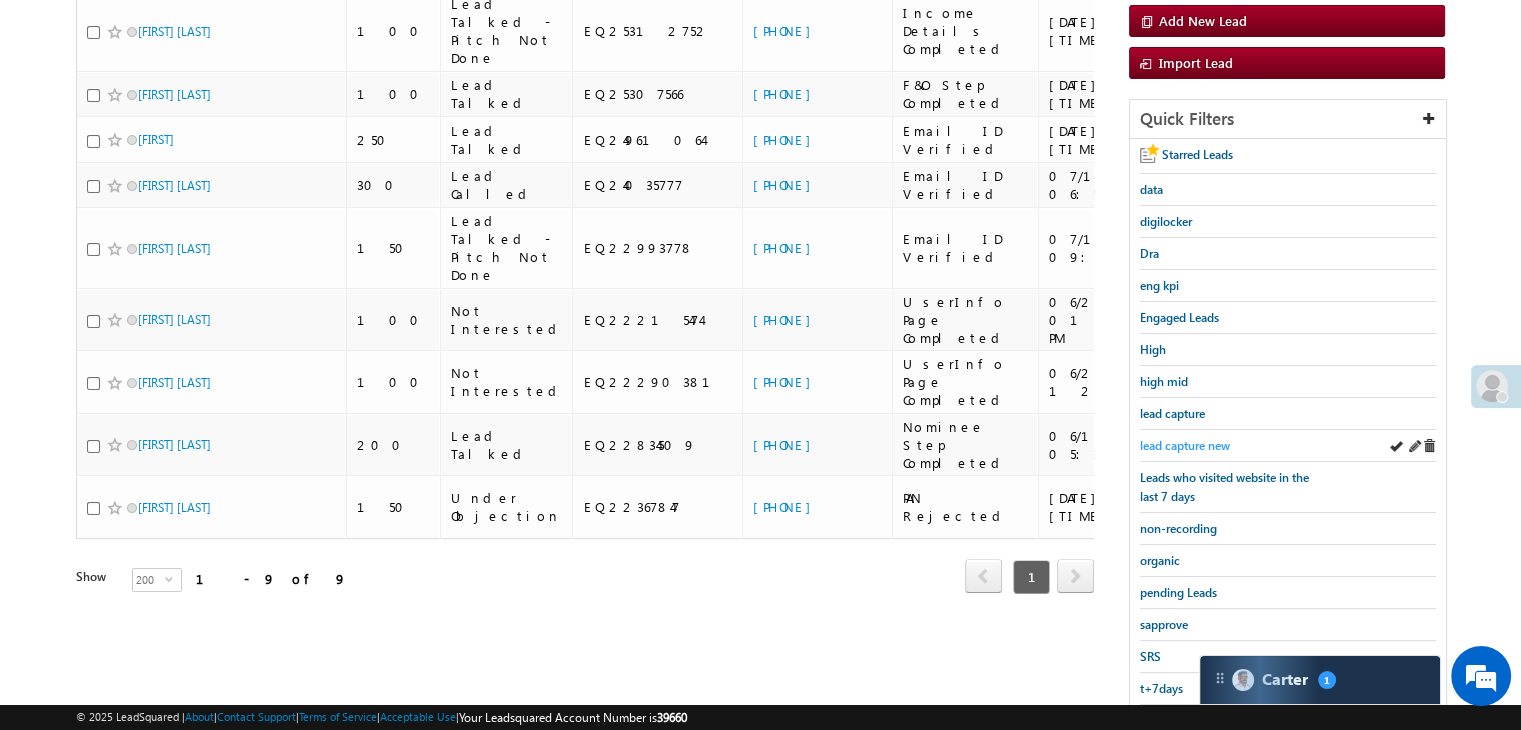 click on "lead capture new" at bounding box center [1185, 445] 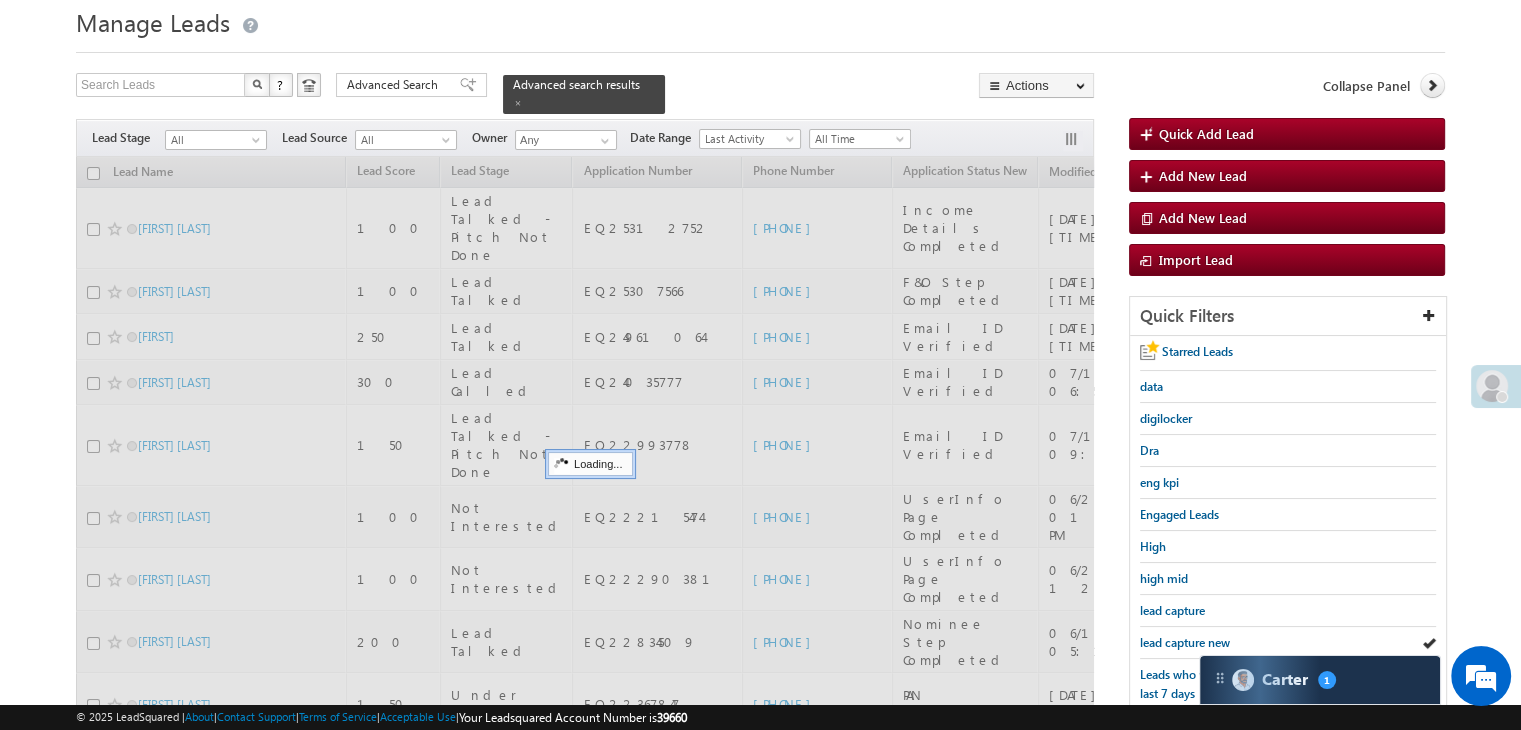 scroll, scrollTop: 63, scrollLeft: 0, axis: vertical 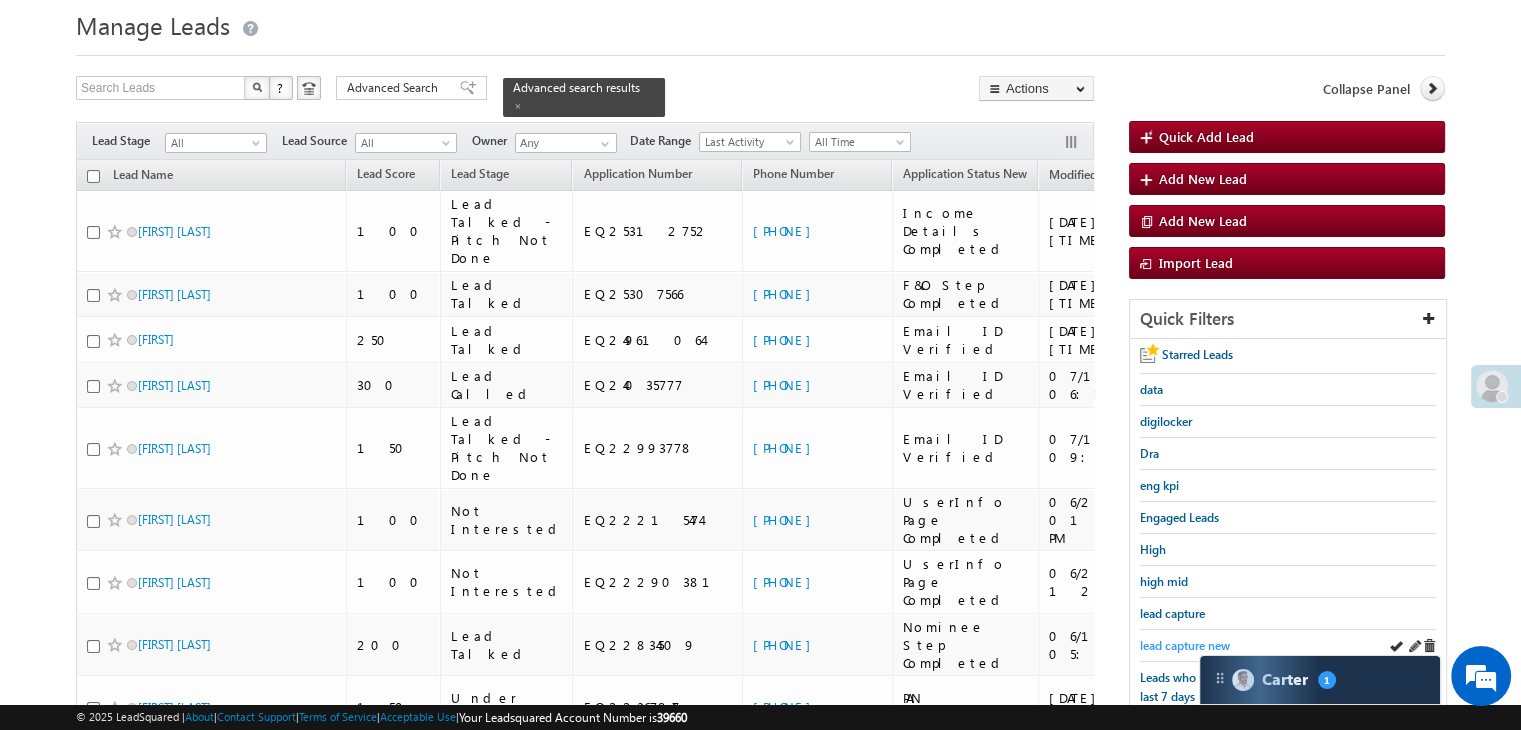 click on "lead capture new" at bounding box center (1185, 645) 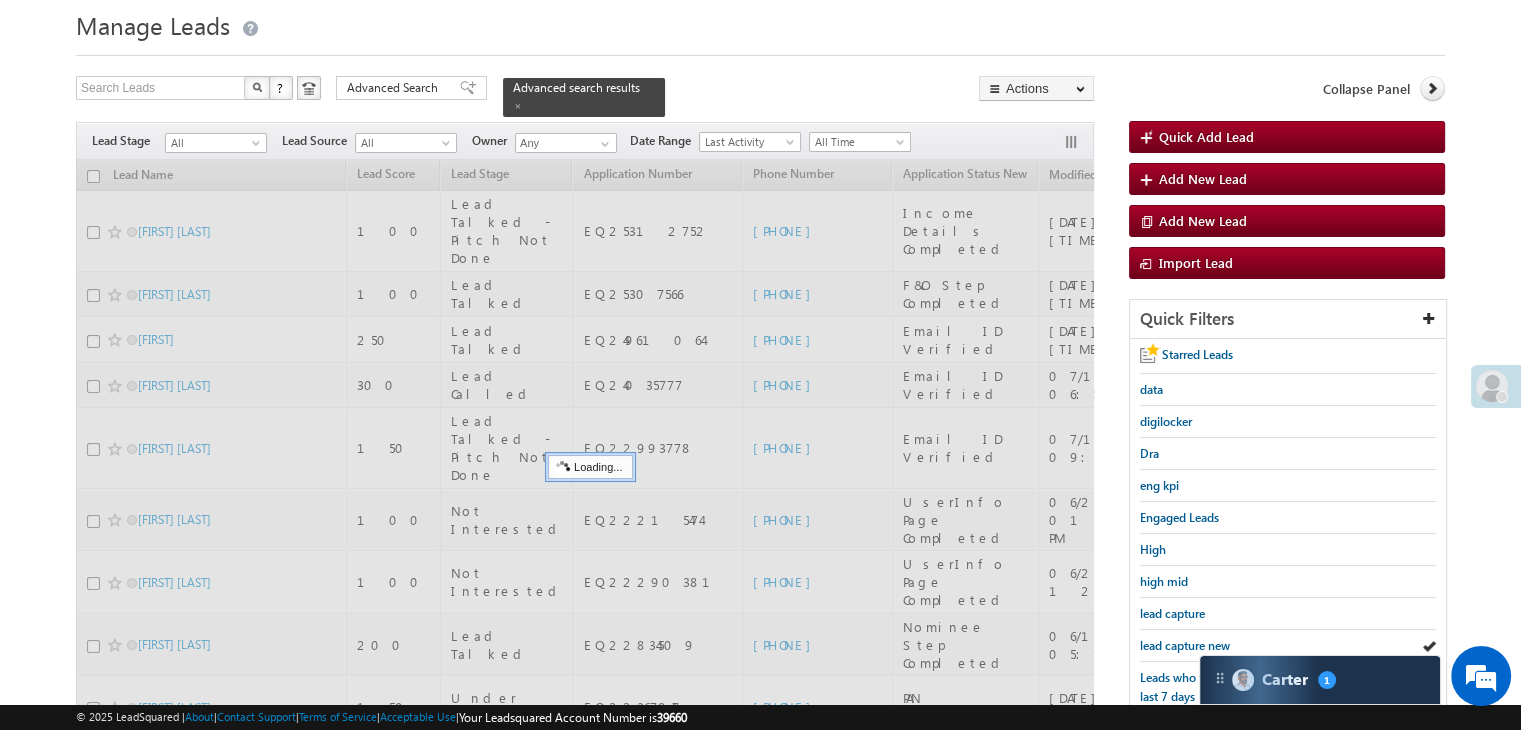 click on "lead capture new" at bounding box center (1185, 645) 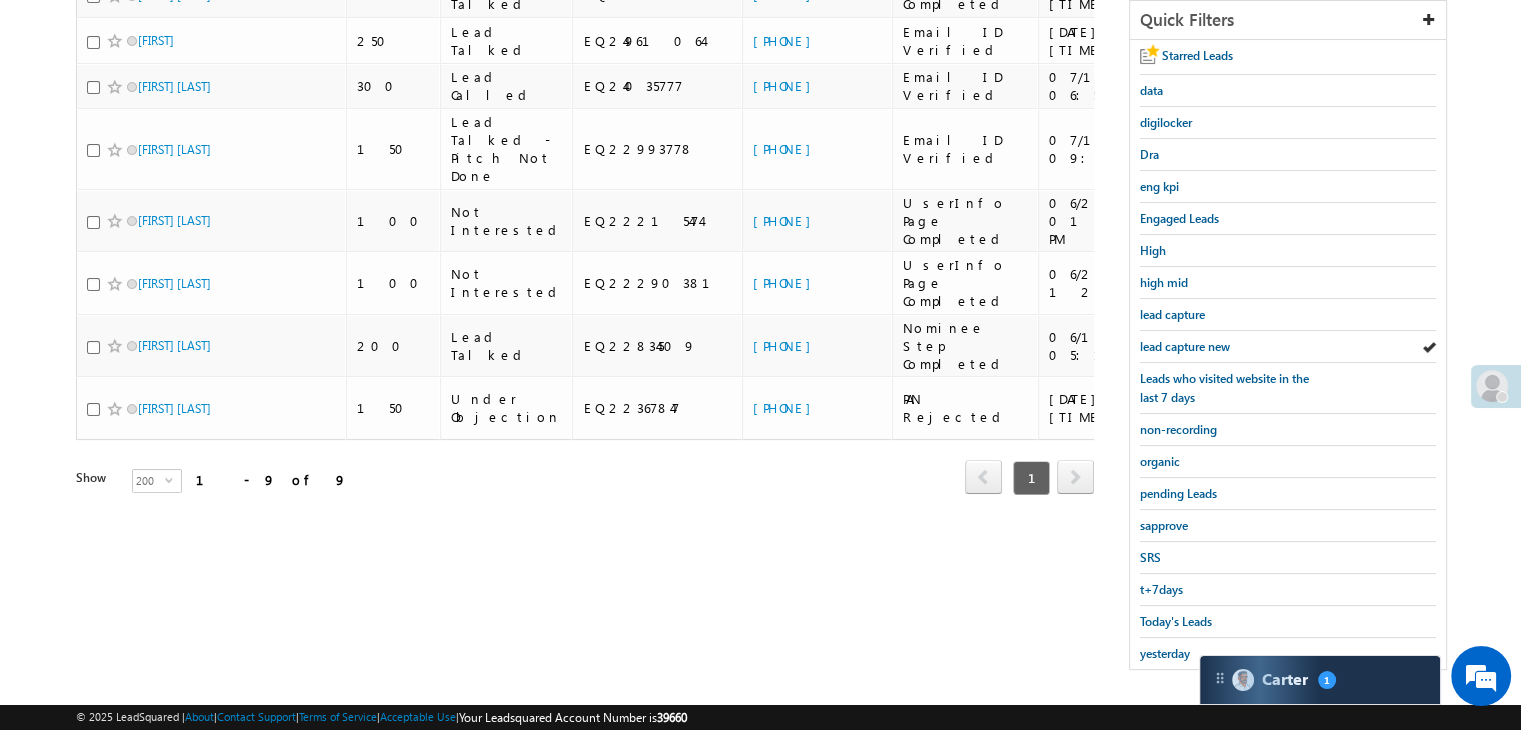 scroll, scrollTop: 363, scrollLeft: 0, axis: vertical 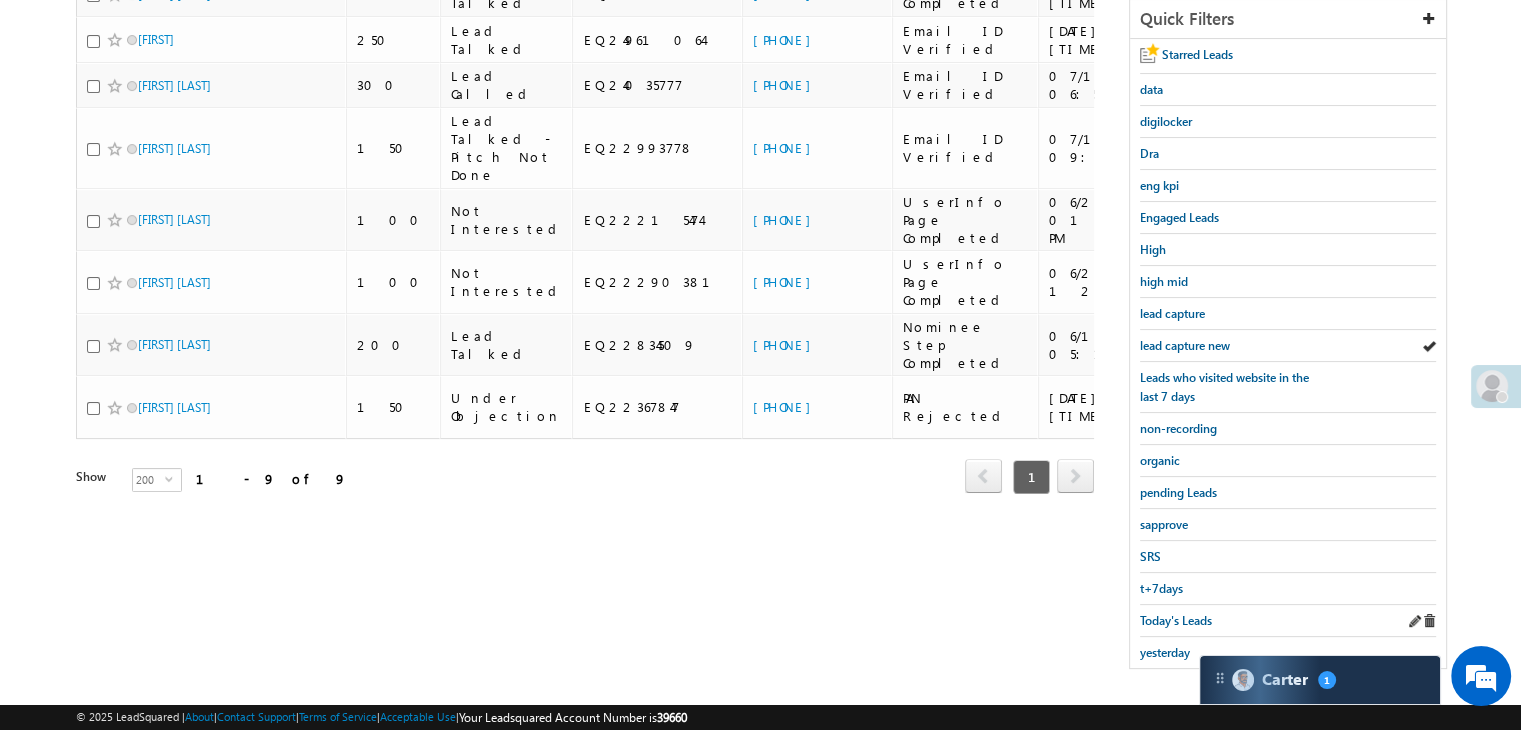 click on "Today's Leads" at bounding box center (1288, 621) 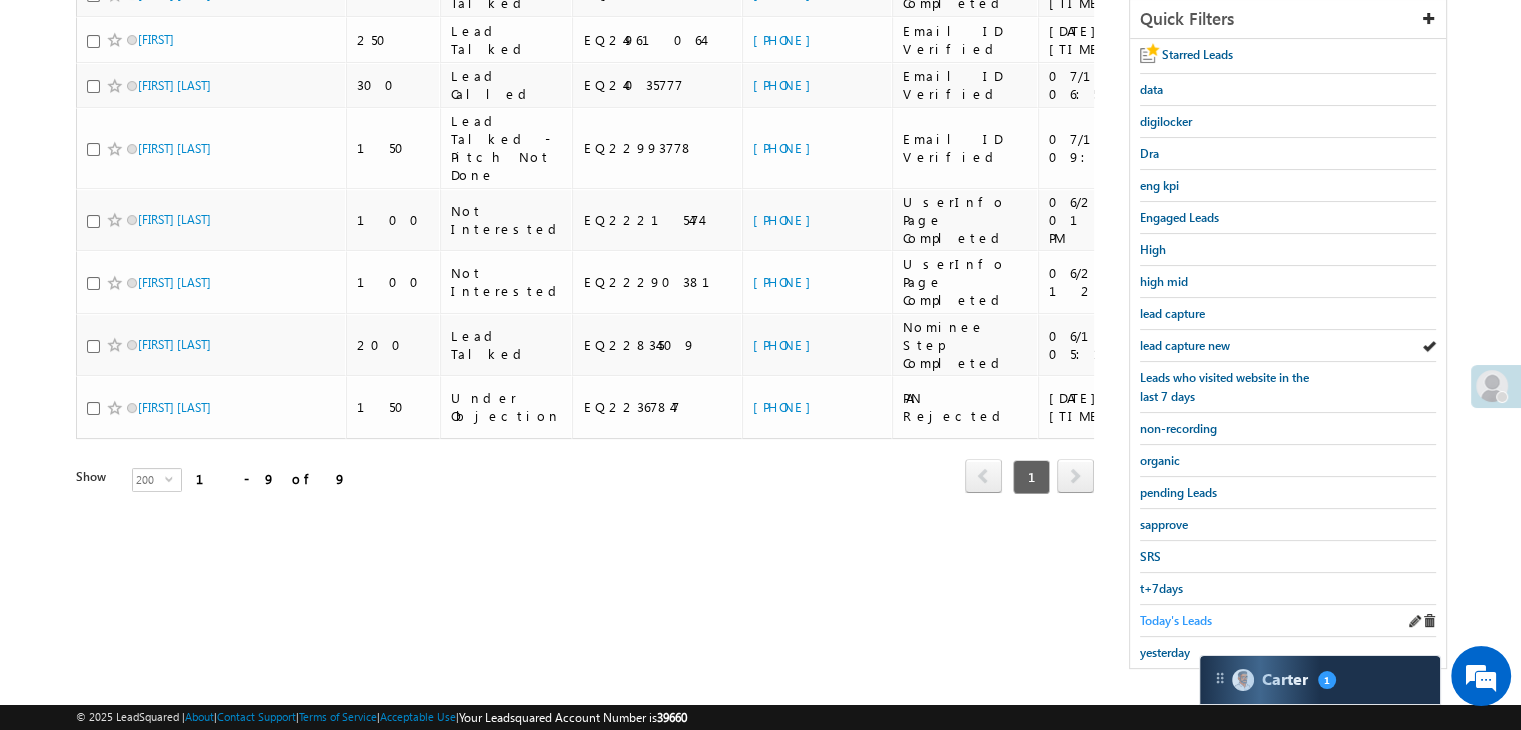 click on "Today's Leads" at bounding box center [1176, 620] 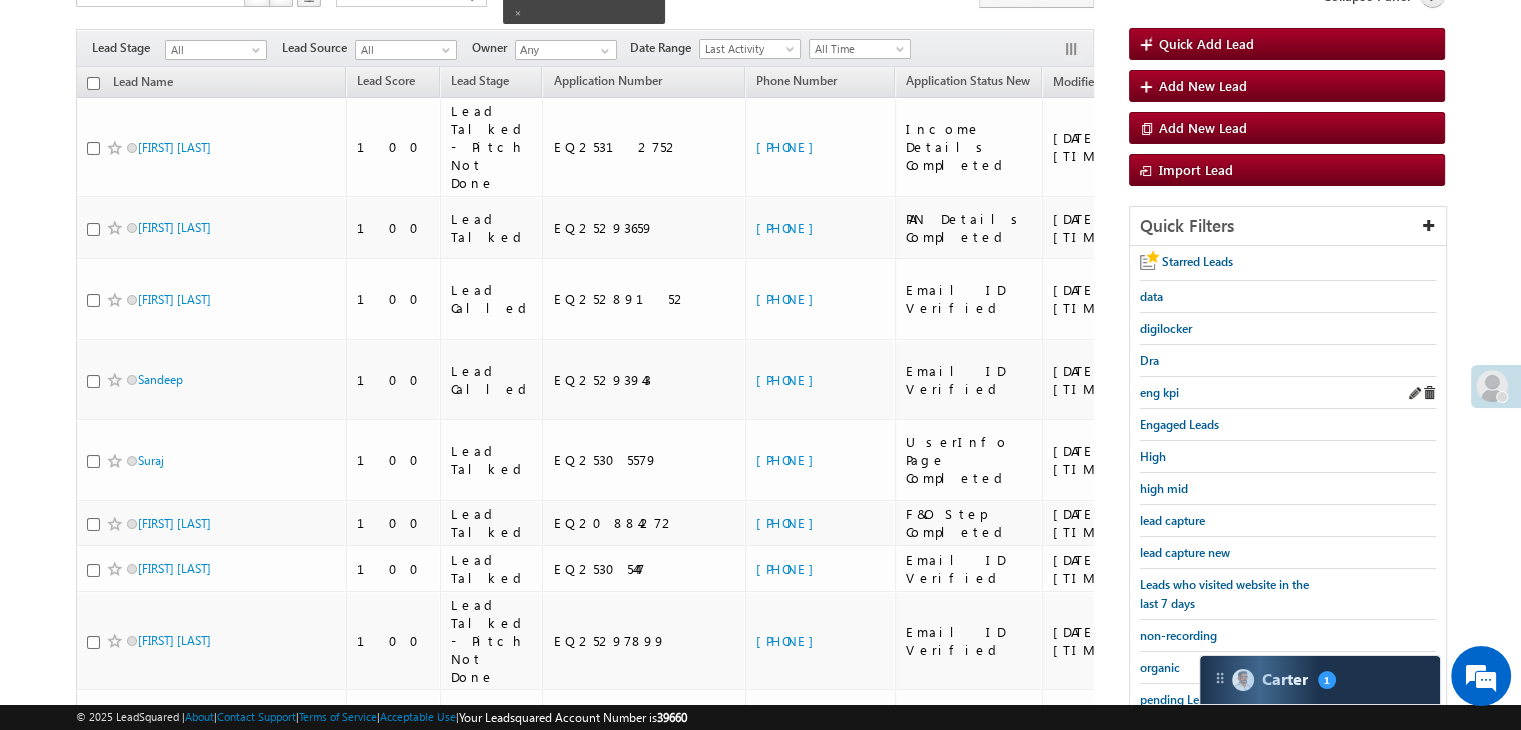 scroll, scrollTop: 300, scrollLeft: 0, axis: vertical 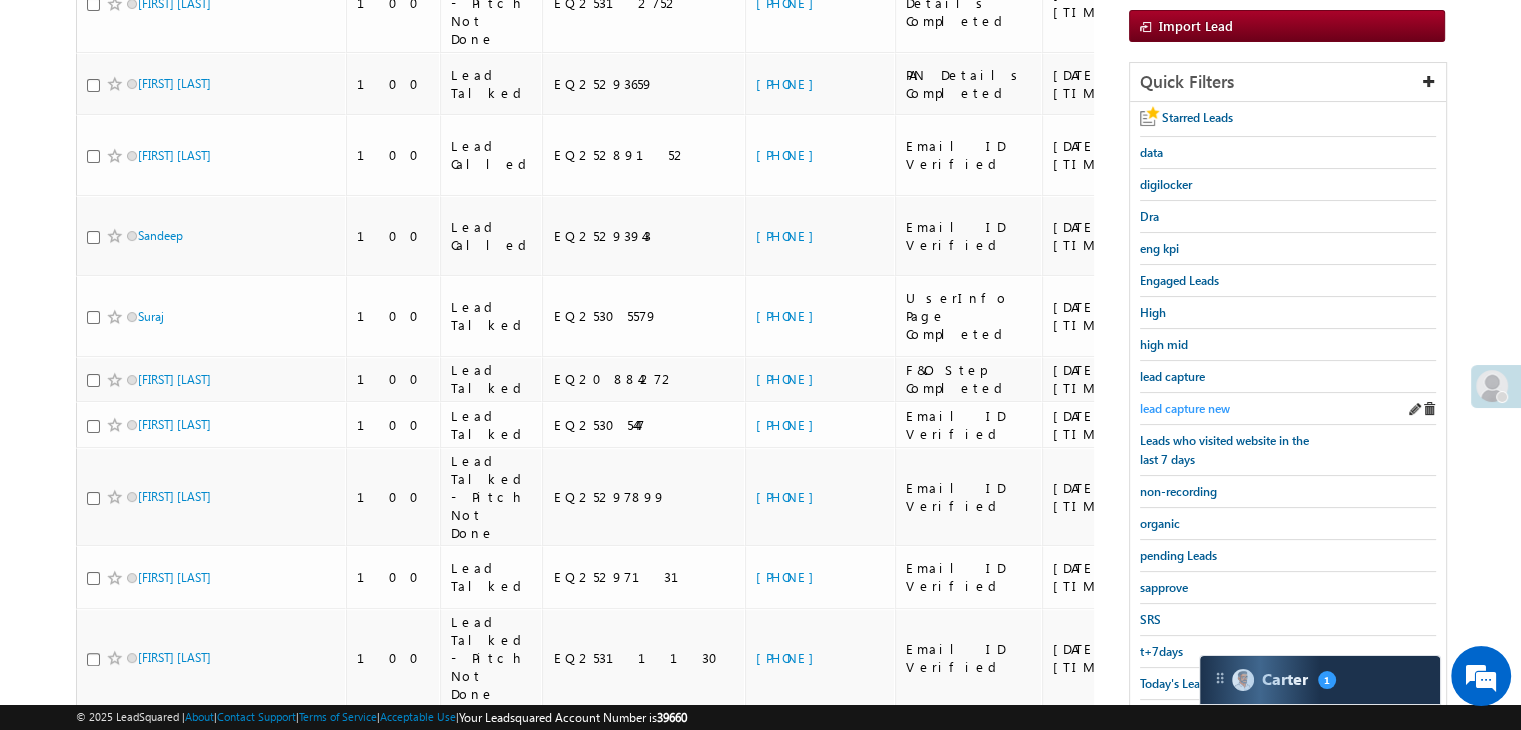 click on "lead capture new" at bounding box center [1185, 408] 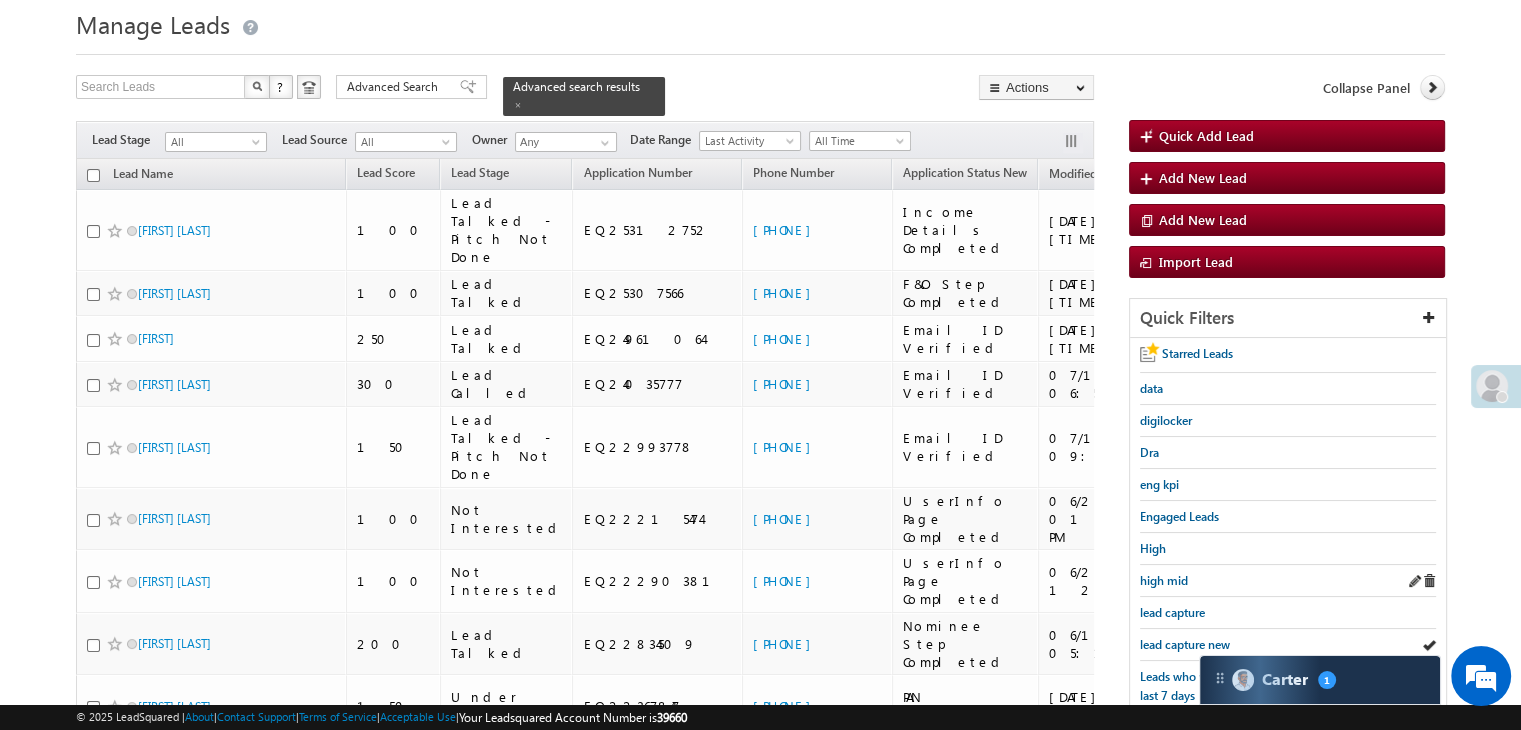 scroll, scrollTop: 100, scrollLeft: 0, axis: vertical 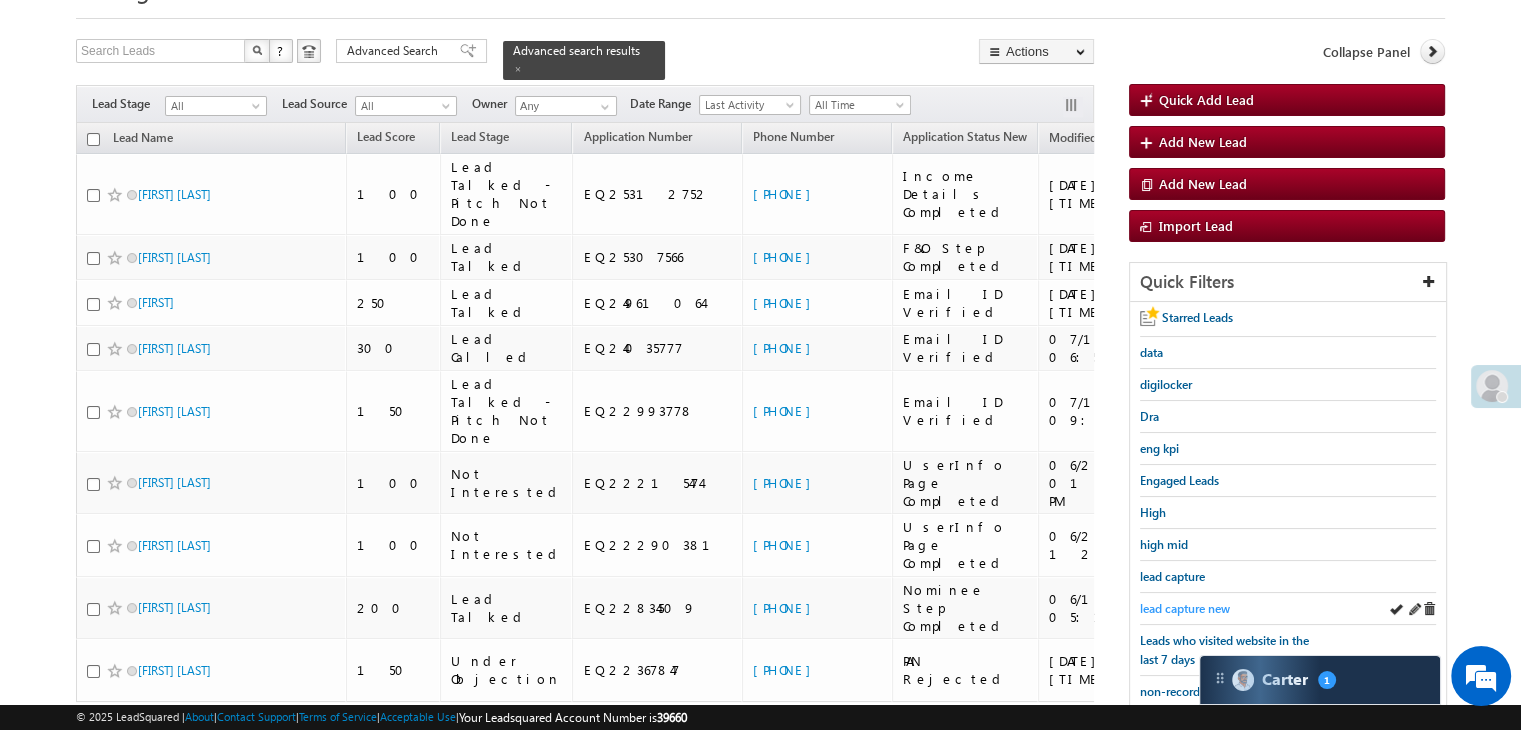 click on "lead capture new" at bounding box center [1185, 608] 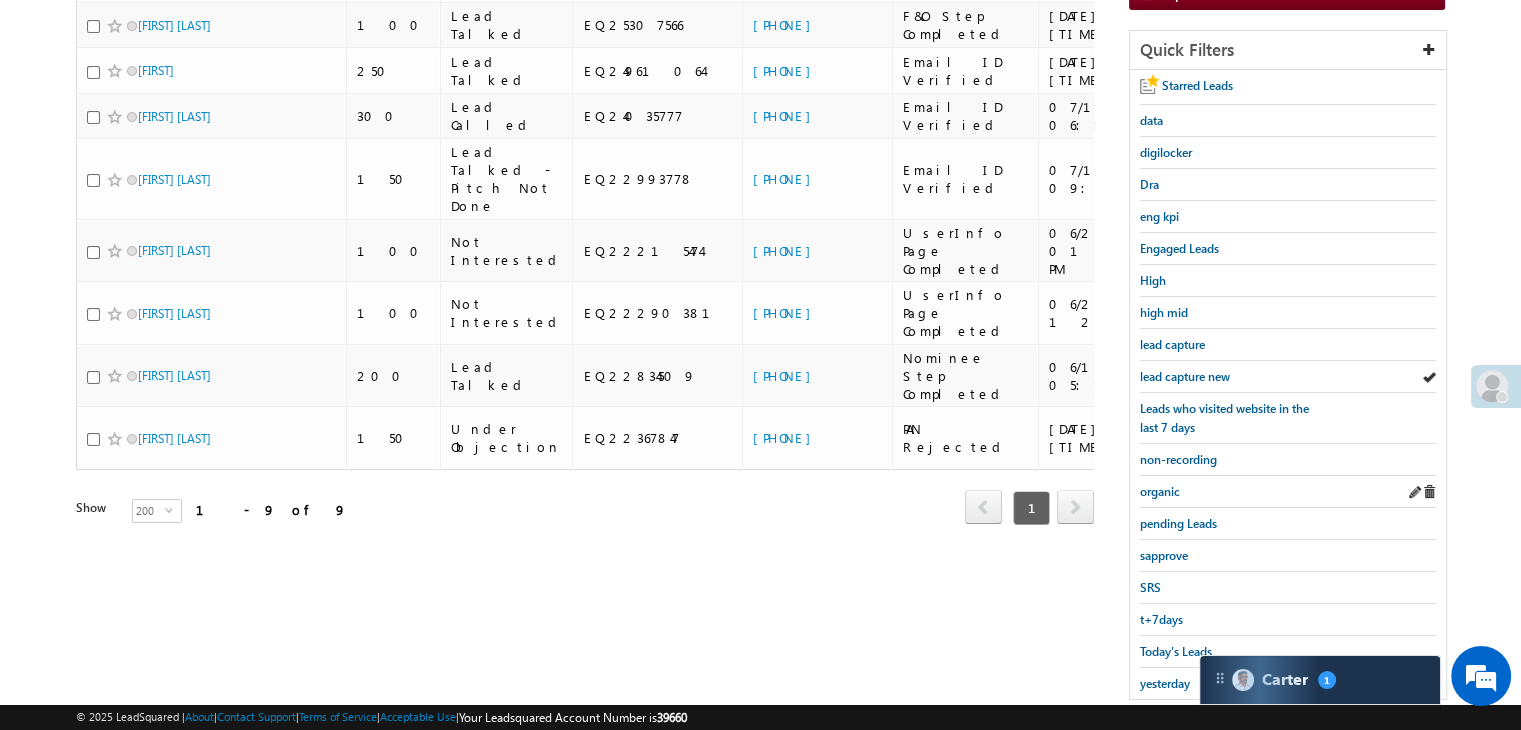 scroll, scrollTop: 363, scrollLeft: 0, axis: vertical 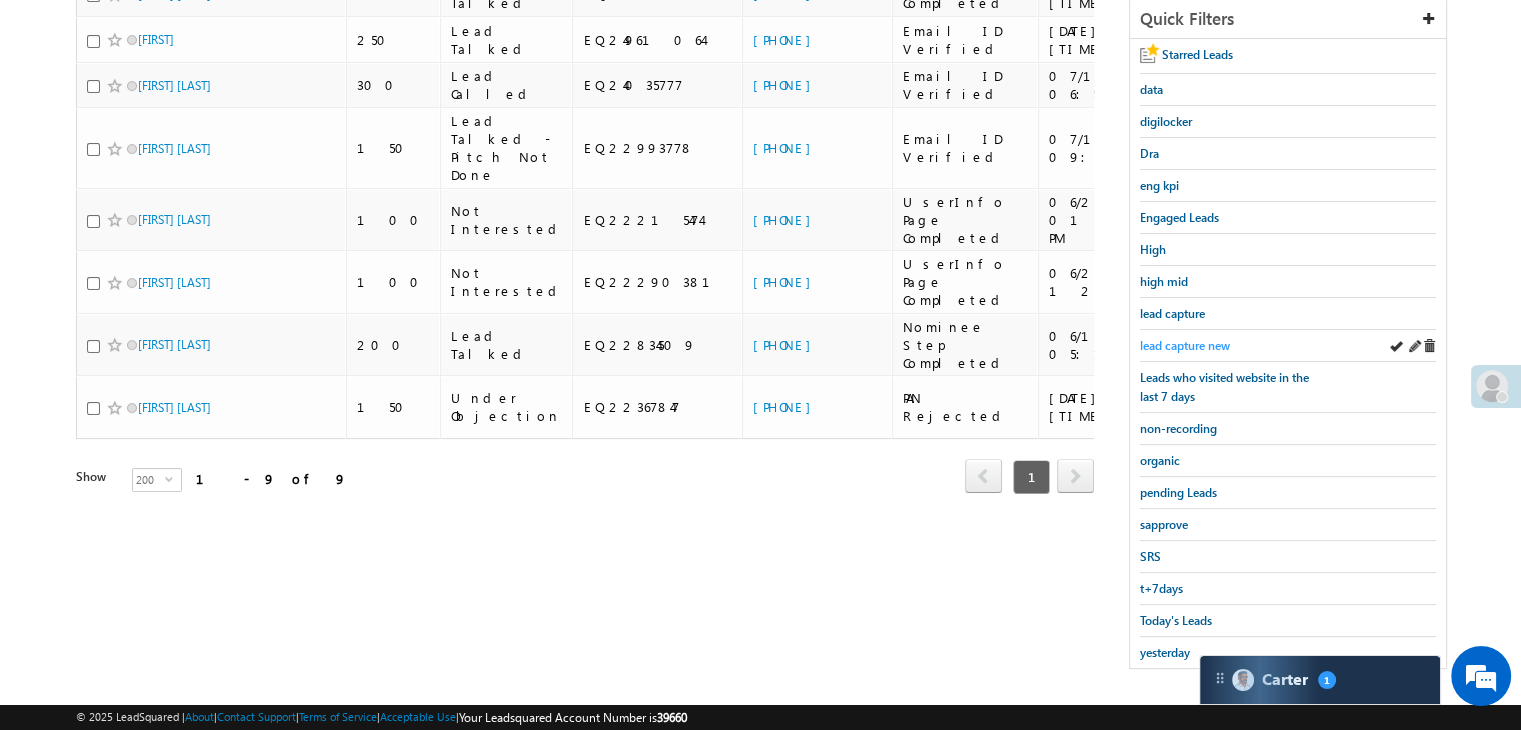 drag, startPoint x: 1162, startPoint y: 323, endPoint x: 1175, endPoint y: 334, distance: 17.029387 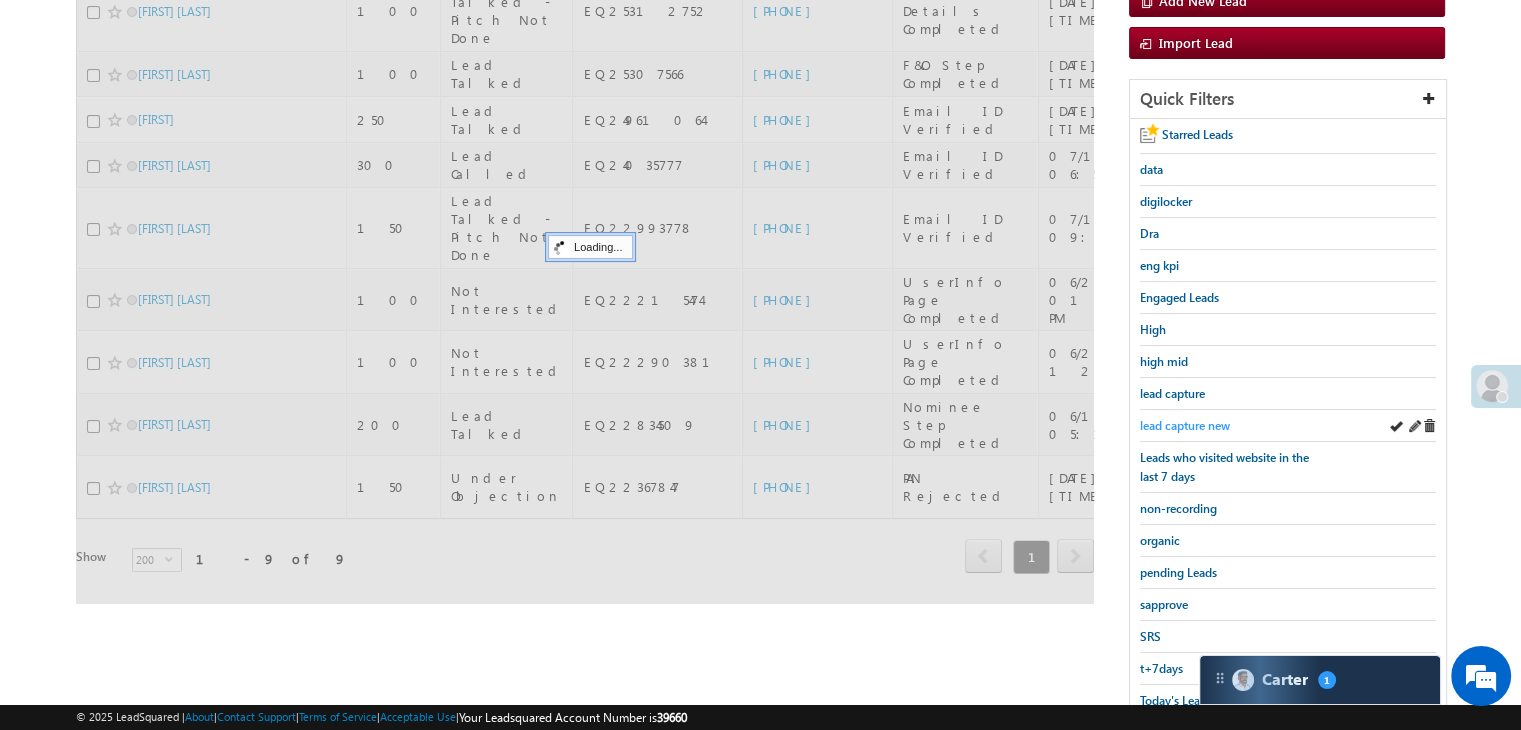 scroll, scrollTop: 163, scrollLeft: 0, axis: vertical 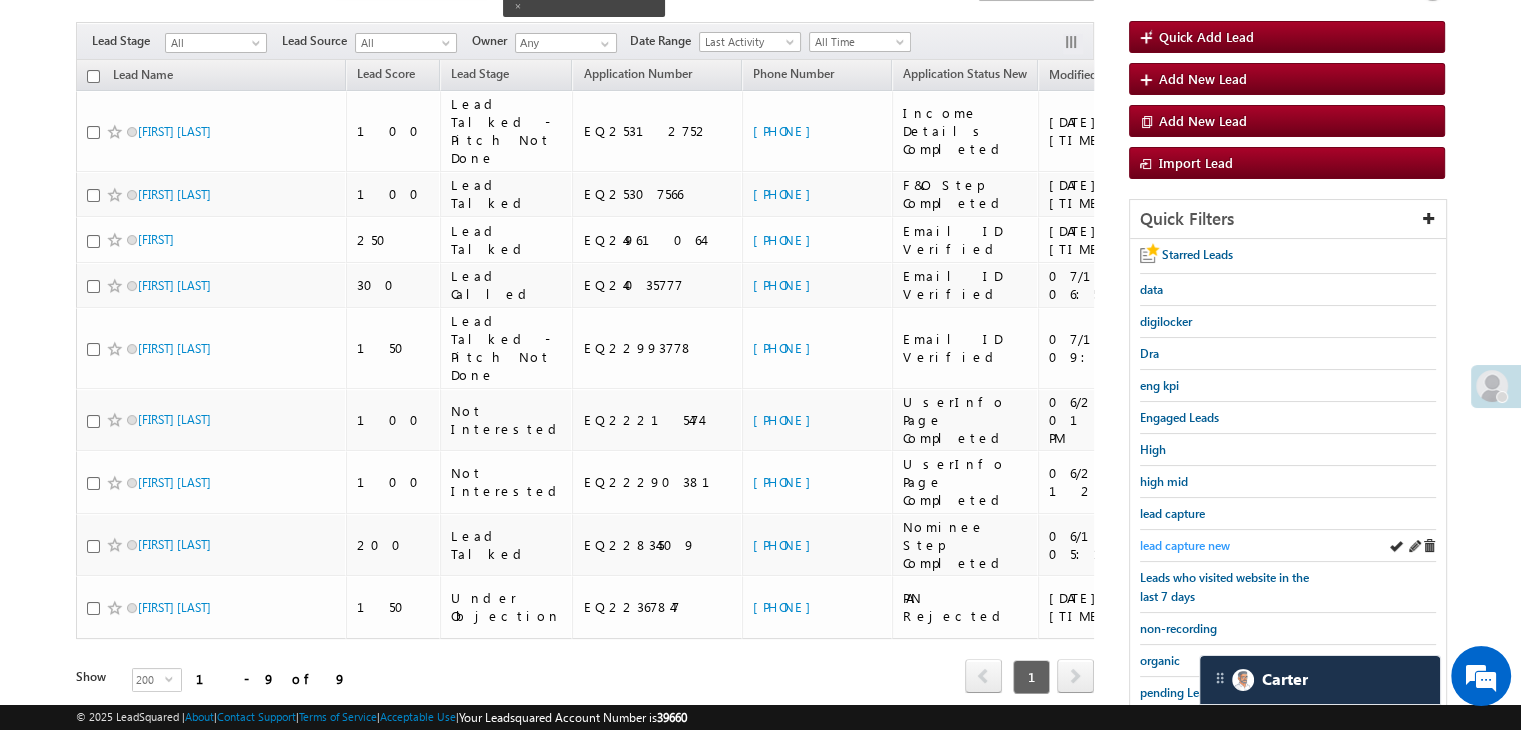 drag, startPoint x: 1186, startPoint y: 525, endPoint x: 1169, endPoint y: 533, distance: 18.788294 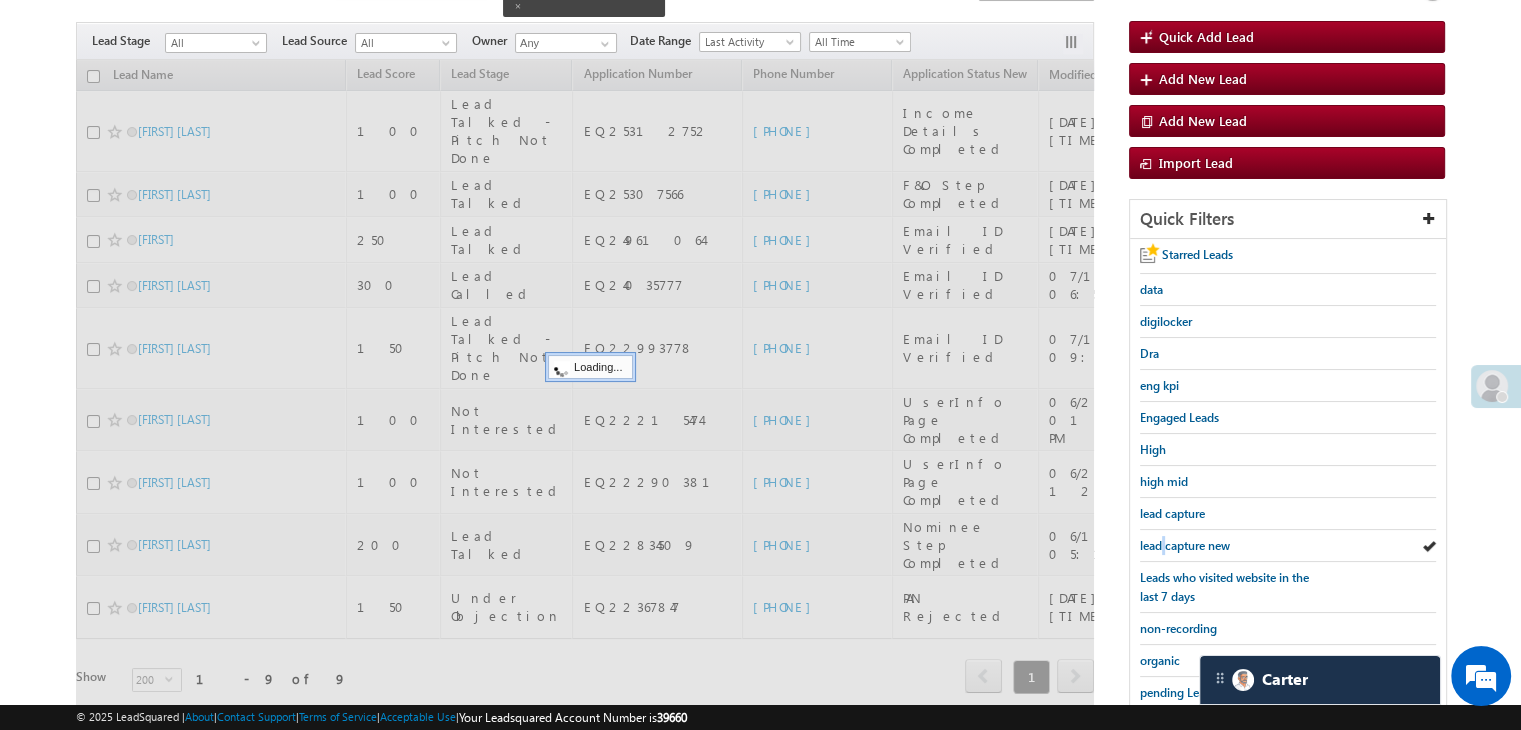 click on "lead capture new" at bounding box center (1185, 545) 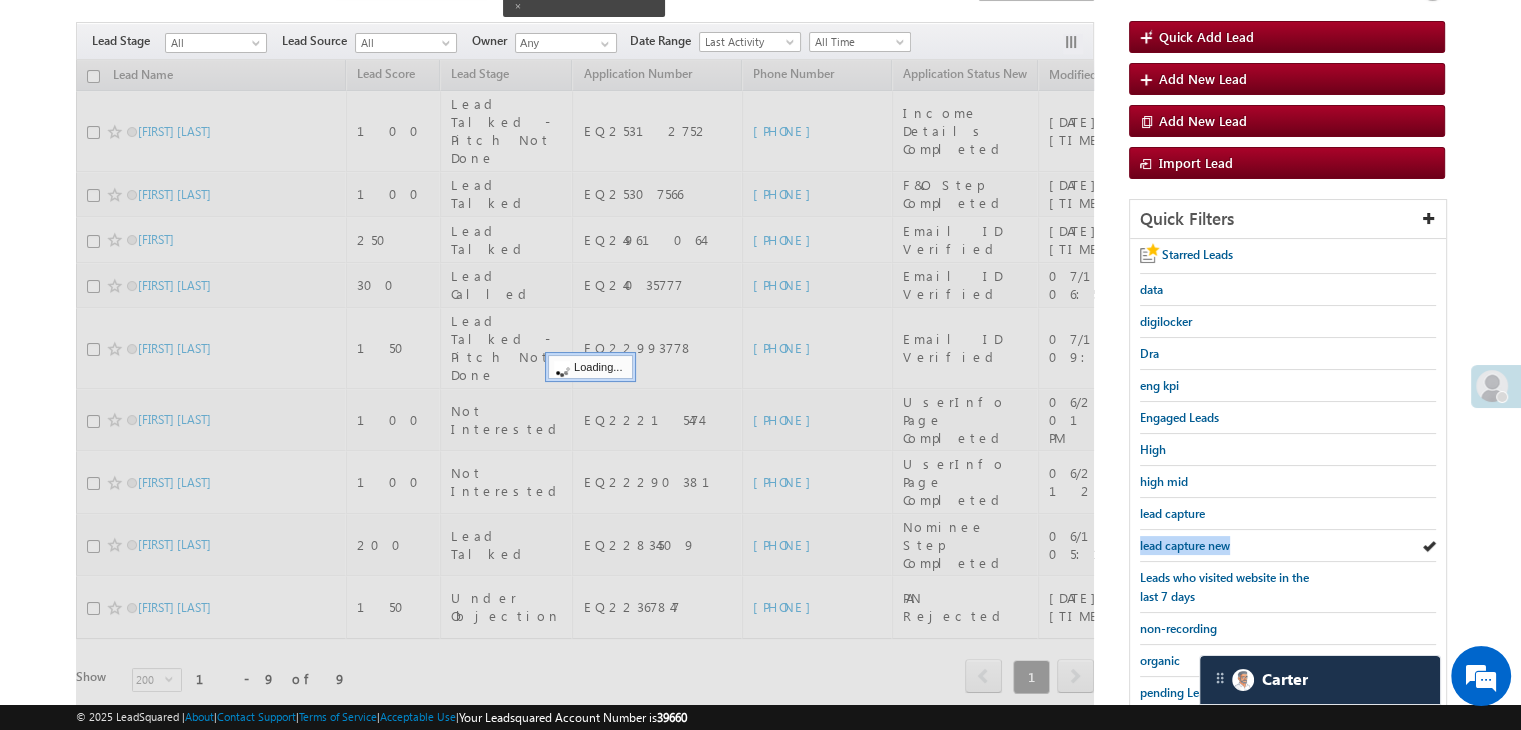 click on "lead capture new" at bounding box center [1185, 545] 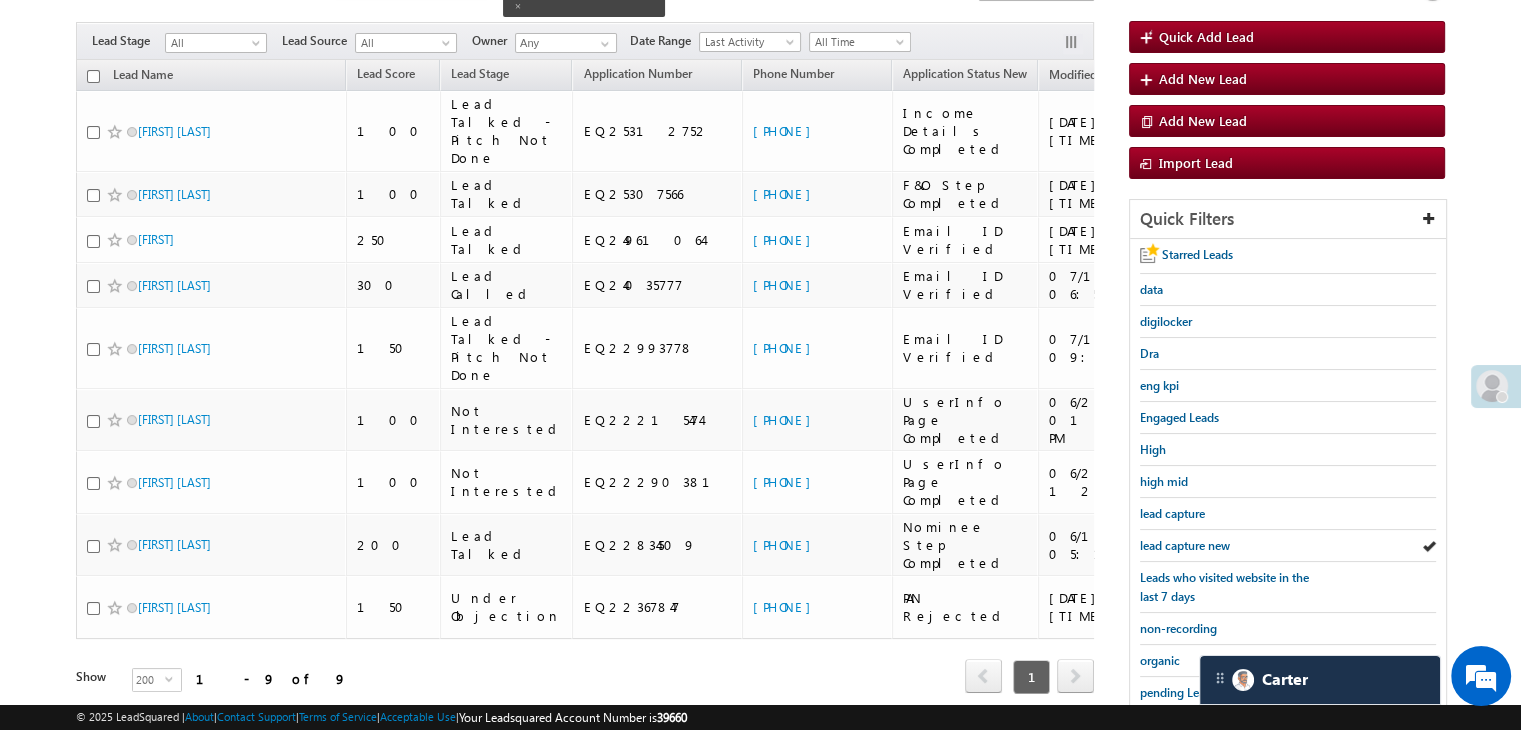 click on "lead capture new" at bounding box center [1185, 545] 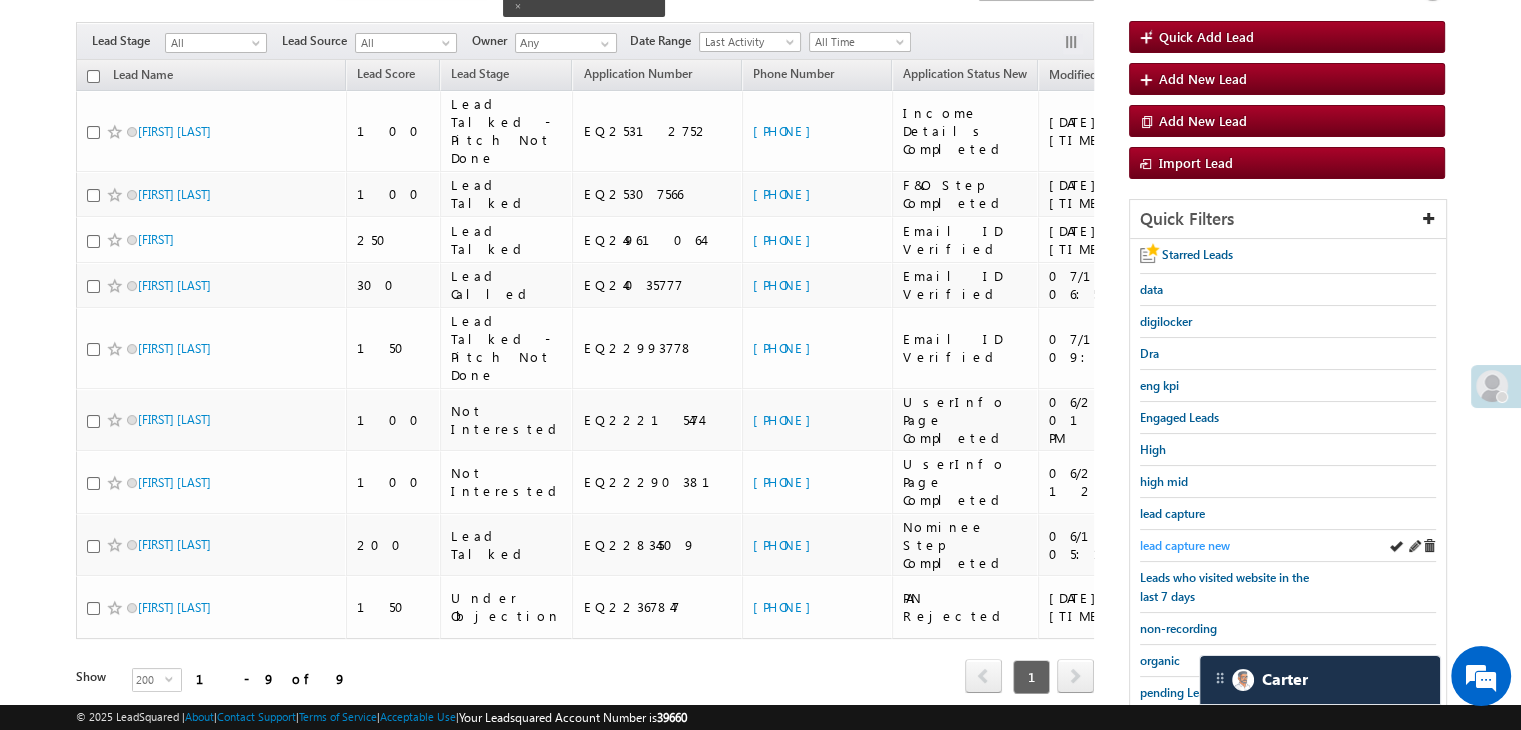 click on "lead capture new" at bounding box center [1185, 545] 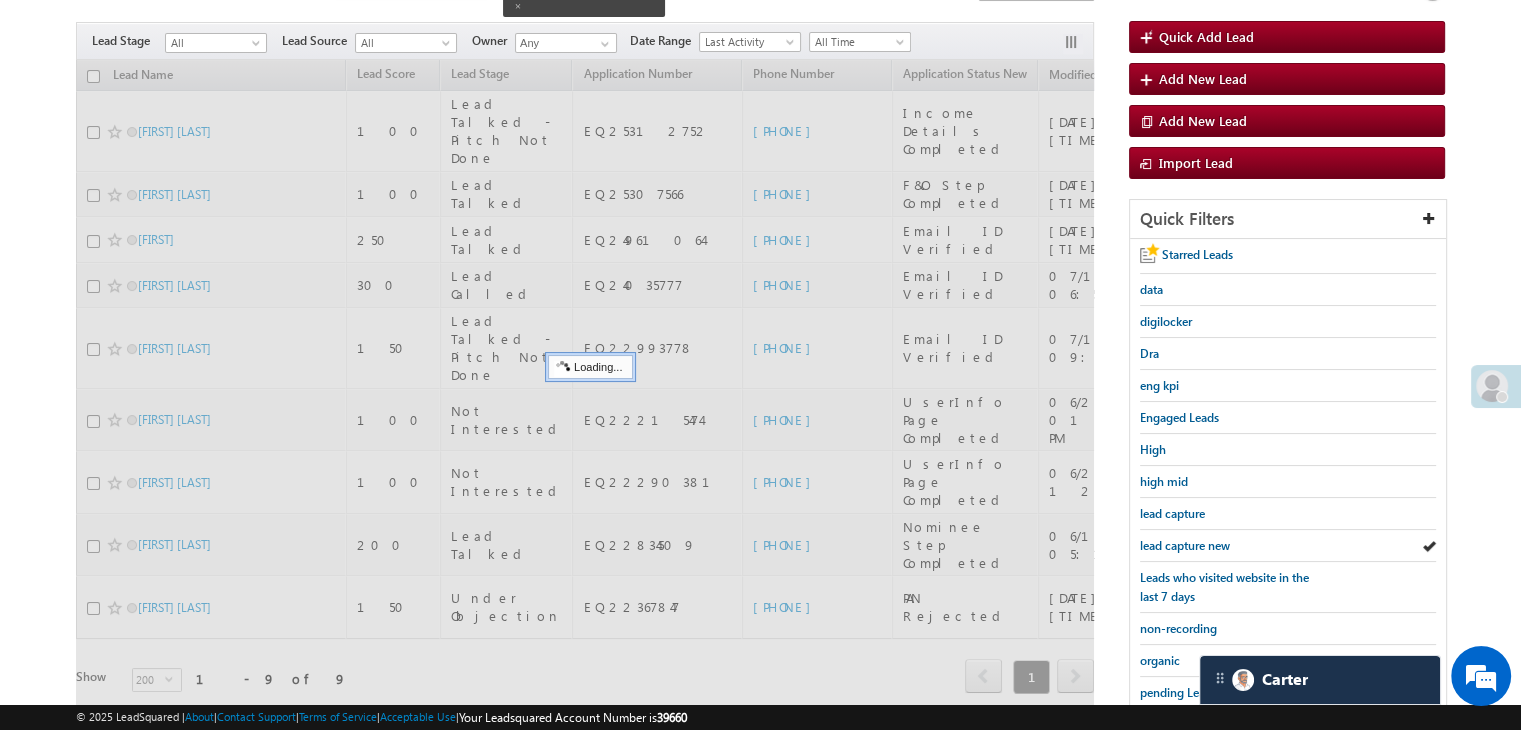 click on "lead capture new" at bounding box center (1185, 545) 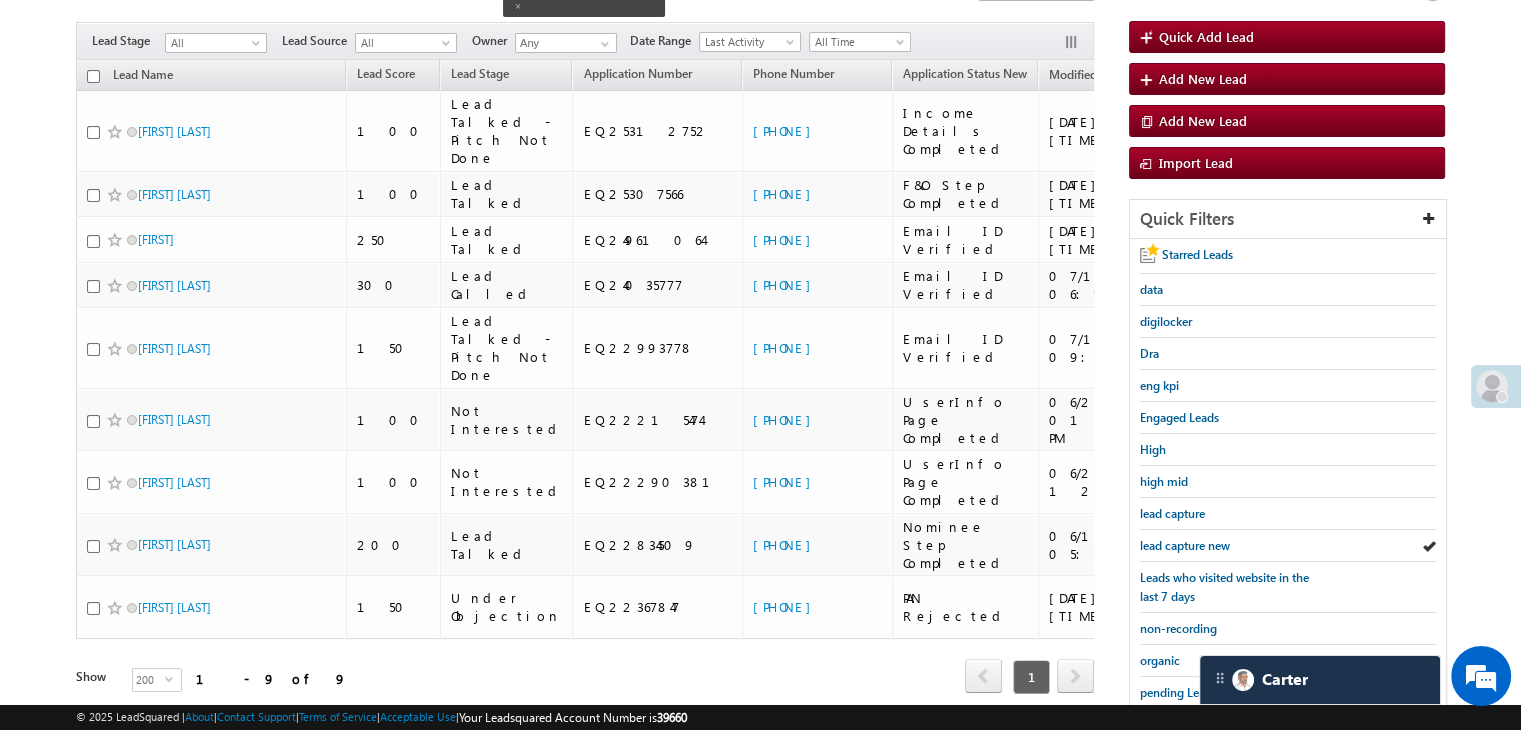 click on "lead capture new" at bounding box center (1185, 545) 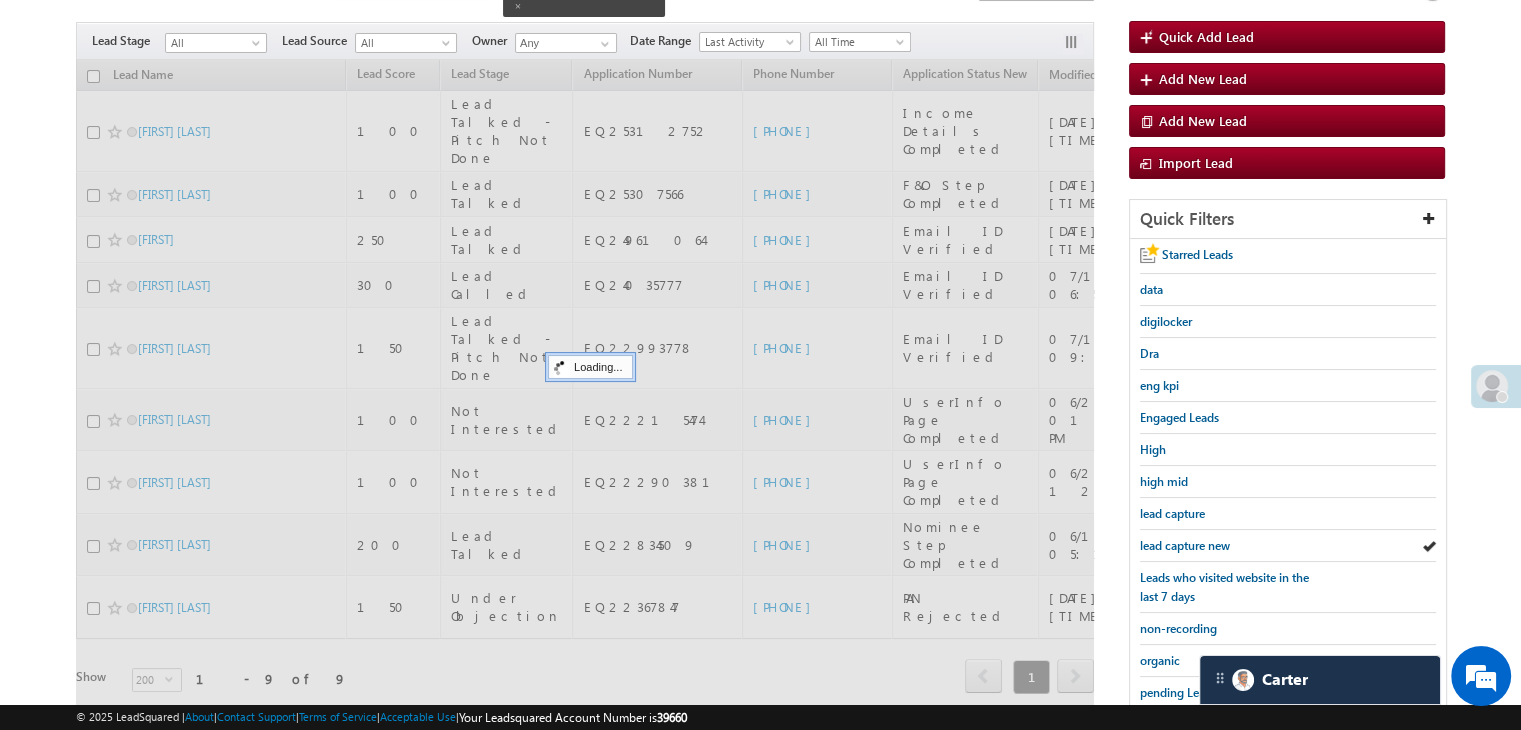 scroll, scrollTop: 363, scrollLeft: 0, axis: vertical 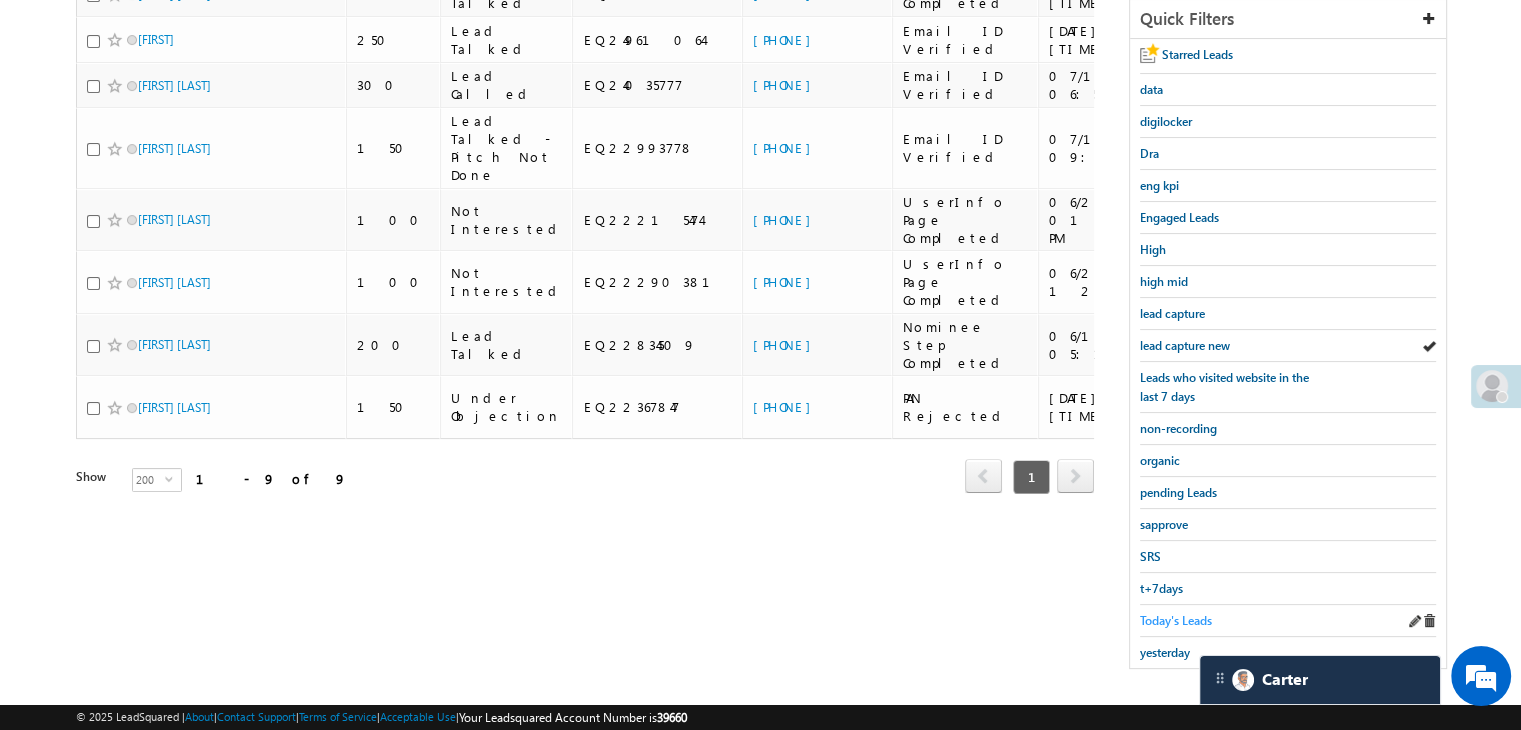 click on "Today's Leads" at bounding box center (1176, 620) 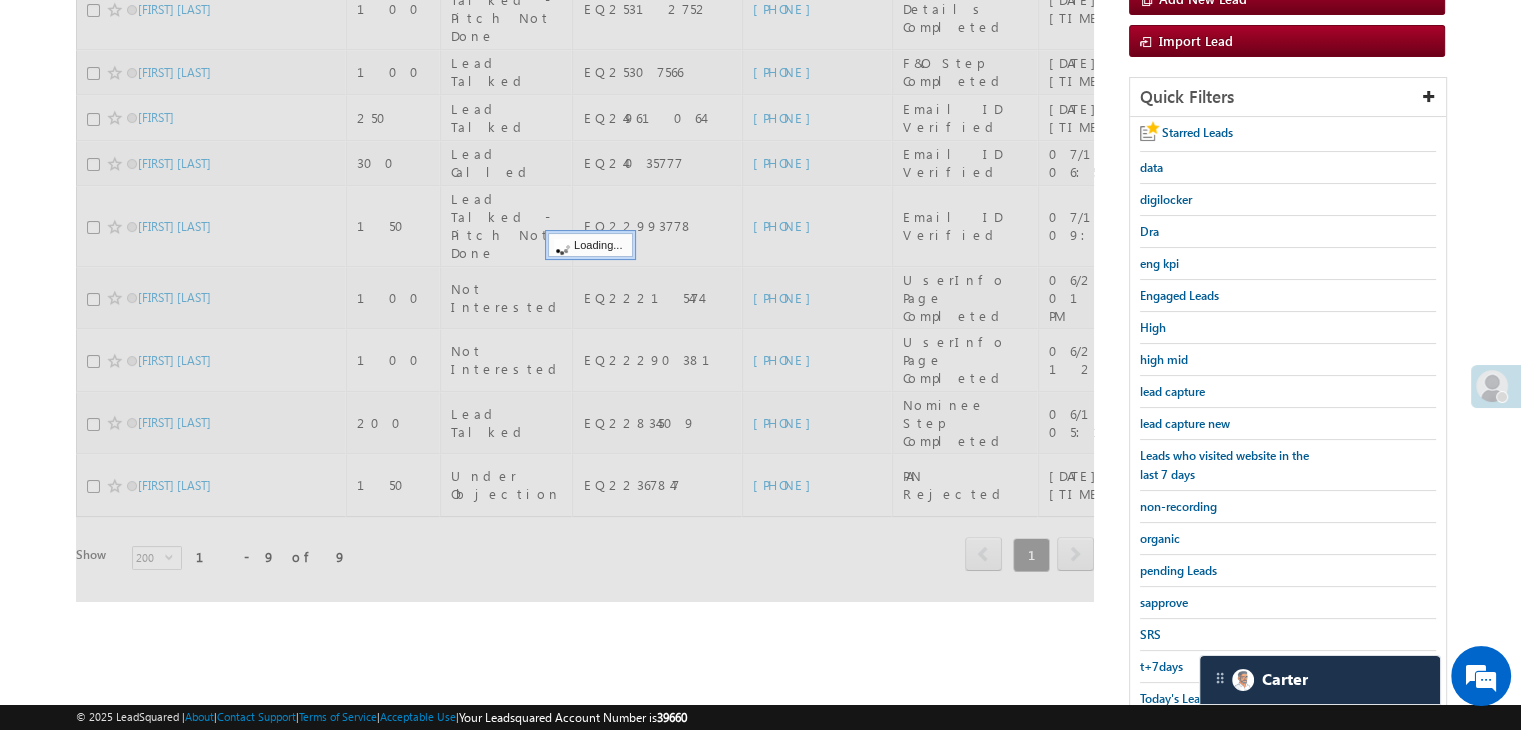 scroll, scrollTop: 163, scrollLeft: 0, axis: vertical 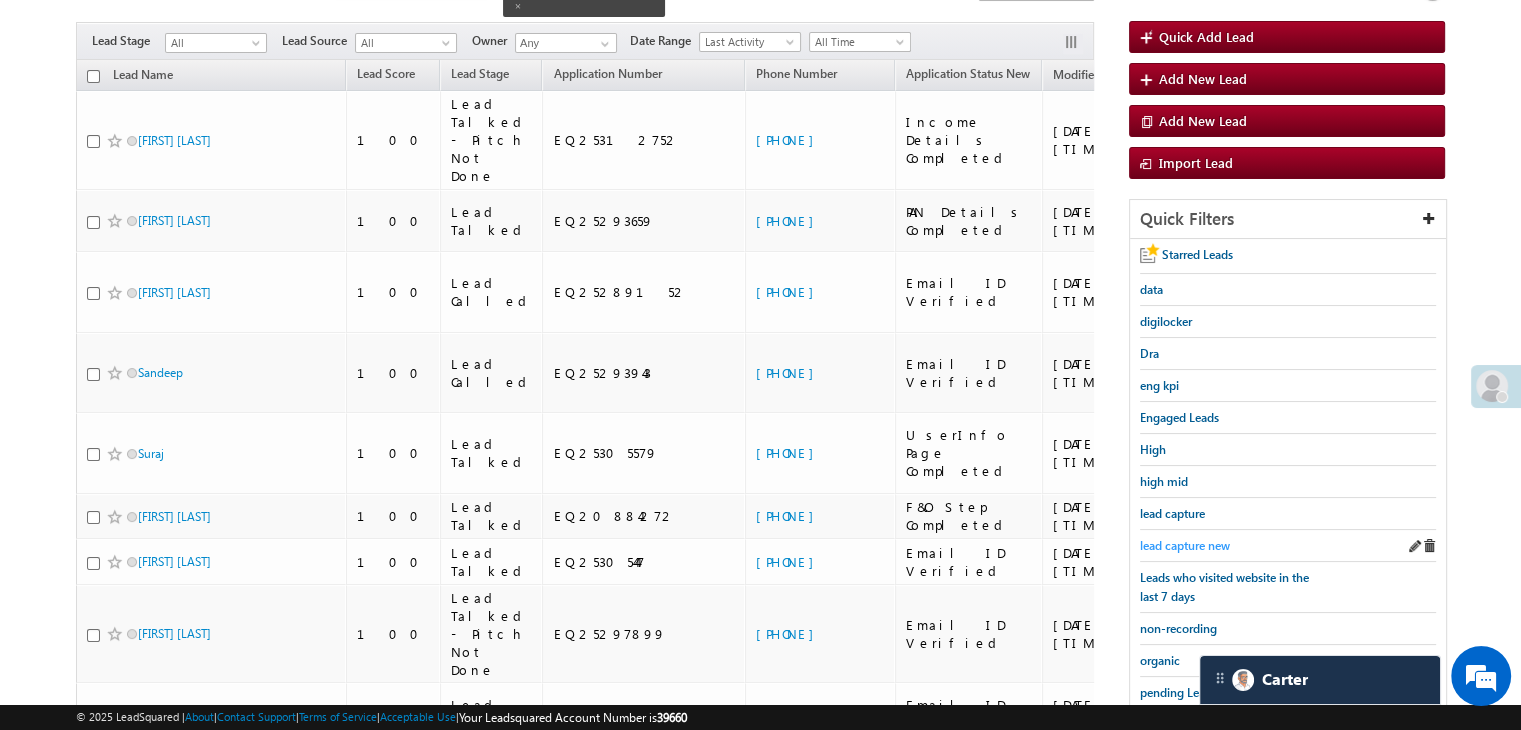 click on "lead capture new" at bounding box center [1185, 545] 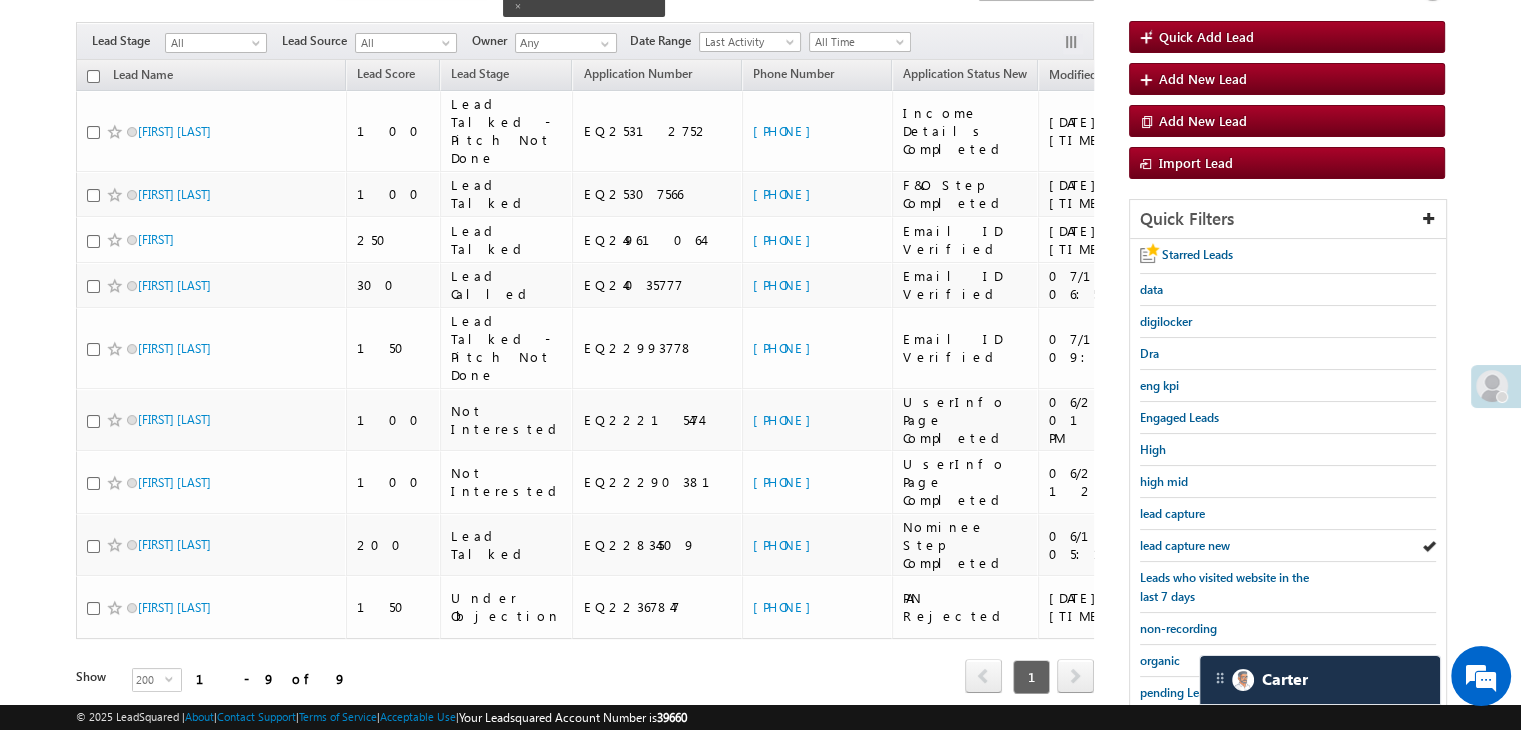 click on "lead capture new" at bounding box center (1185, 545) 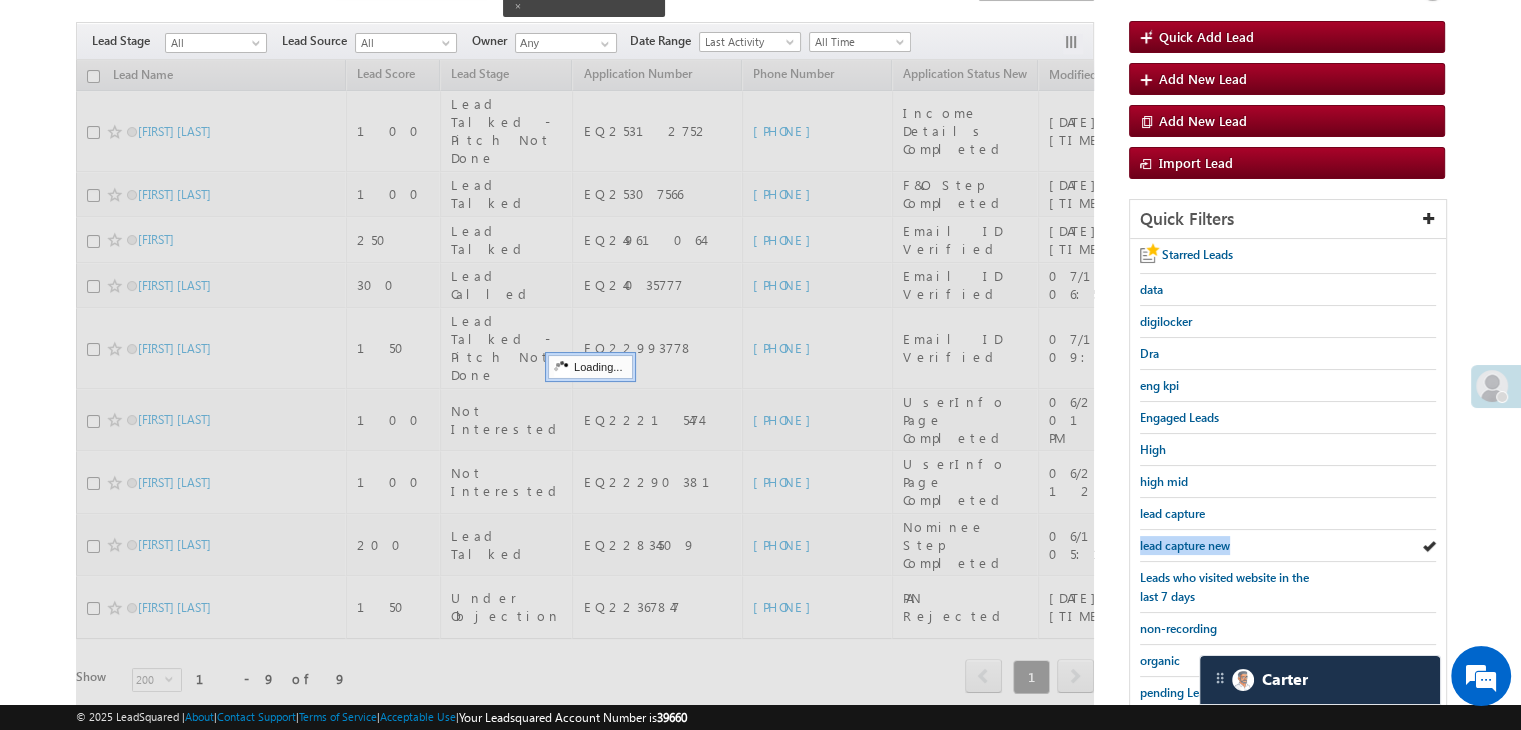 click on "lead capture new" at bounding box center [1185, 545] 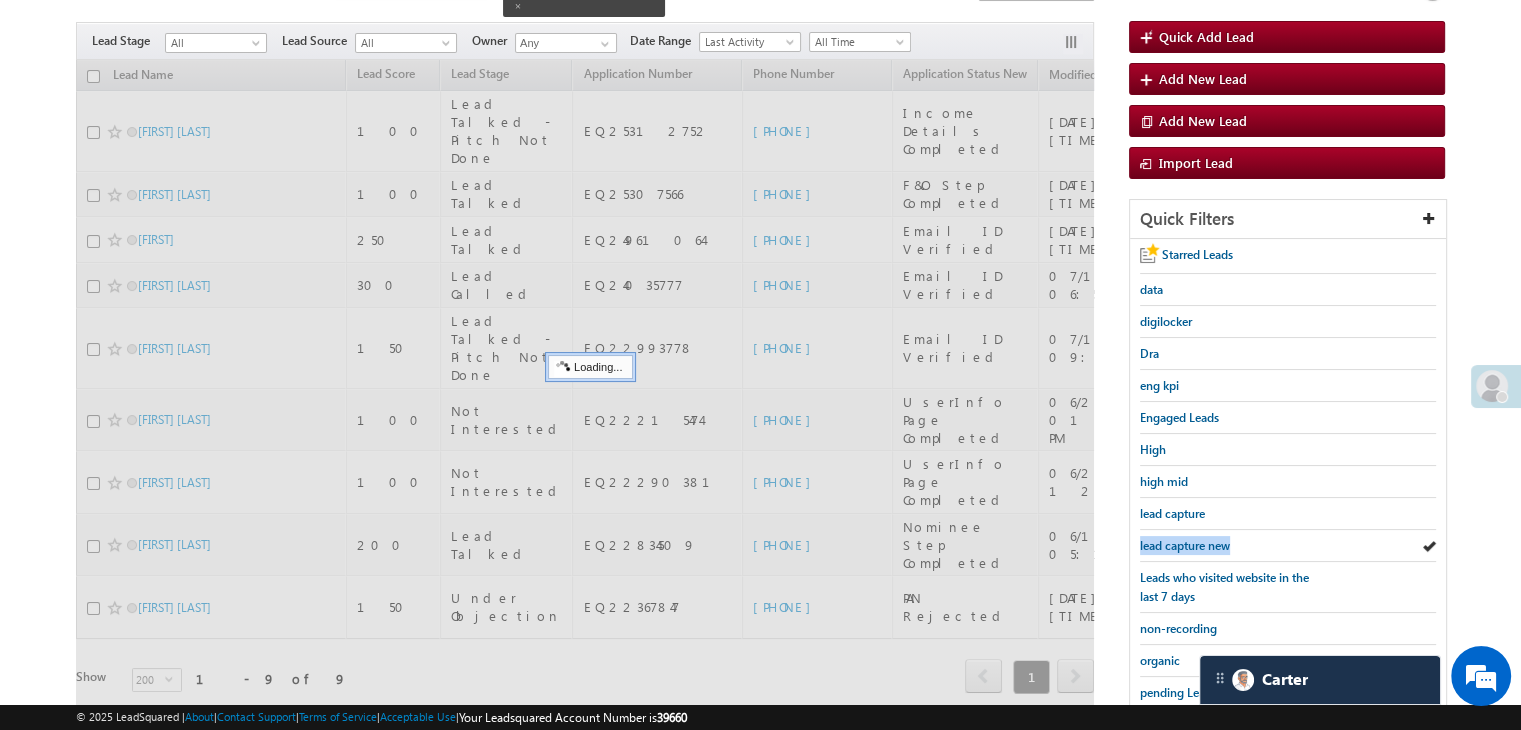 click on "lead capture new" at bounding box center (1185, 545) 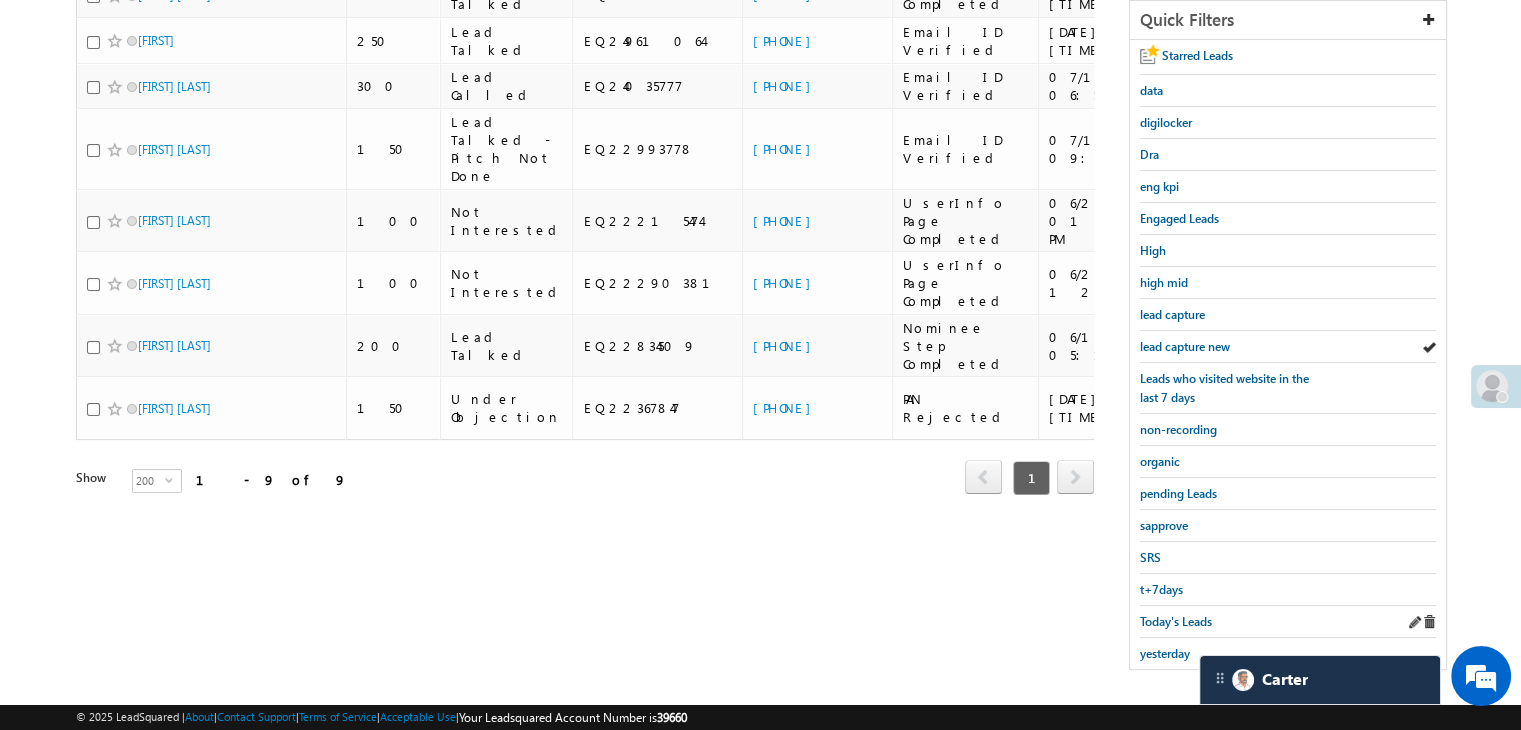 scroll, scrollTop: 363, scrollLeft: 0, axis: vertical 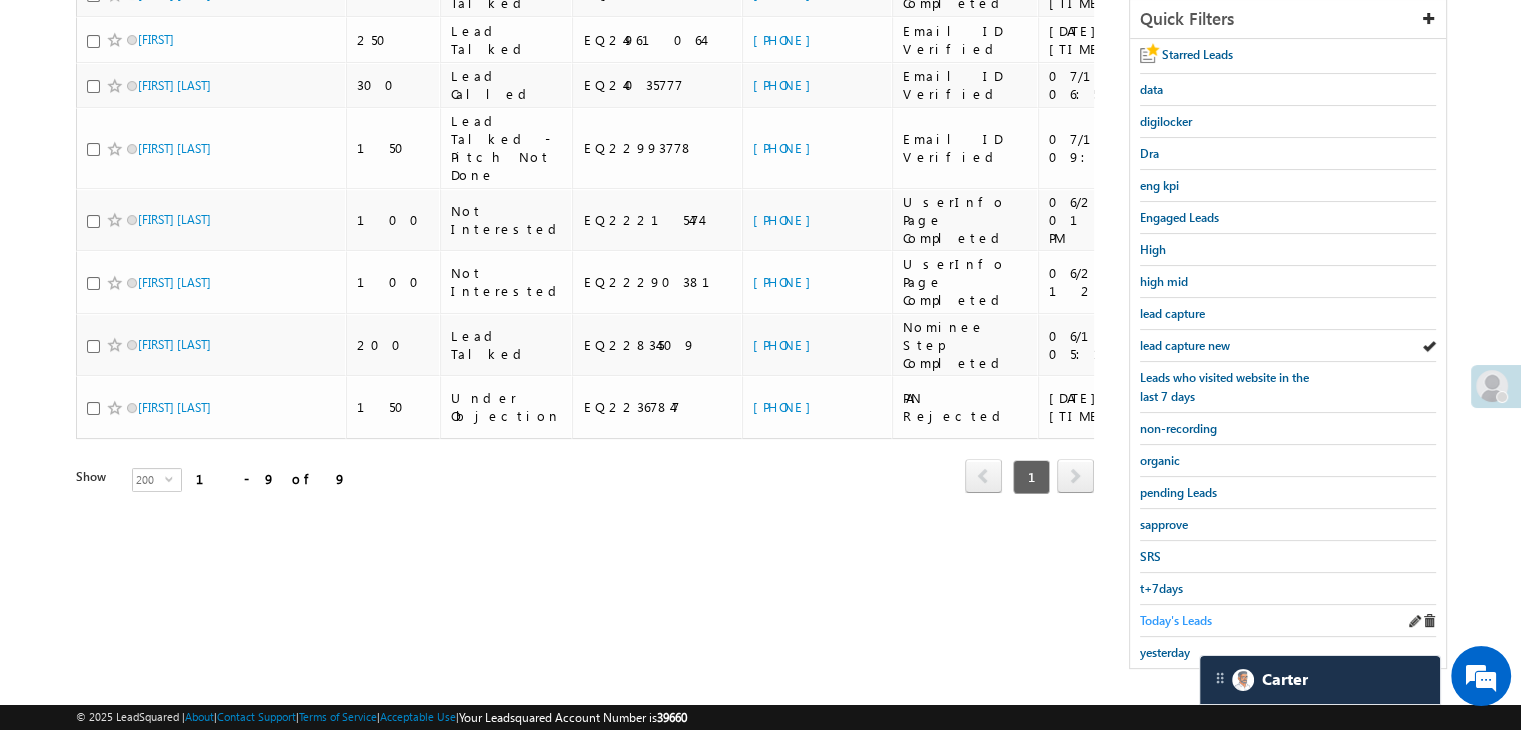 click on "Today's Leads" at bounding box center [1176, 620] 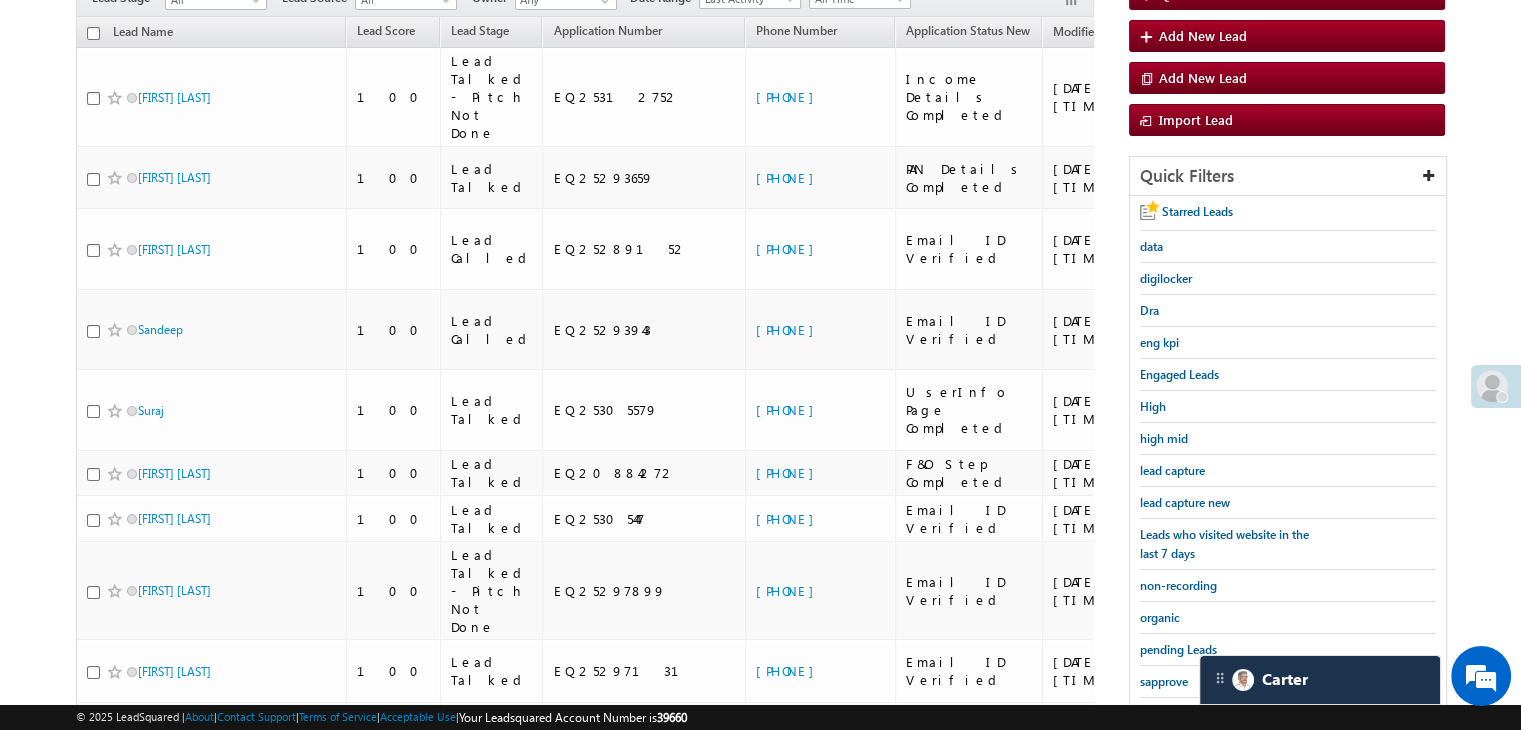 scroll, scrollTop: 163, scrollLeft: 0, axis: vertical 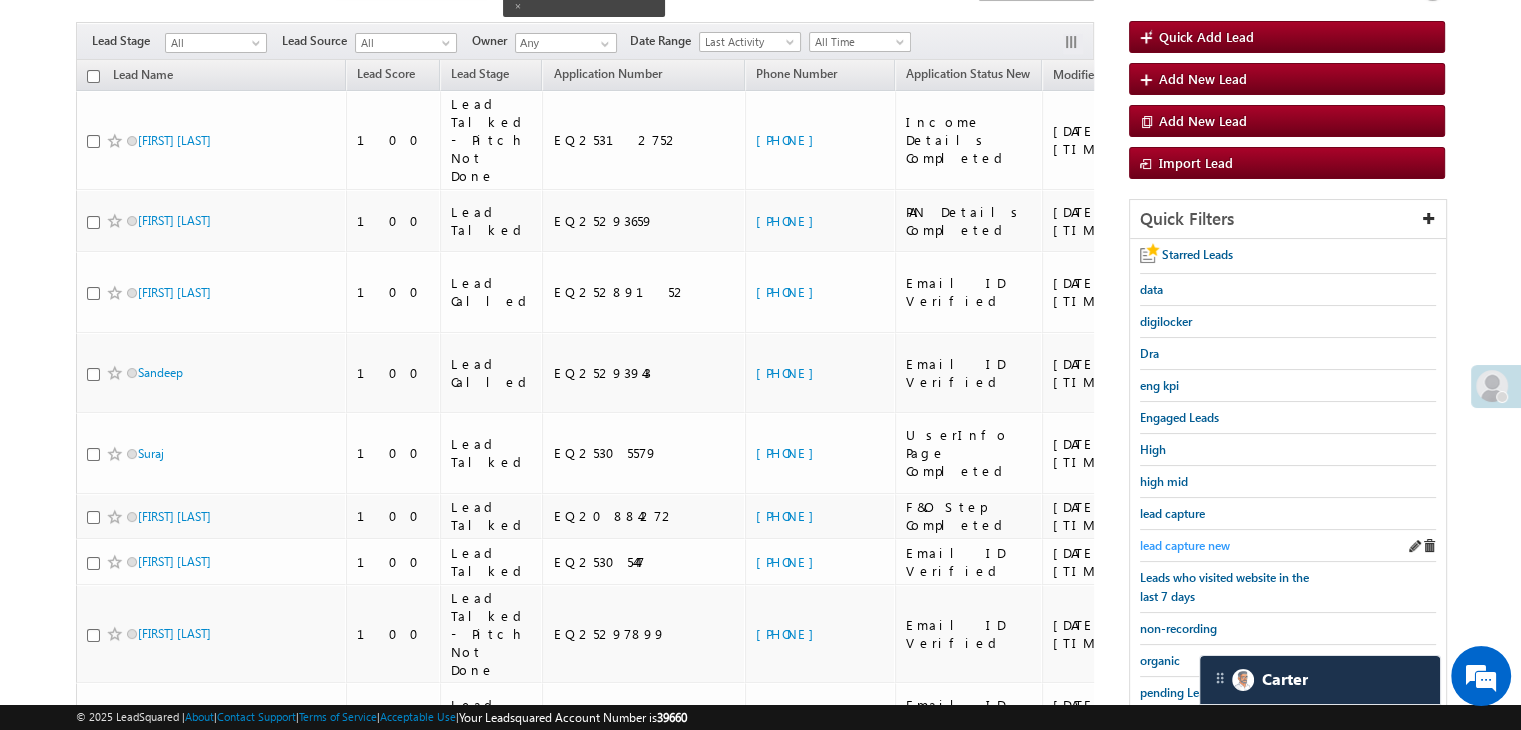 click on "lead capture new" at bounding box center [1185, 545] 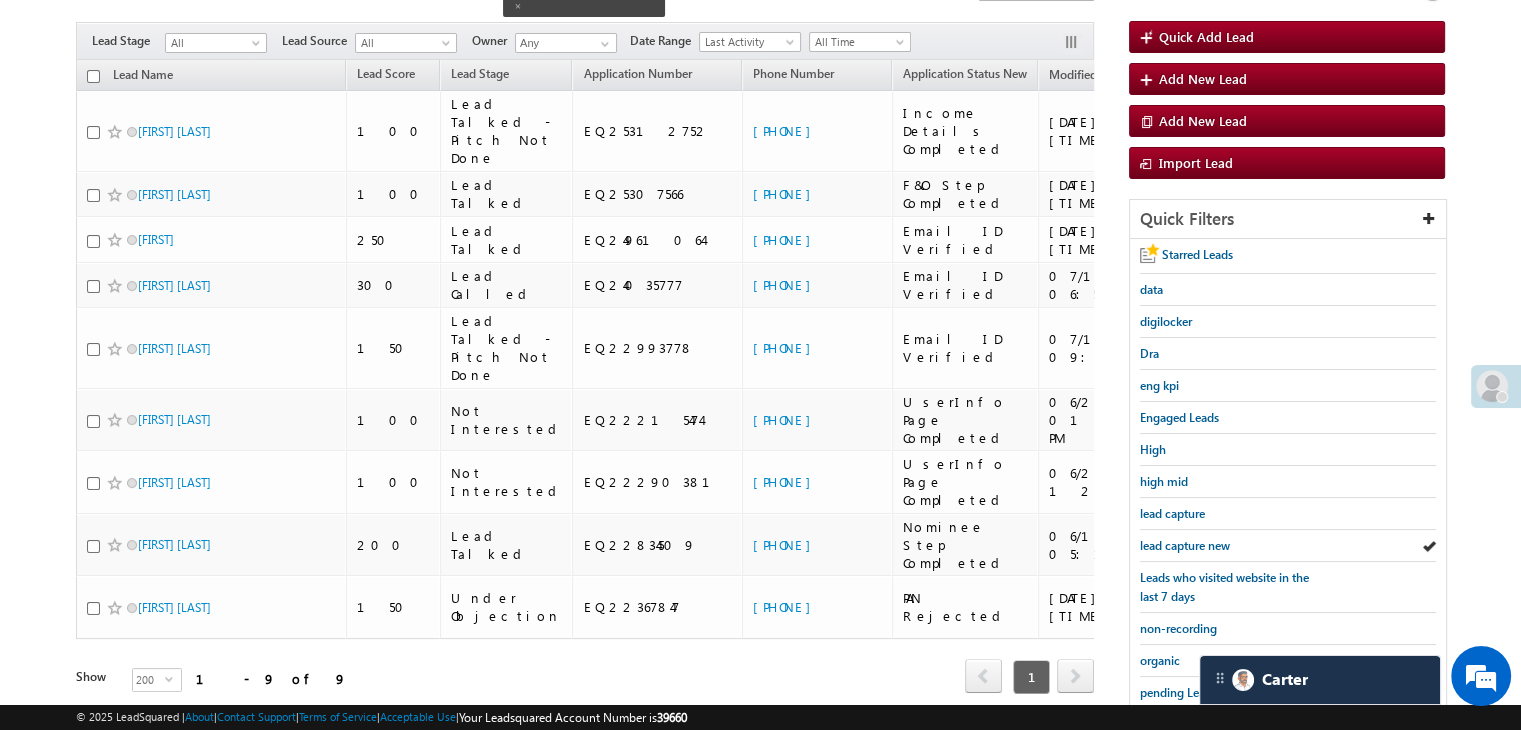 click on "lead capture new" at bounding box center [1185, 545] 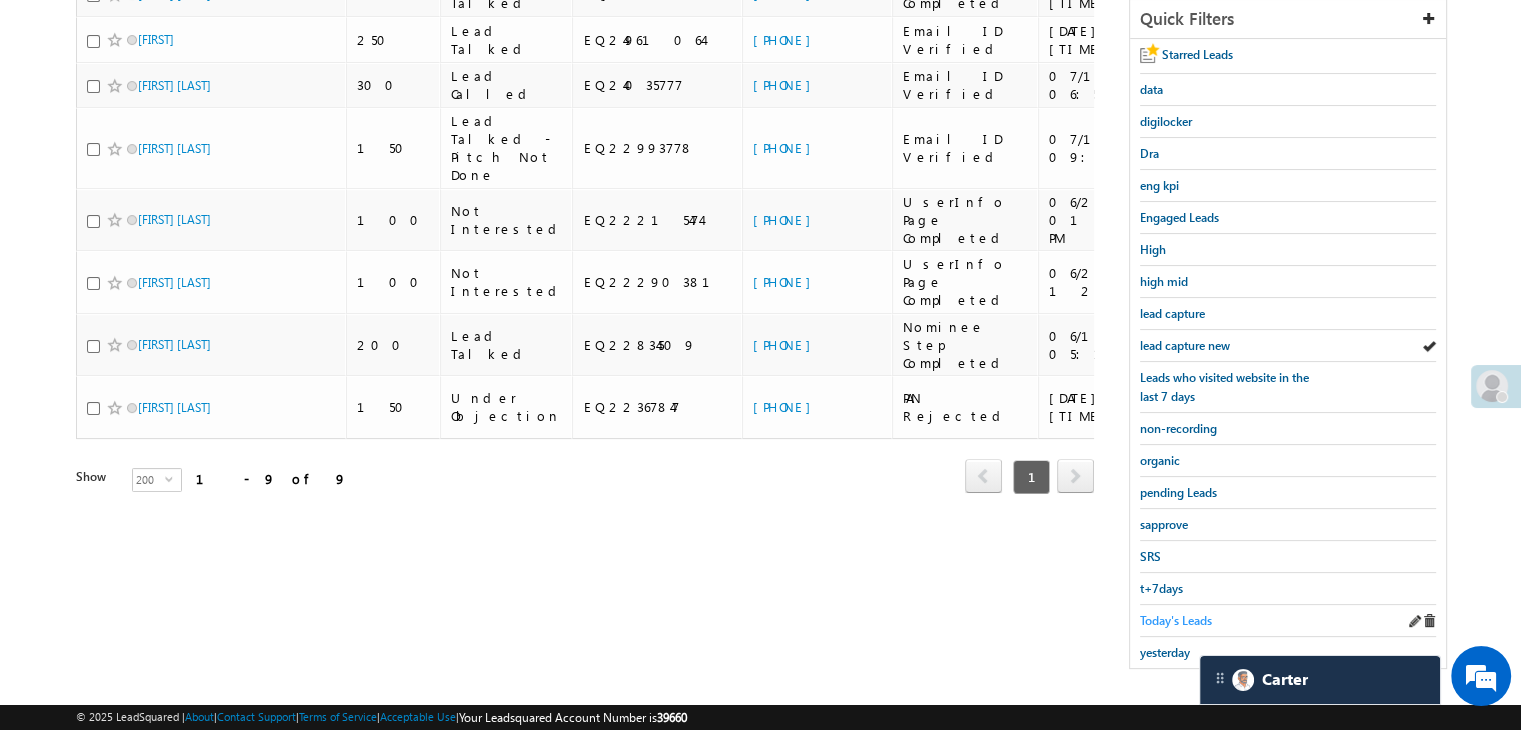 click on "Today's Leads" at bounding box center (1176, 620) 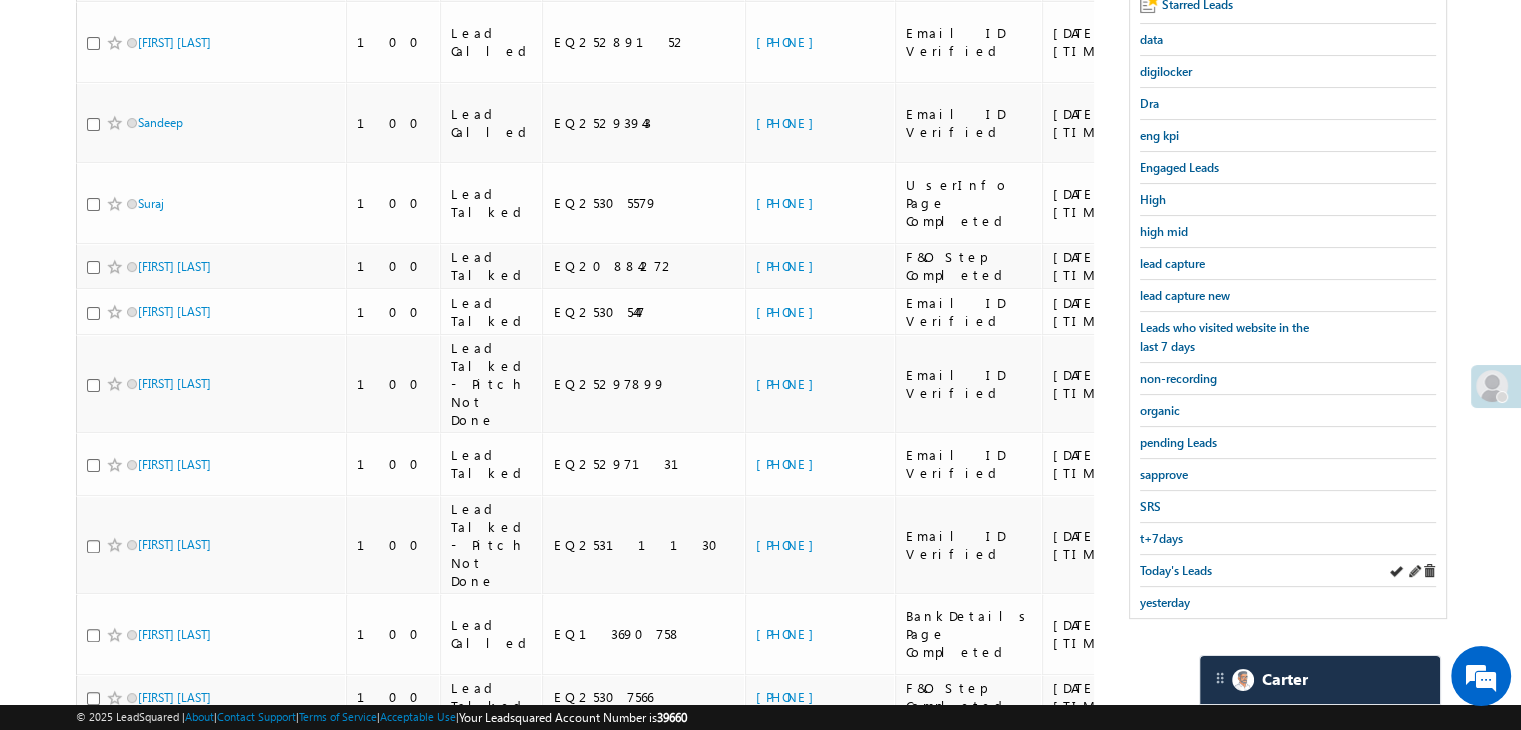 scroll, scrollTop: 200, scrollLeft: 0, axis: vertical 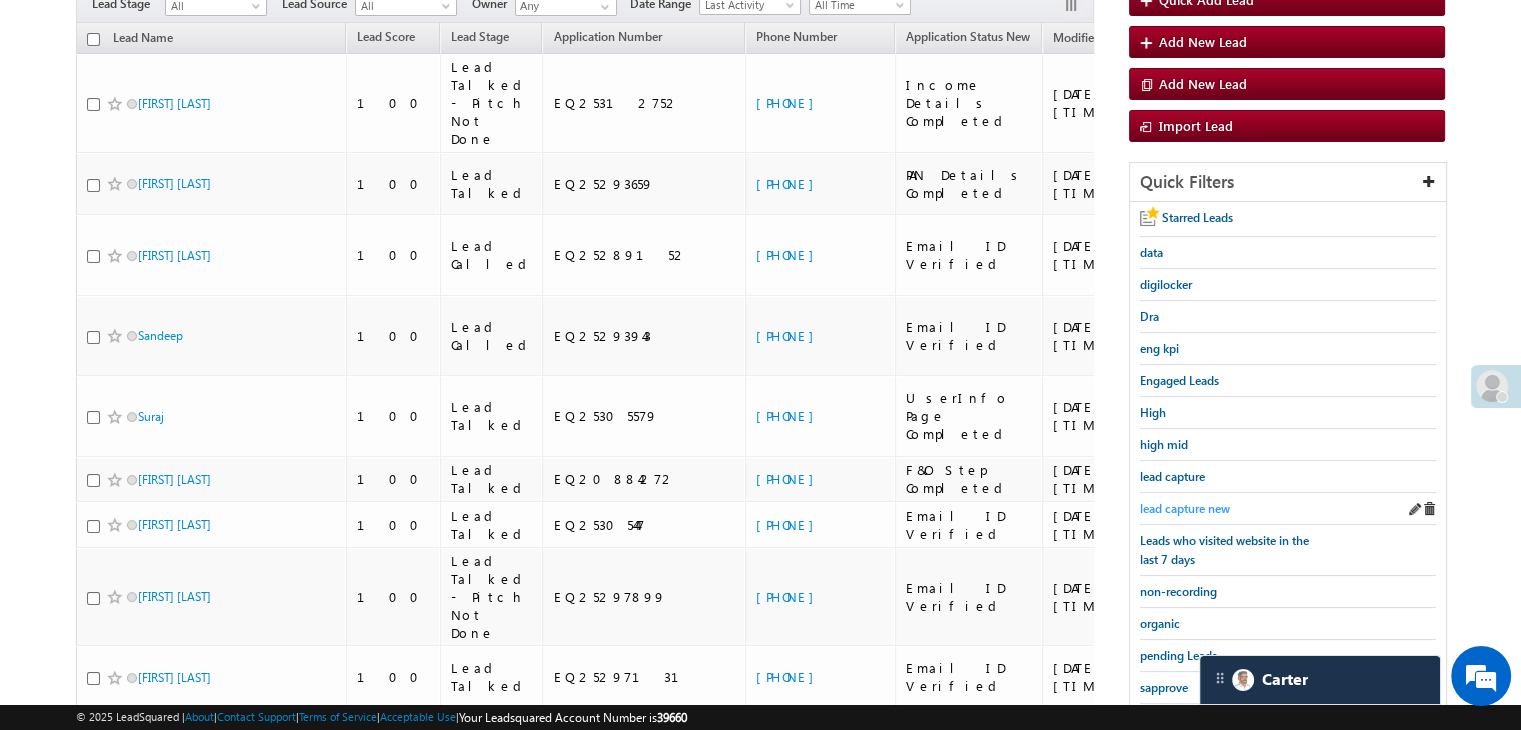click on "lead capture new" at bounding box center (1185, 508) 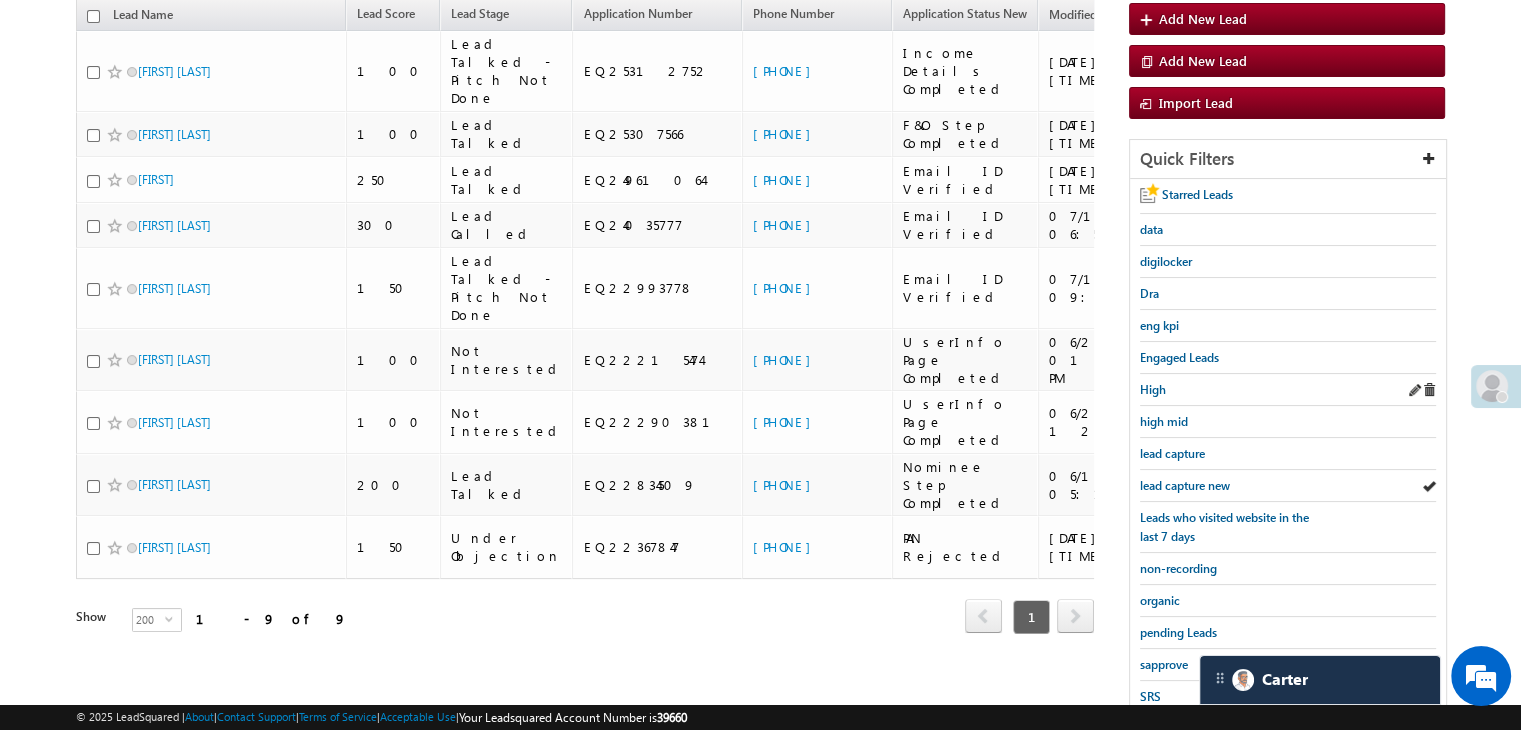 scroll, scrollTop: 163, scrollLeft: 0, axis: vertical 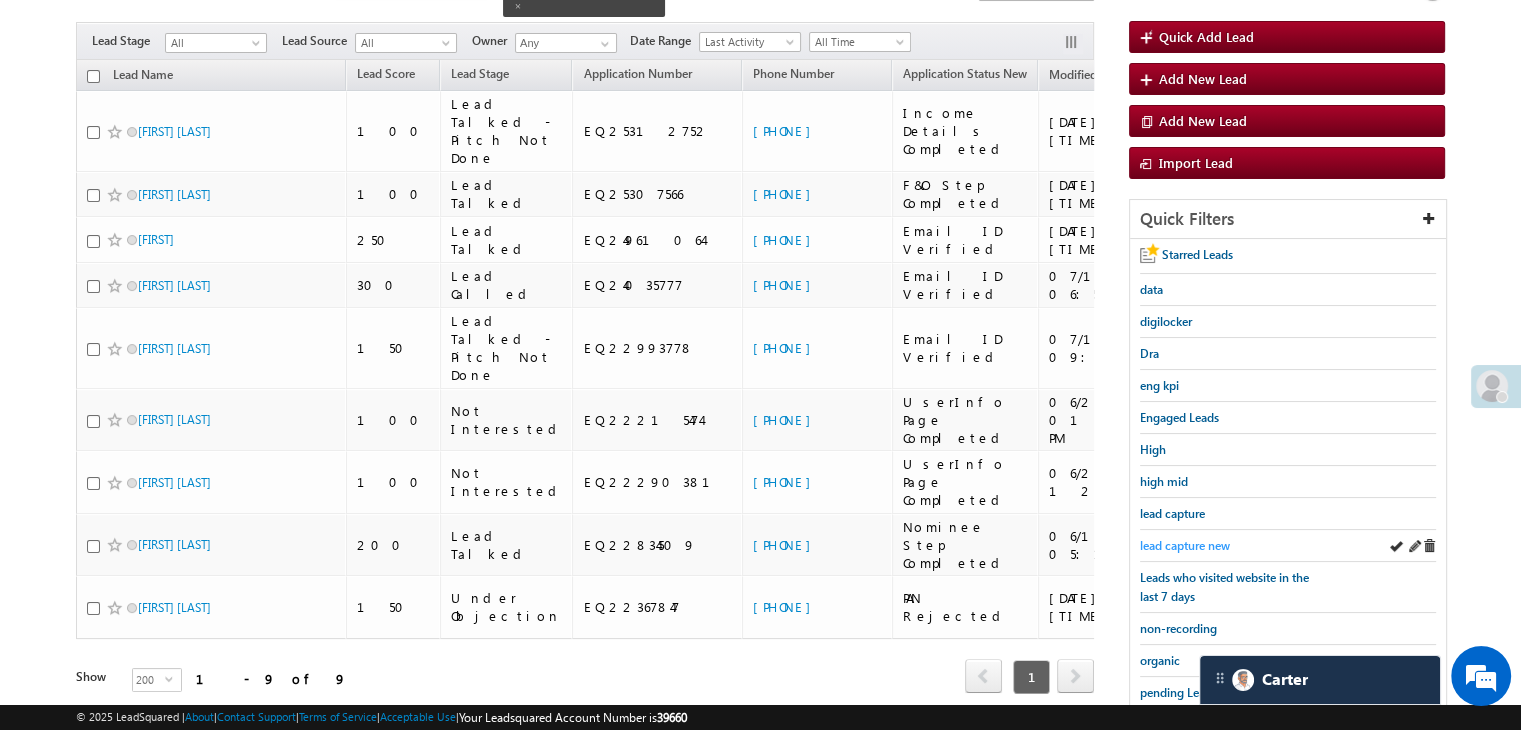 click on "lead capture new" at bounding box center (1185, 545) 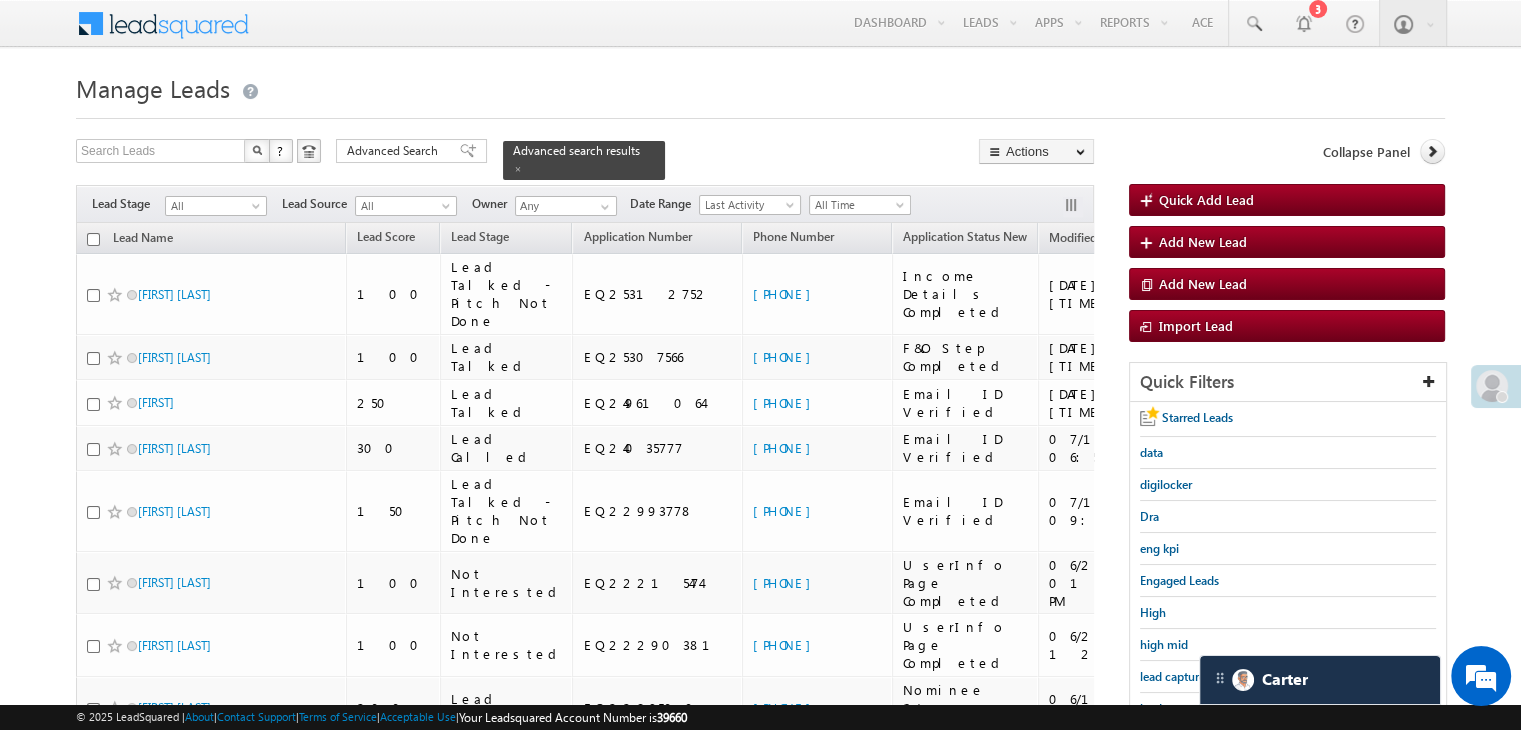 scroll, scrollTop: 100, scrollLeft: 0, axis: vertical 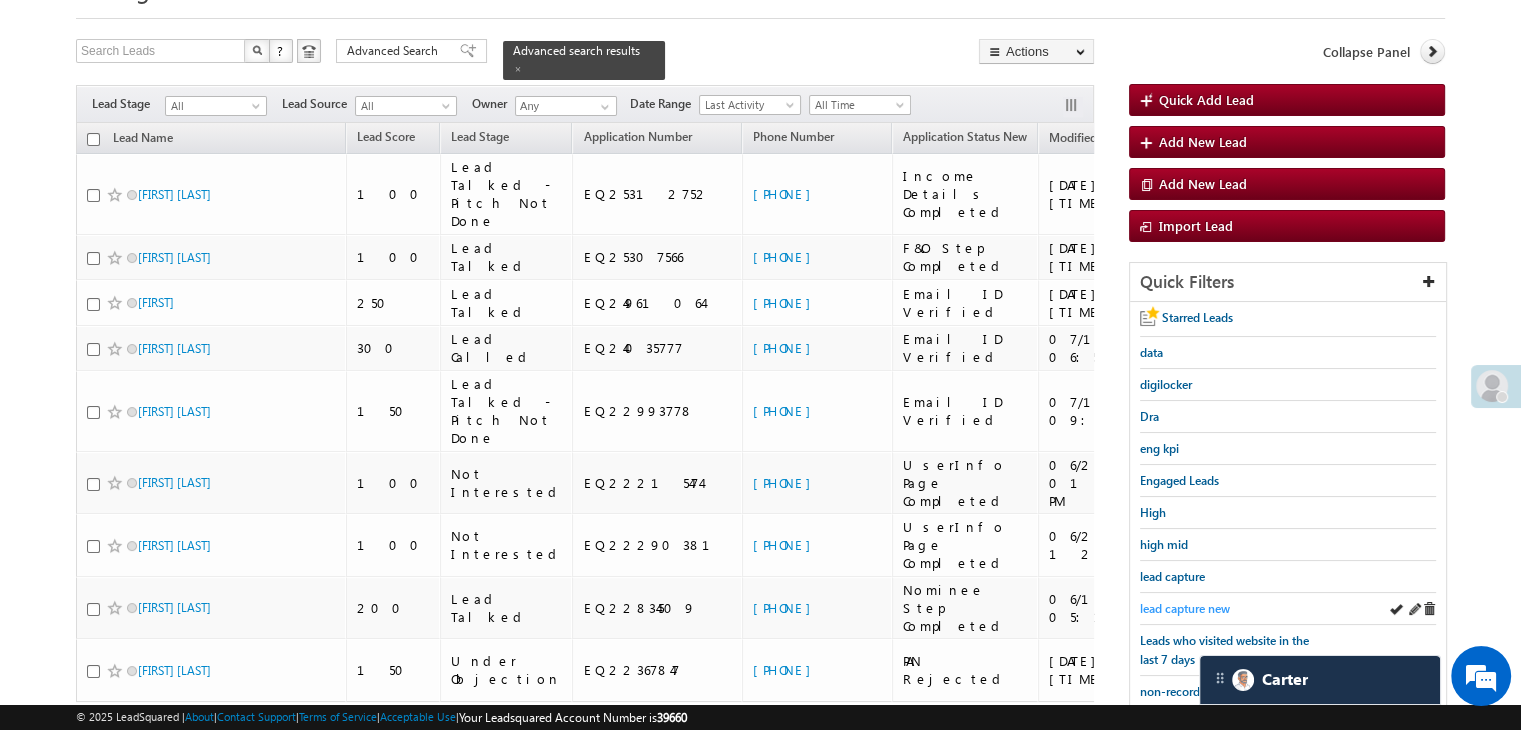 click on "lead capture new" at bounding box center (1185, 608) 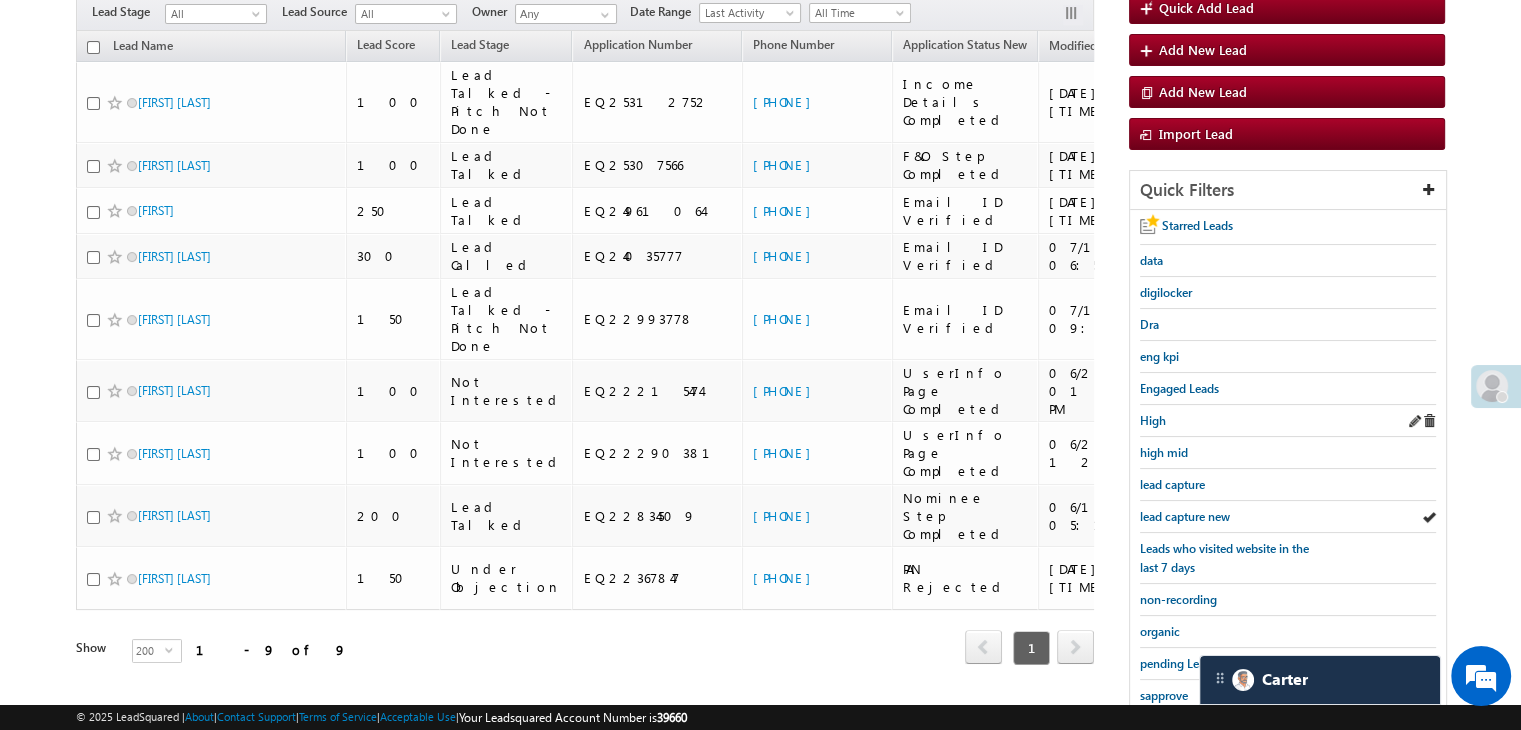 scroll, scrollTop: 200, scrollLeft: 0, axis: vertical 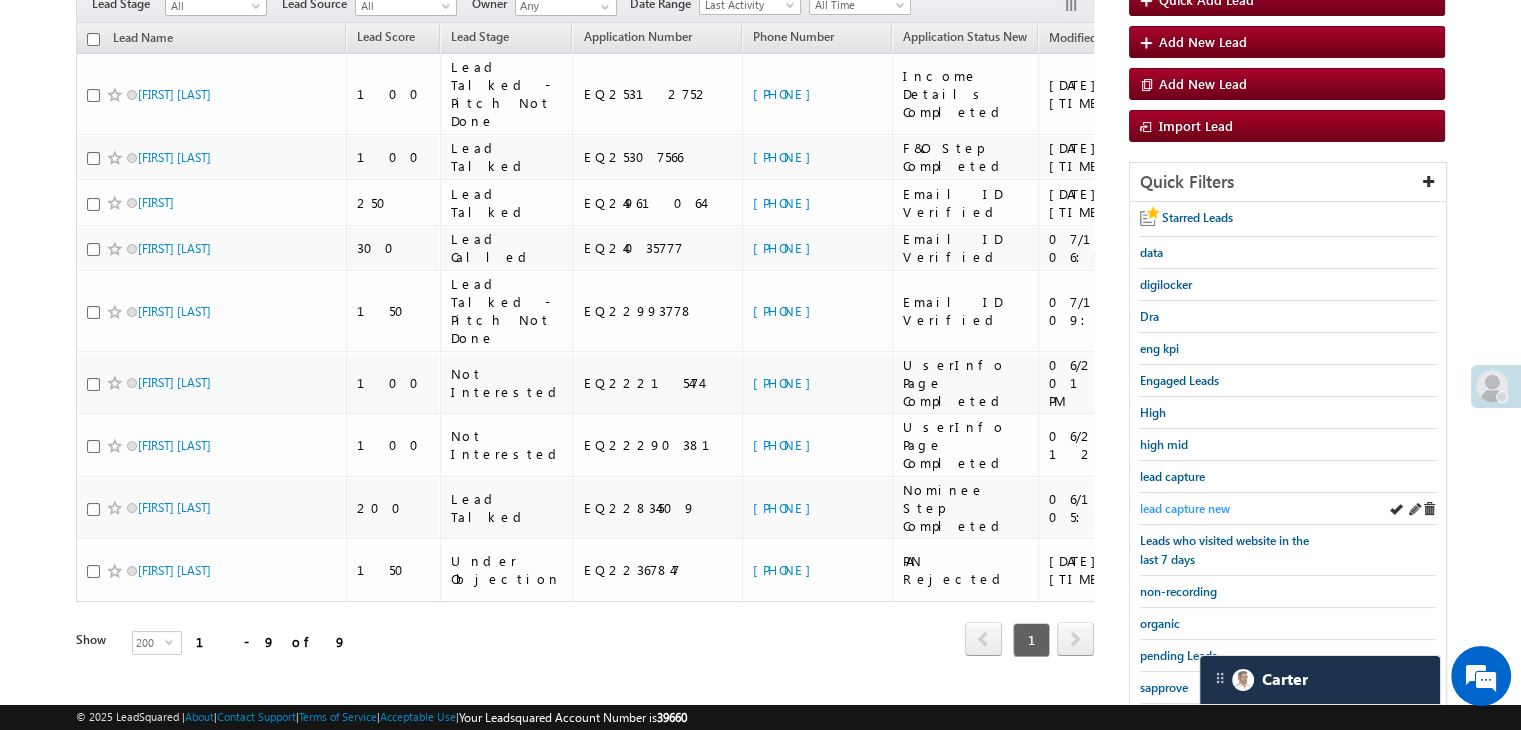 click on "lead capture new" at bounding box center (1185, 508) 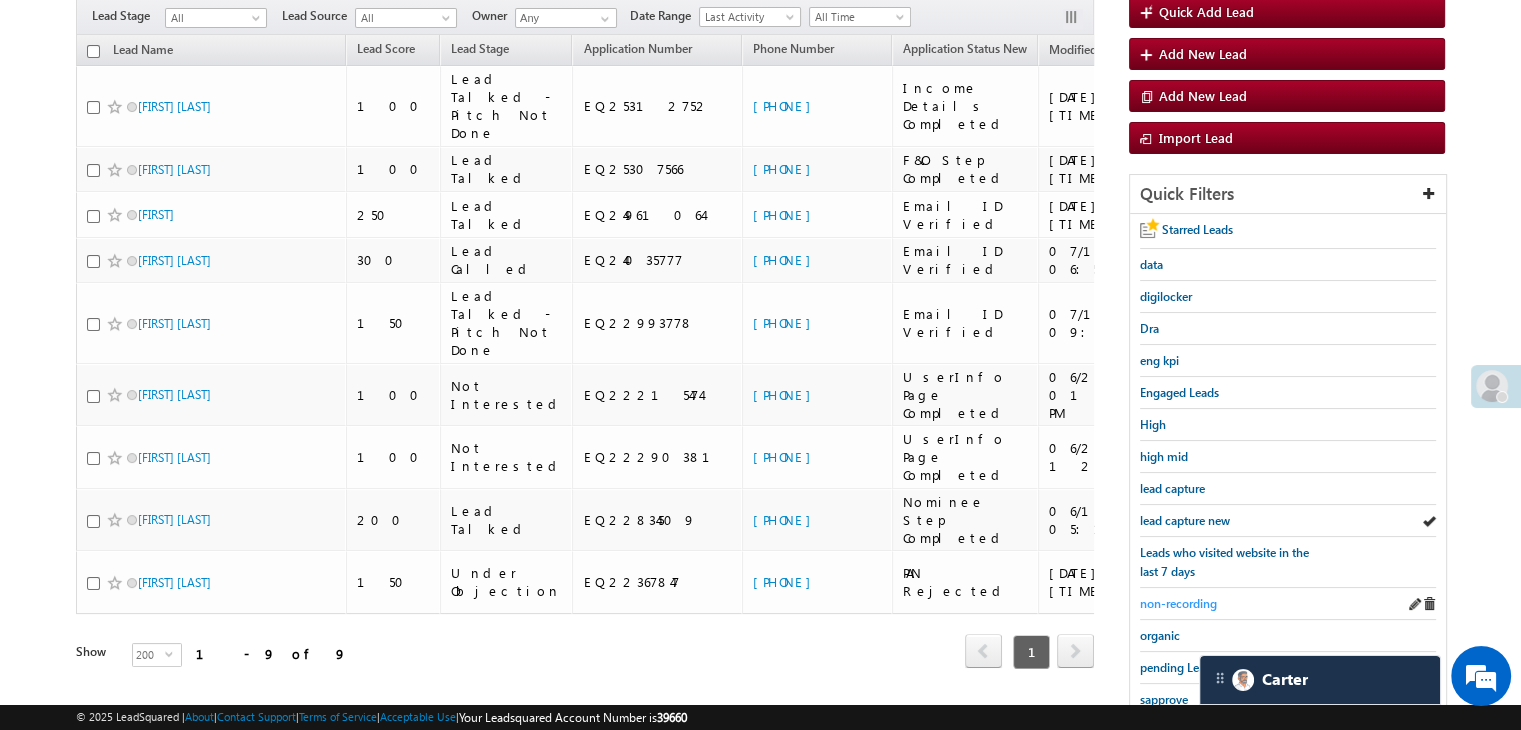 scroll, scrollTop: 200, scrollLeft: 0, axis: vertical 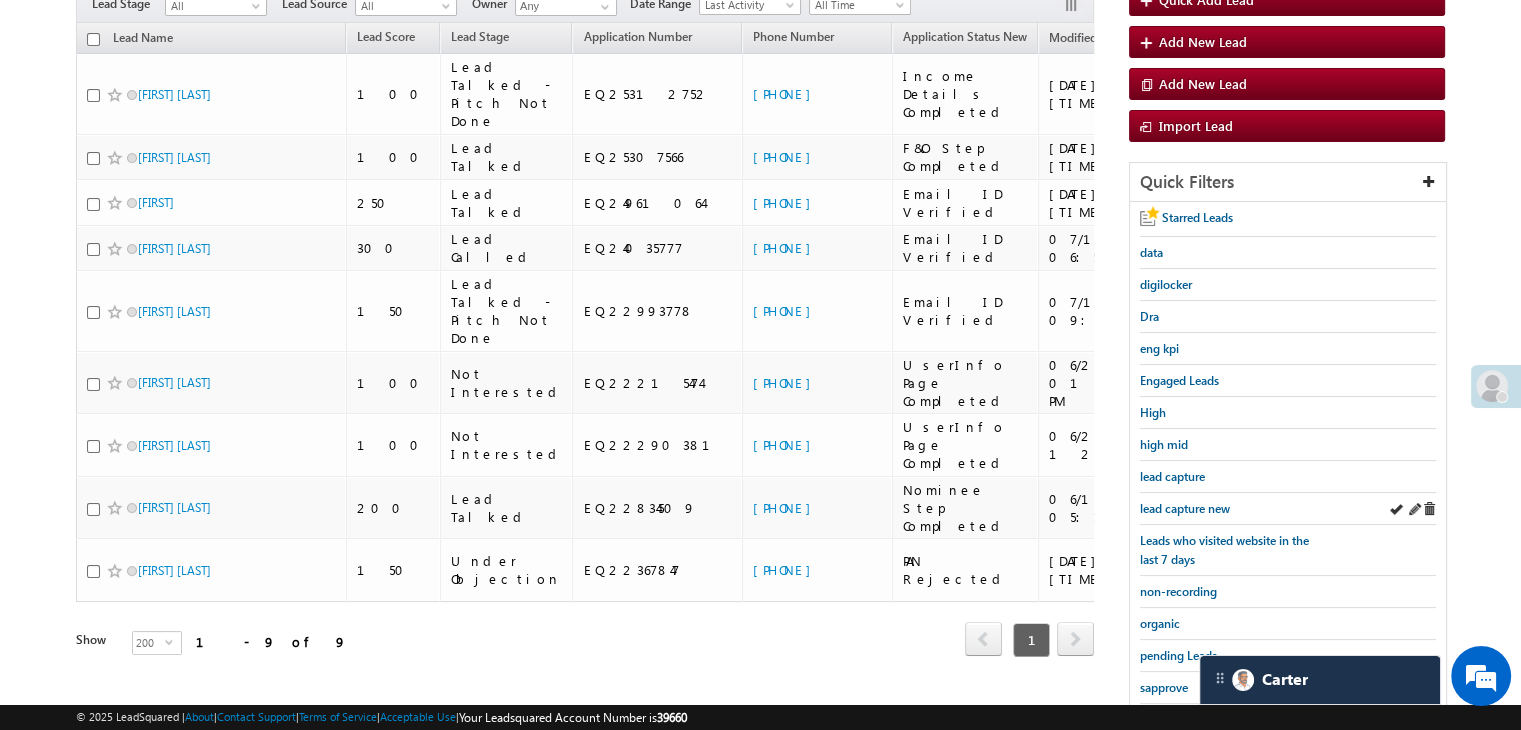 click on "lead capture new" at bounding box center (1288, 509) 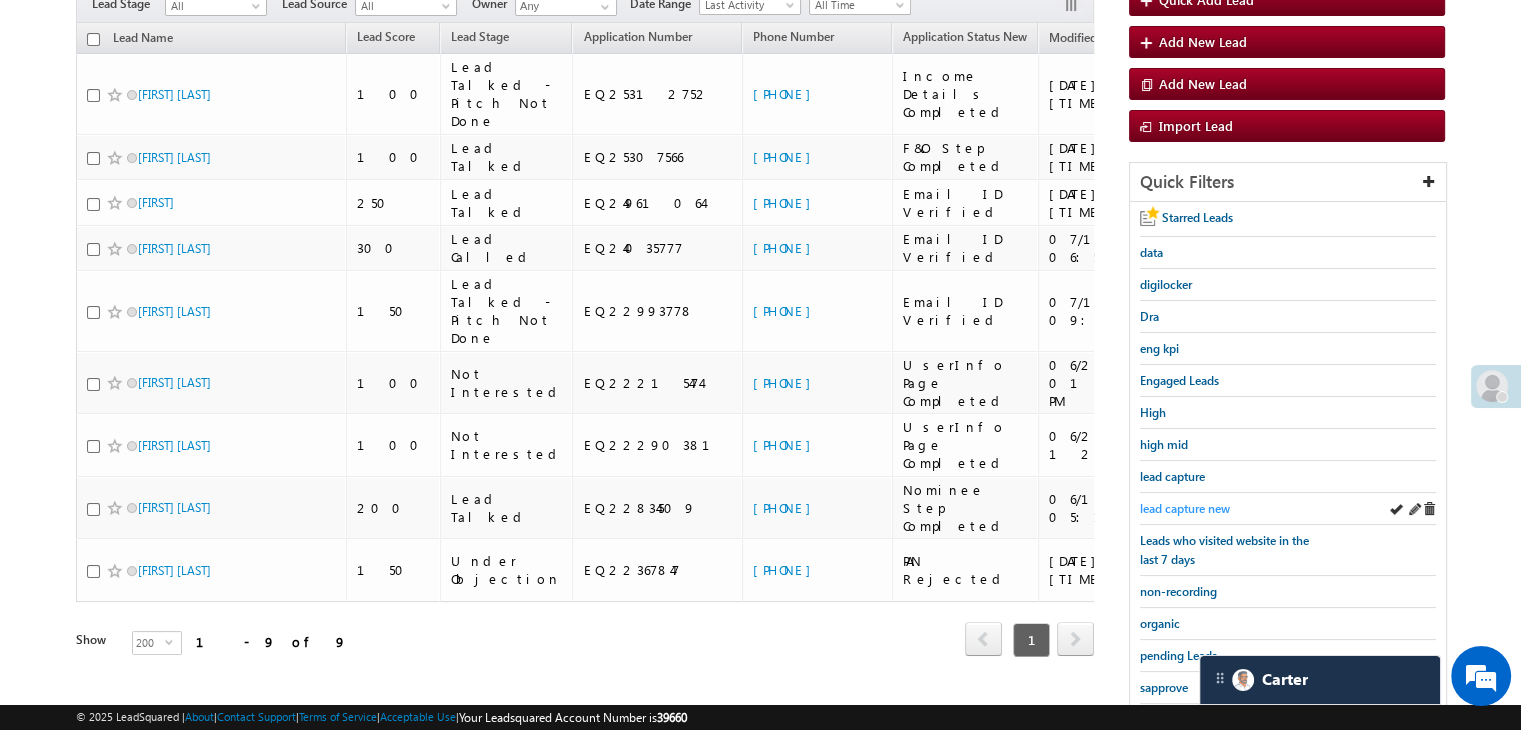 click on "lead capture new" at bounding box center [1185, 508] 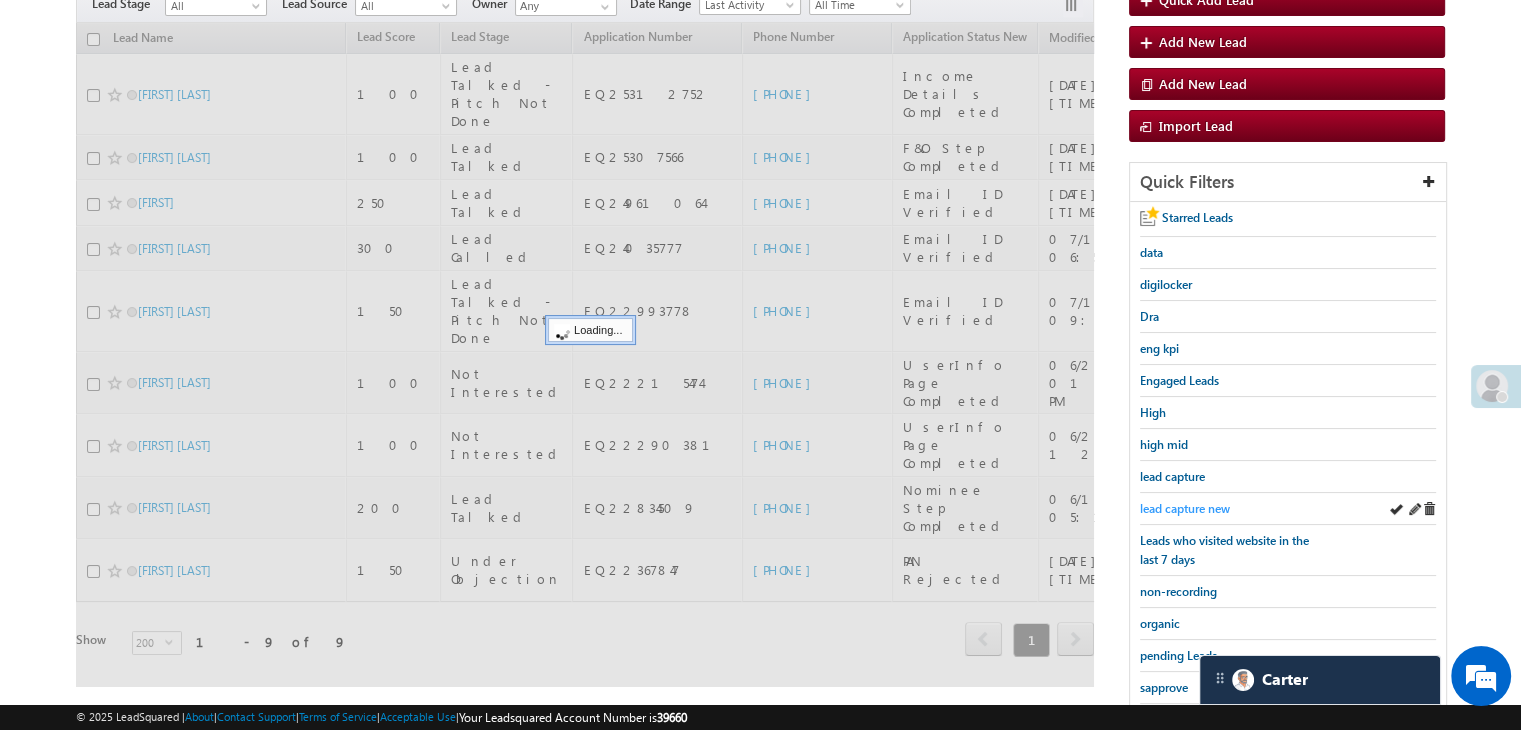 click on "lead capture new" at bounding box center (1185, 508) 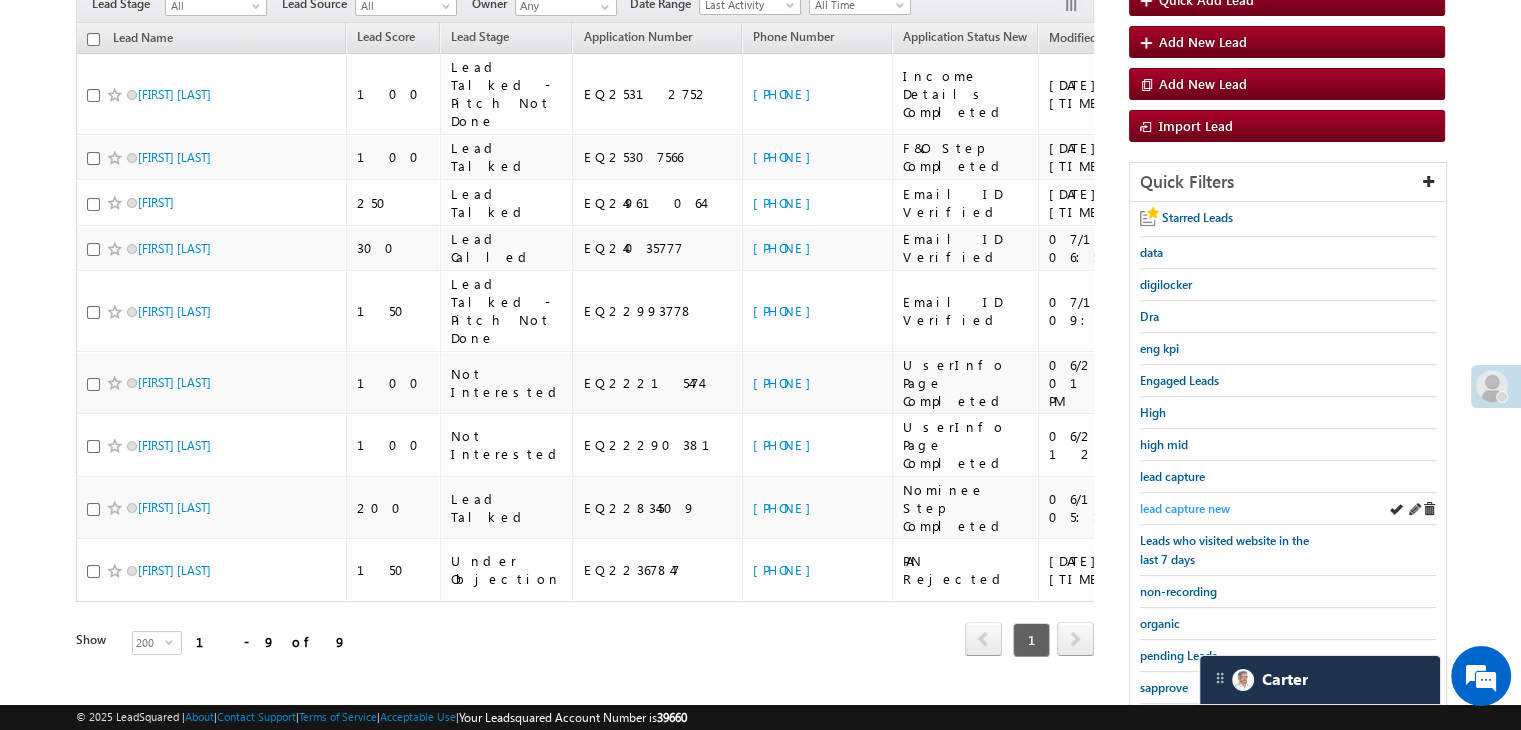 click on "lead capture new" at bounding box center (1185, 508) 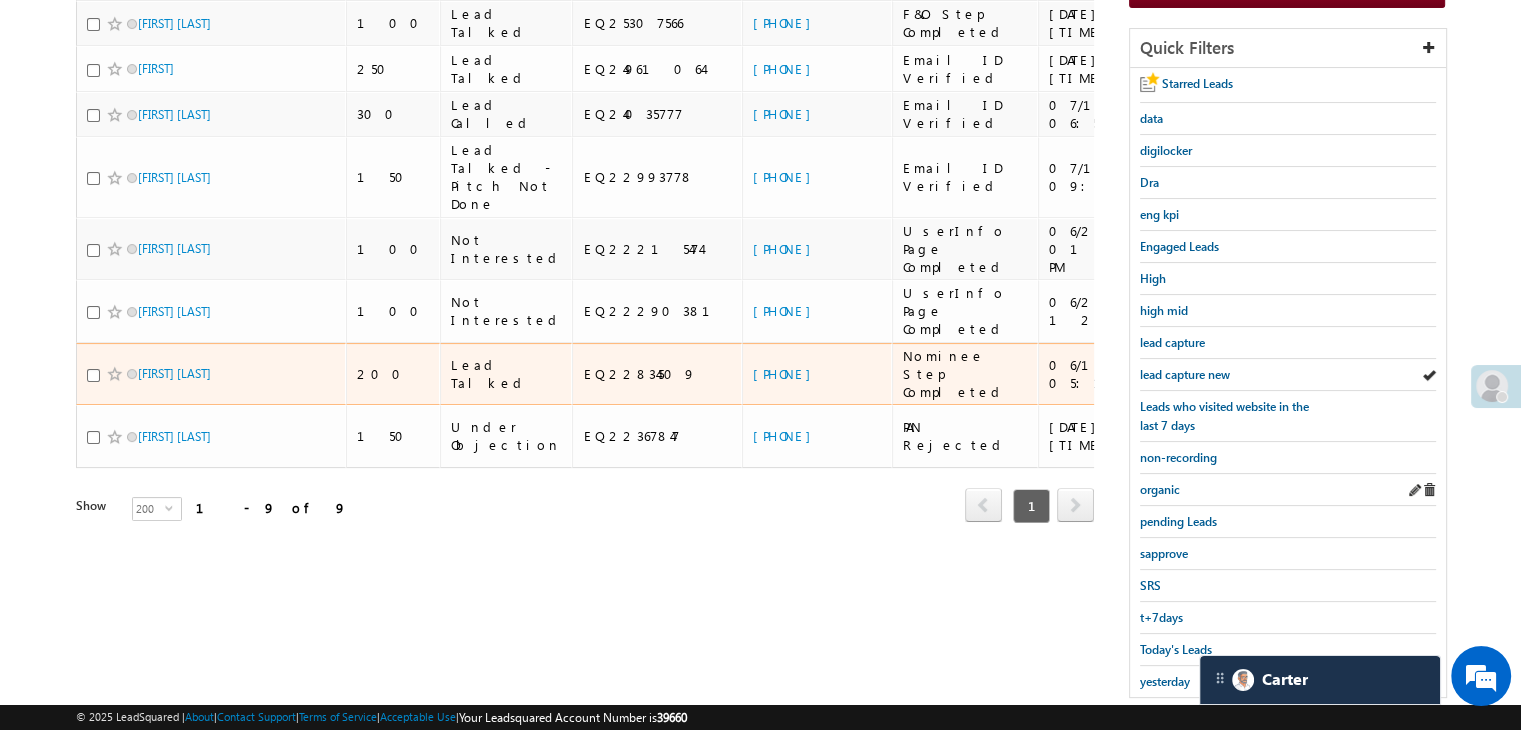 scroll, scrollTop: 363, scrollLeft: 0, axis: vertical 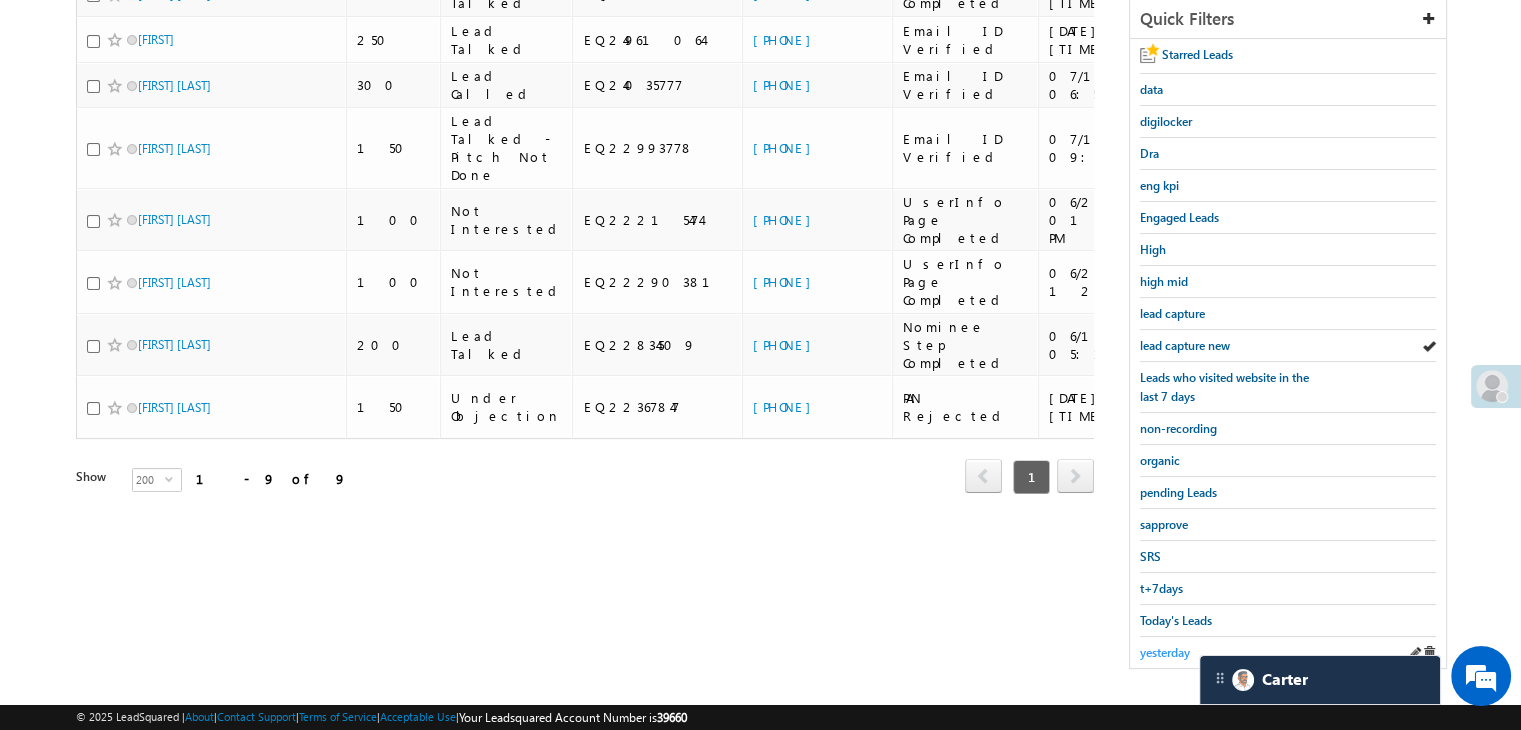 click on "yesterday" at bounding box center (1165, 652) 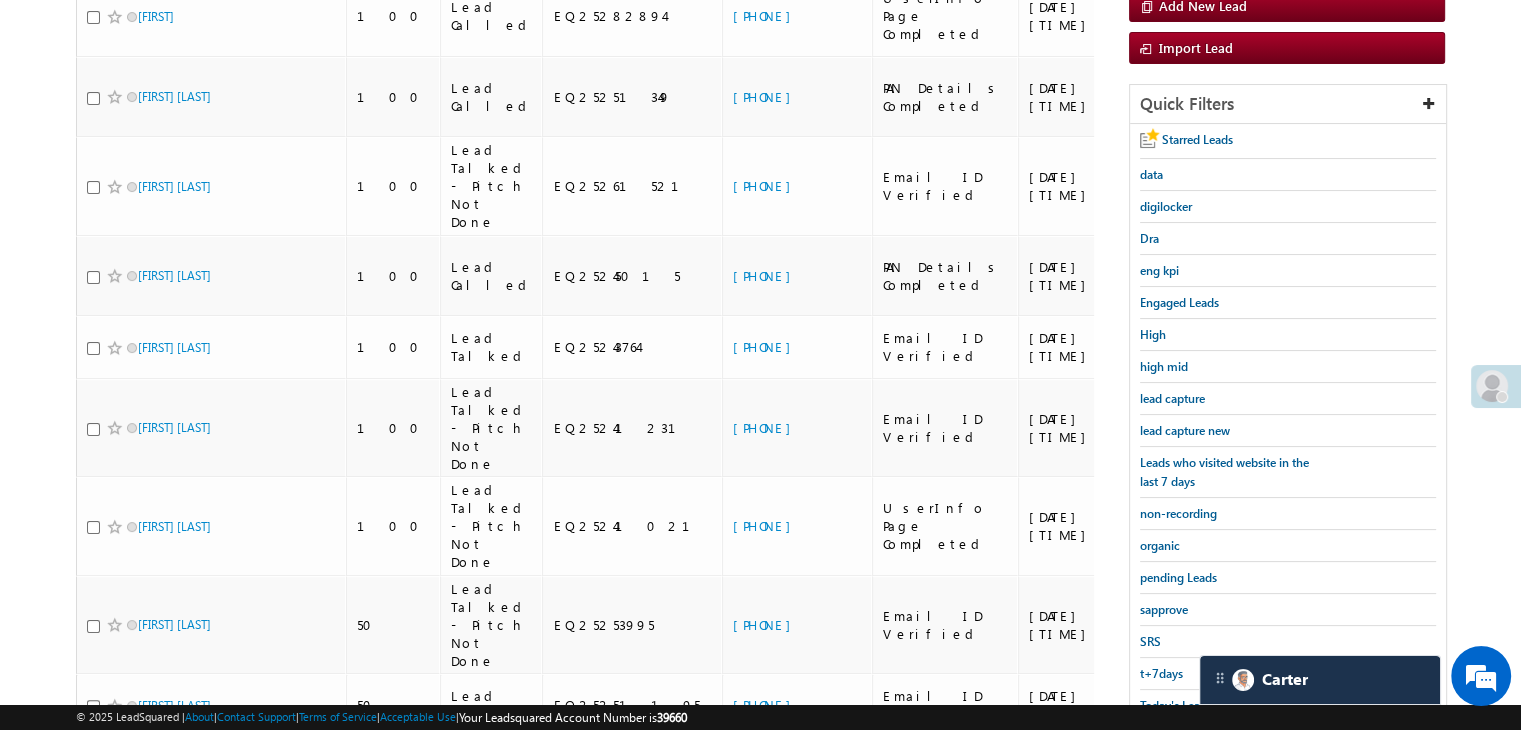 scroll, scrollTop: 163, scrollLeft: 0, axis: vertical 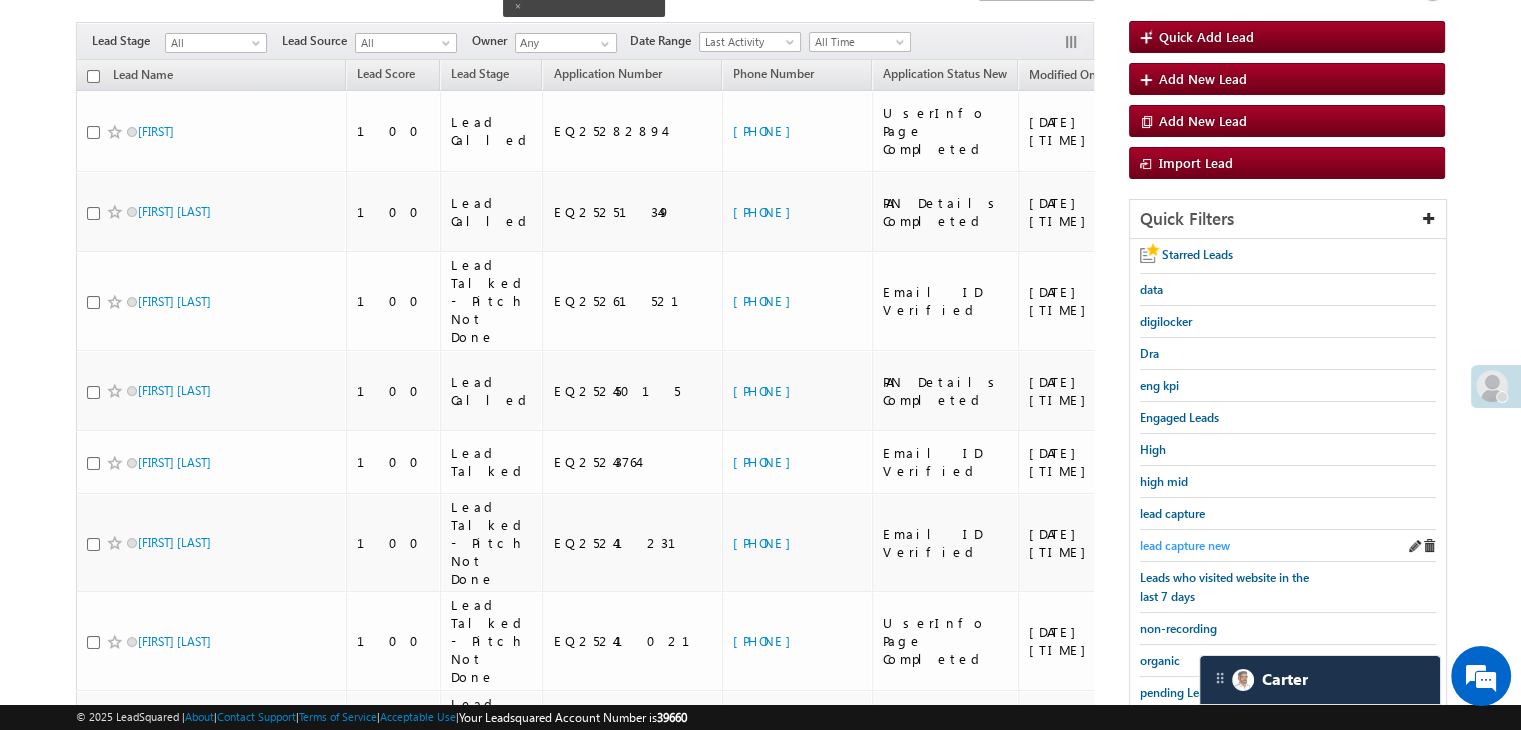 click on "lead capture new" at bounding box center (1185, 545) 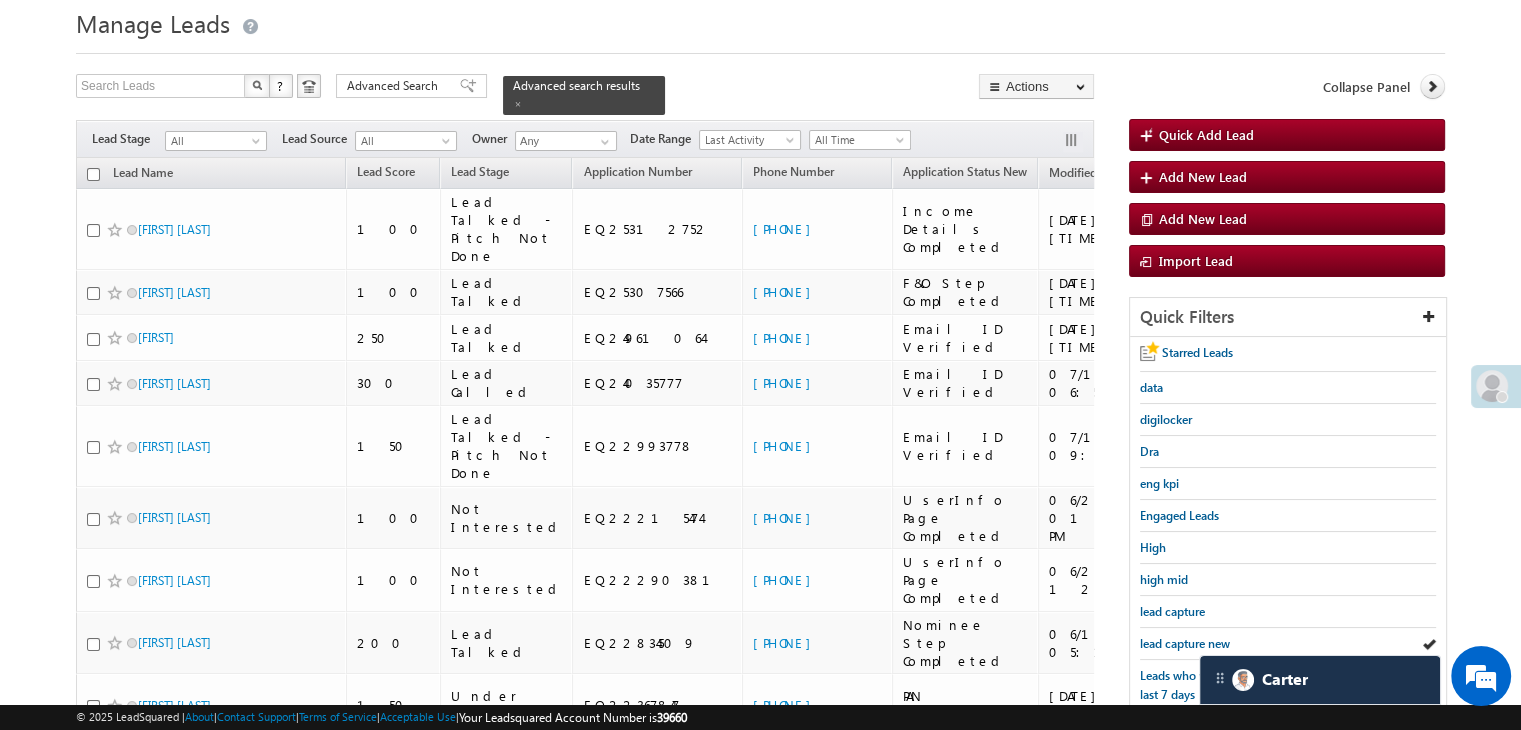 scroll, scrollTop: 100, scrollLeft: 0, axis: vertical 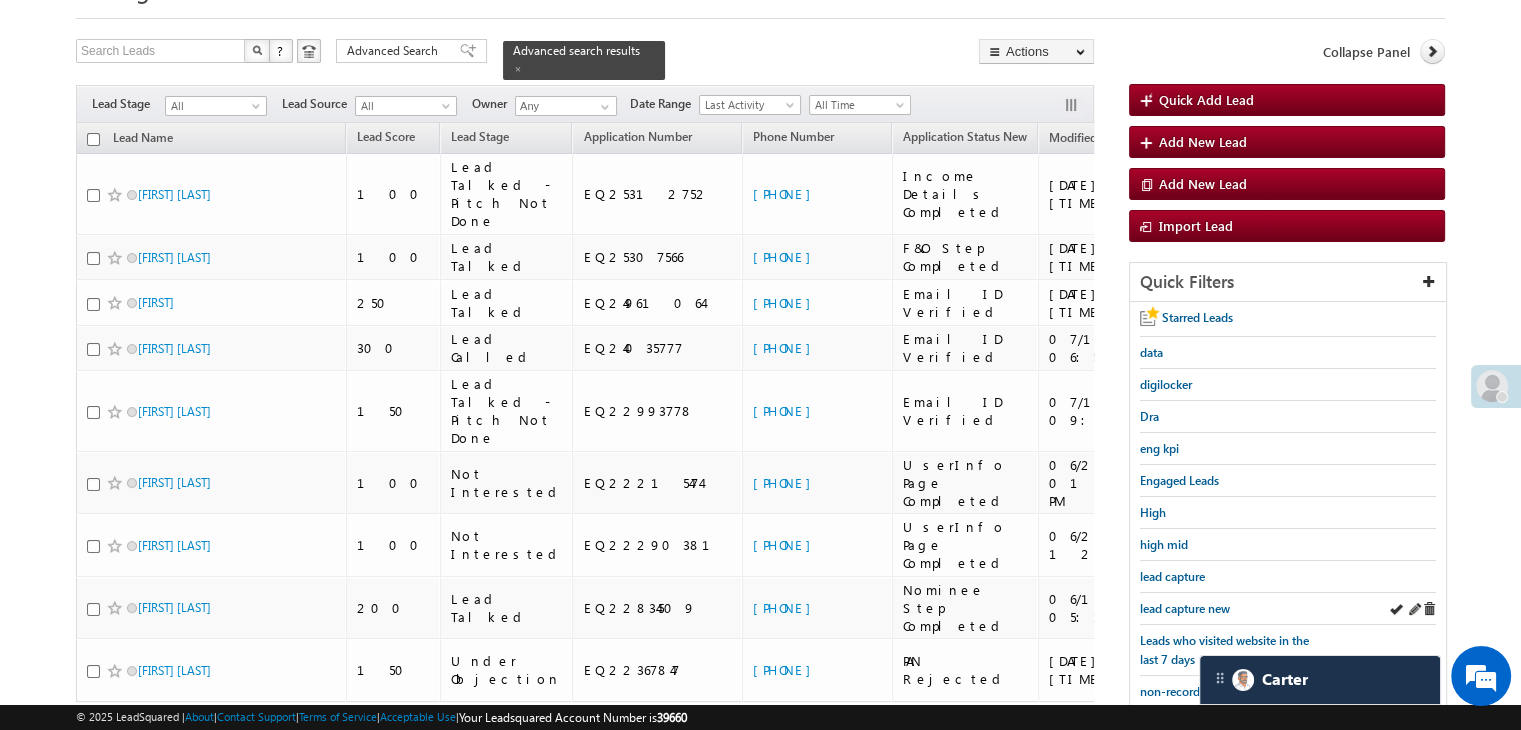 click on "lead capture new" at bounding box center (1288, 609) 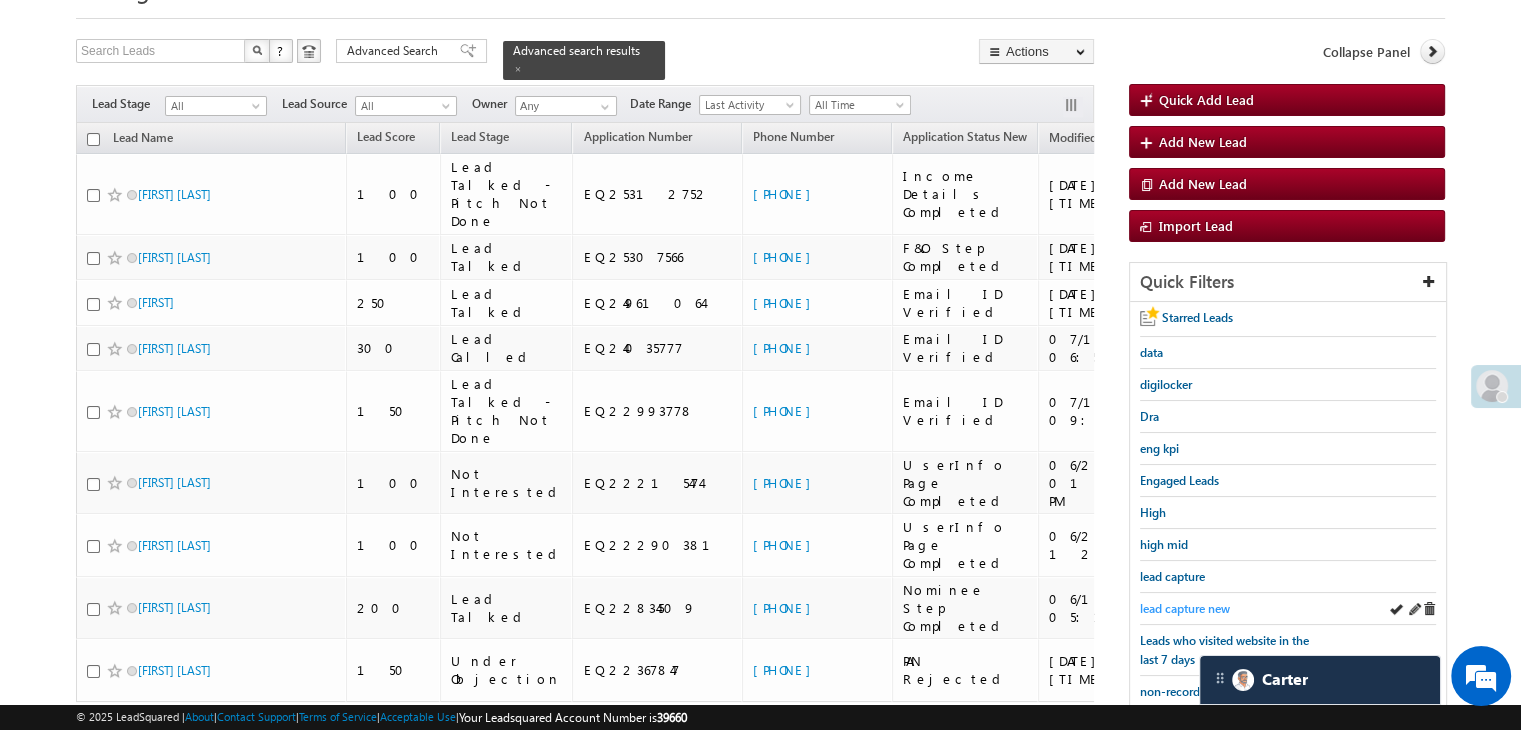 click on "lead capture new" at bounding box center (1185, 608) 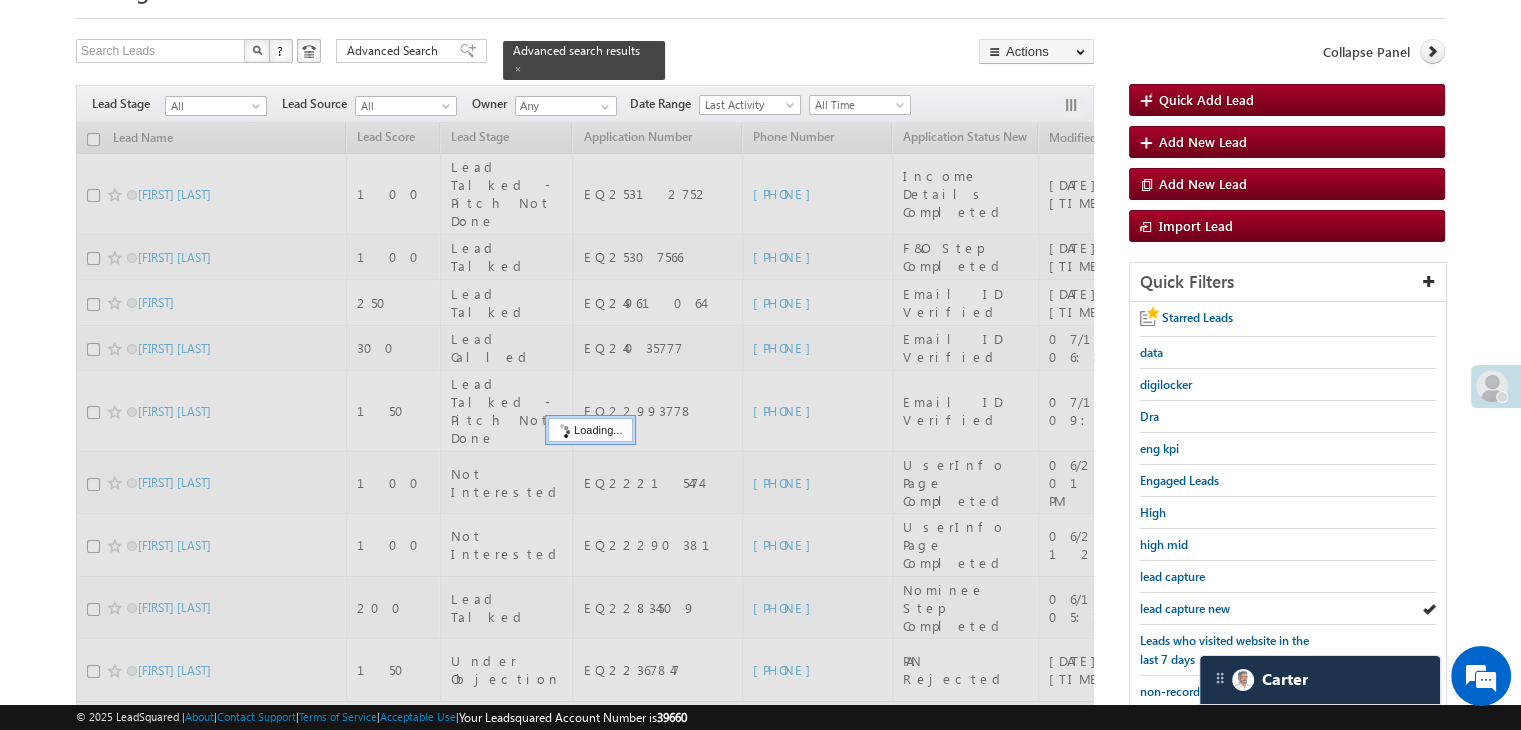 click on "lead capture new" at bounding box center (1185, 608) 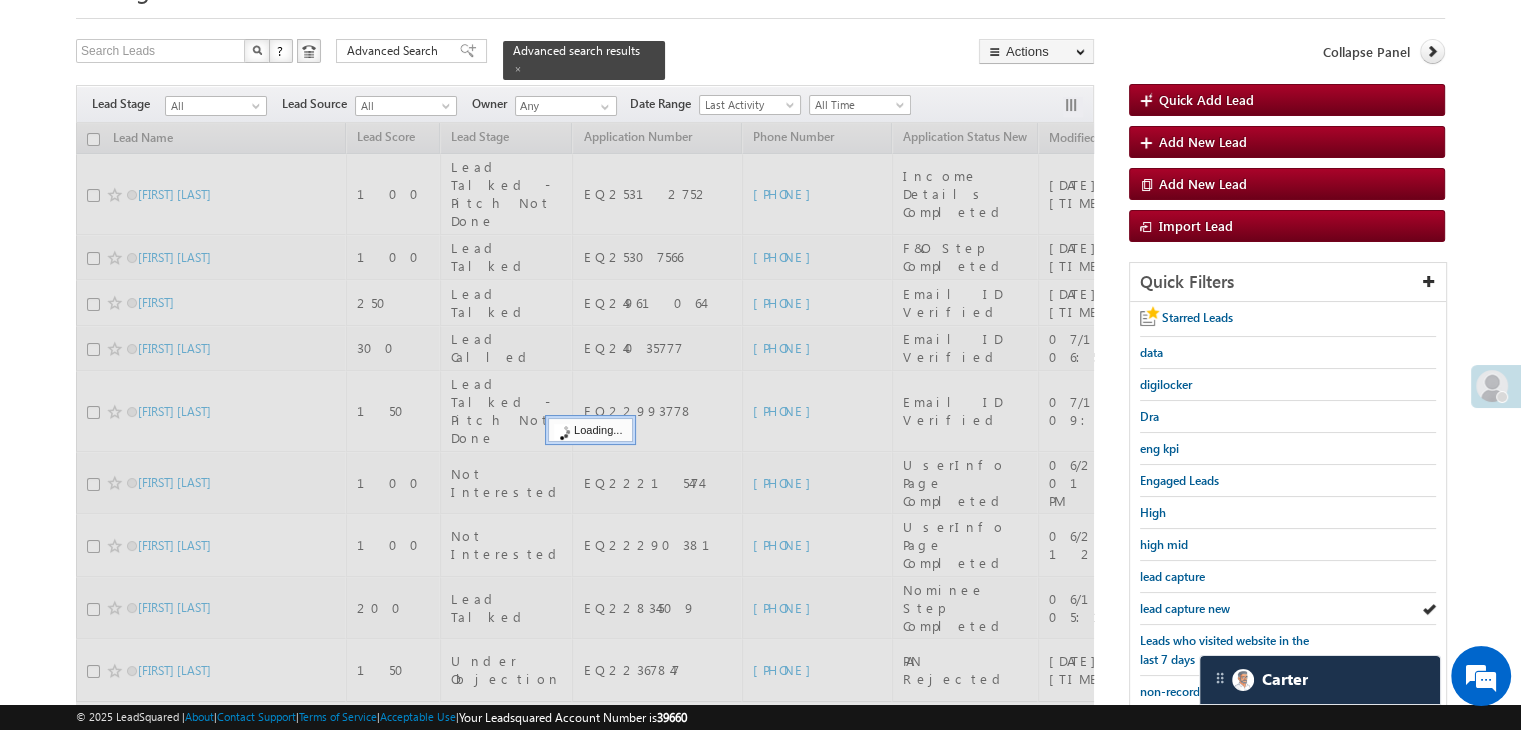 click on "lead capture new" at bounding box center (1185, 608) 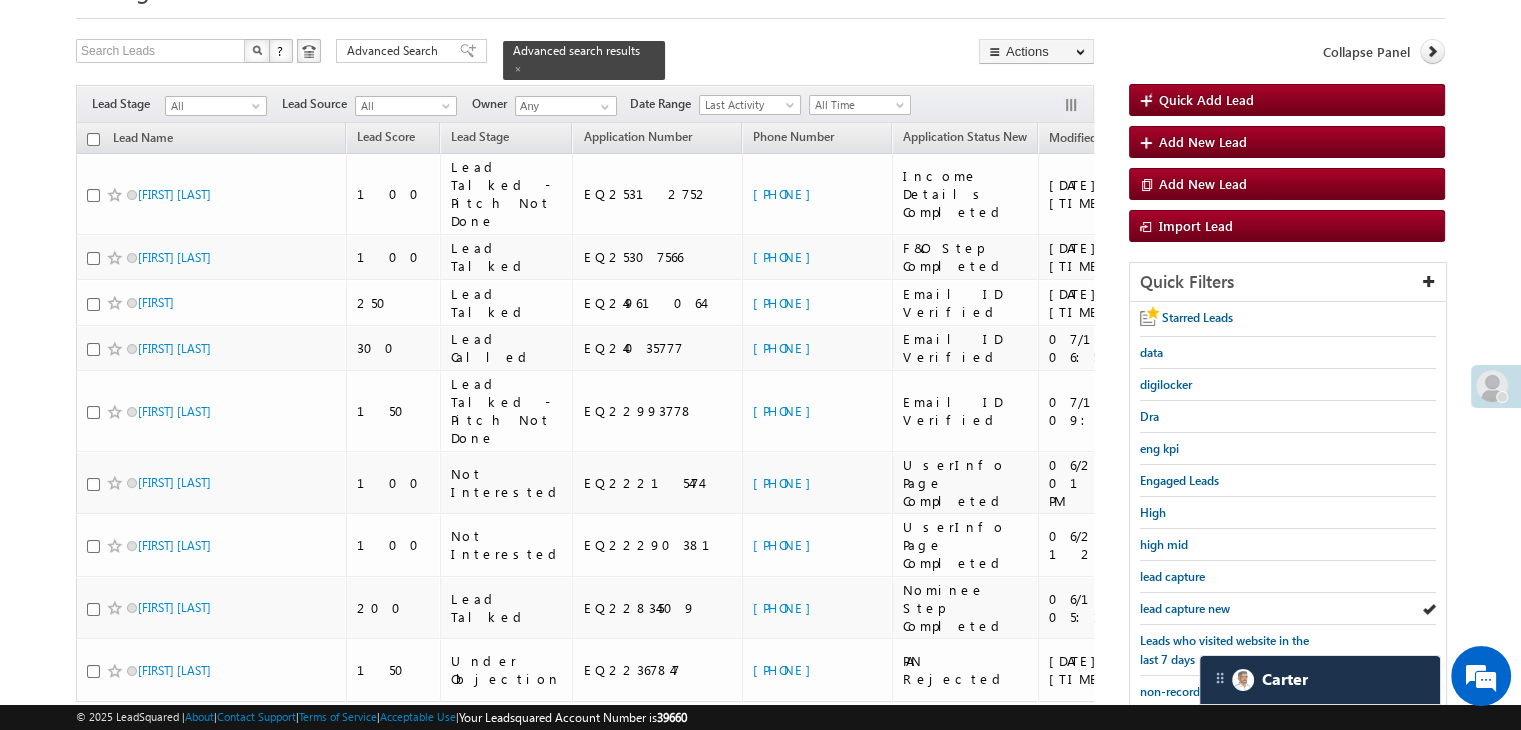 click on "lead capture new" at bounding box center [1185, 608] 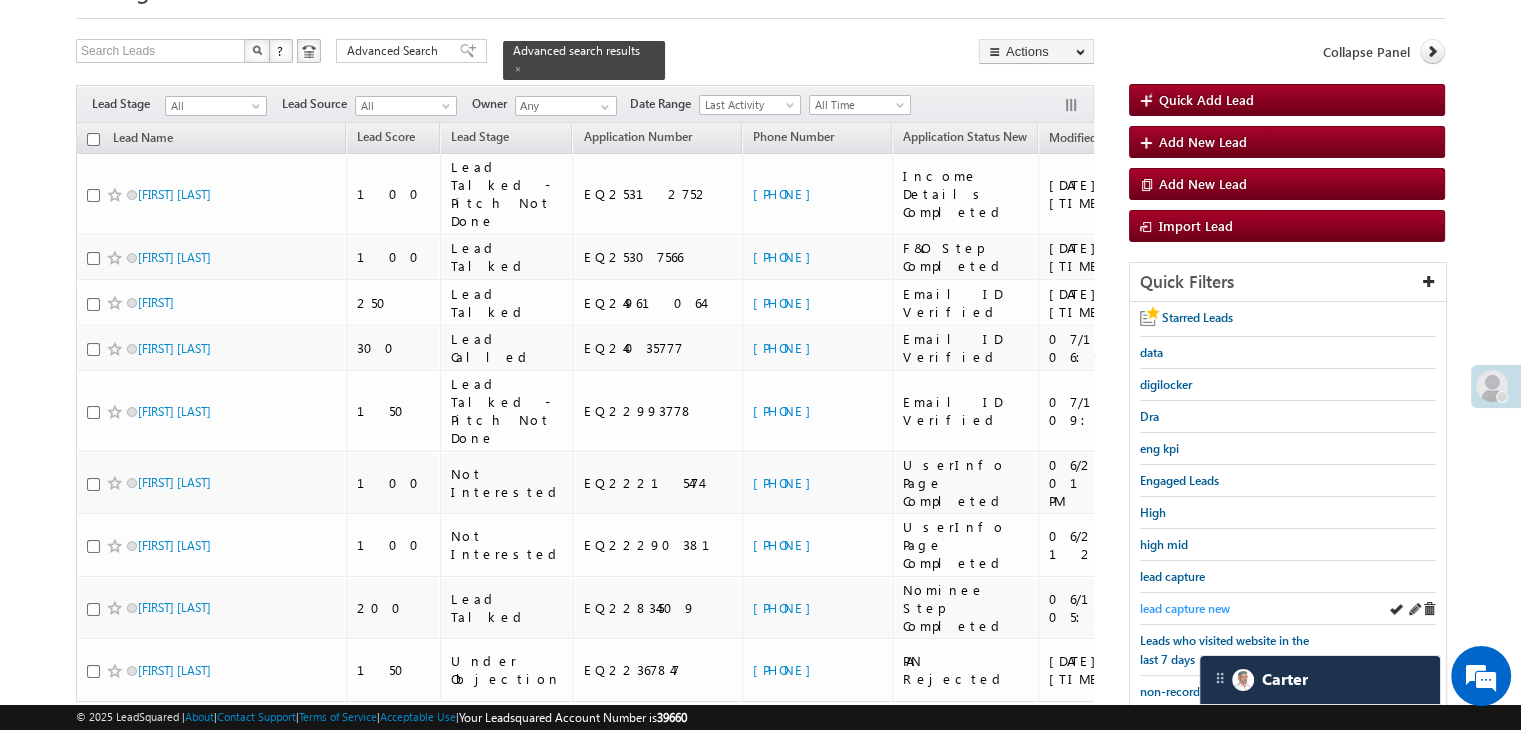 click on "lead capture new" at bounding box center (1185, 608) 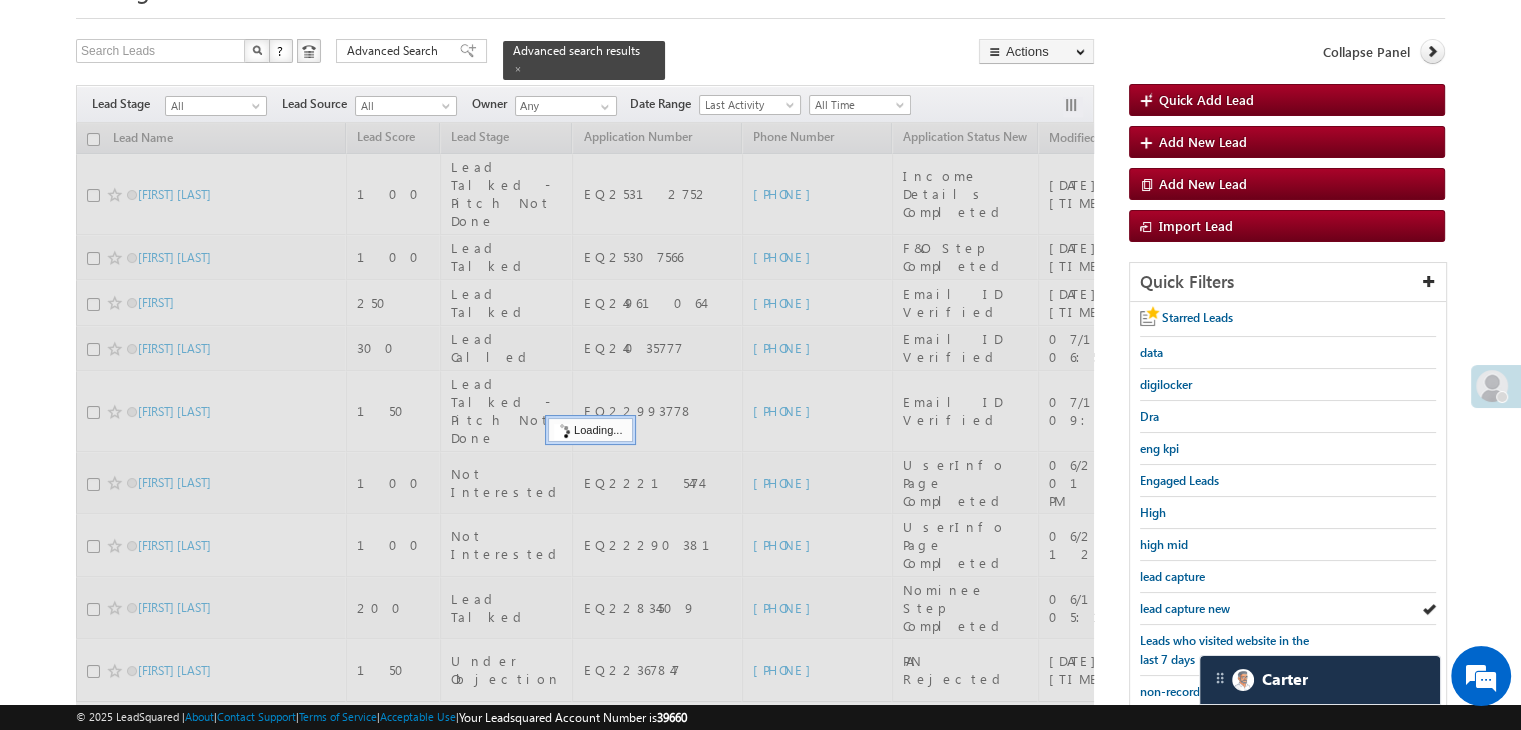 click on "lead capture new" at bounding box center [1185, 608] 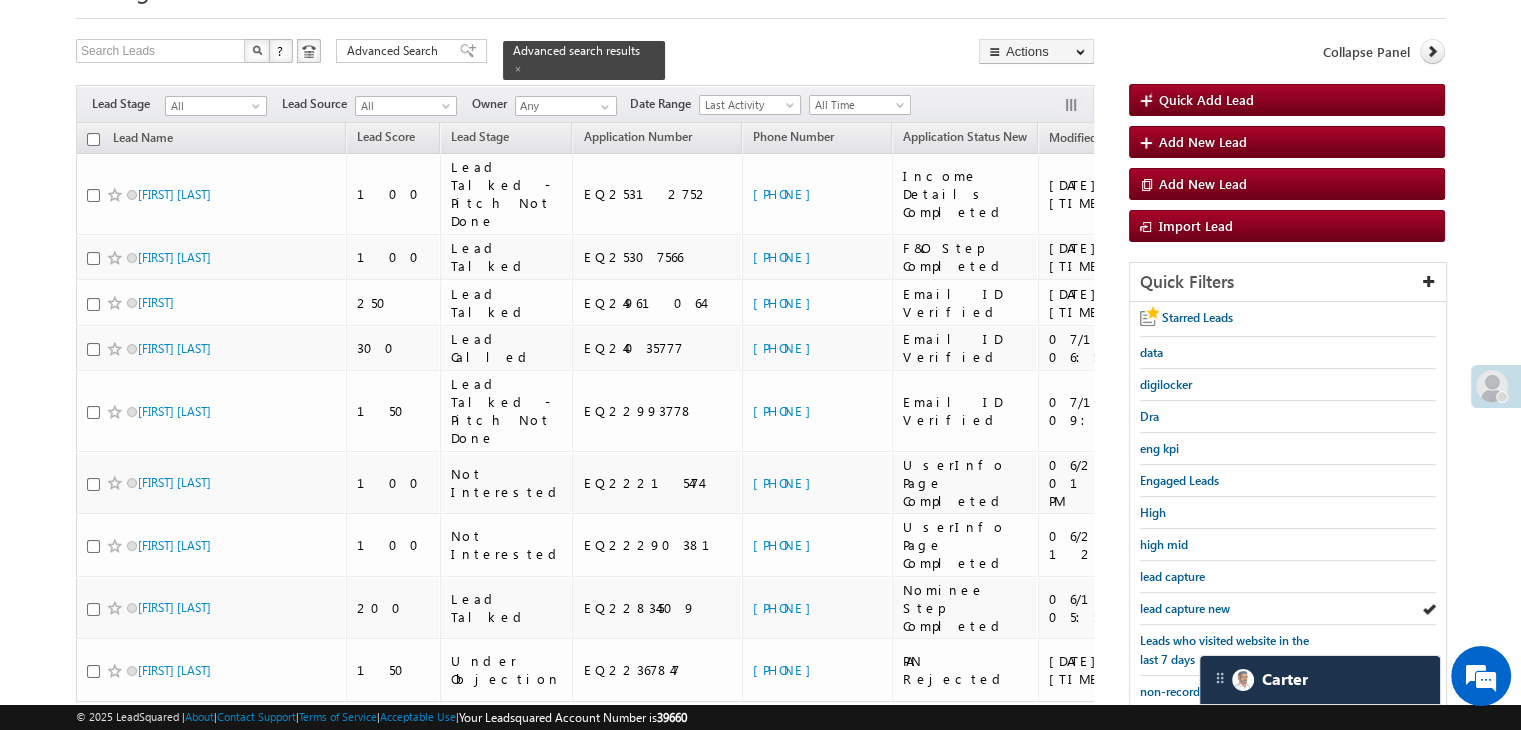 click on "lead capture new" at bounding box center [1185, 608] 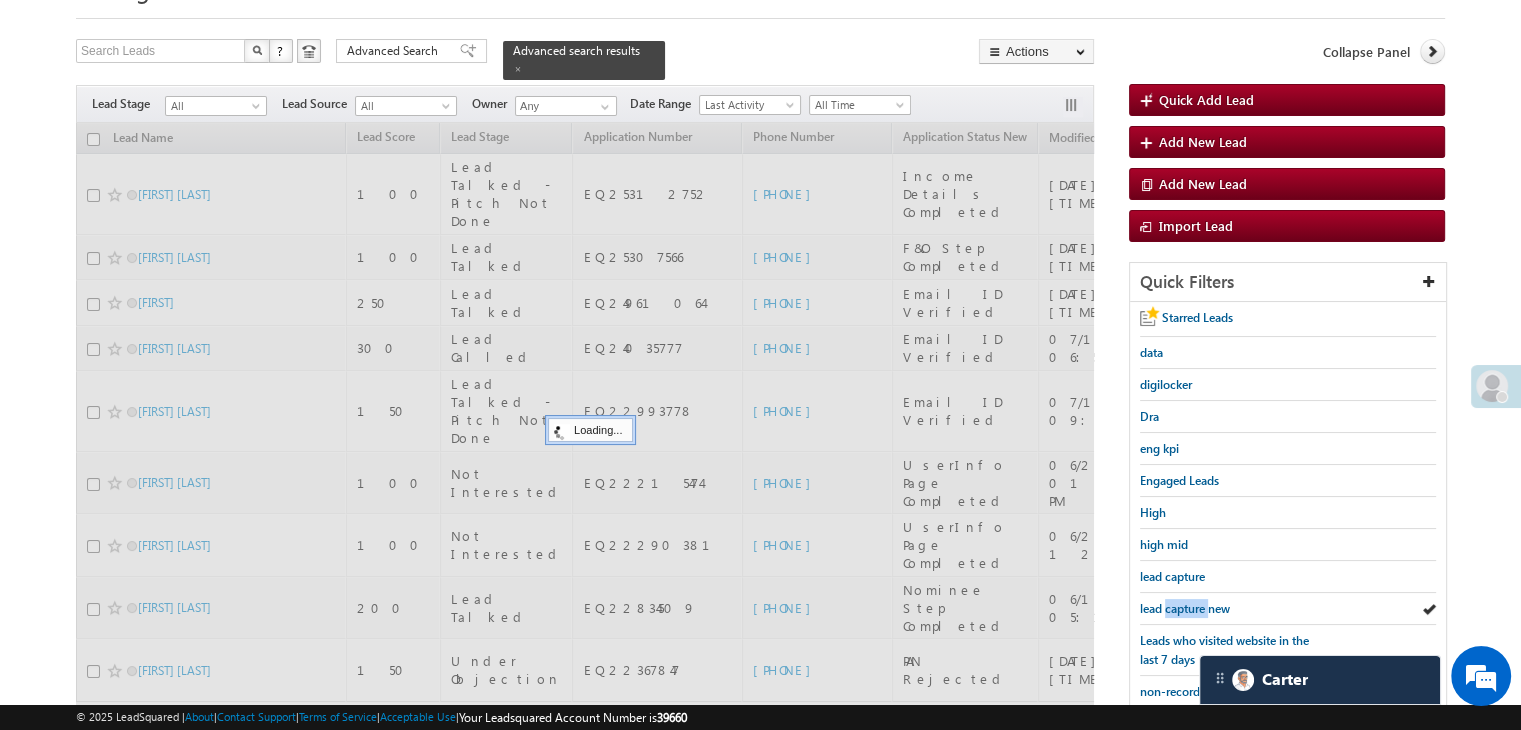 click on "lead capture new" at bounding box center [1185, 608] 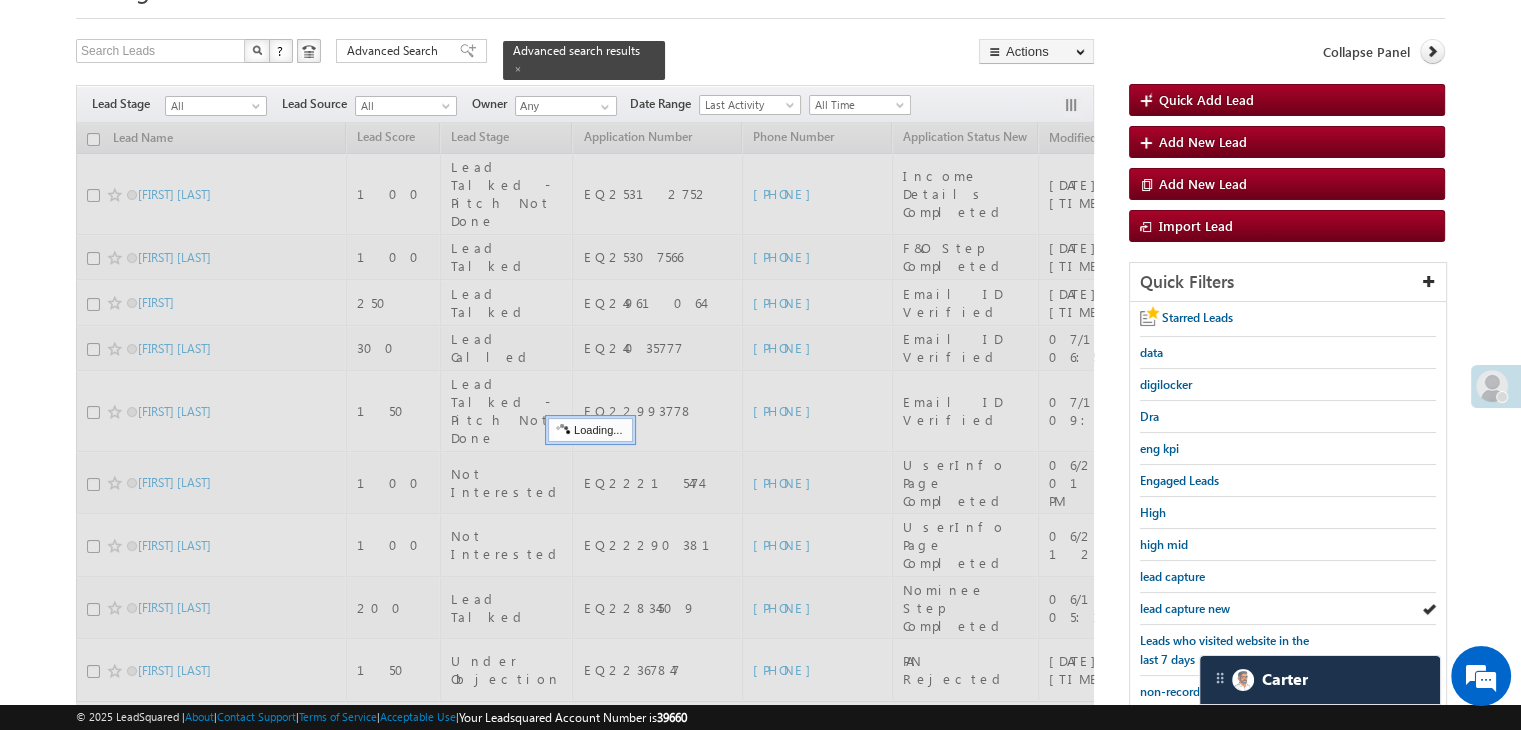 click on "lead capture new" at bounding box center [1185, 608] 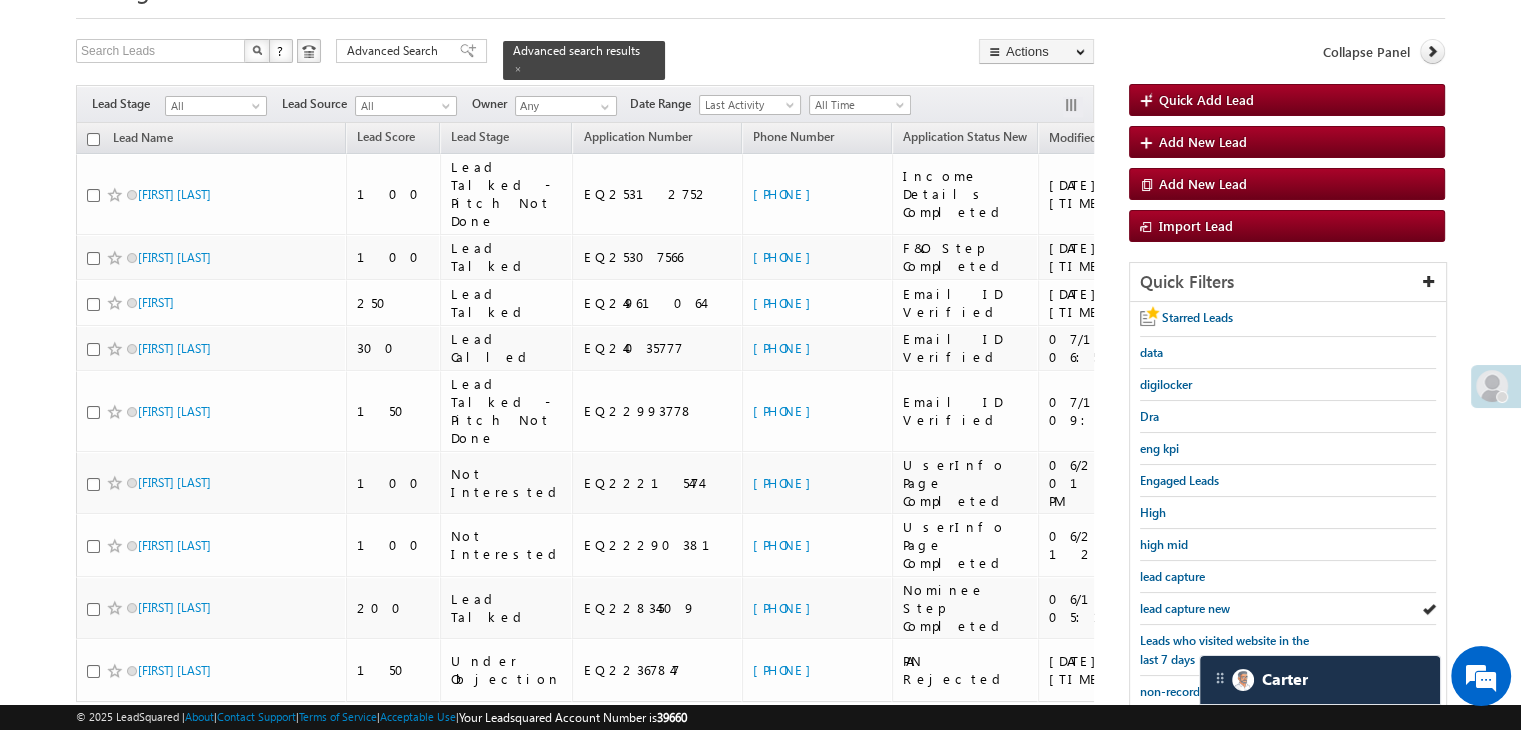 click on "lead capture new" at bounding box center [1185, 608] 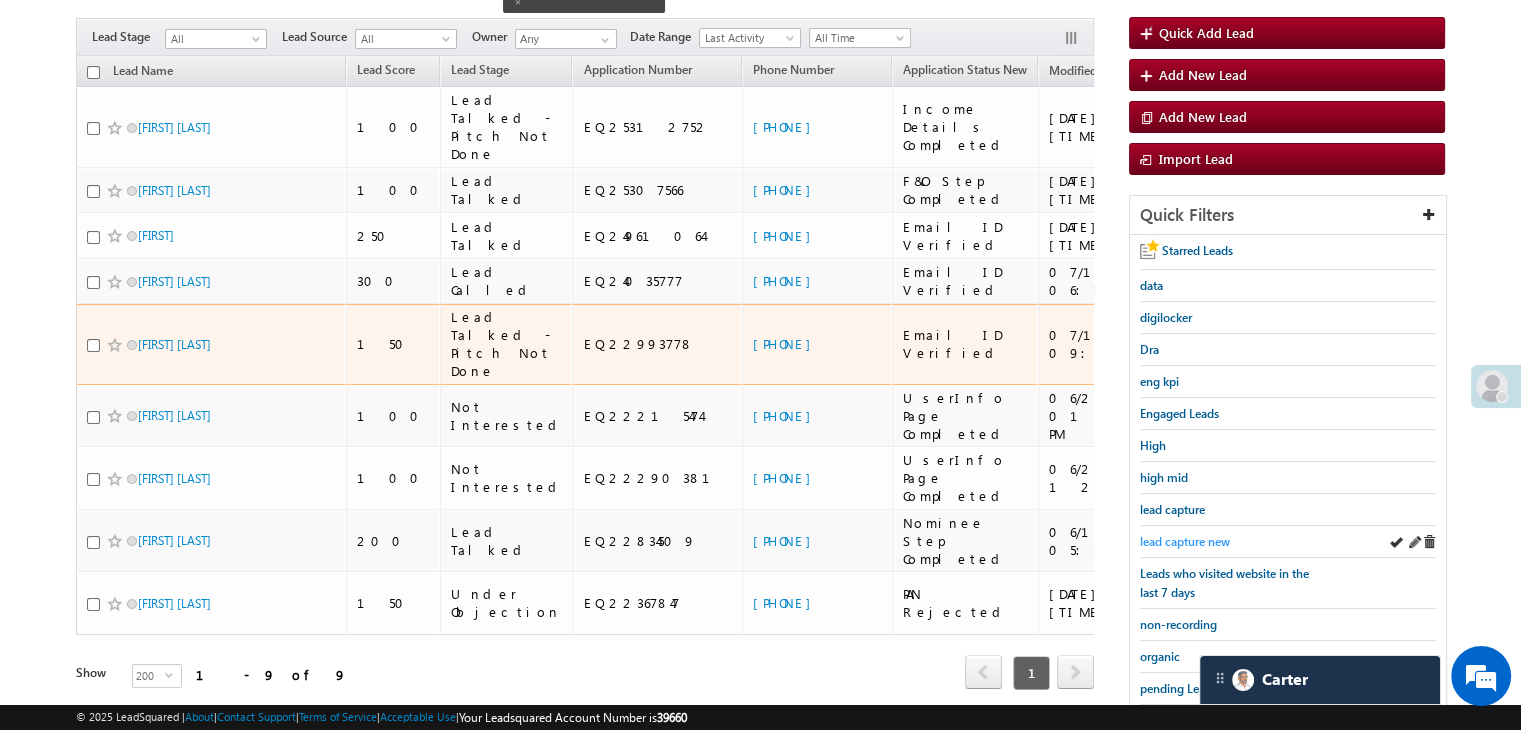 scroll, scrollTop: 200, scrollLeft: 0, axis: vertical 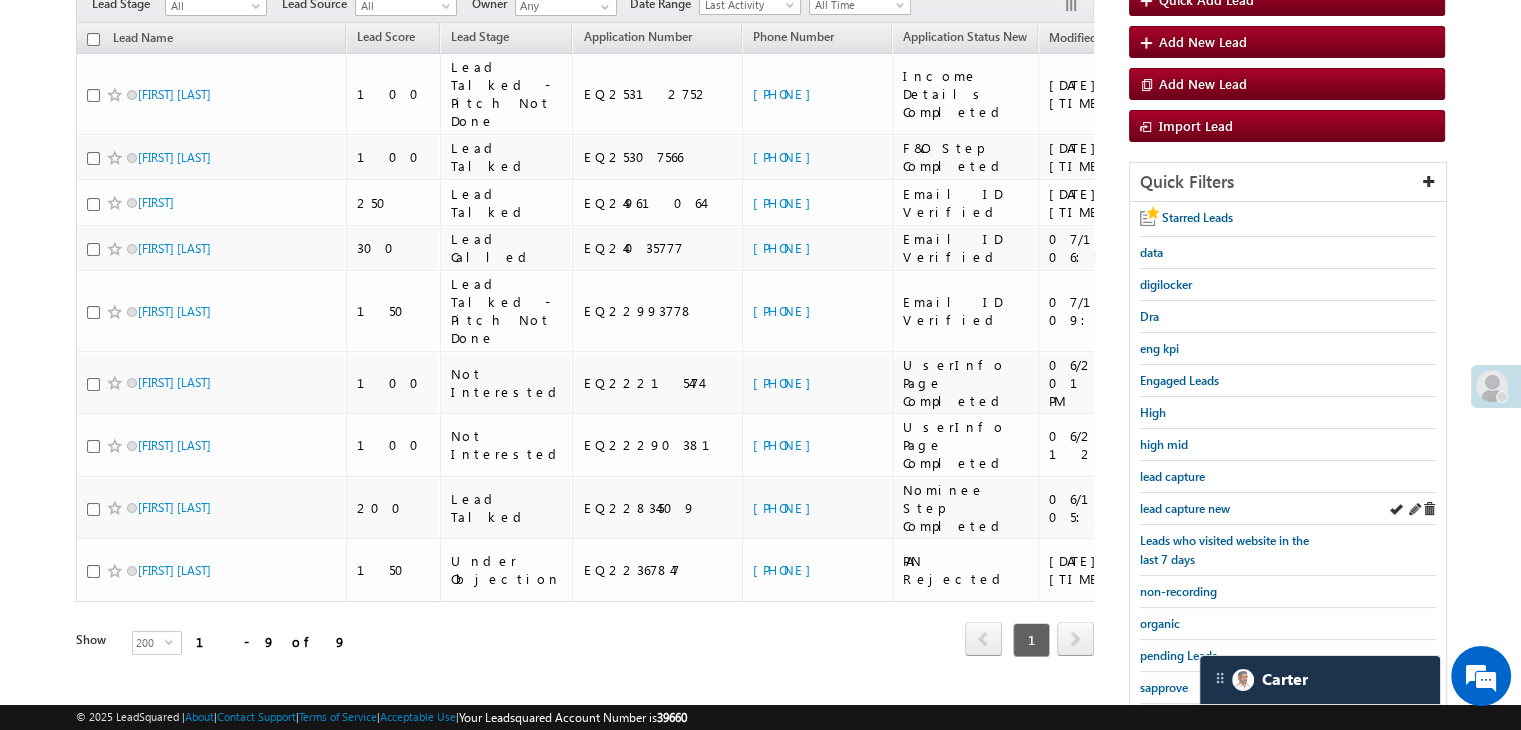click on "lead capture new" at bounding box center [1288, 509] 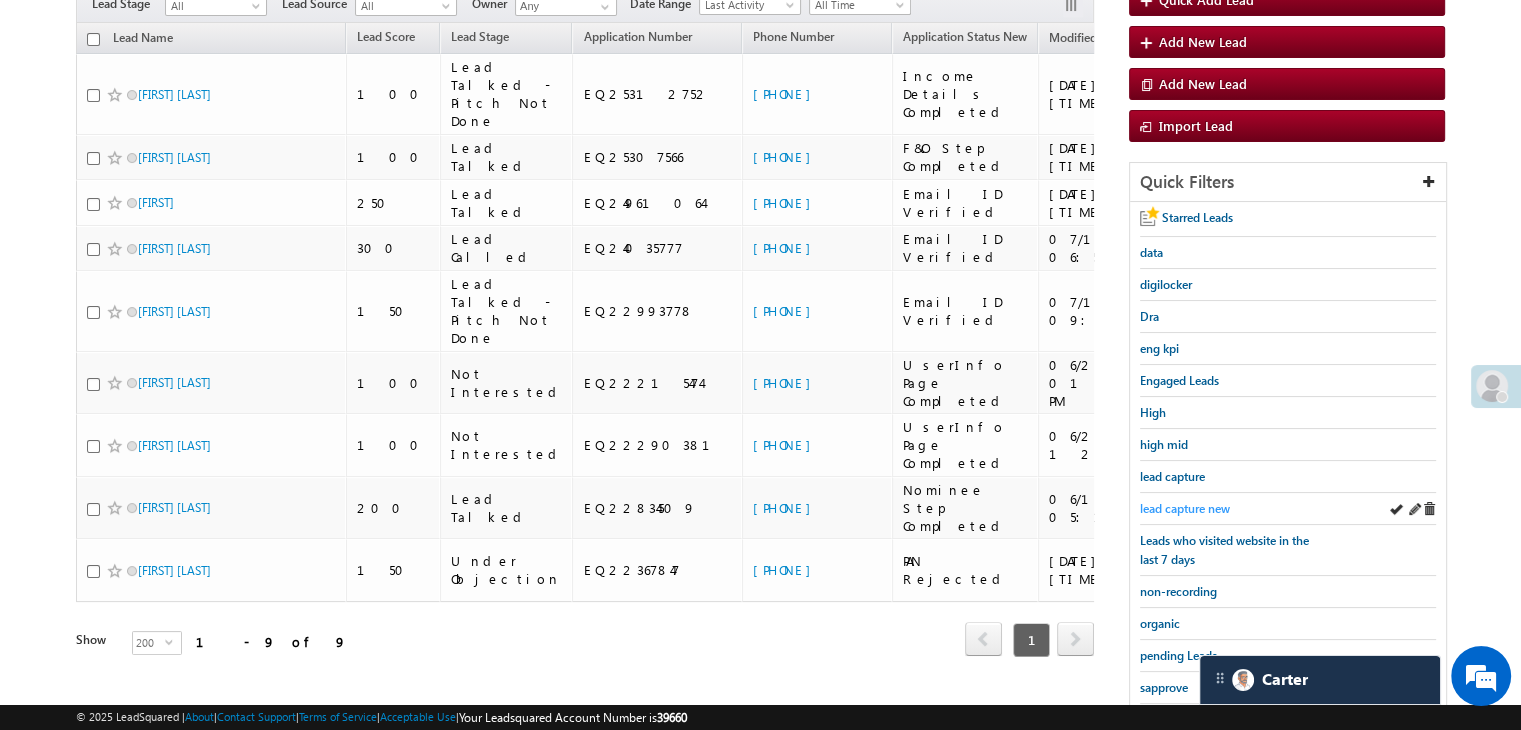 click on "lead capture new" at bounding box center (1185, 508) 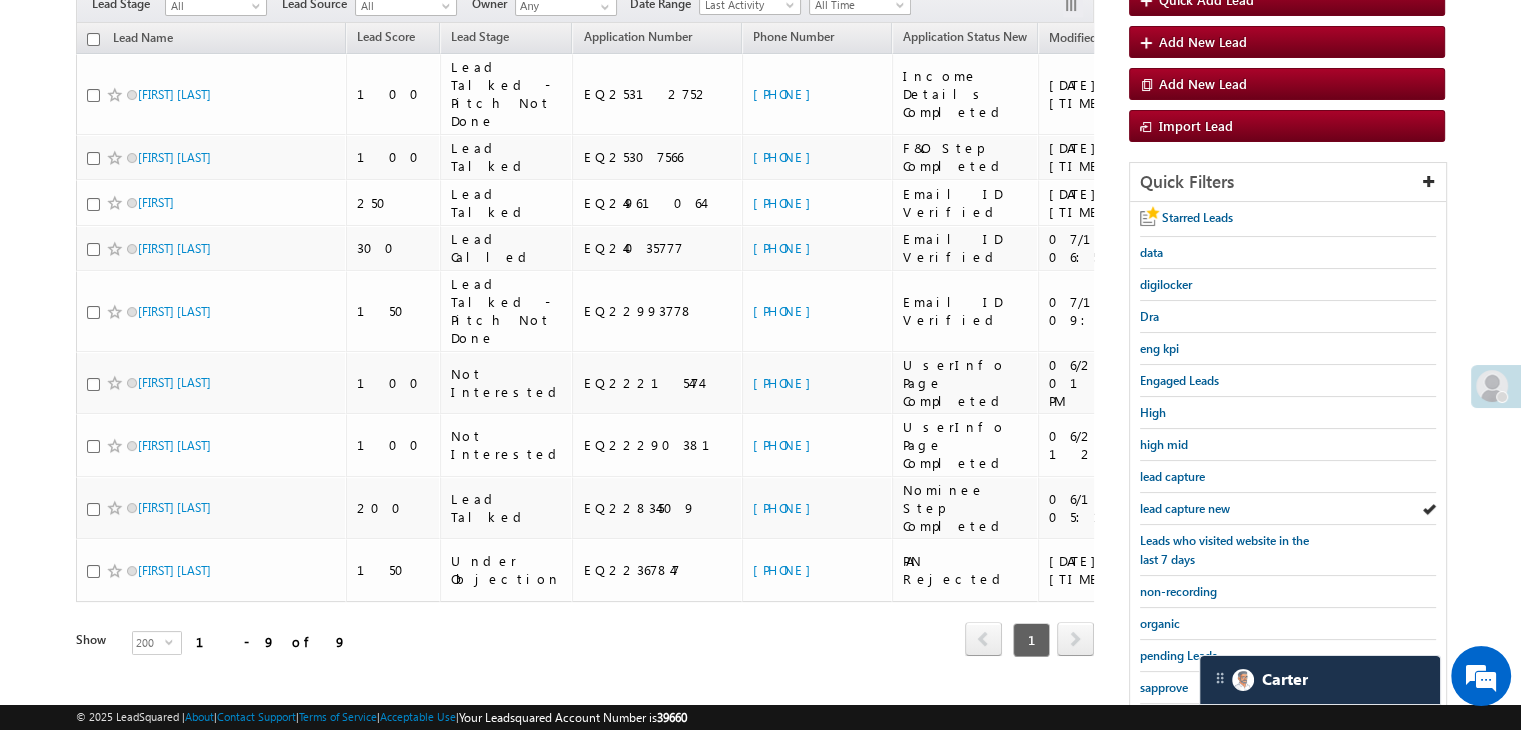 scroll, scrollTop: 363, scrollLeft: 0, axis: vertical 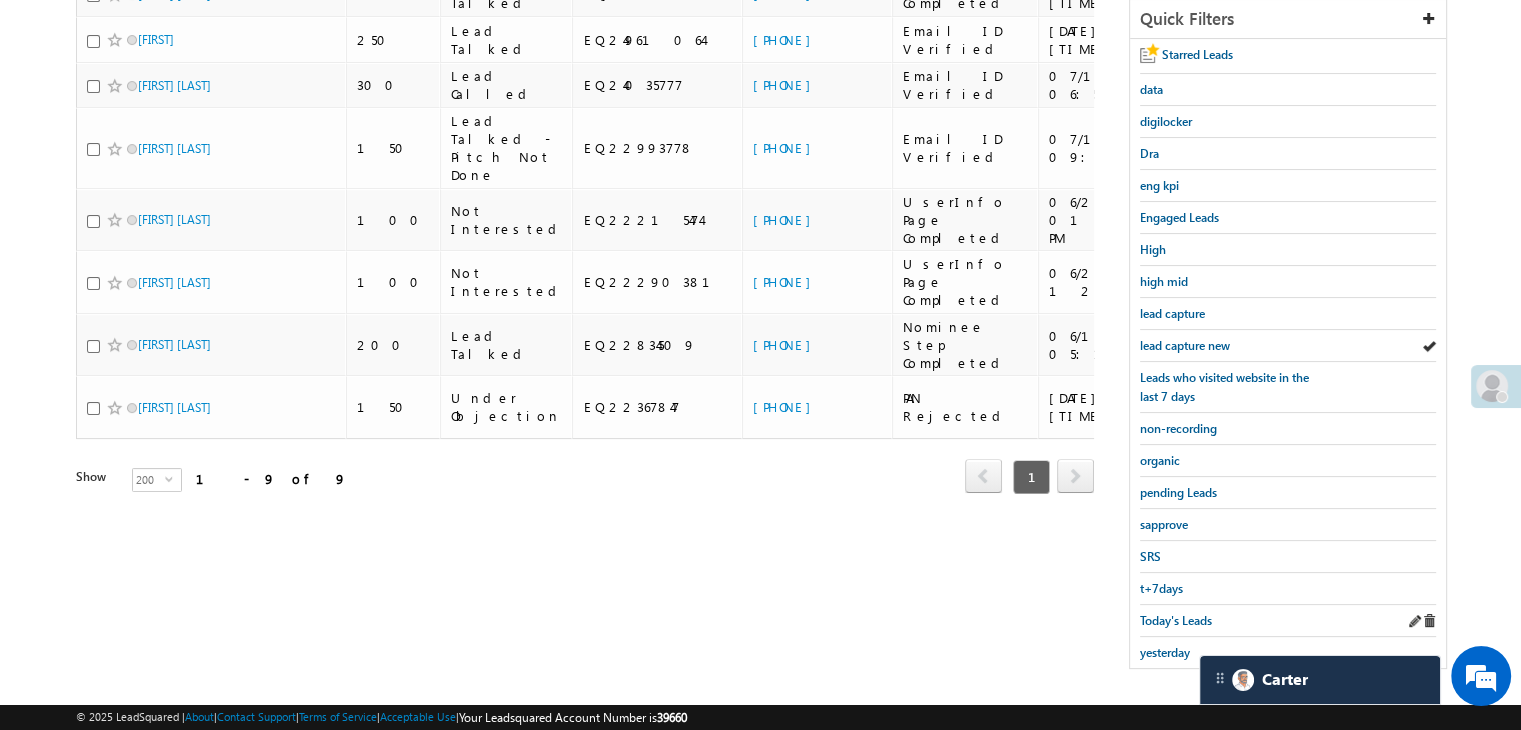 click on "Today's Leads" at bounding box center [1288, 621] 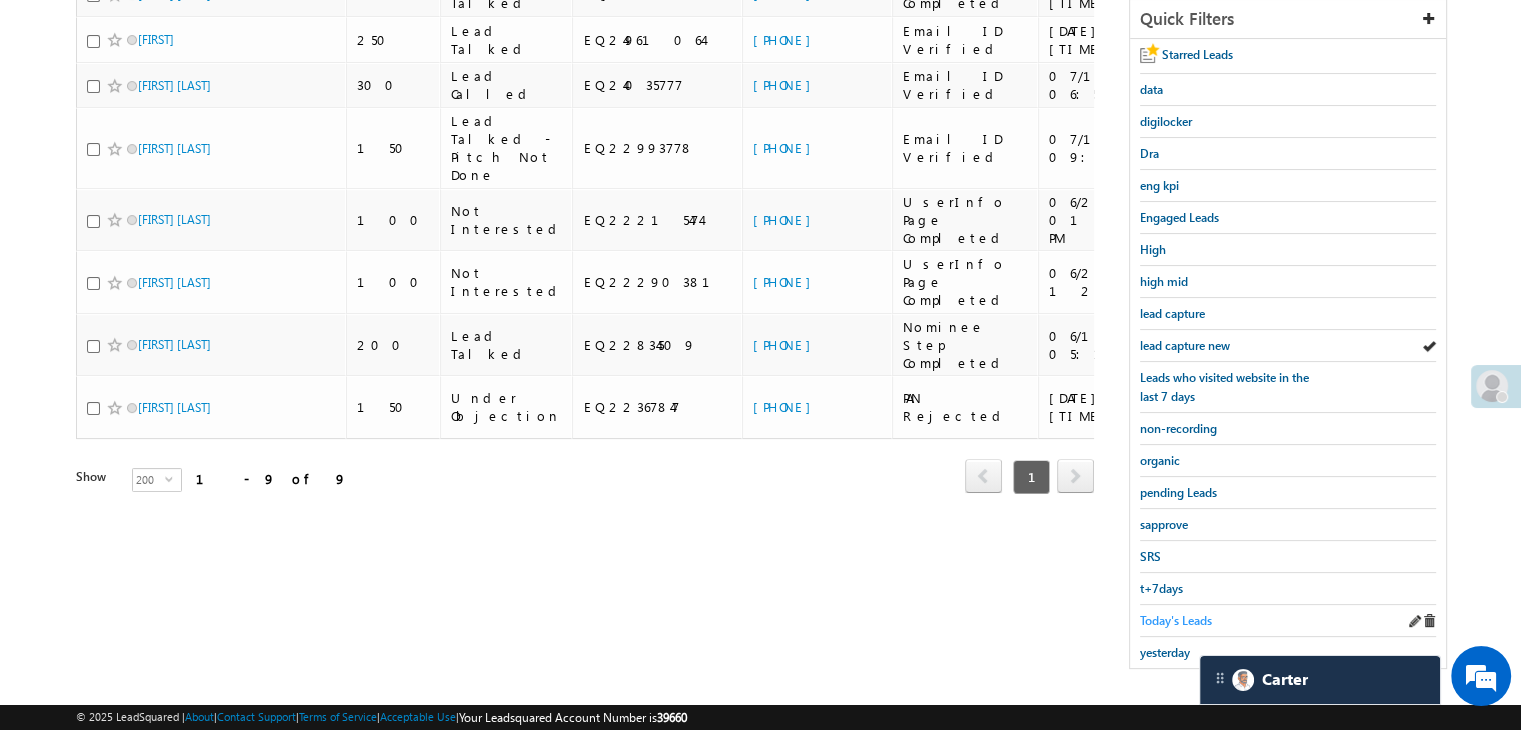 click on "Today's Leads" at bounding box center (1176, 620) 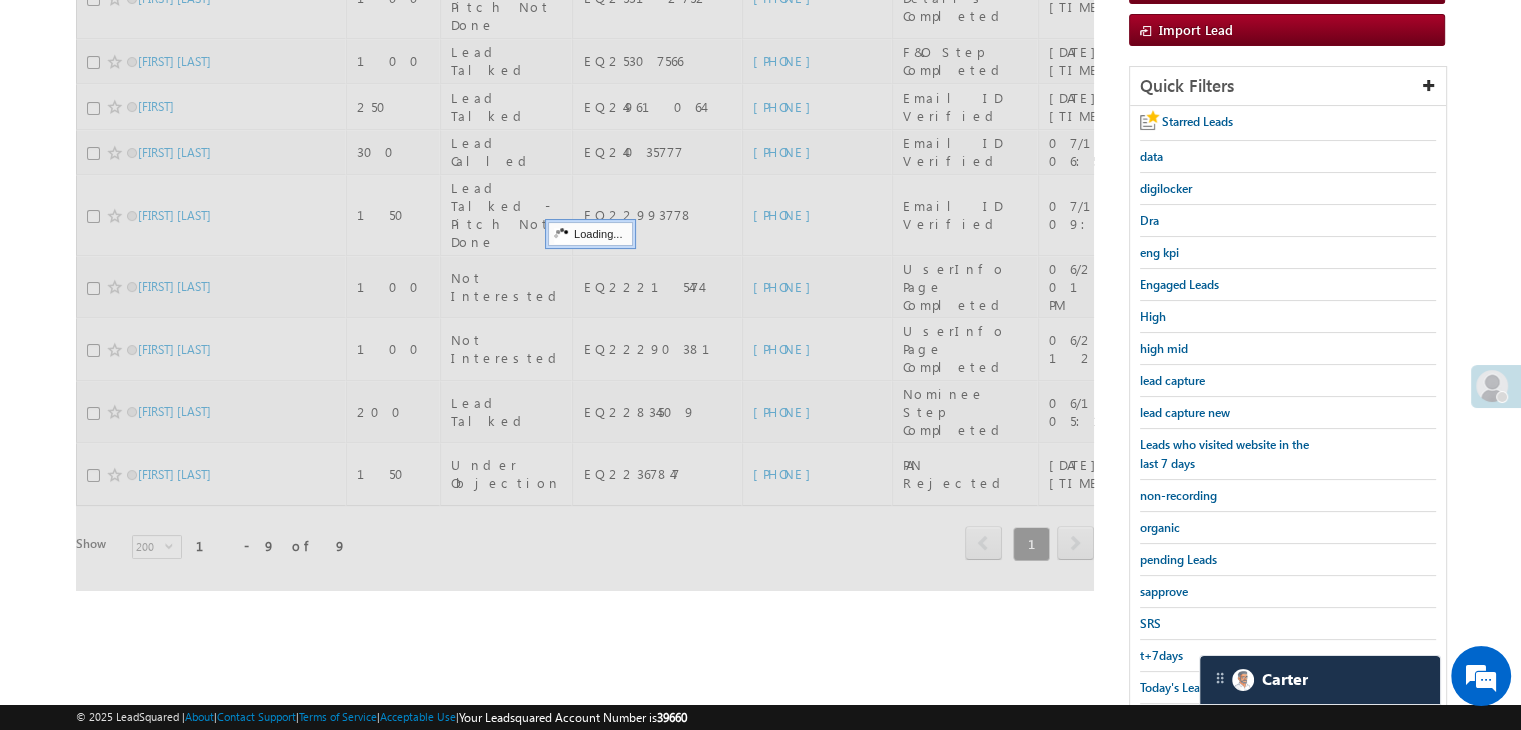 scroll, scrollTop: 163, scrollLeft: 0, axis: vertical 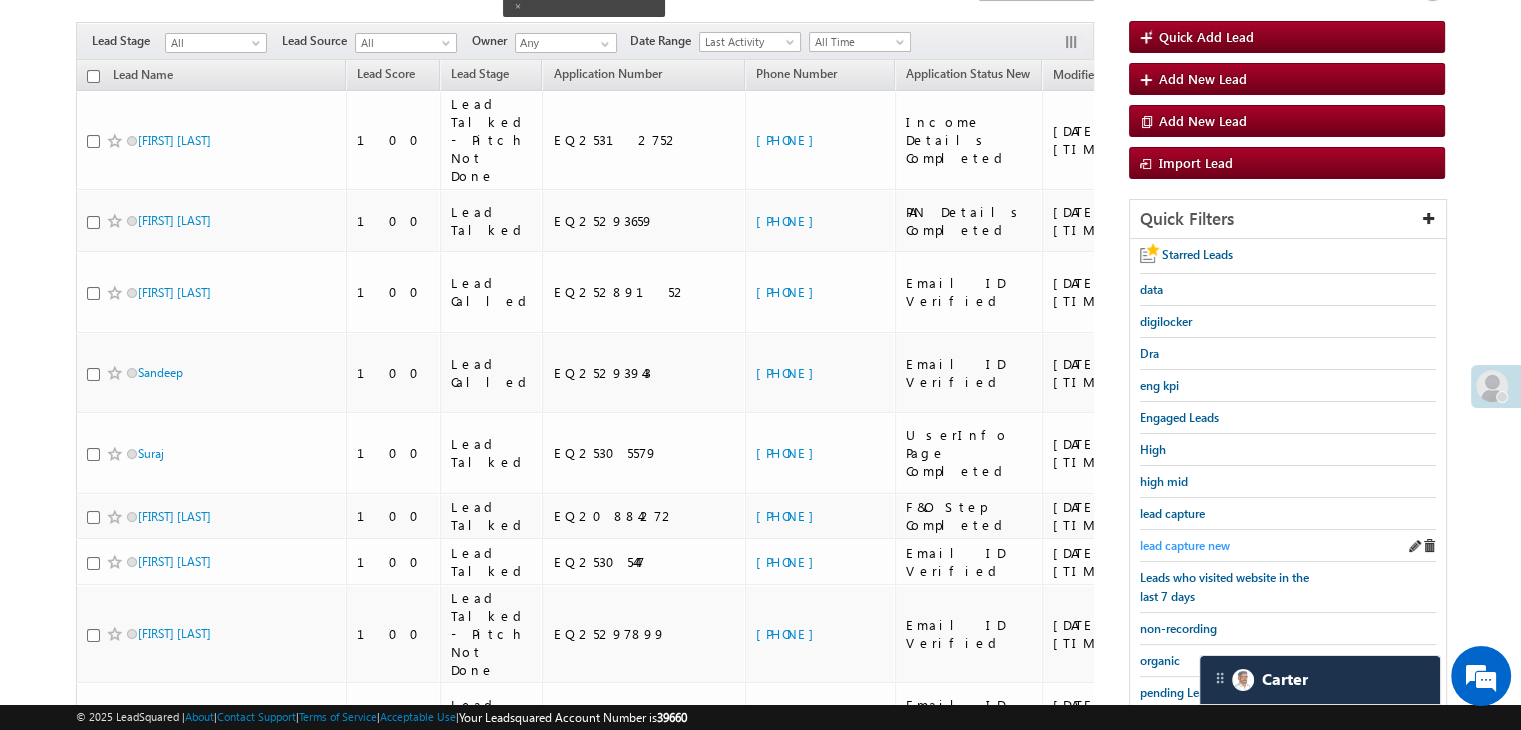 click on "lead capture new" at bounding box center [1185, 545] 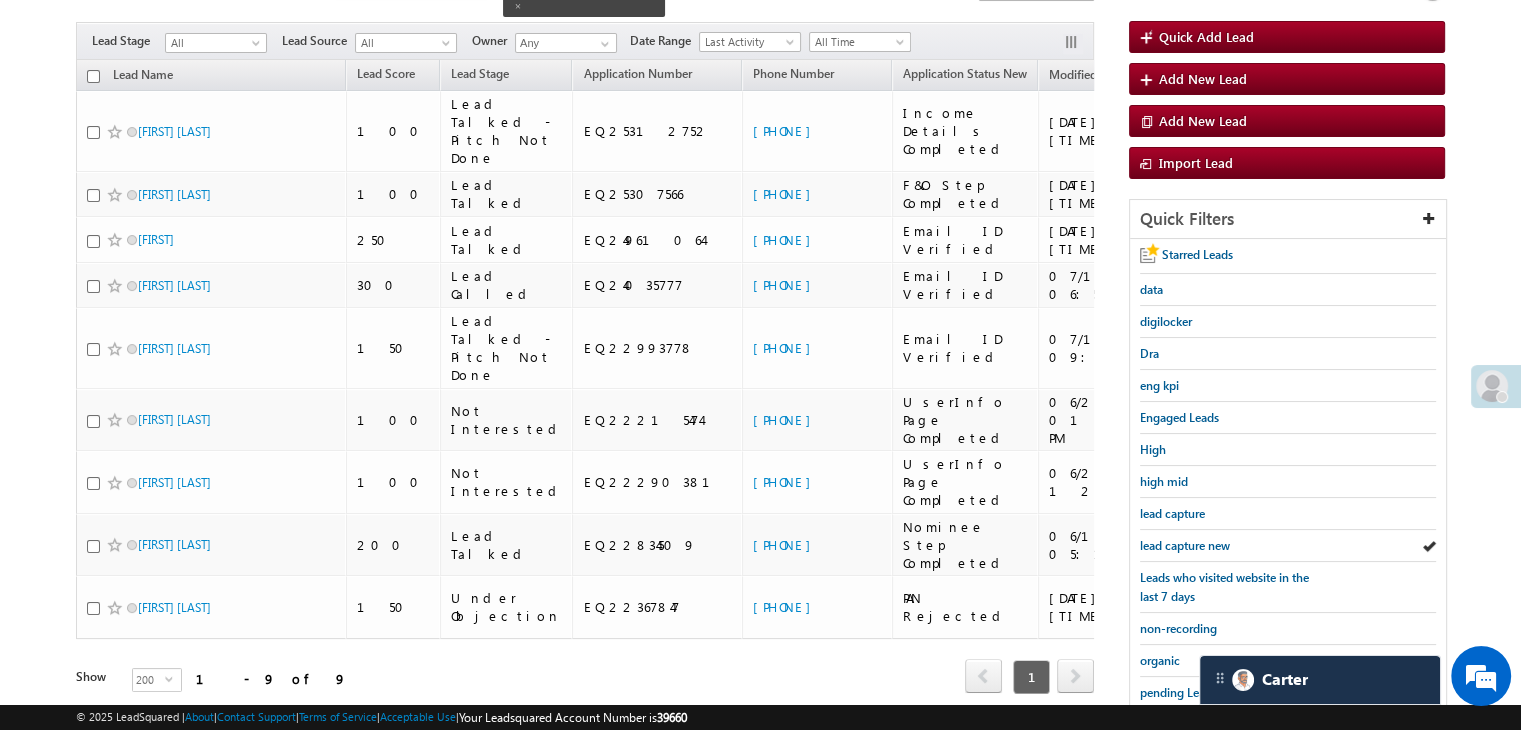 click on "lead capture new" at bounding box center (1185, 545) 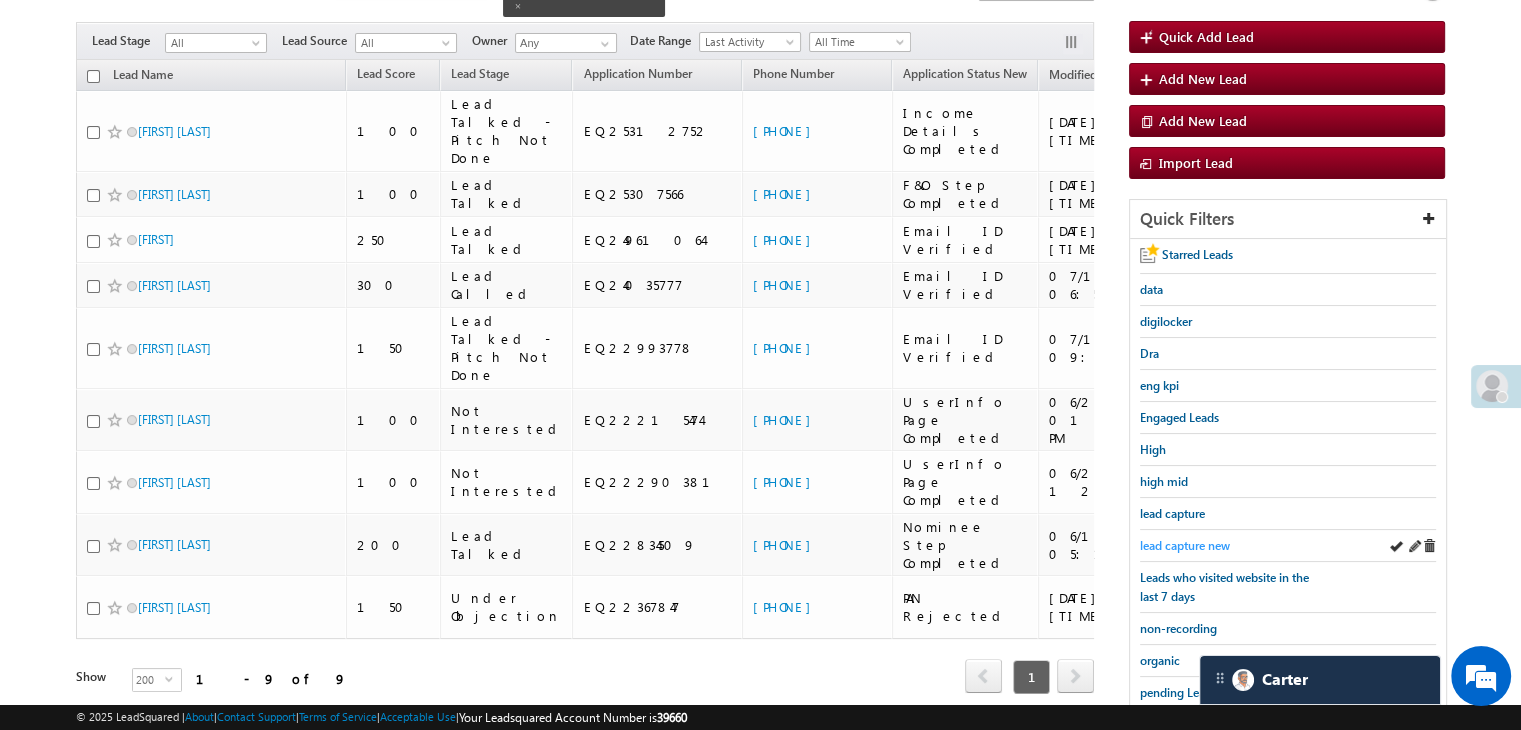 click on "lead capture new" at bounding box center [1185, 545] 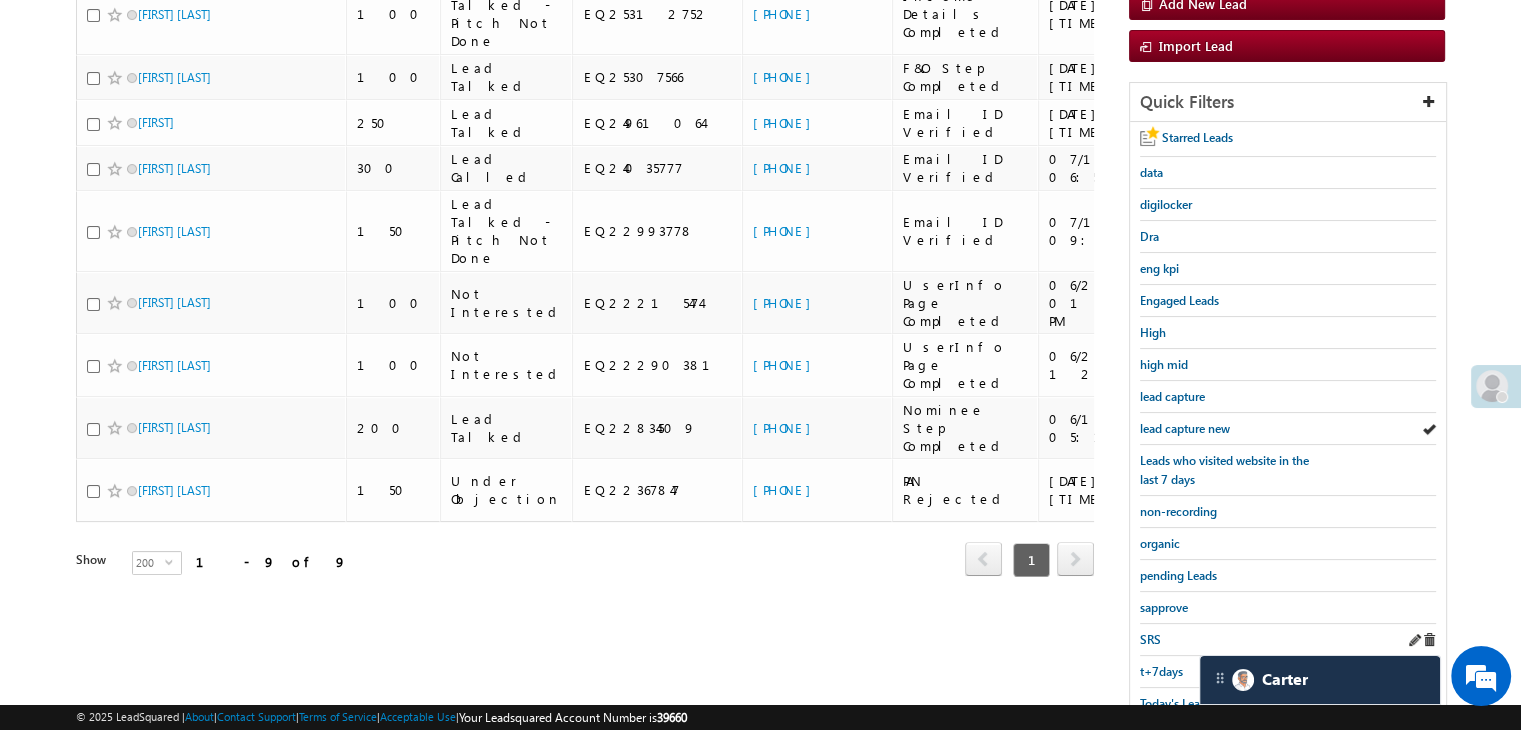 scroll, scrollTop: 363, scrollLeft: 0, axis: vertical 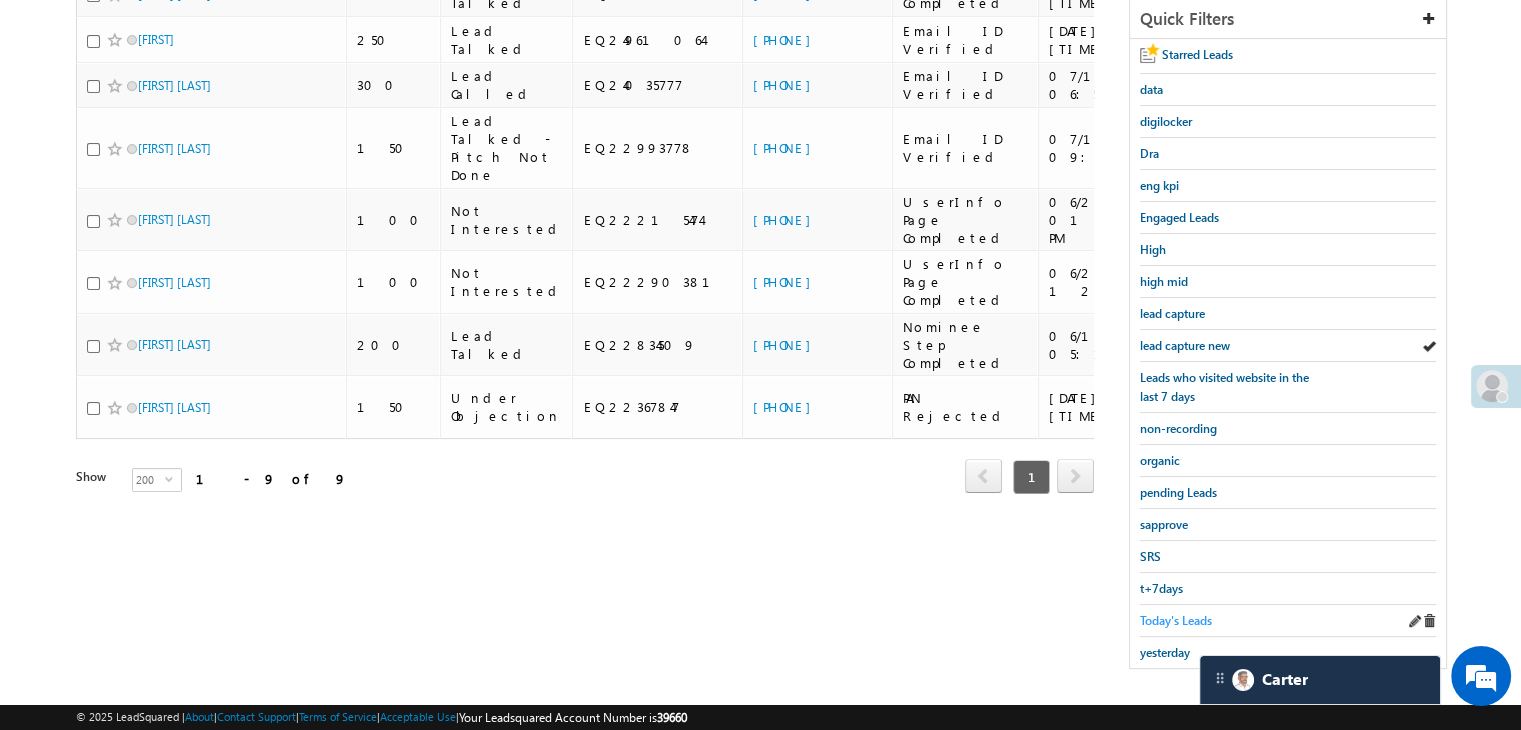 click on "Today's Leads" at bounding box center (1176, 620) 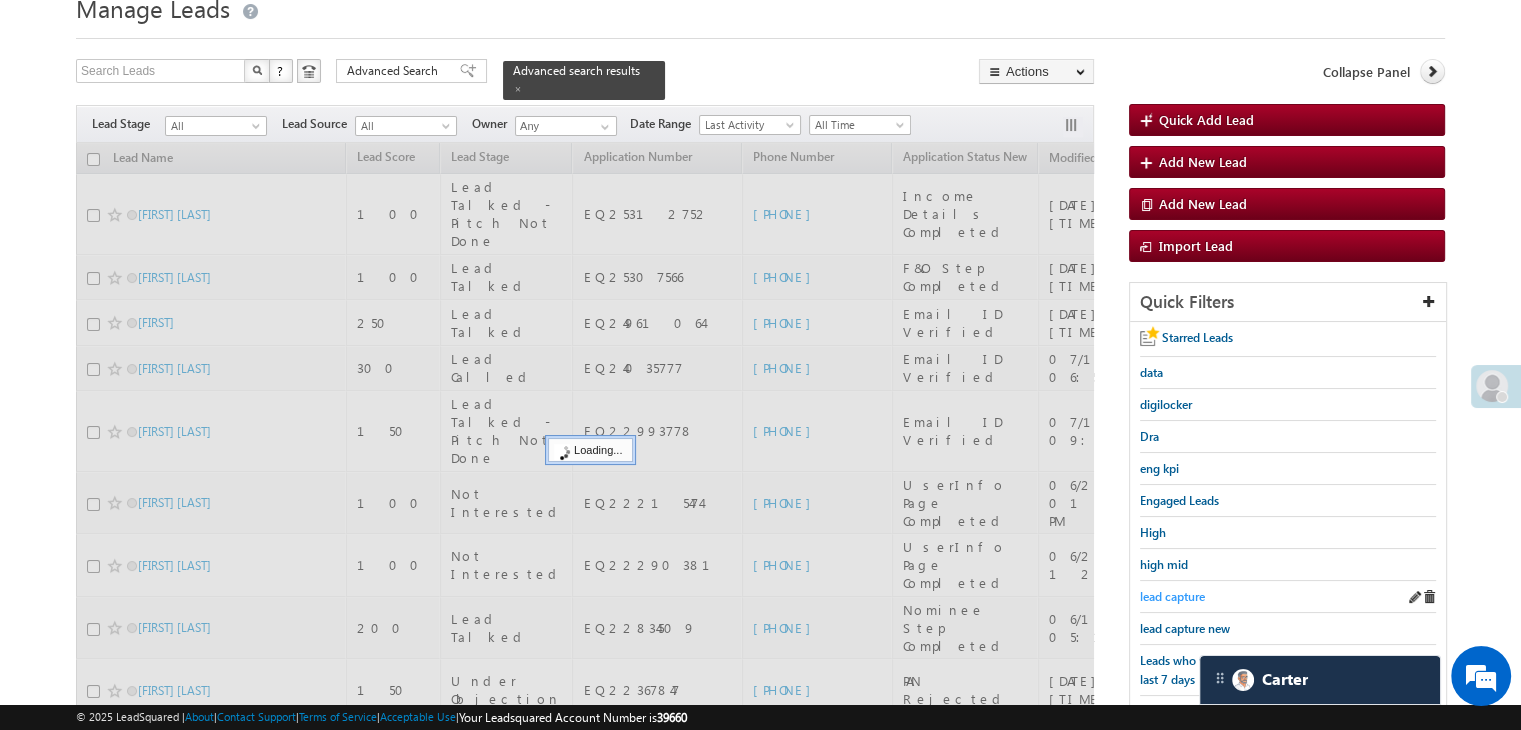 scroll, scrollTop: 63, scrollLeft: 0, axis: vertical 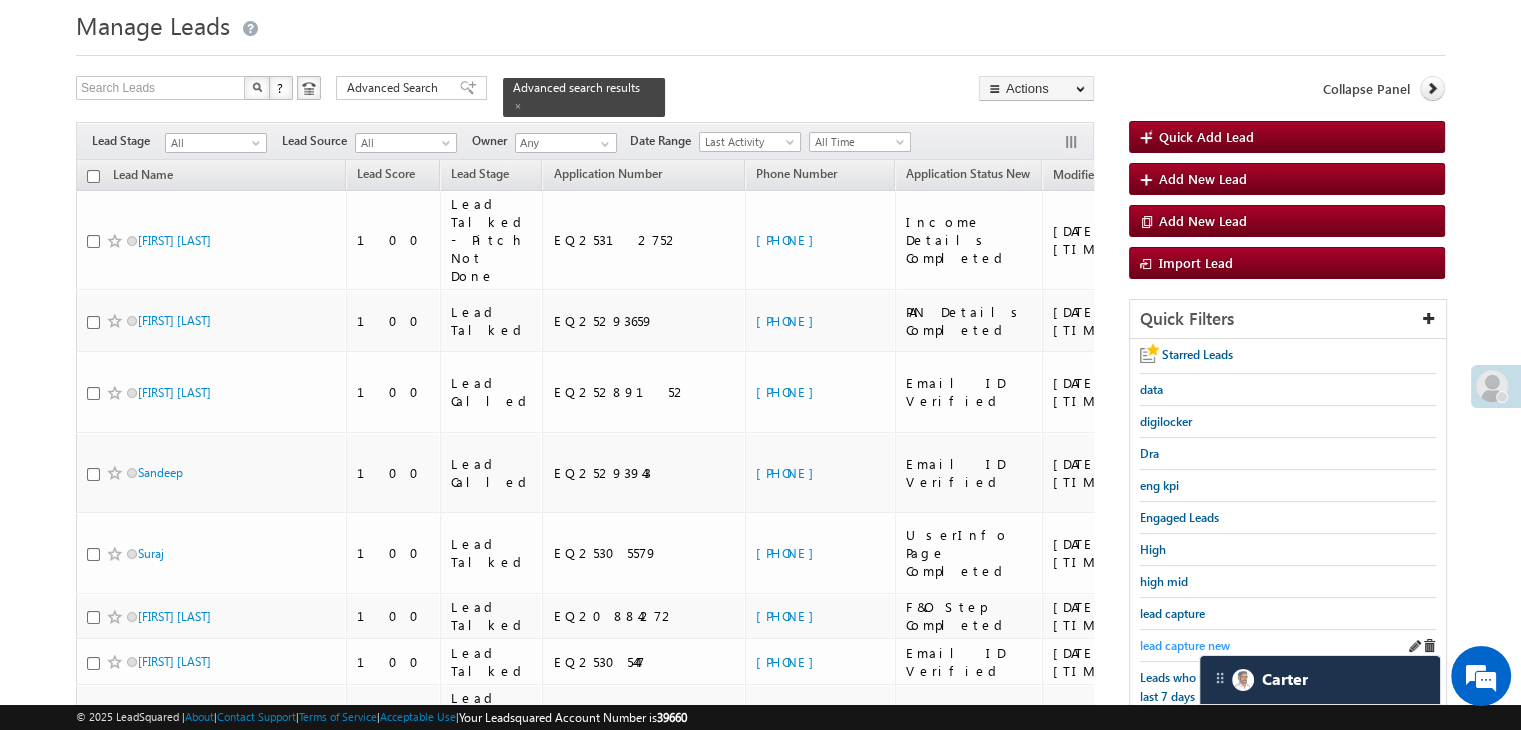click on "lead capture new" at bounding box center (1185, 645) 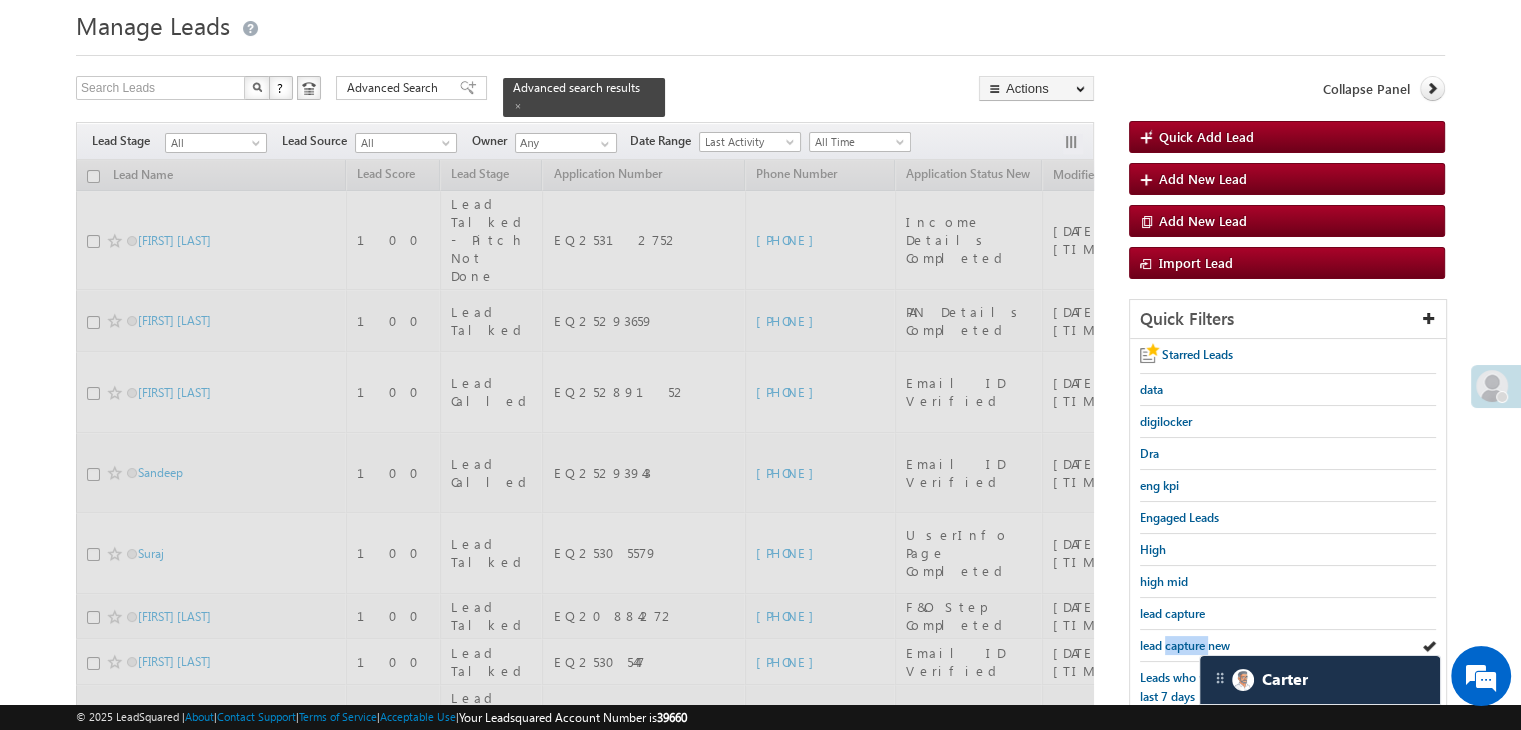 click on "lead capture new" at bounding box center (1185, 645) 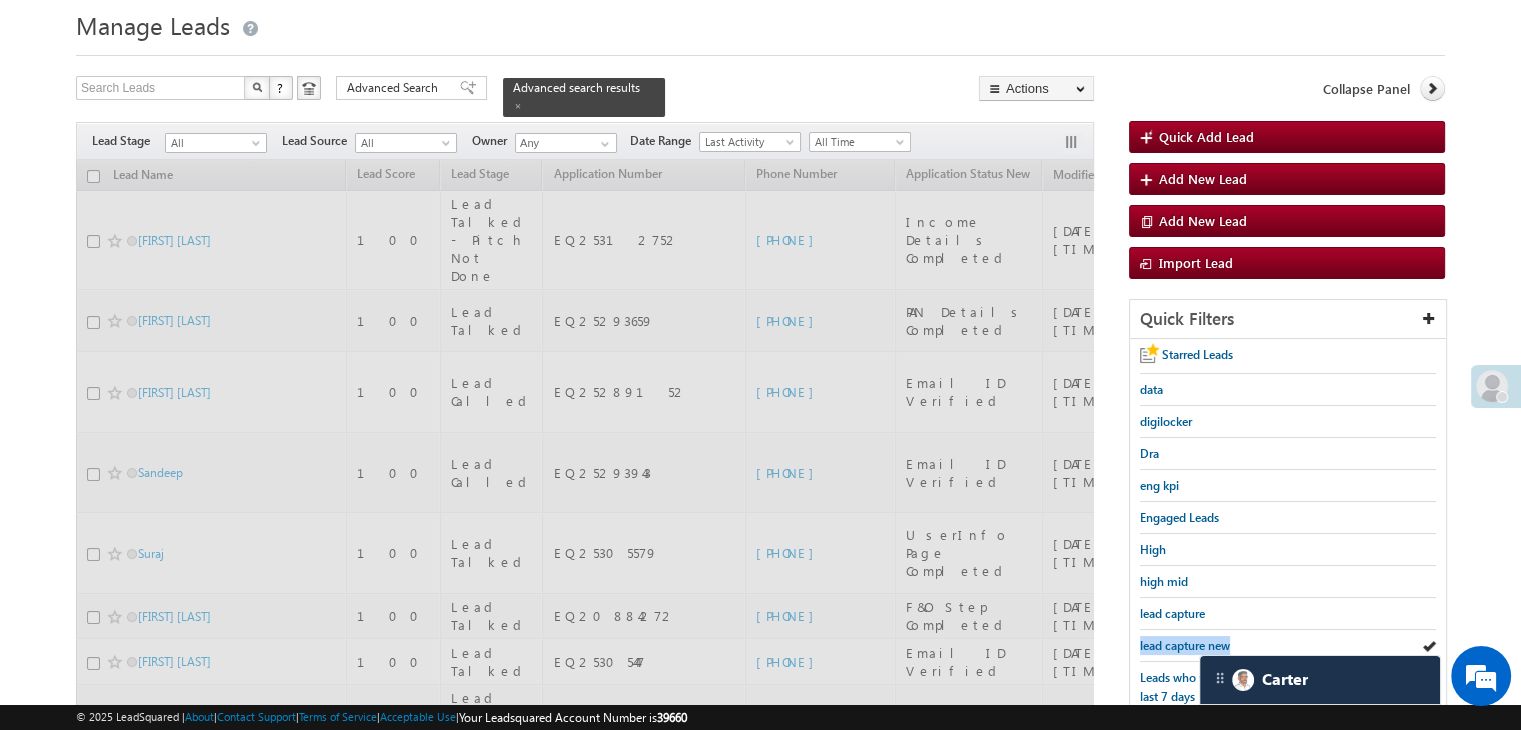 click on "lead capture new" at bounding box center (1185, 645) 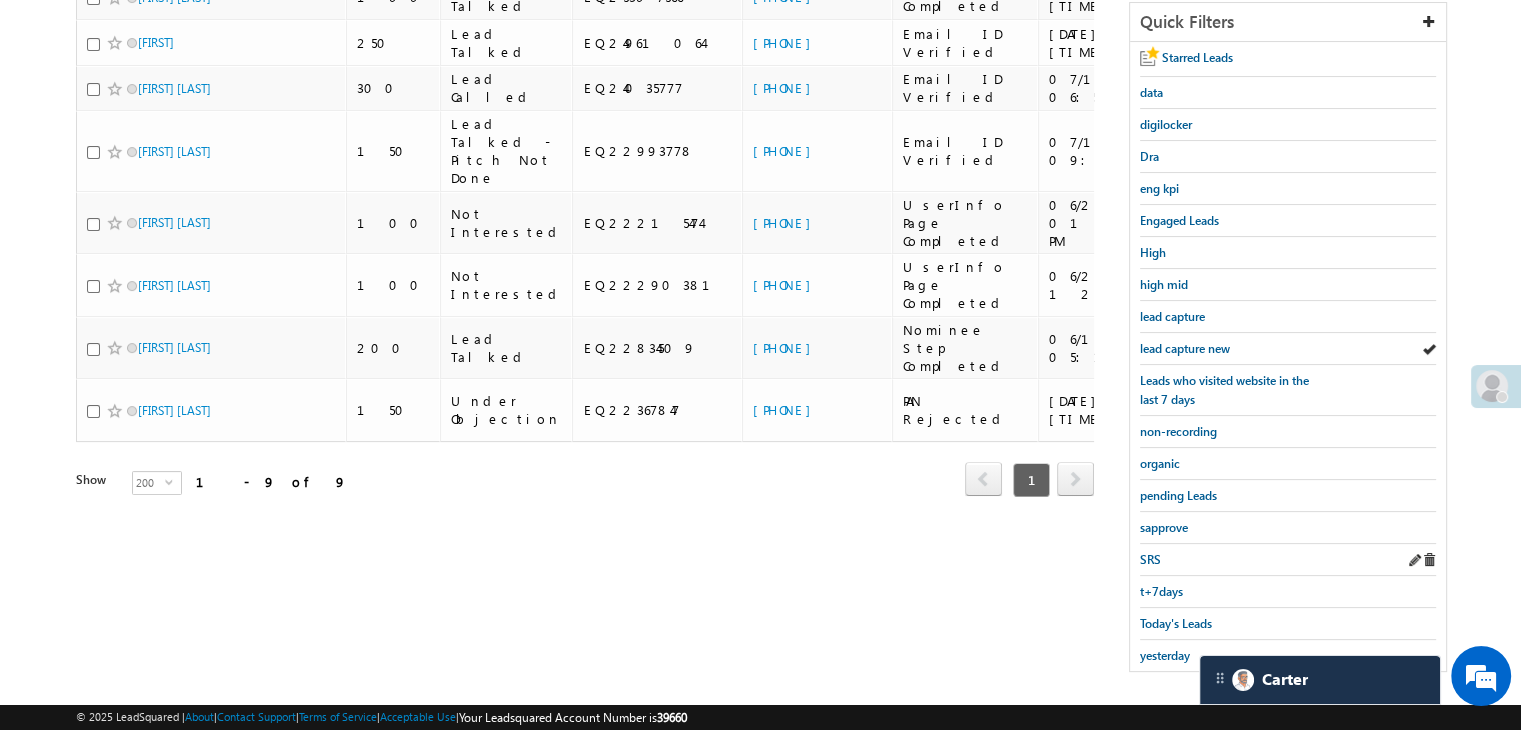 scroll, scrollTop: 363, scrollLeft: 0, axis: vertical 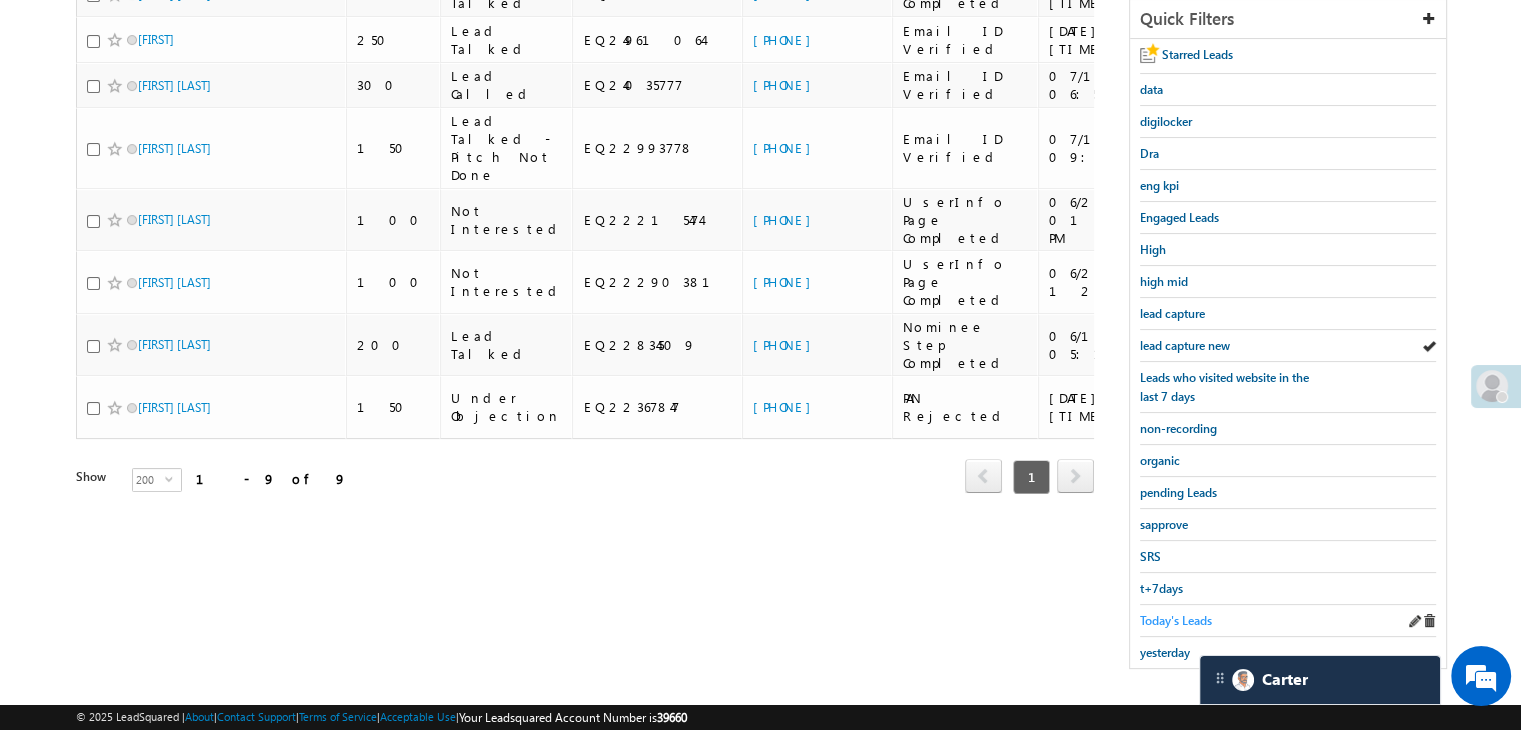 click on "Today's Leads" at bounding box center (1176, 620) 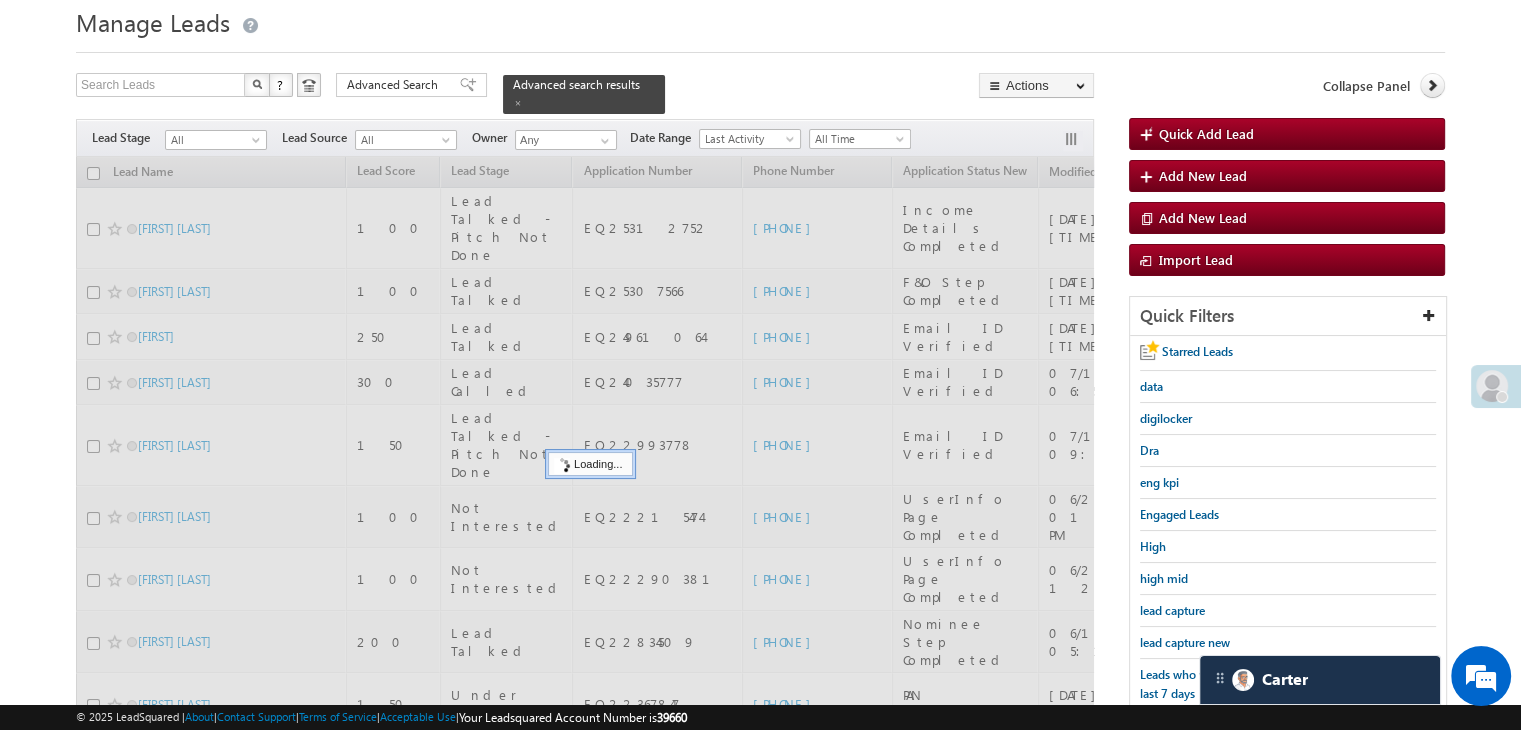 scroll, scrollTop: 63, scrollLeft: 0, axis: vertical 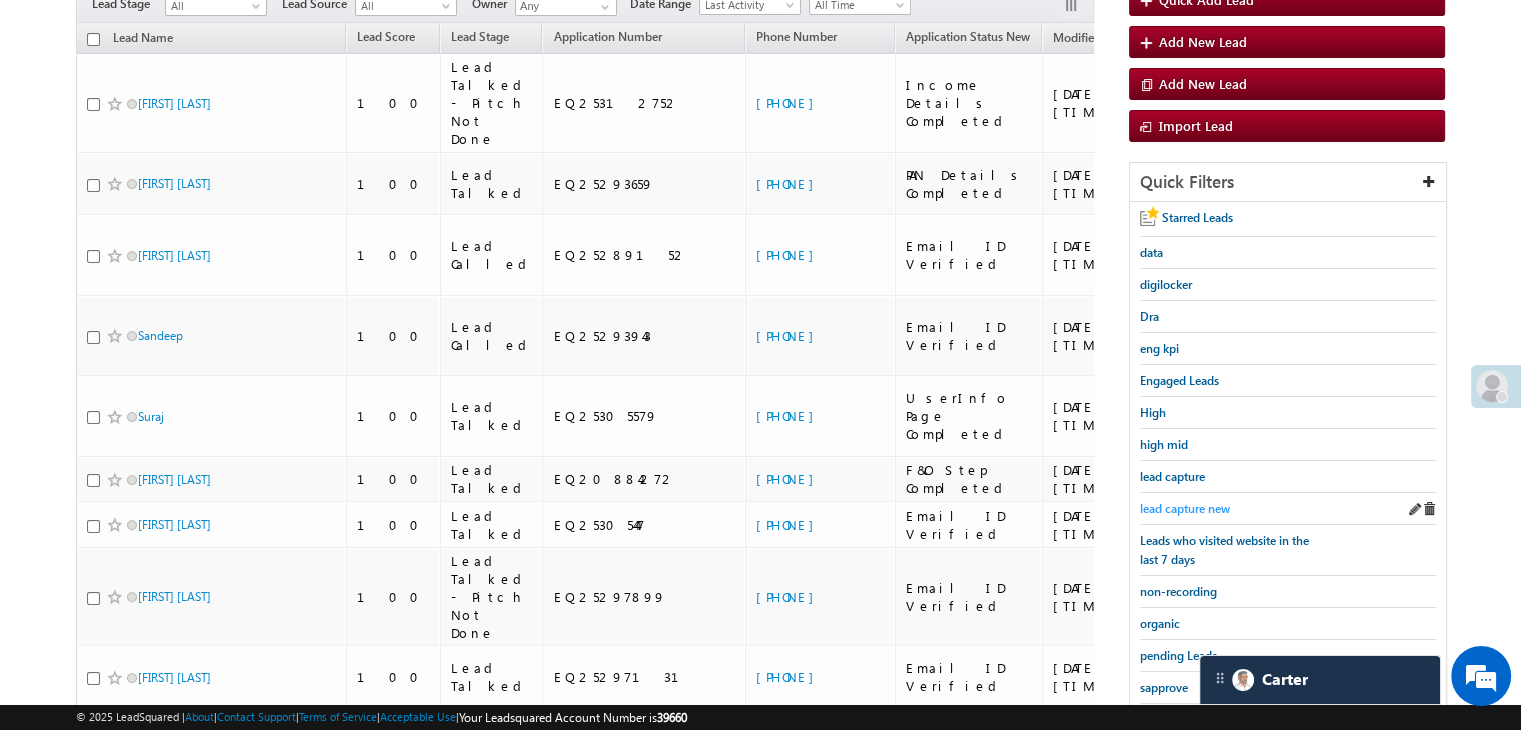 click on "lead capture new" at bounding box center [1185, 508] 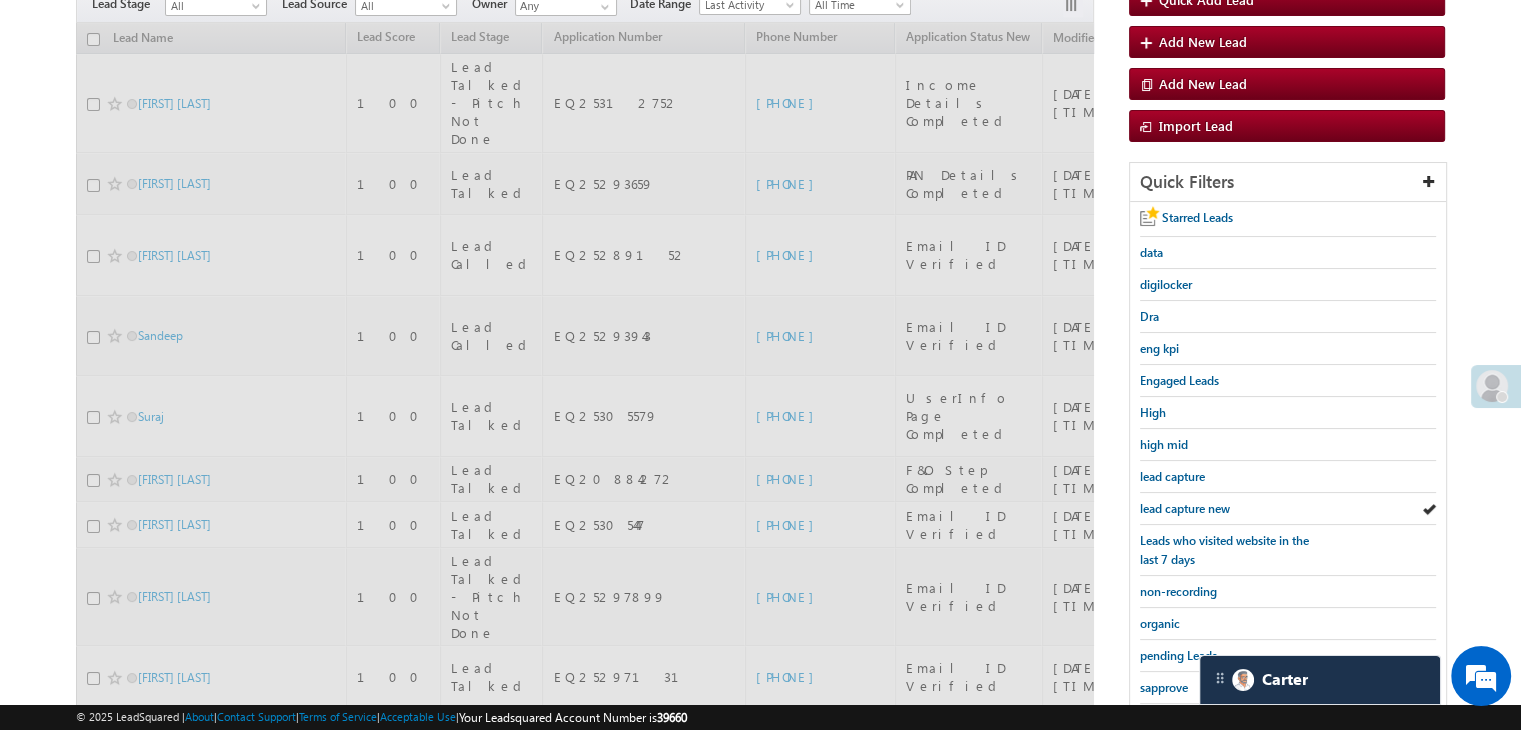 click on "lead capture new" at bounding box center [1185, 508] 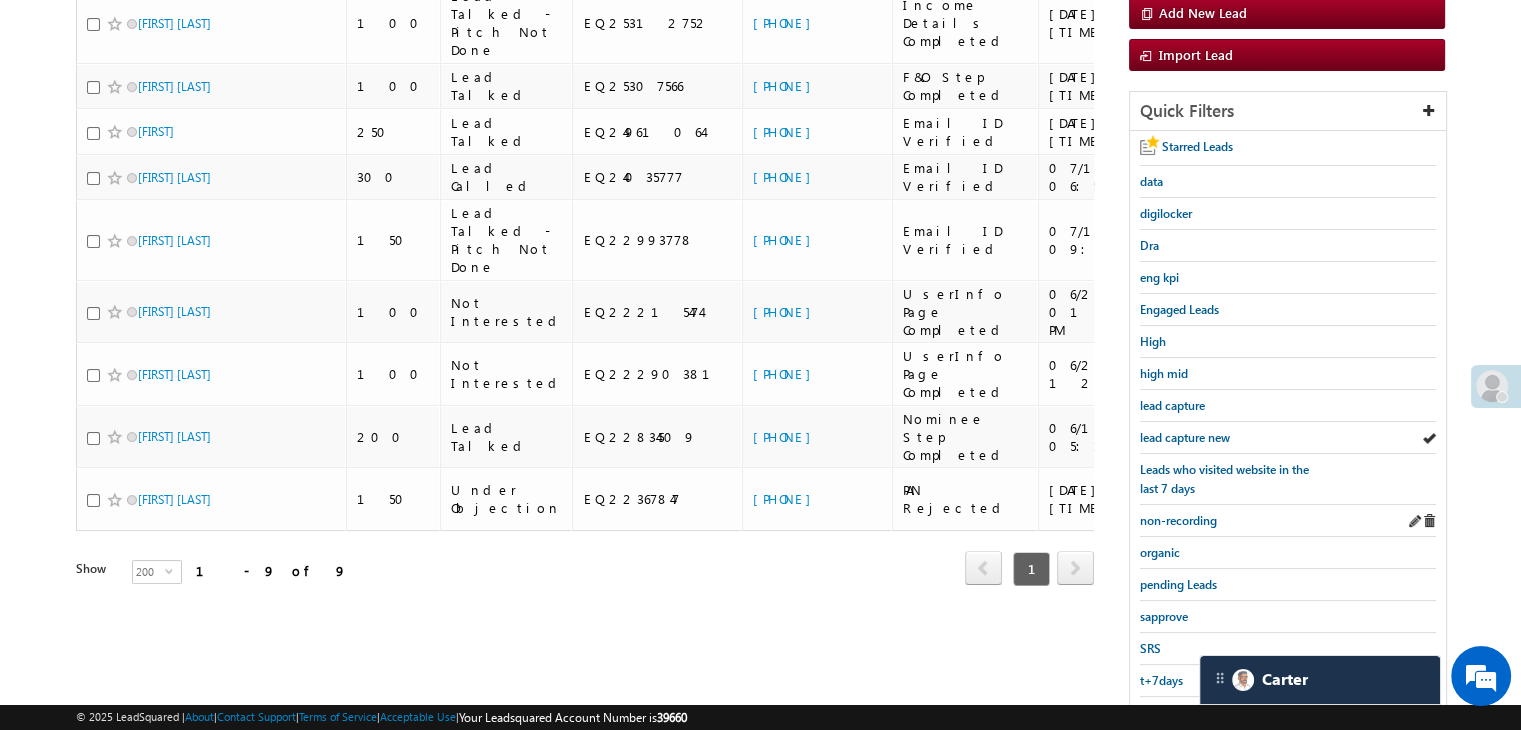 scroll, scrollTop: 363, scrollLeft: 0, axis: vertical 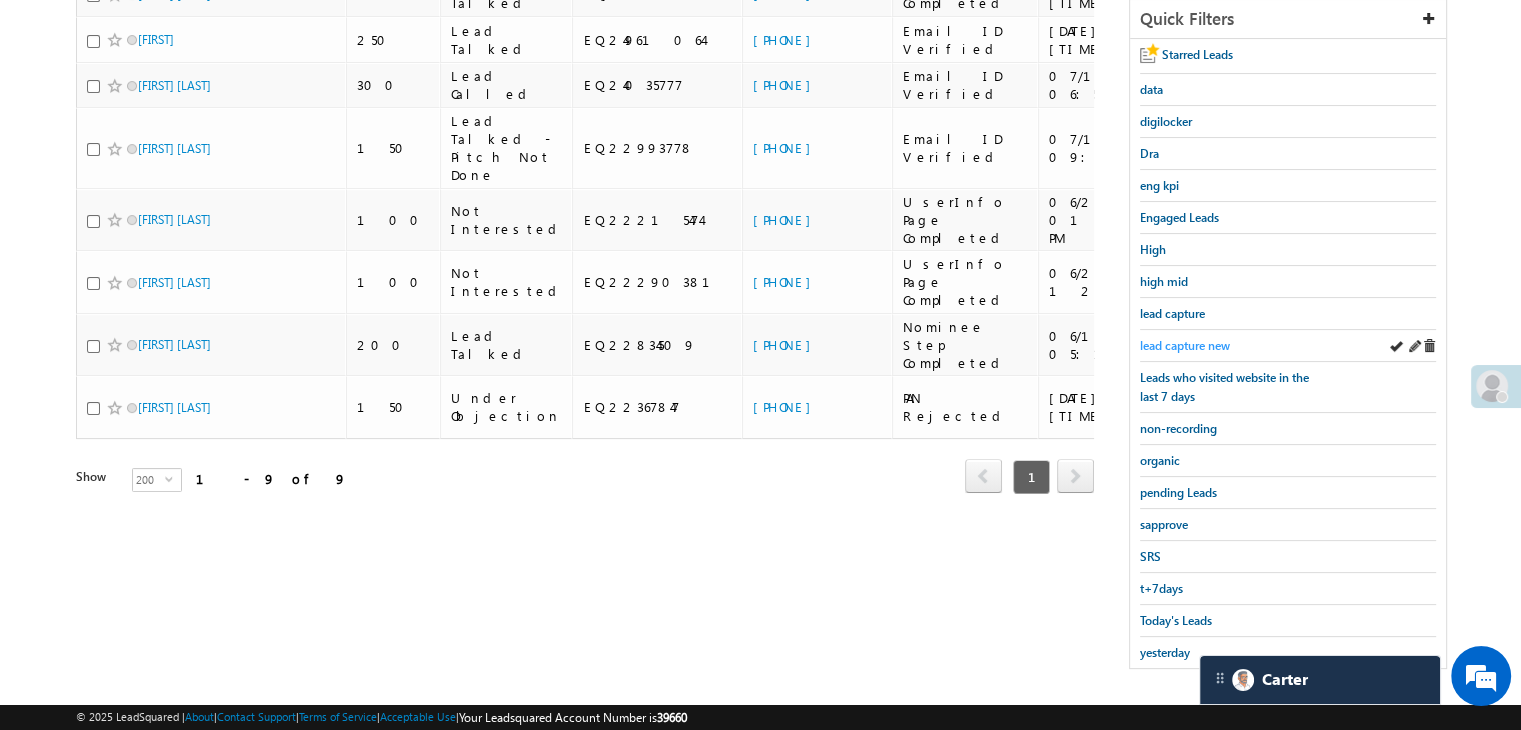 click on "lead capture new" at bounding box center (1185, 345) 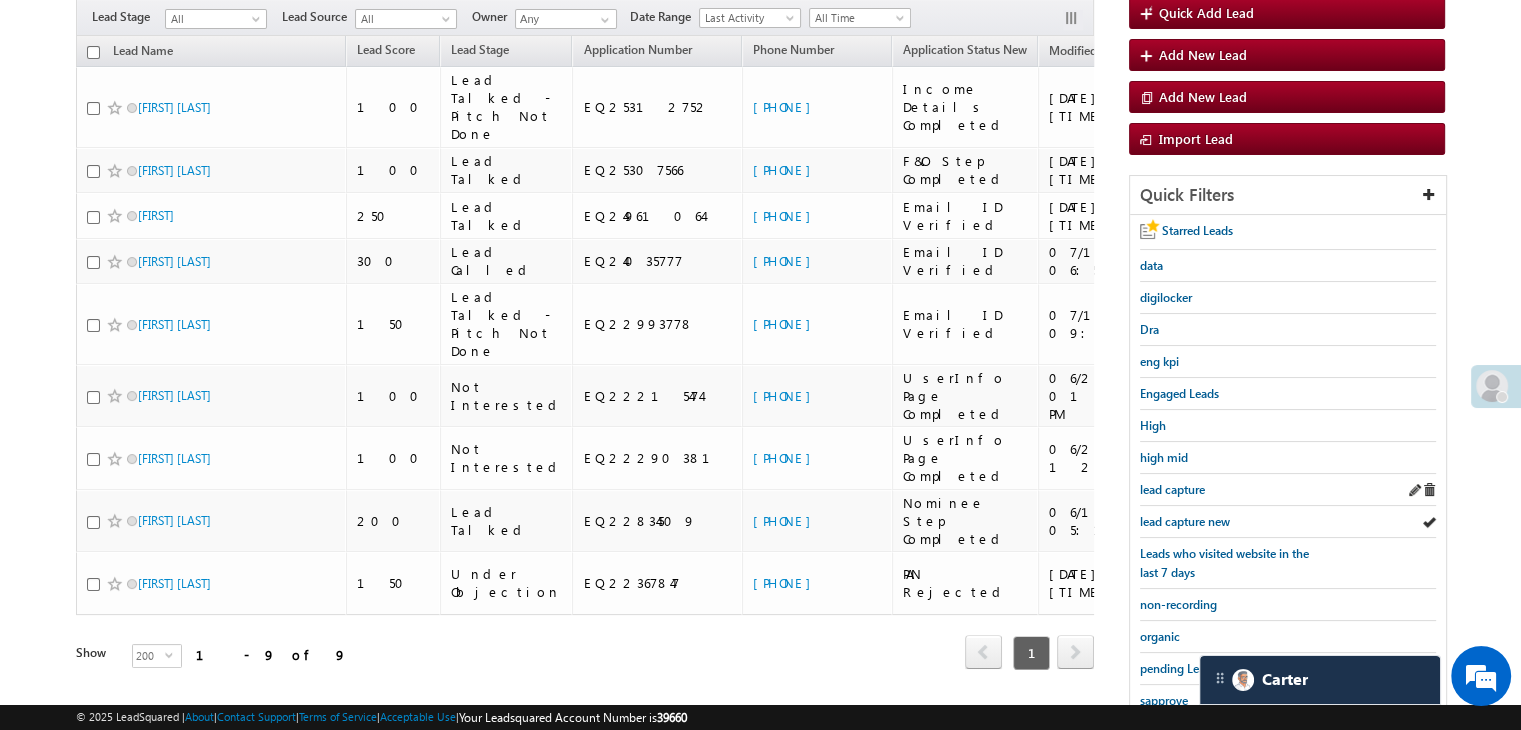 scroll, scrollTop: 200, scrollLeft: 0, axis: vertical 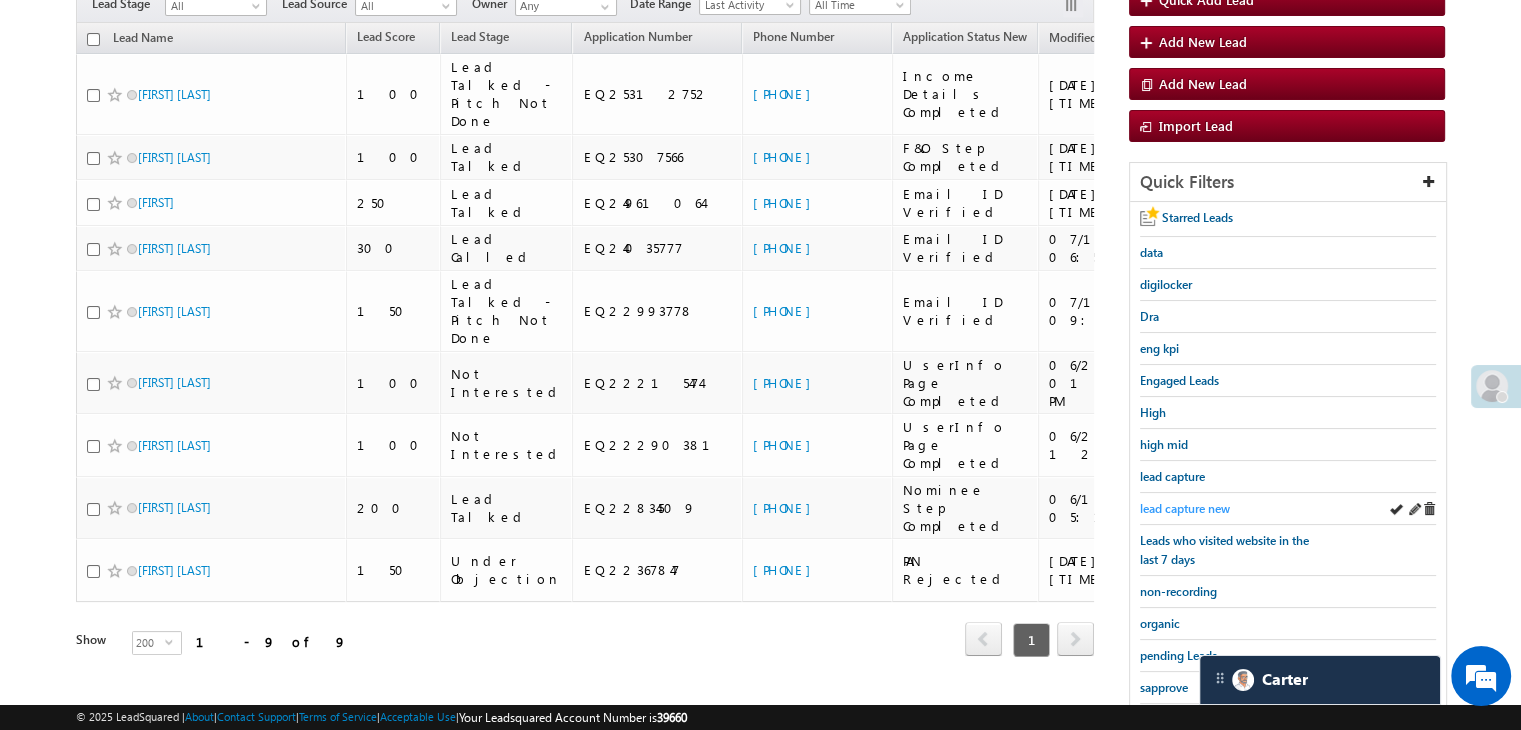 click on "lead capture new" at bounding box center [1185, 508] 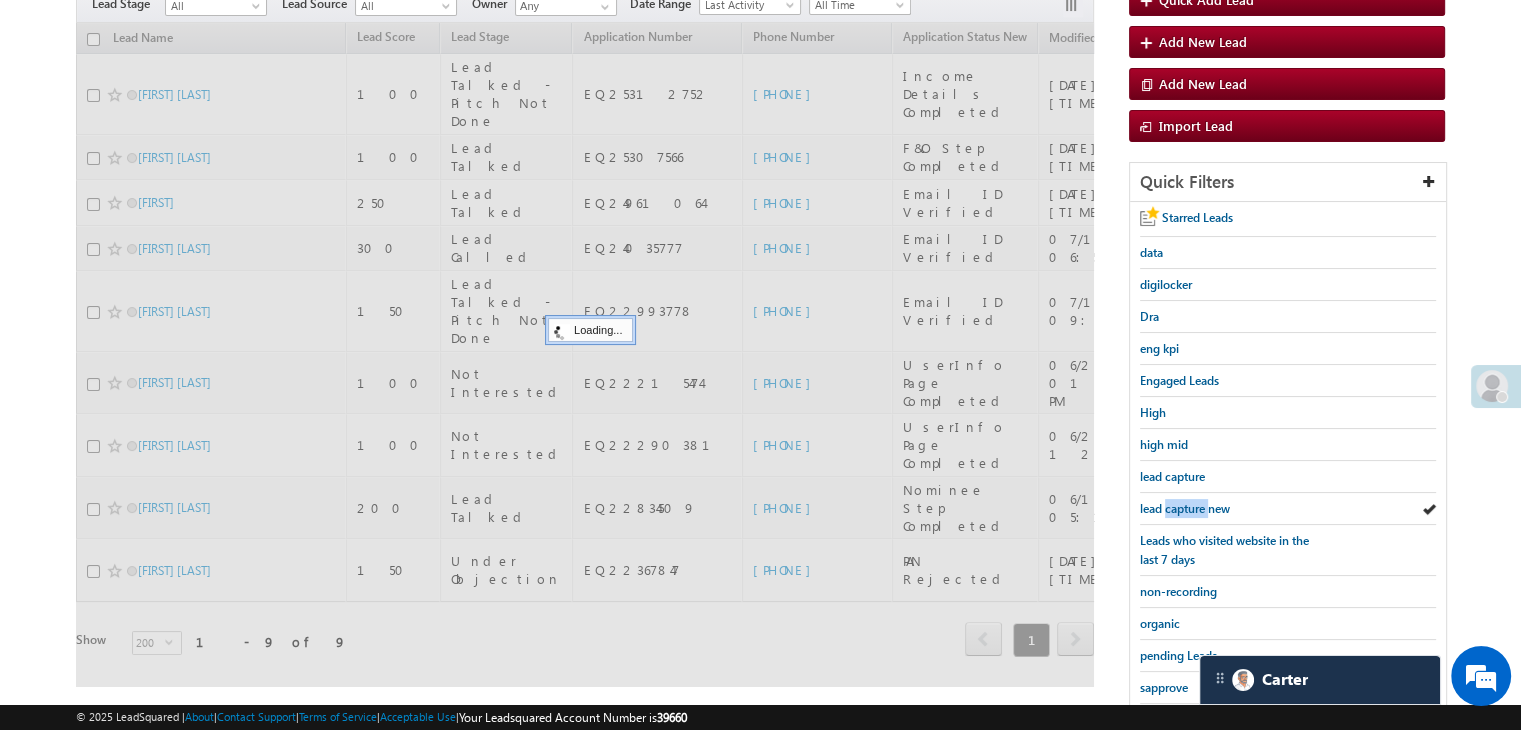 click on "lead capture new" at bounding box center [1185, 508] 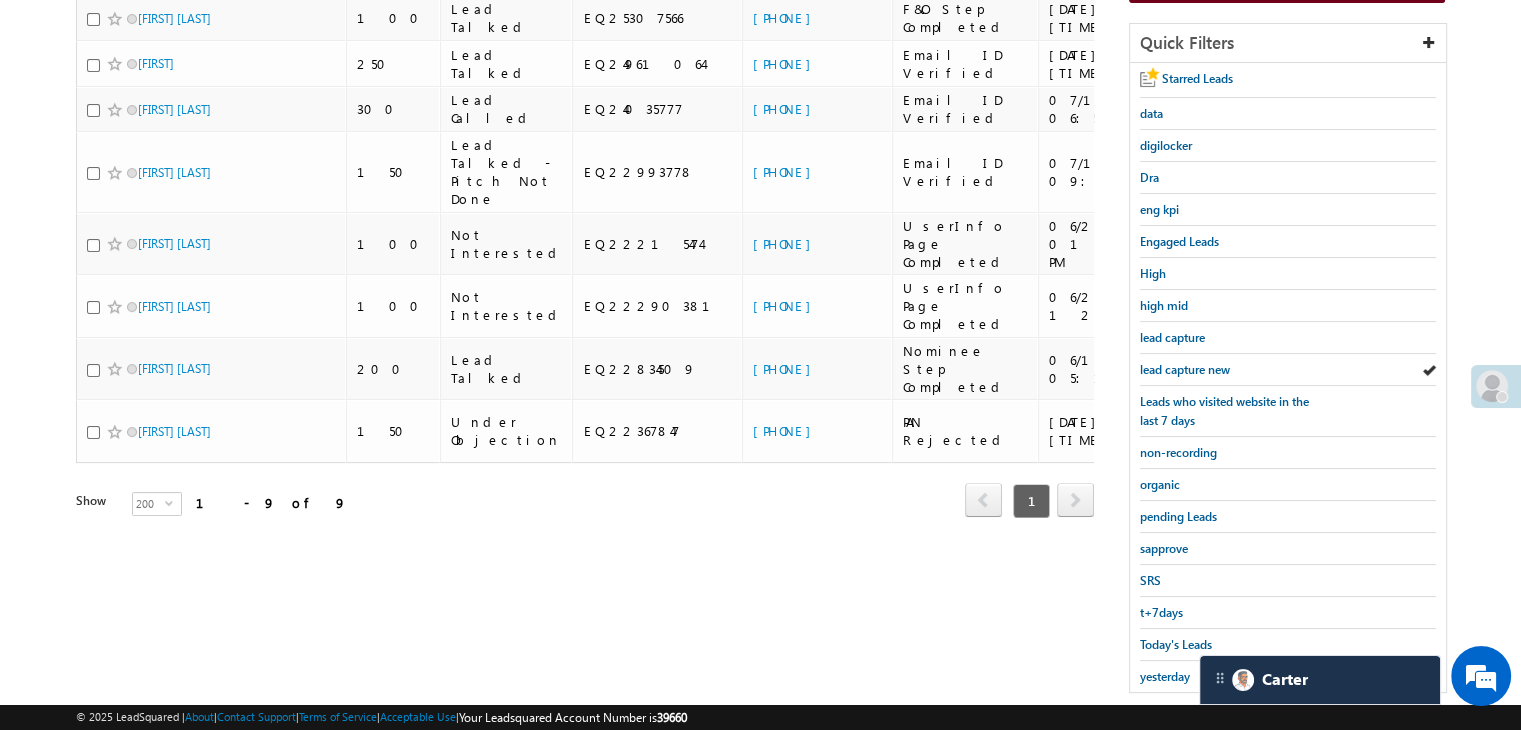 scroll, scrollTop: 363, scrollLeft: 0, axis: vertical 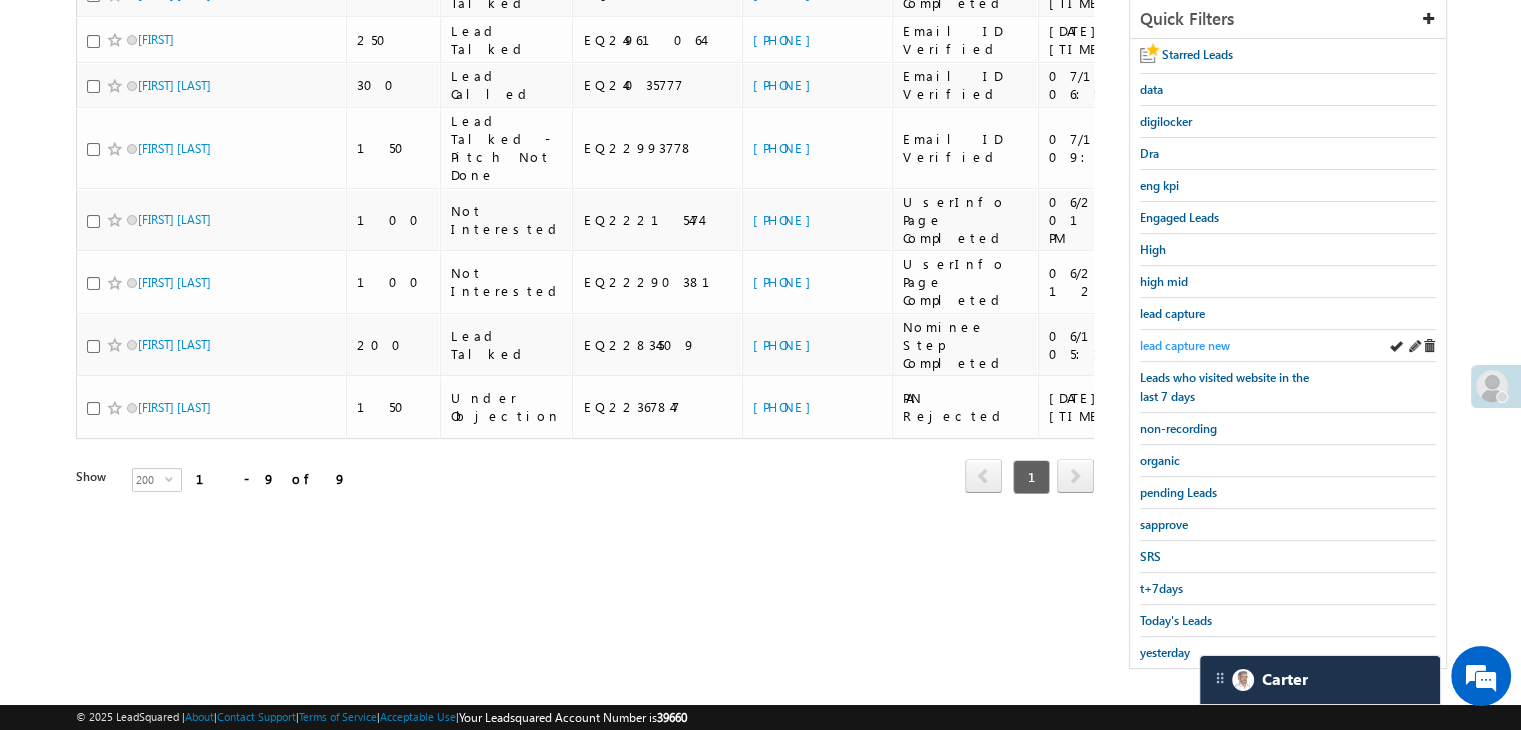 click on "lead capture new" at bounding box center (1185, 345) 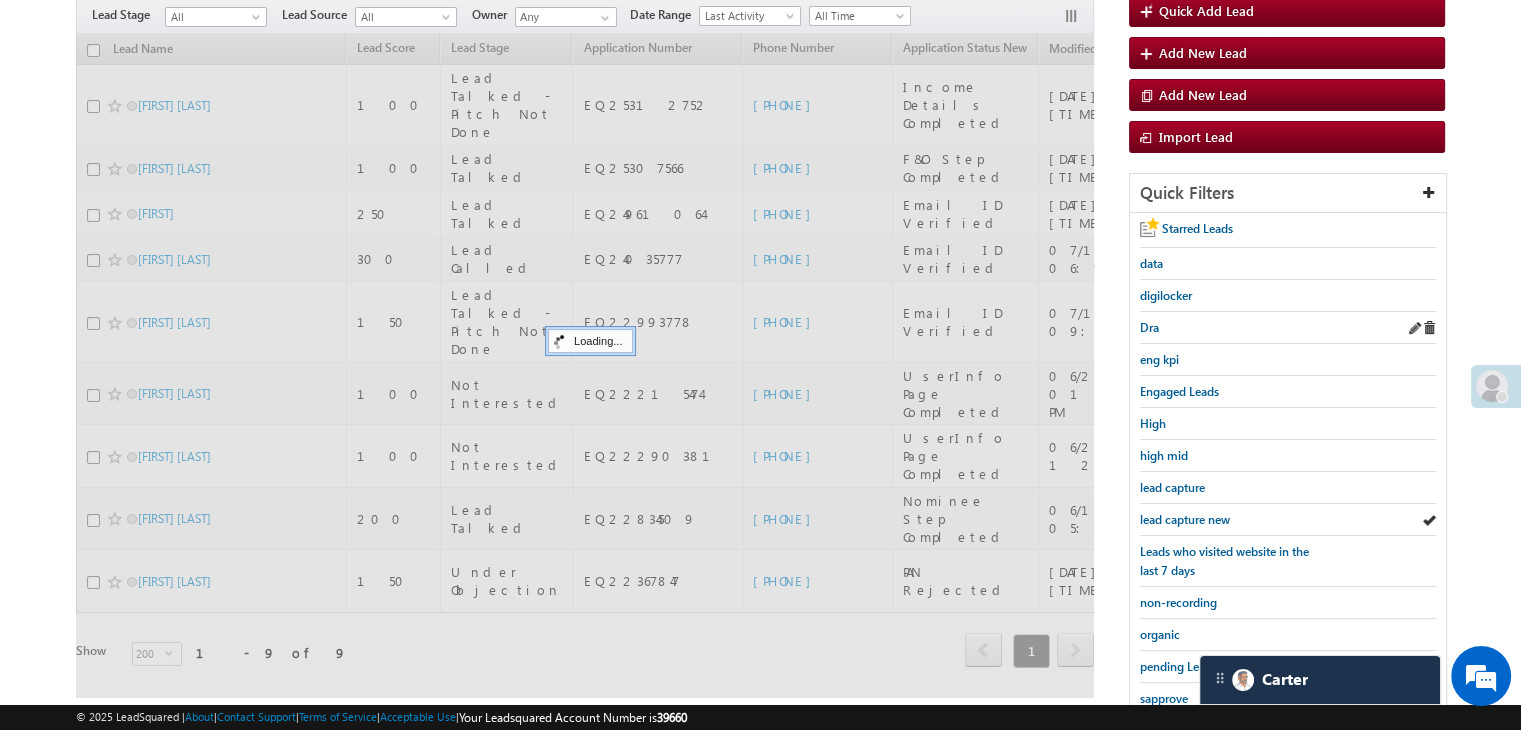scroll, scrollTop: 163, scrollLeft: 0, axis: vertical 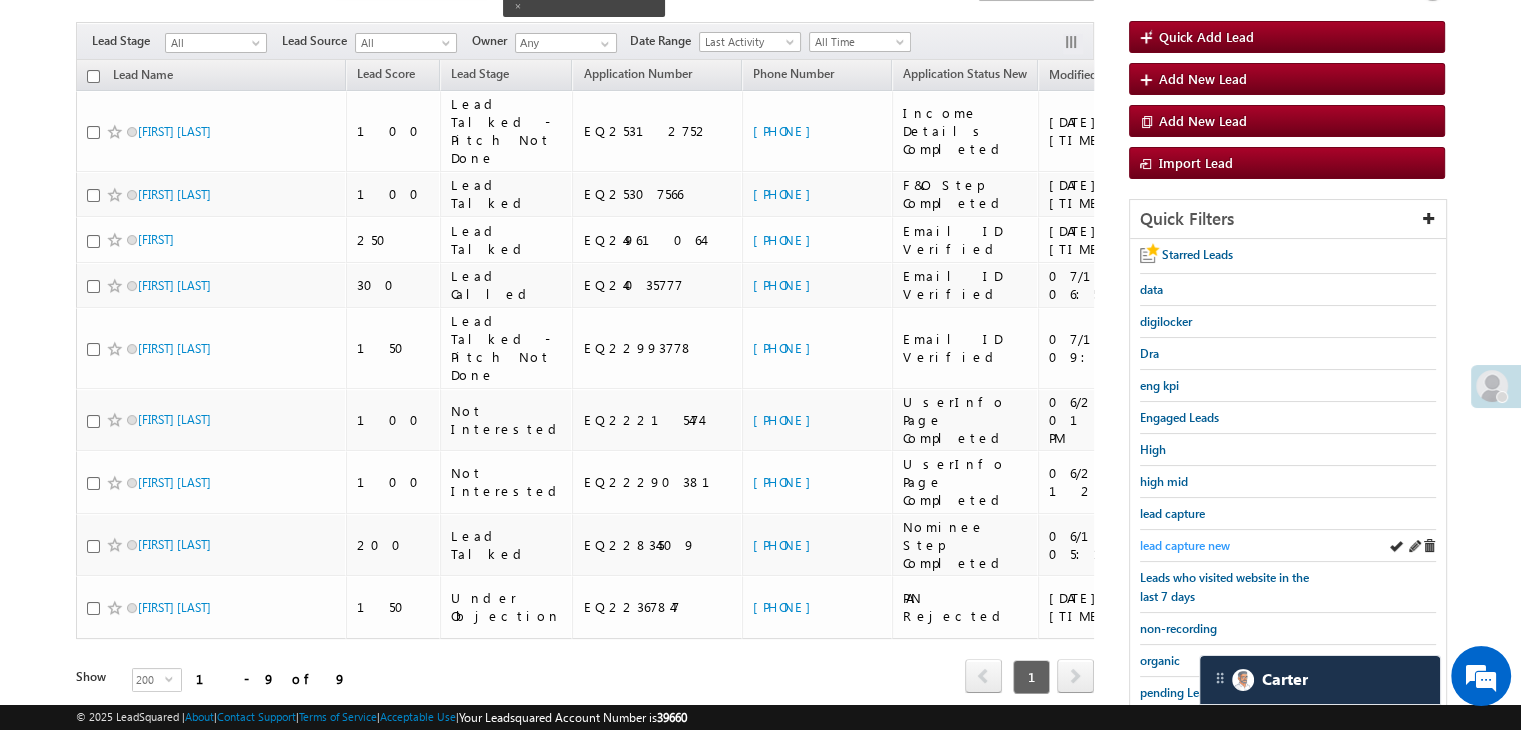 click on "lead capture new" at bounding box center (1185, 545) 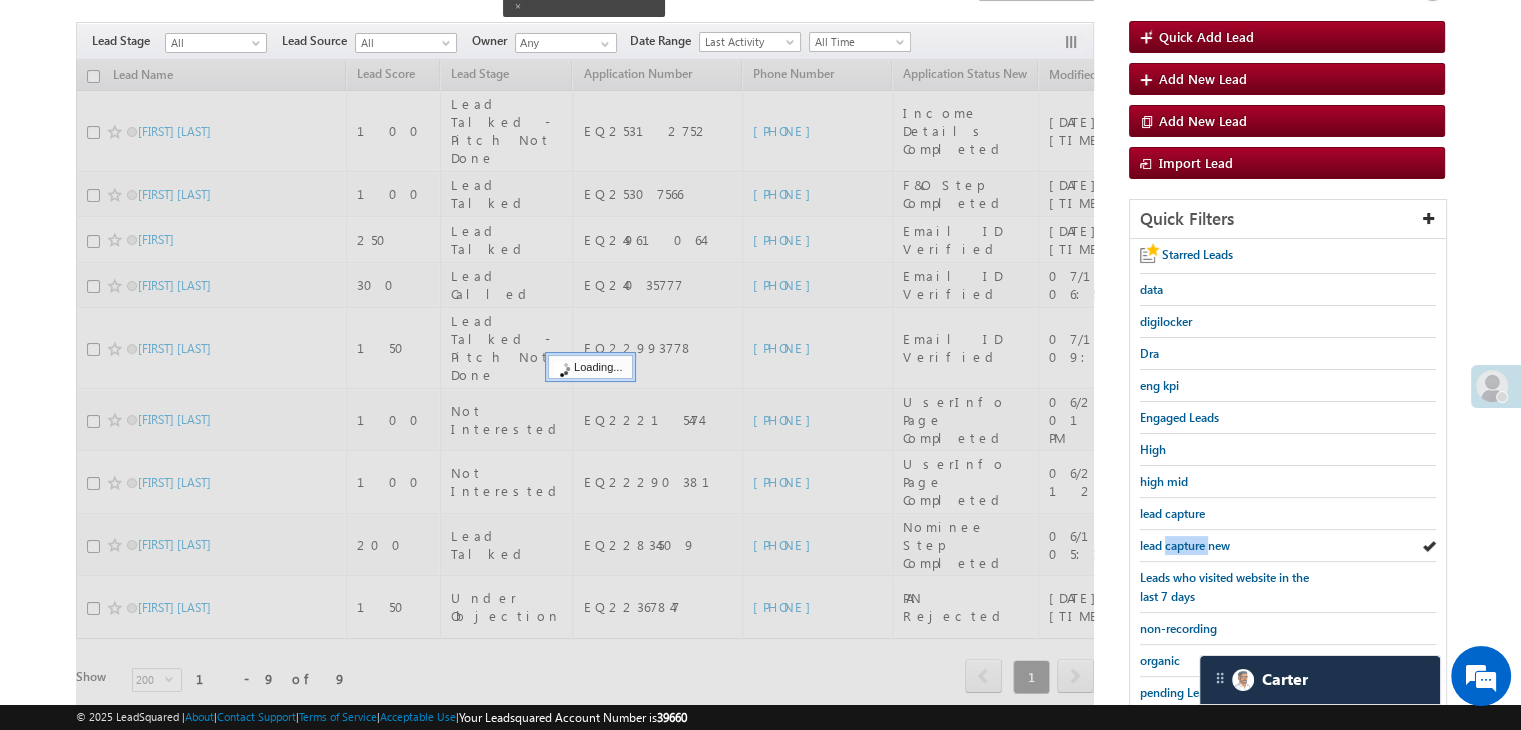 click on "lead capture new" at bounding box center [1185, 545] 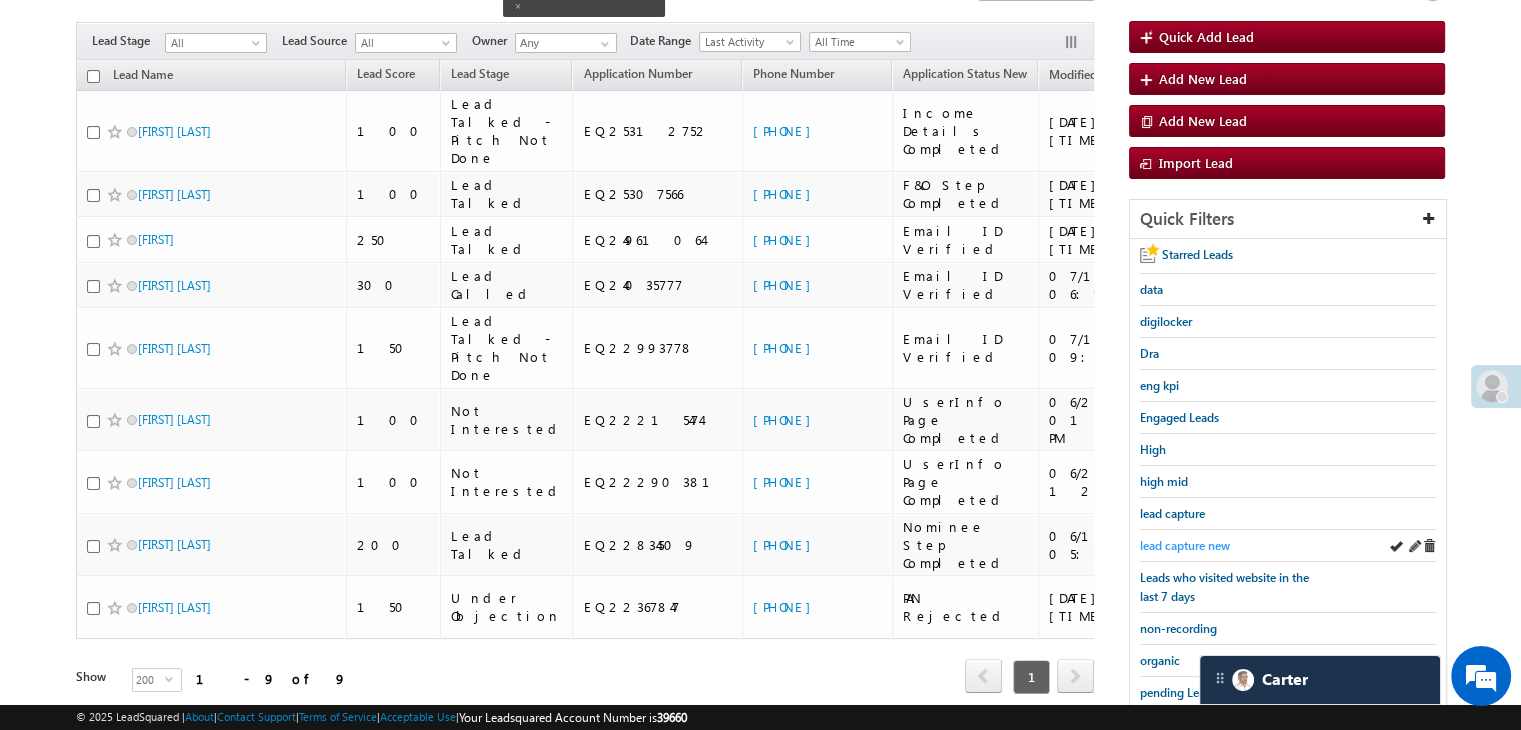 click on "lead capture new" at bounding box center [1185, 545] 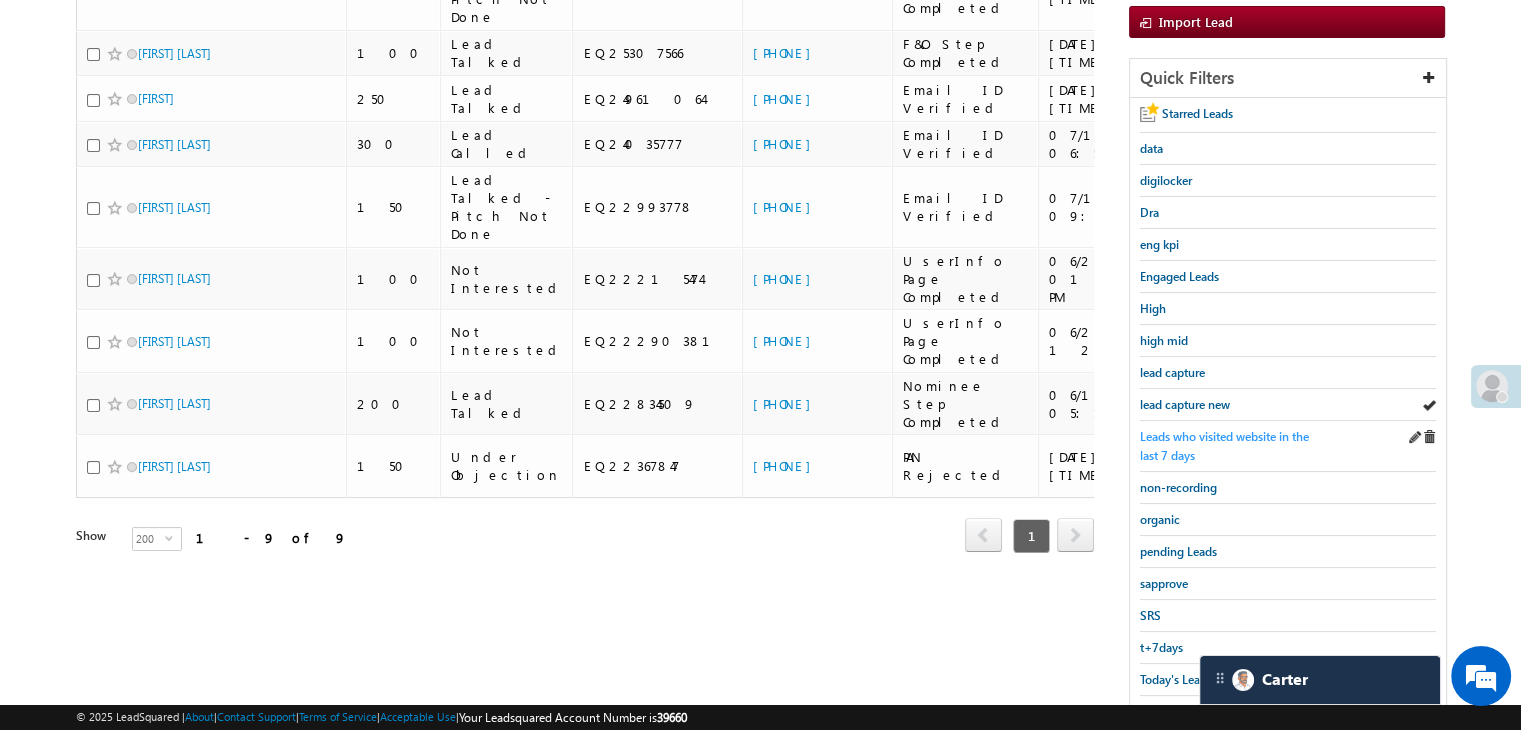 scroll, scrollTop: 363, scrollLeft: 0, axis: vertical 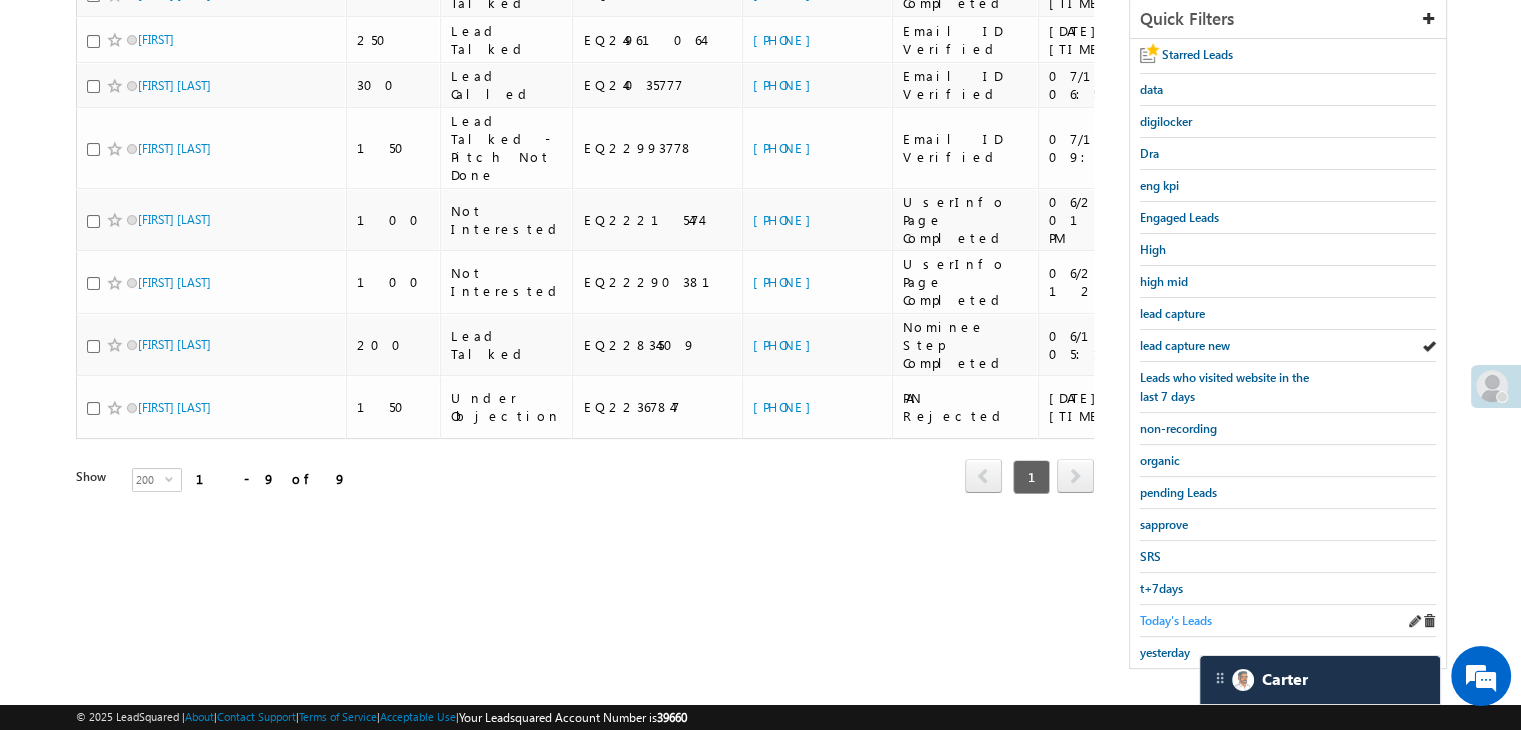 click on "Today's Leads" at bounding box center [1176, 620] 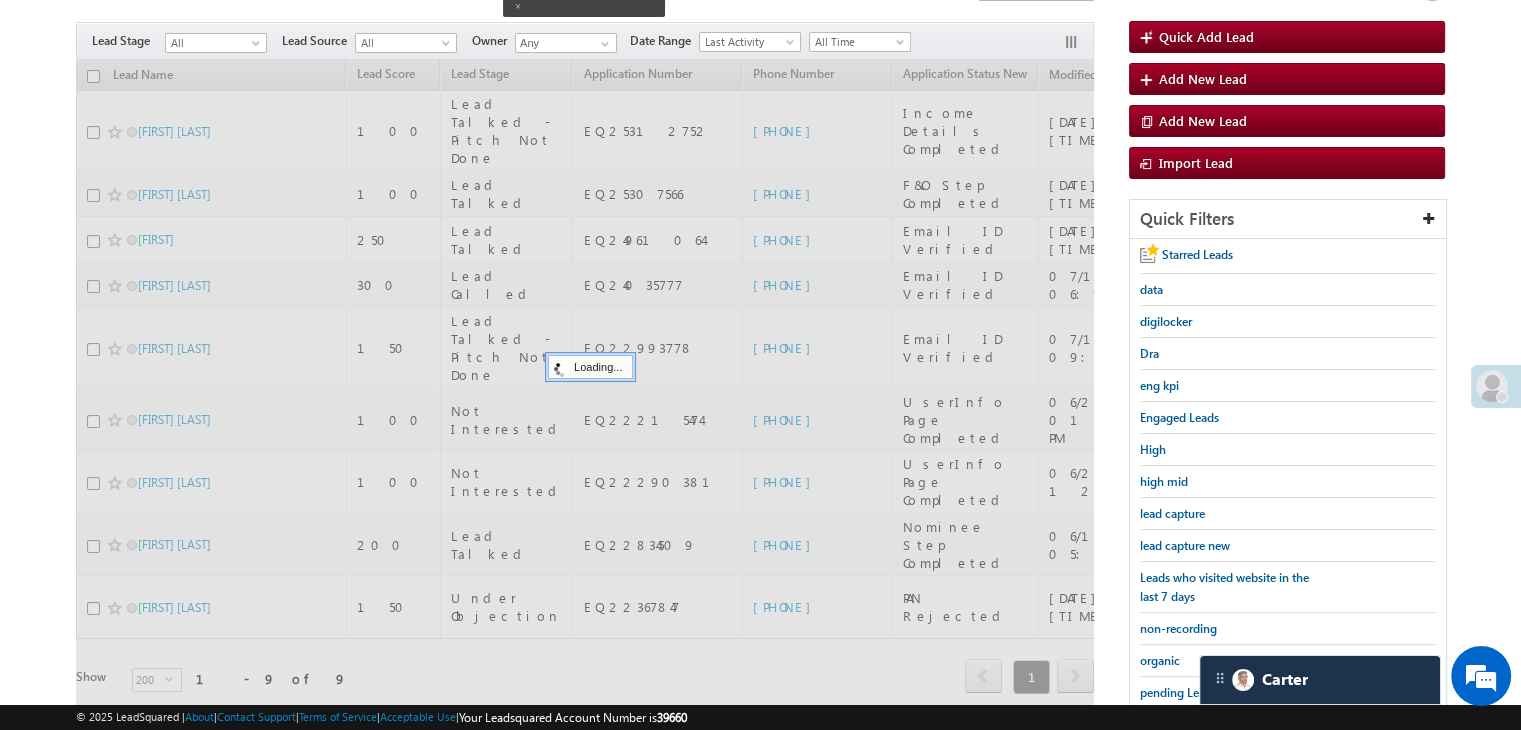 scroll, scrollTop: 63, scrollLeft: 0, axis: vertical 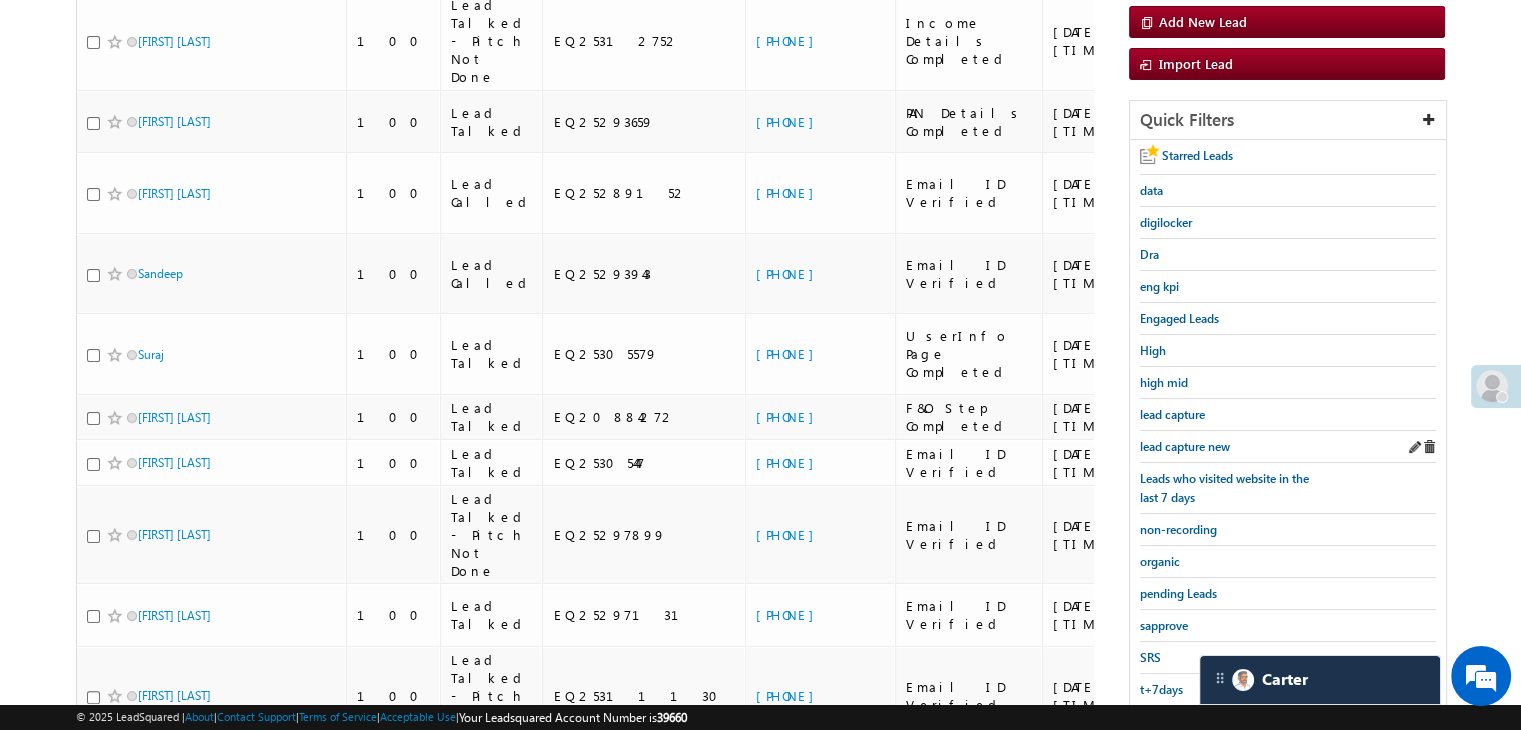 click on "lead capture new" at bounding box center [1288, 447] 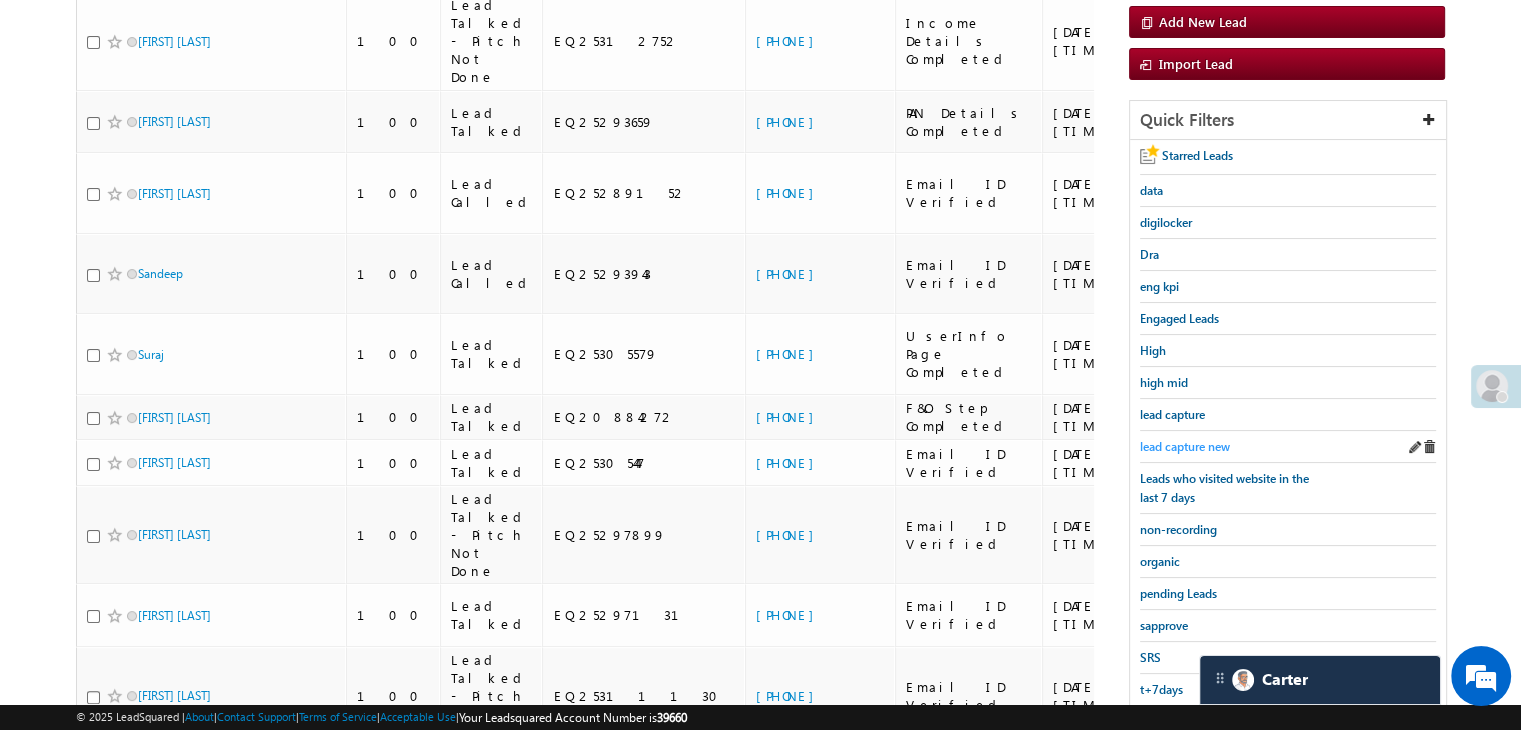 click on "lead capture new" at bounding box center [1185, 446] 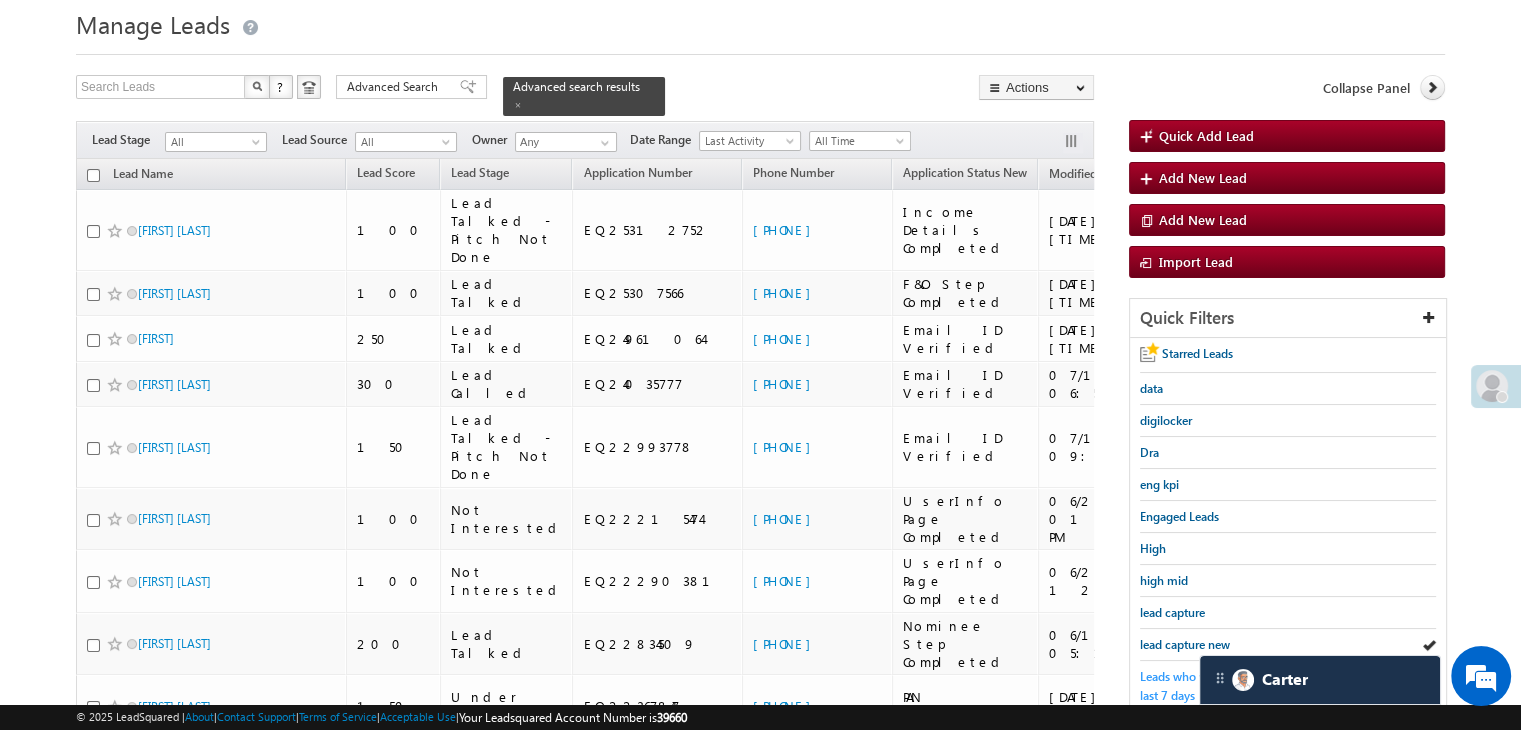 scroll, scrollTop: 100, scrollLeft: 0, axis: vertical 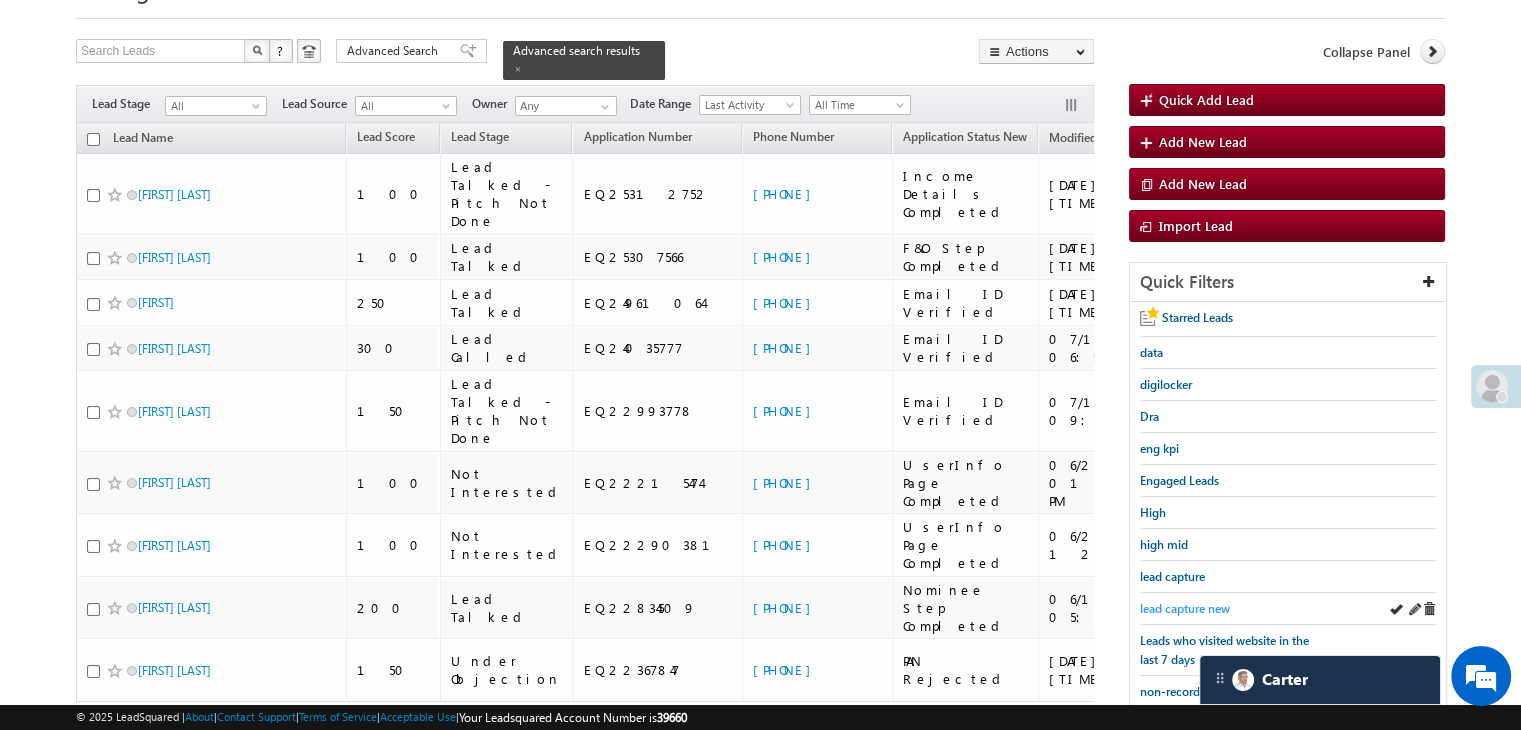 click on "lead capture new" at bounding box center (1185, 608) 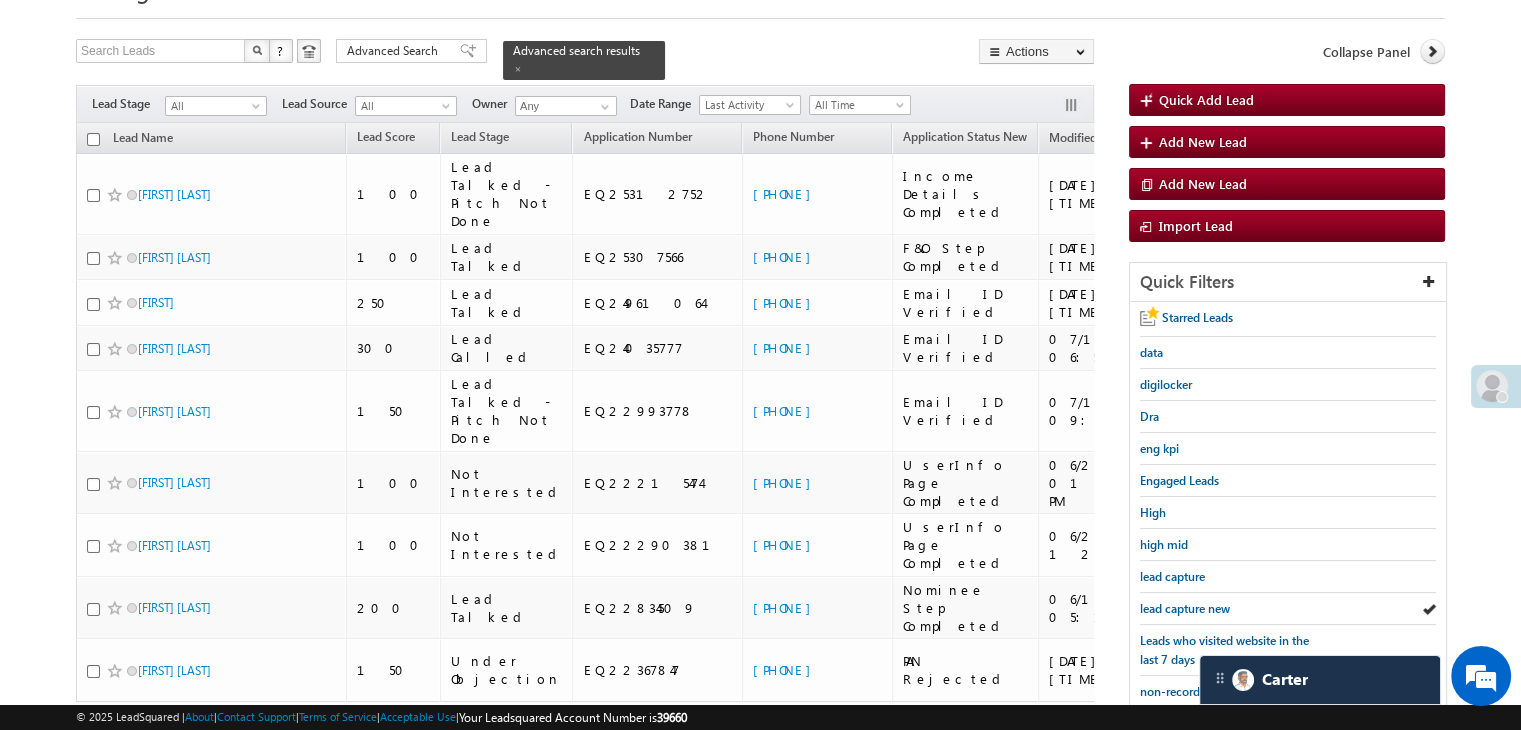 click on "lead capture new" at bounding box center (1185, 608) 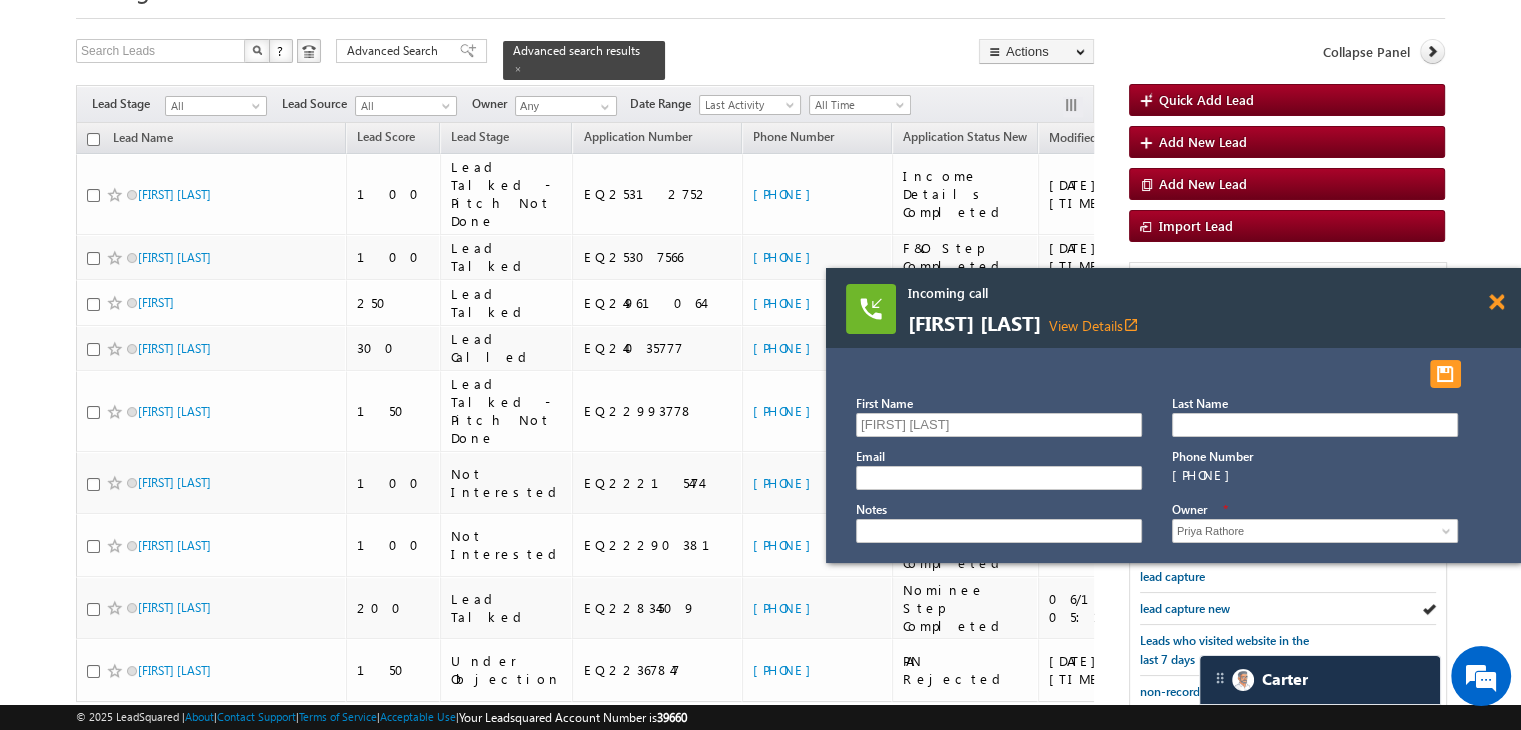 click at bounding box center (1496, 302) 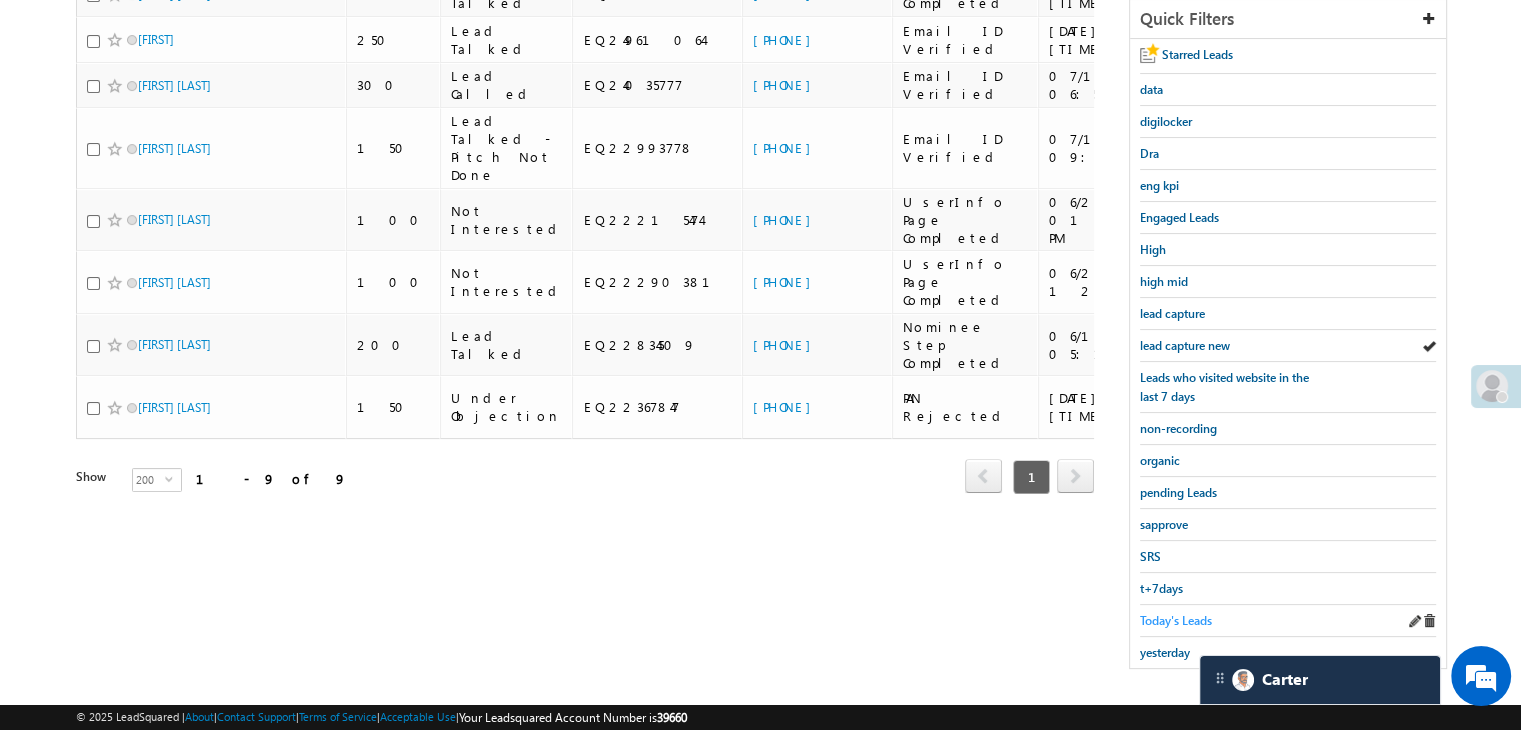 click on "Today's Leads" at bounding box center (1176, 620) 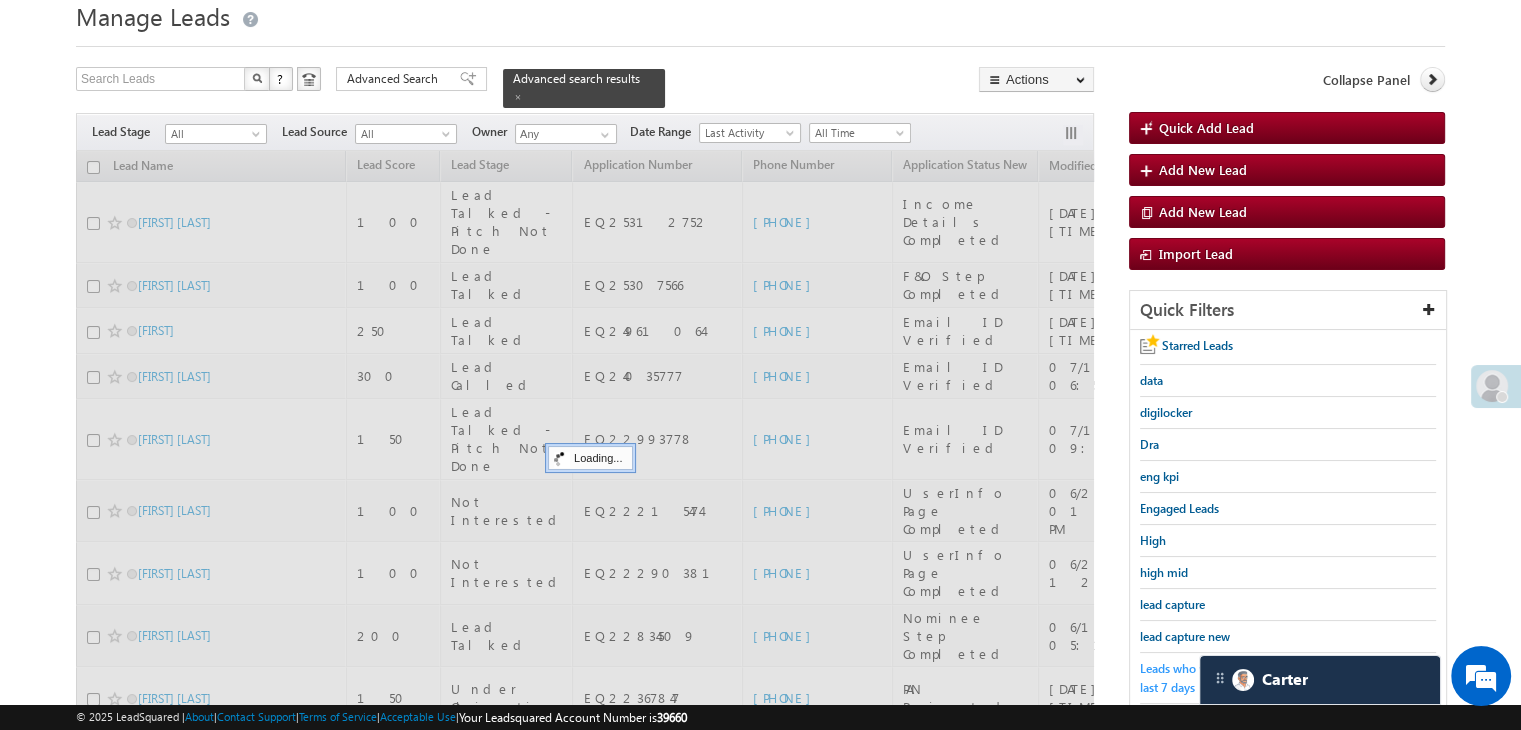 scroll, scrollTop: 63, scrollLeft: 0, axis: vertical 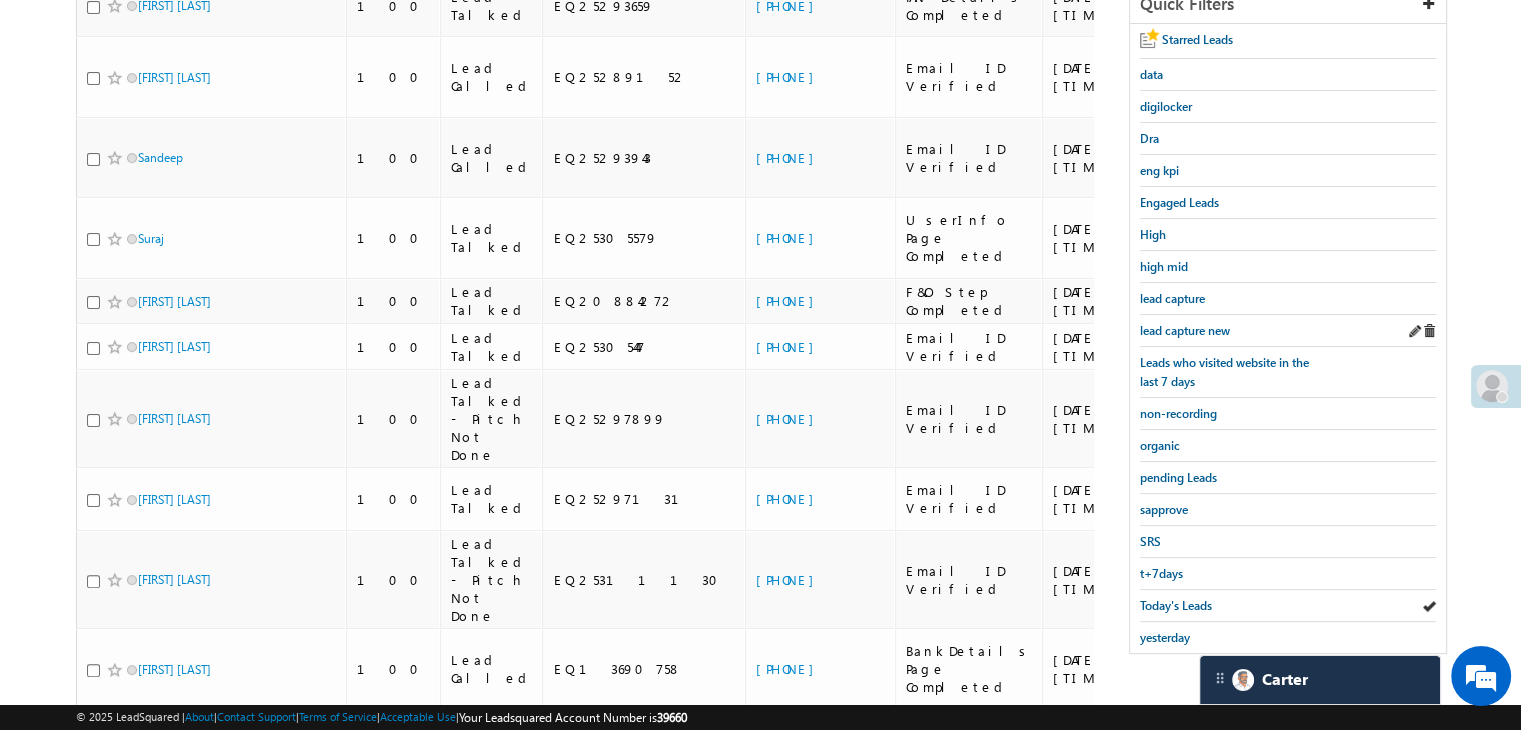click on "lead capture new" at bounding box center (1288, 331) 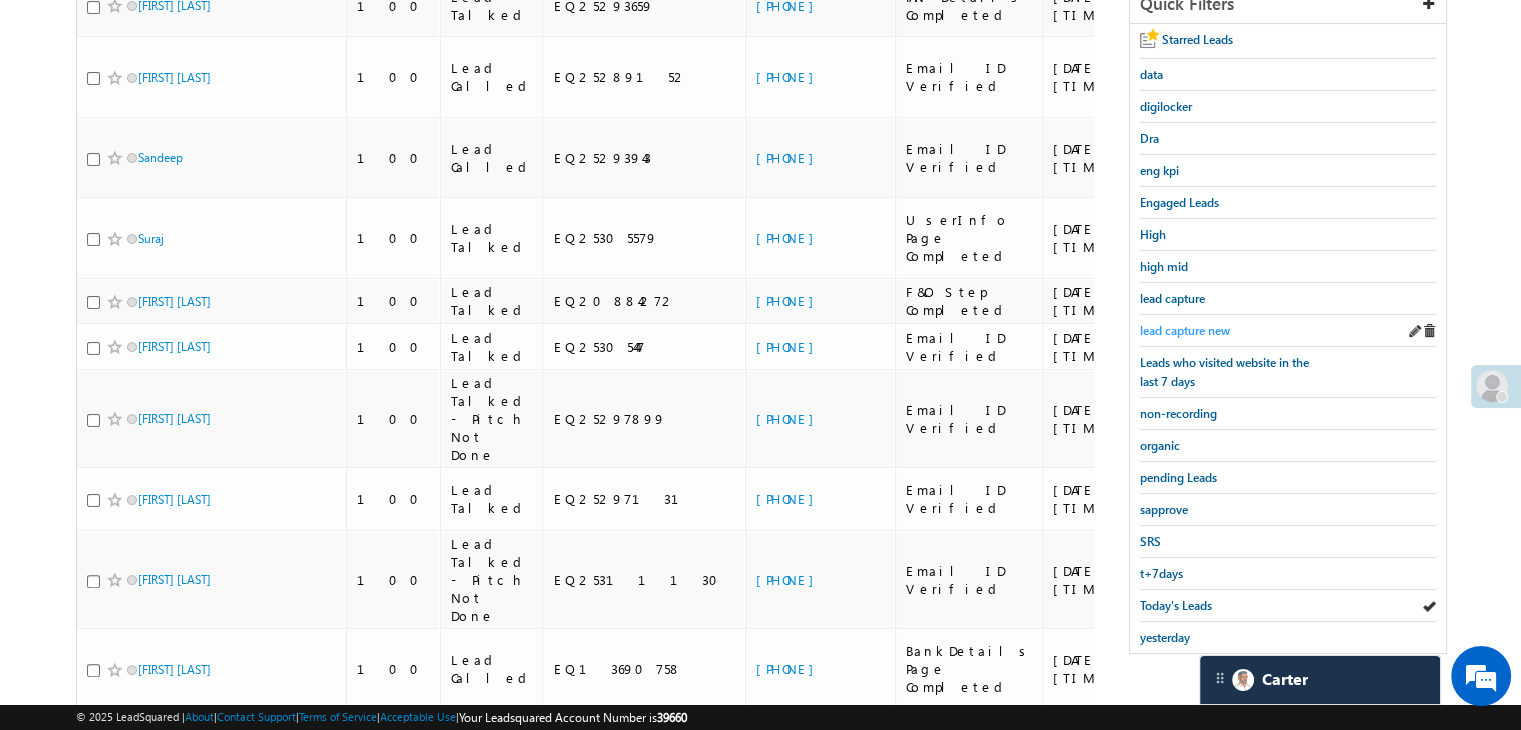 click on "lead capture new" at bounding box center [1185, 330] 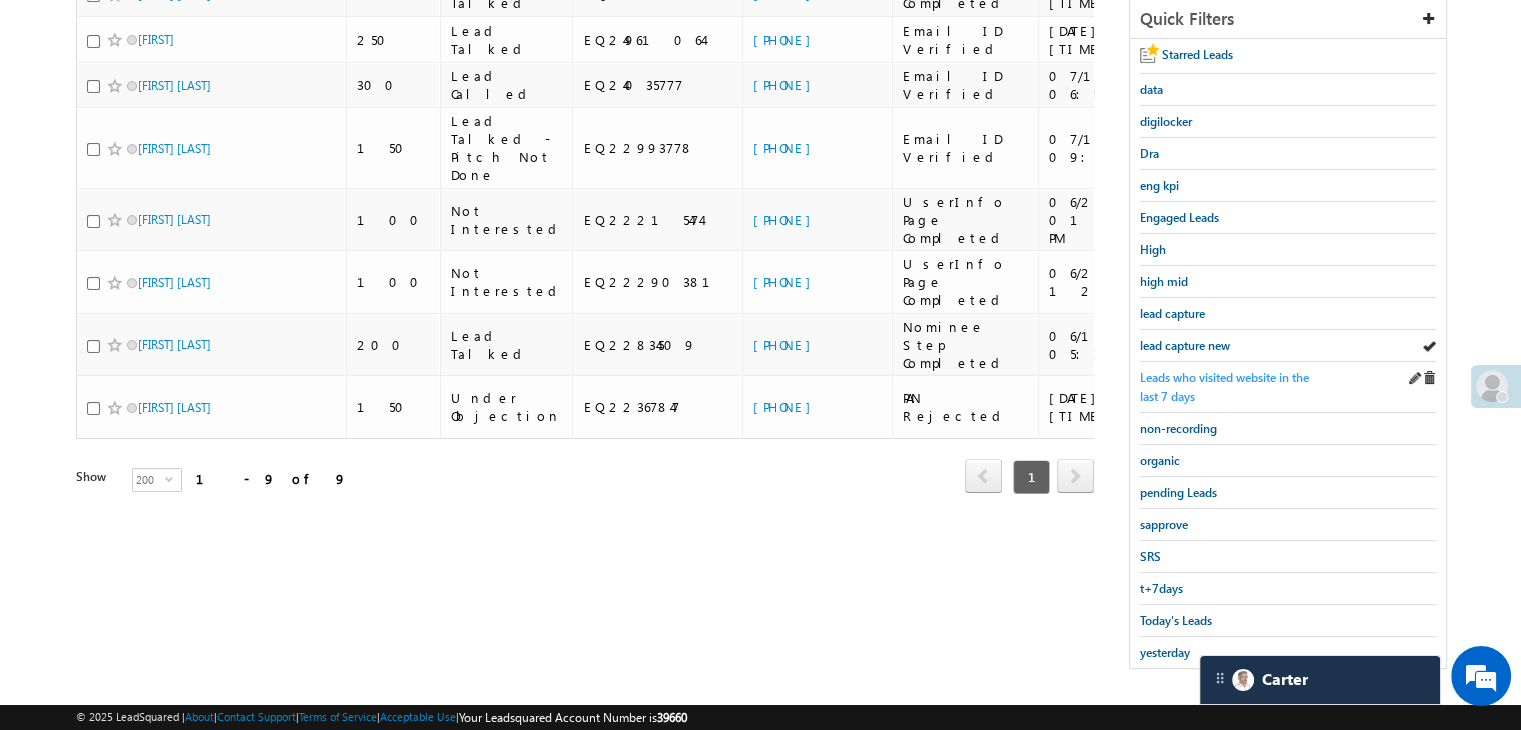 scroll, scrollTop: 163, scrollLeft: 0, axis: vertical 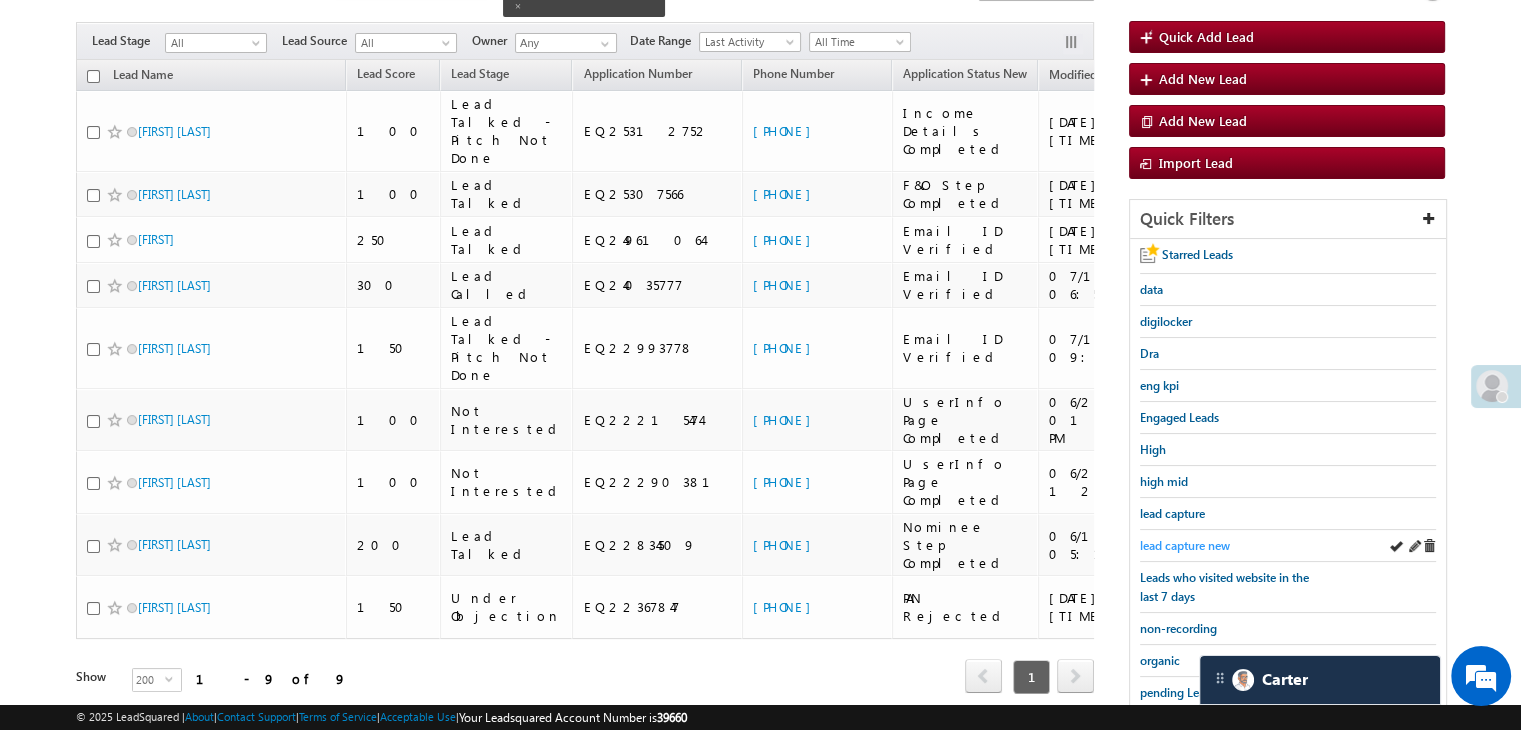 click on "lead capture new" at bounding box center [1185, 545] 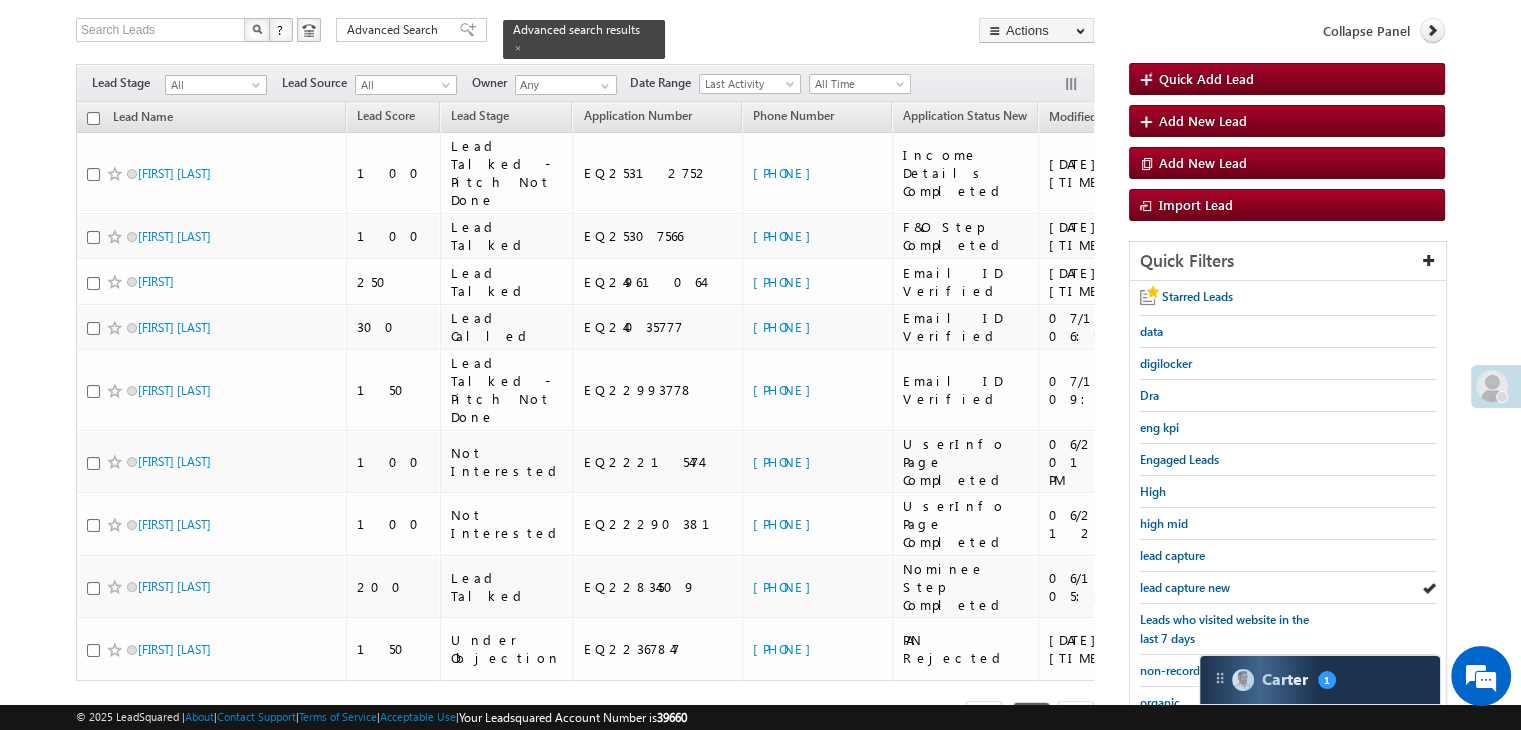scroll, scrollTop: 200, scrollLeft: 0, axis: vertical 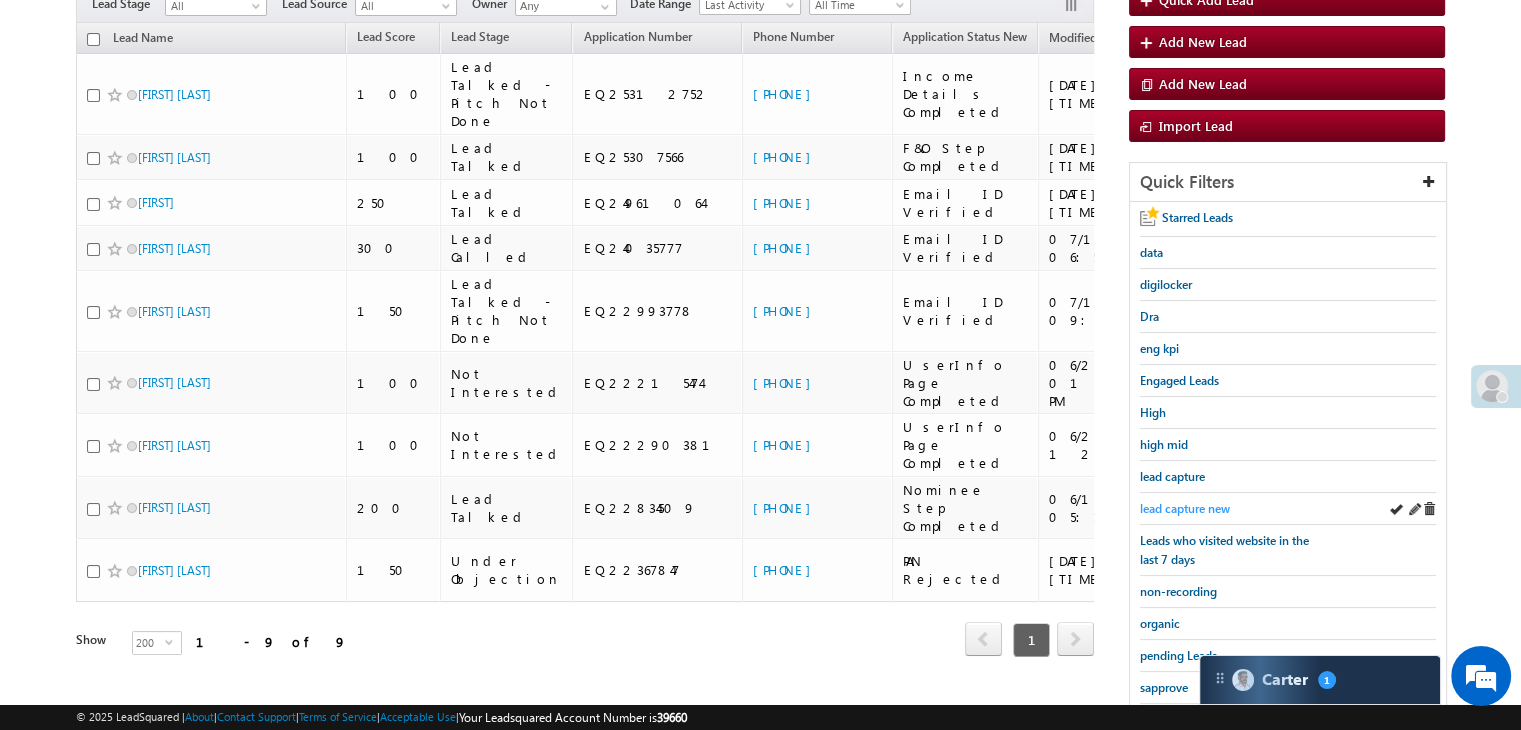 click on "lead capture new" at bounding box center [1185, 508] 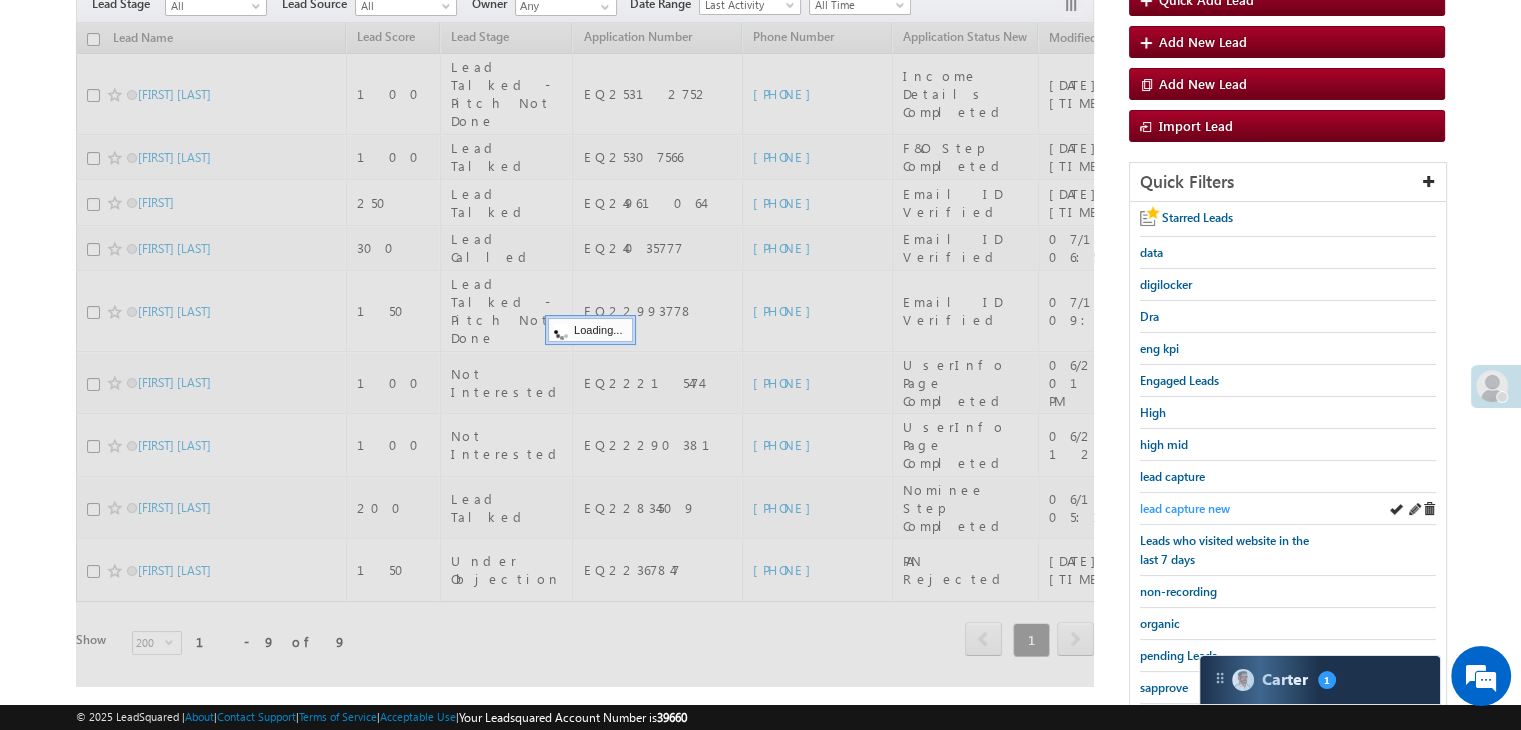 click on "lead capture new" at bounding box center (1185, 508) 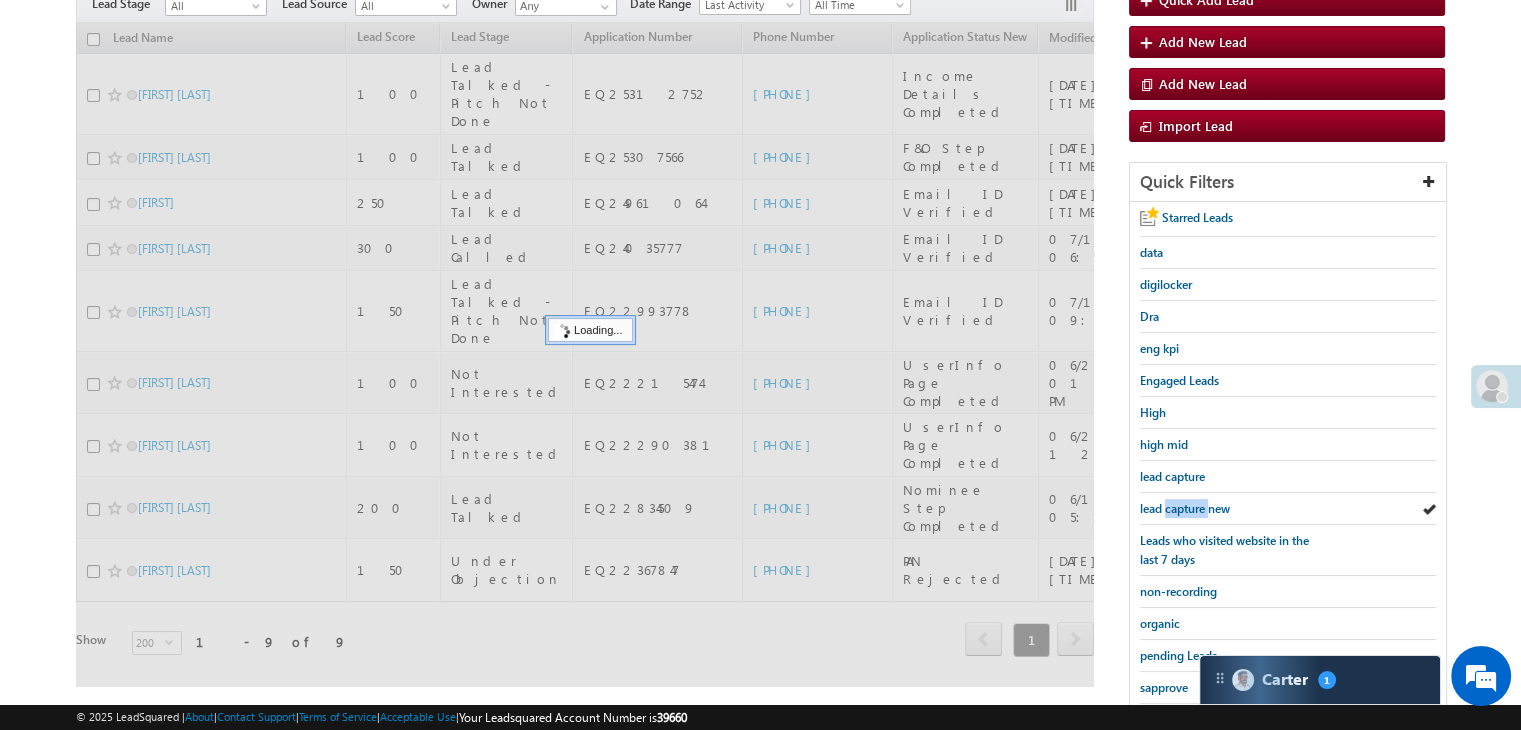 click on "lead capture new" at bounding box center [1185, 508] 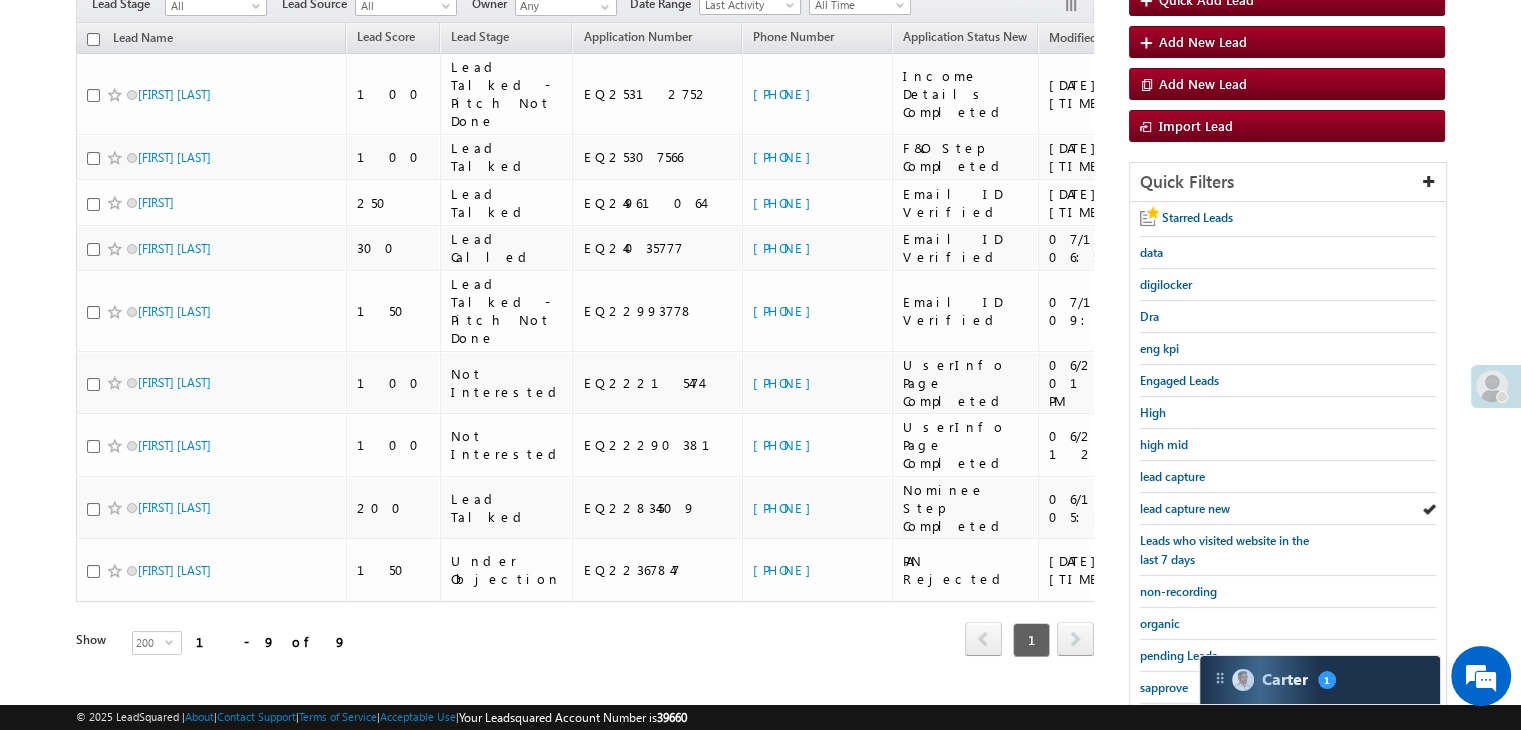 click on "lead capture new" at bounding box center [1185, 508] 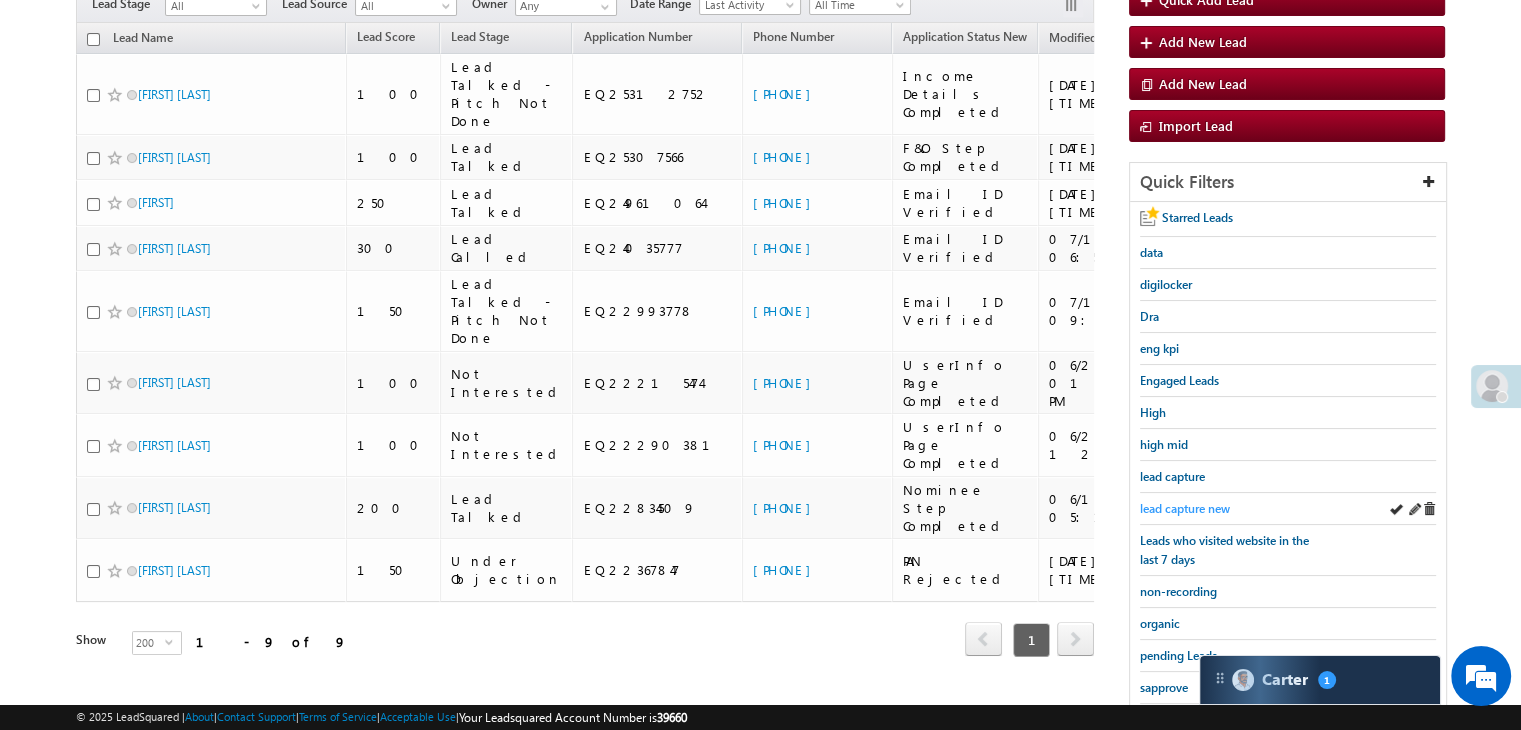 click on "lead capture new" at bounding box center (1185, 508) 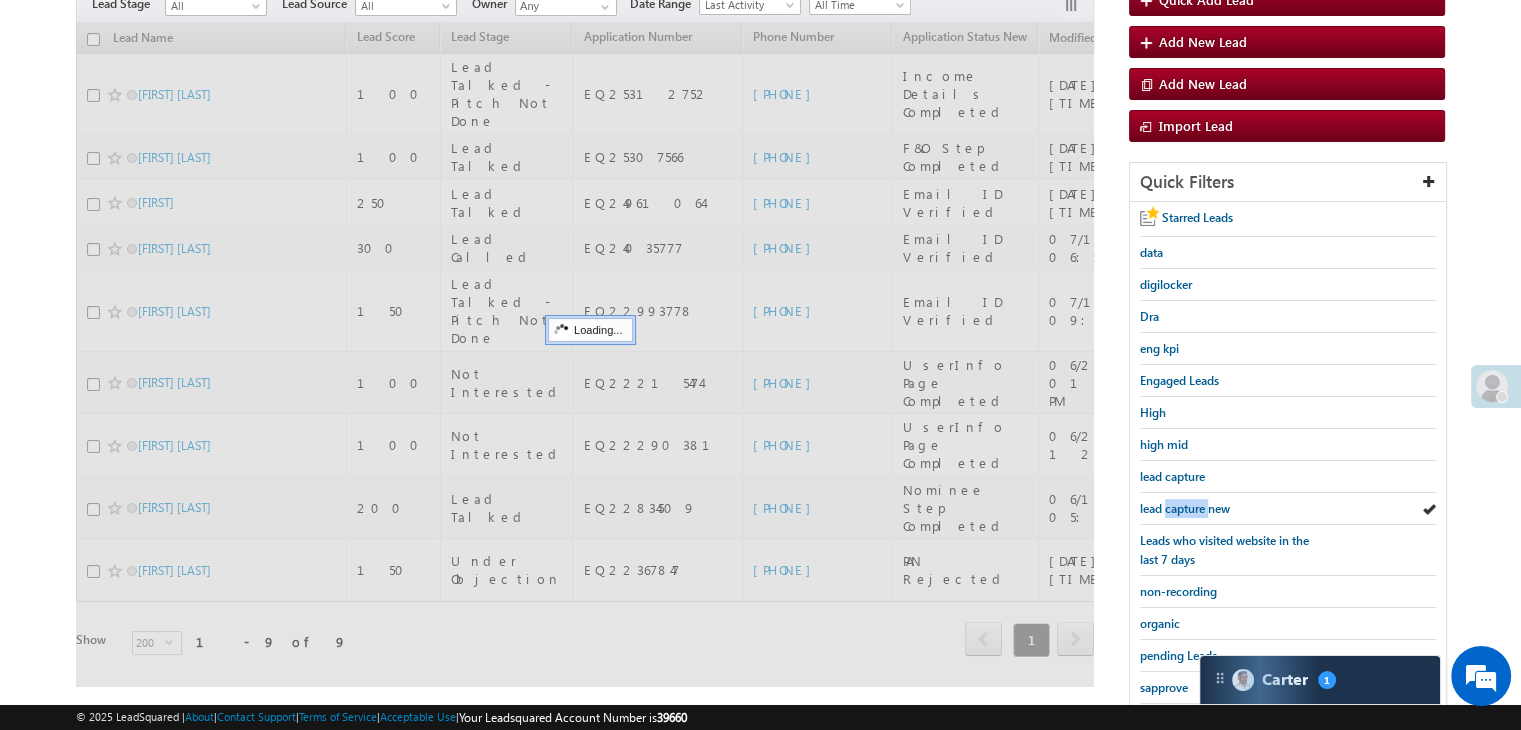 click on "lead capture new" at bounding box center (1185, 508) 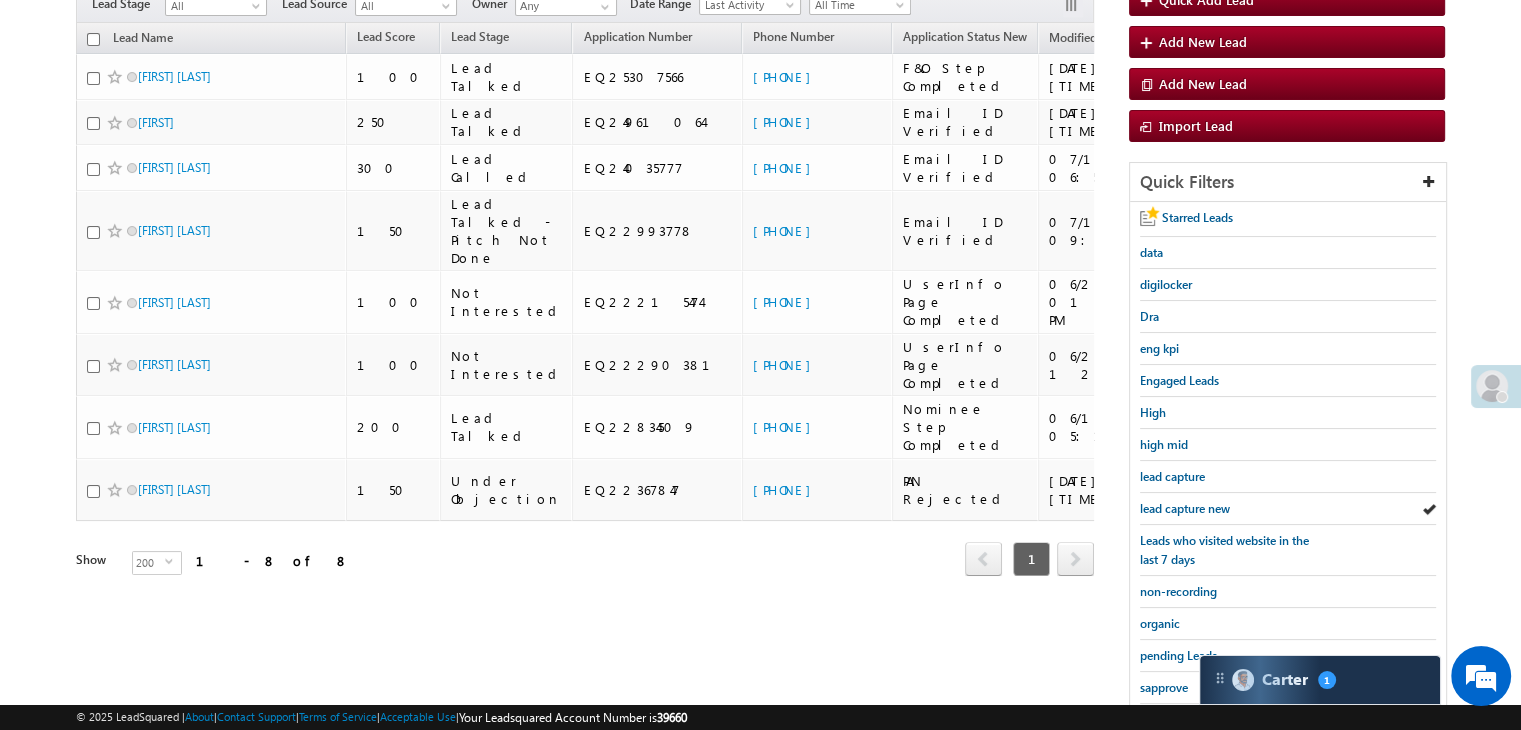 click on "lead capture new" at bounding box center (1185, 508) 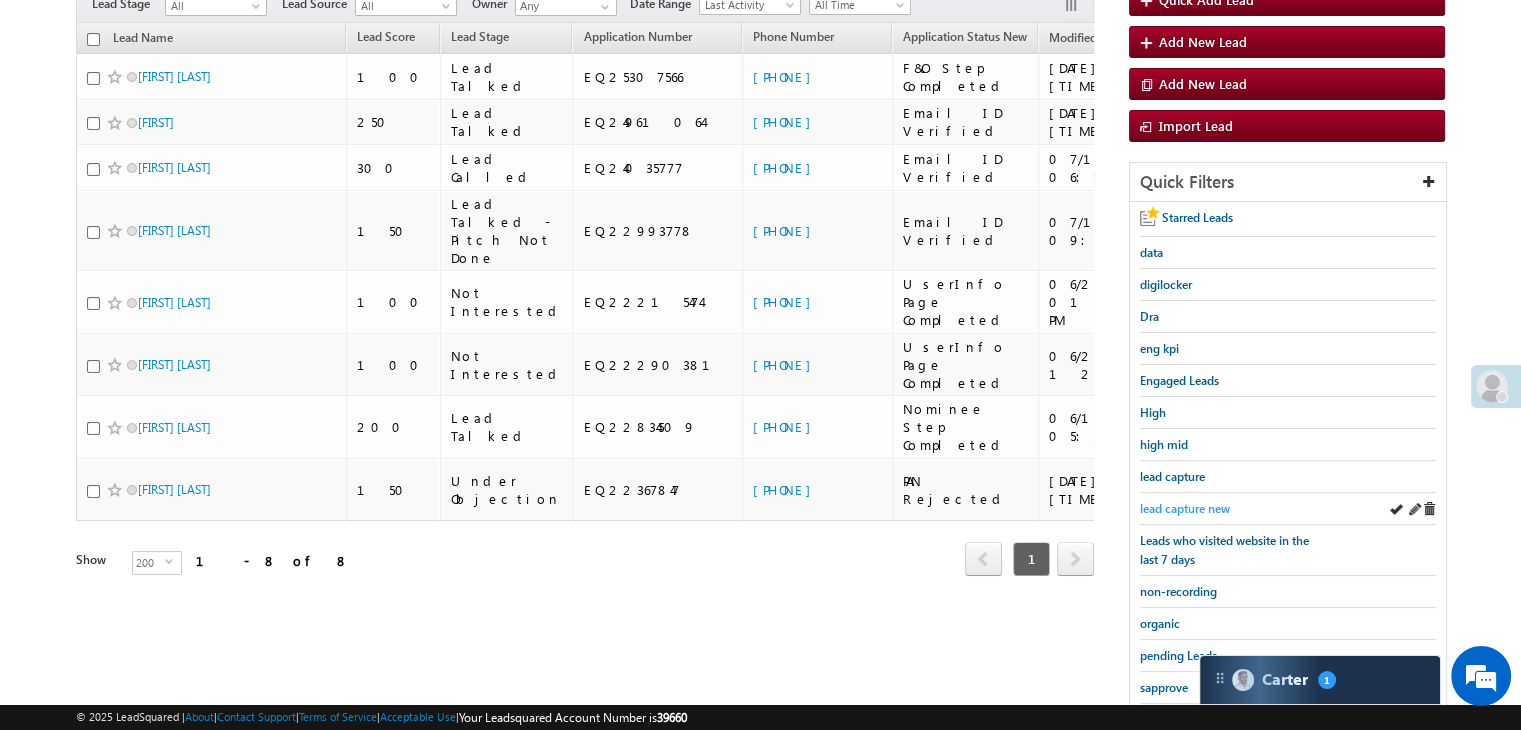 click on "lead capture new" at bounding box center [1185, 508] 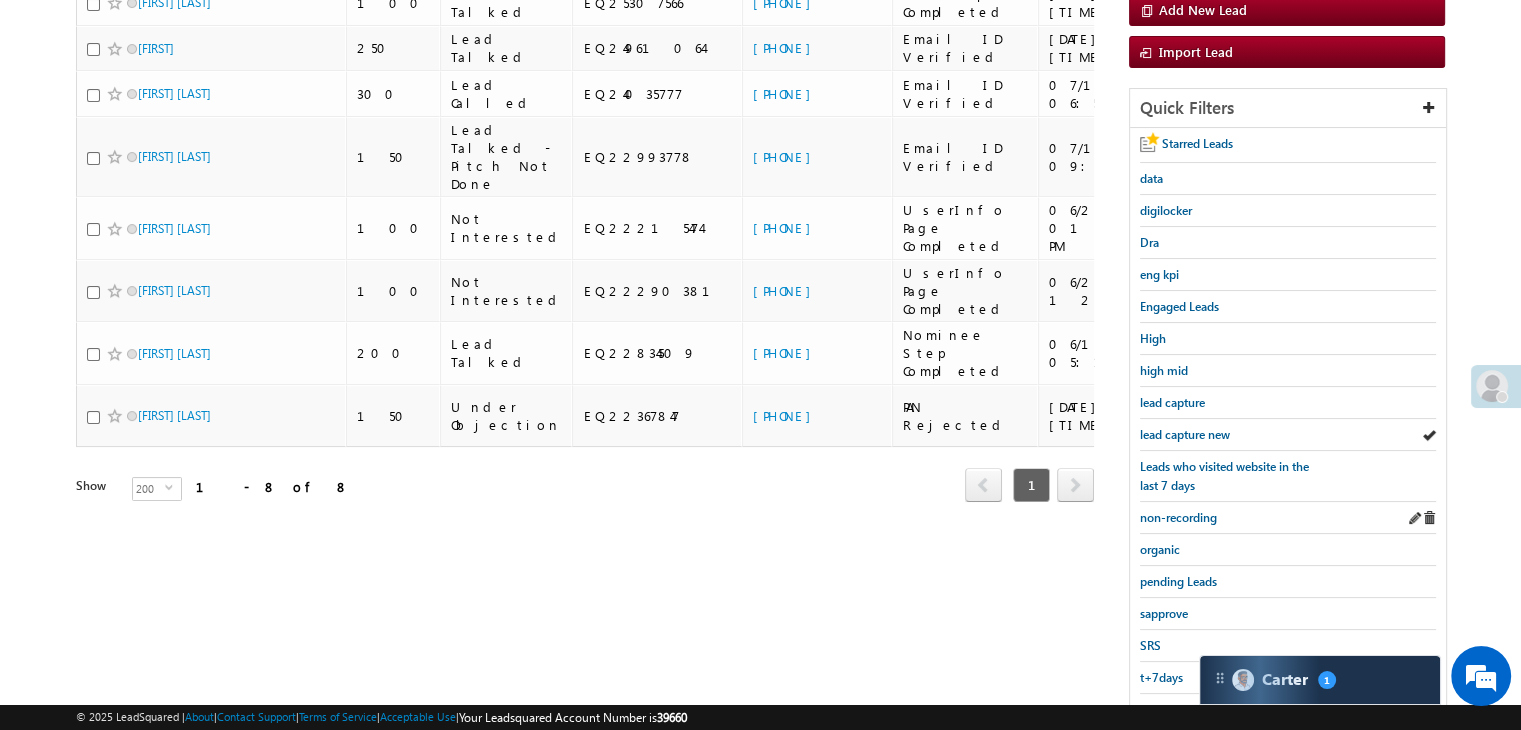 scroll, scrollTop: 363, scrollLeft: 0, axis: vertical 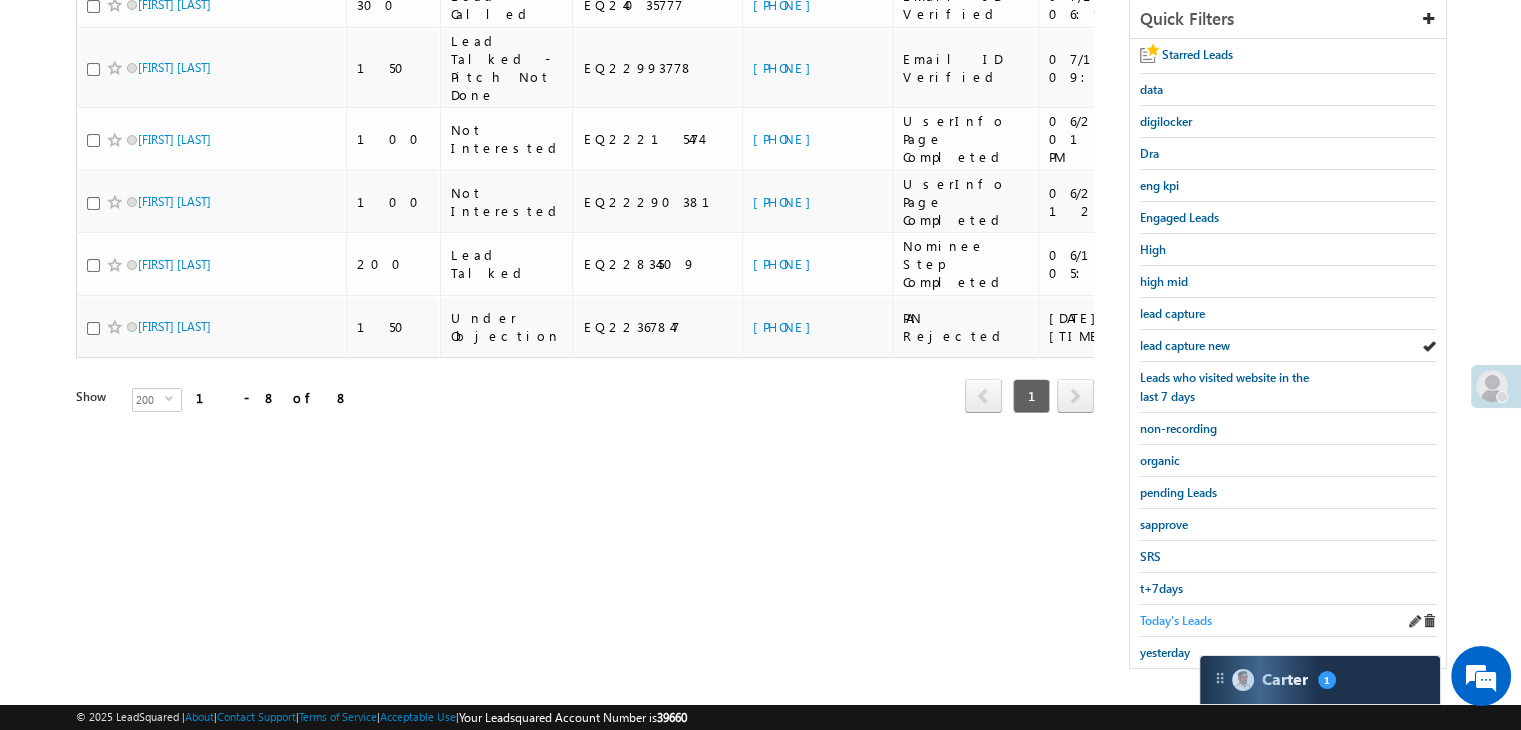 click on "Today's Leads" at bounding box center (1176, 620) 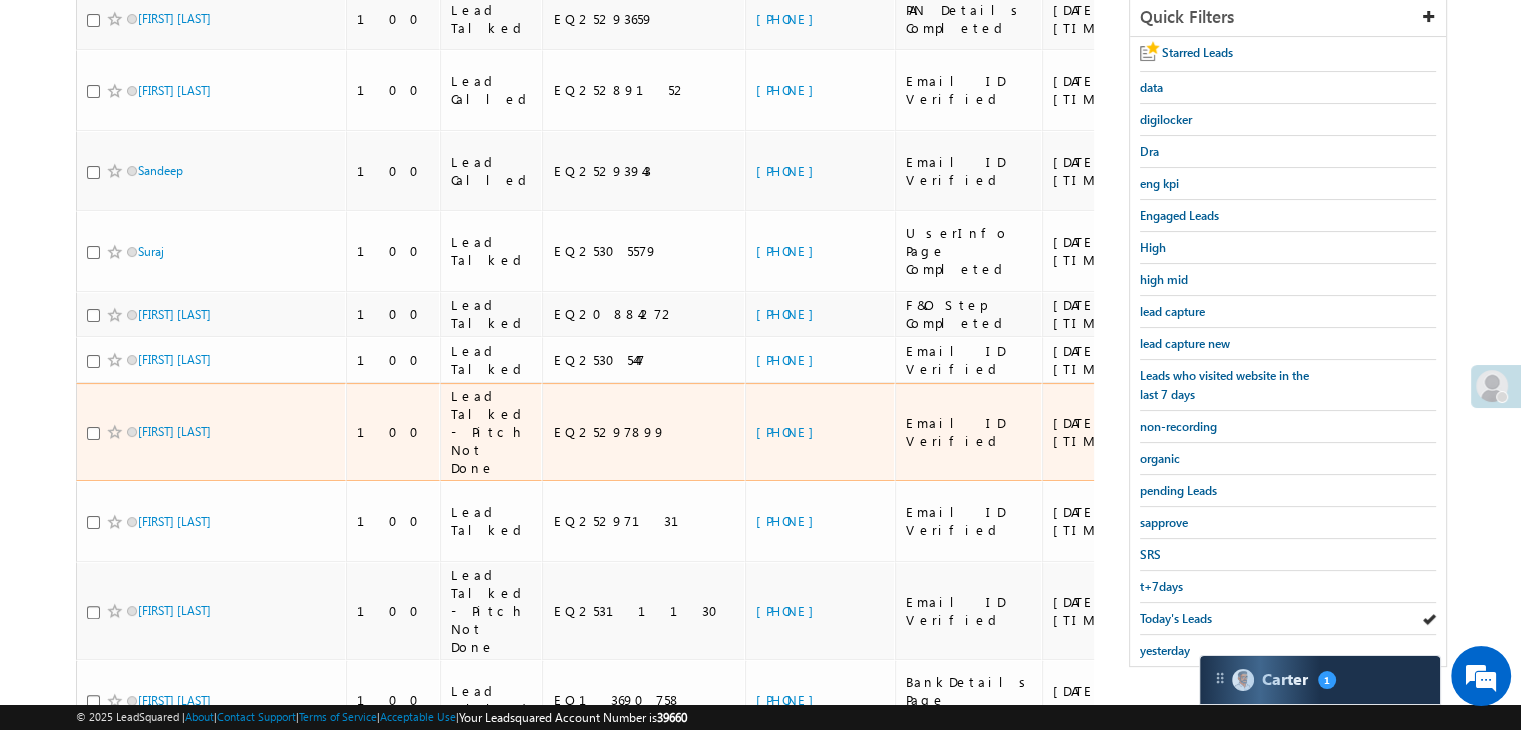 scroll, scrollTop: 263, scrollLeft: 0, axis: vertical 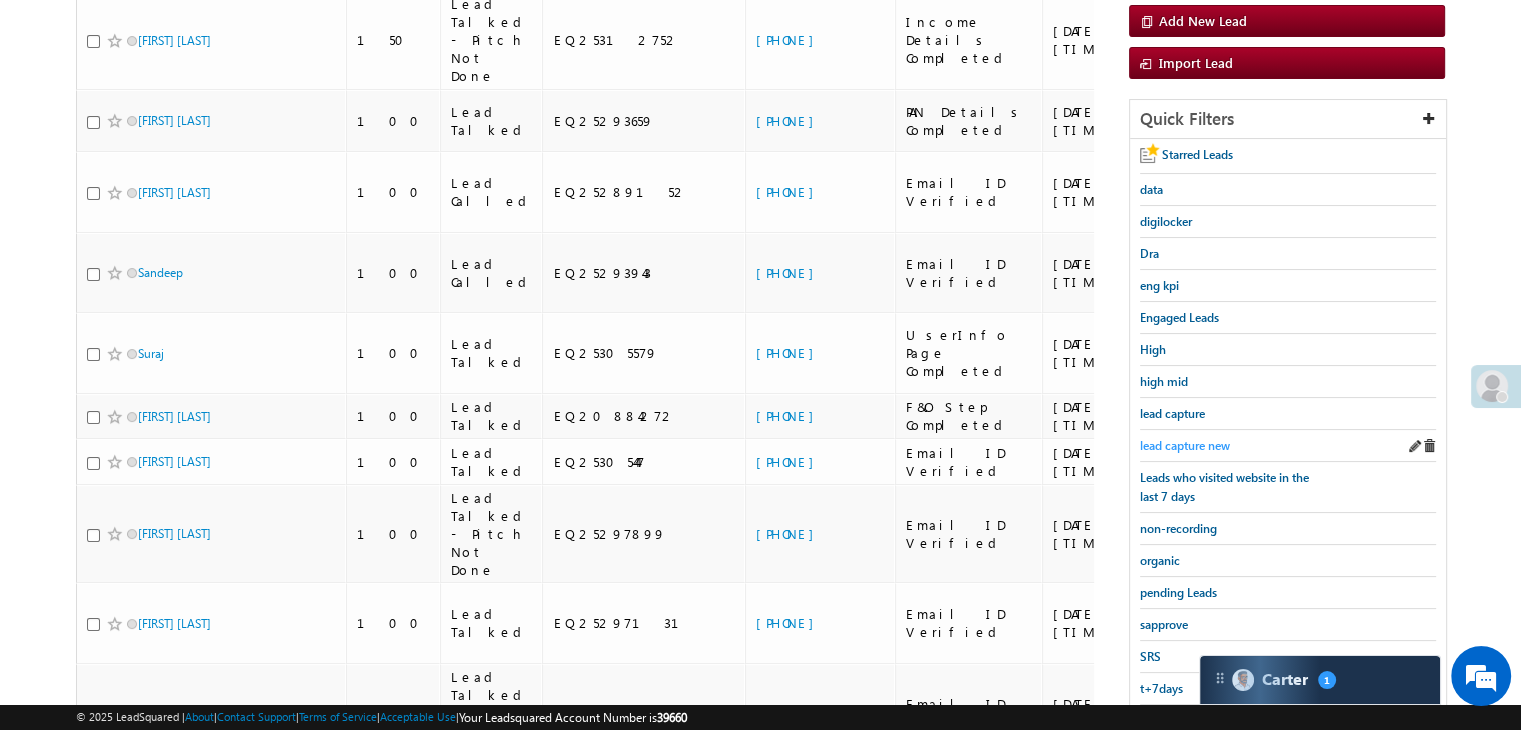 click on "lead capture new" at bounding box center (1185, 445) 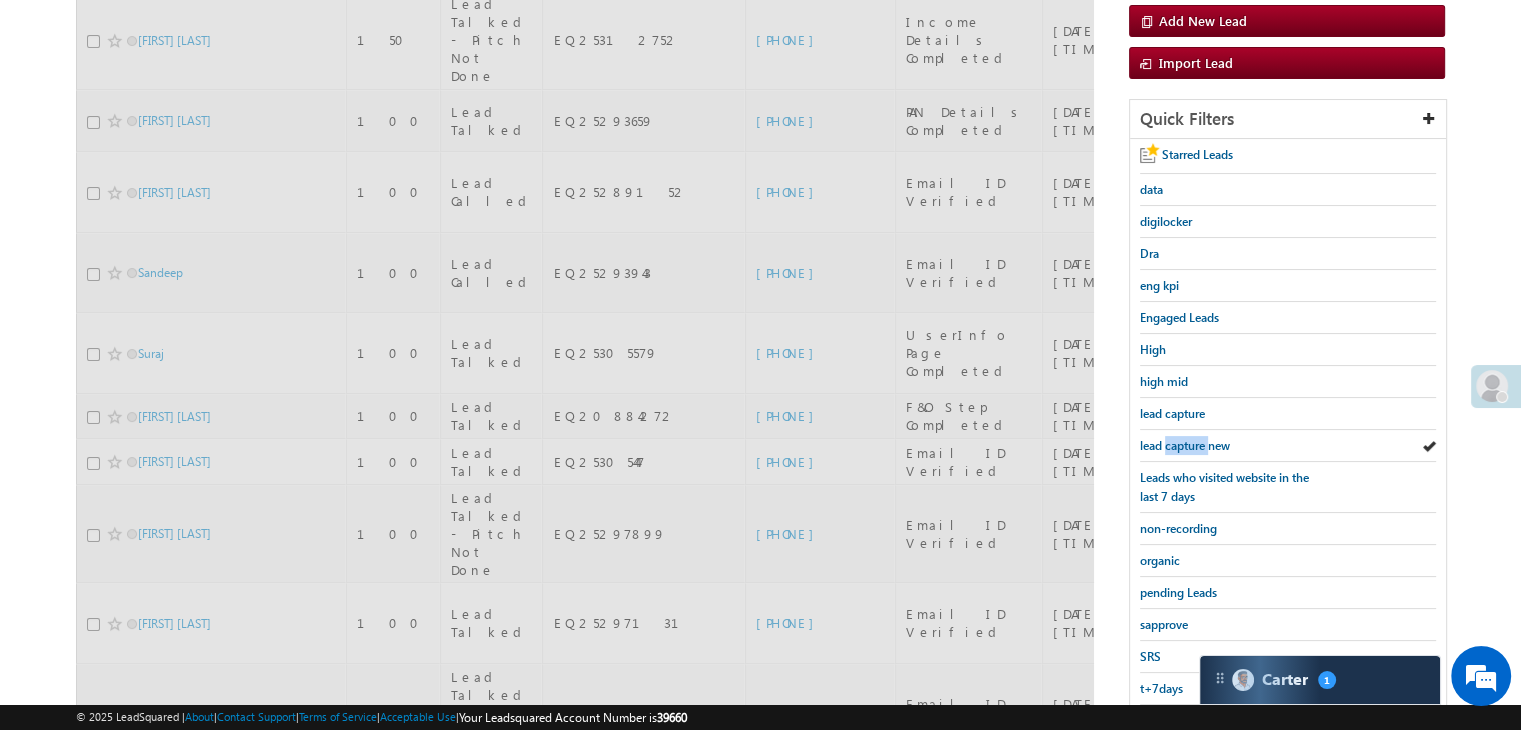 click on "lead capture new" at bounding box center [1185, 445] 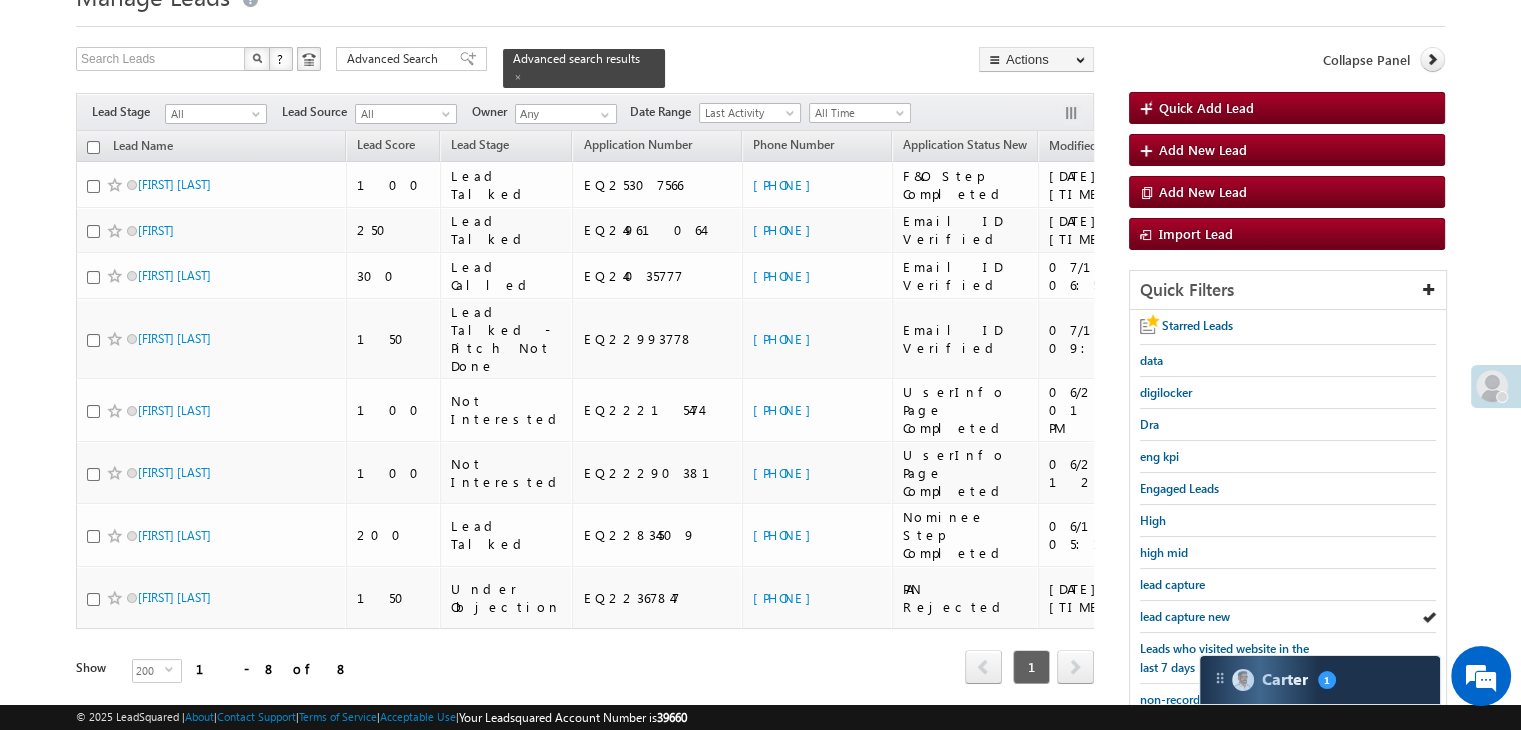 scroll, scrollTop: 63, scrollLeft: 0, axis: vertical 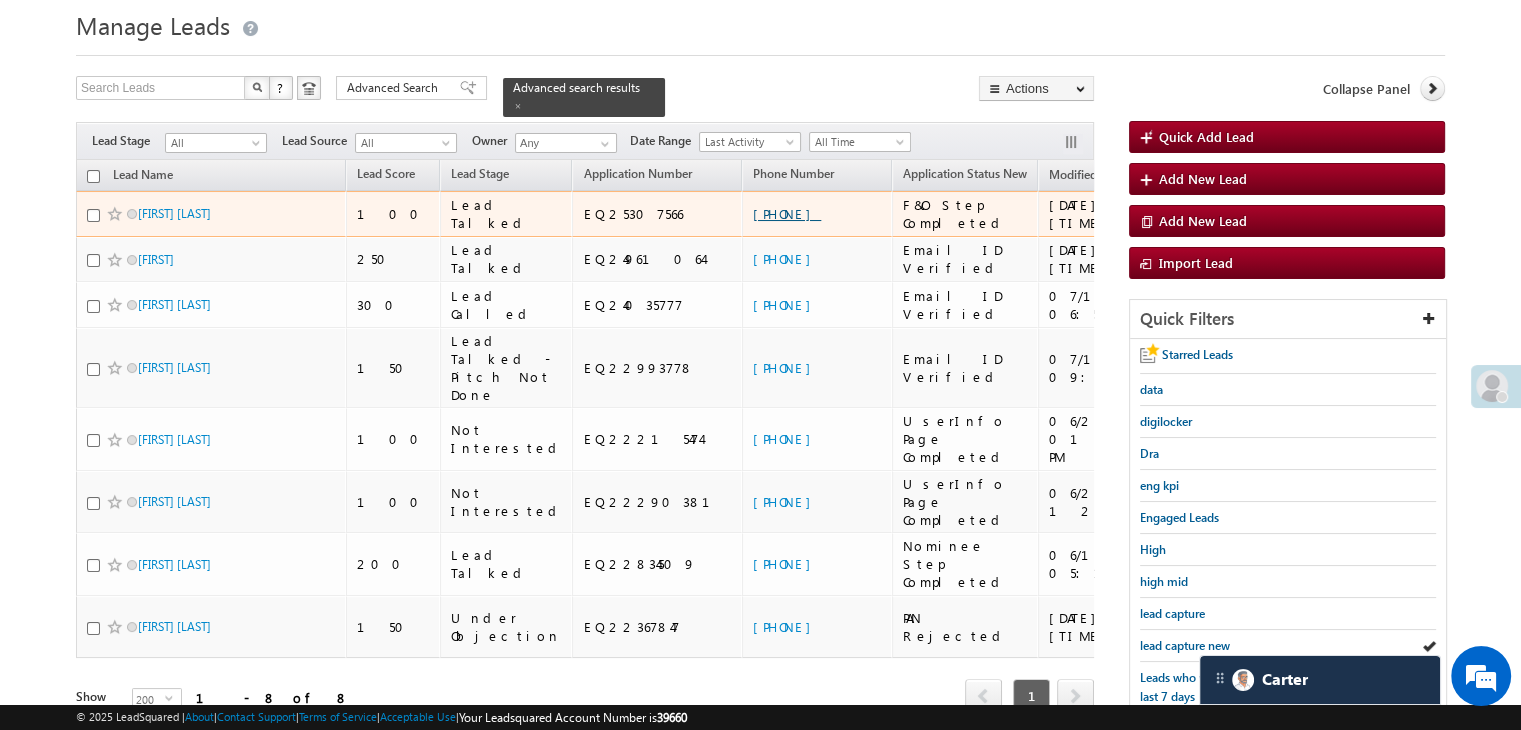 click on "+91-7769923092" at bounding box center [787, 213] 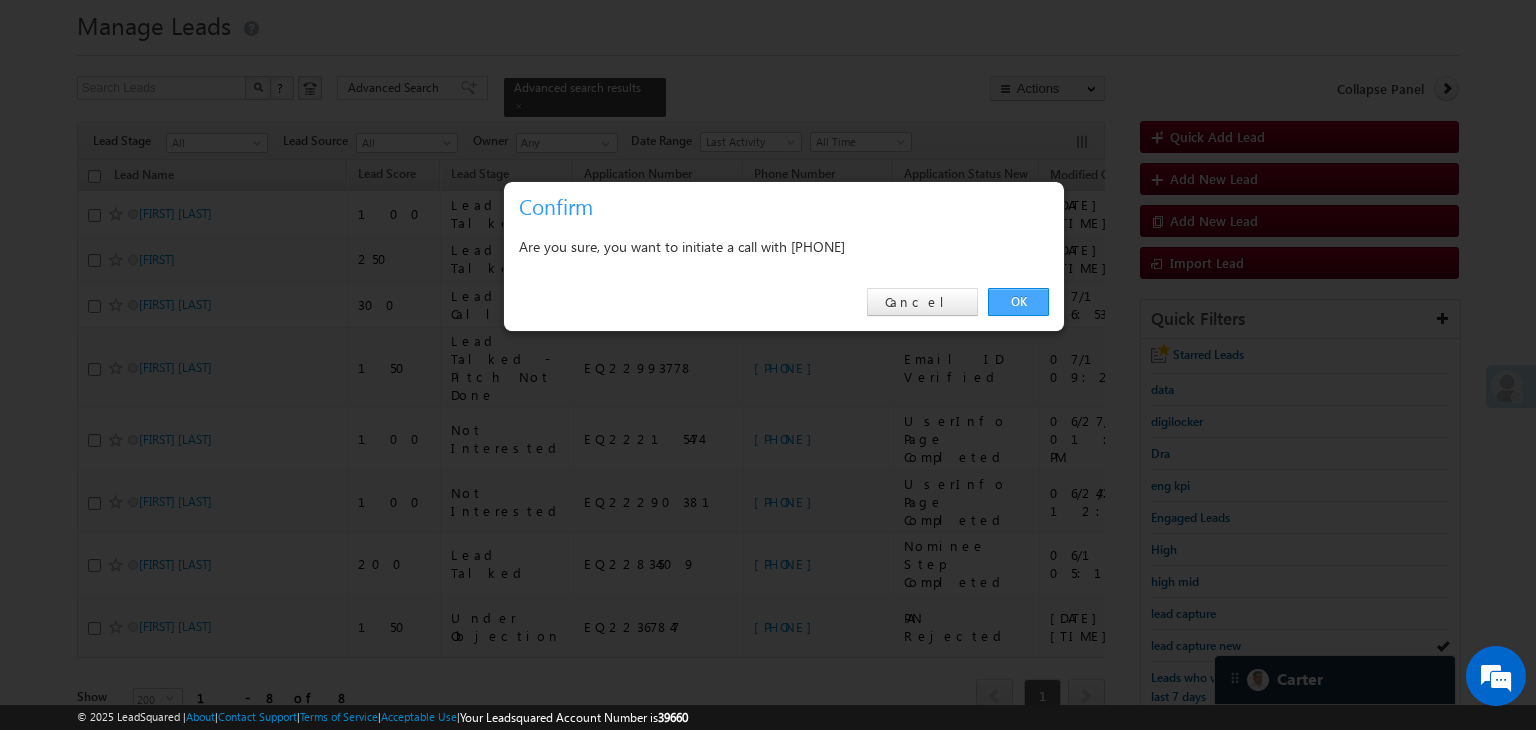 click on "OK" at bounding box center (1018, 302) 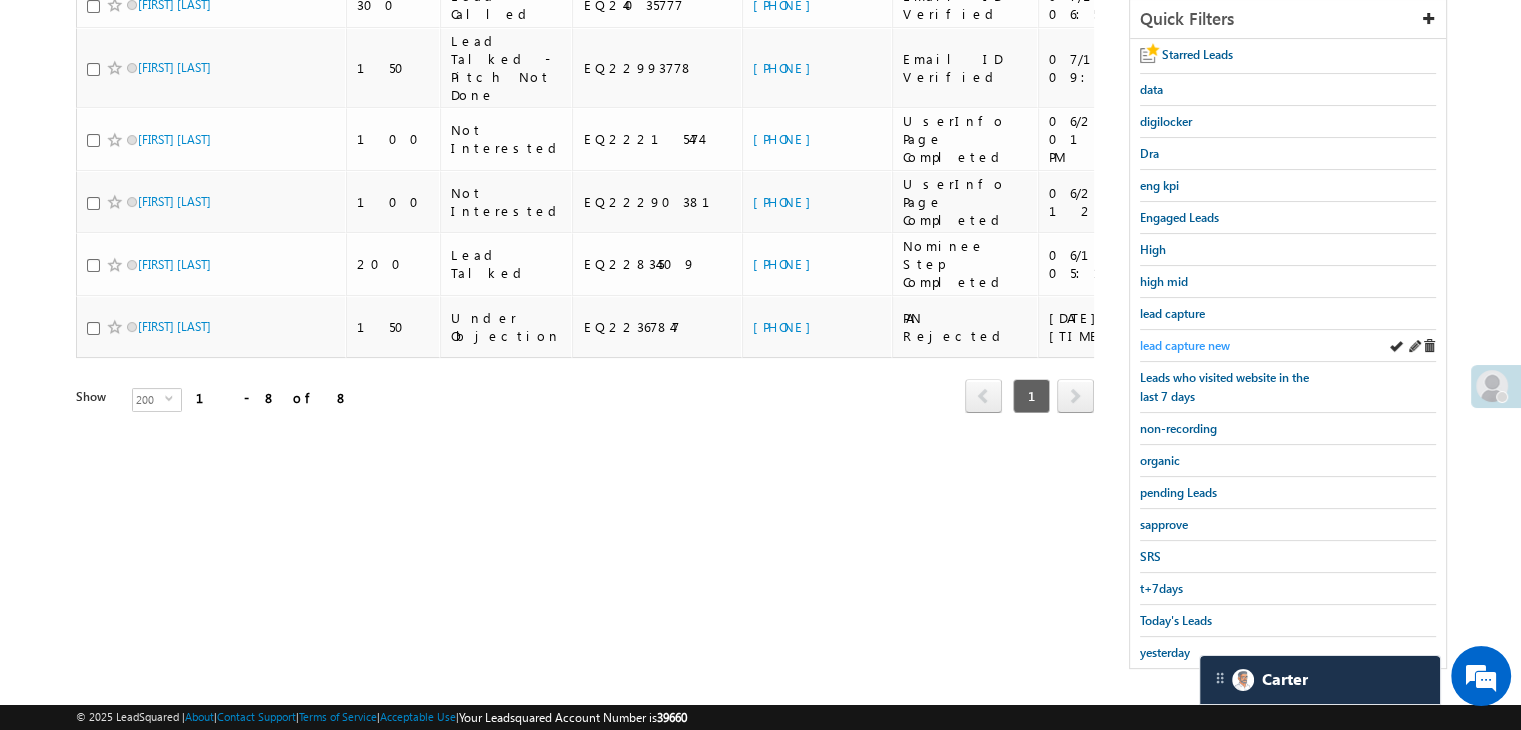 click on "lead capture new" at bounding box center [1185, 345] 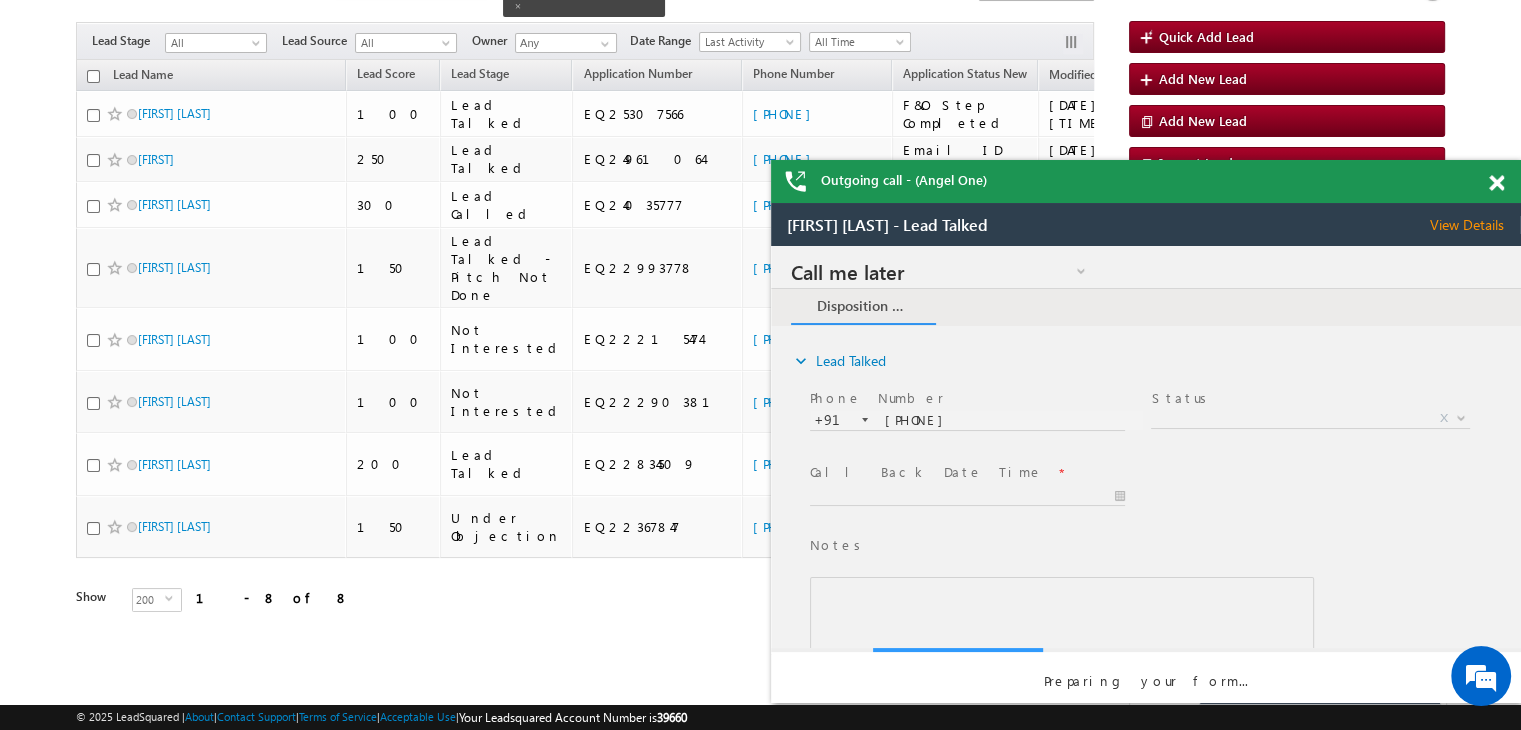 scroll, scrollTop: 0, scrollLeft: 0, axis: both 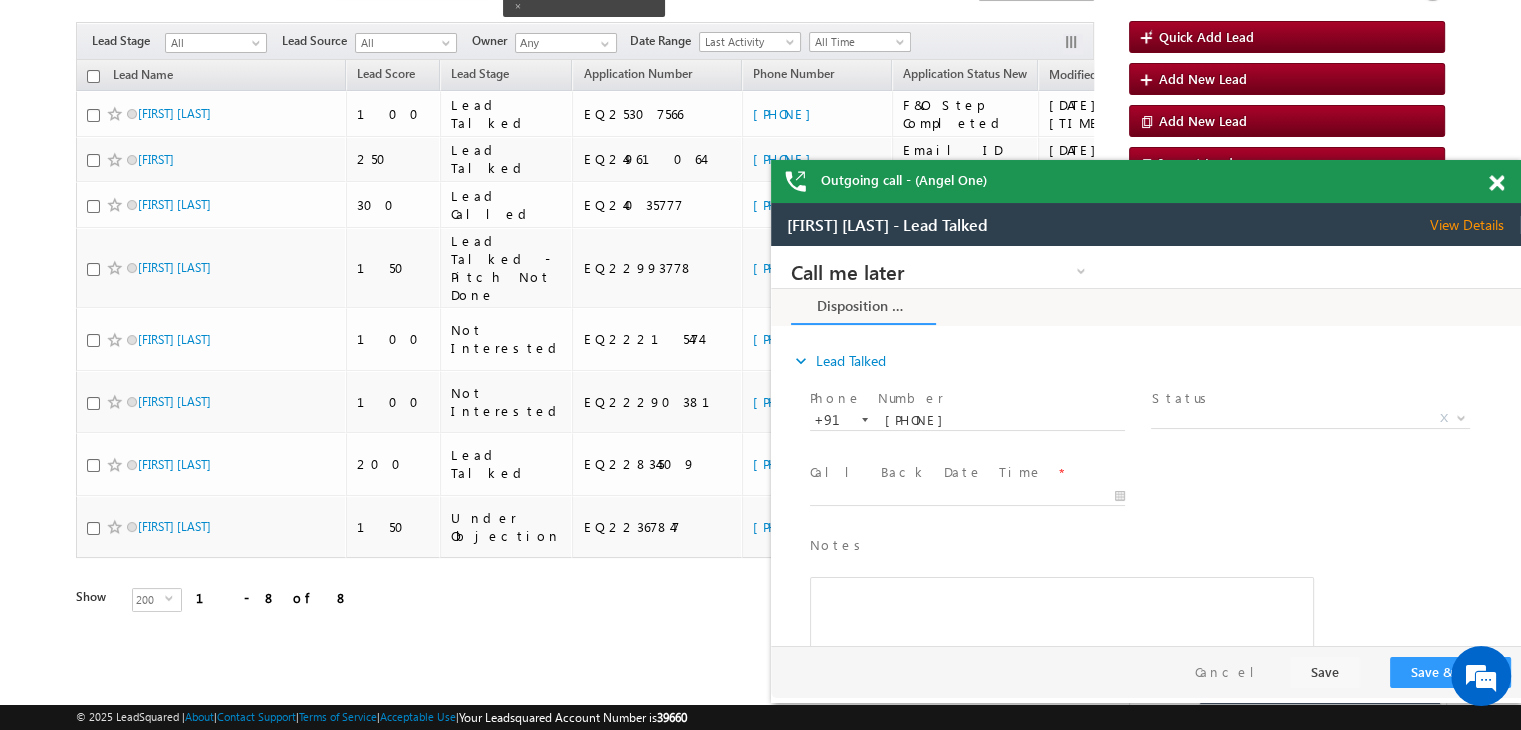 click at bounding box center (1496, 183) 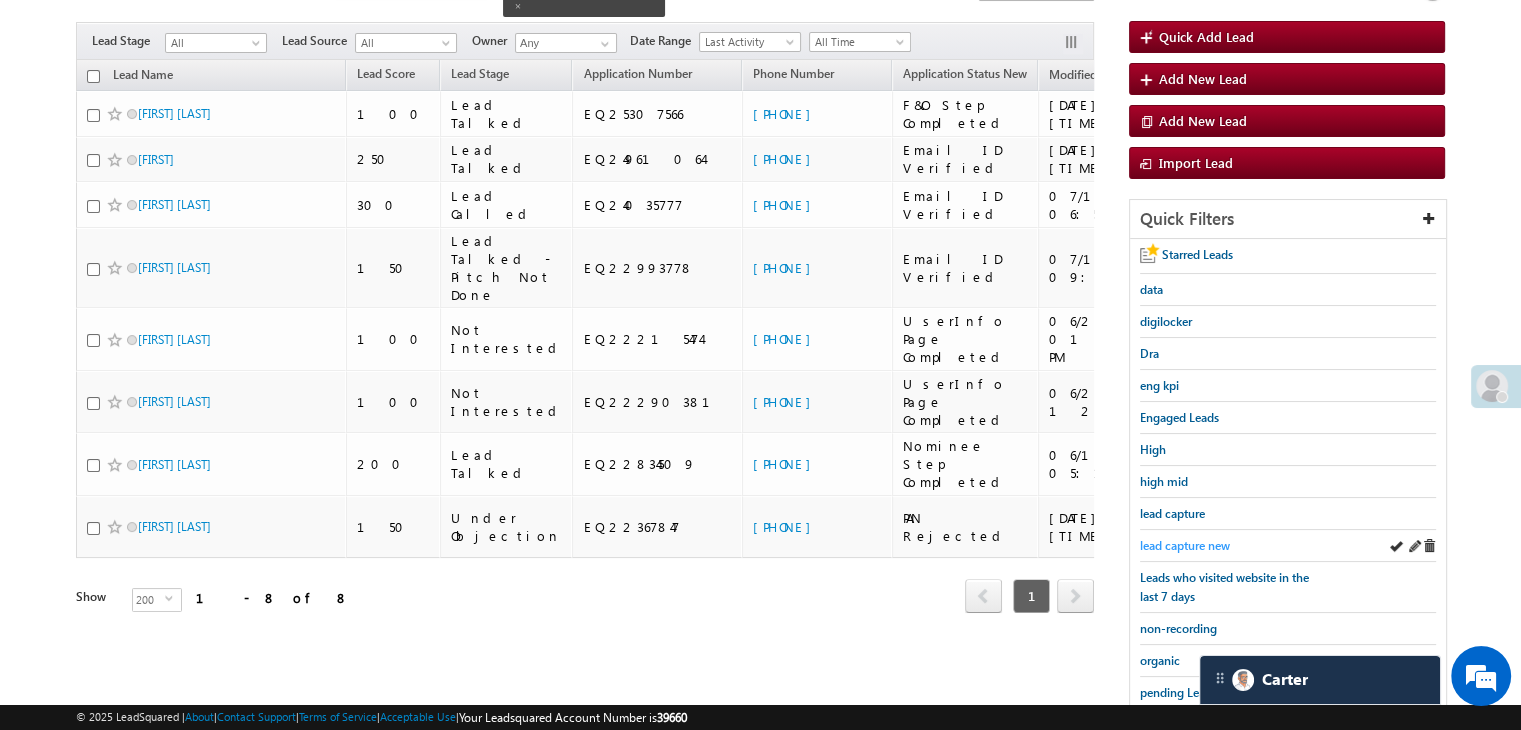 click on "lead capture new" at bounding box center [1185, 545] 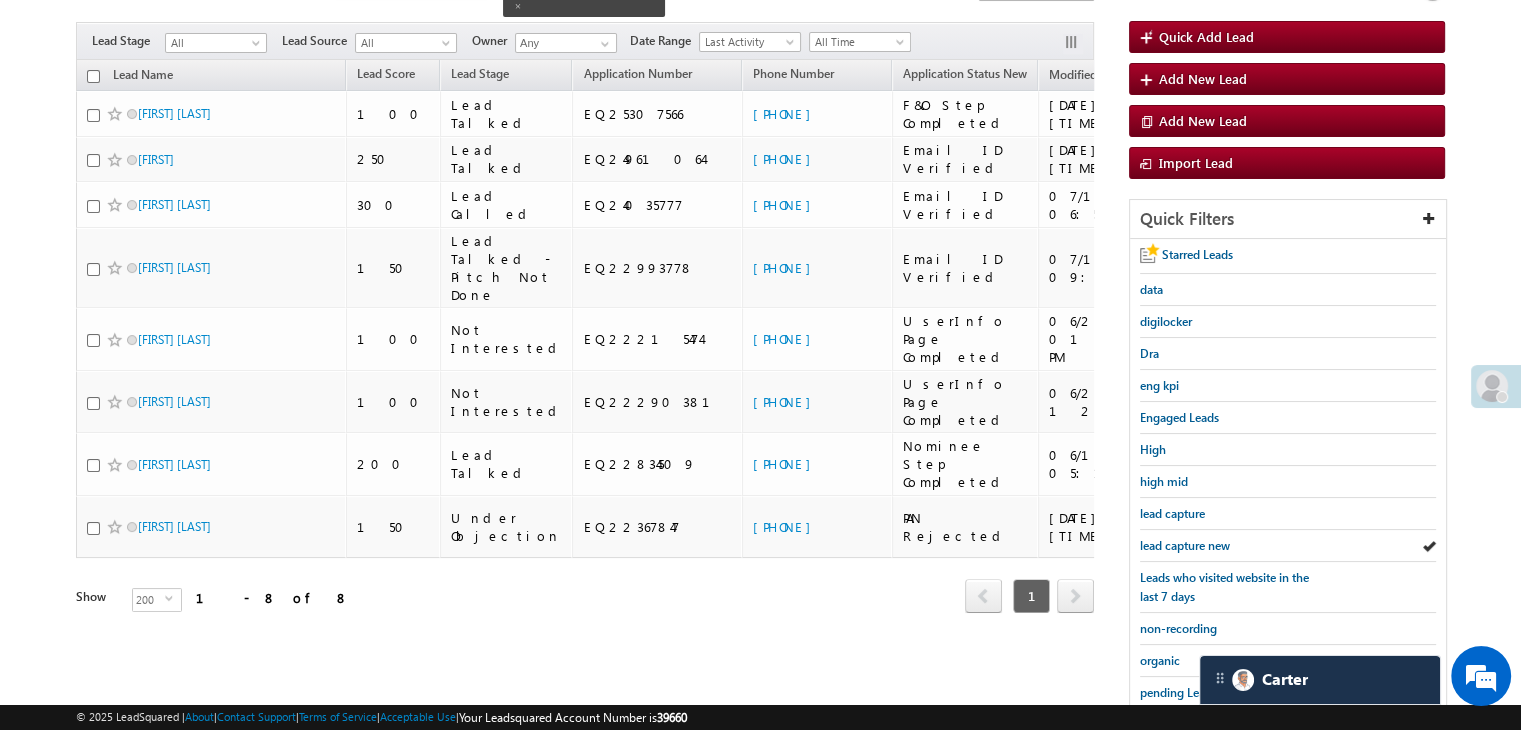 click on "lead capture new" at bounding box center (1185, 545) 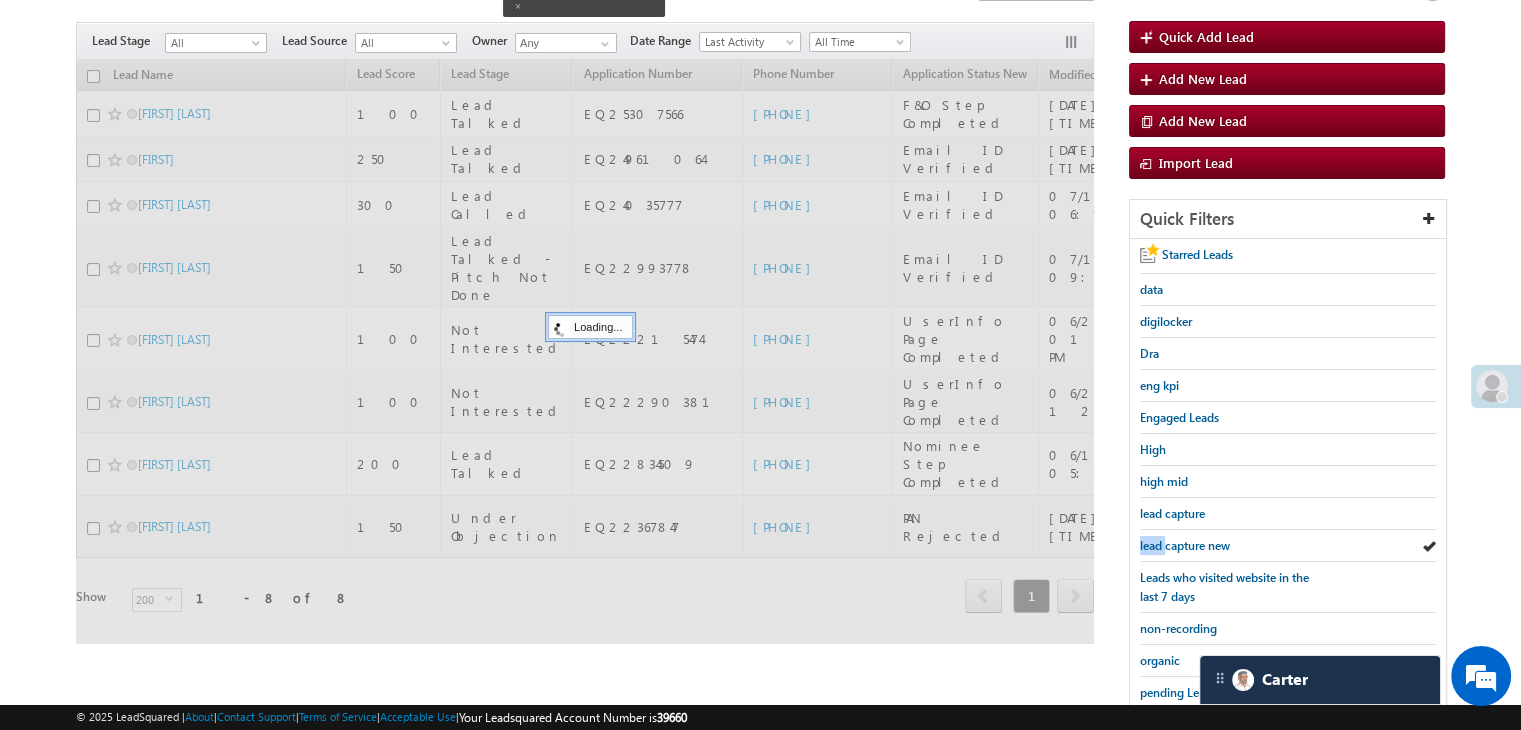 click on "lead capture new" at bounding box center [1185, 545] 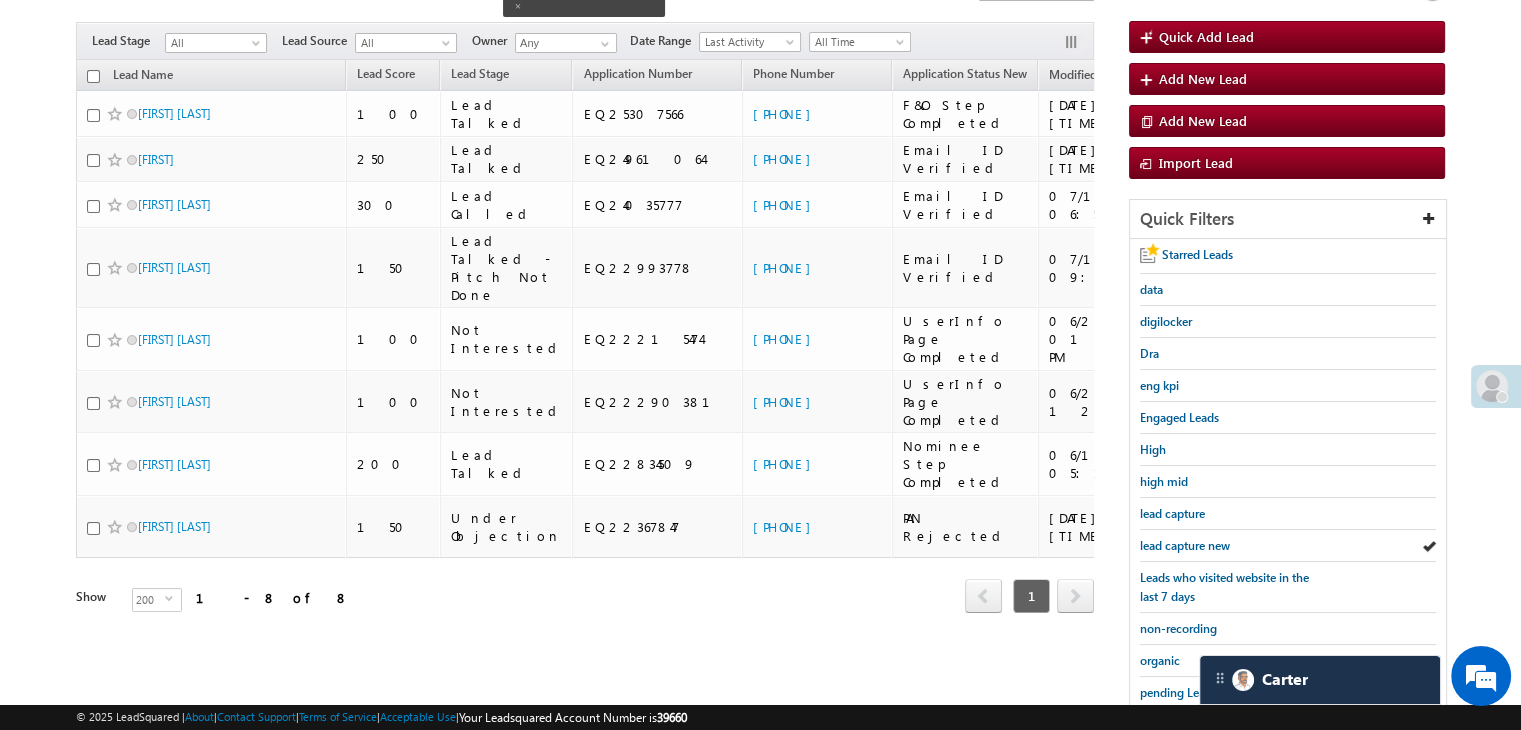 click on "lead capture new" at bounding box center (1185, 545) 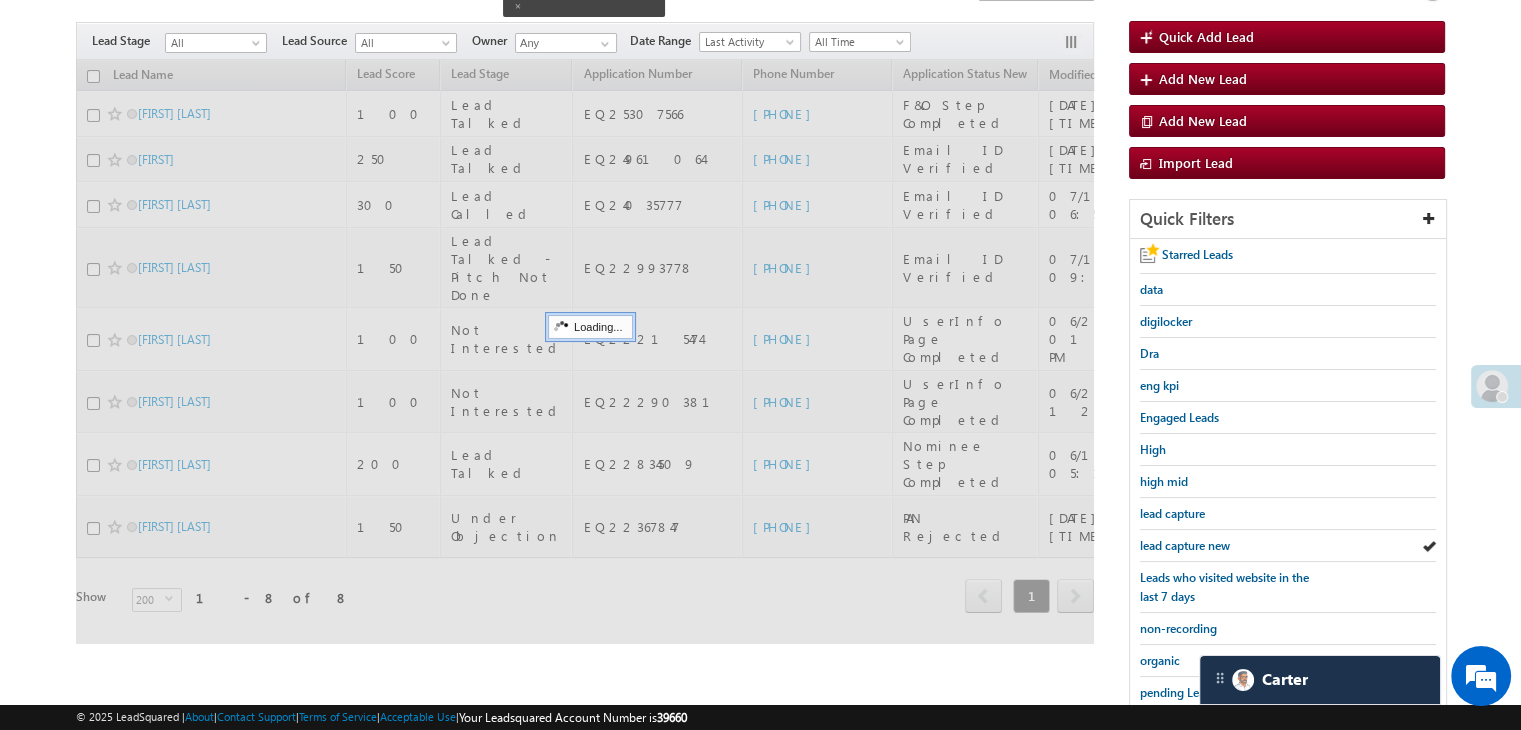 click on "lead capture new" at bounding box center [1185, 545] 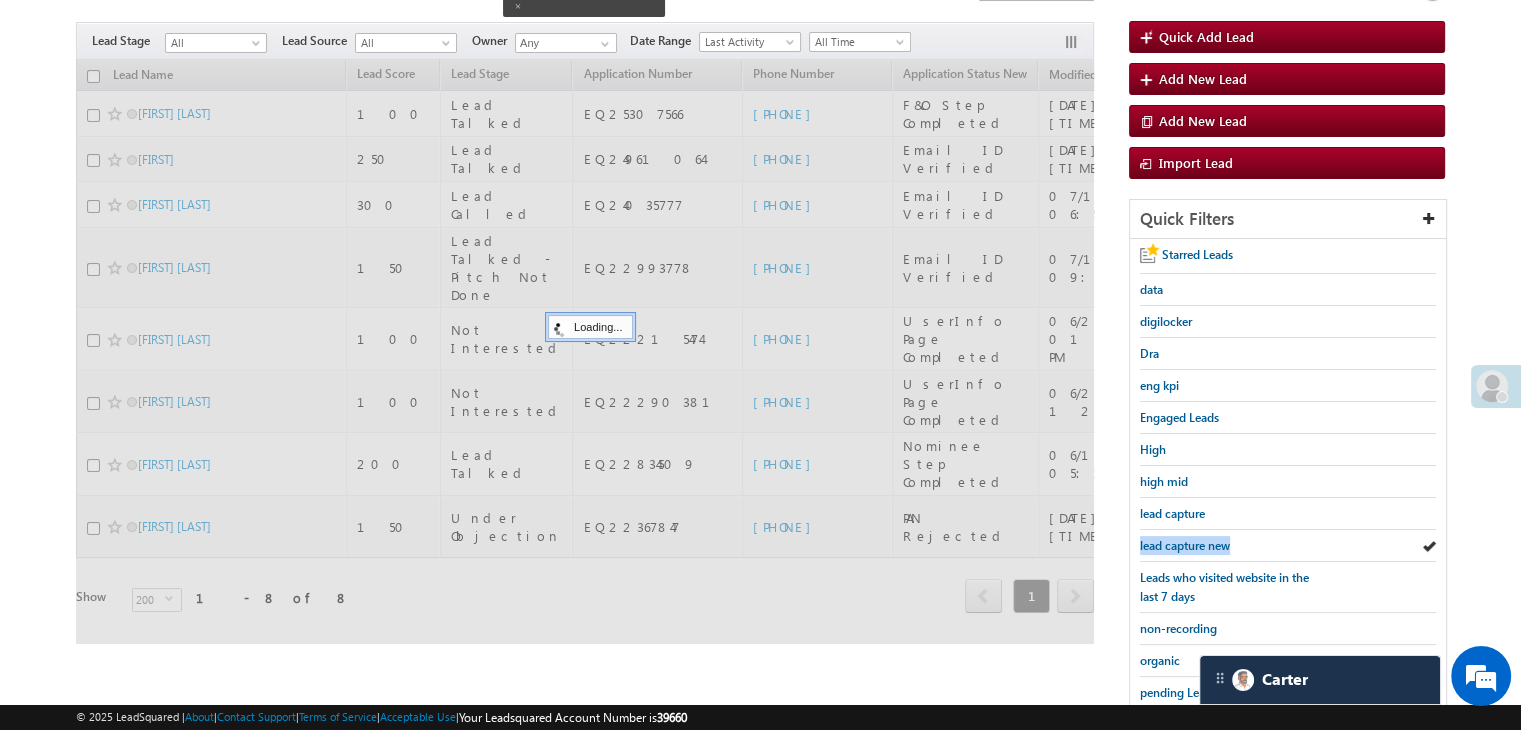 click on "lead capture new" at bounding box center [1185, 545] 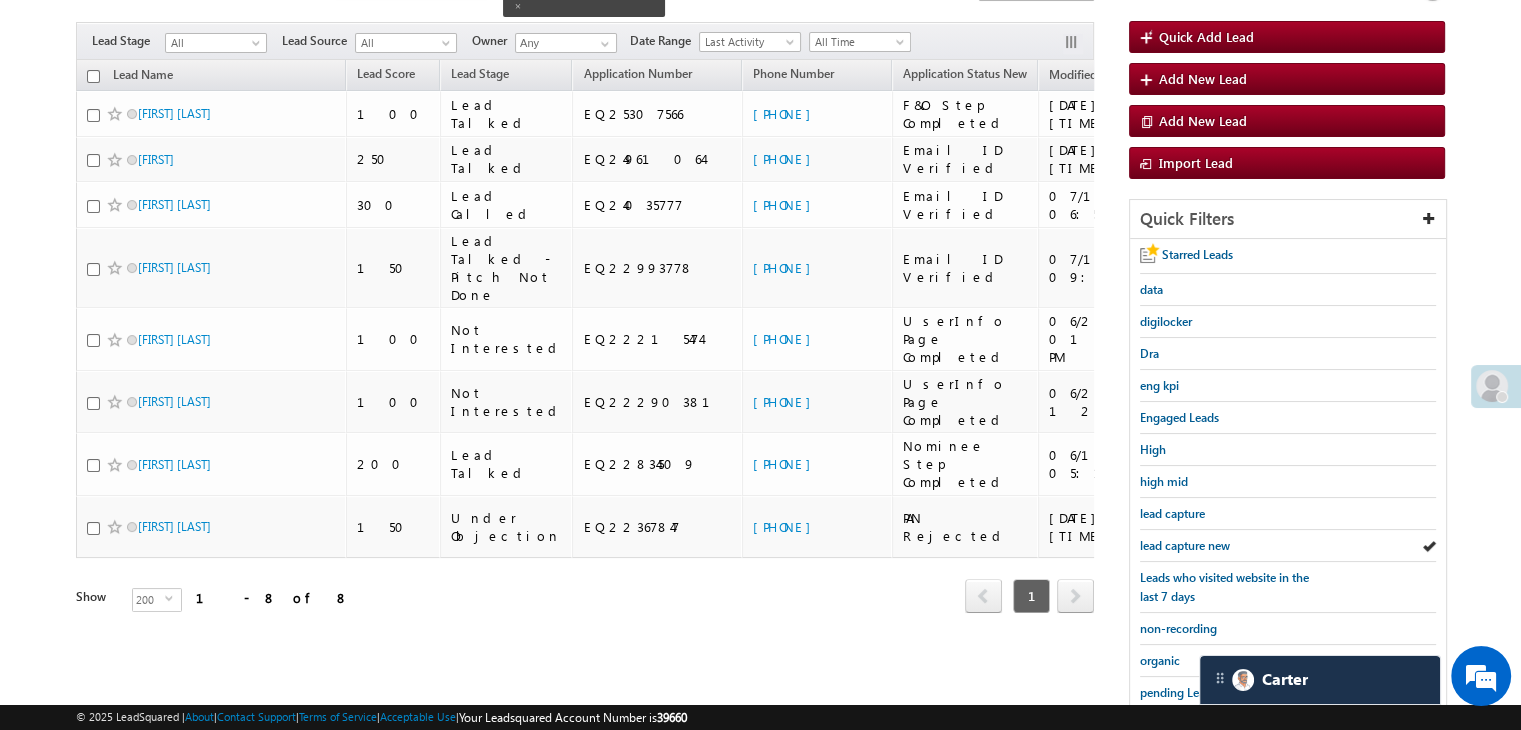click on "lead capture new" at bounding box center (1185, 545) 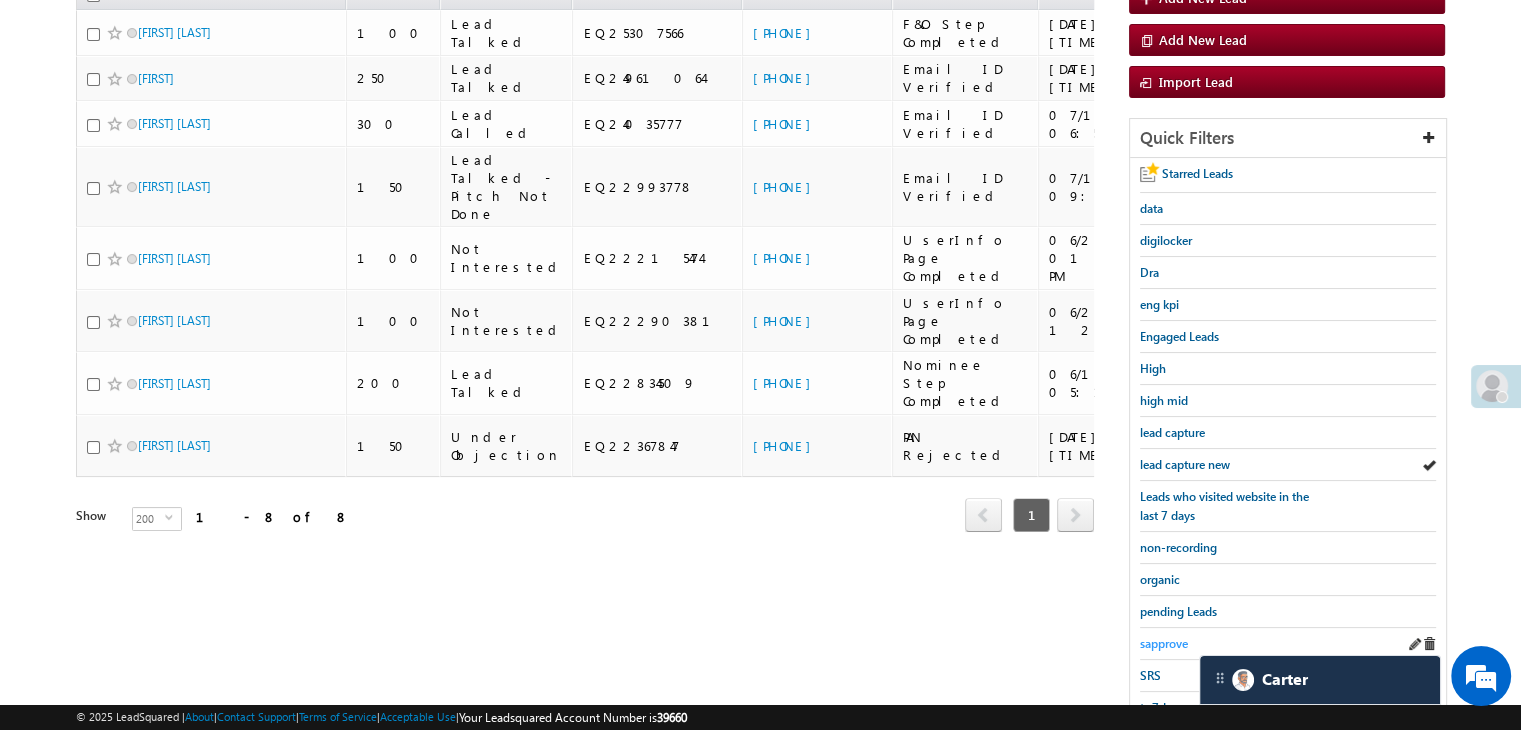 scroll, scrollTop: 363, scrollLeft: 0, axis: vertical 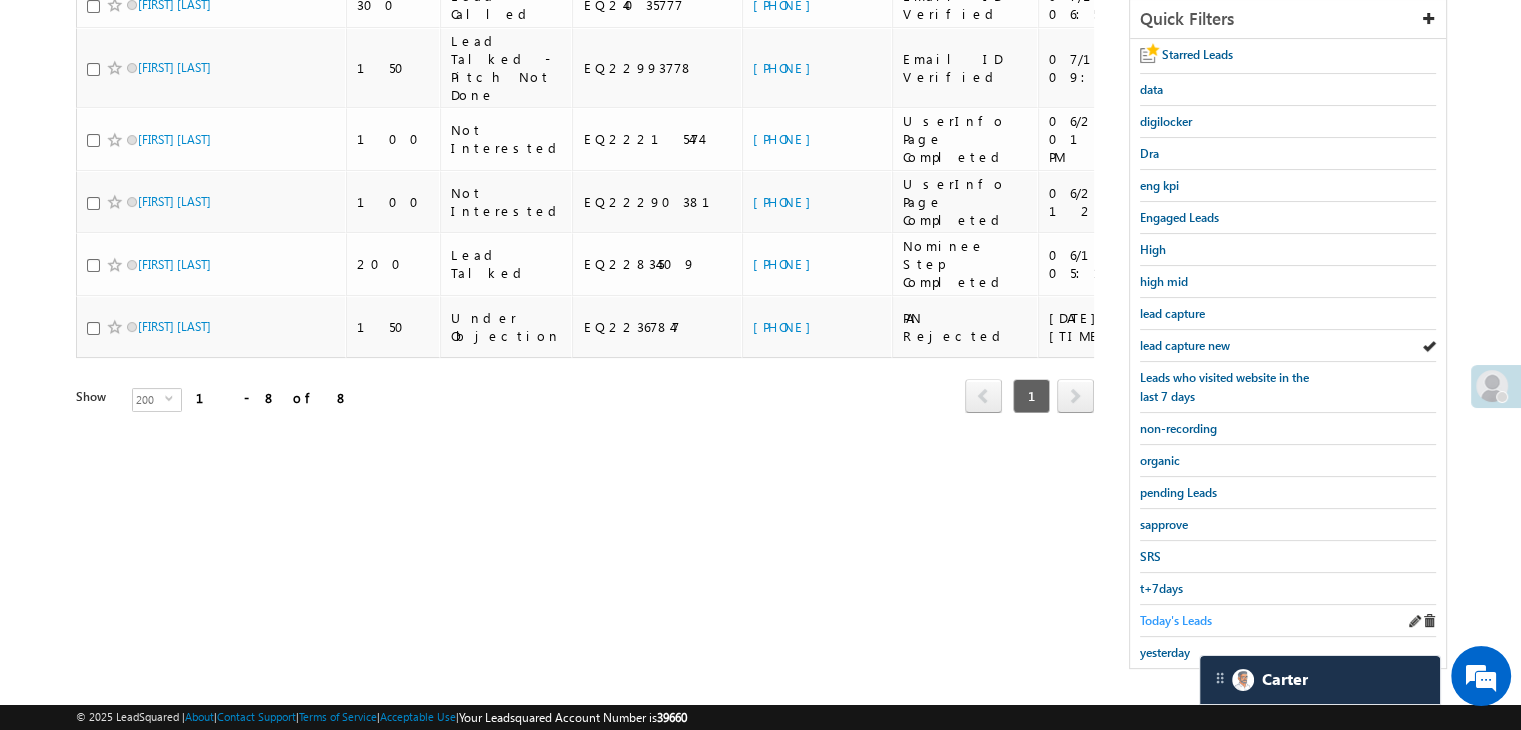 click on "Today's Leads" at bounding box center (1176, 620) 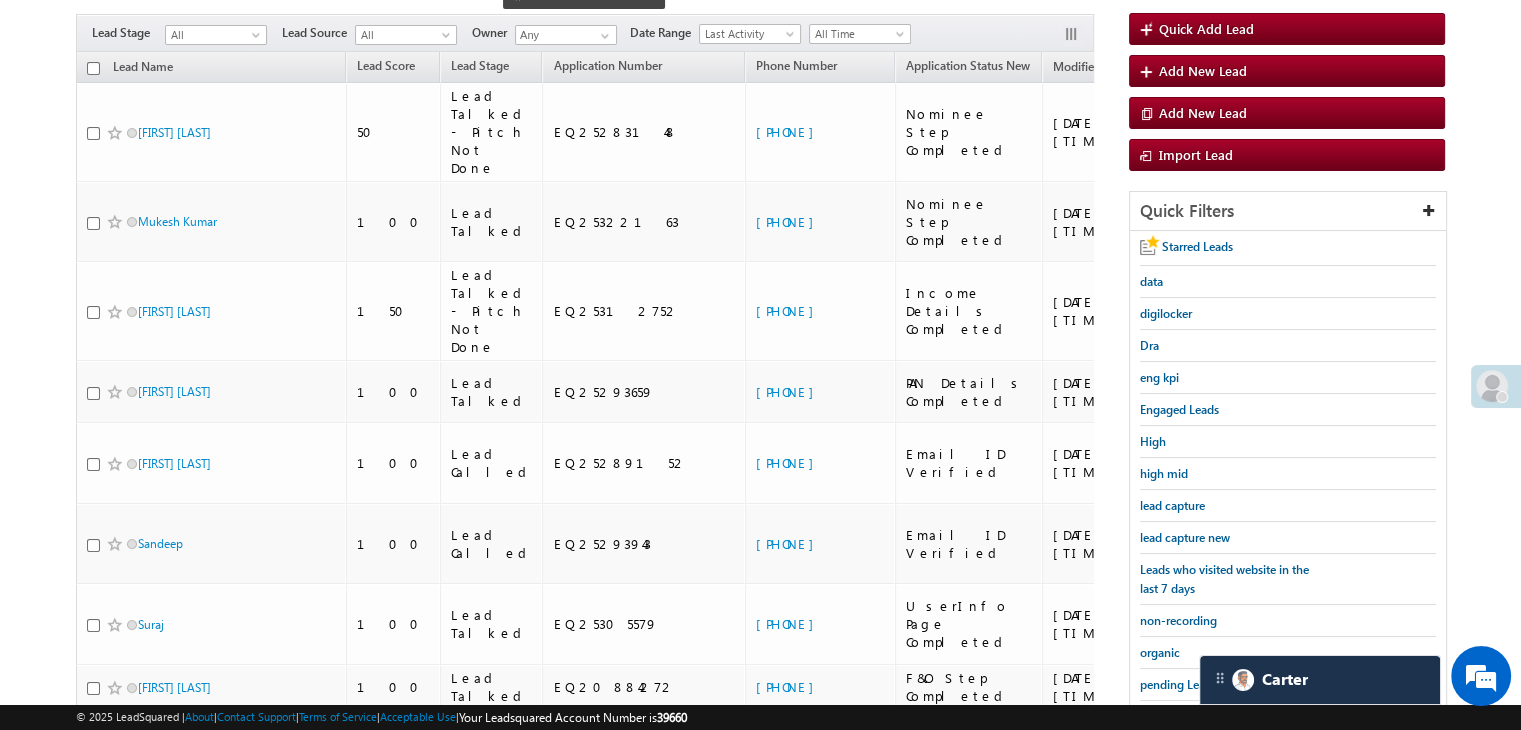 scroll, scrollTop: 163, scrollLeft: 0, axis: vertical 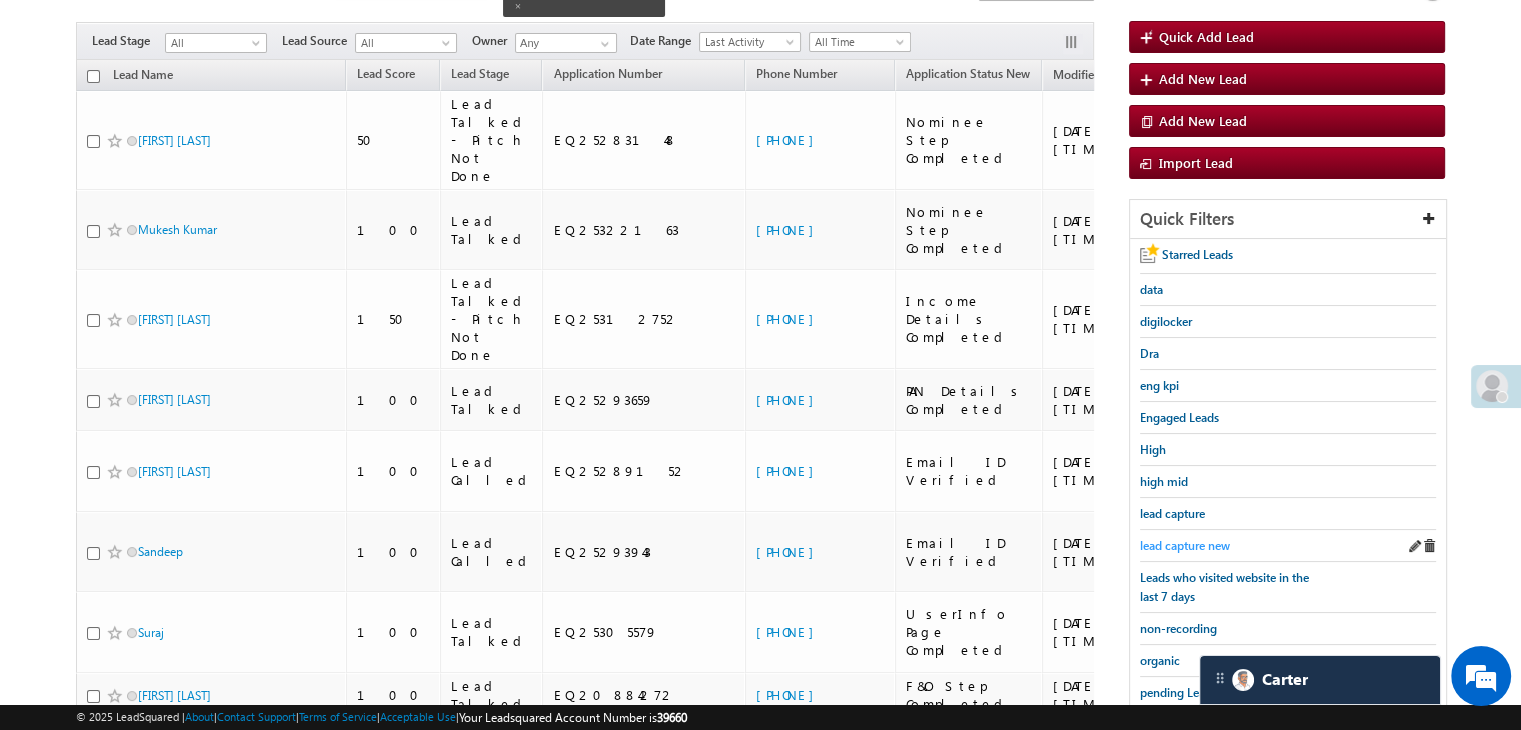 click on "lead capture new" at bounding box center [1185, 545] 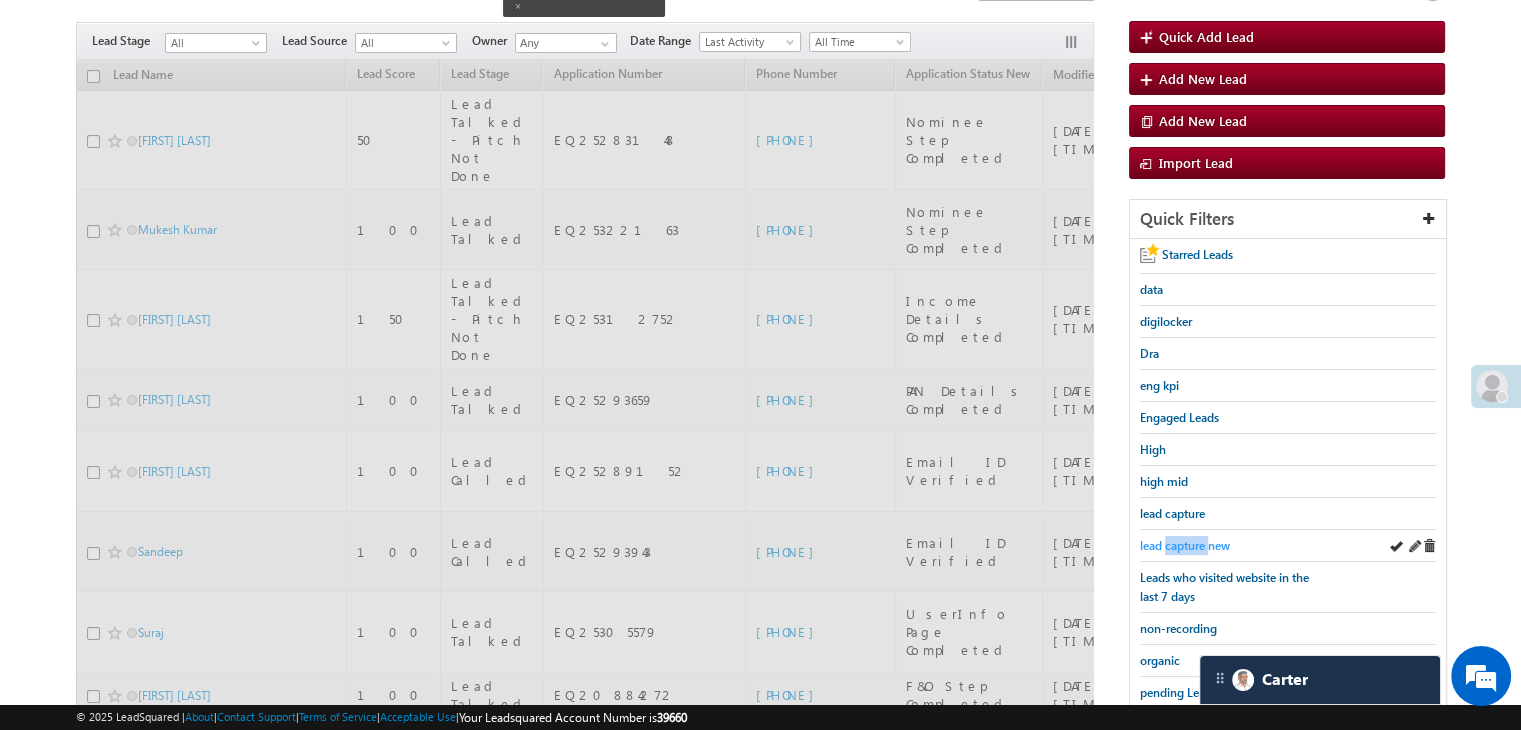 click on "lead capture new" at bounding box center [1185, 545] 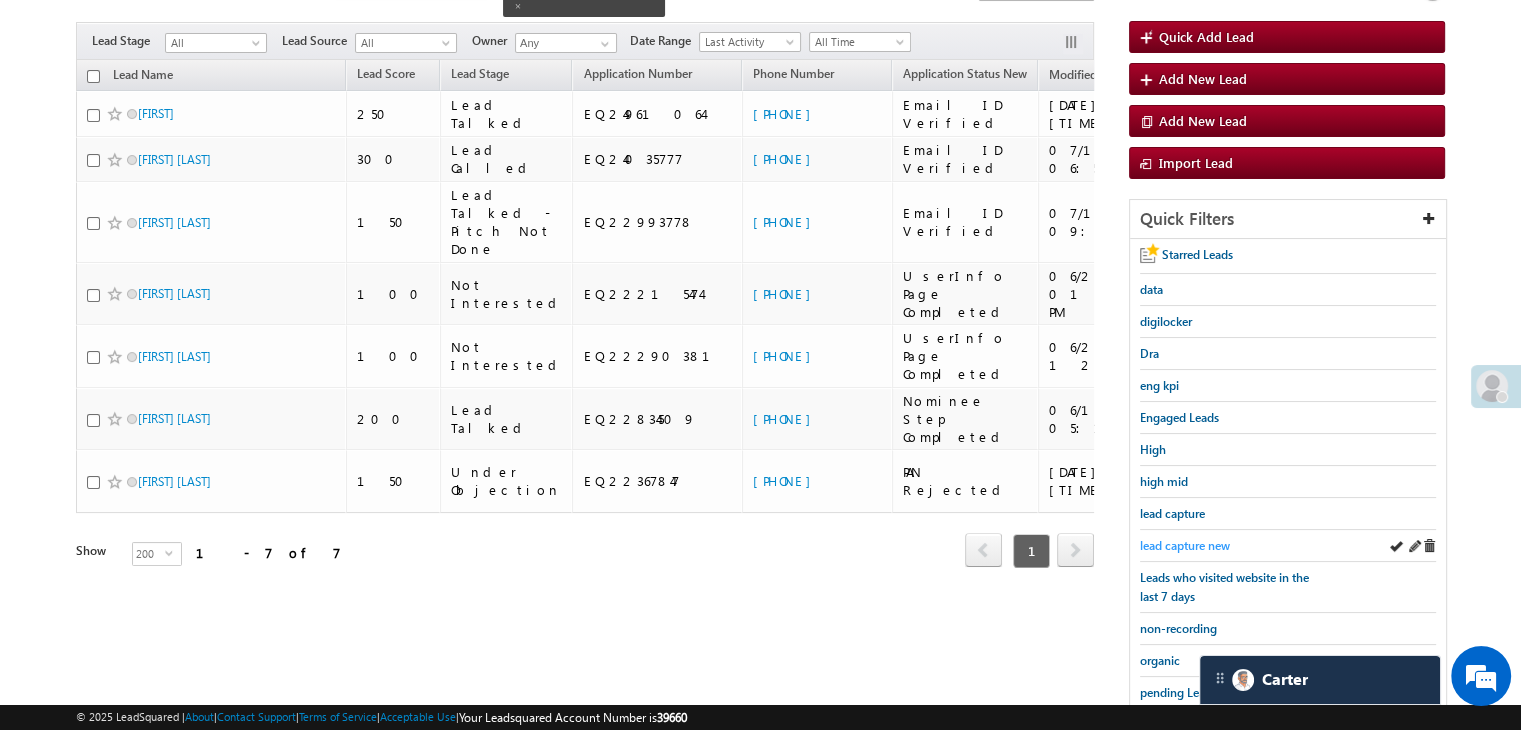 click on "lead capture new" at bounding box center (1185, 545) 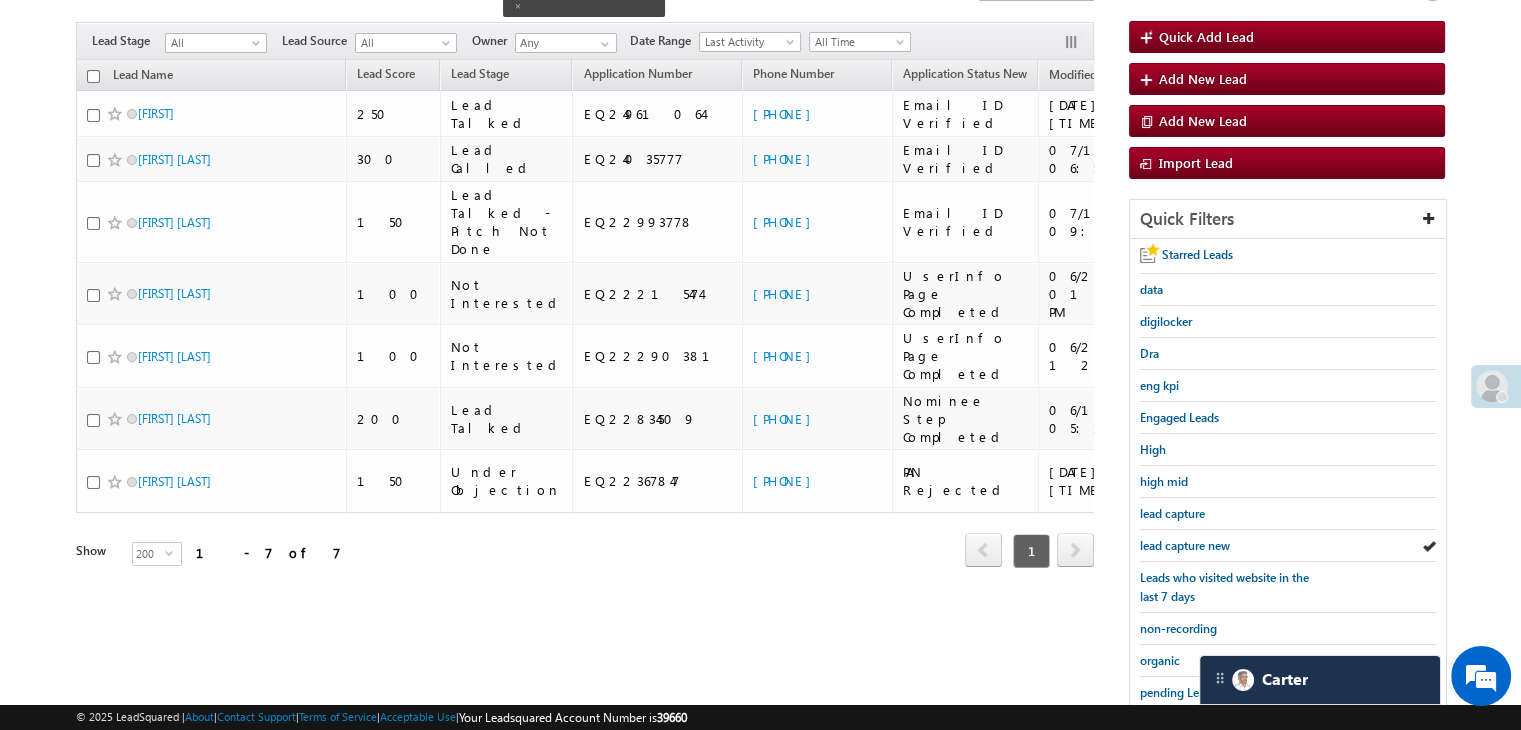 click on "lead capture new" at bounding box center [1185, 545] 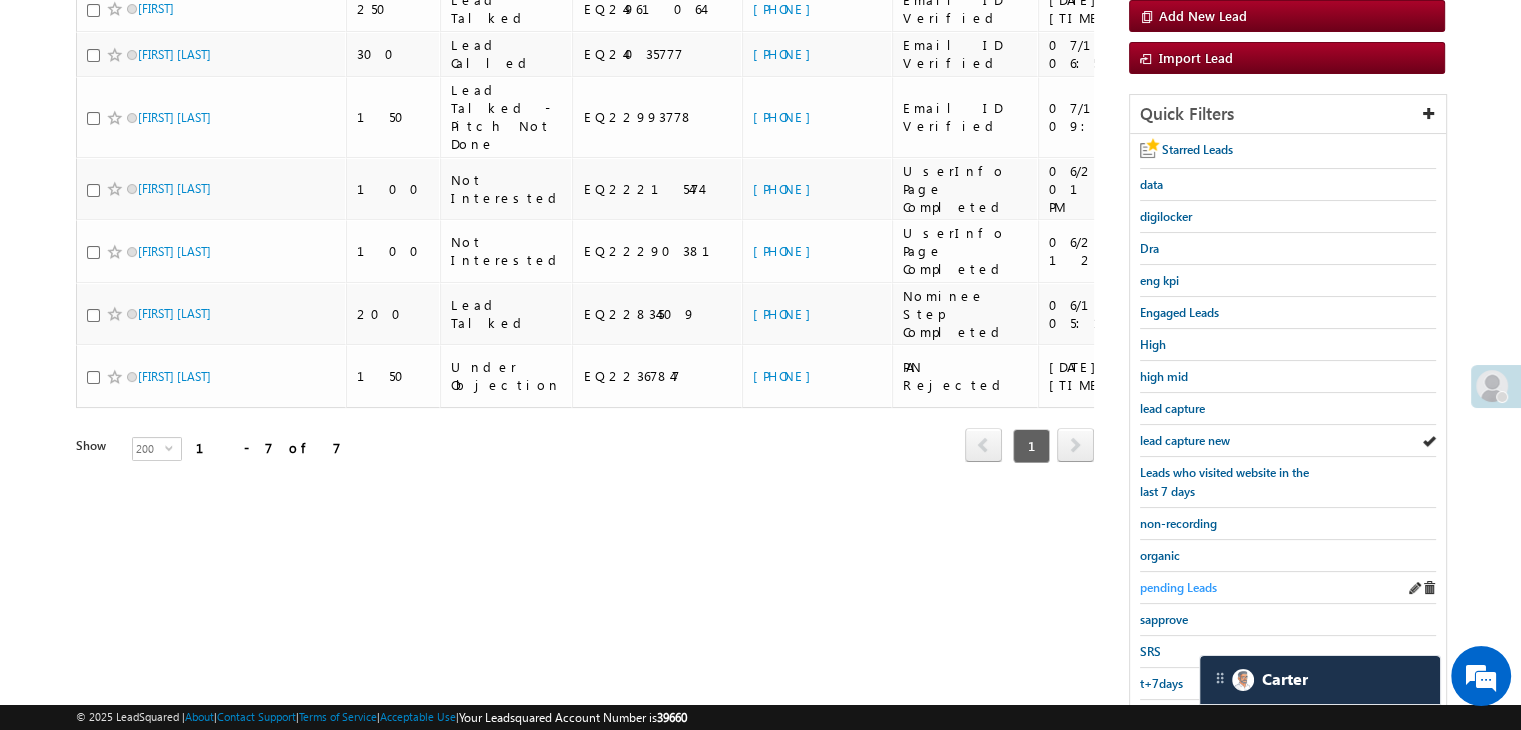 scroll, scrollTop: 363, scrollLeft: 0, axis: vertical 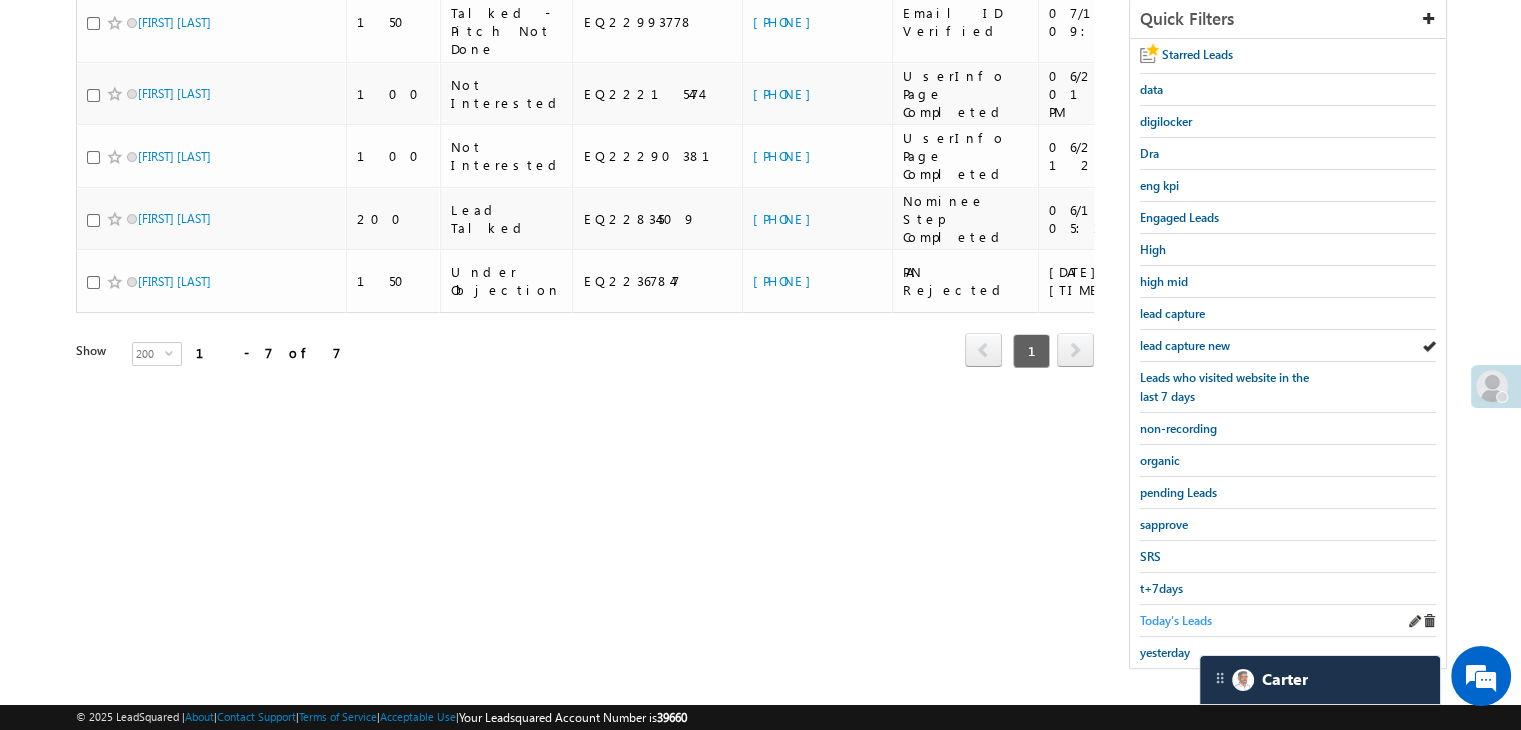 click on "Today's Leads" at bounding box center (1176, 620) 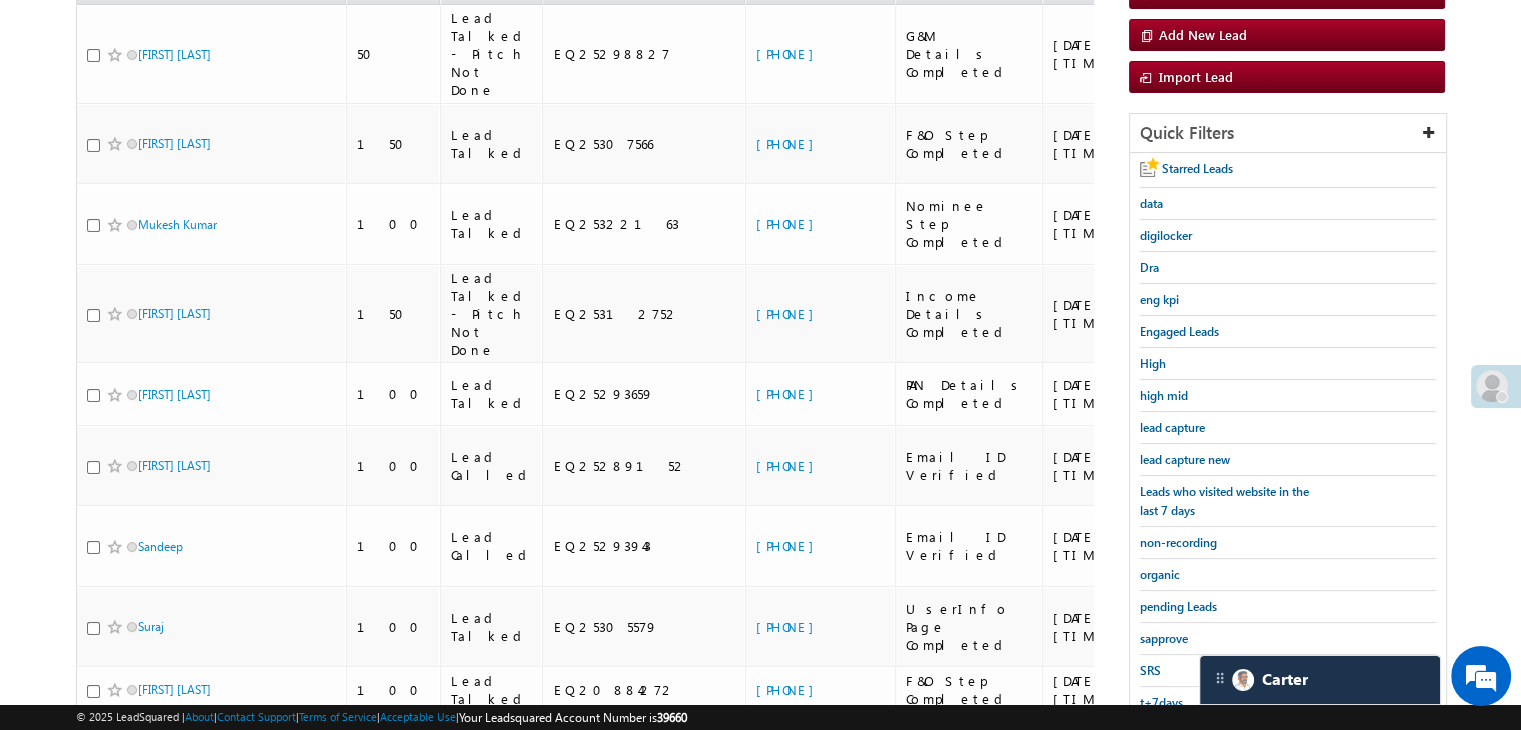 scroll, scrollTop: 163, scrollLeft: 0, axis: vertical 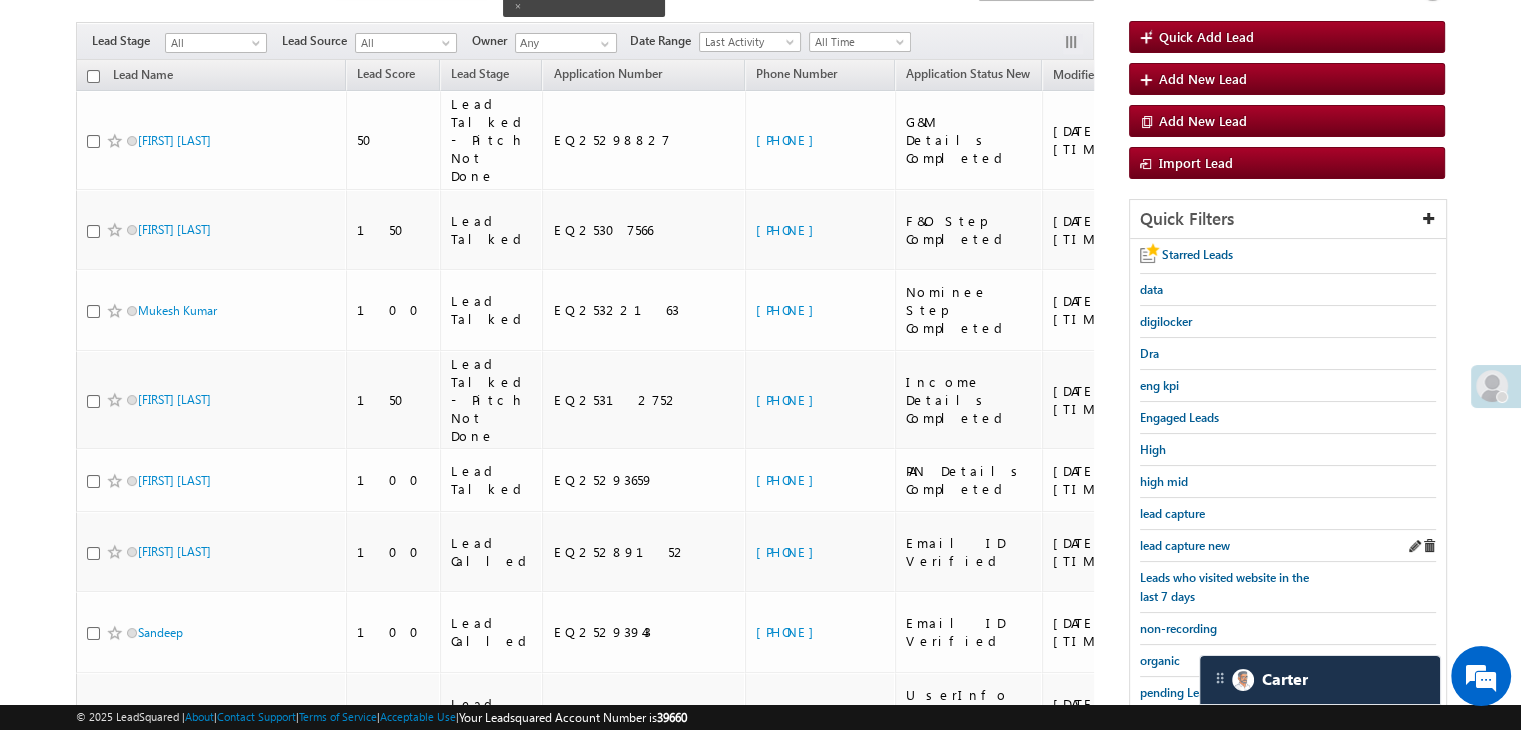 click on "lead capture new" at bounding box center (1288, 546) 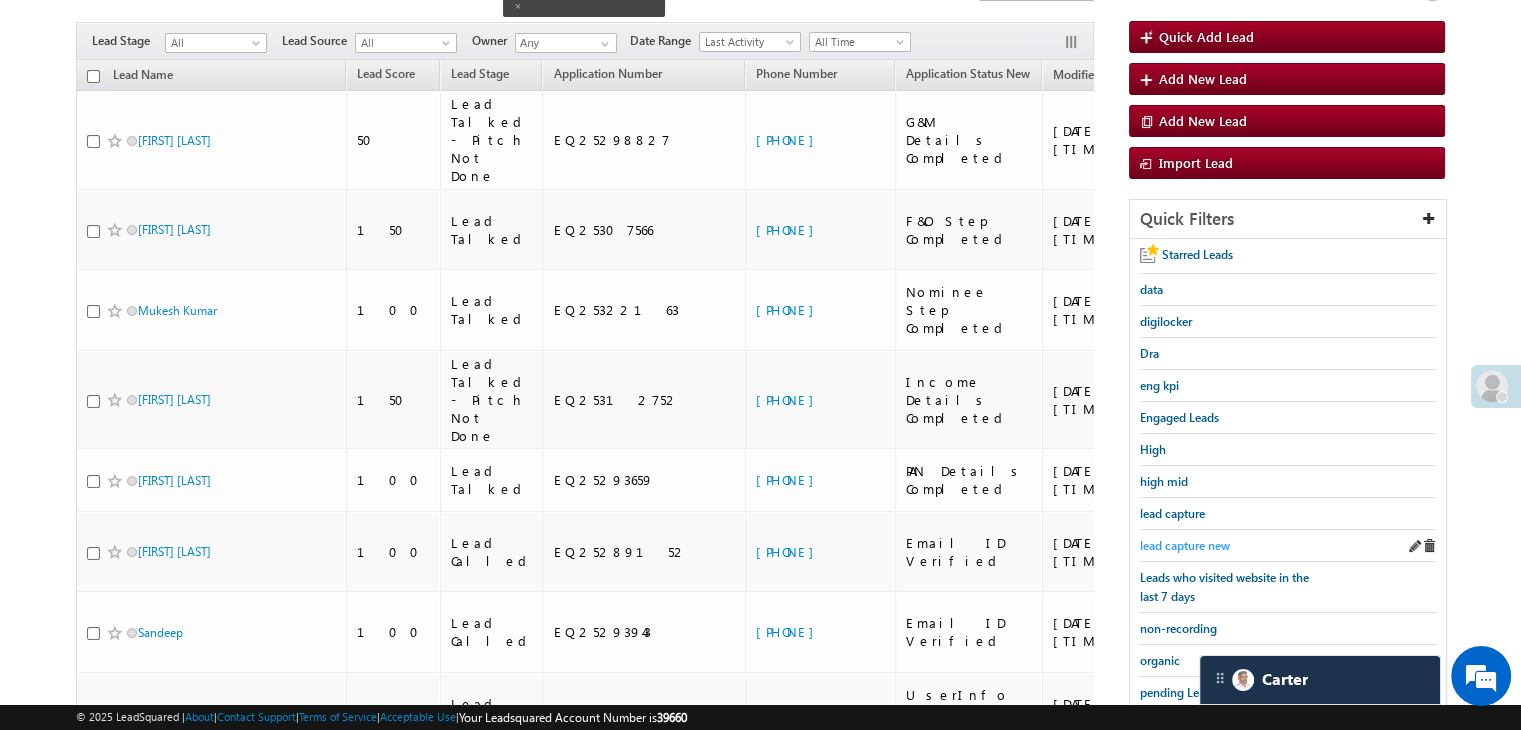 click on "lead capture new" at bounding box center [1185, 545] 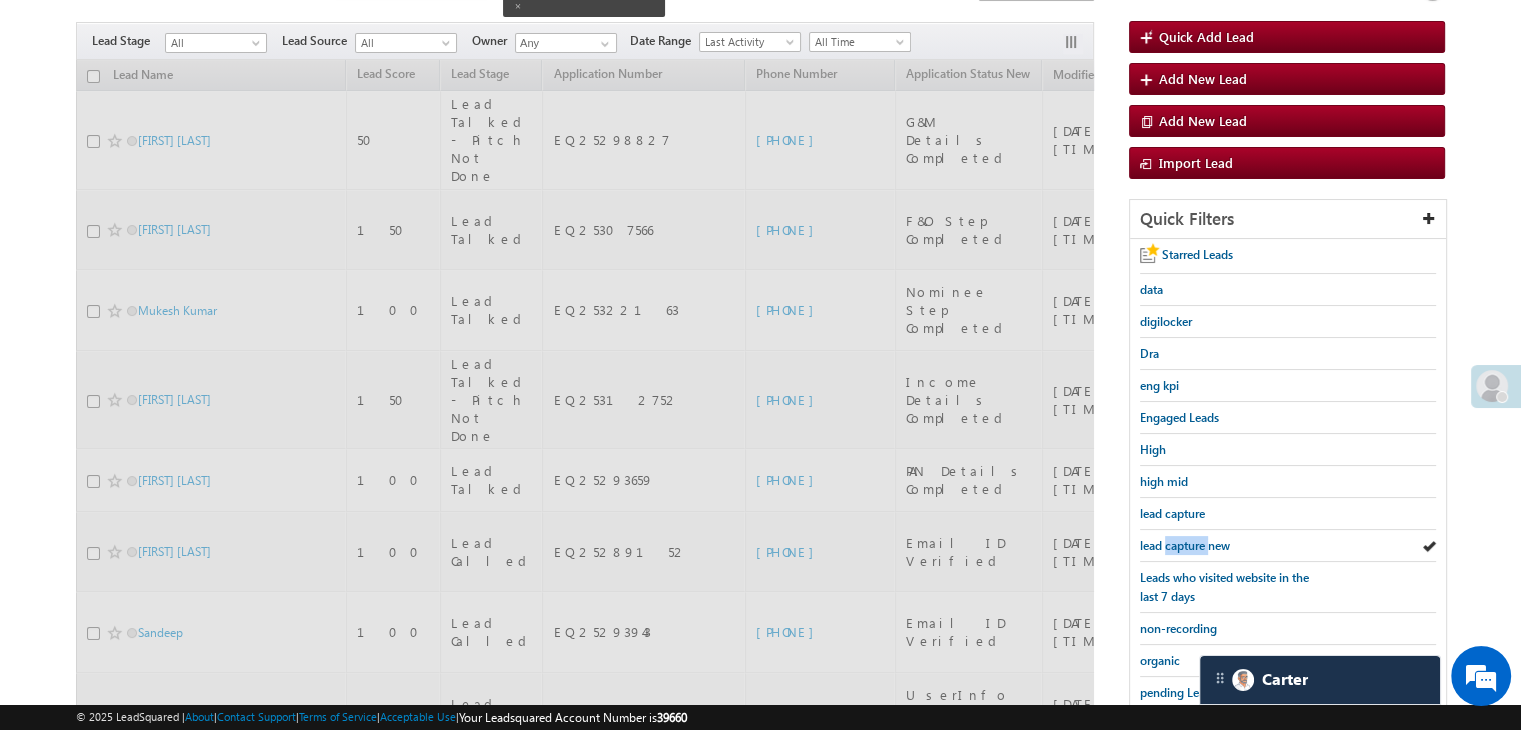 click on "lead capture new" at bounding box center (1185, 545) 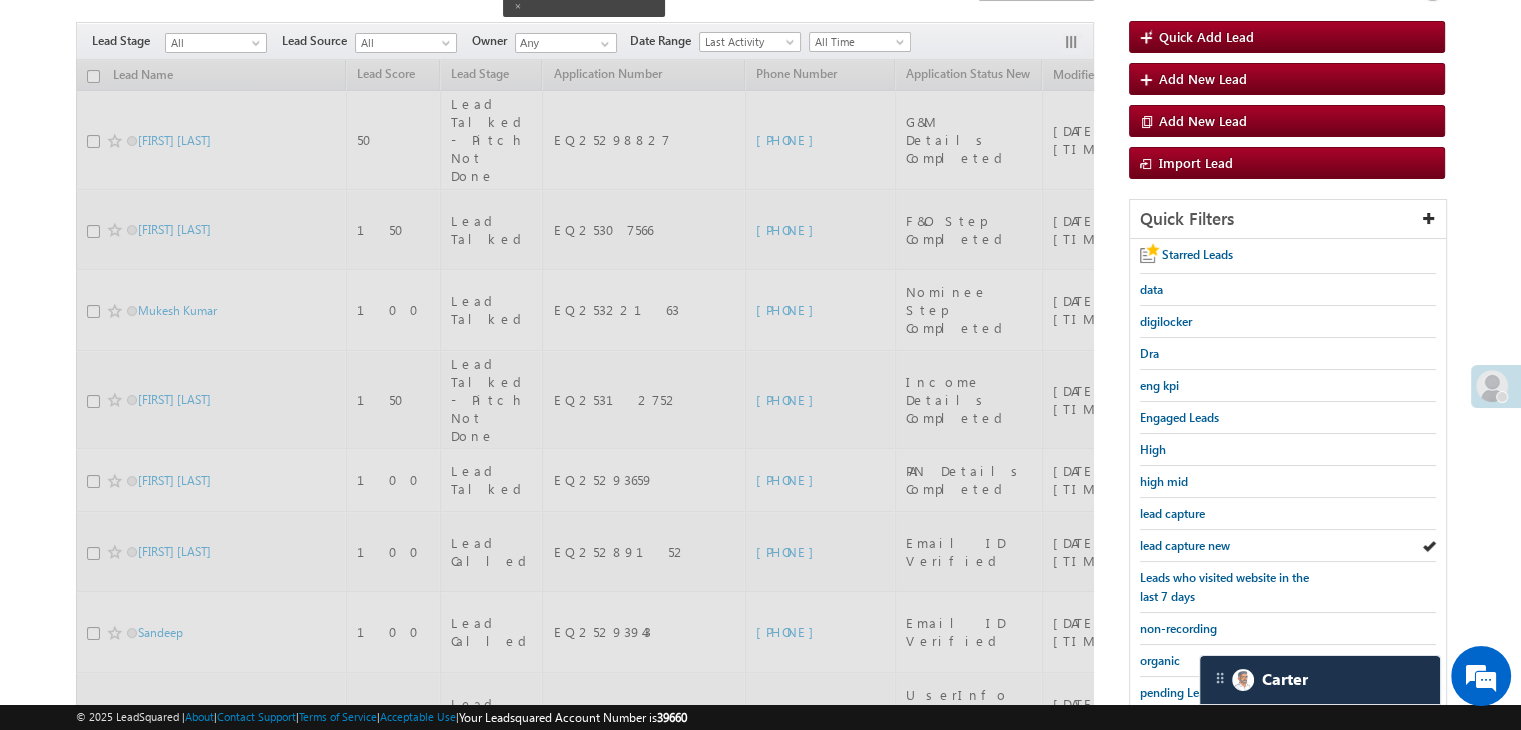 click on "lead capture new" at bounding box center [1185, 545] 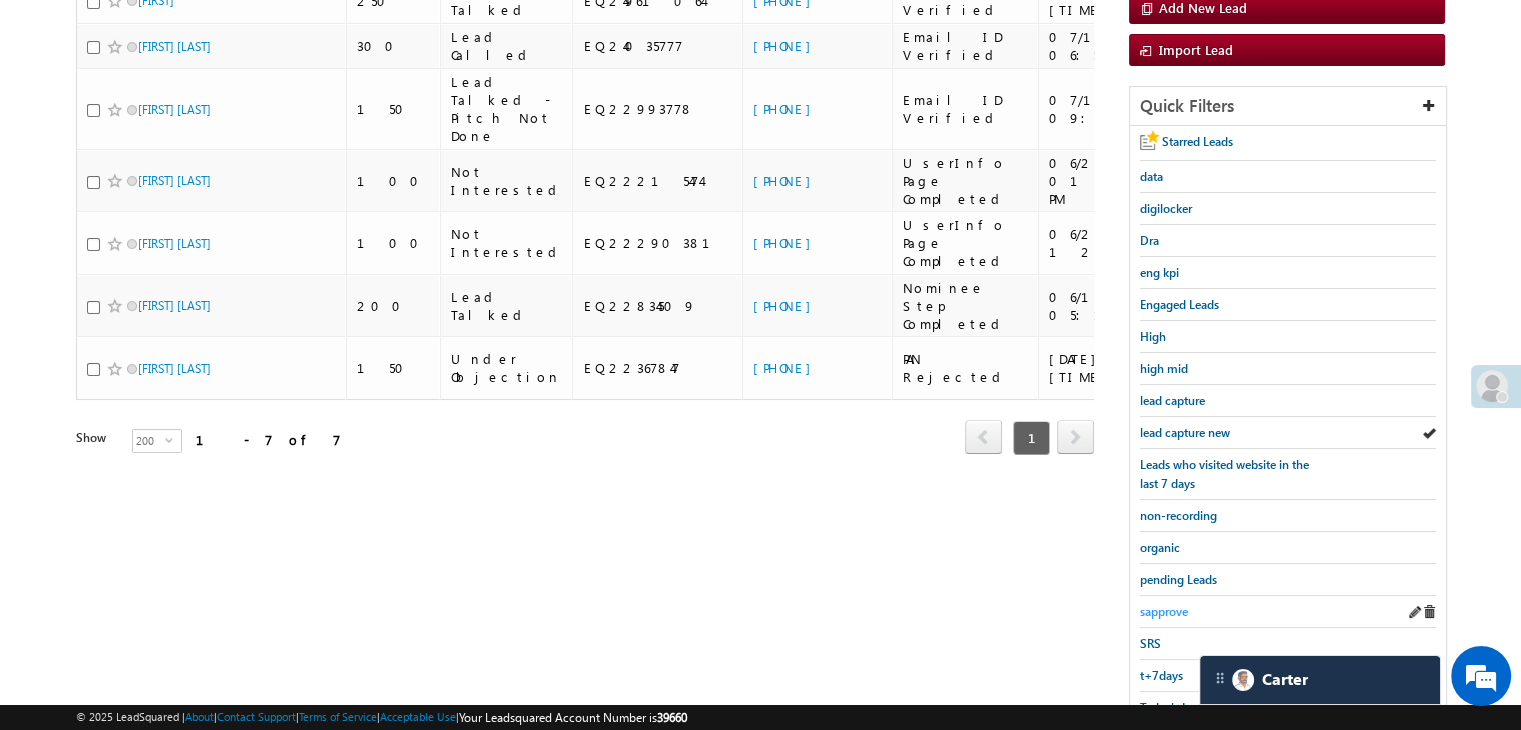 scroll, scrollTop: 363, scrollLeft: 0, axis: vertical 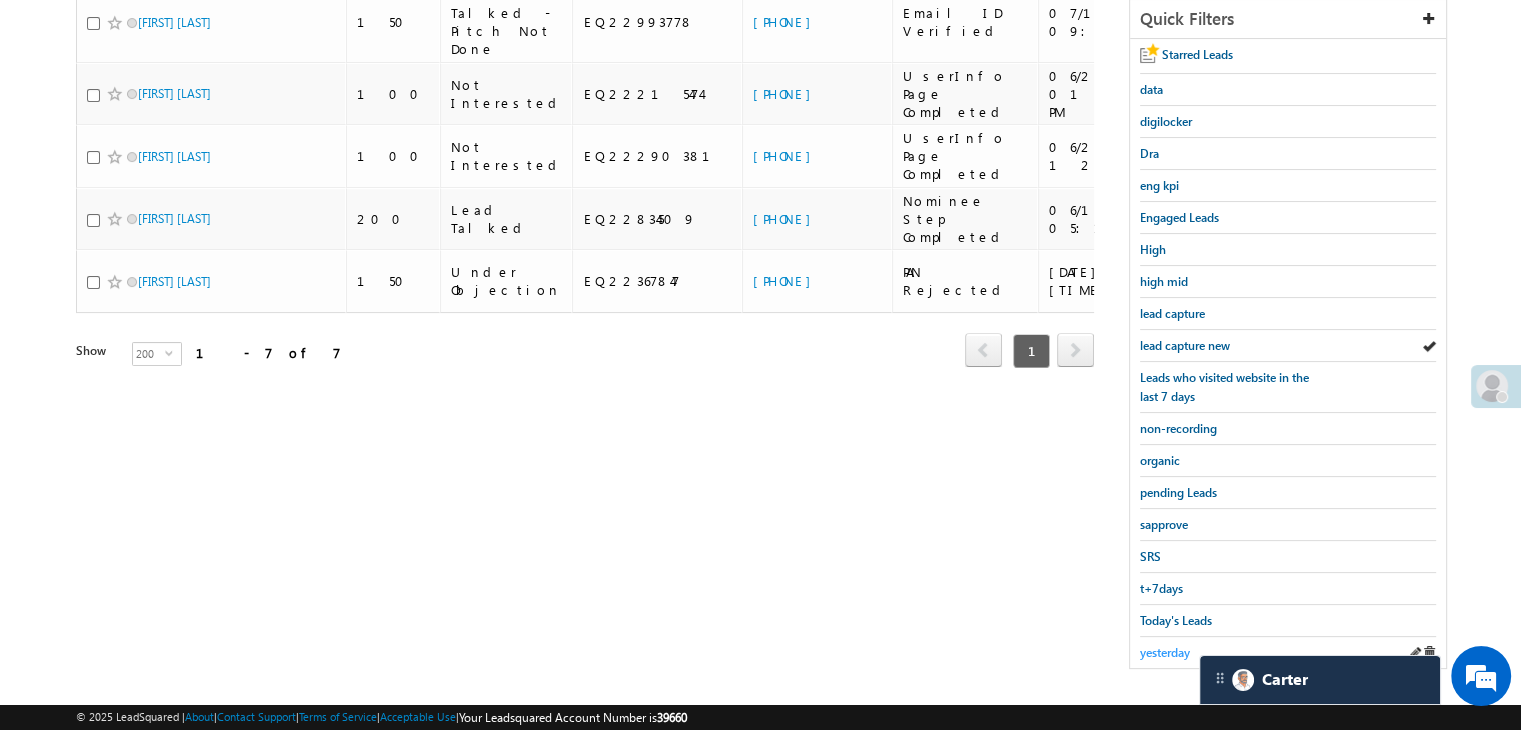 click on "yesterday" at bounding box center [1165, 652] 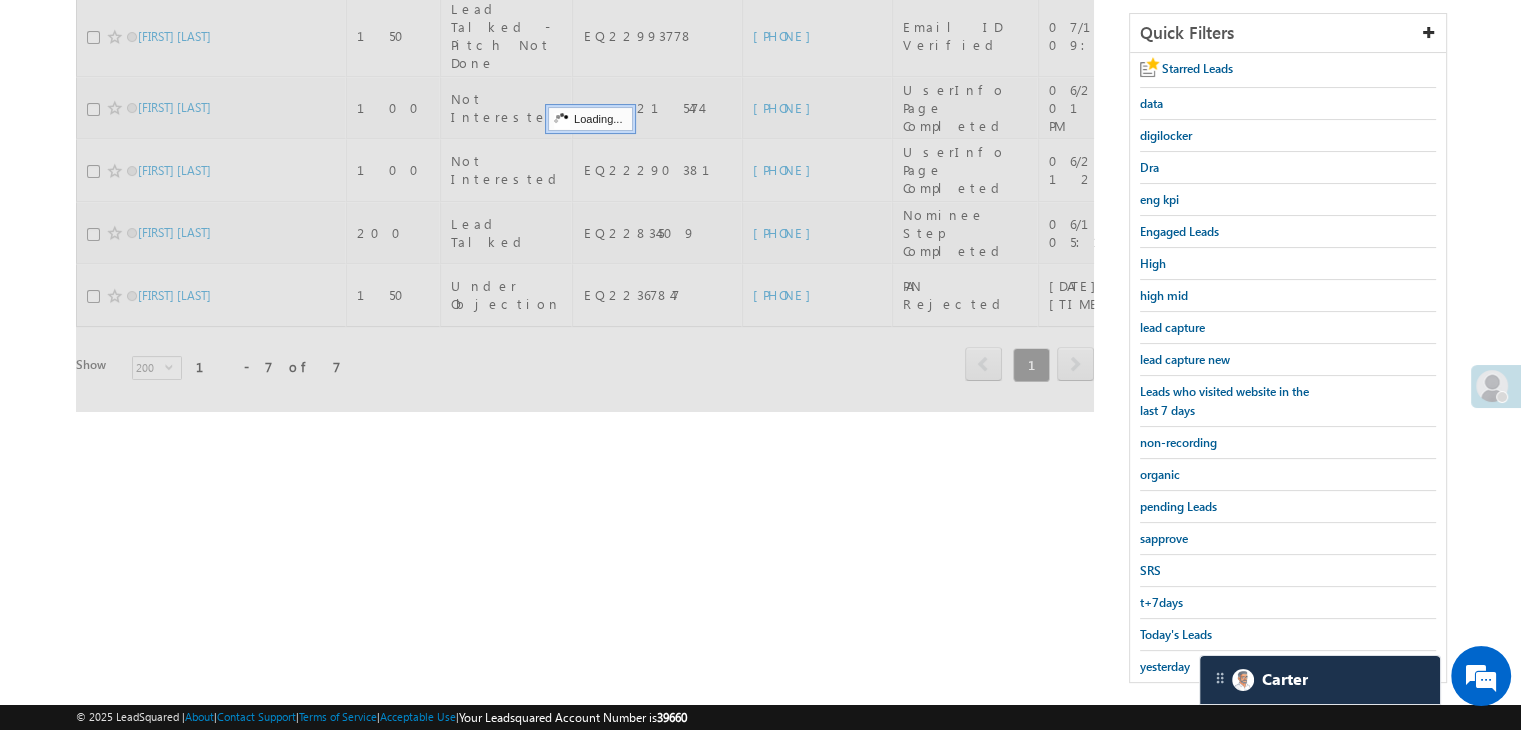 scroll, scrollTop: 363, scrollLeft: 0, axis: vertical 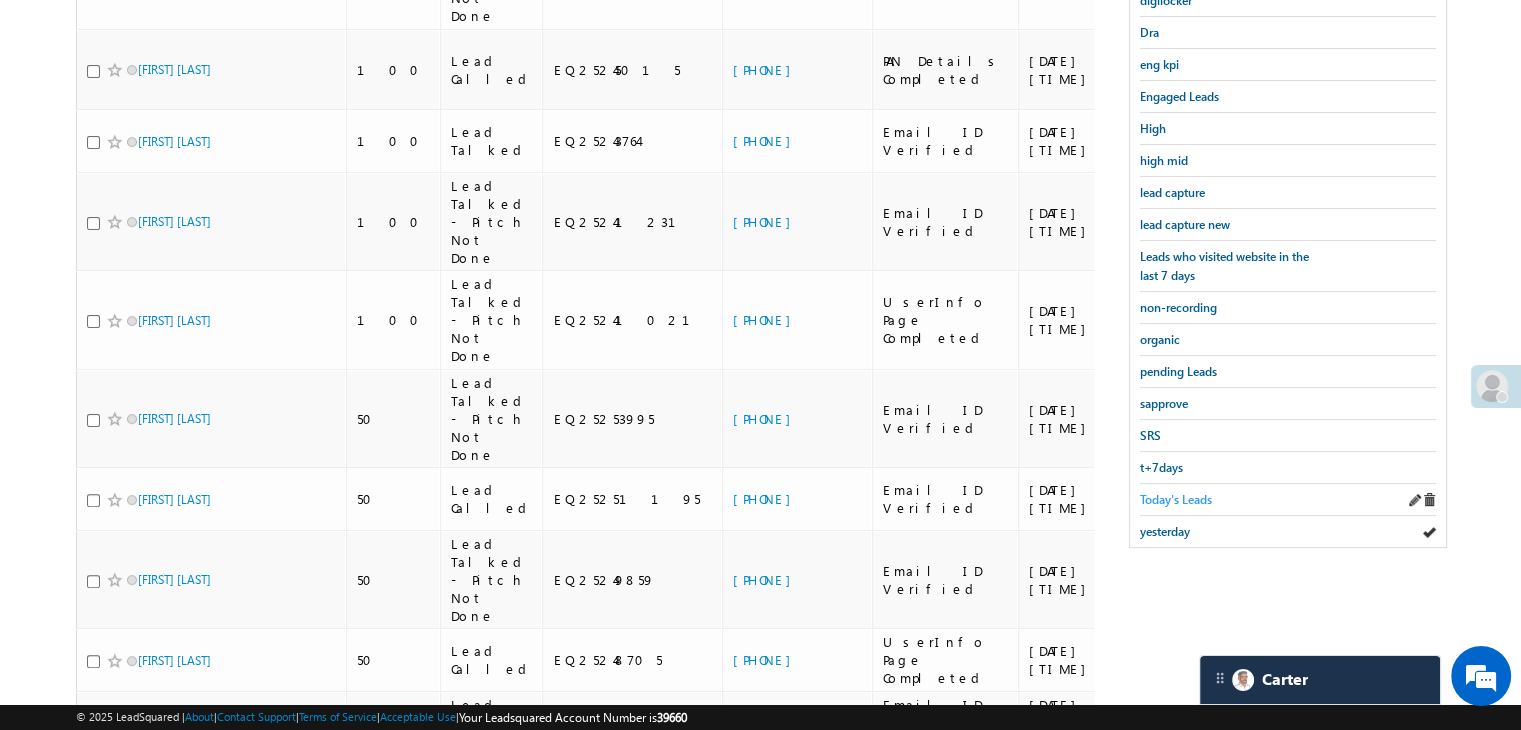 click on "Today's Leads" at bounding box center (1176, 499) 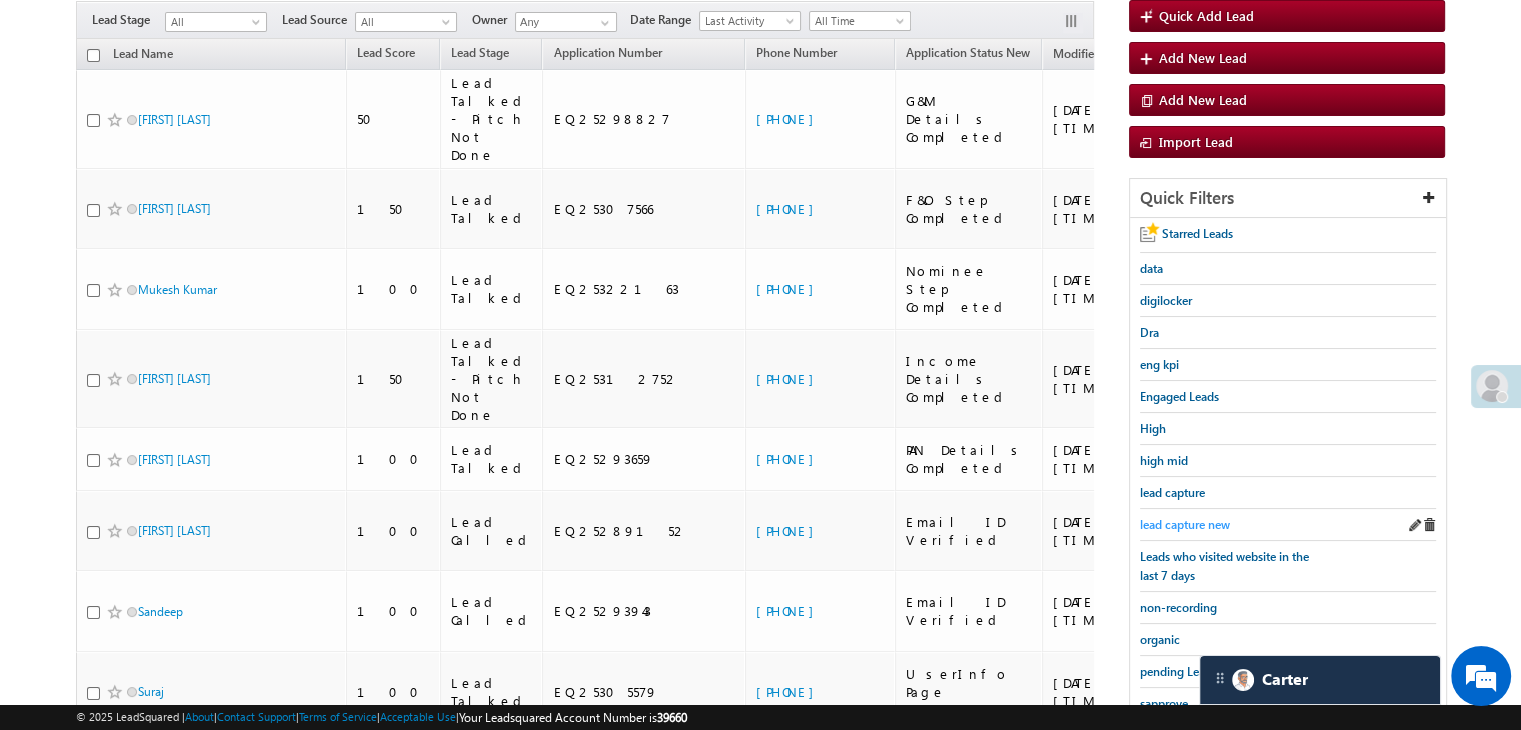 scroll, scrollTop: 84, scrollLeft: 0, axis: vertical 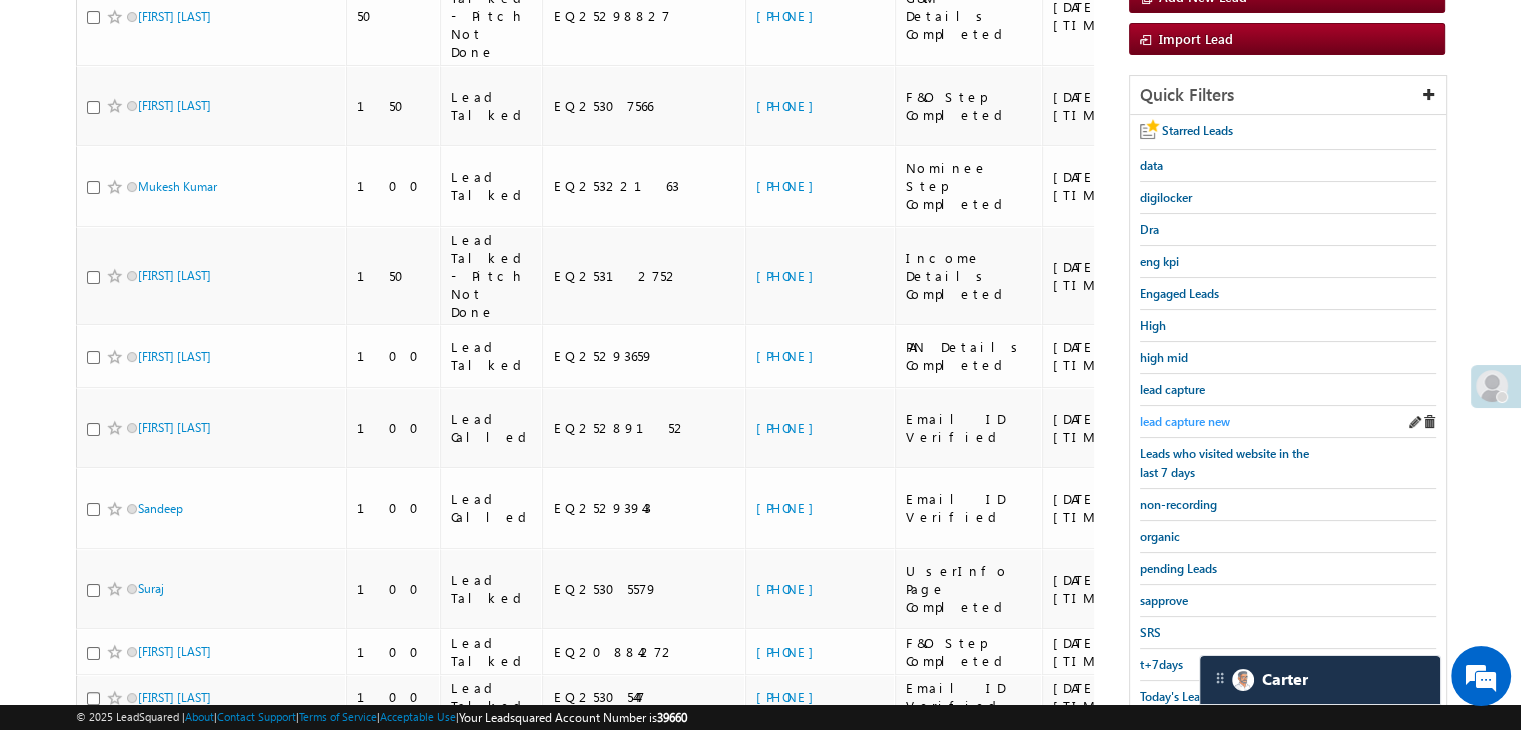 click on "lead capture new" at bounding box center (1185, 421) 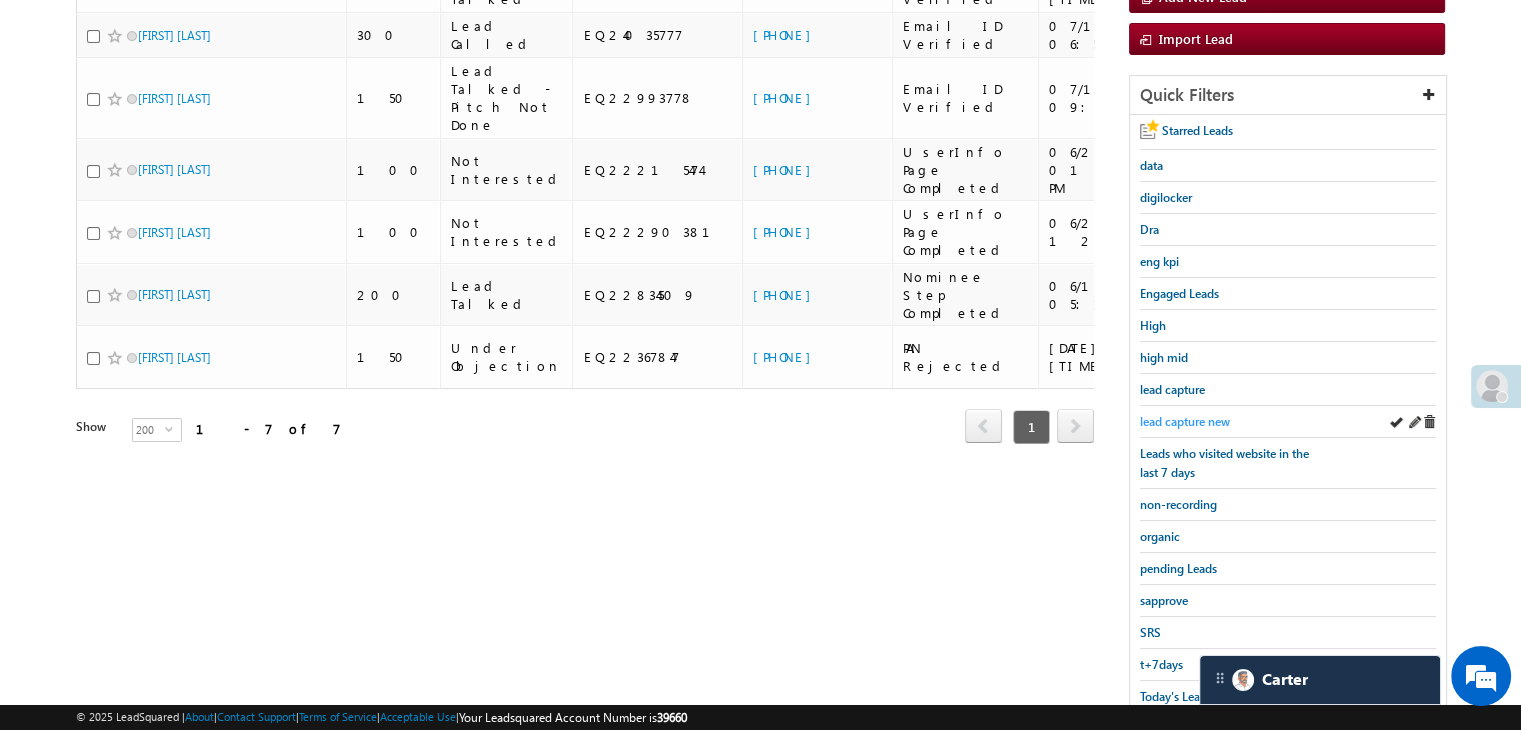 click on "lead capture new" at bounding box center (1185, 421) 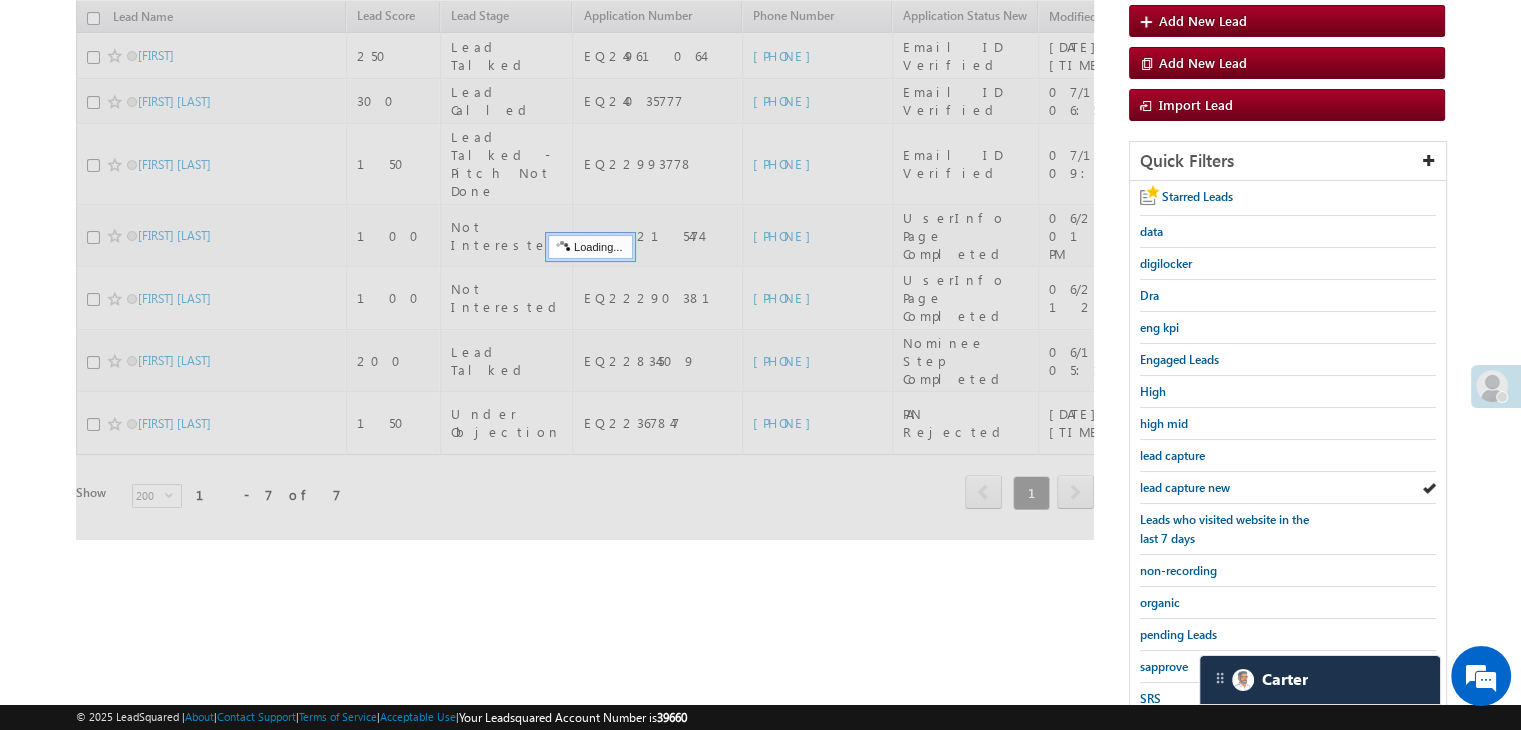 scroll, scrollTop: 187, scrollLeft: 0, axis: vertical 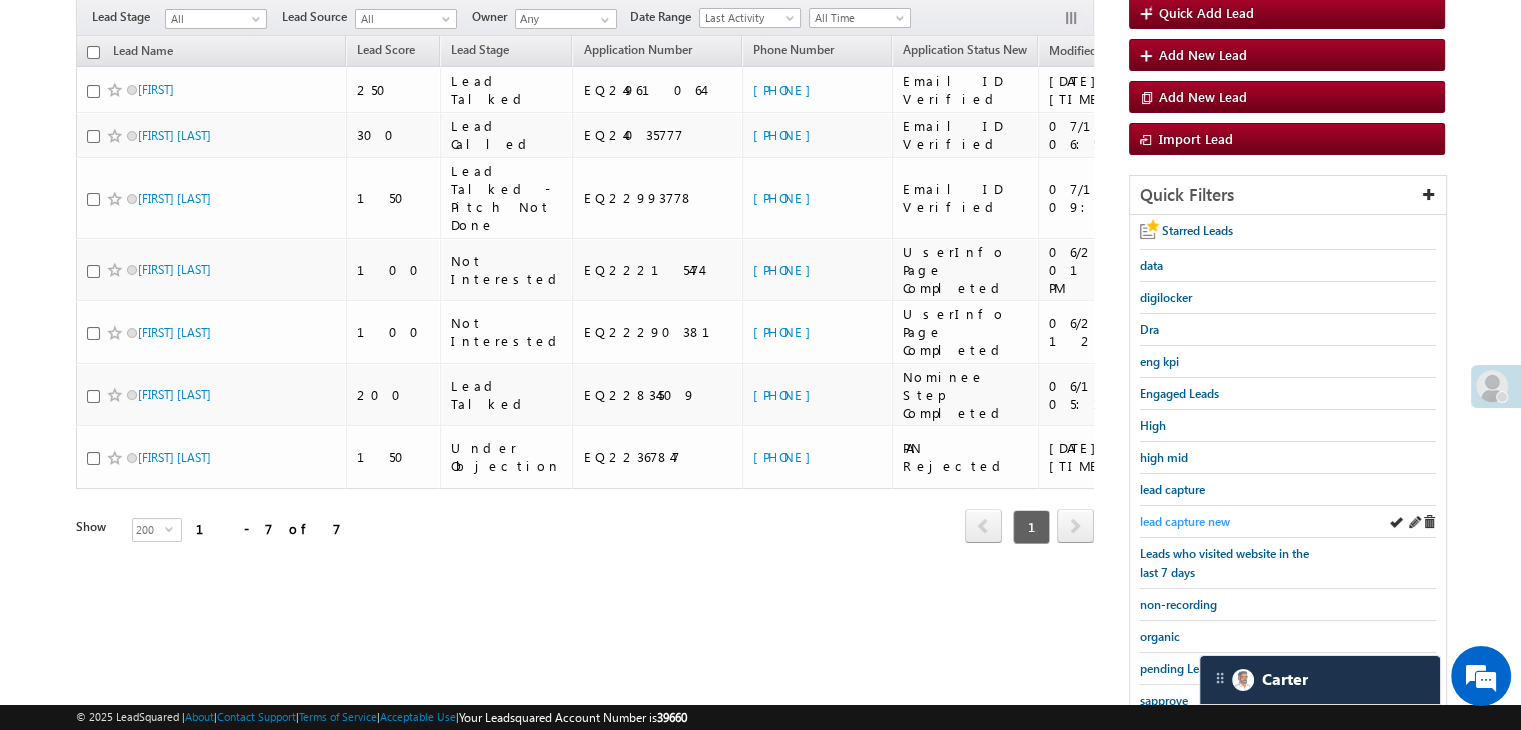 click on "lead capture new" at bounding box center [1185, 521] 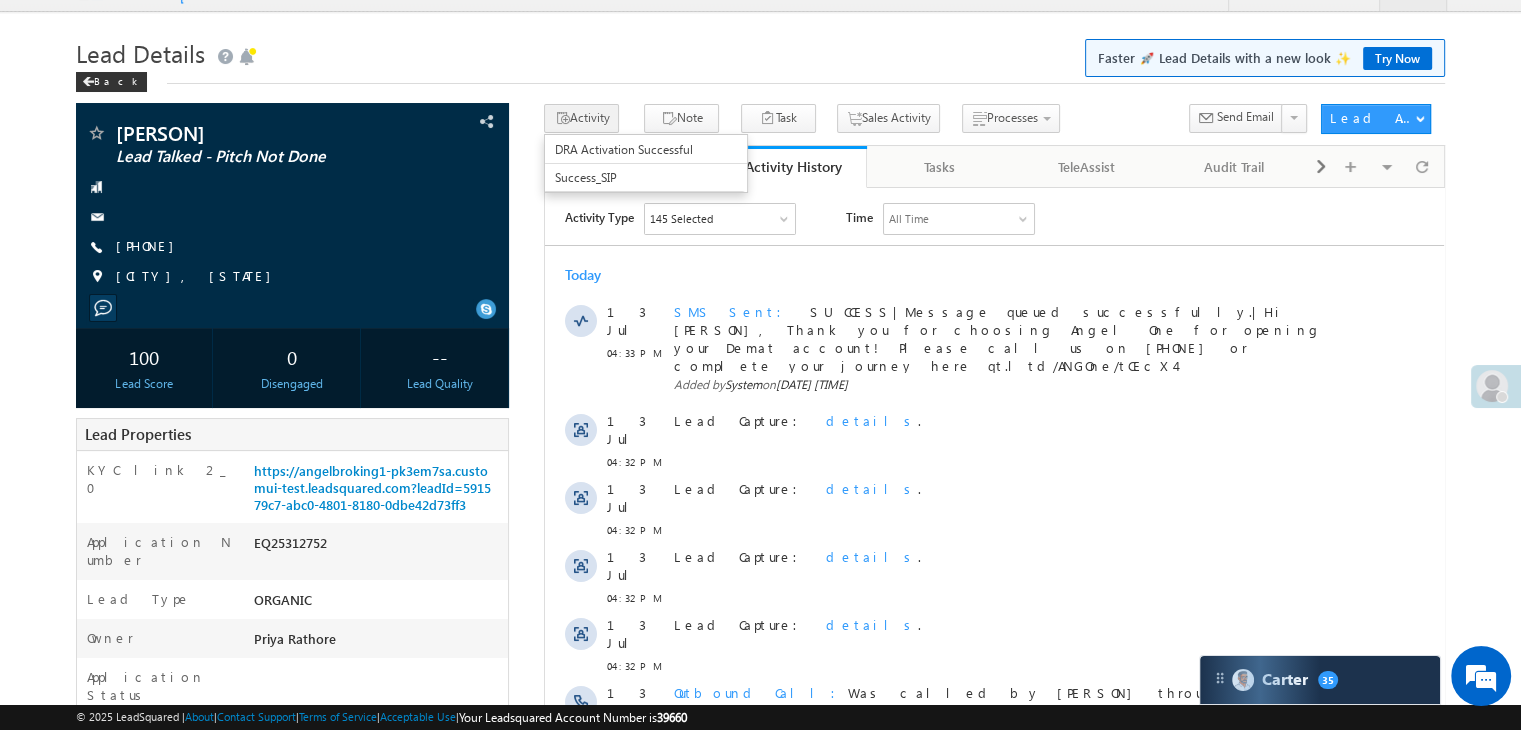 scroll, scrollTop: 0, scrollLeft: 0, axis: both 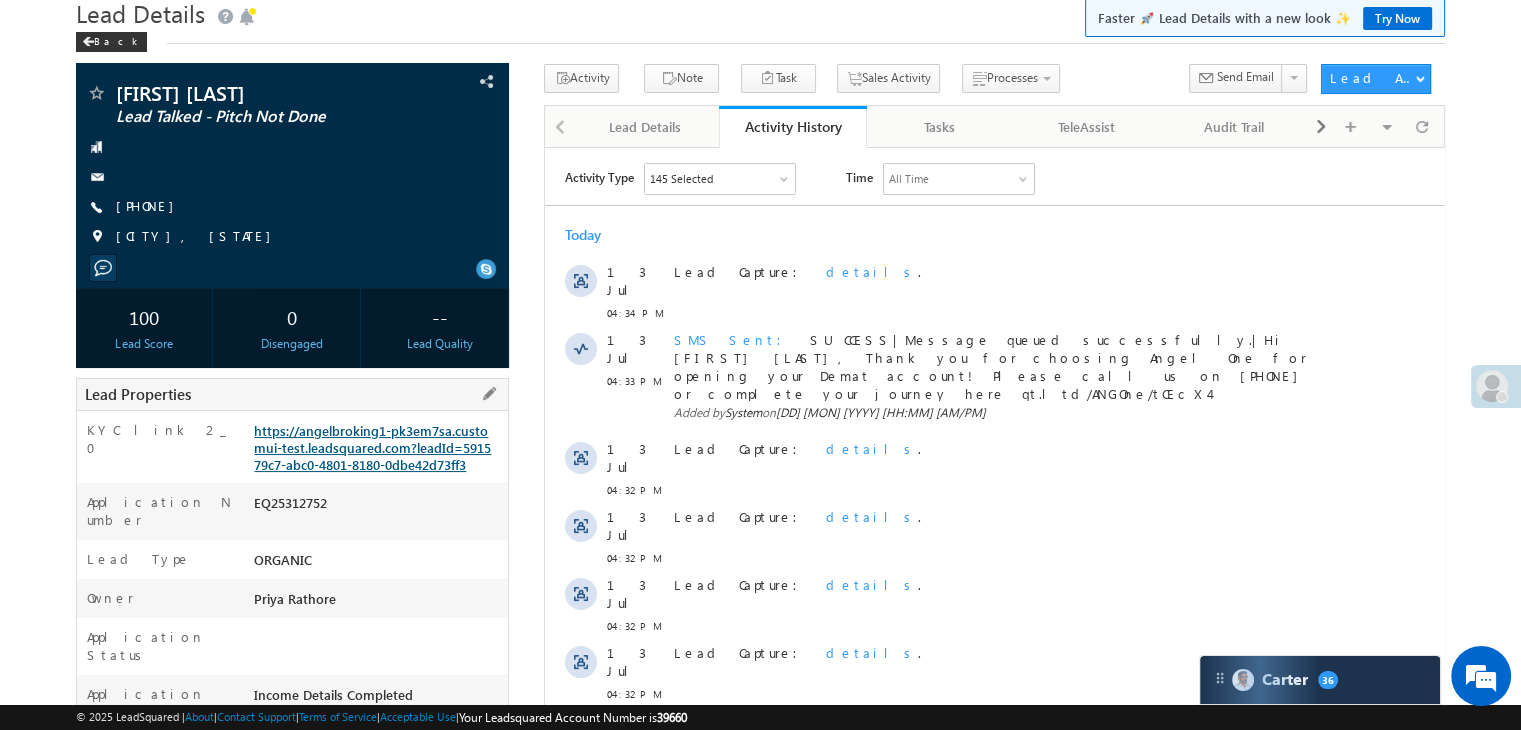 click on "https://angelbroking1-pk3em7sa.customui-test.leadsquared.com?leadId=591579c7-abc0-4801-8180-0dbe42d73ff3" at bounding box center [372, 447] 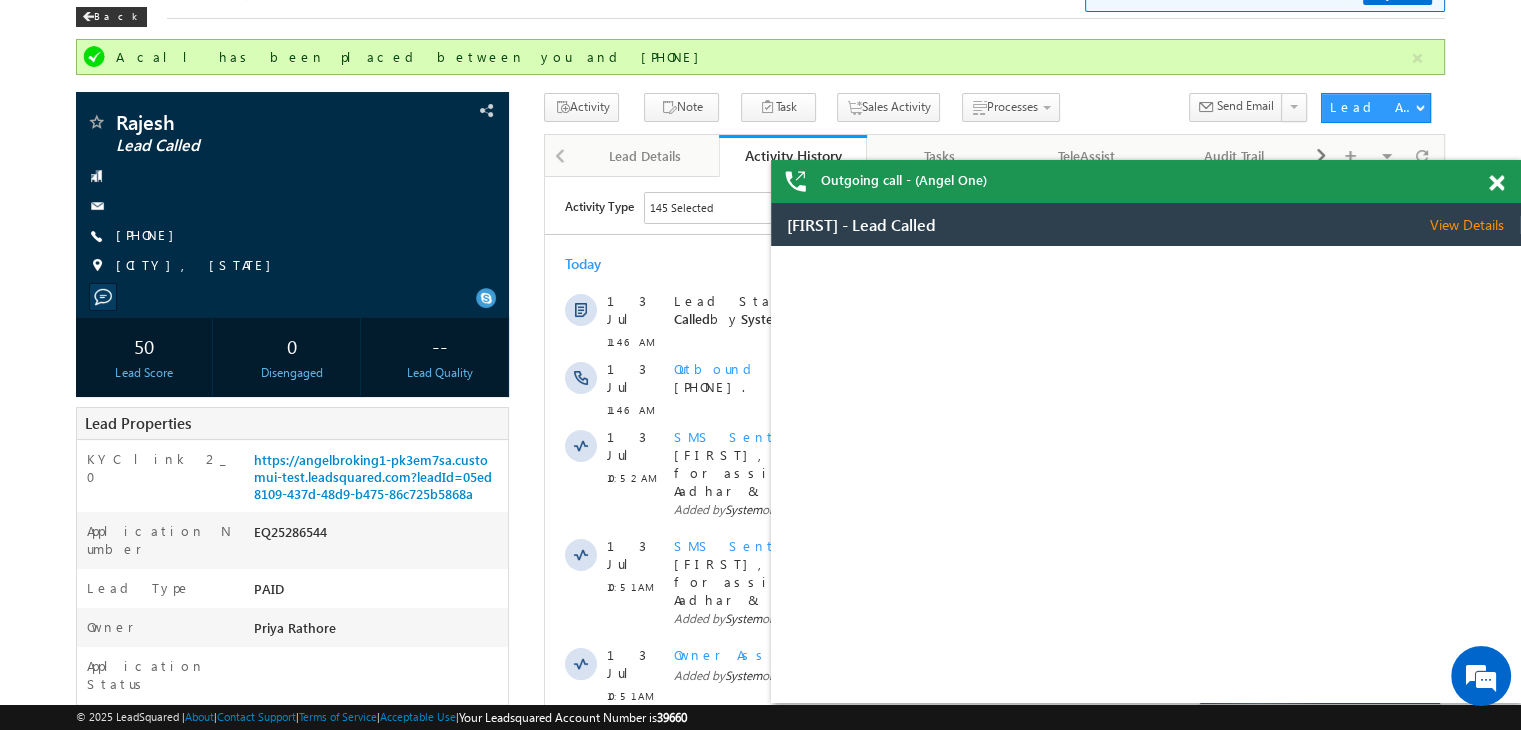 scroll, scrollTop: 0, scrollLeft: 0, axis: both 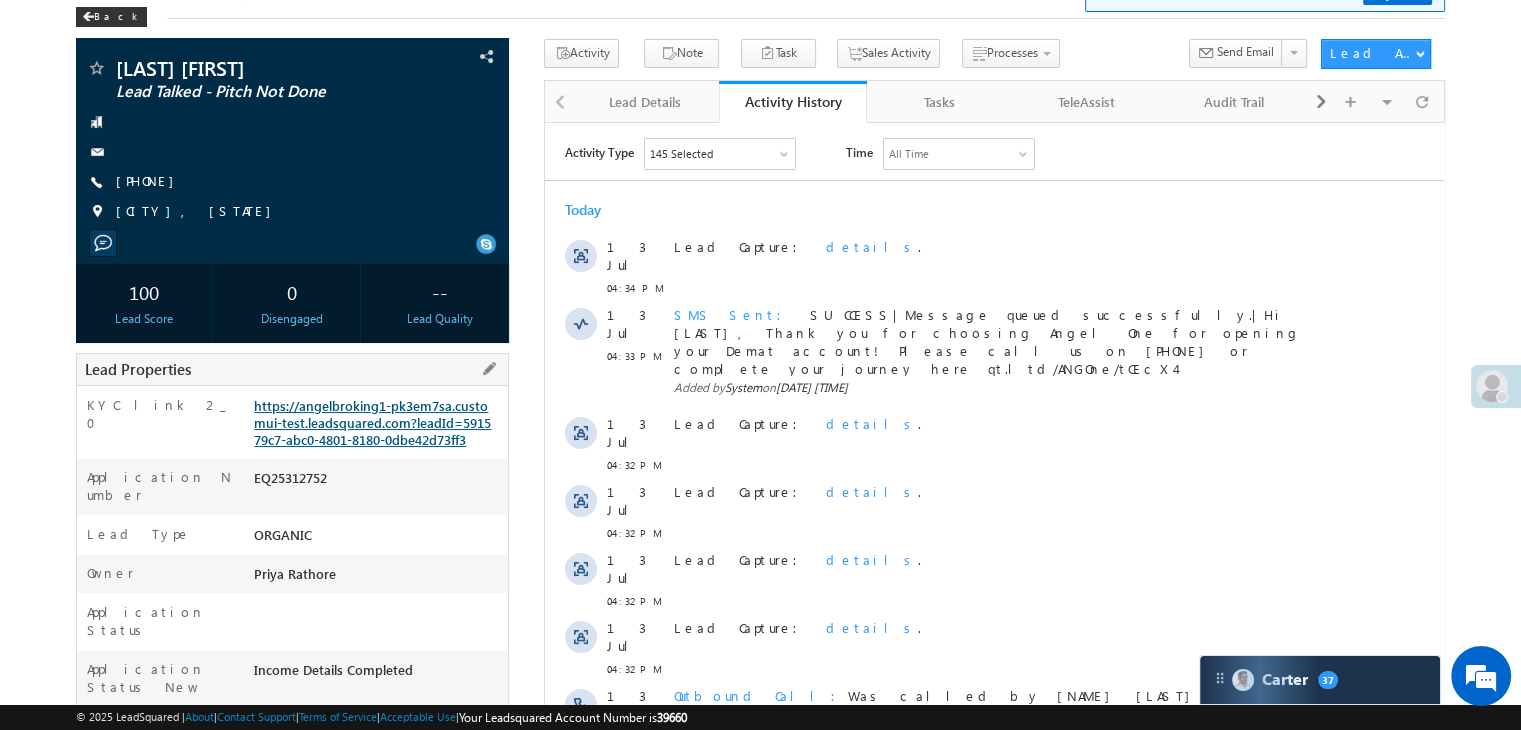 click on "https://angelbroking1-pk3em7sa.customui-test.leadsquared.com?leadId=591579c7-abc0-4801-8180-0dbe42d73ff3" at bounding box center (372, 422) 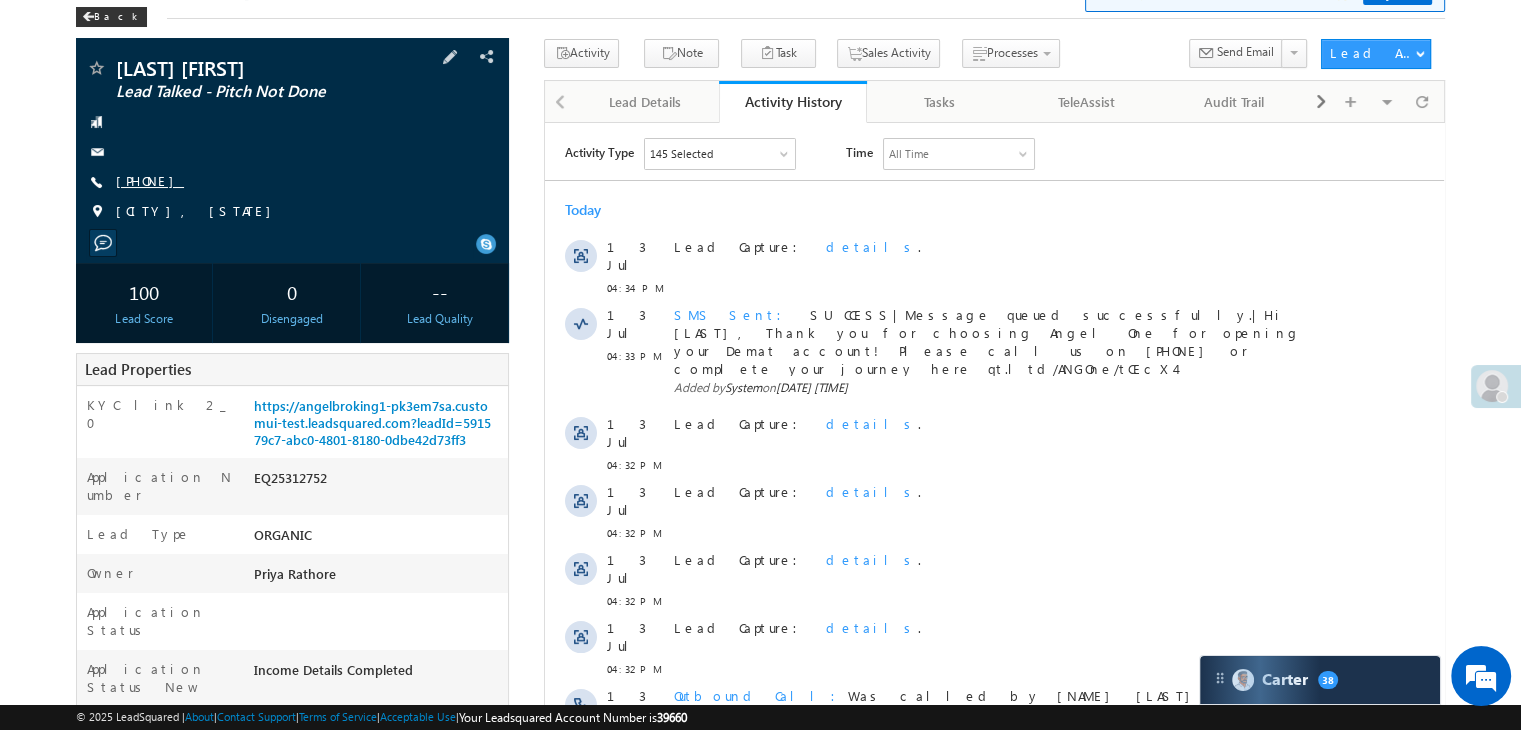 click on "[PHONE]" at bounding box center (150, 180) 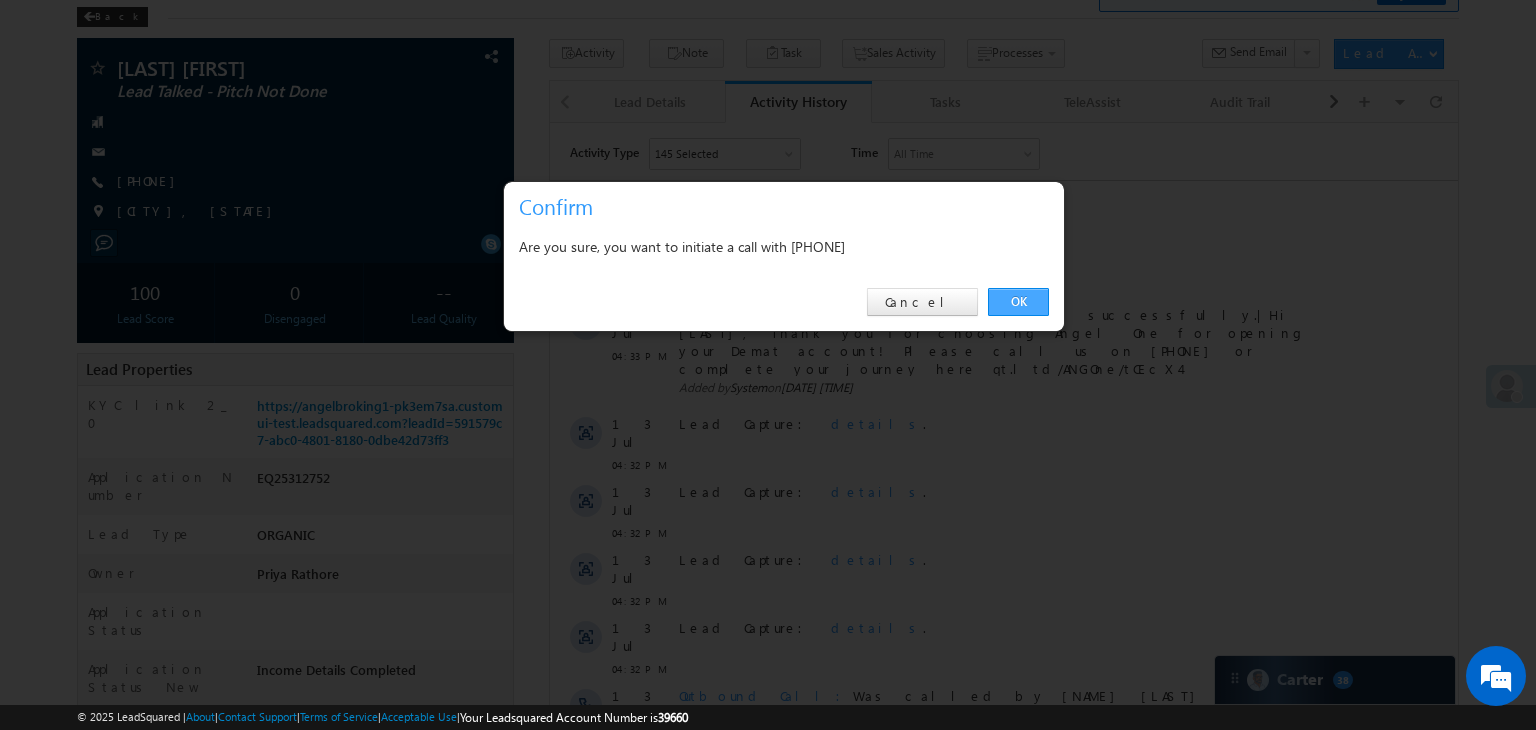 click on "OK" at bounding box center (1018, 302) 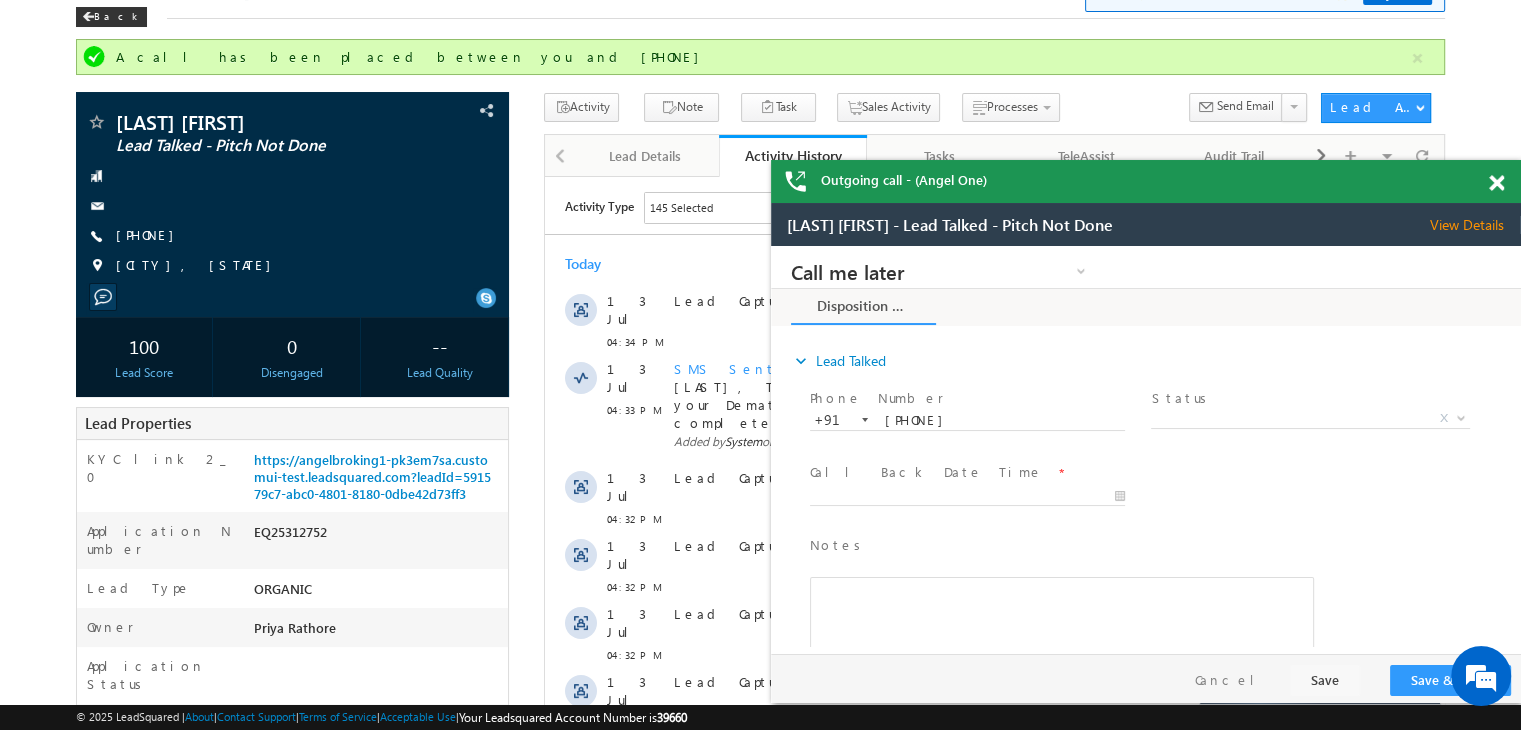 scroll, scrollTop: 0, scrollLeft: 0, axis: both 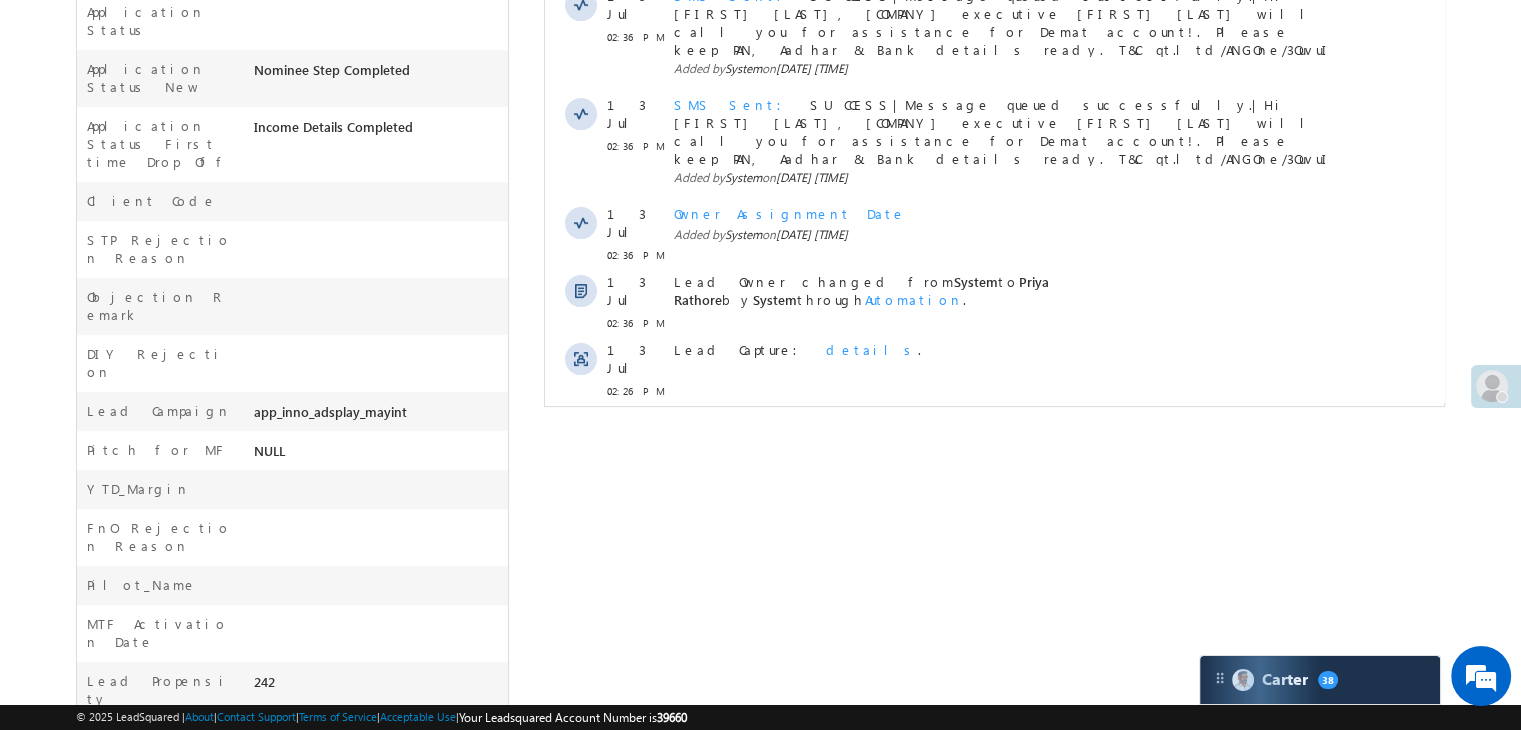 click on "Show More" at bounding box center (994, 495) 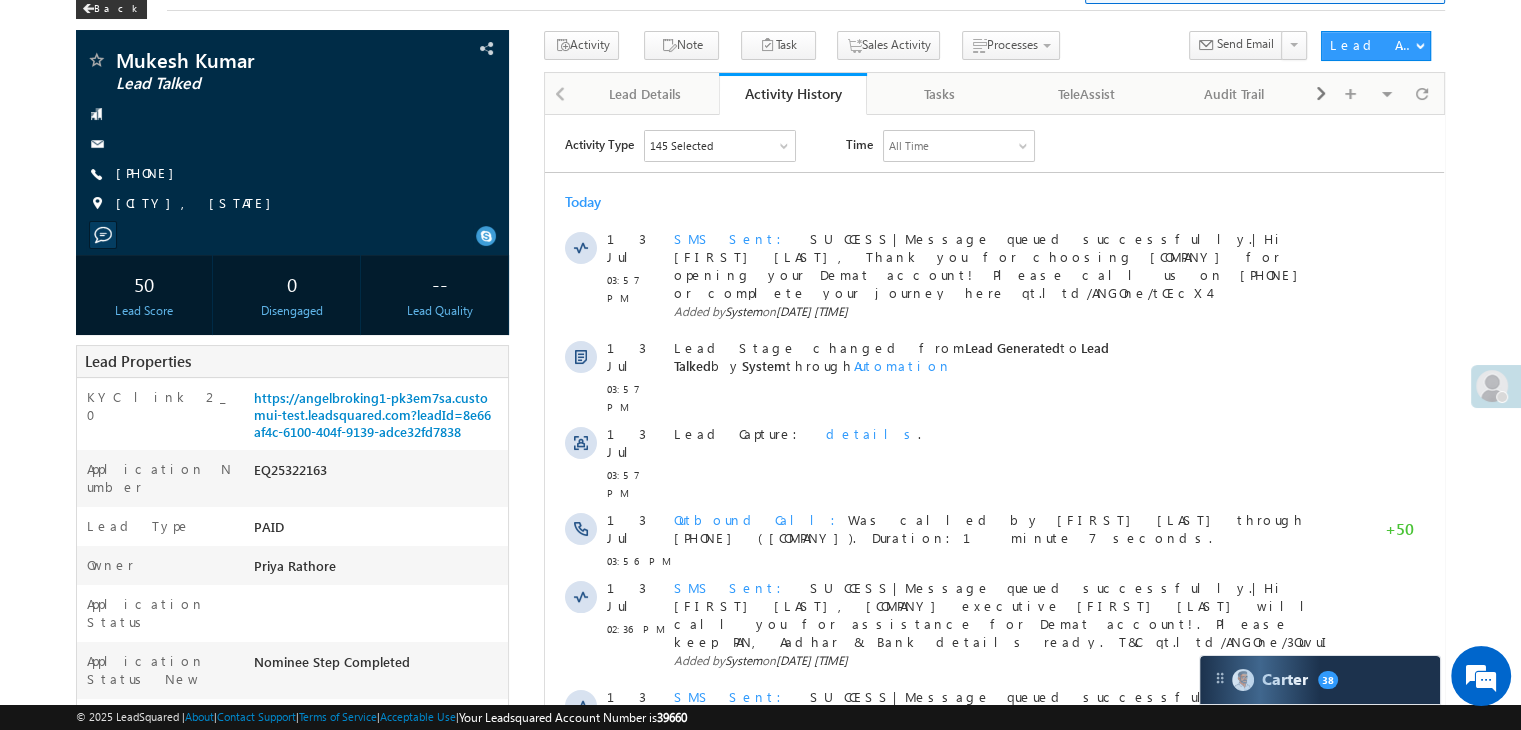scroll, scrollTop: 0, scrollLeft: 0, axis: both 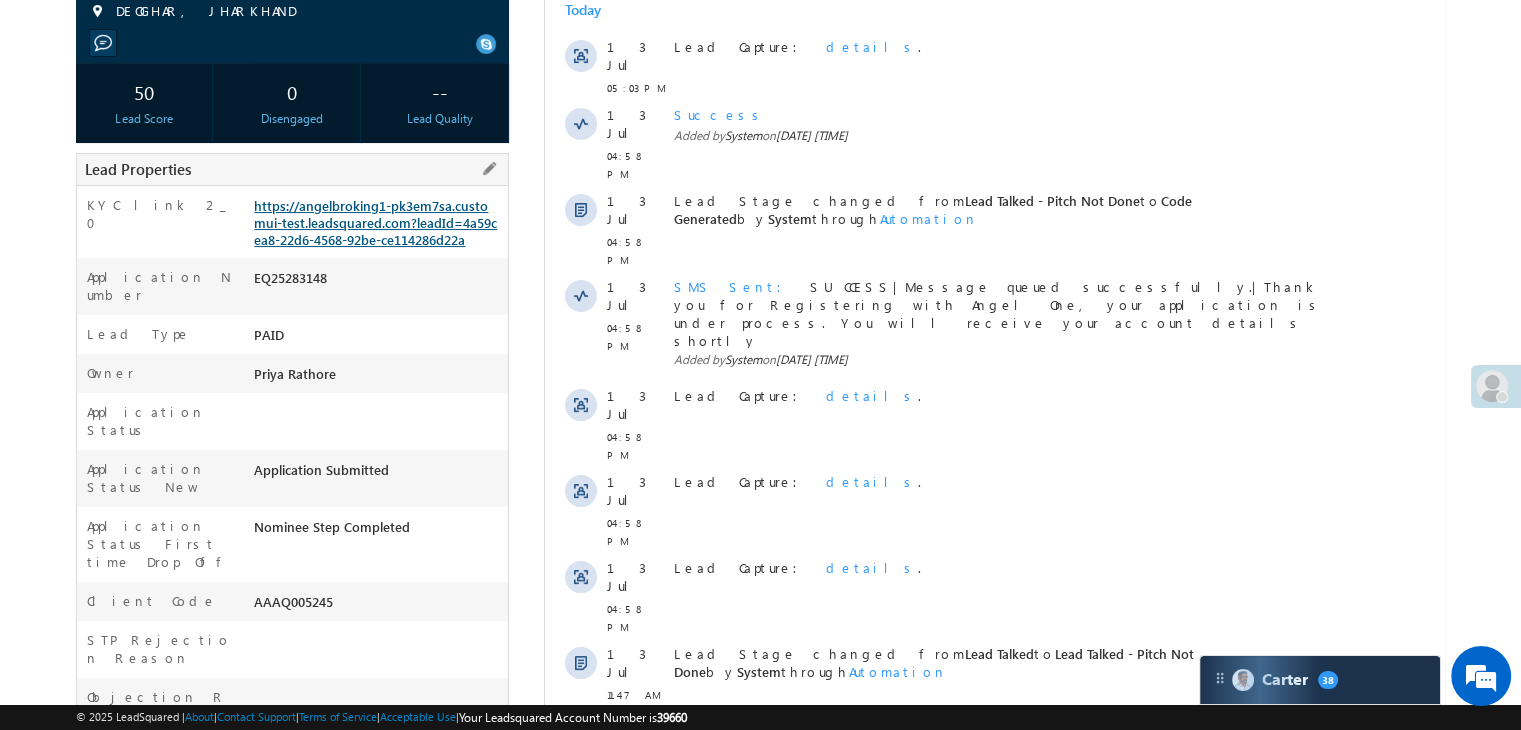 click on "https://angelbroking1-pk3em7sa.customui-test.leadsquared.com?leadId=4a59cea8-22d6-4568-92be-ce114286d22a" at bounding box center [375, 222] 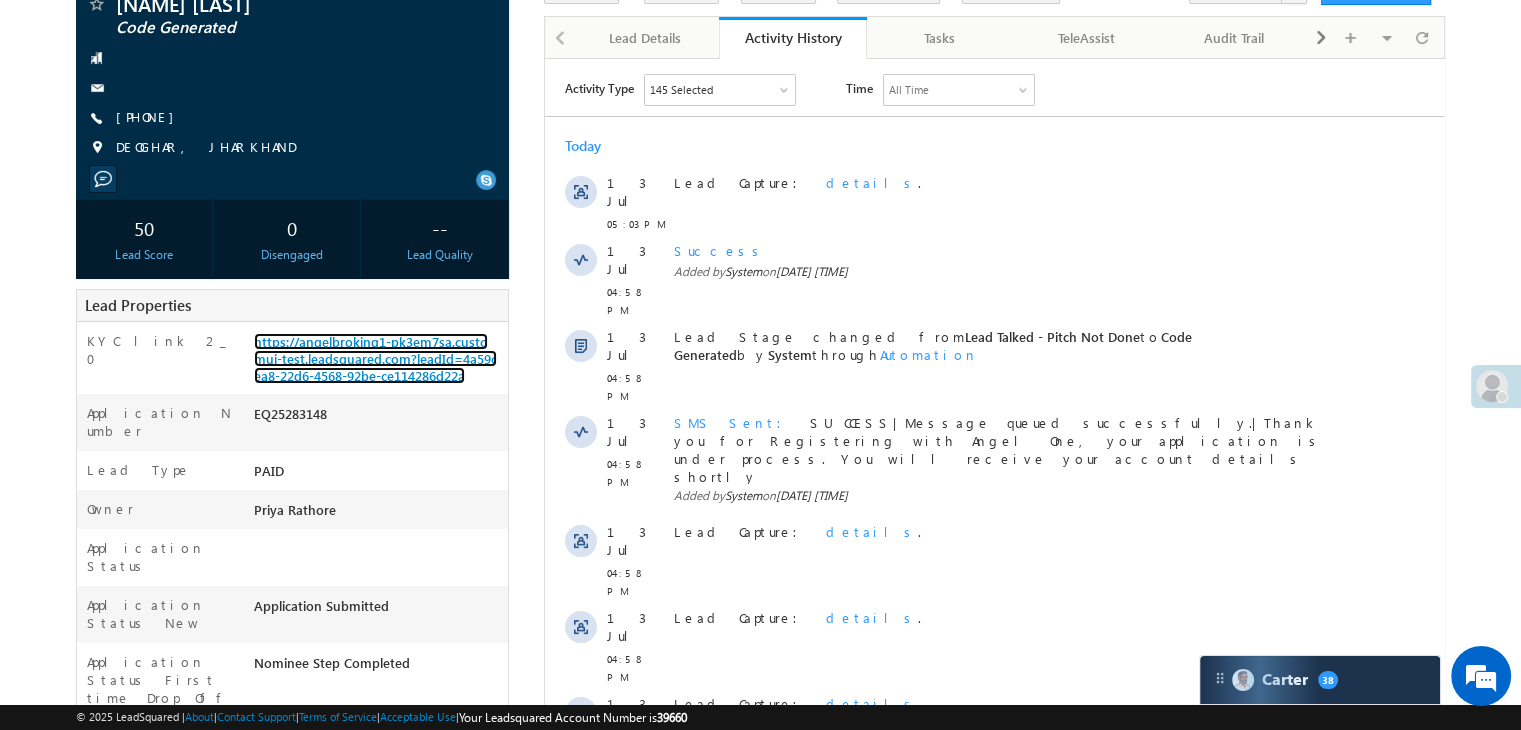 scroll, scrollTop: 0, scrollLeft: 0, axis: both 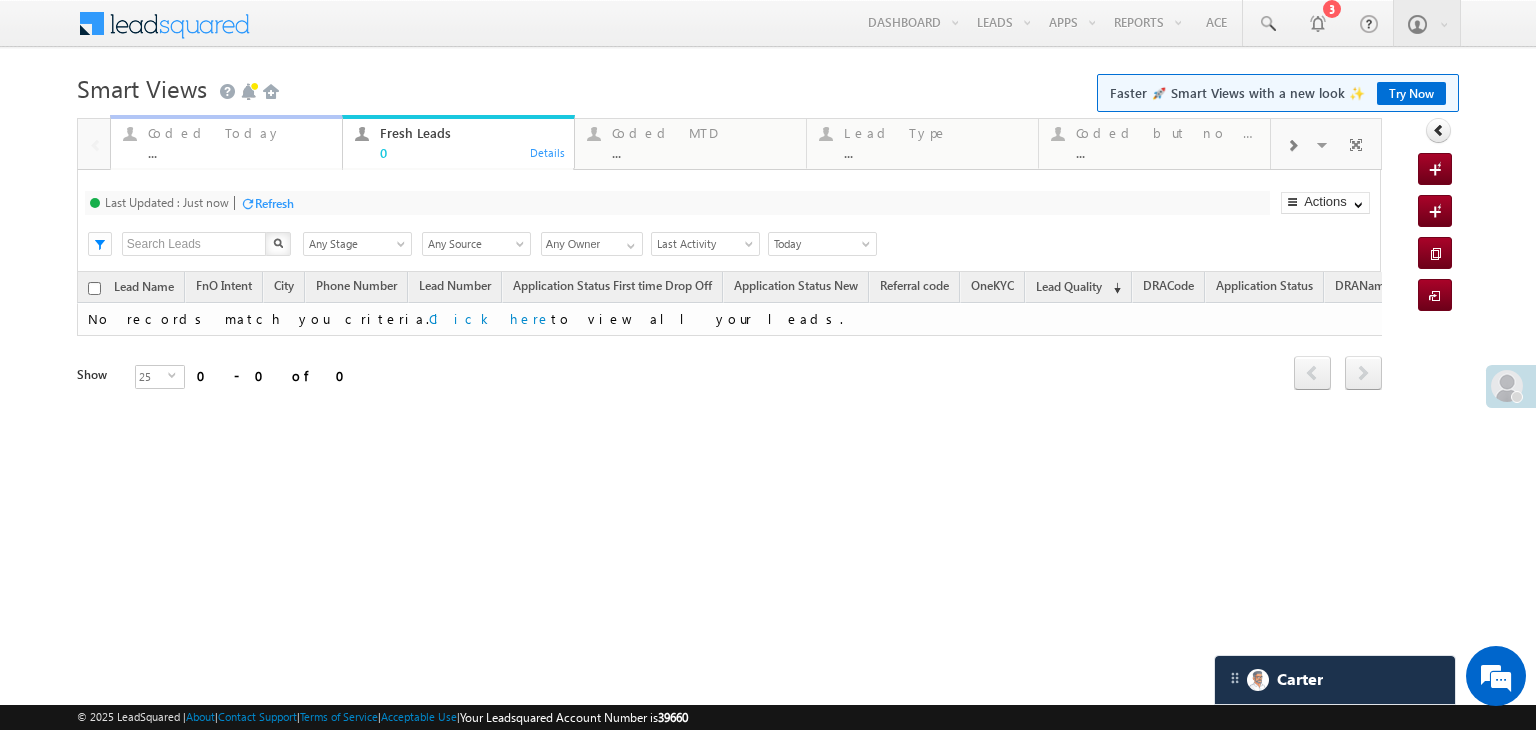 click on "..." at bounding box center (239, 152) 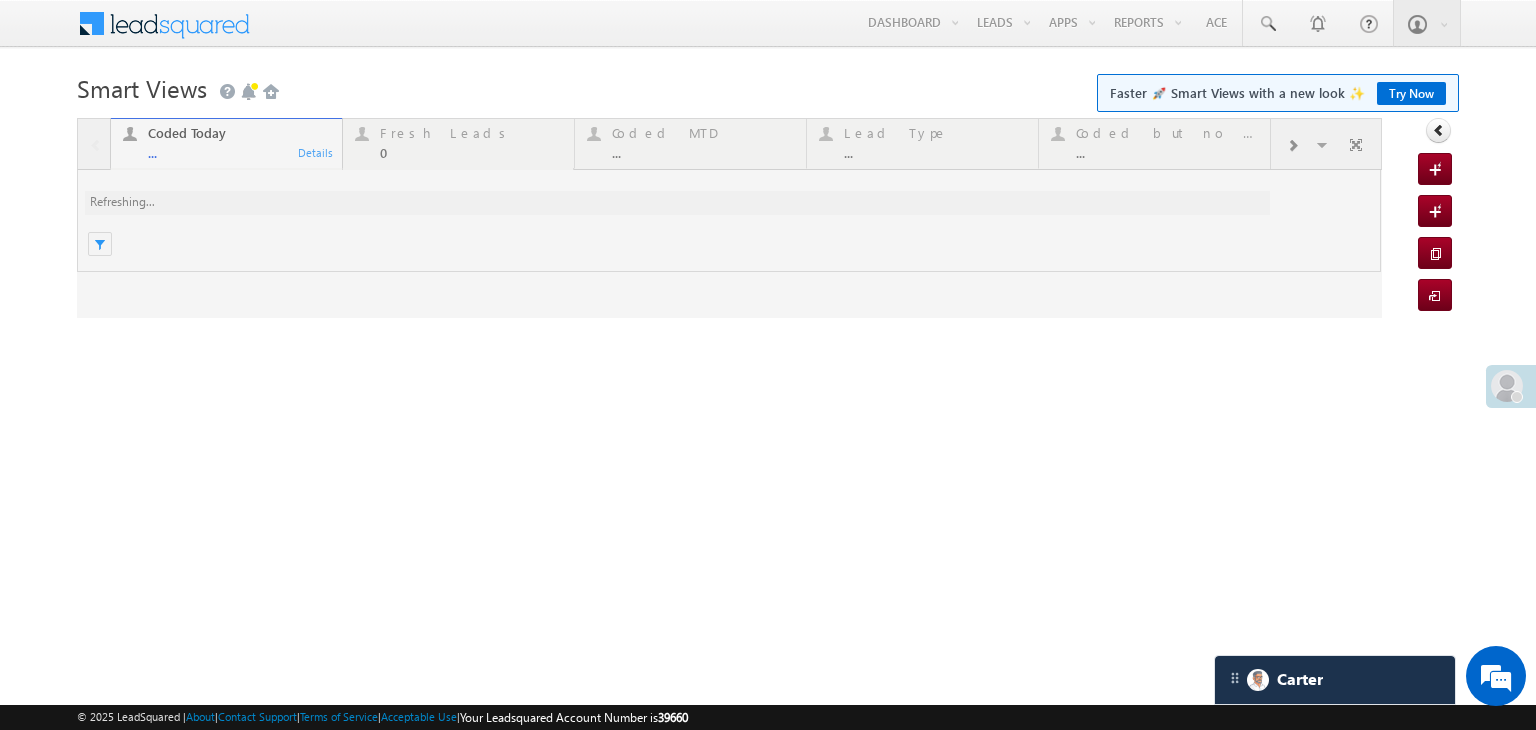 scroll, scrollTop: 0, scrollLeft: 0, axis: both 